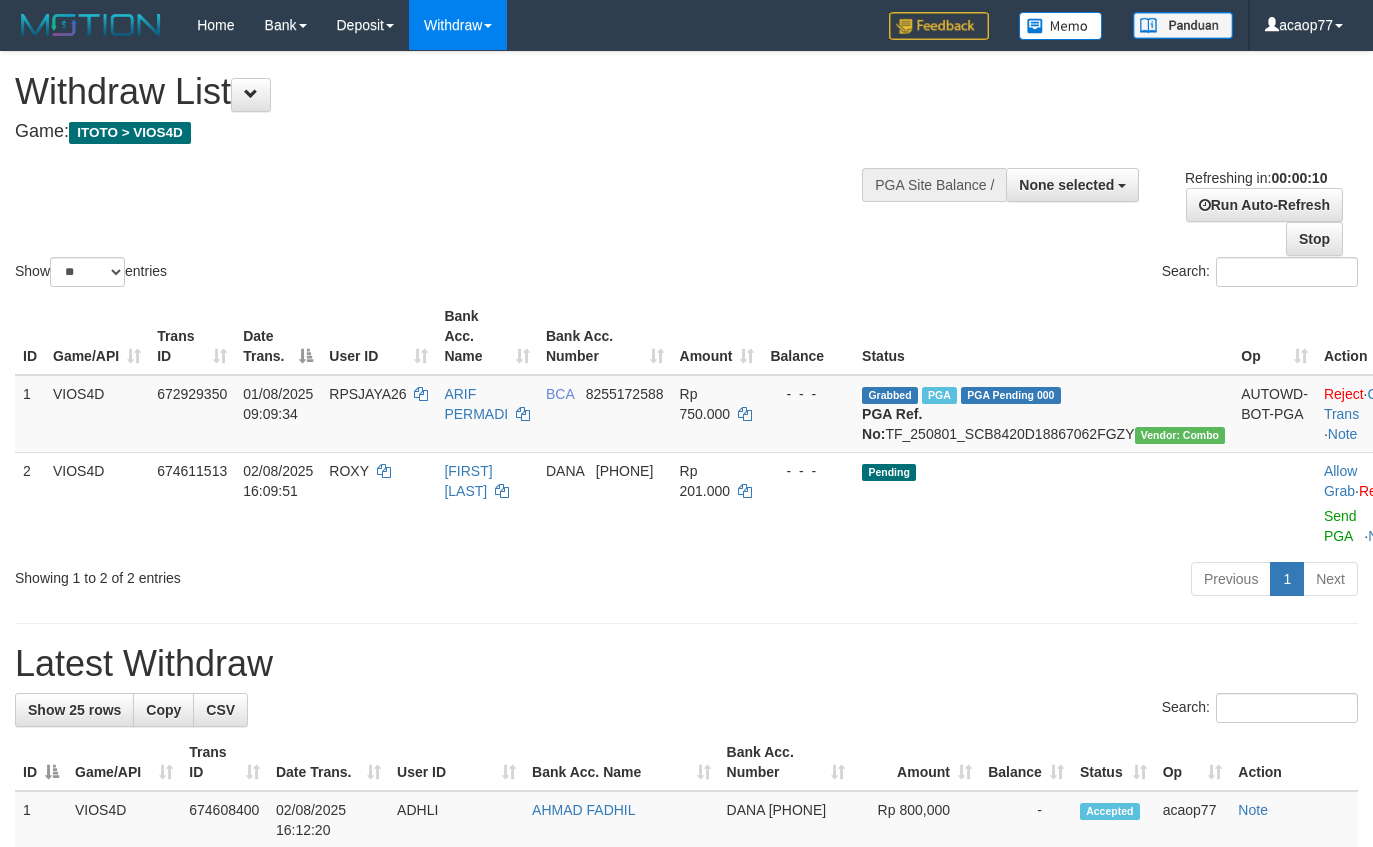 select 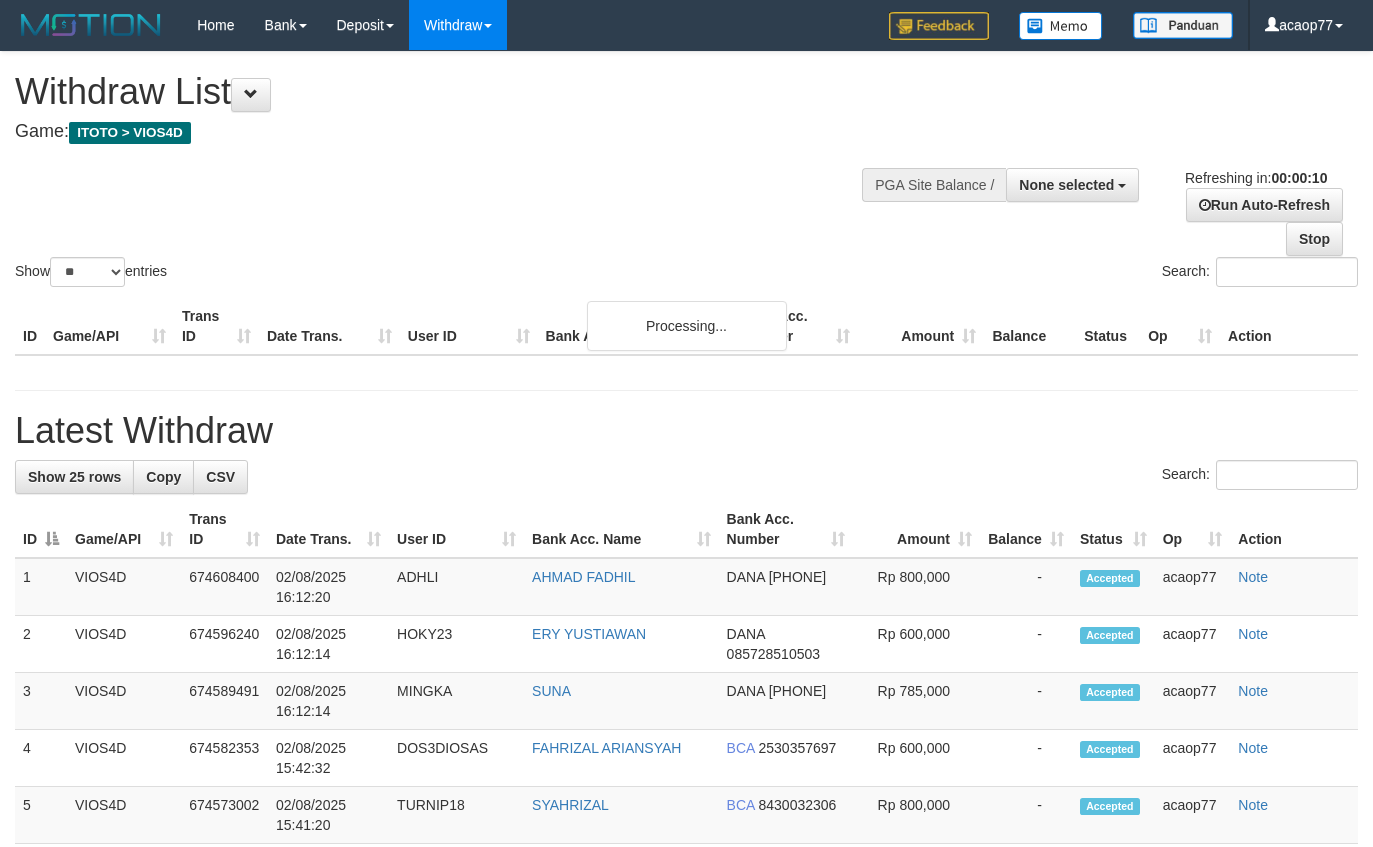 select 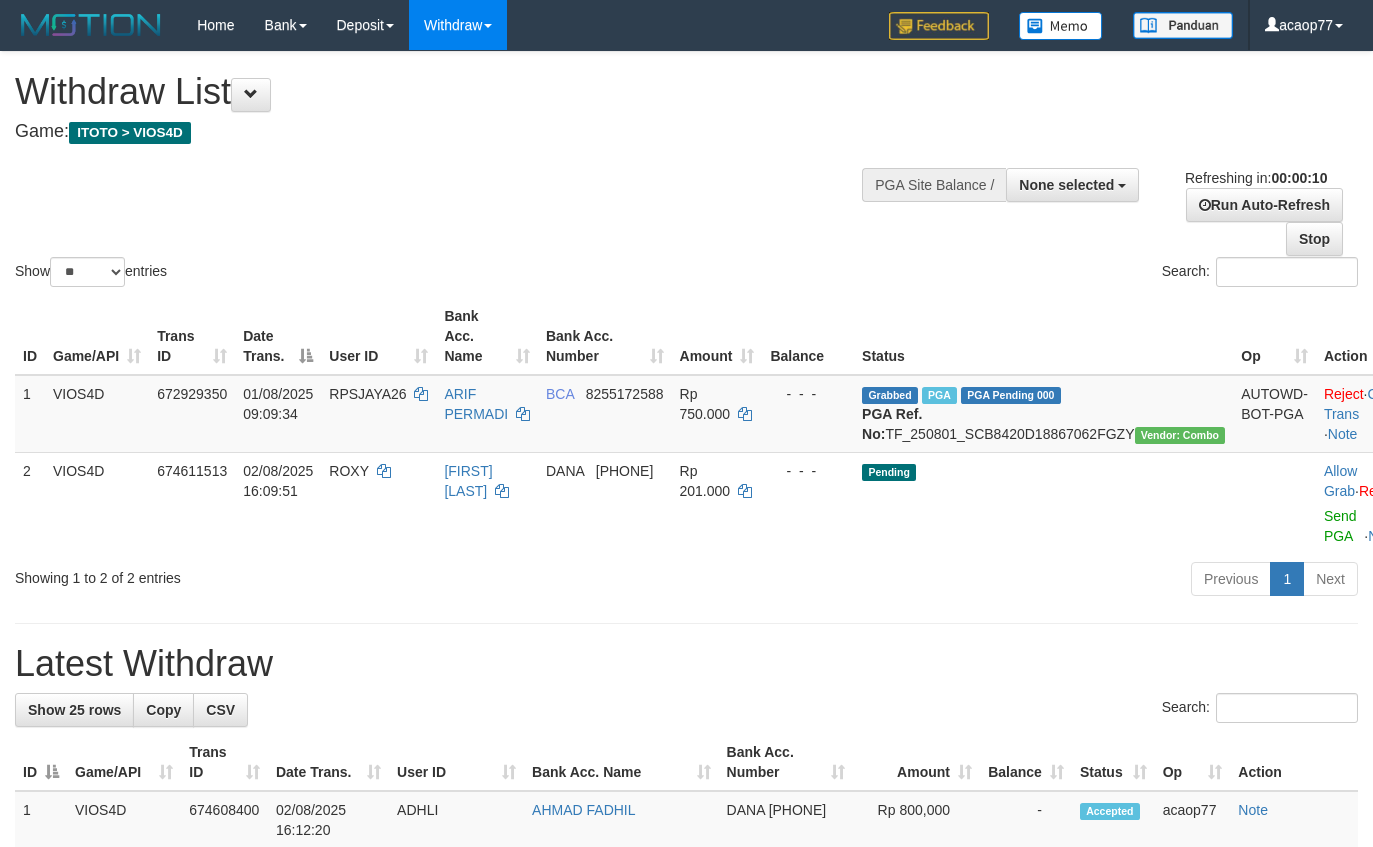 select 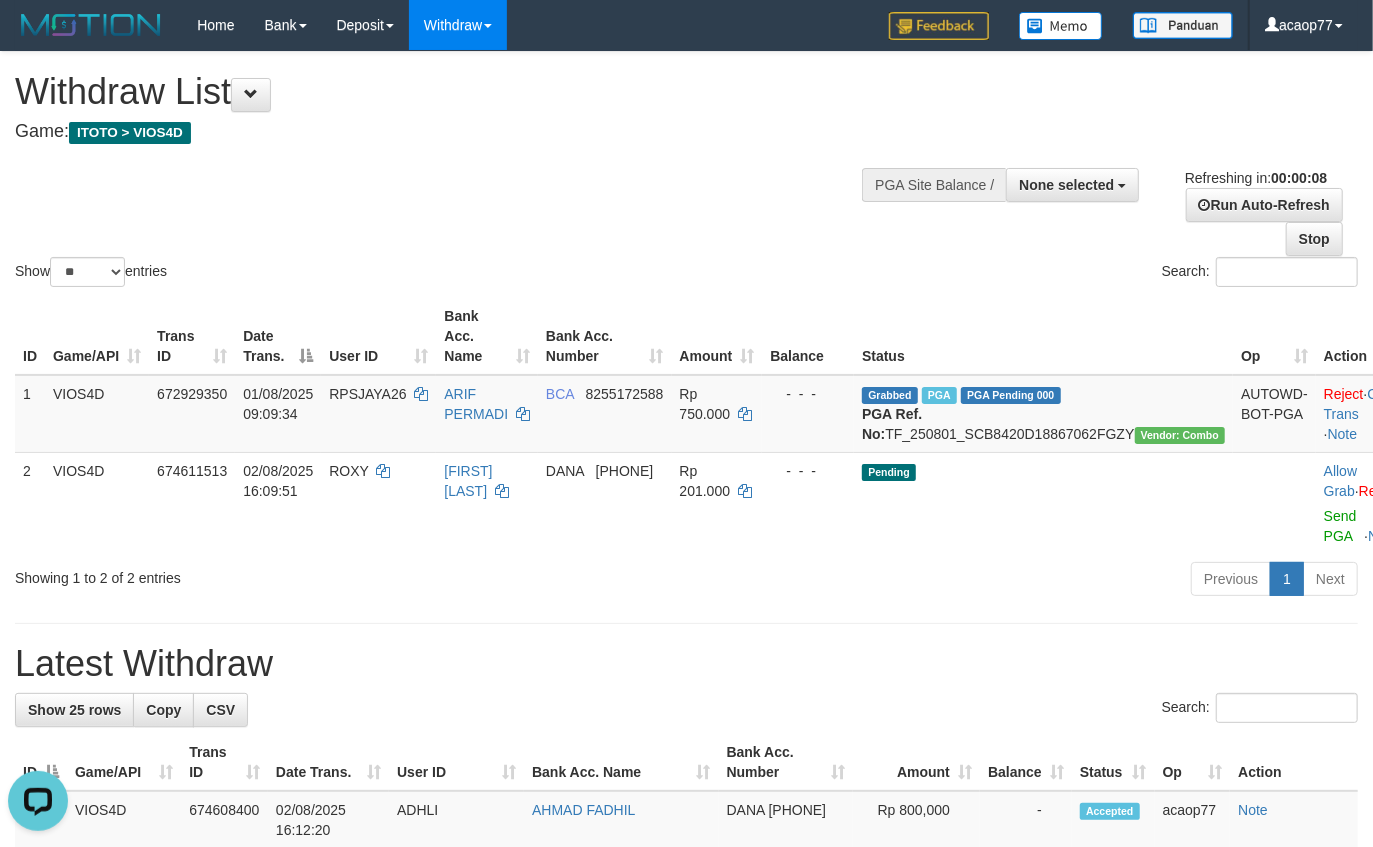 scroll, scrollTop: 0, scrollLeft: 0, axis: both 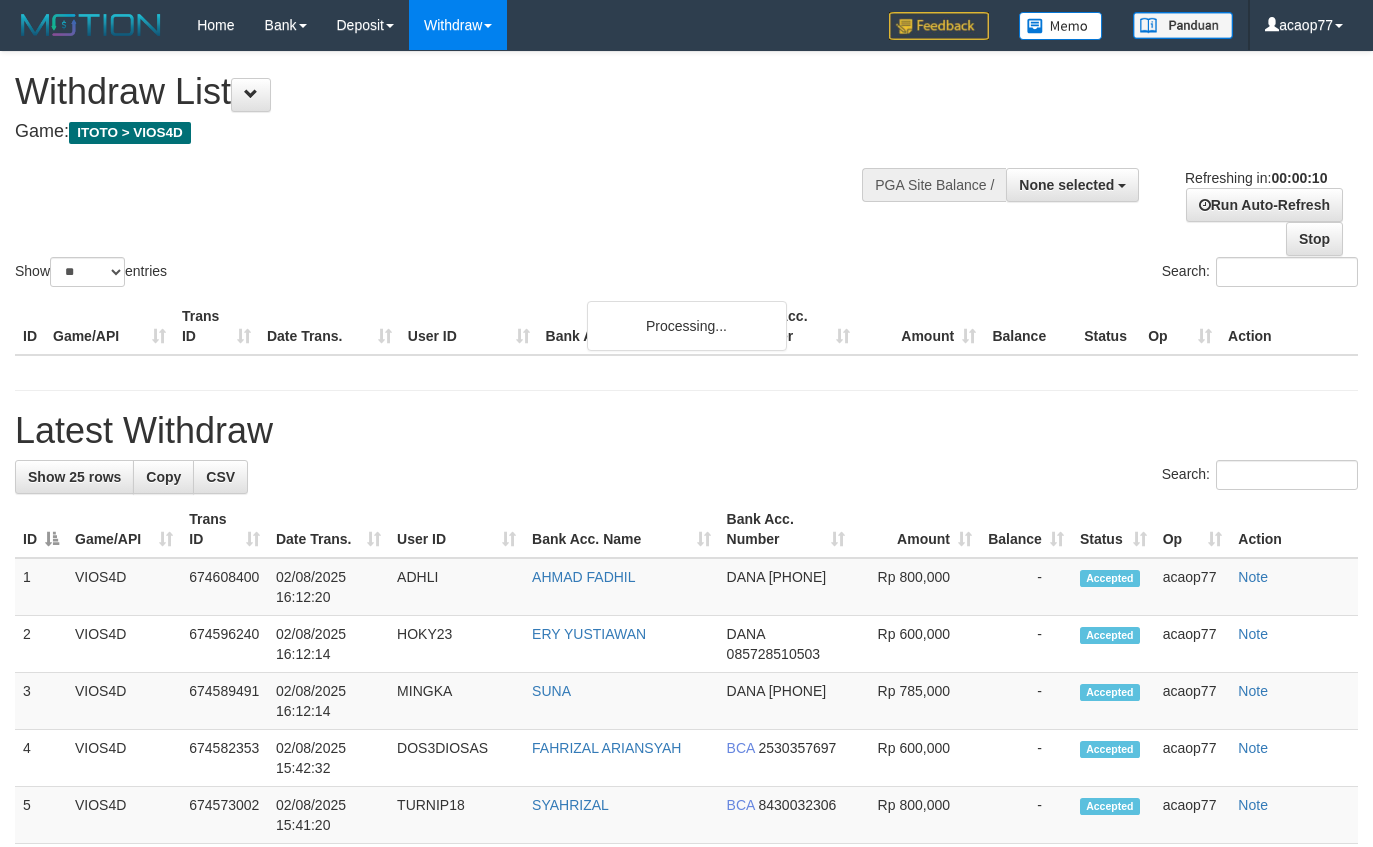 select 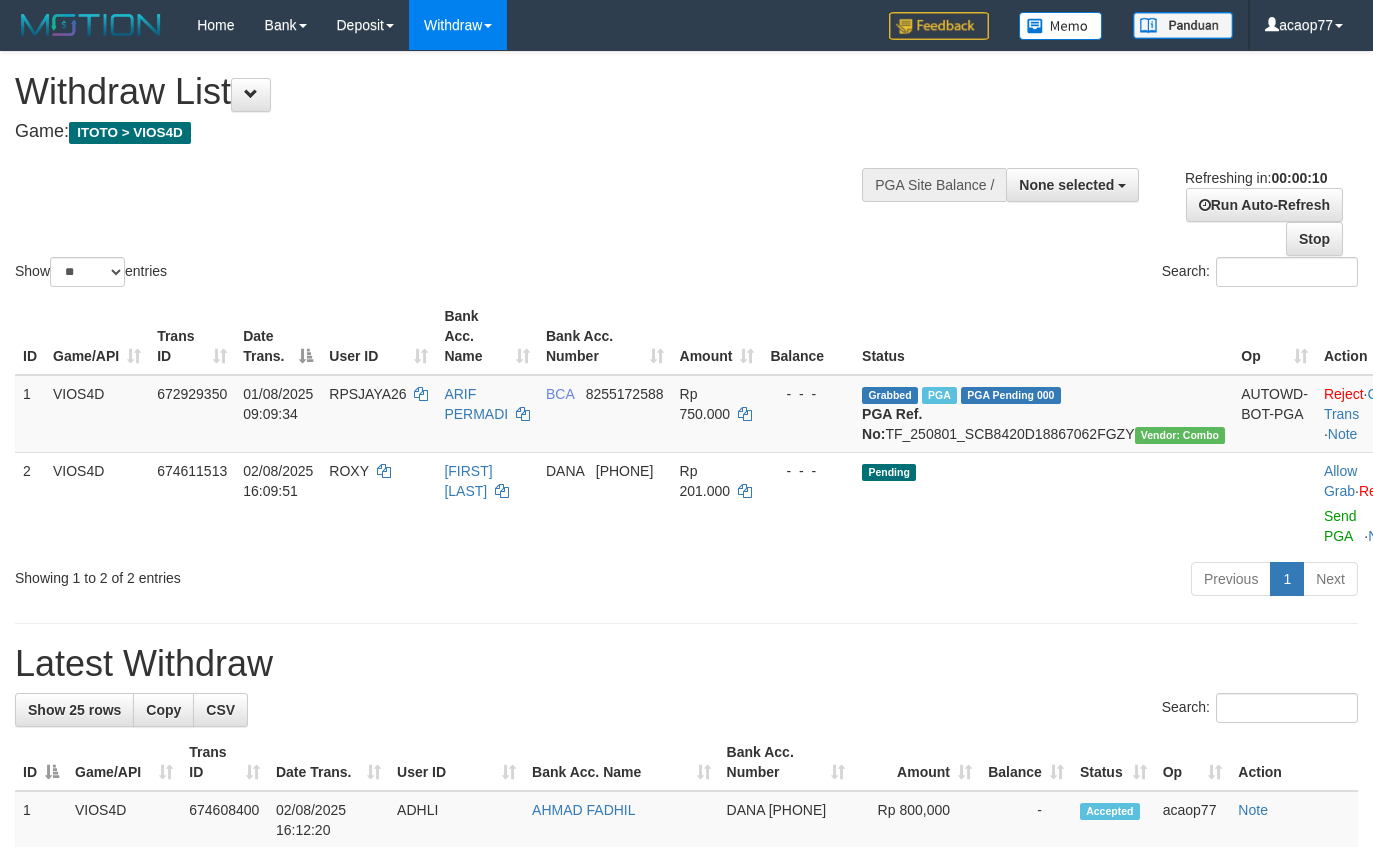 select 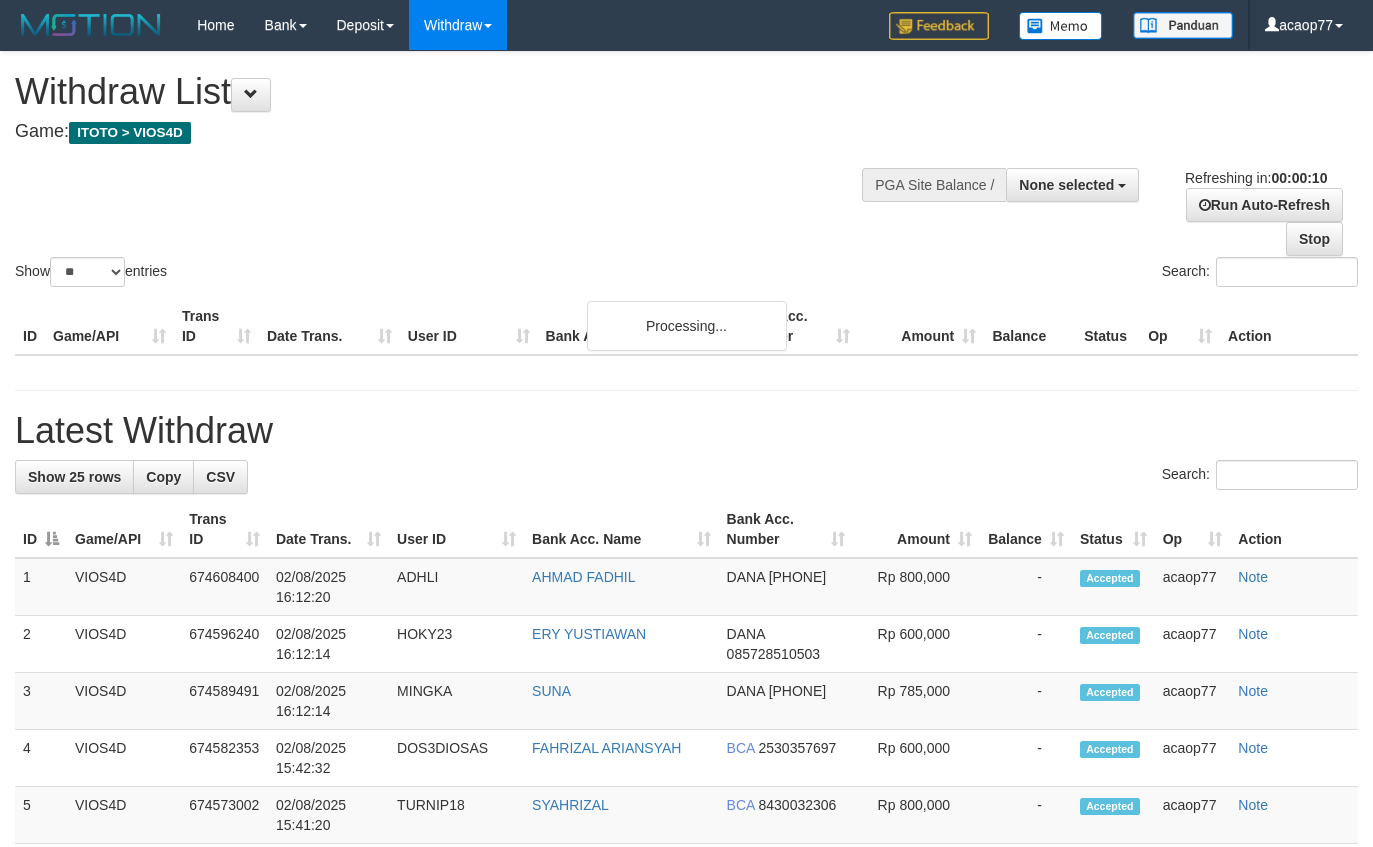 select 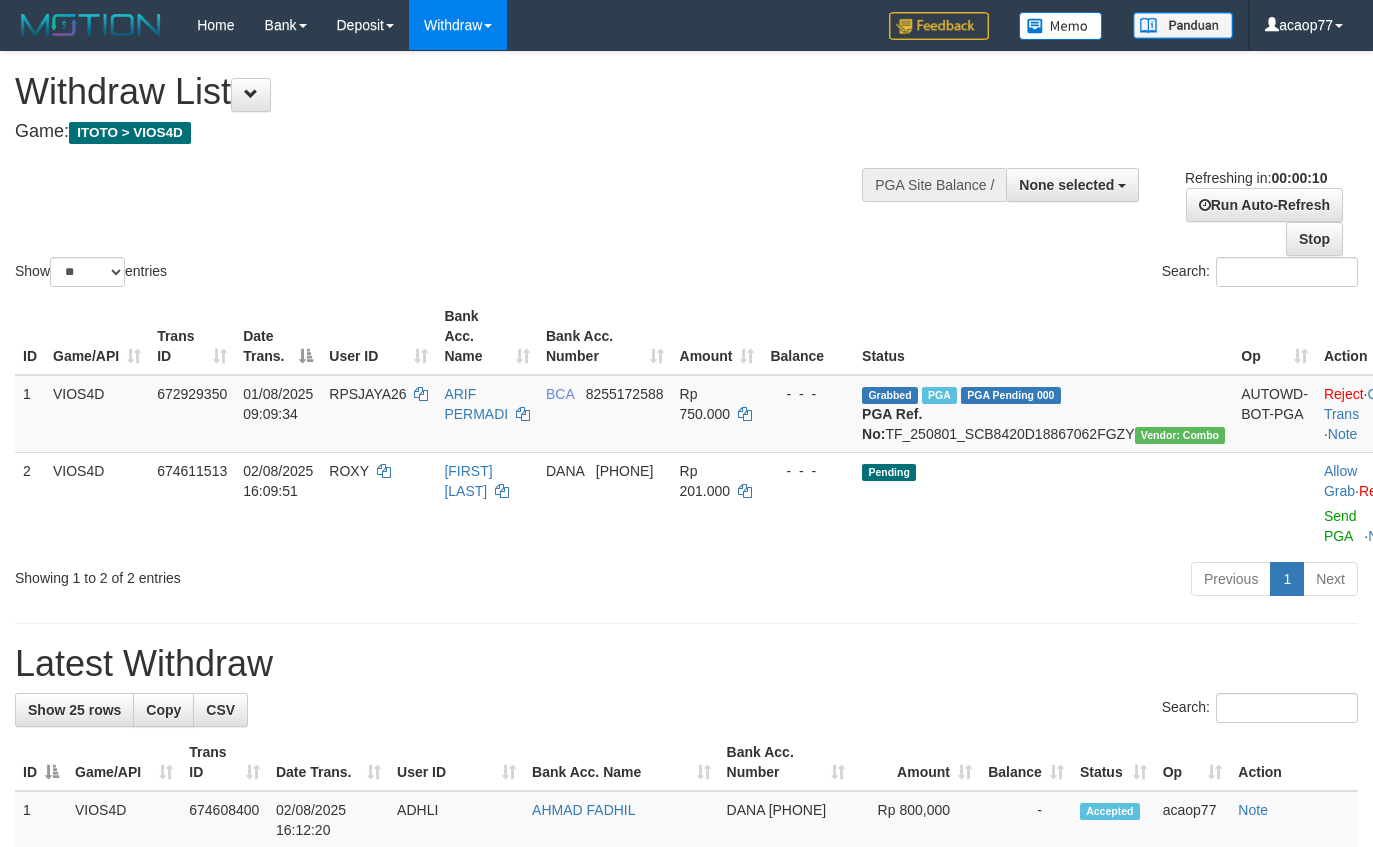 select 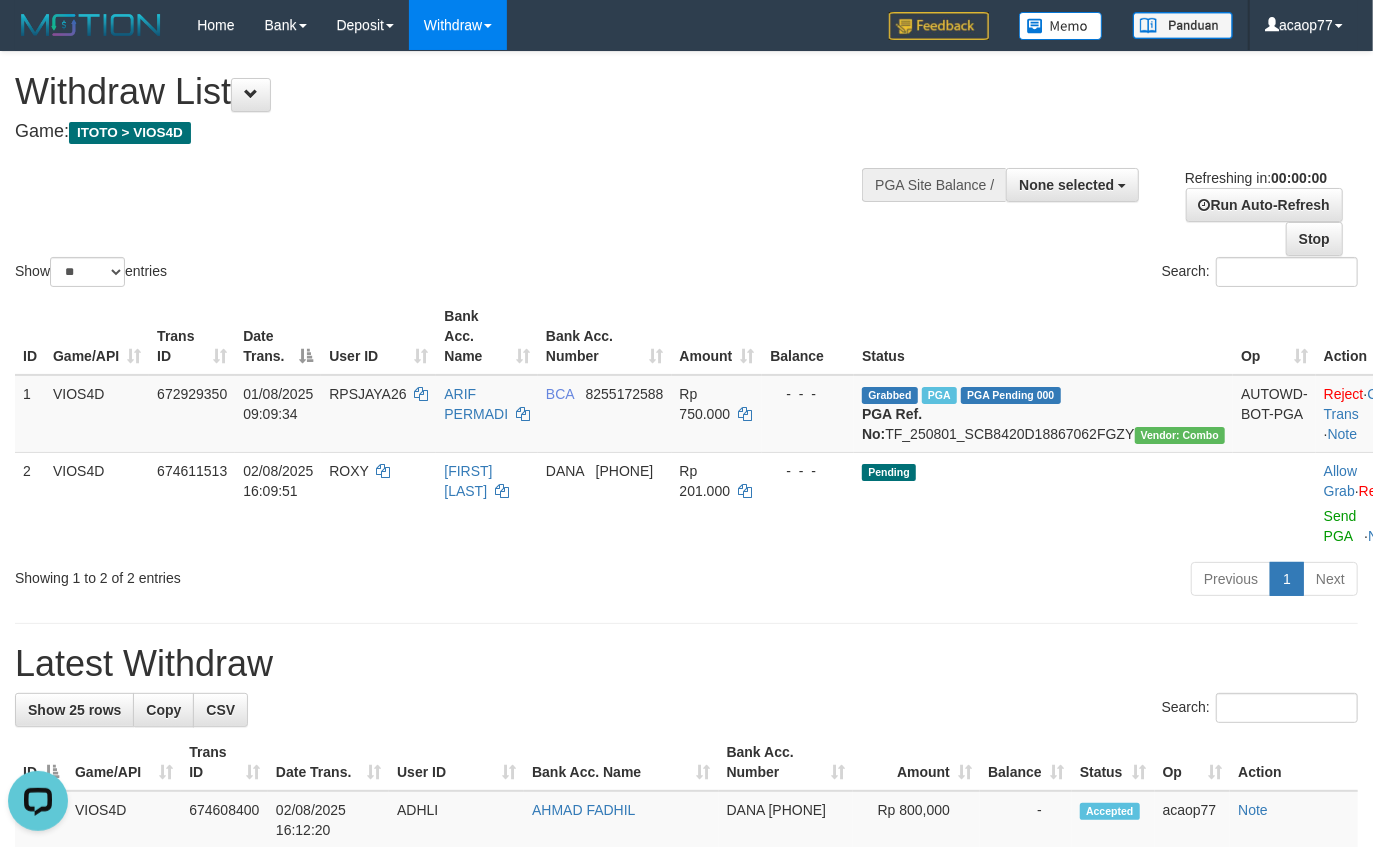scroll, scrollTop: 0, scrollLeft: 0, axis: both 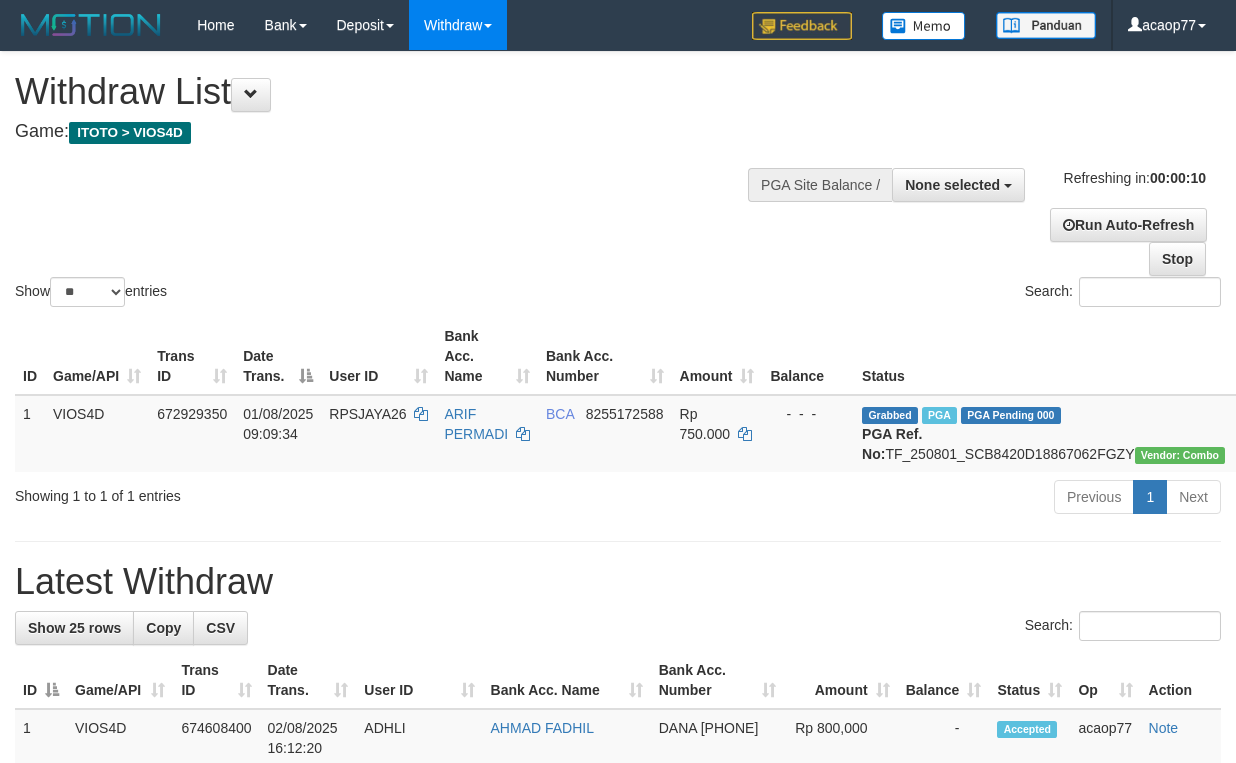 select 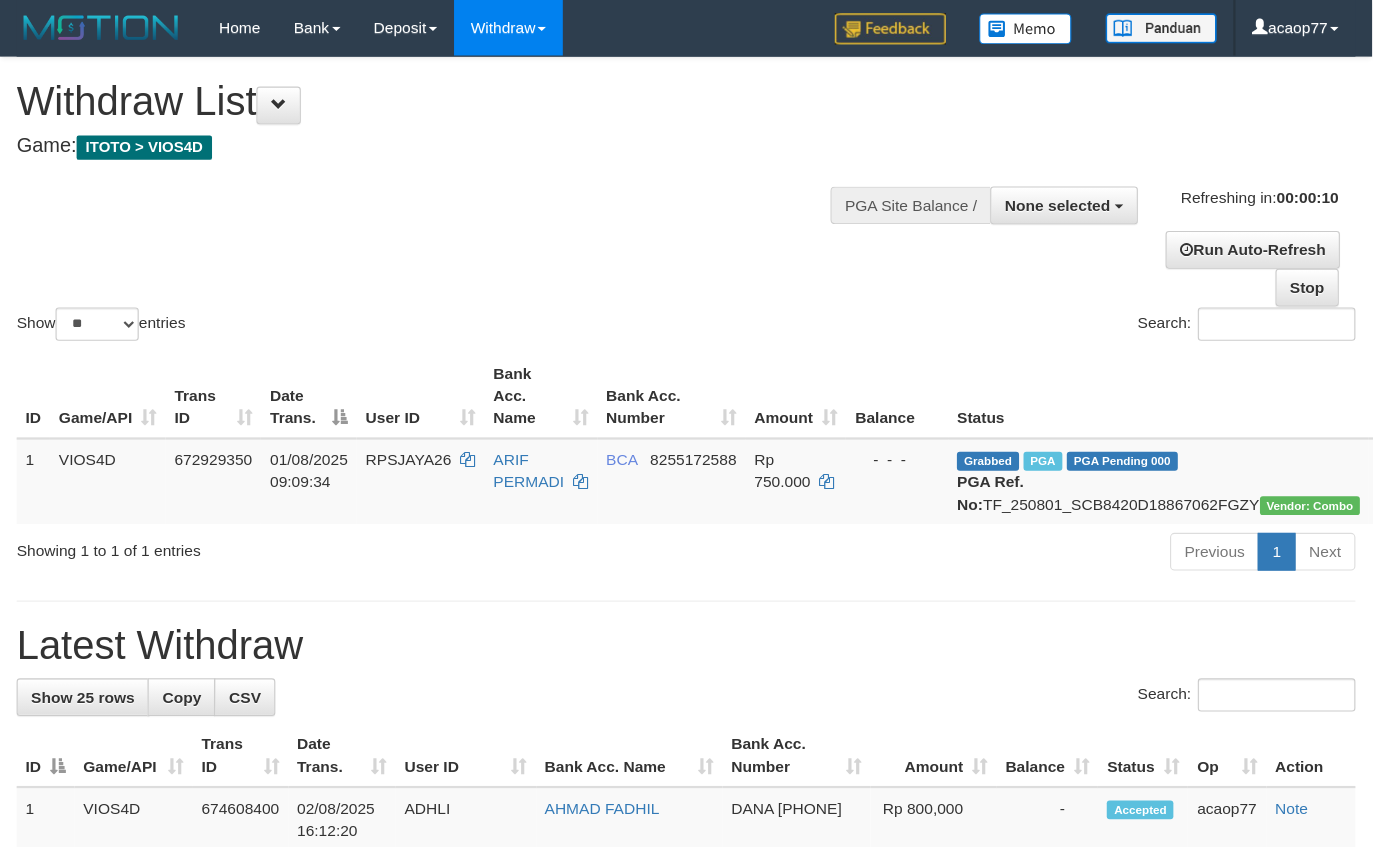 scroll, scrollTop: 0, scrollLeft: 0, axis: both 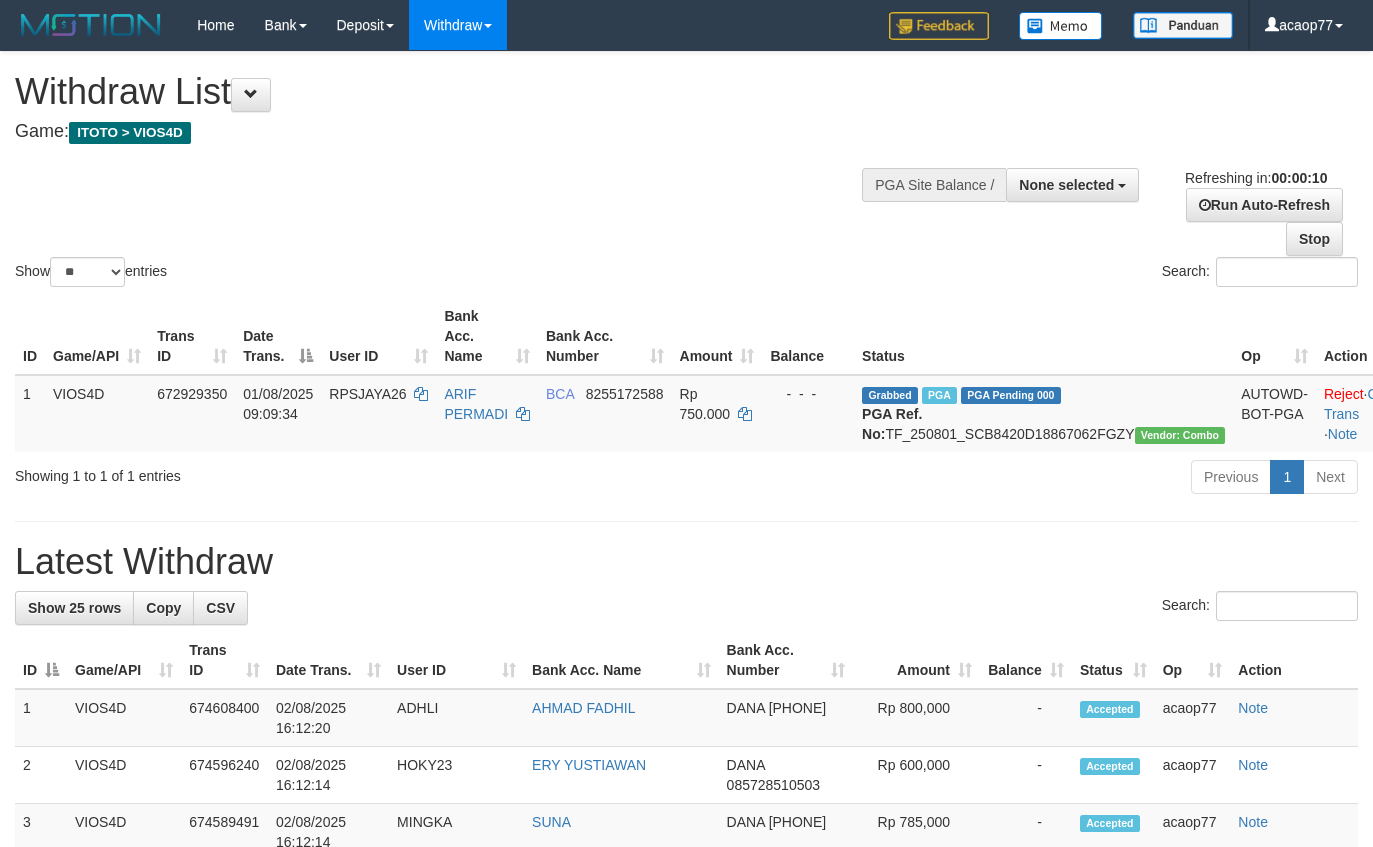 select 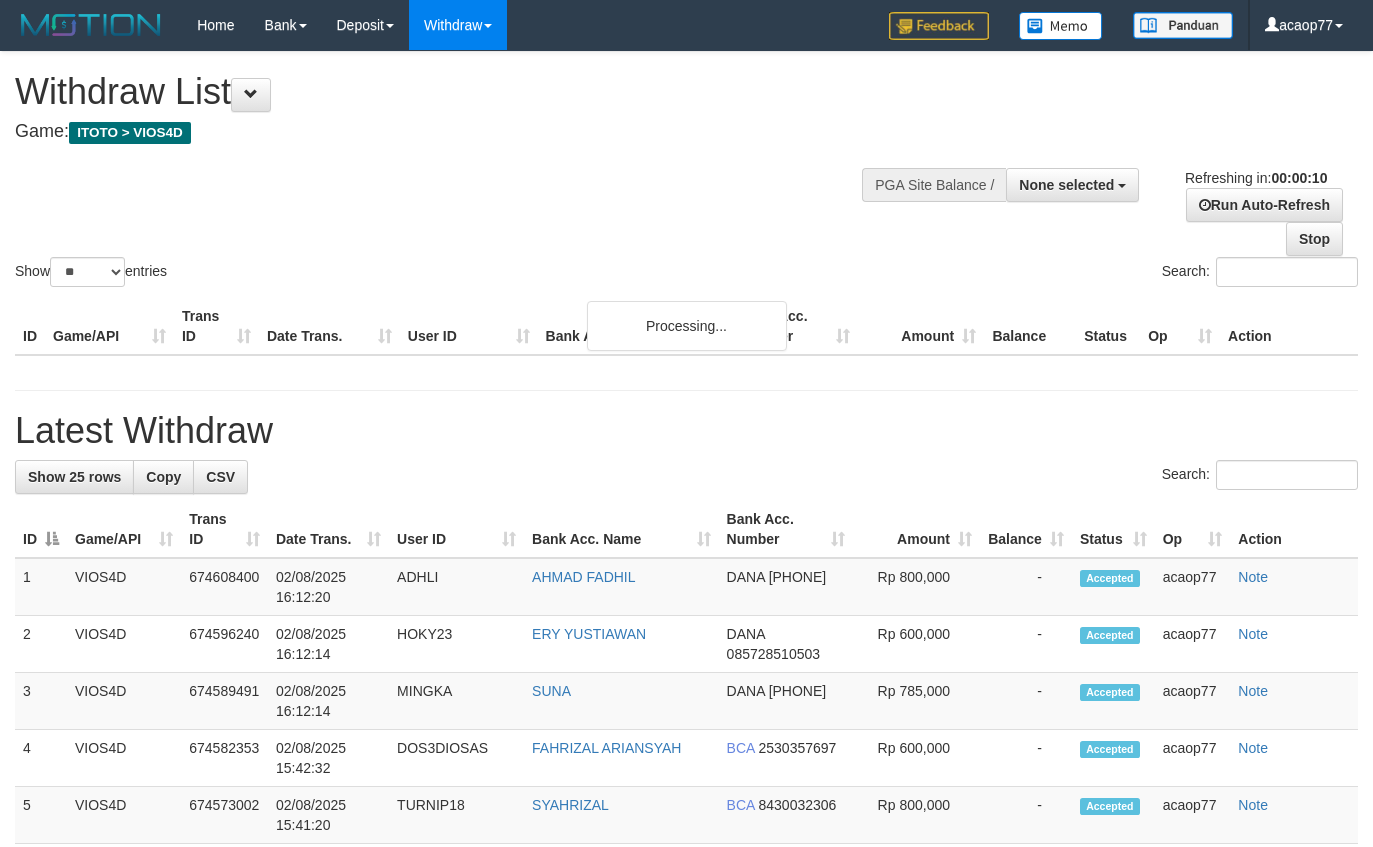 select 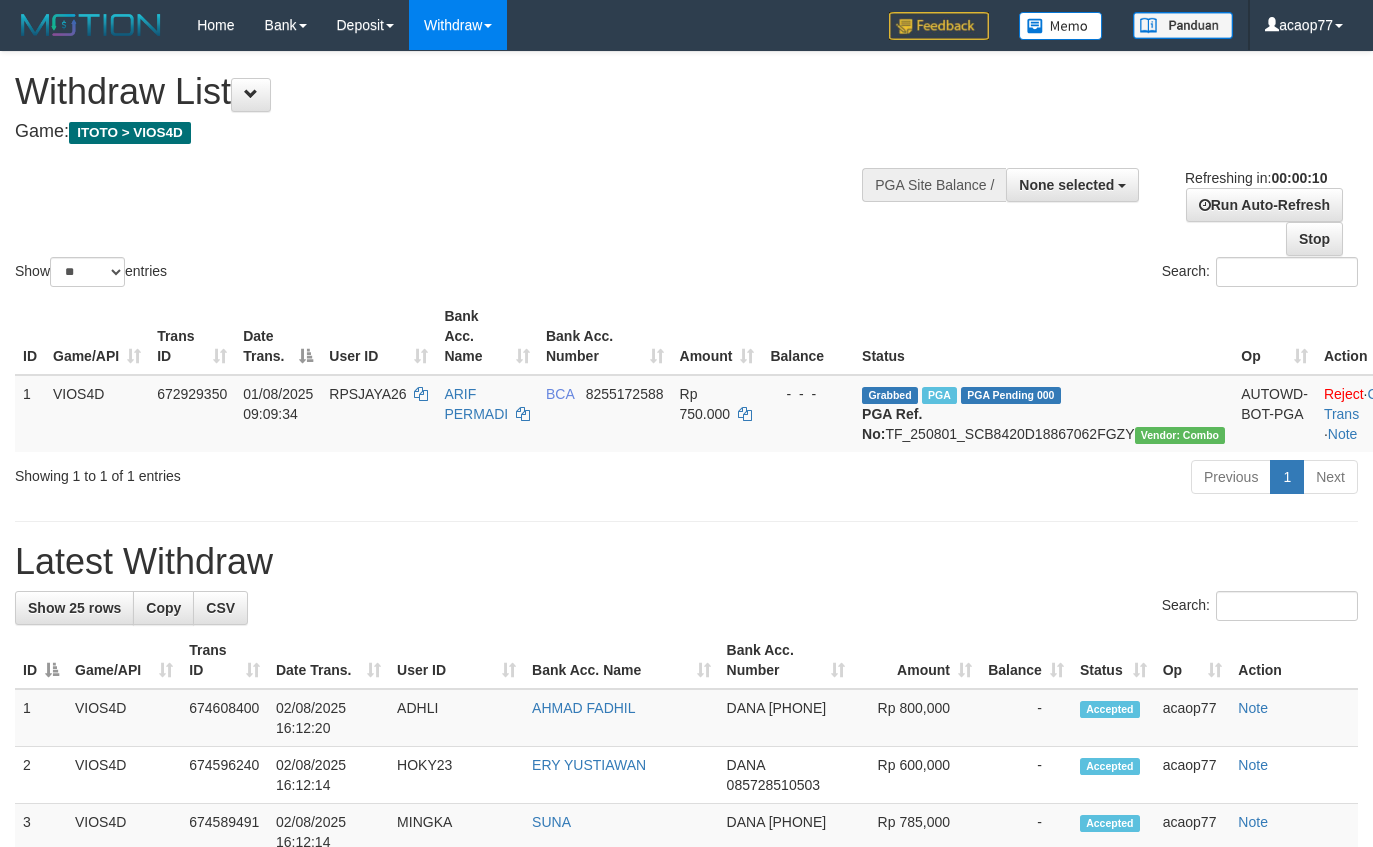 select 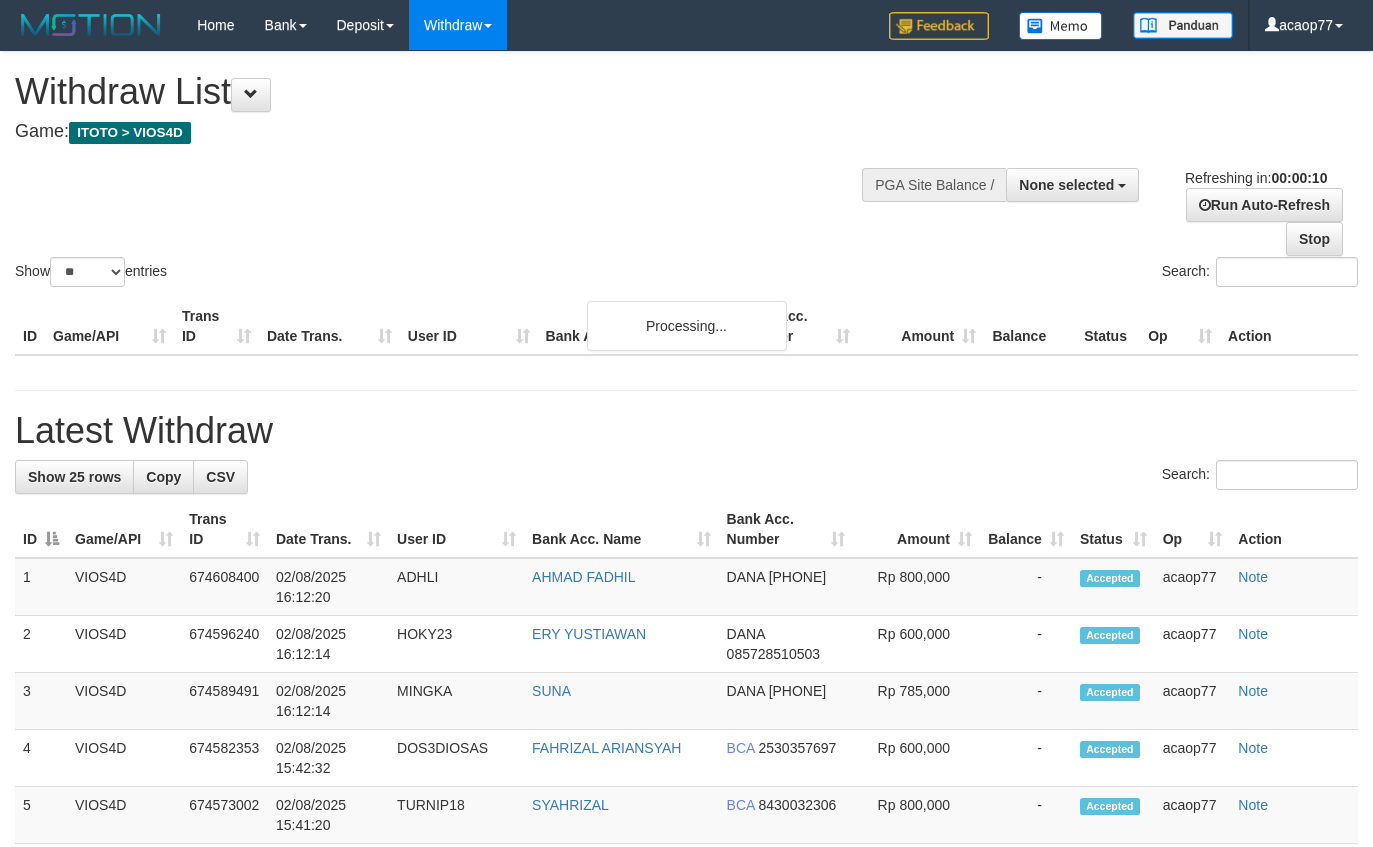 select 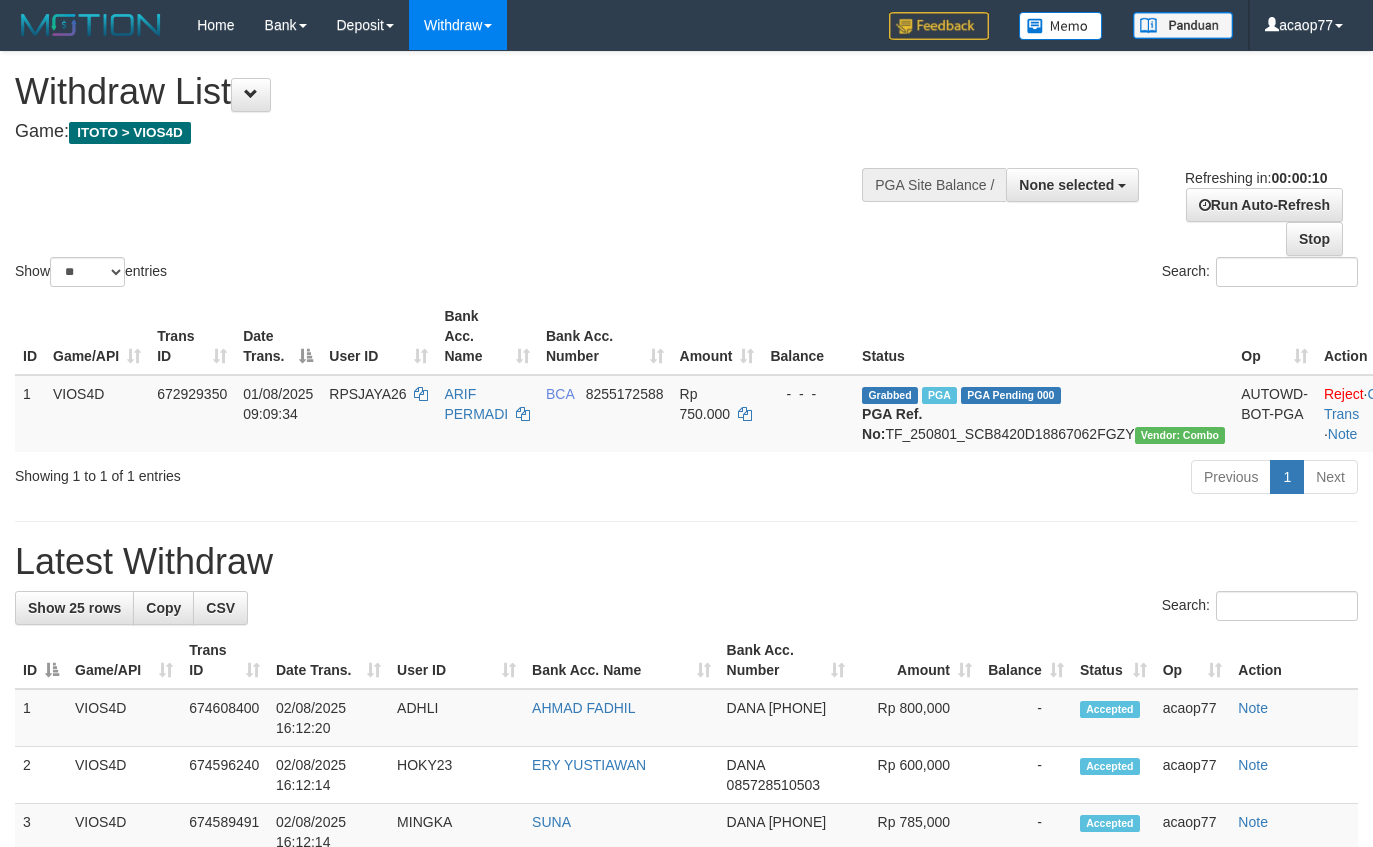 select 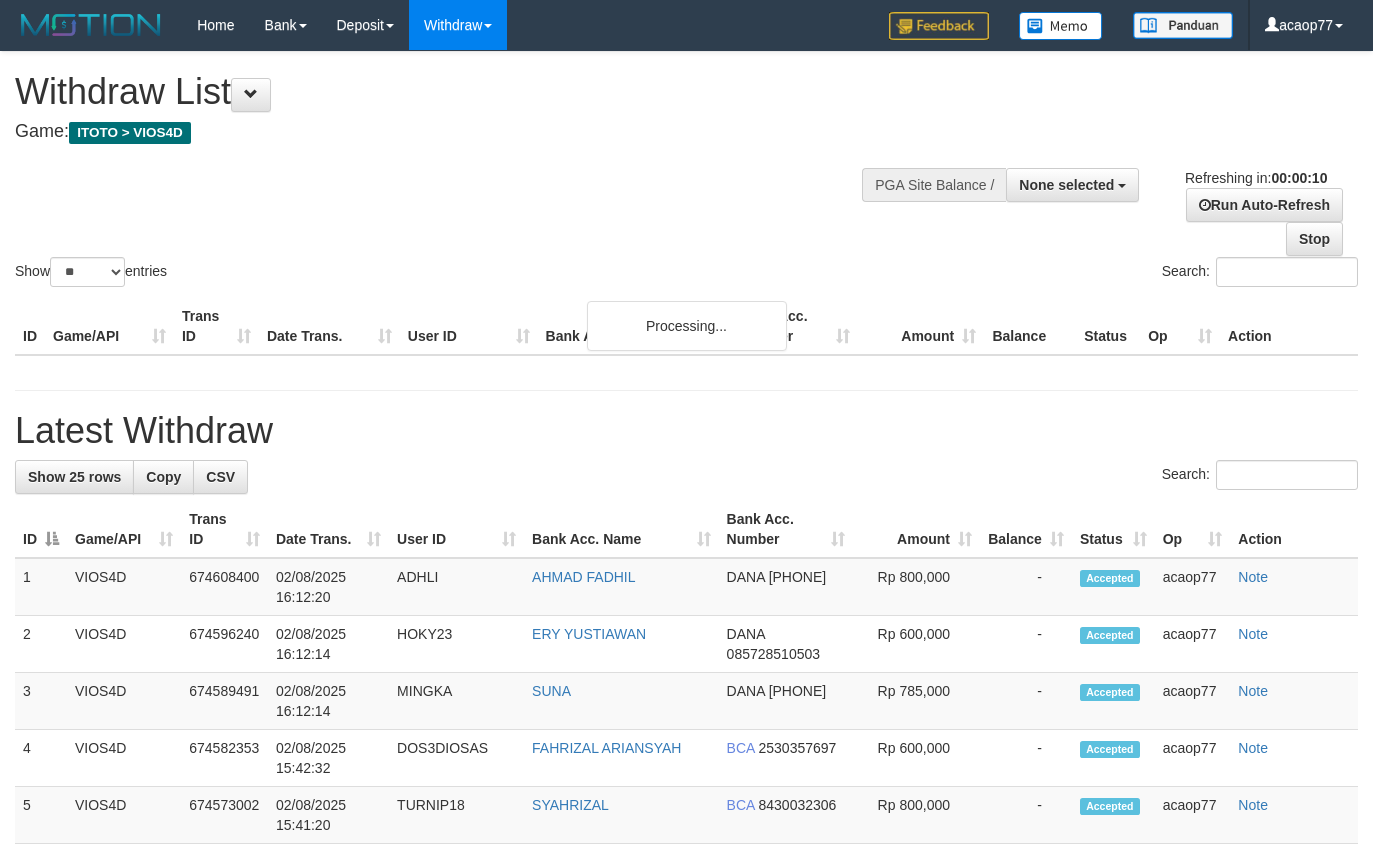 select 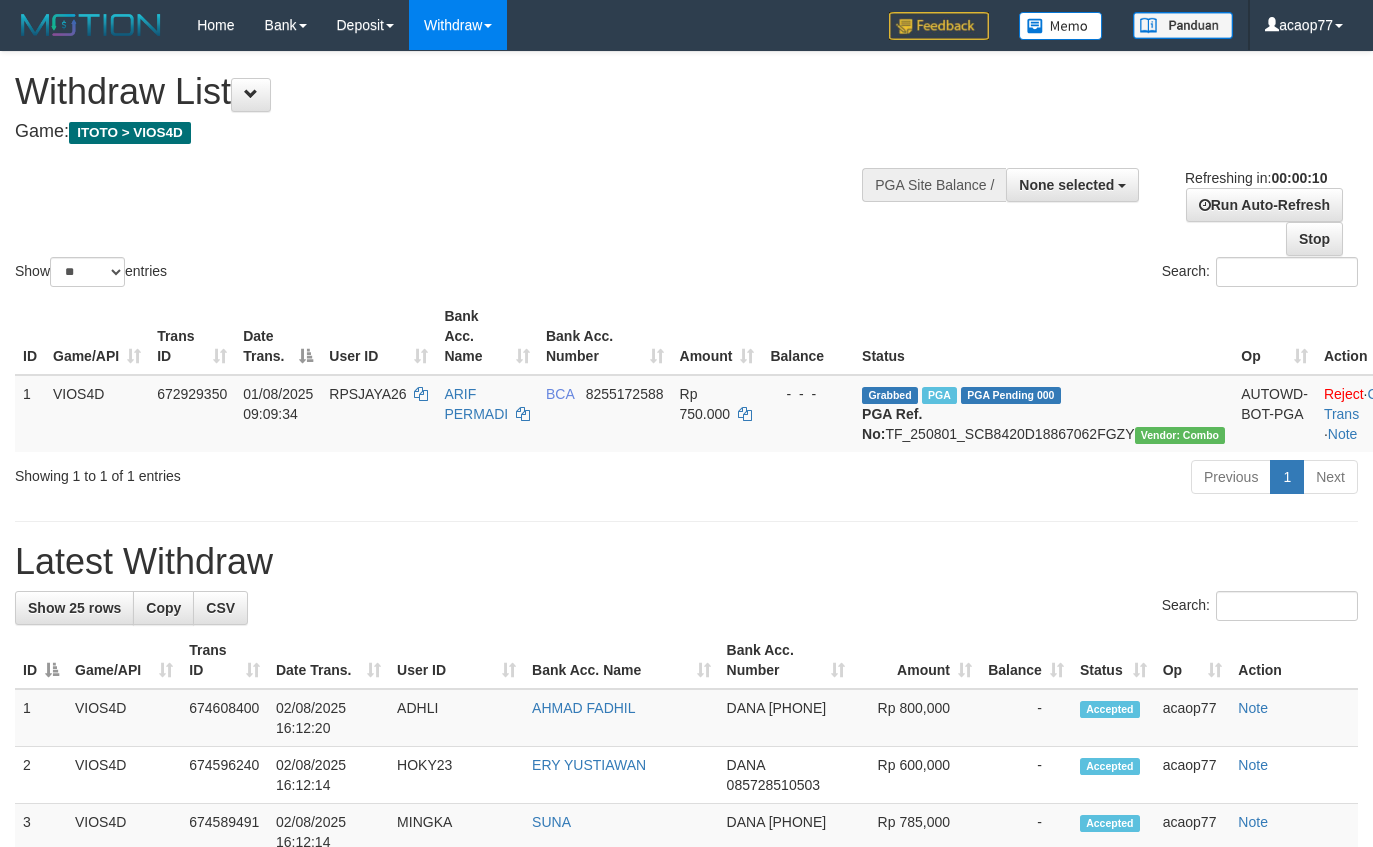 scroll, scrollTop: 0, scrollLeft: 0, axis: both 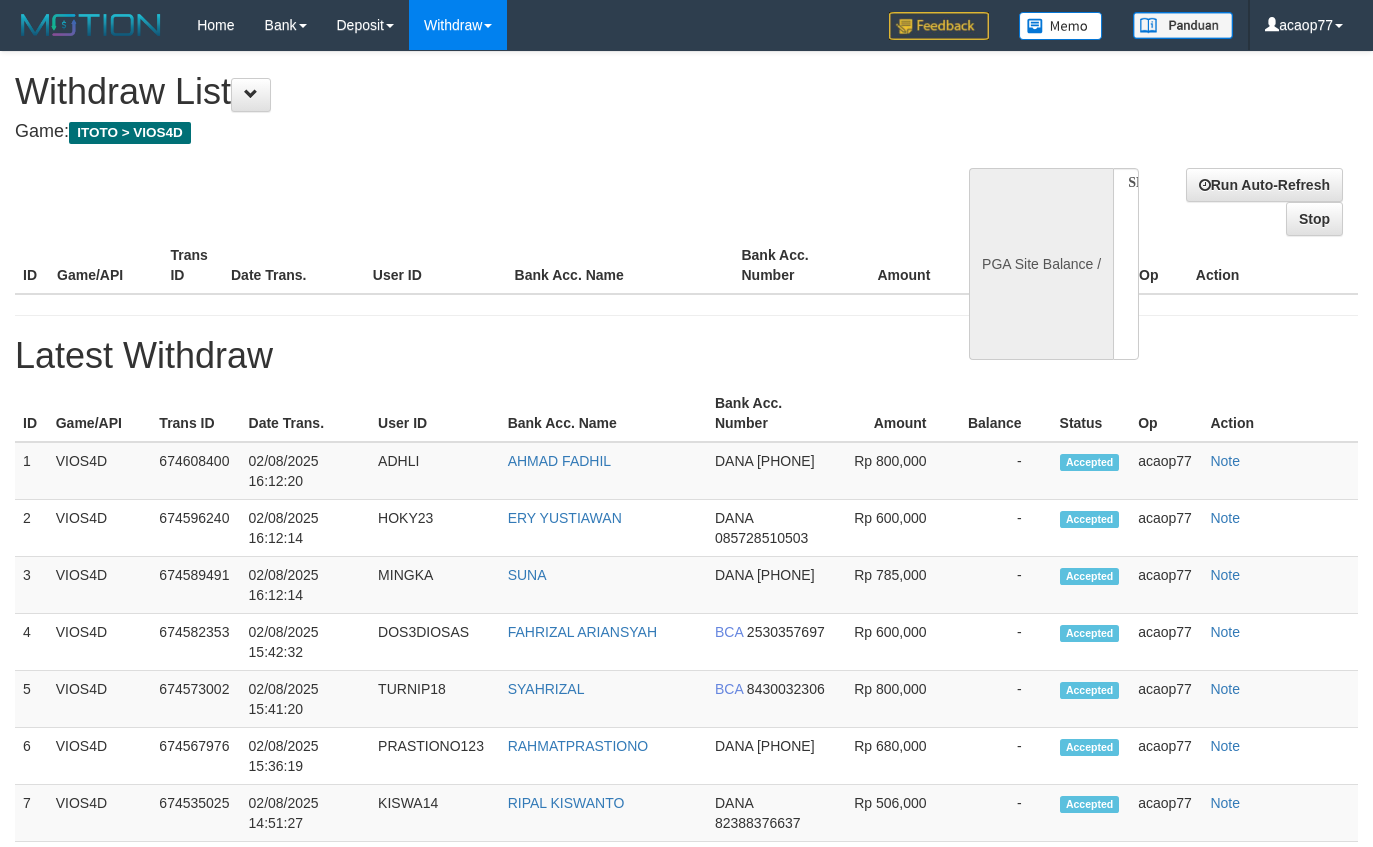 select 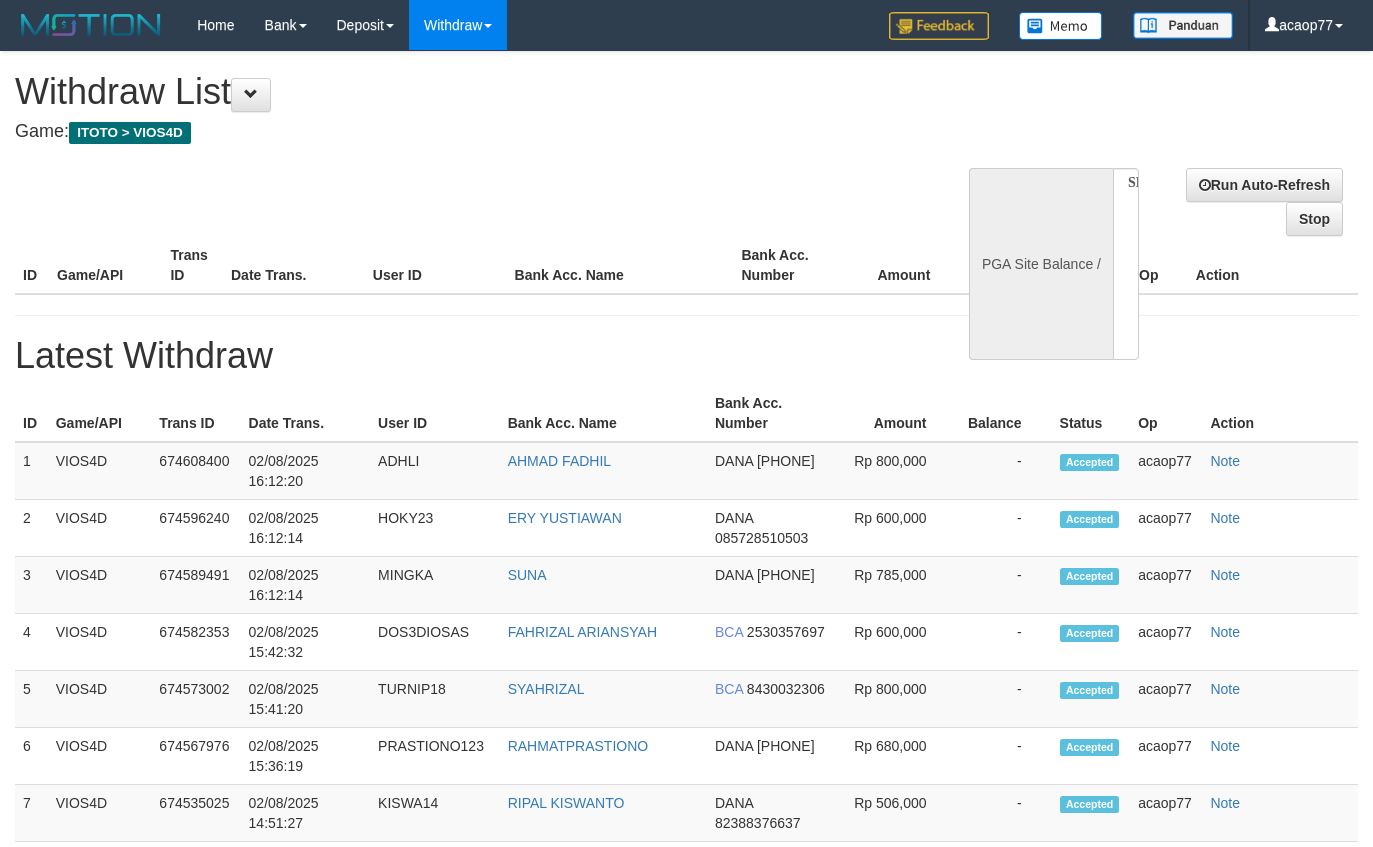 scroll, scrollTop: 0, scrollLeft: 0, axis: both 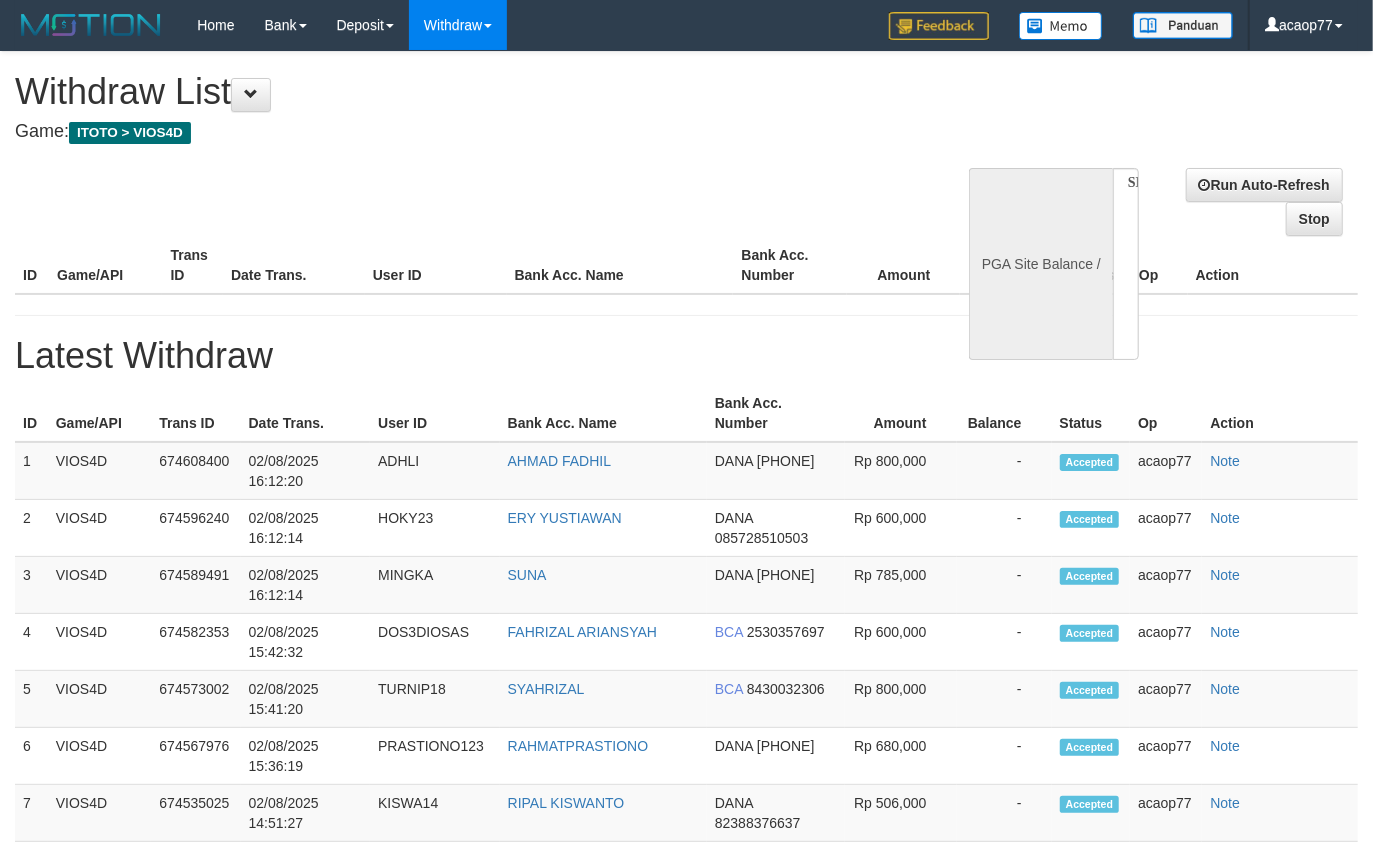 select on "**" 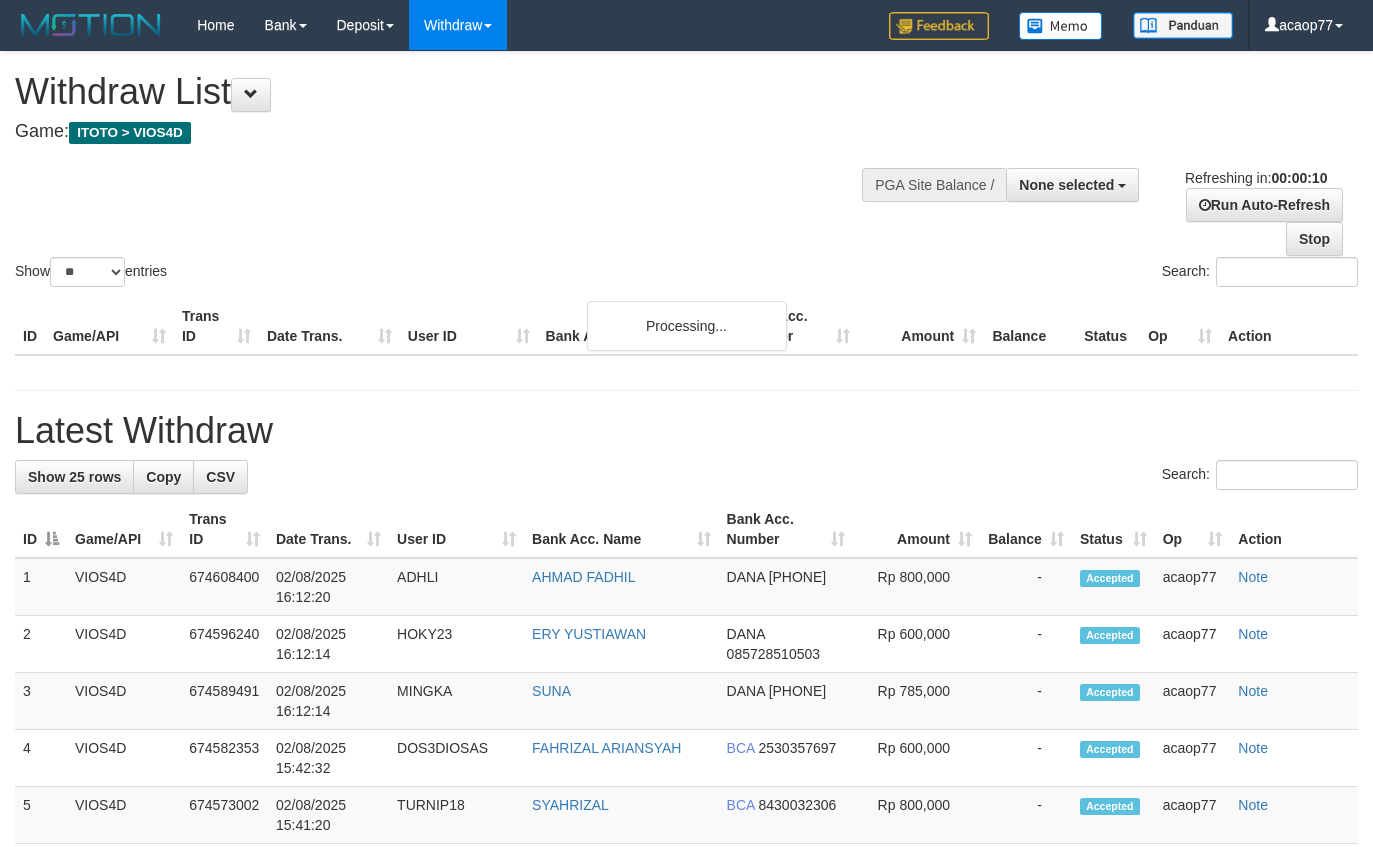 select 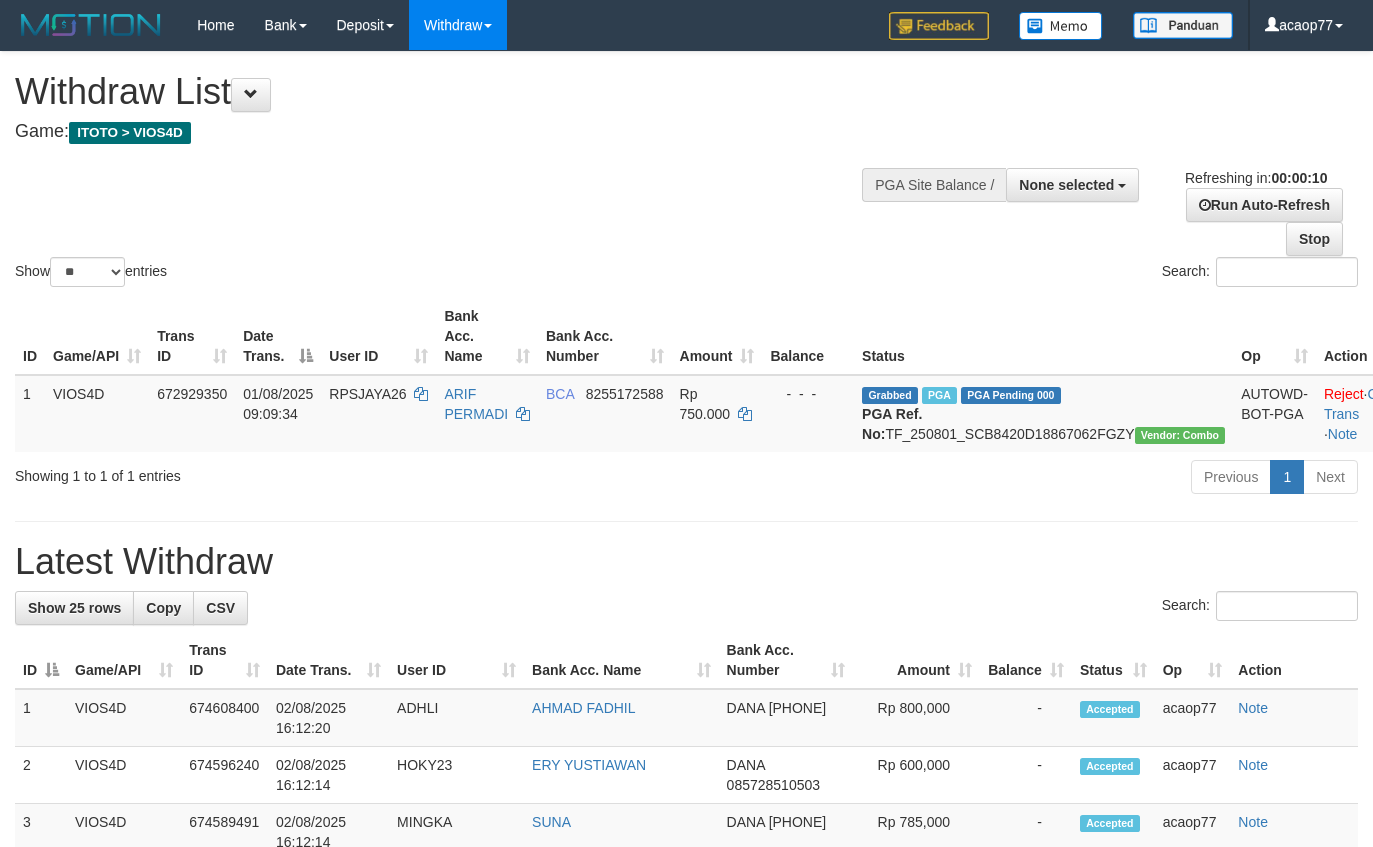 select 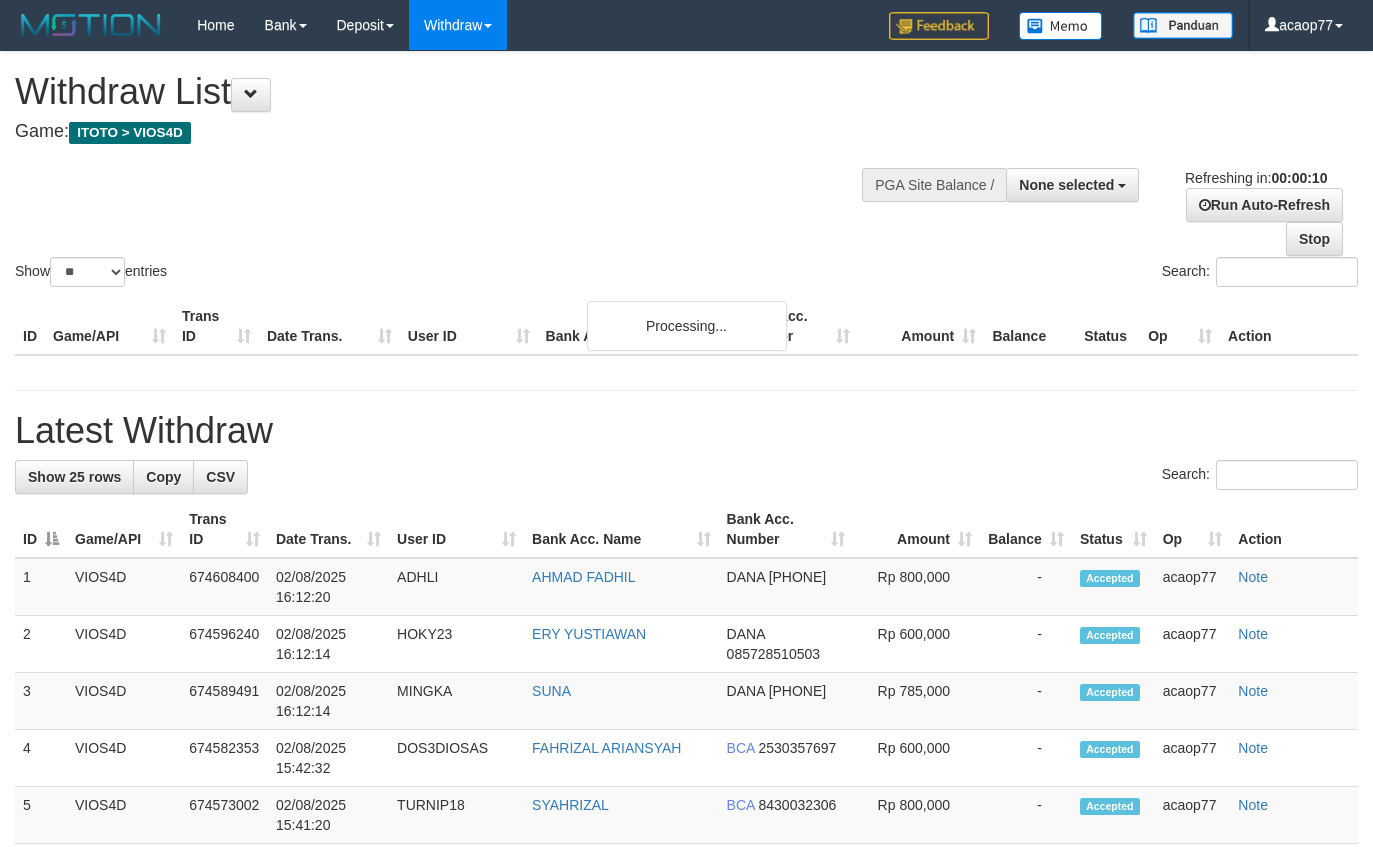 select 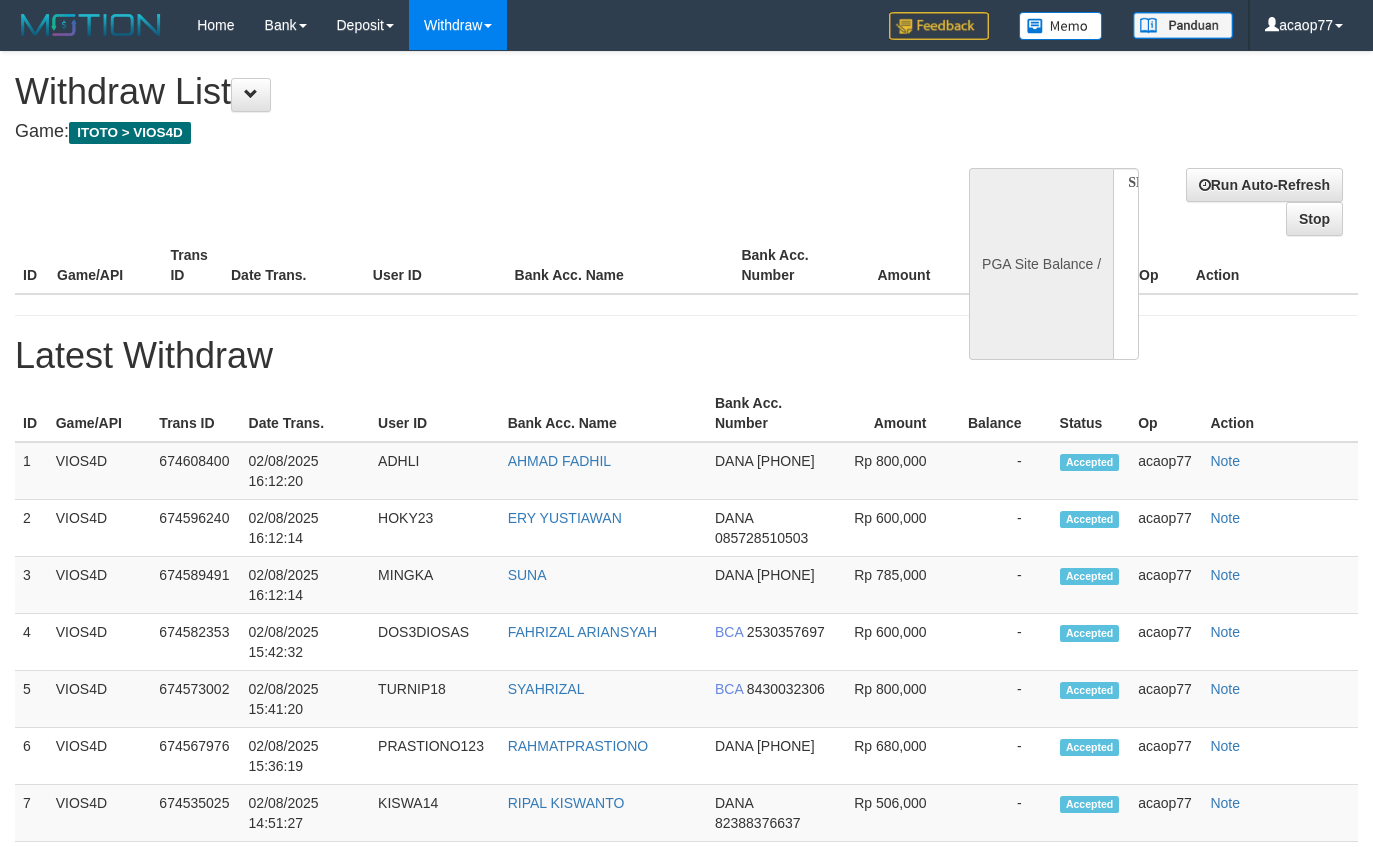 select 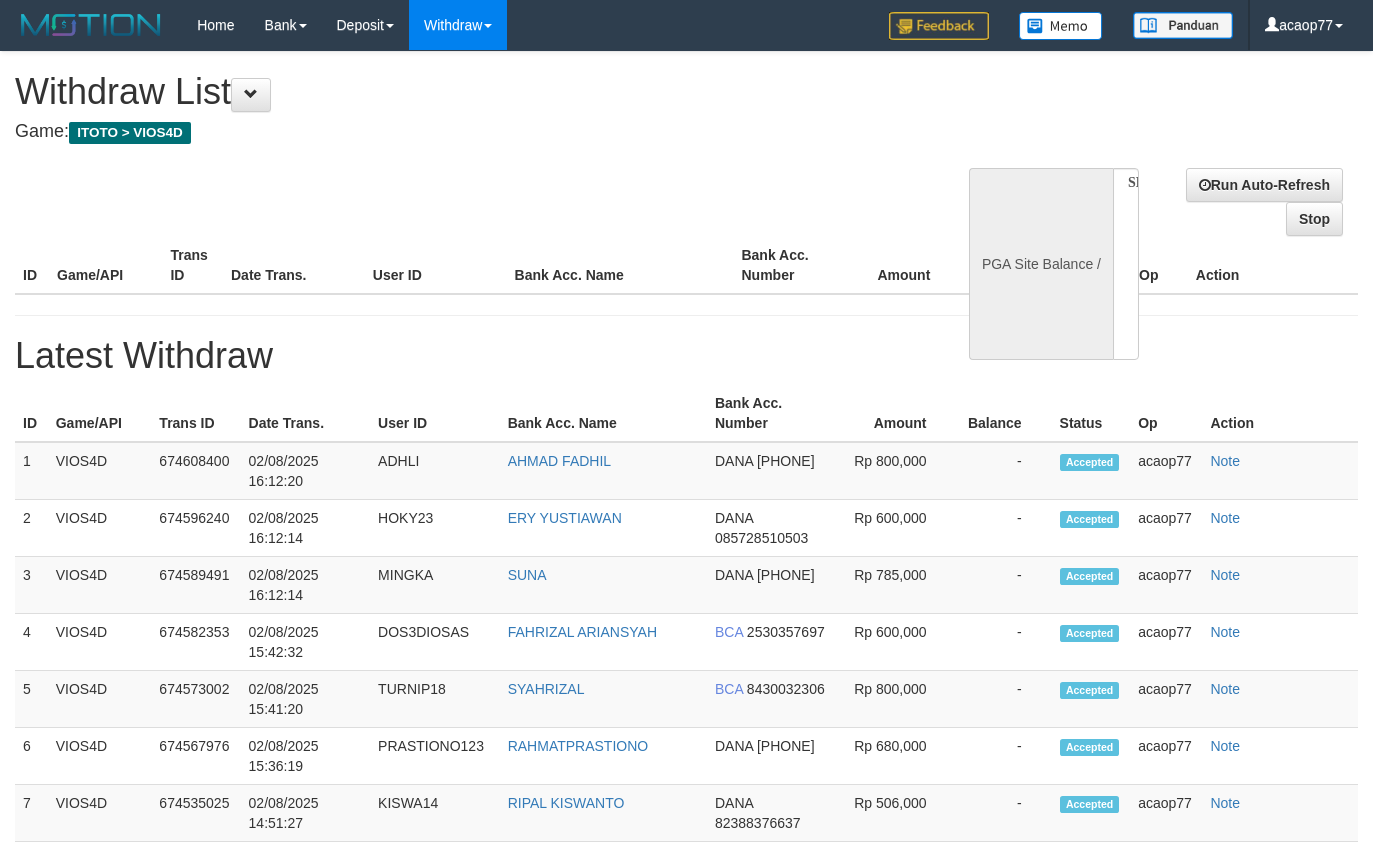 scroll, scrollTop: 0, scrollLeft: 0, axis: both 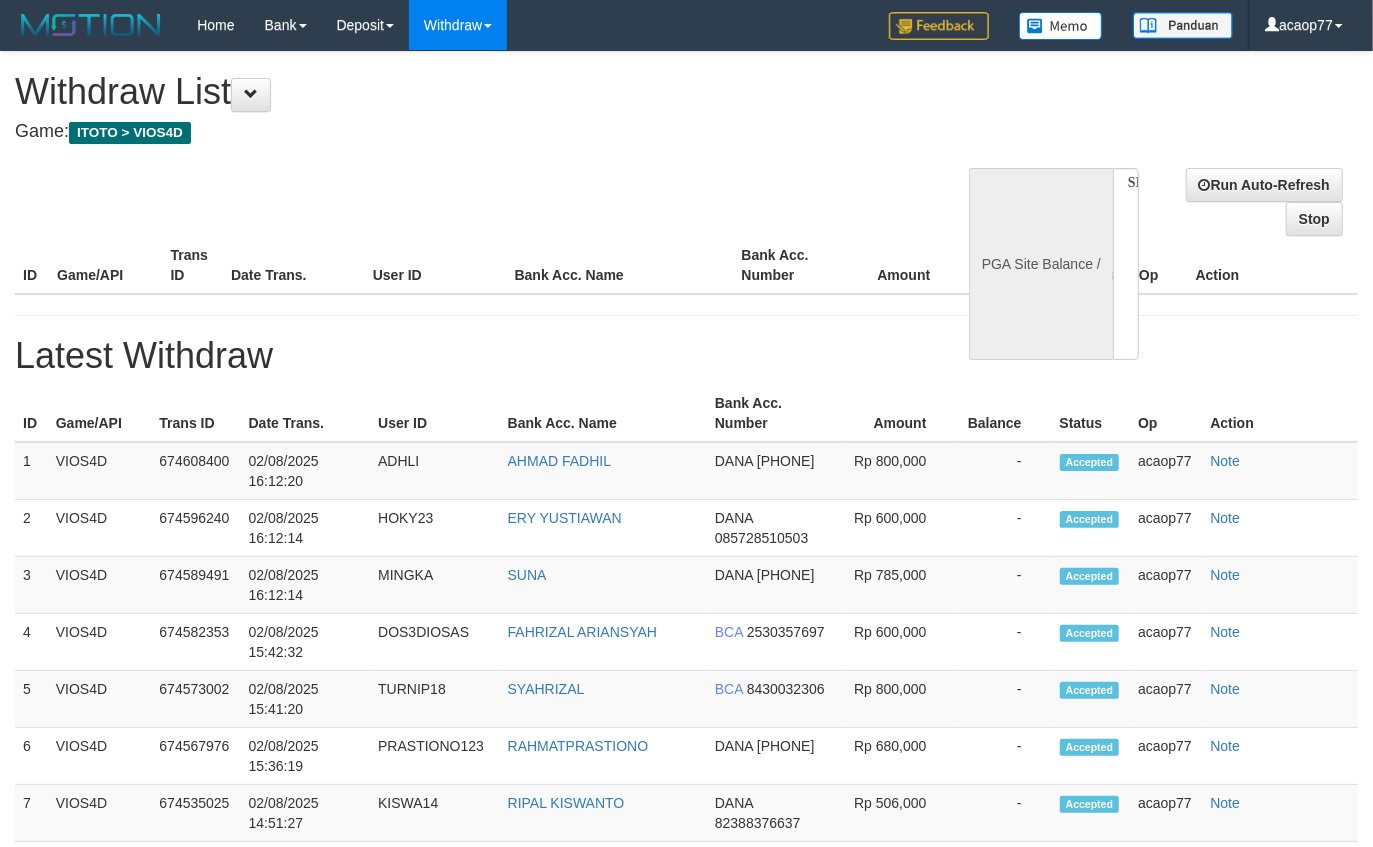 select on "**" 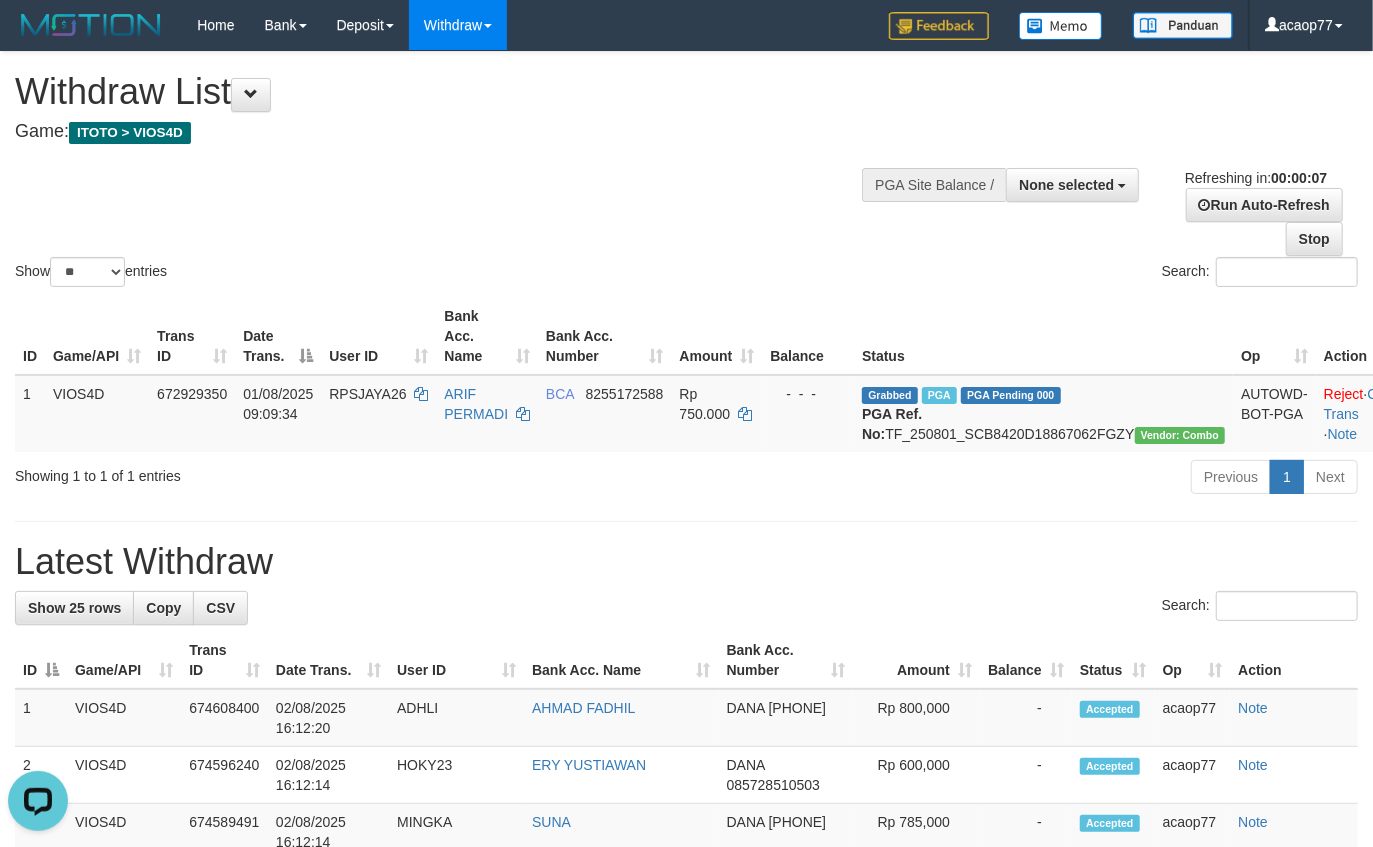 scroll, scrollTop: 0, scrollLeft: 0, axis: both 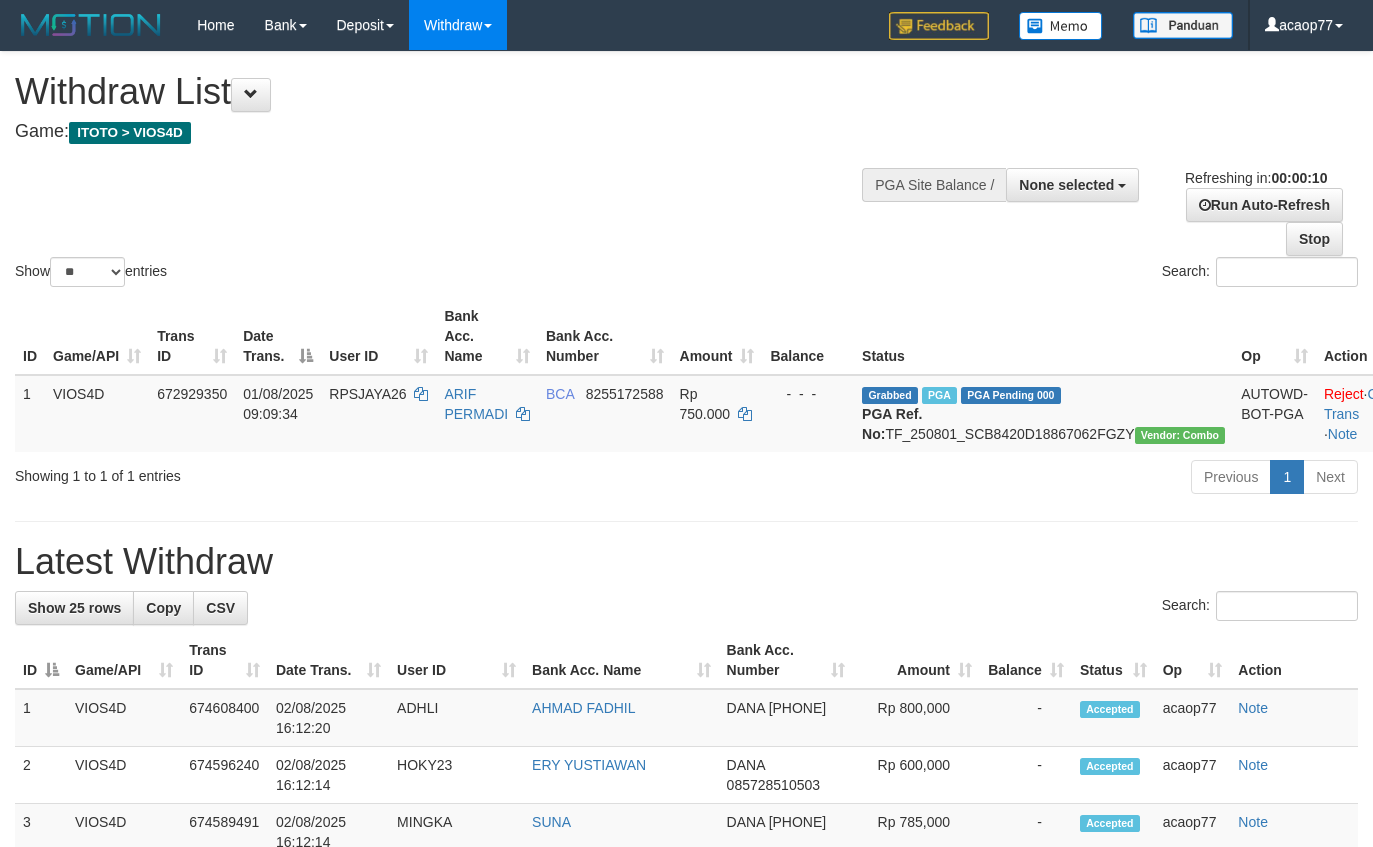 select 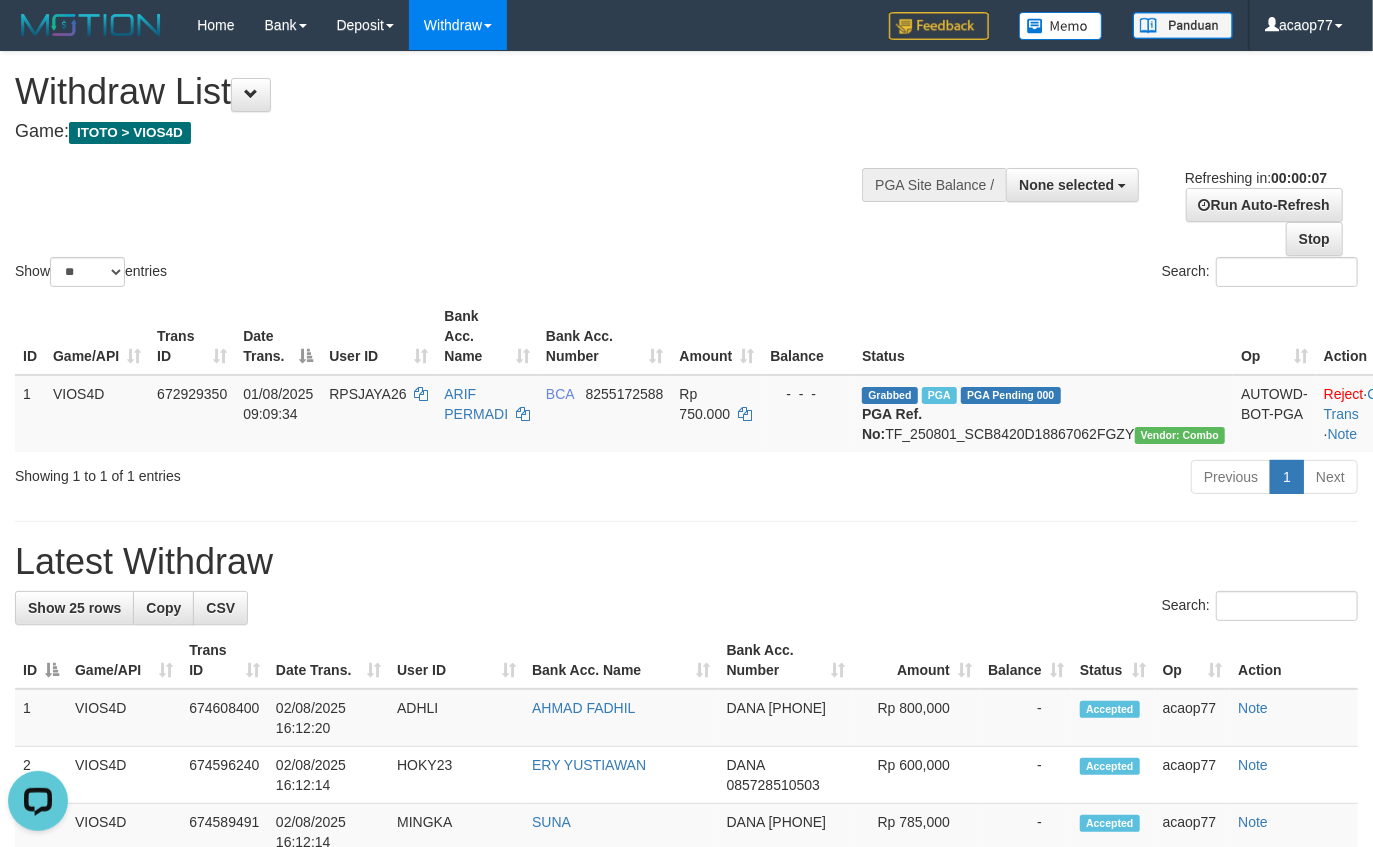 scroll, scrollTop: 0, scrollLeft: 0, axis: both 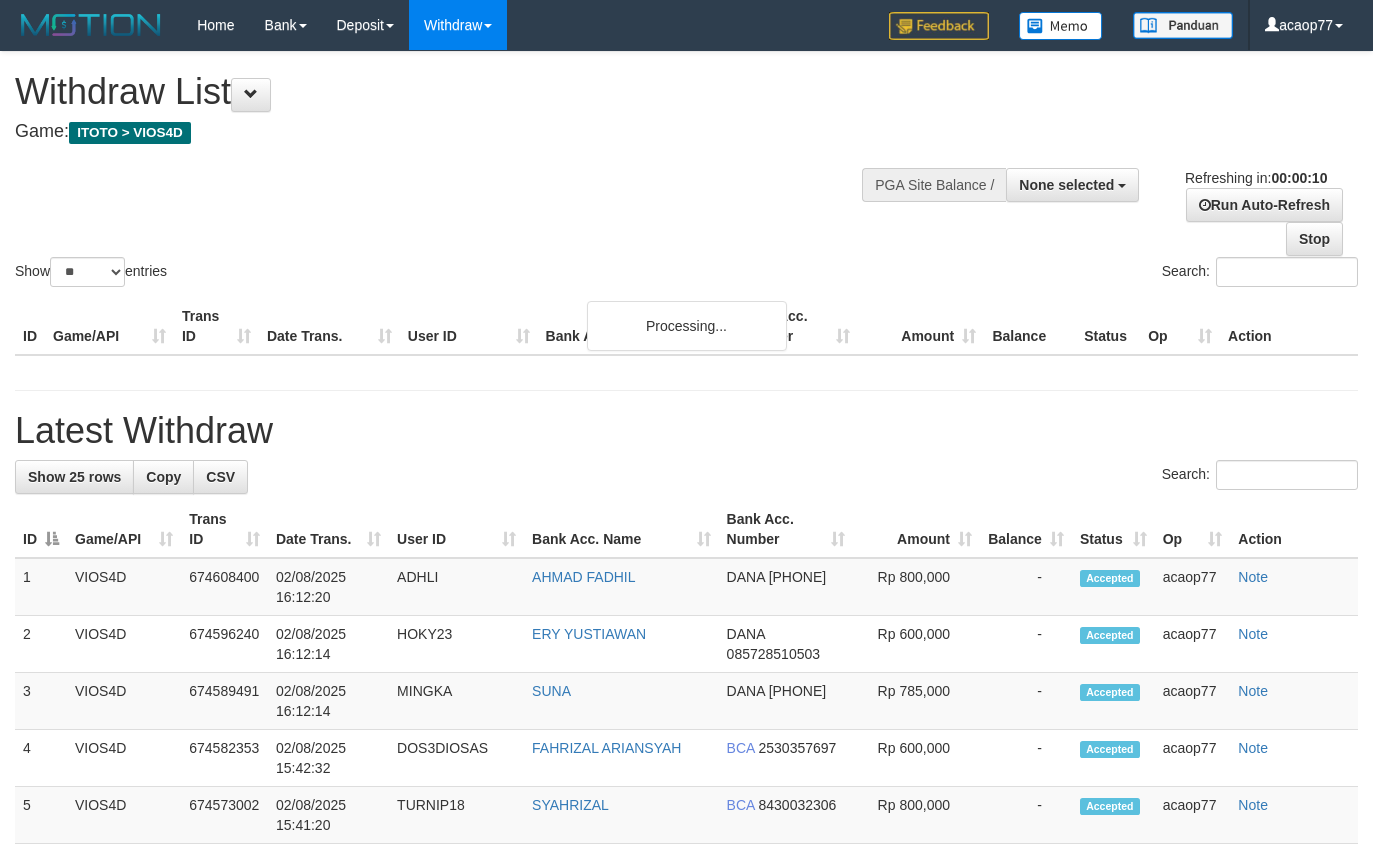 select 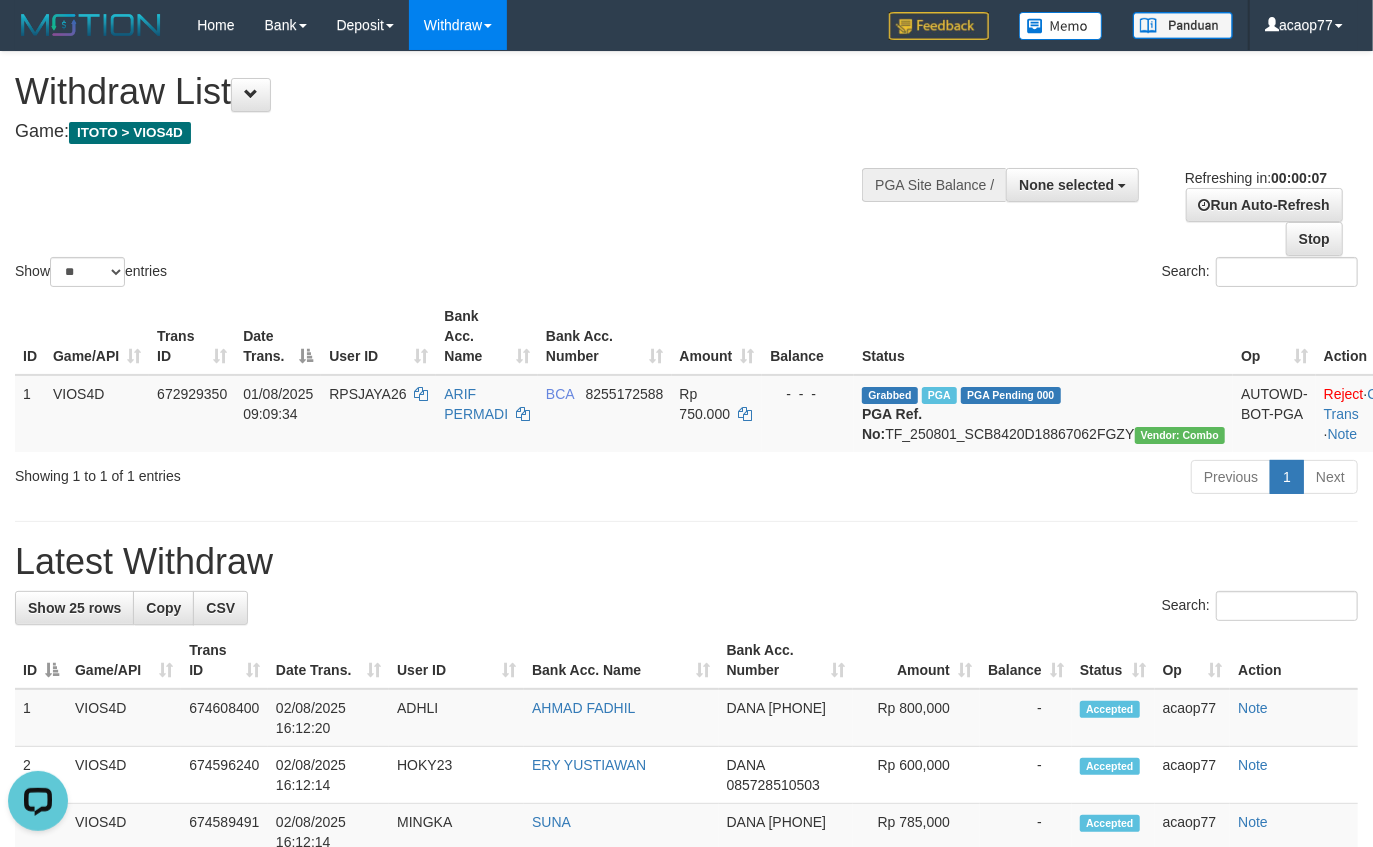 scroll, scrollTop: 0, scrollLeft: 0, axis: both 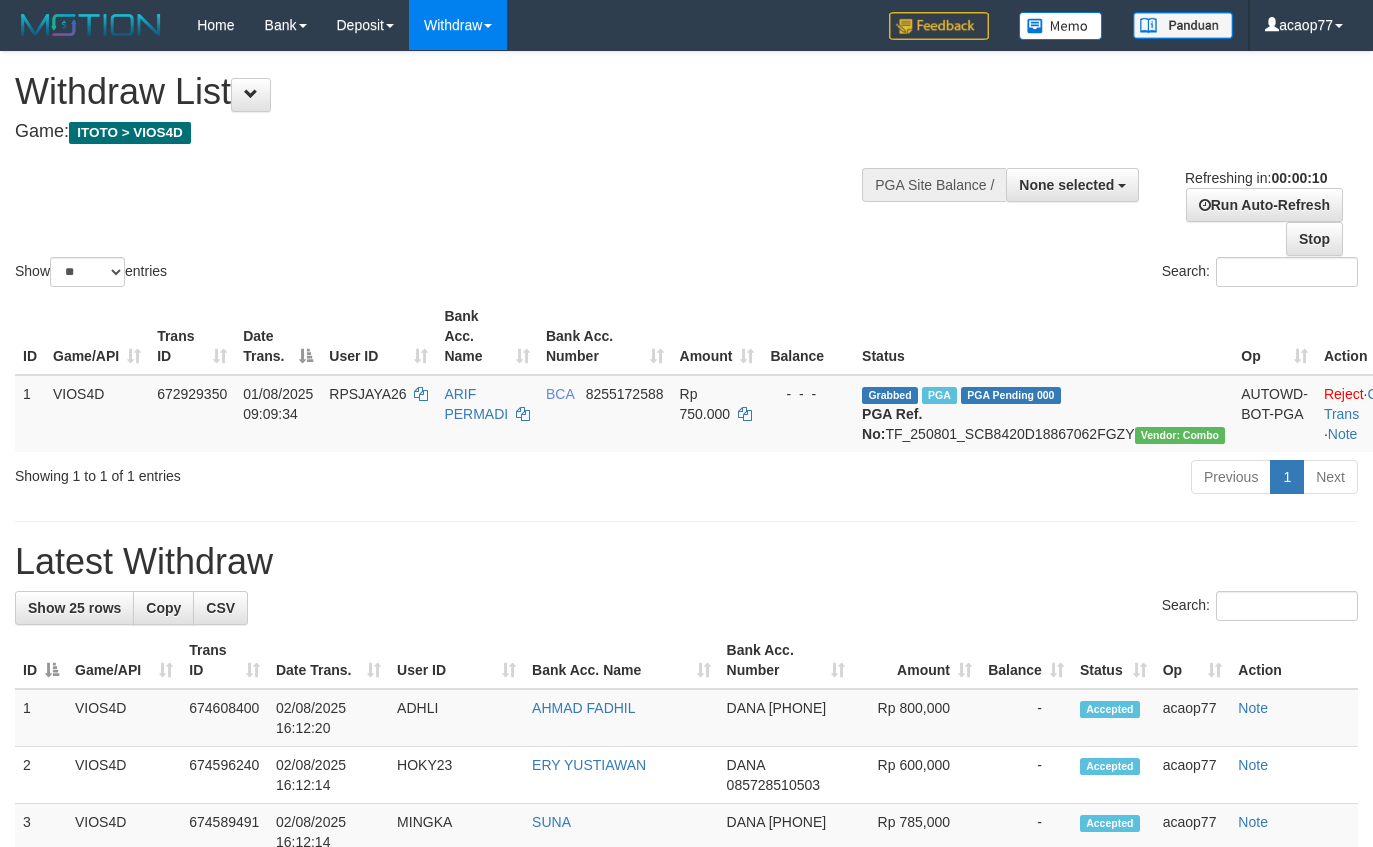 select 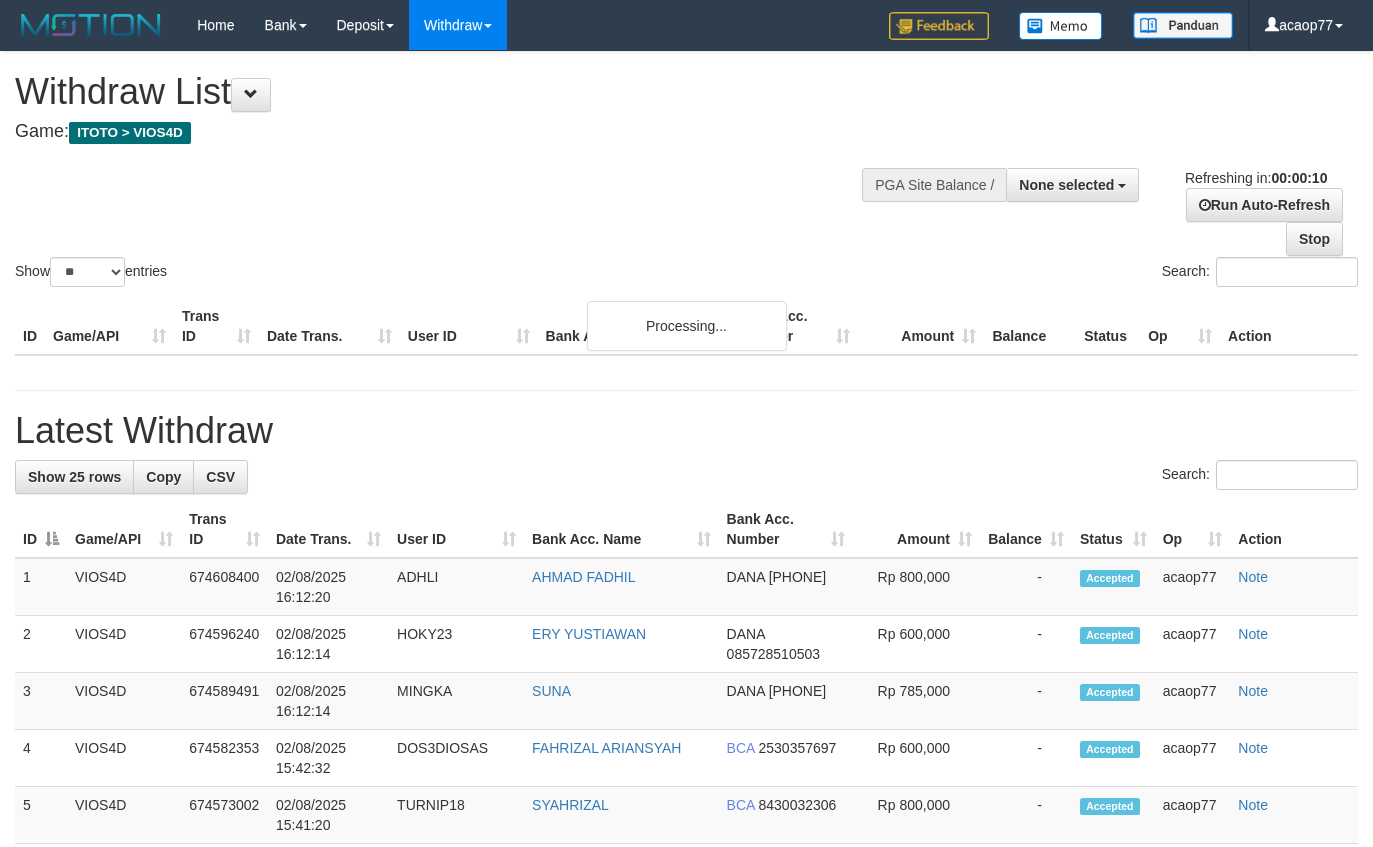 select 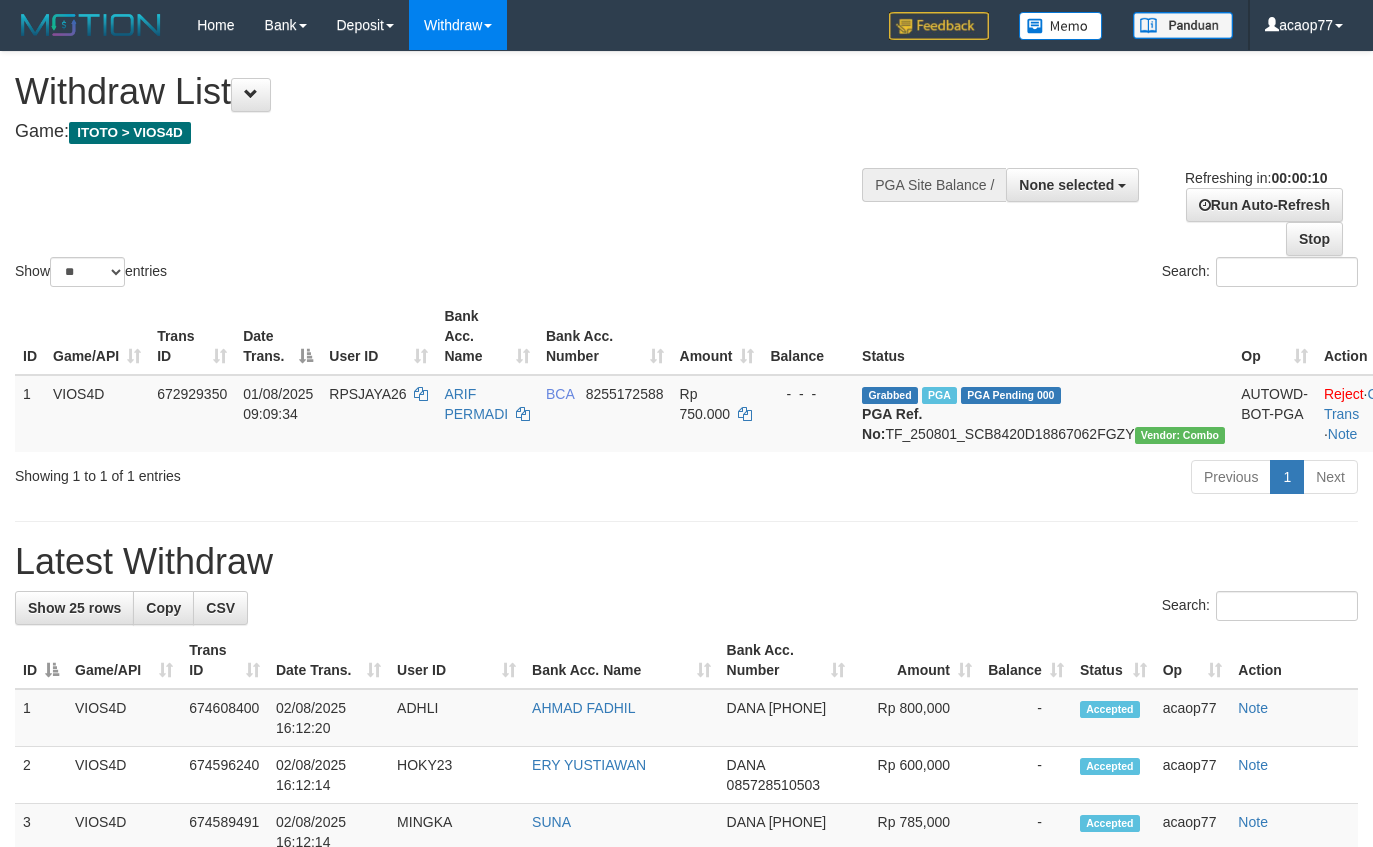 select 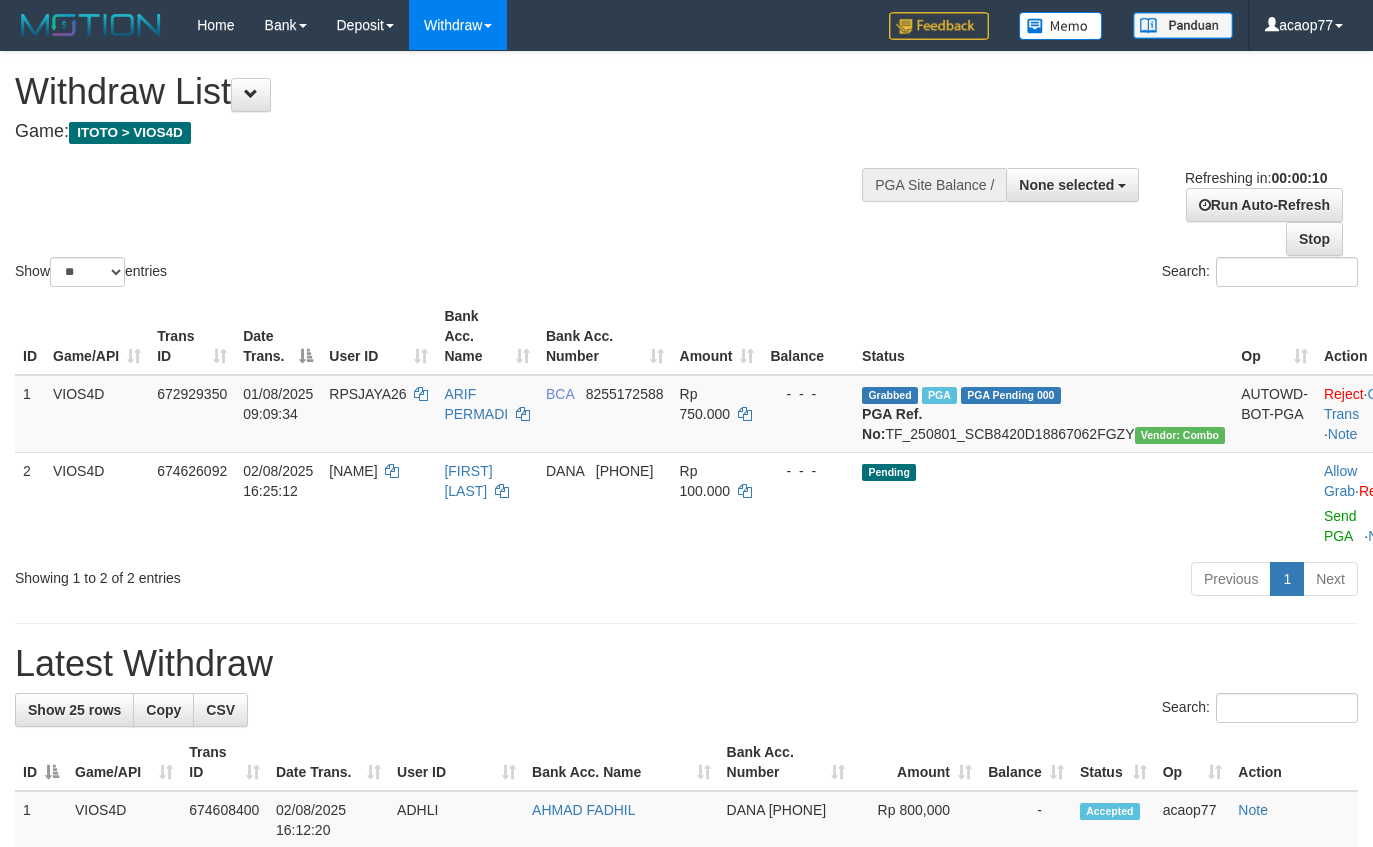 select 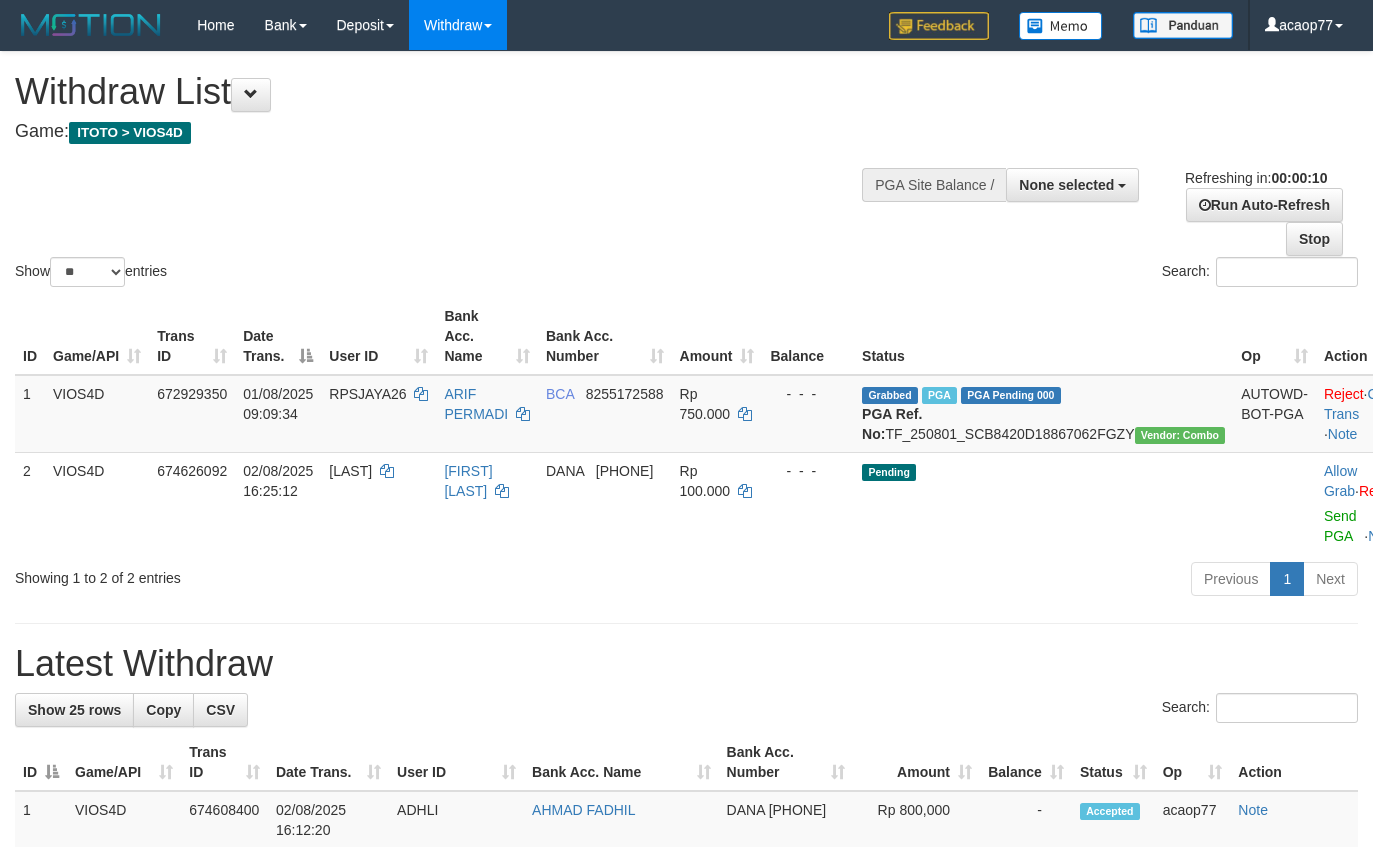 select 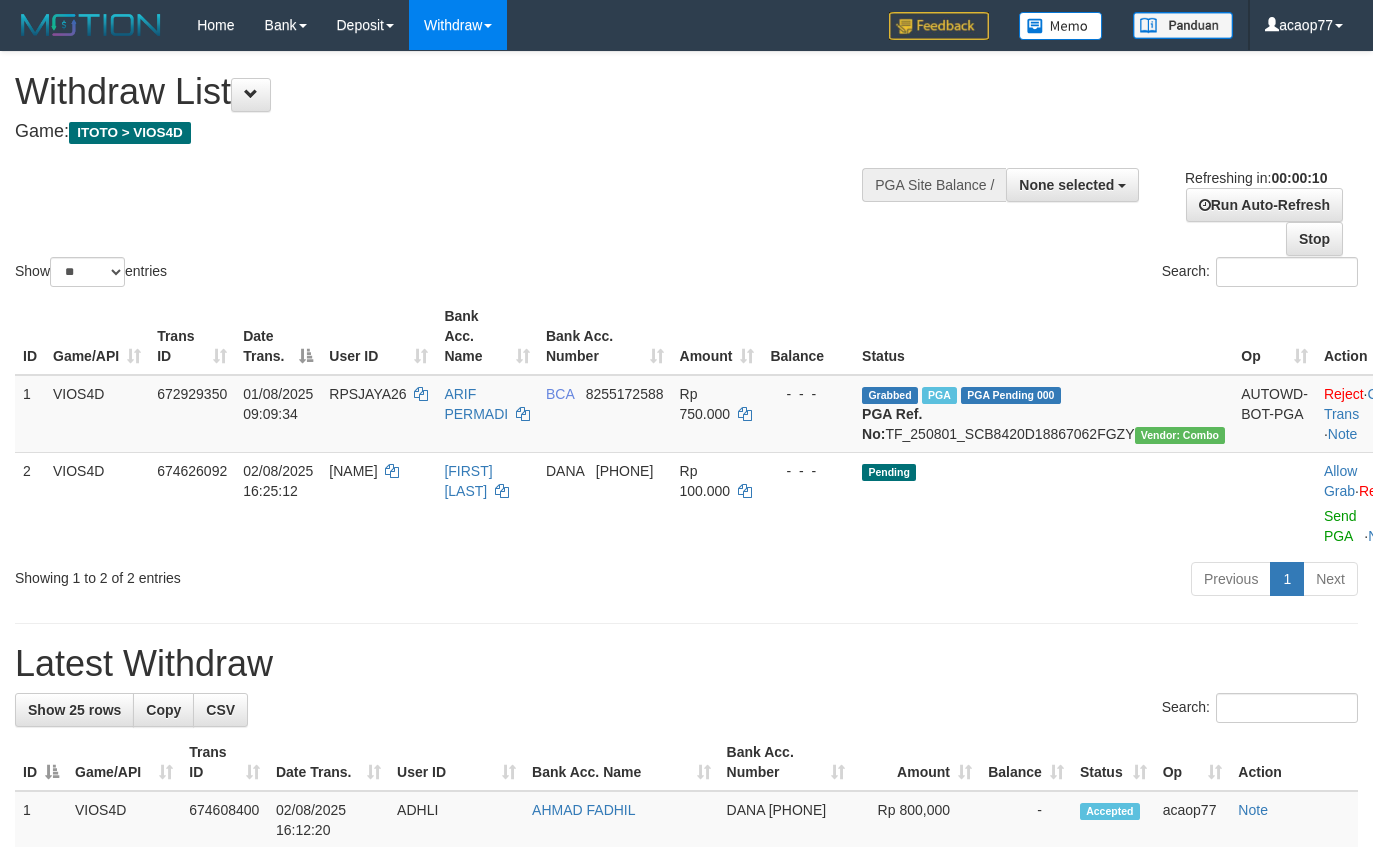 select 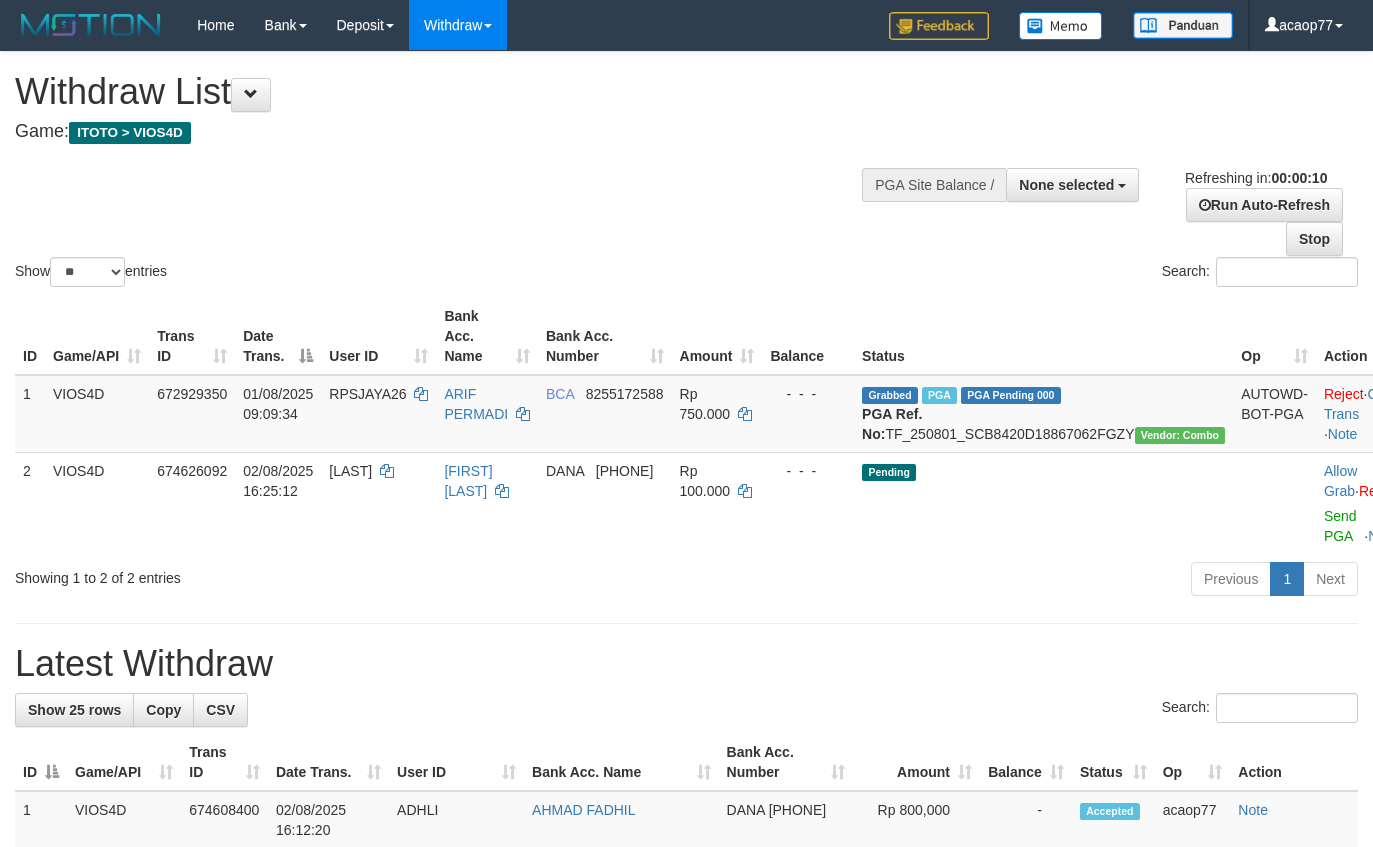 select 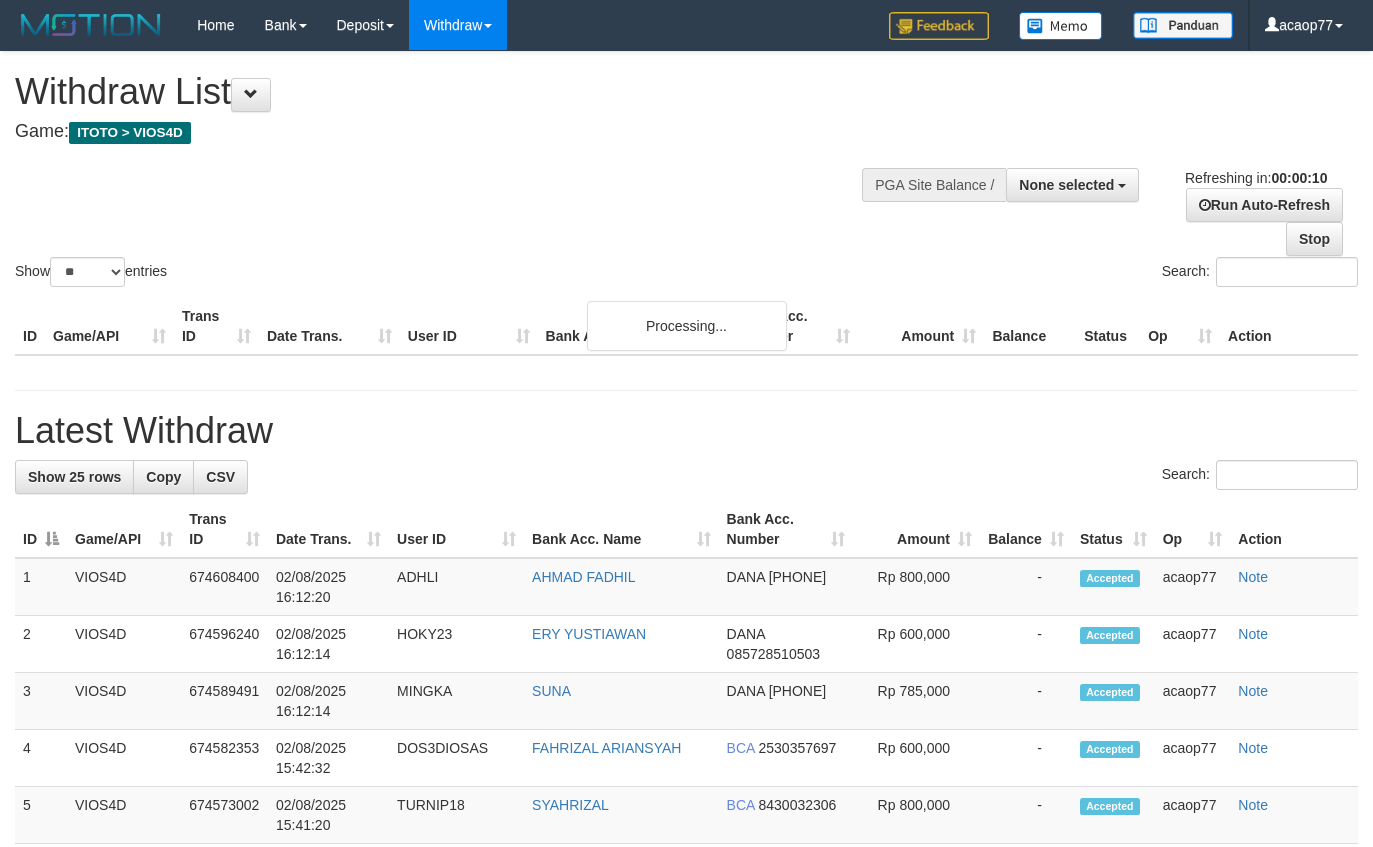 select 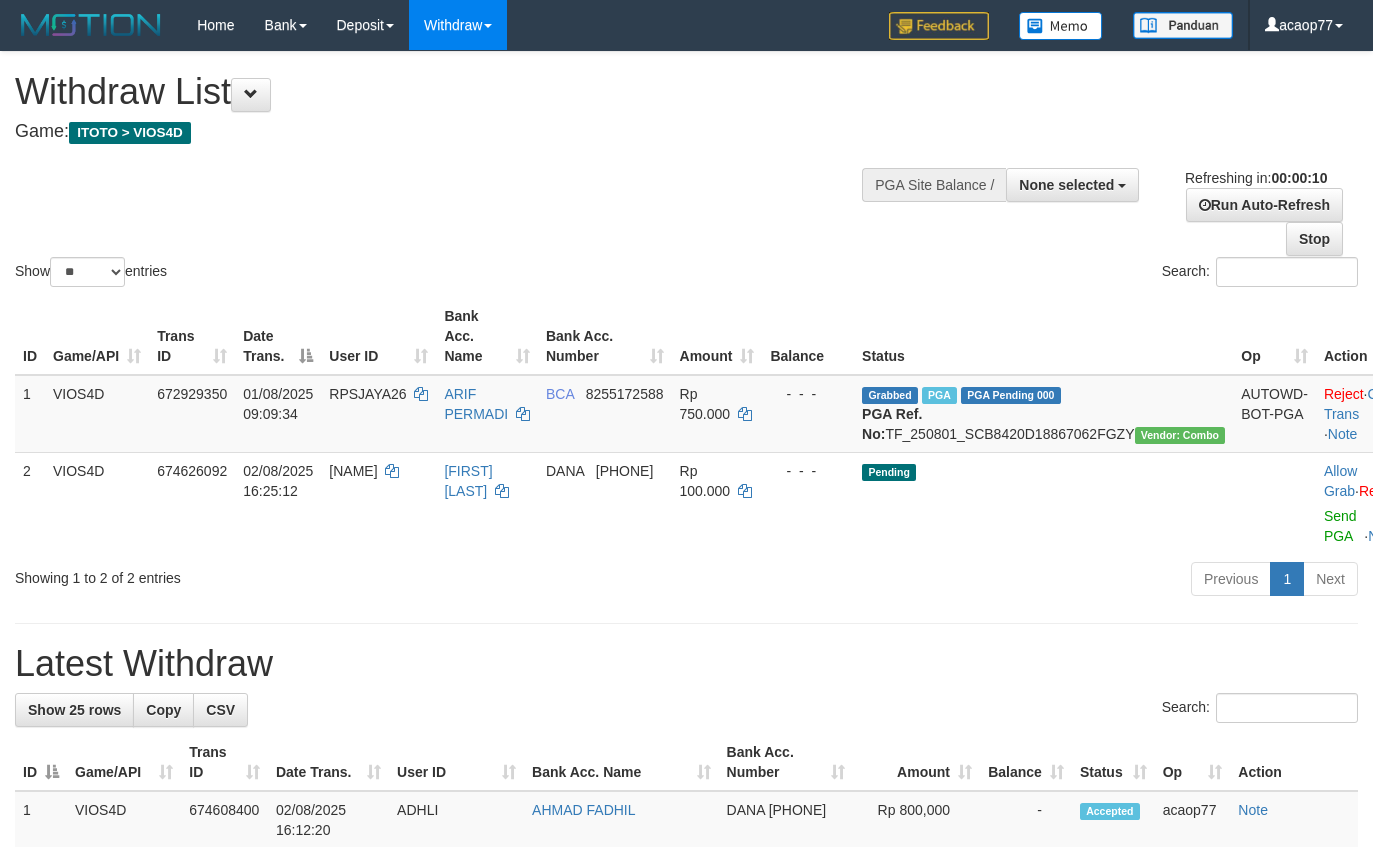 select 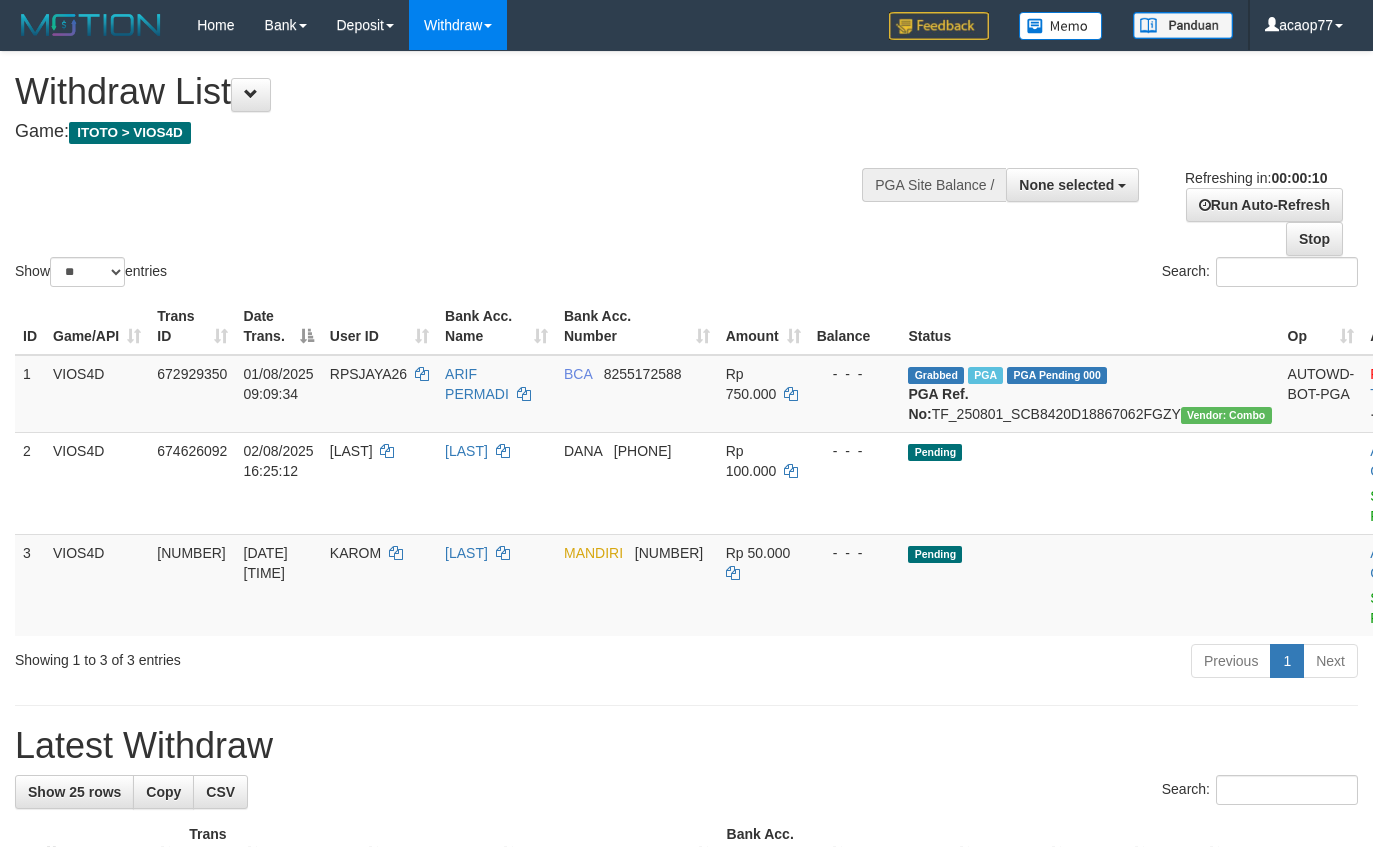 select 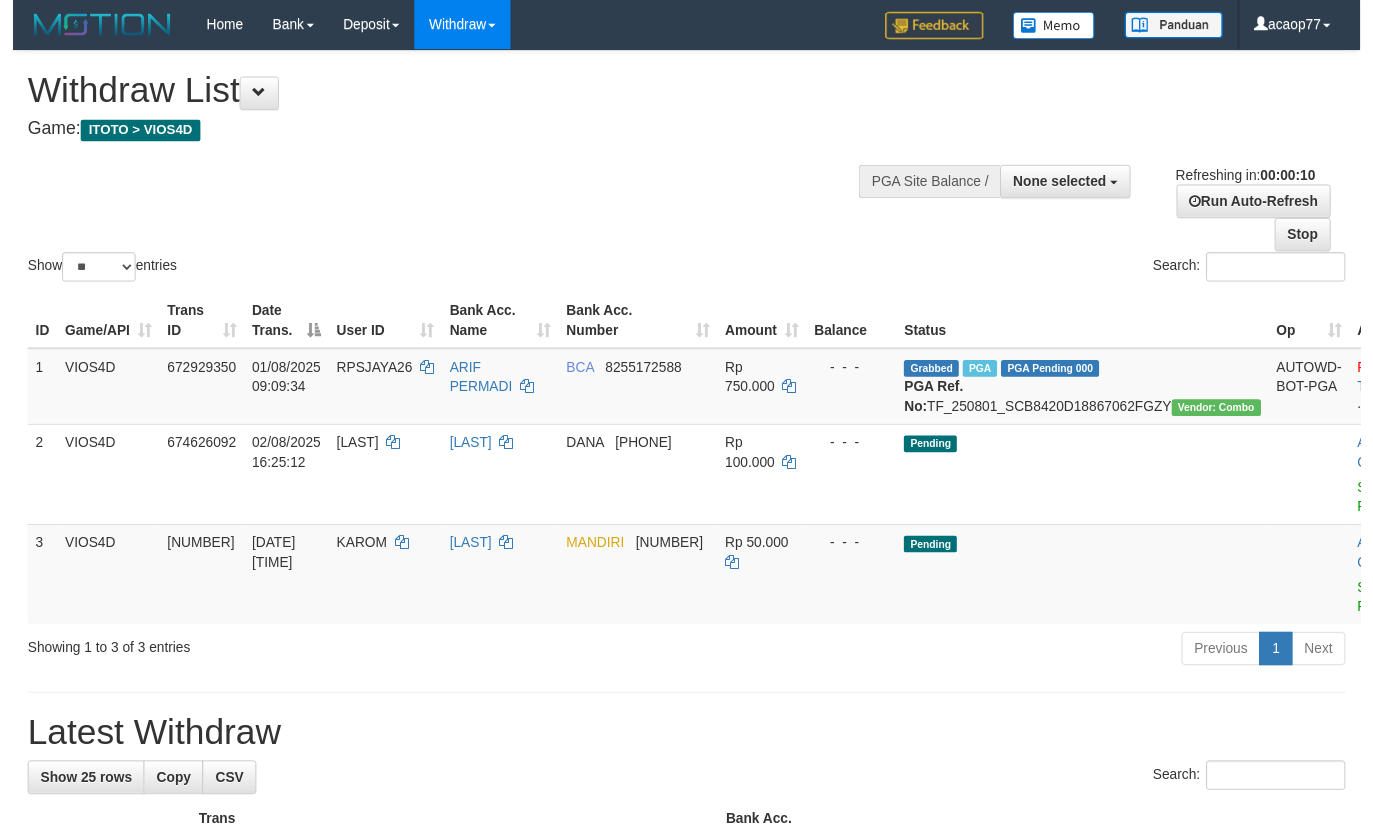 scroll, scrollTop: 0, scrollLeft: 0, axis: both 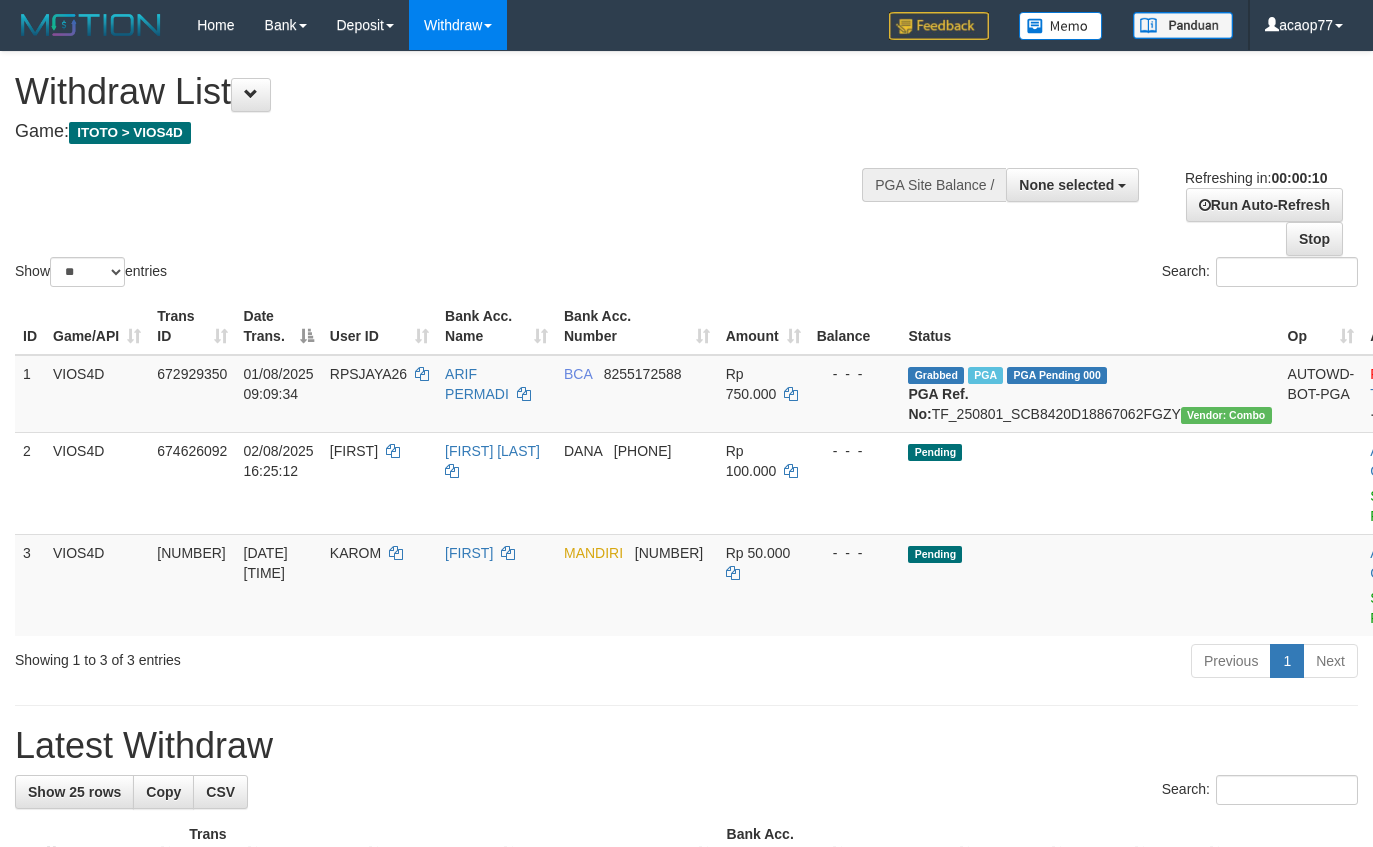 select 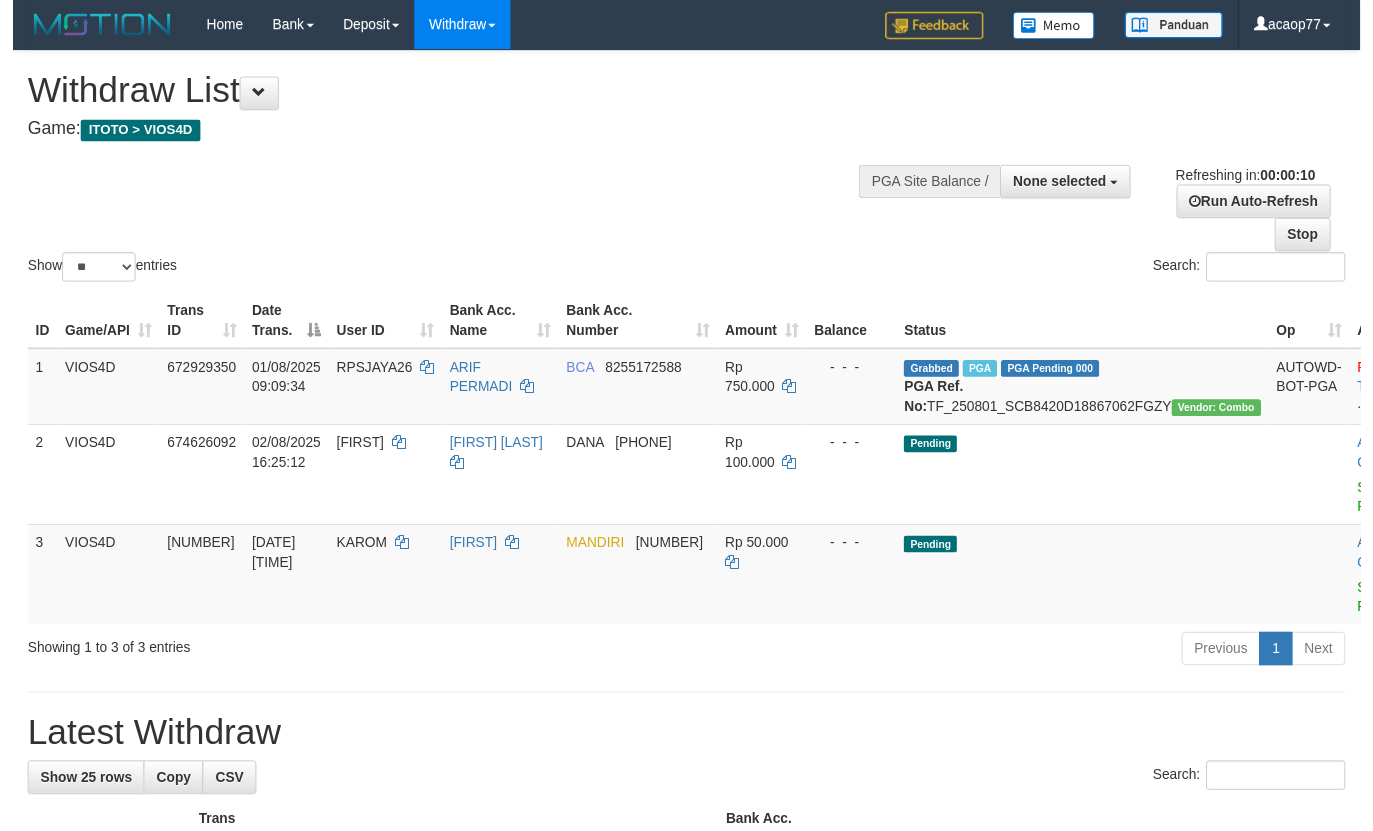 scroll, scrollTop: 0, scrollLeft: 0, axis: both 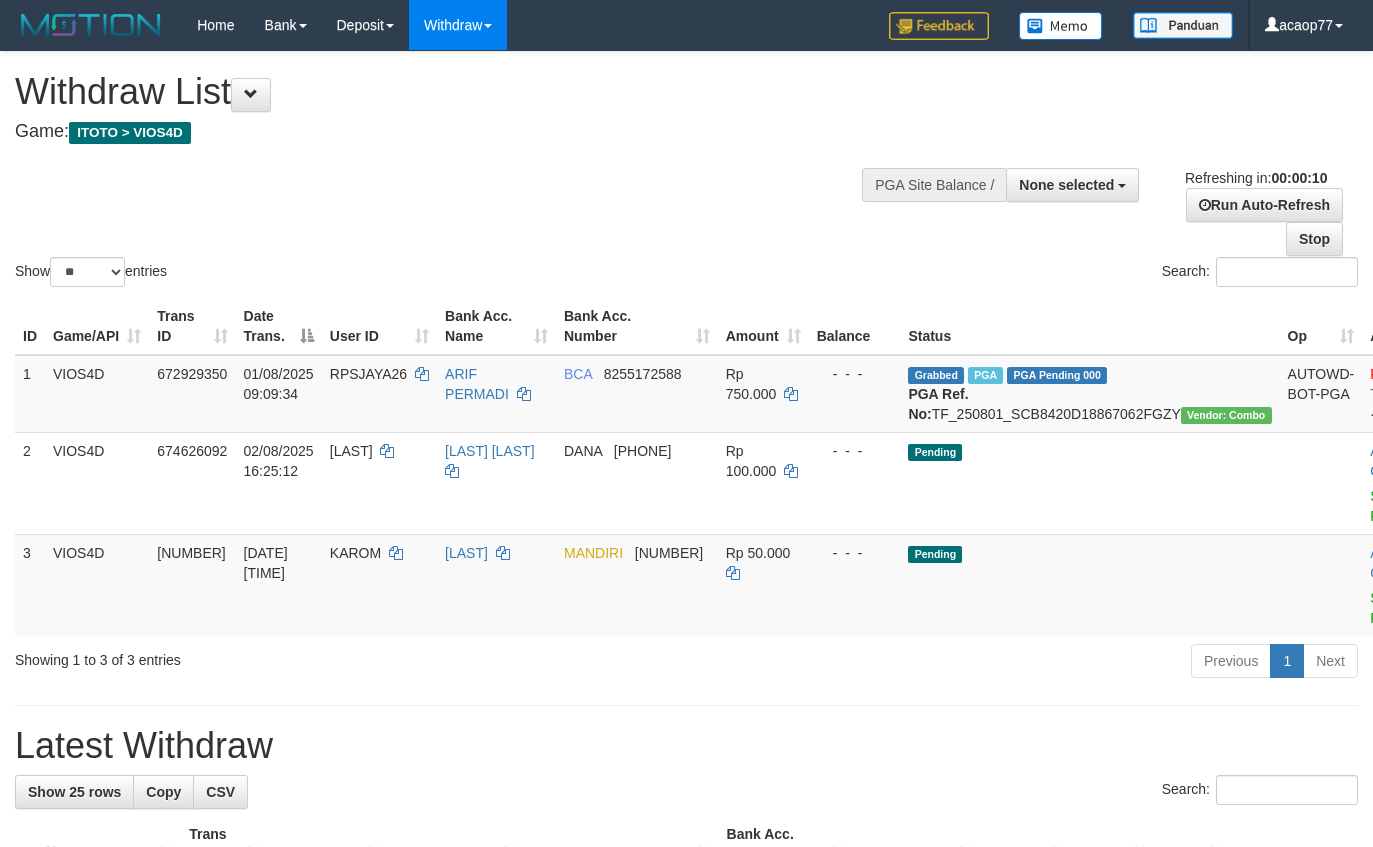 select 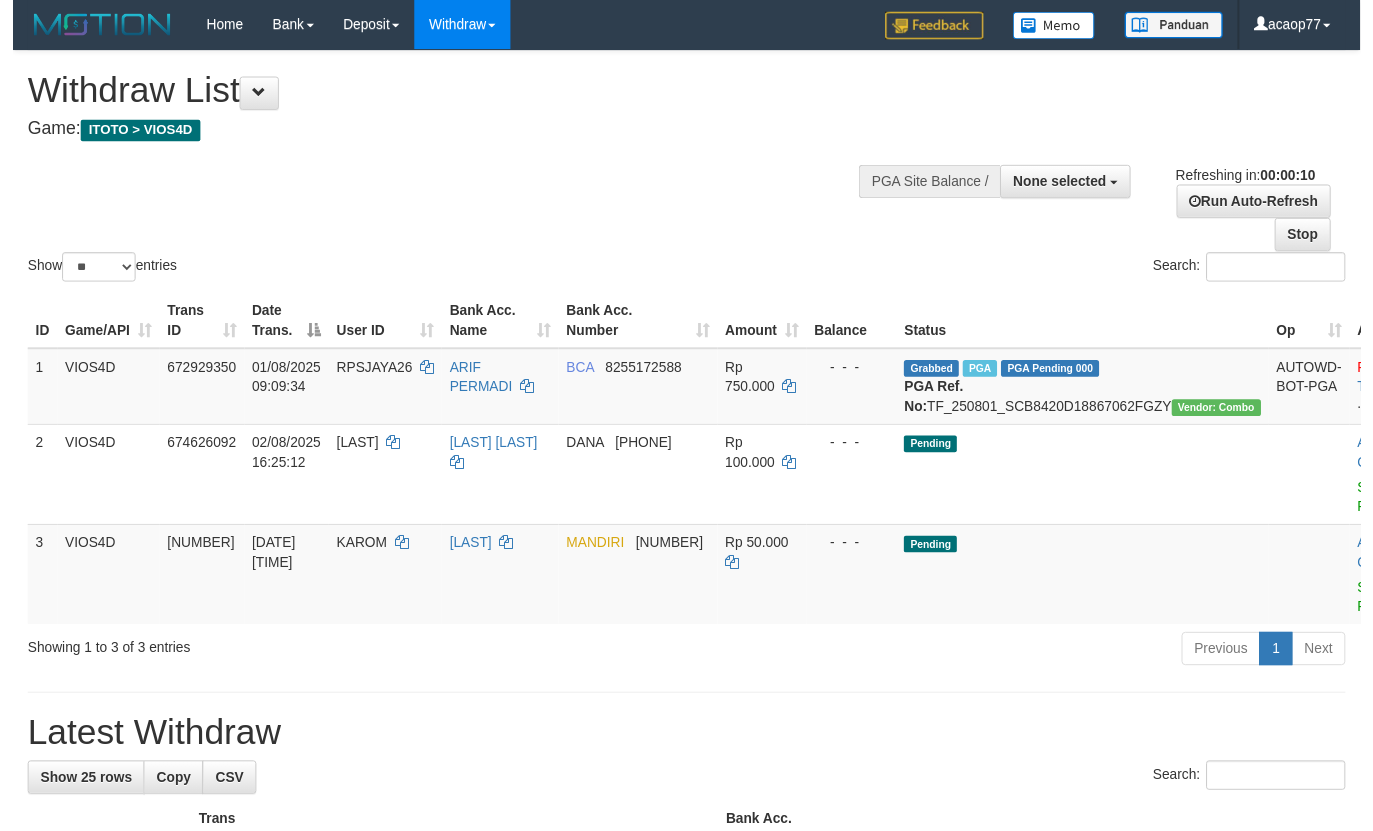 scroll, scrollTop: 0, scrollLeft: 0, axis: both 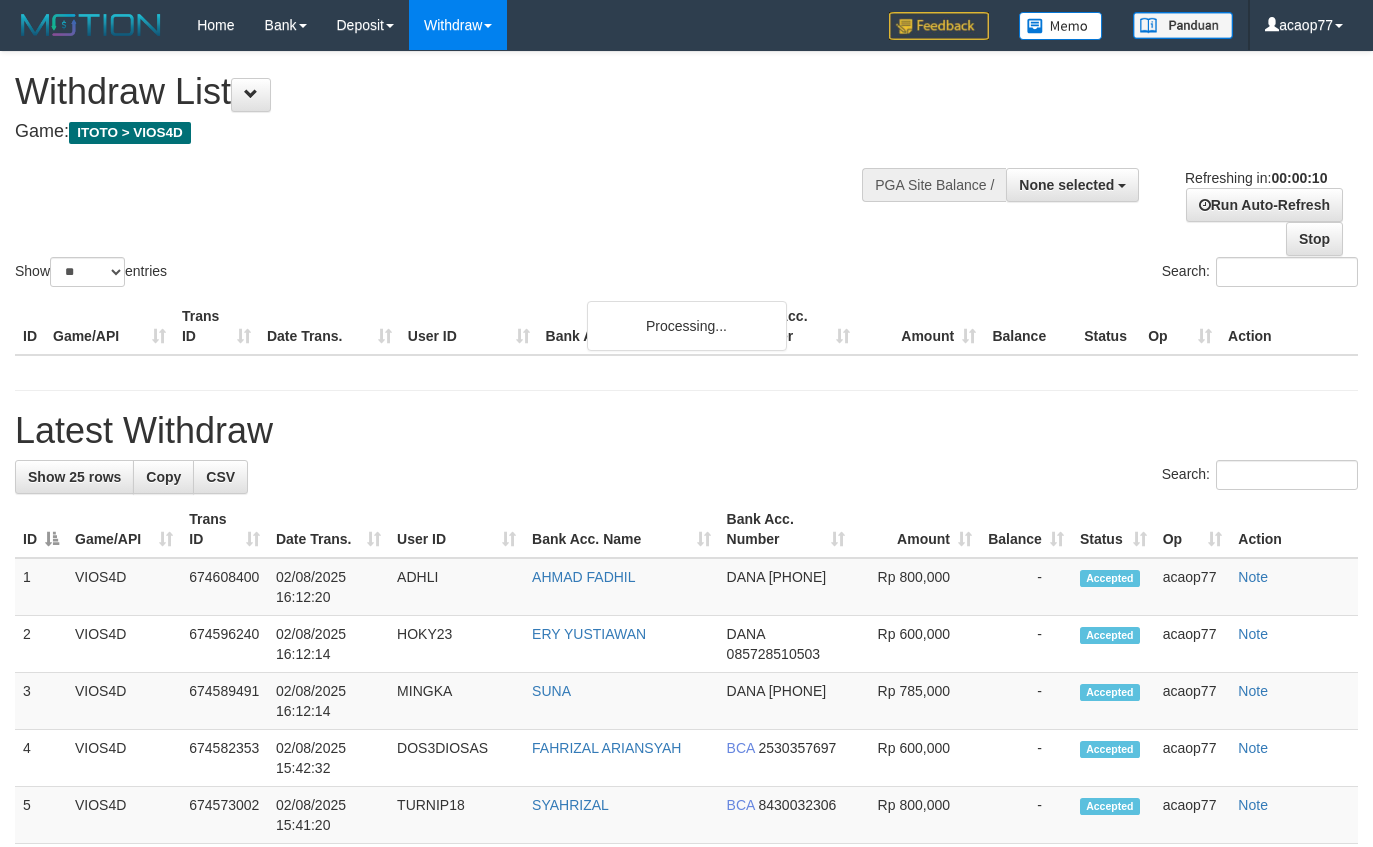 select 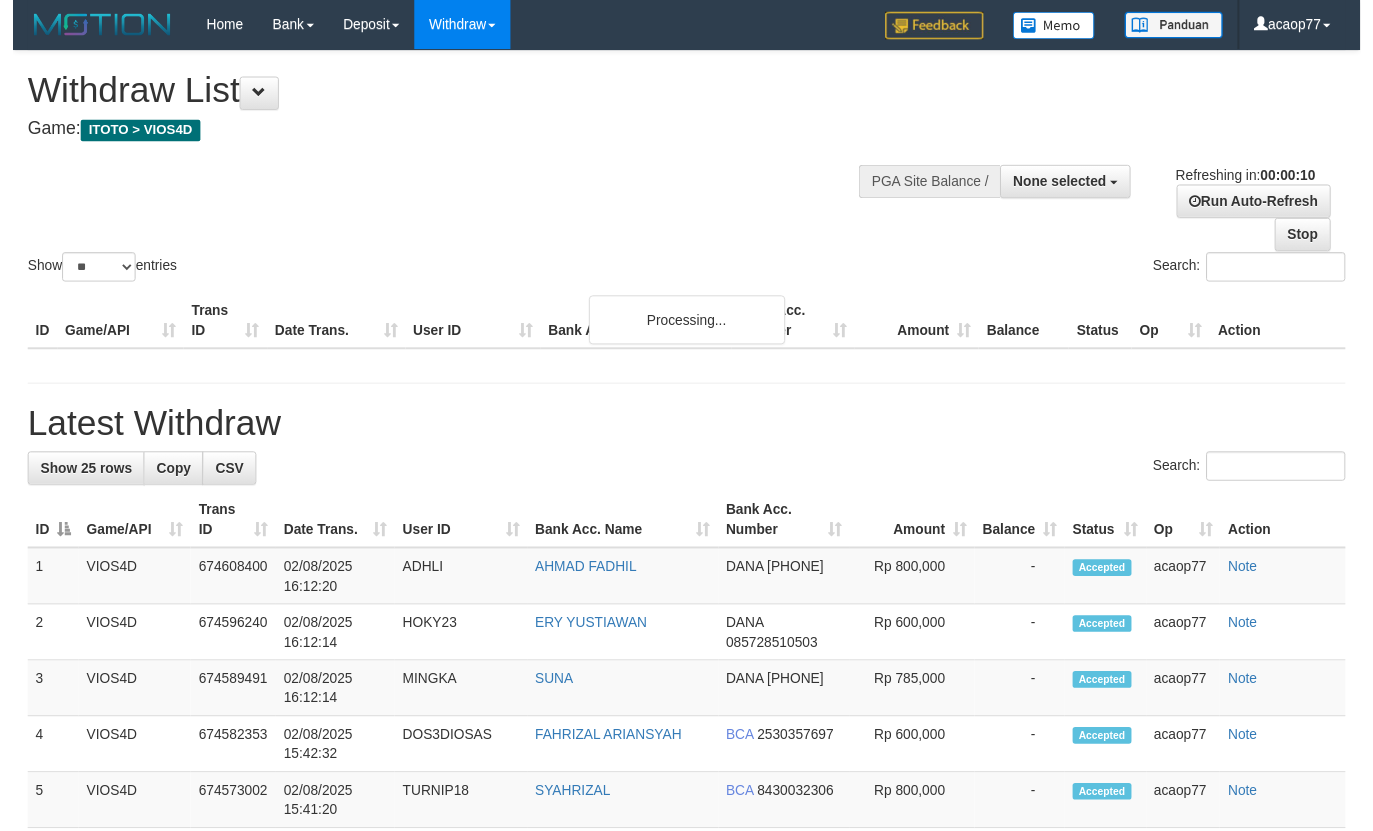 scroll, scrollTop: 0, scrollLeft: 0, axis: both 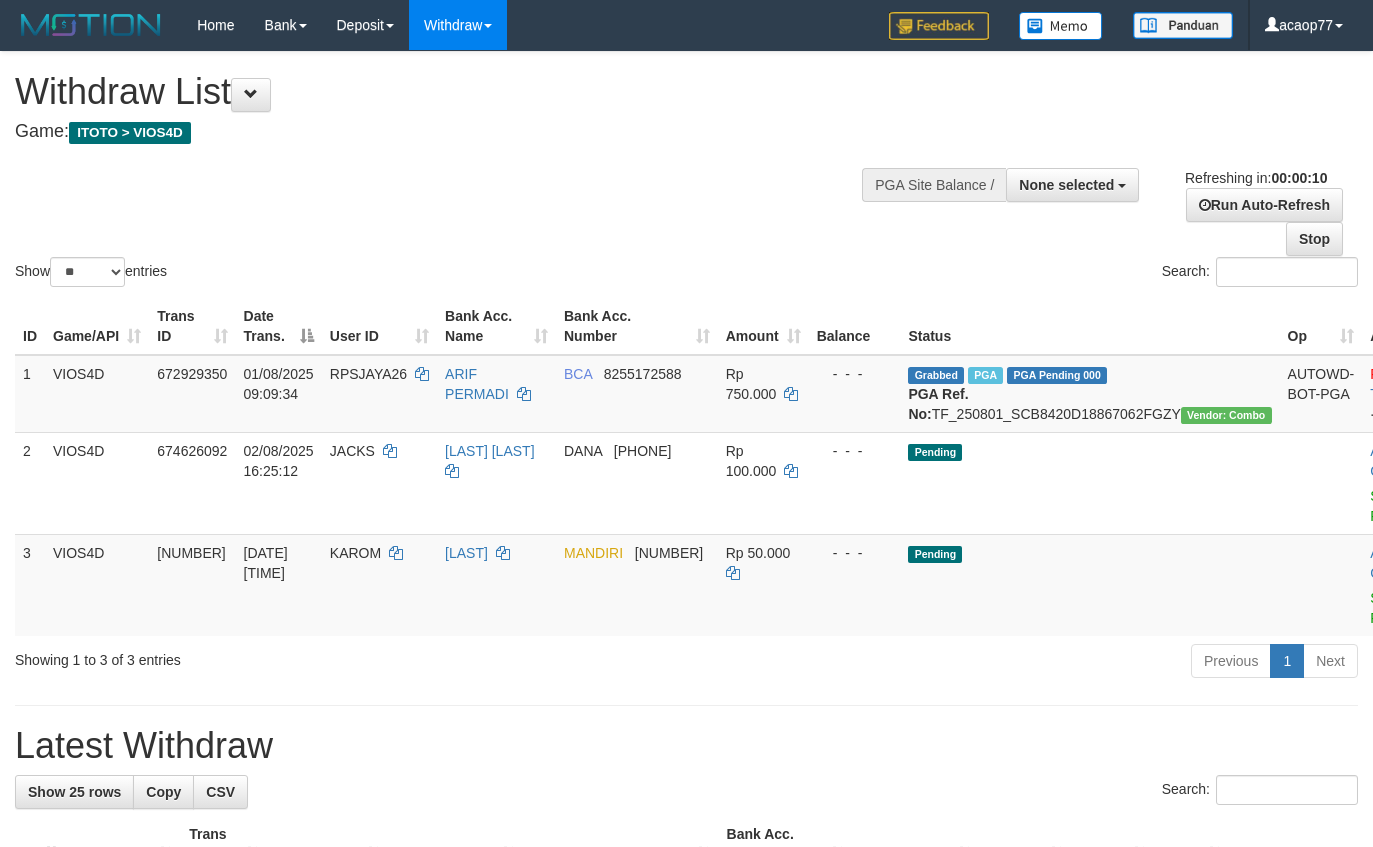select 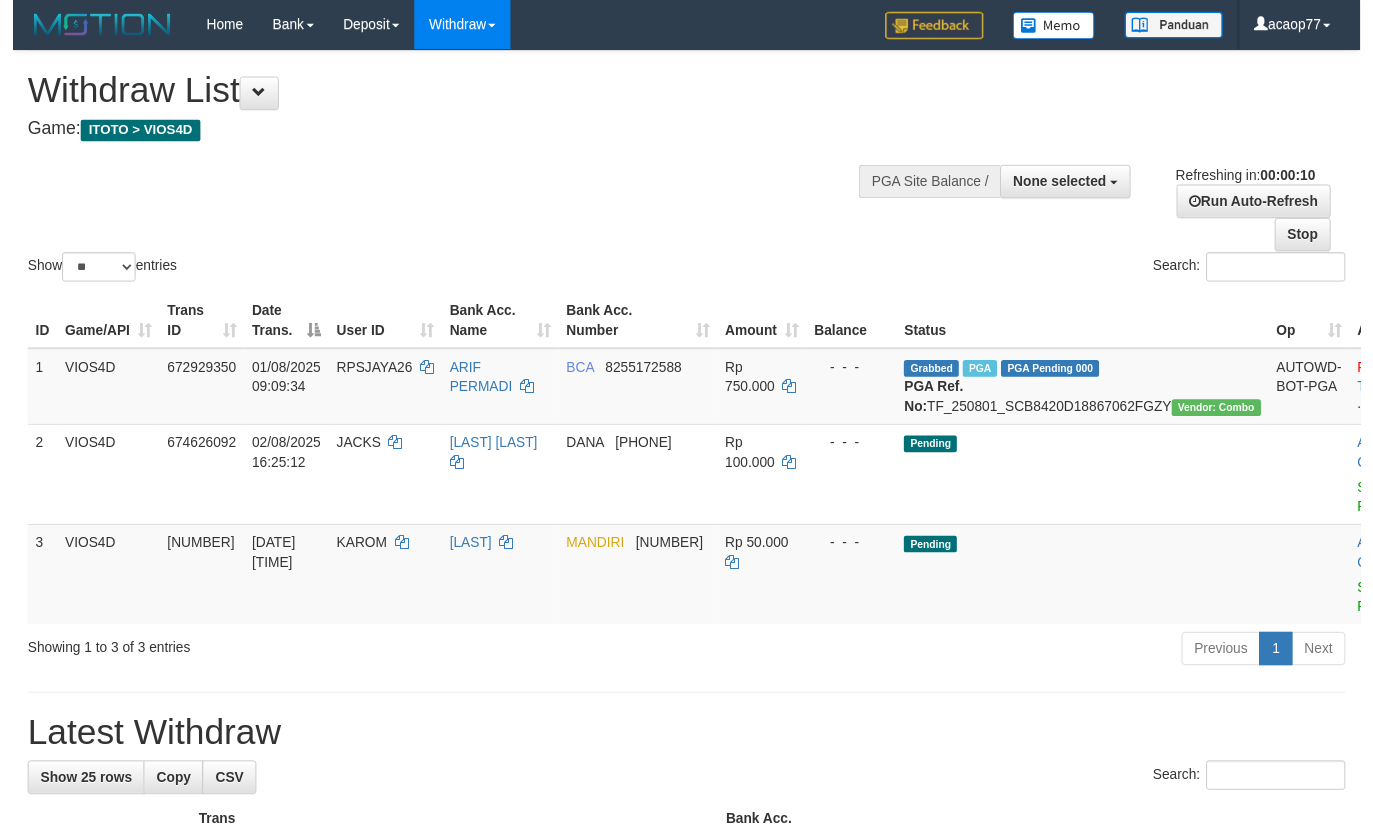 scroll, scrollTop: 0, scrollLeft: 0, axis: both 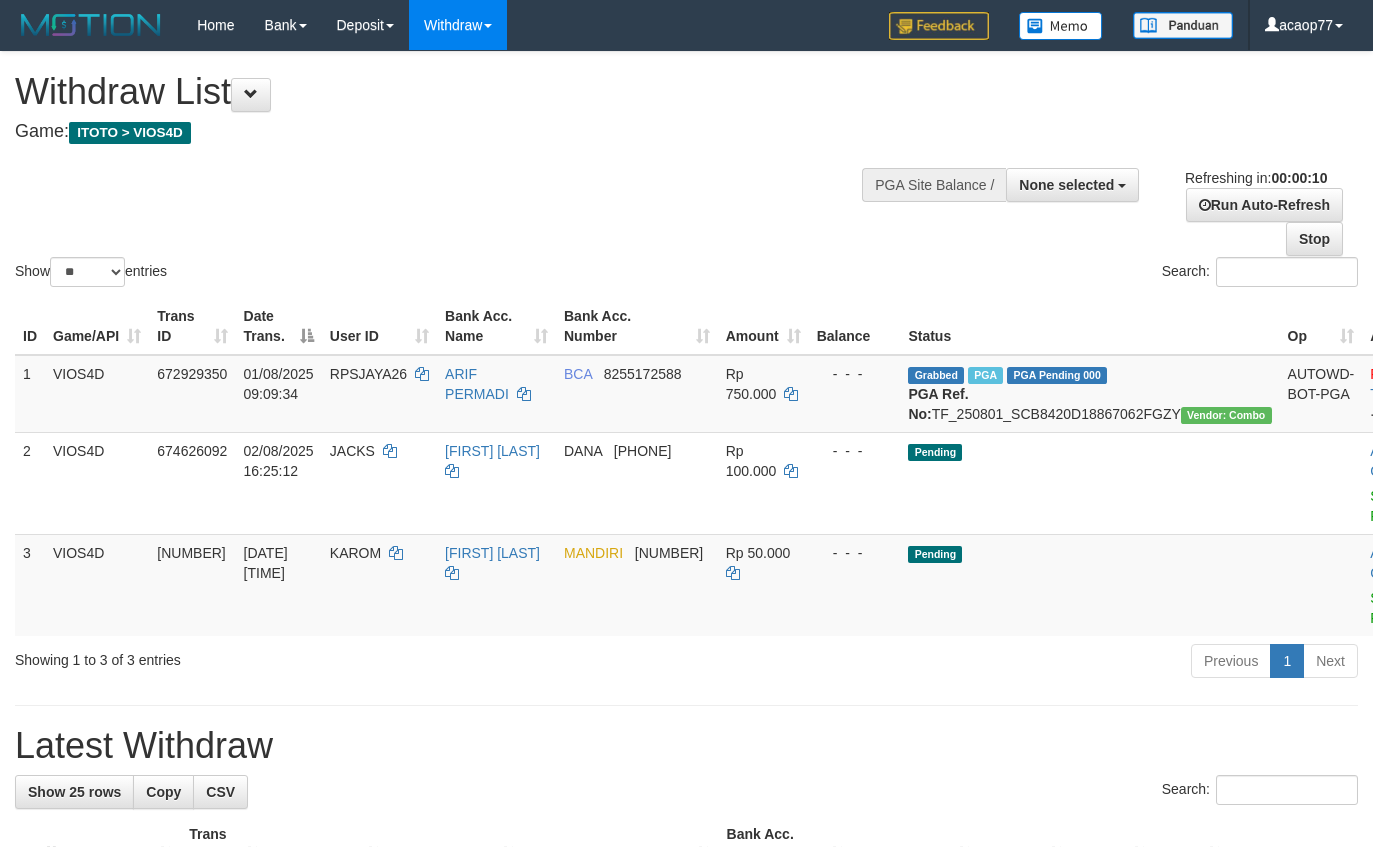 select 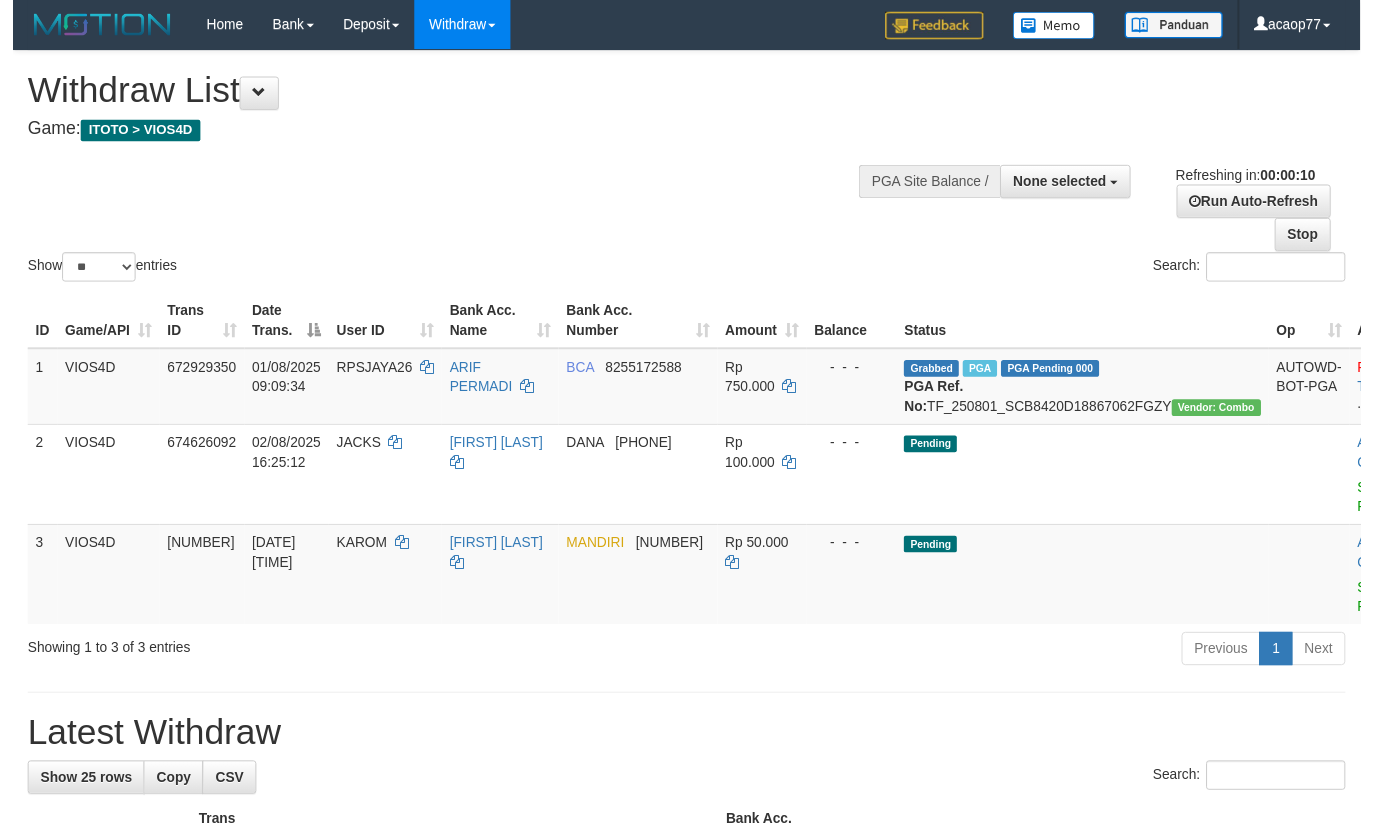 scroll, scrollTop: 0, scrollLeft: 0, axis: both 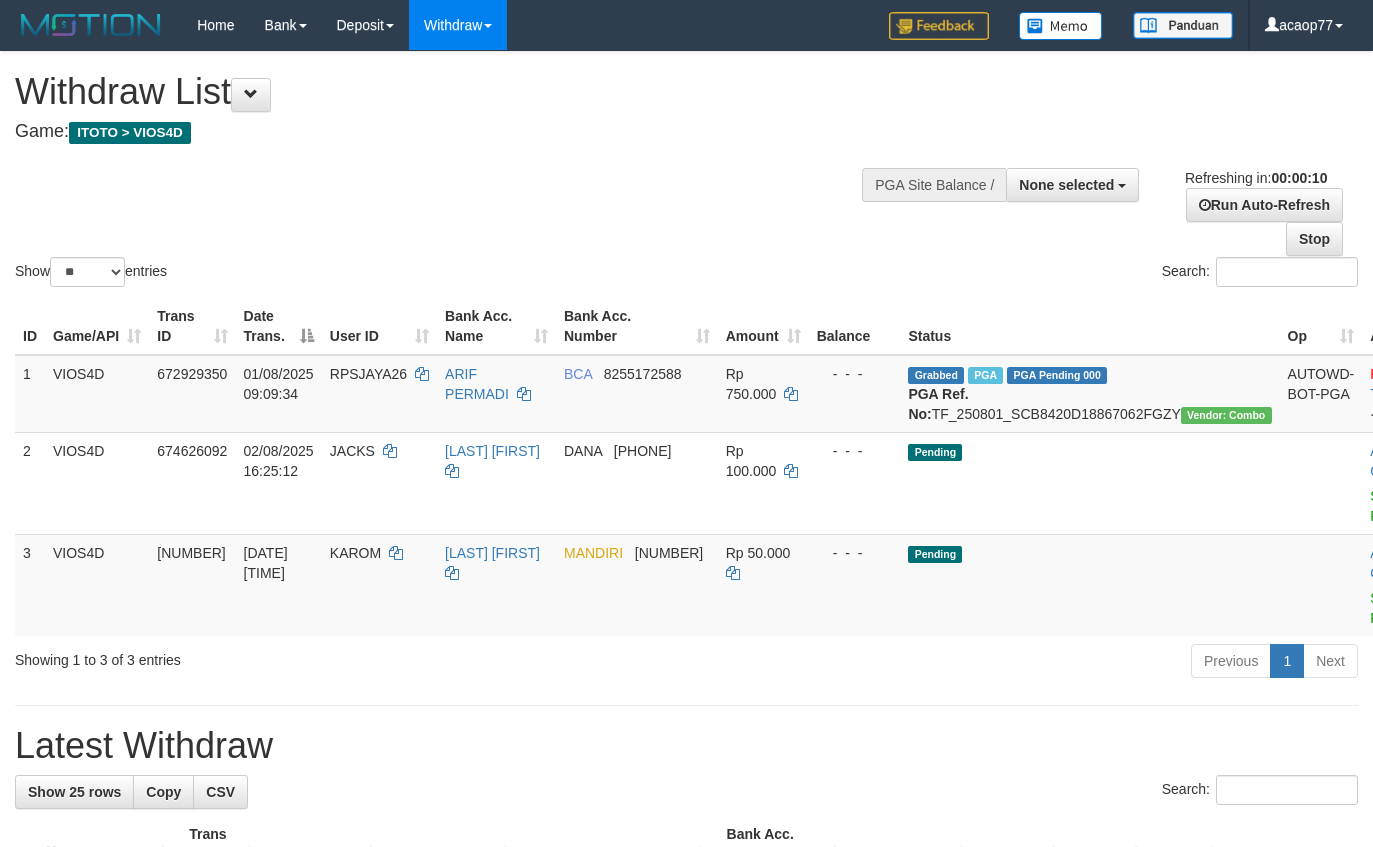 select 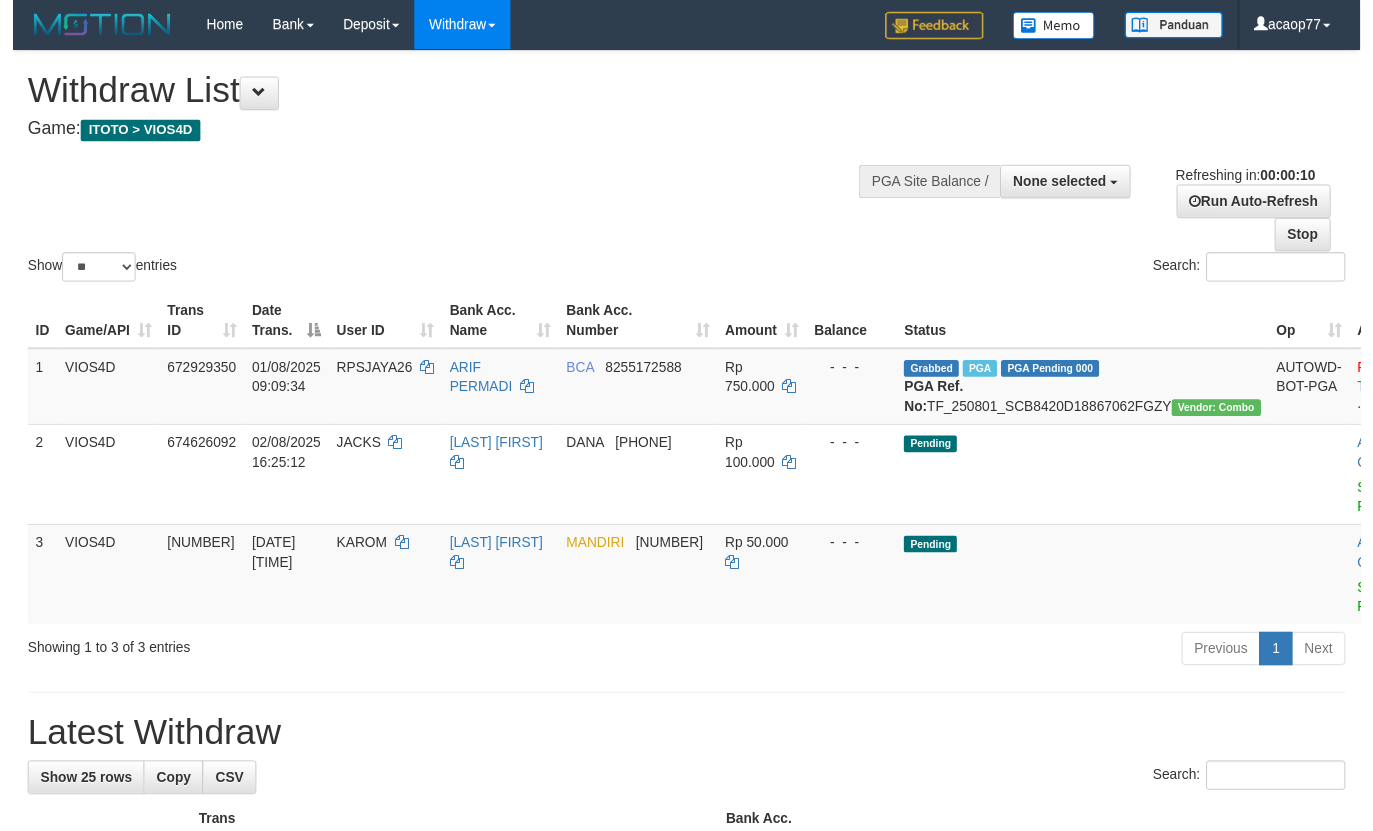 scroll, scrollTop: 0, scrollLeft: 0, axis: both 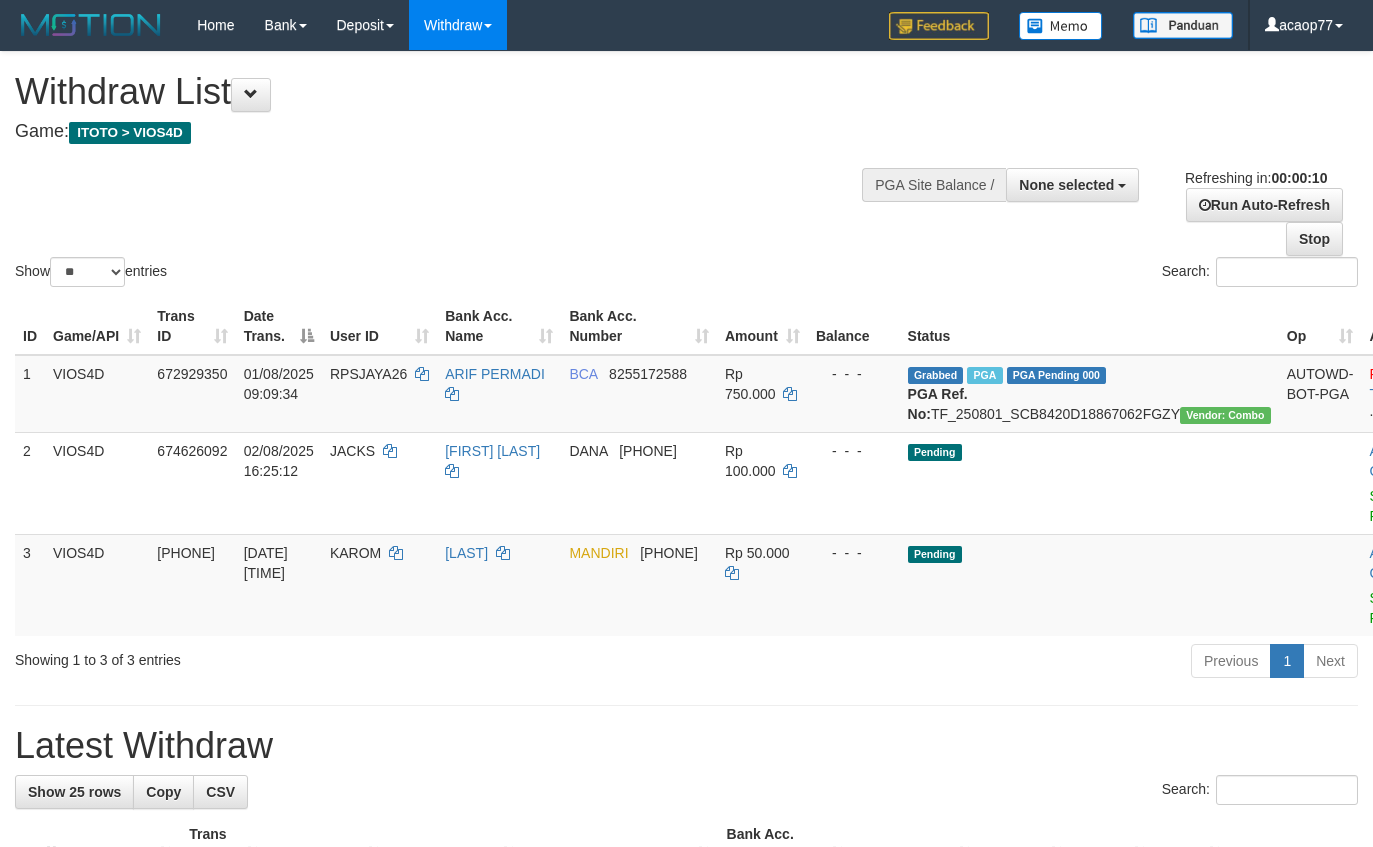 select 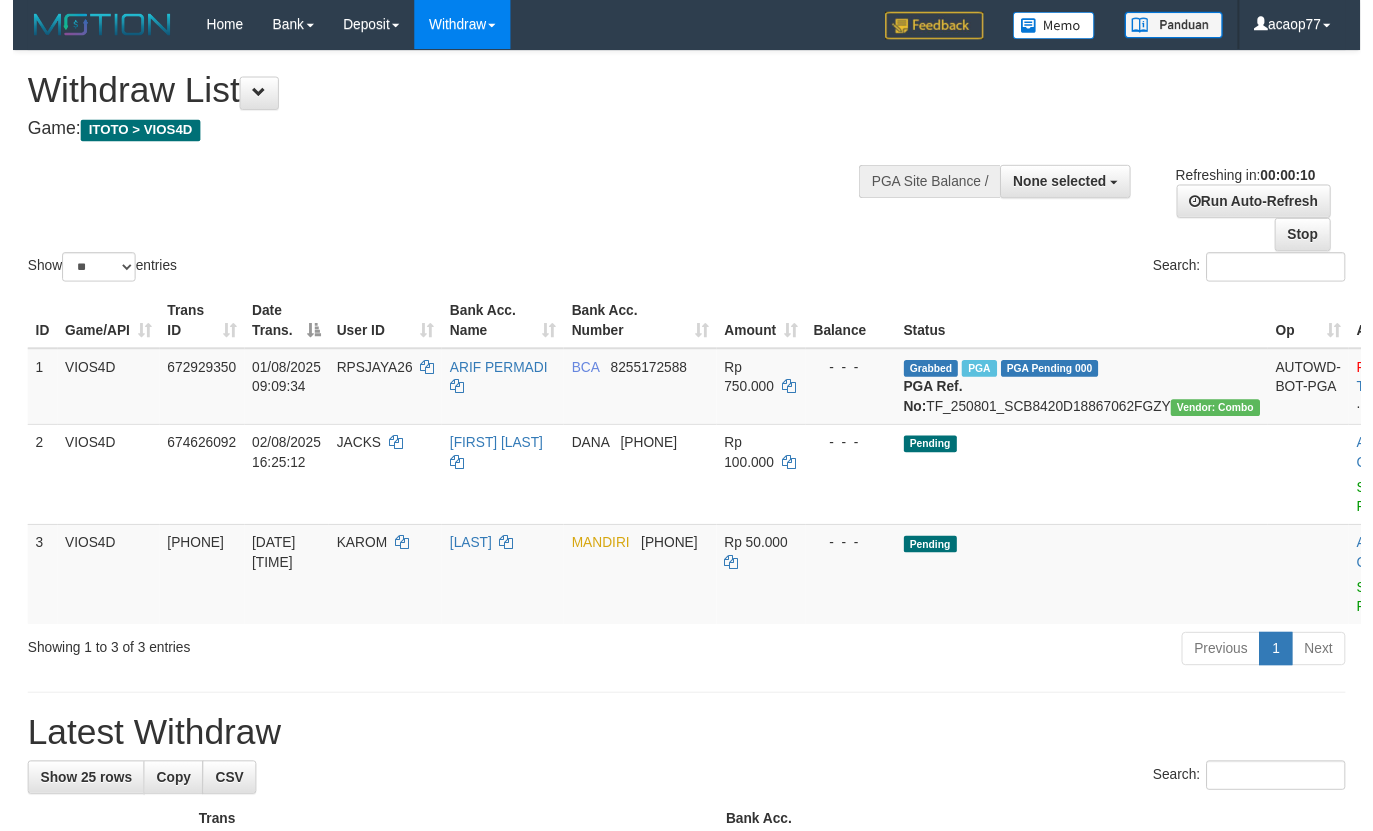 scroll, scrollTop: 0, scrollLeft: 0, axis: both 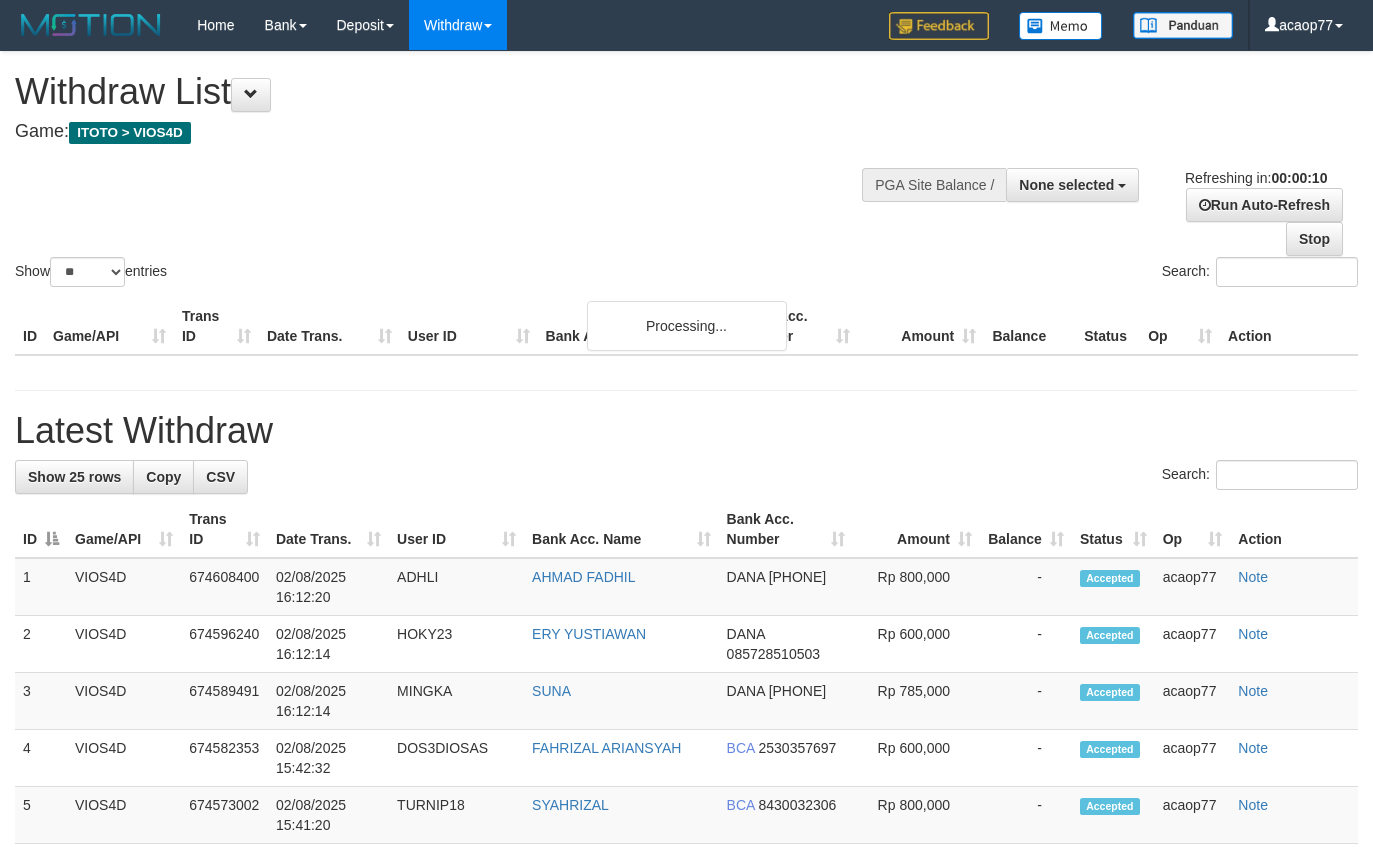 select 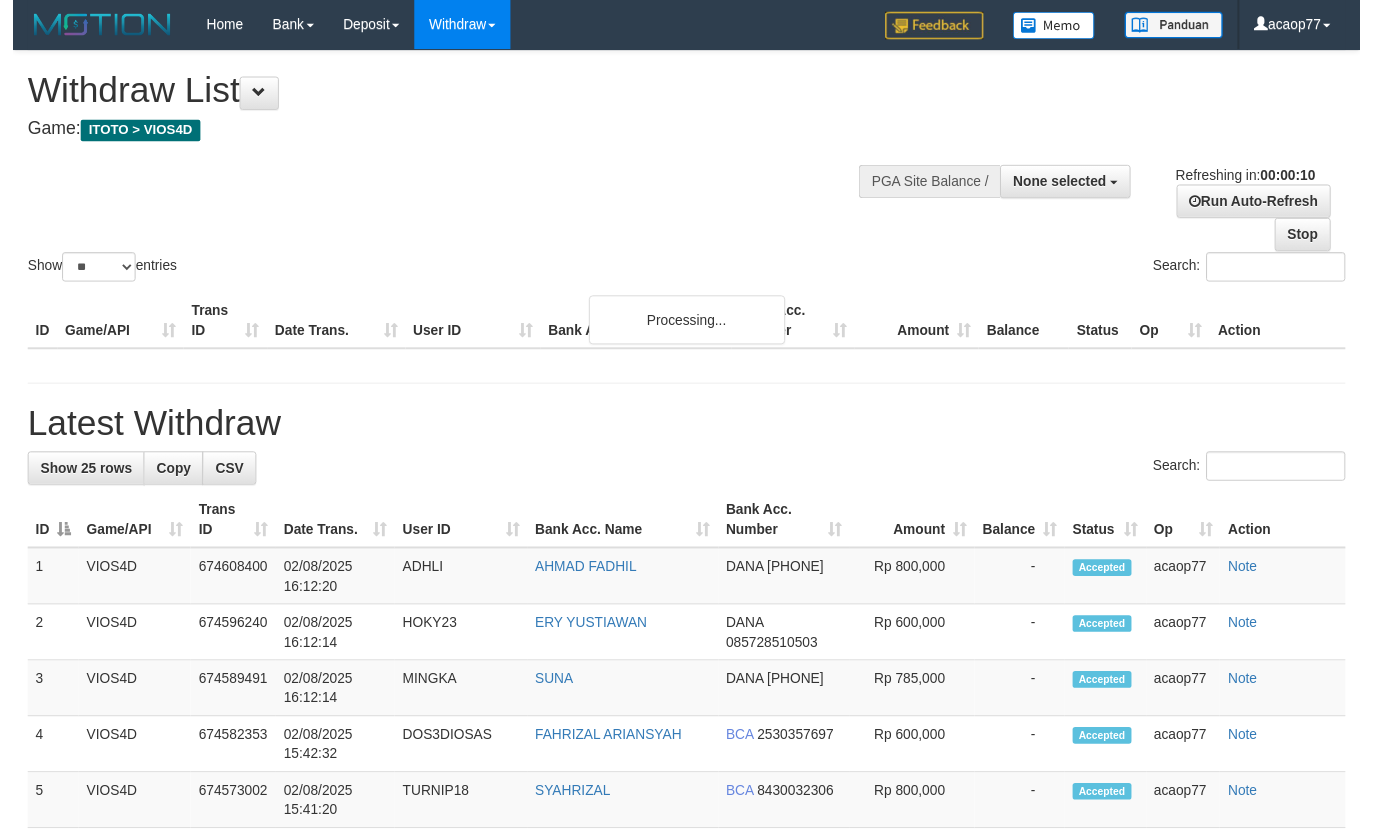 scroll, scrollTop: 0, scrollLeft: 0, axis: both 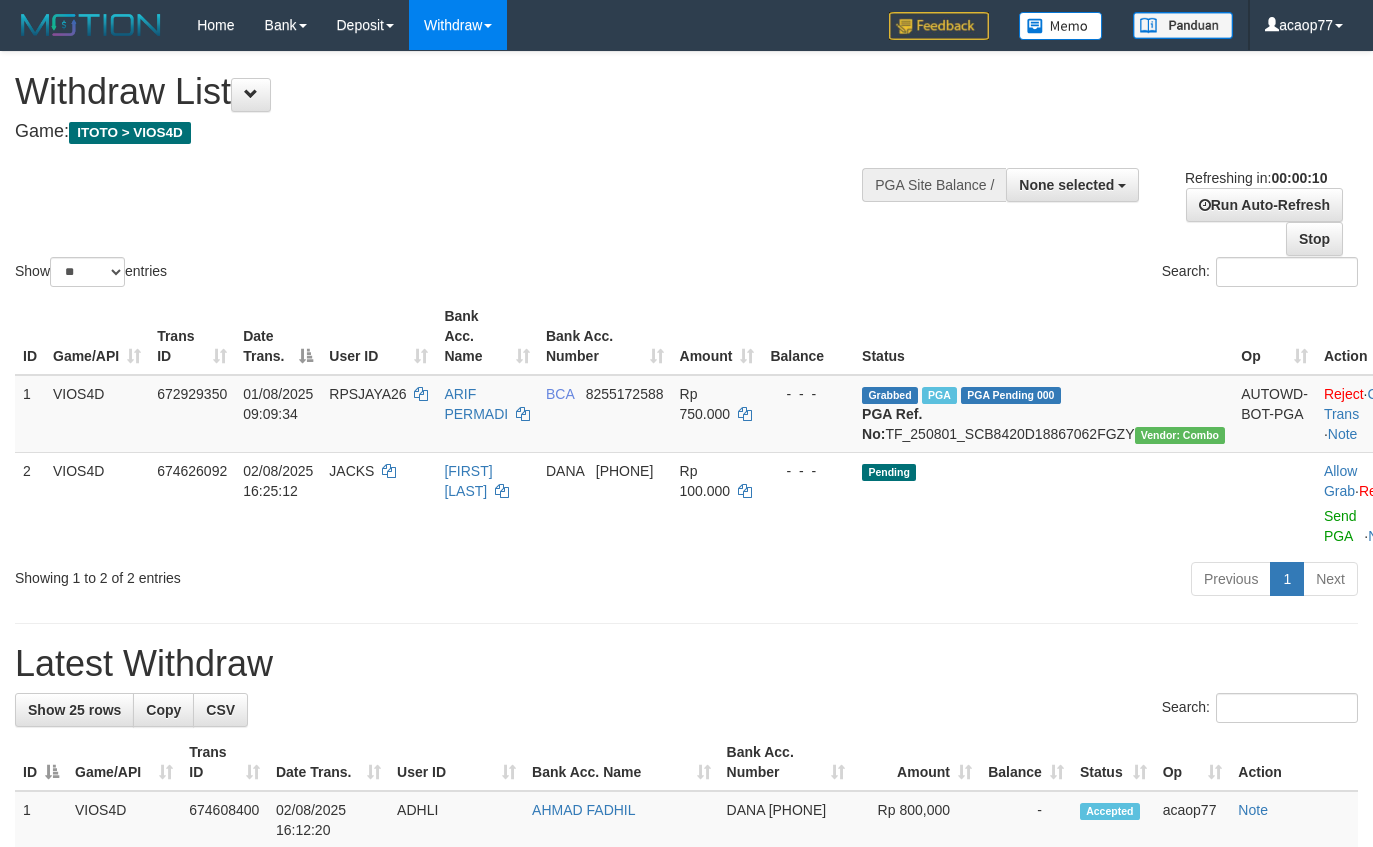 select 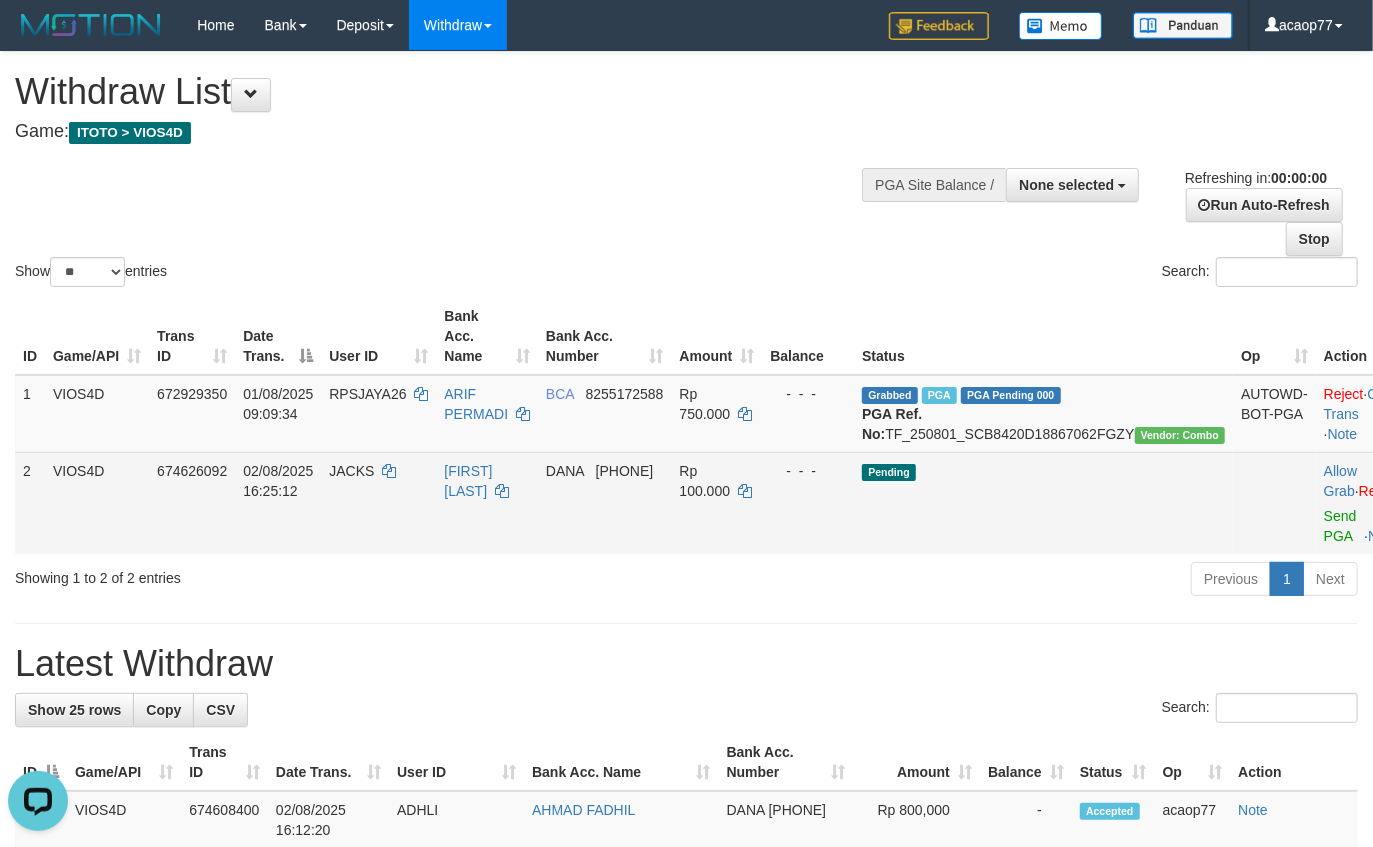 scroll, scrollTop: 0, scrollLeft: 0, axis: both 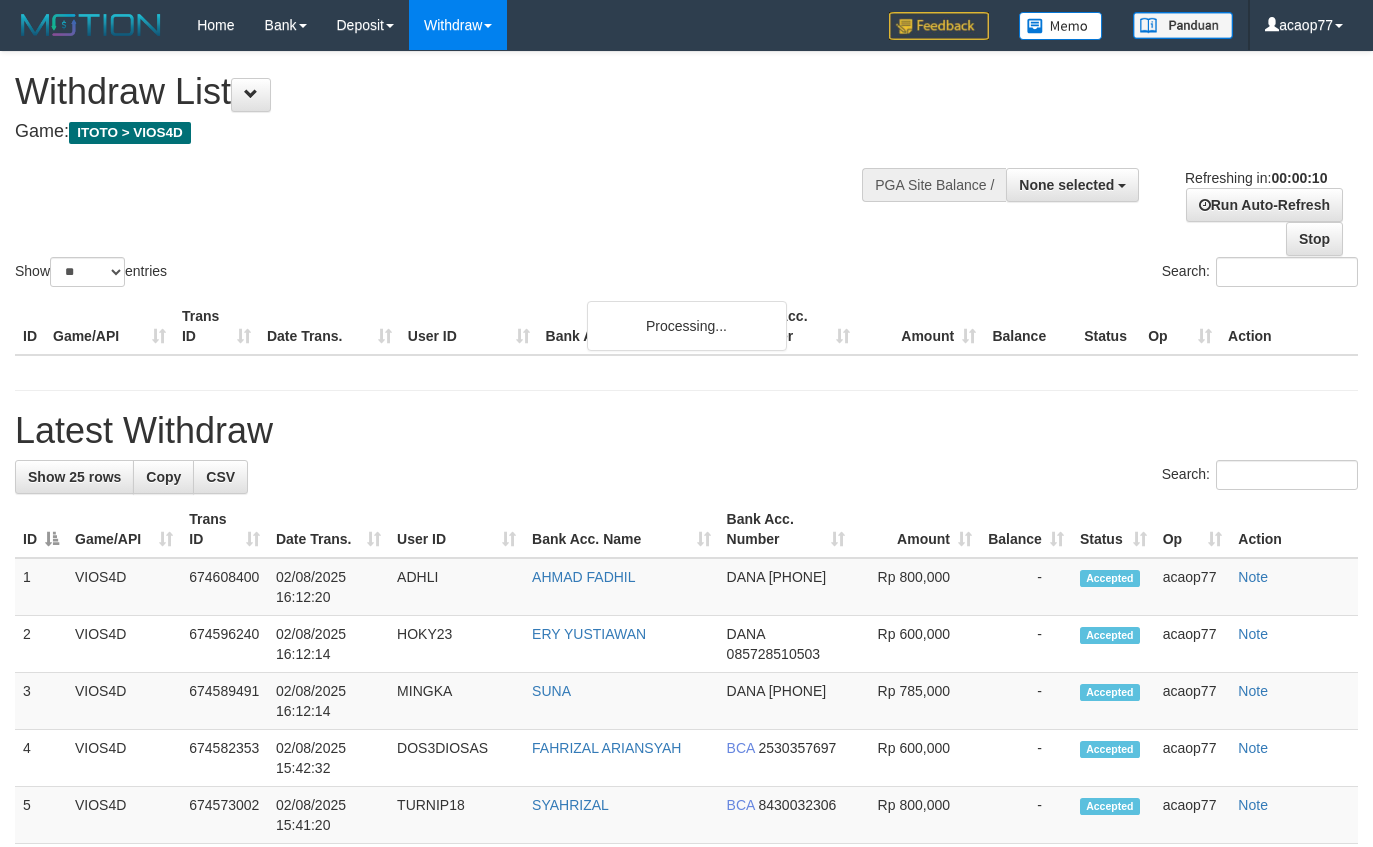 select 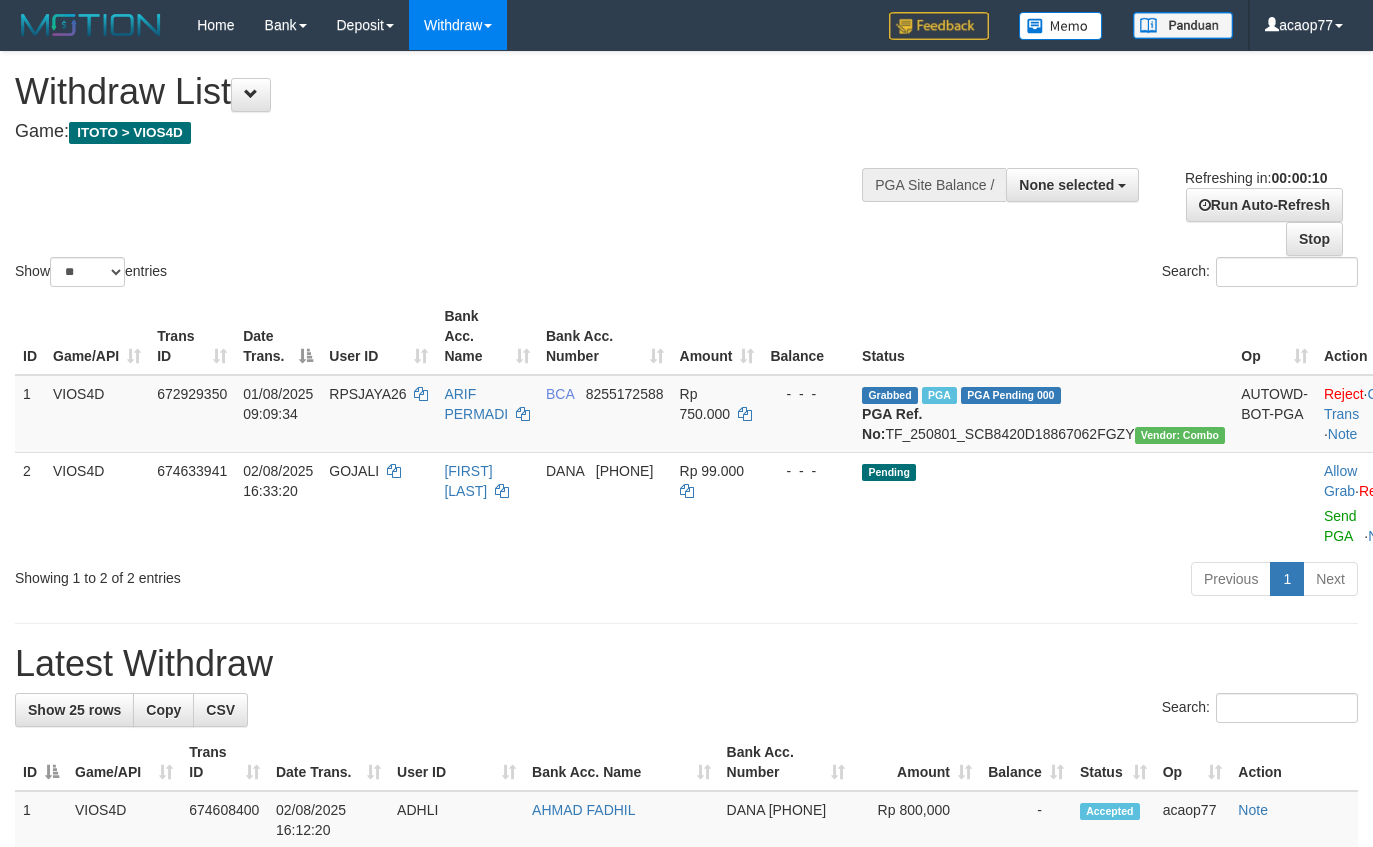 select 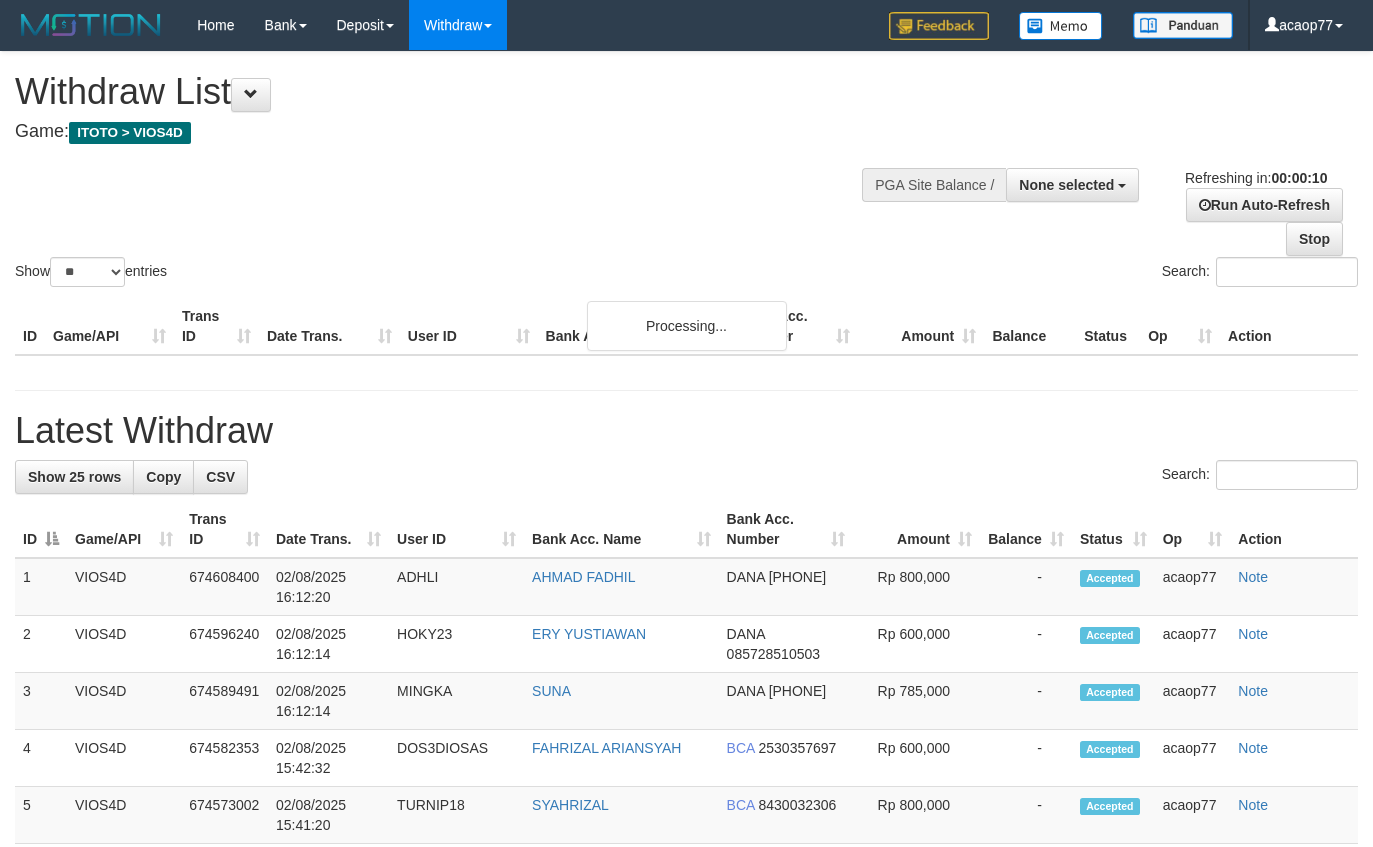 select 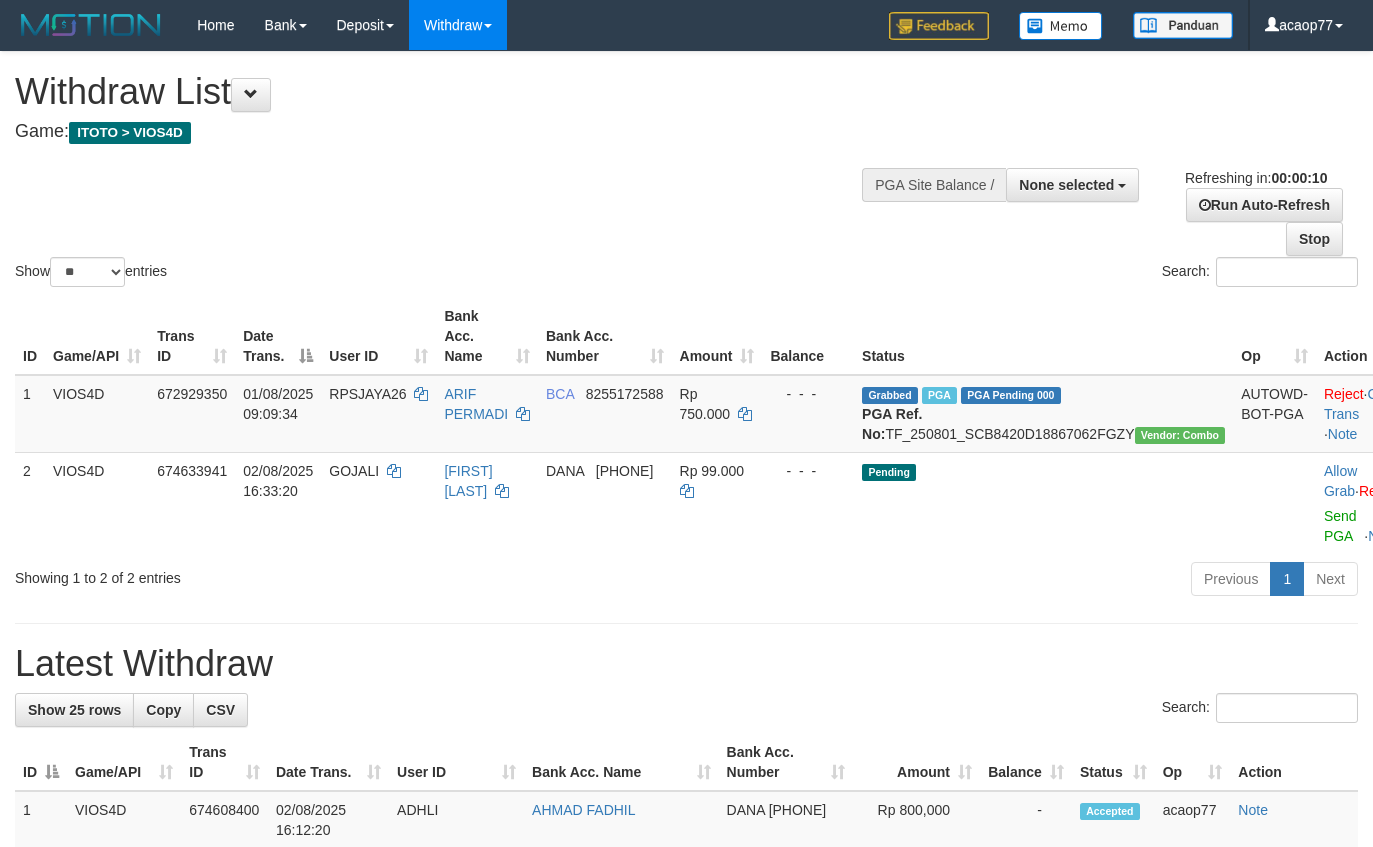 select 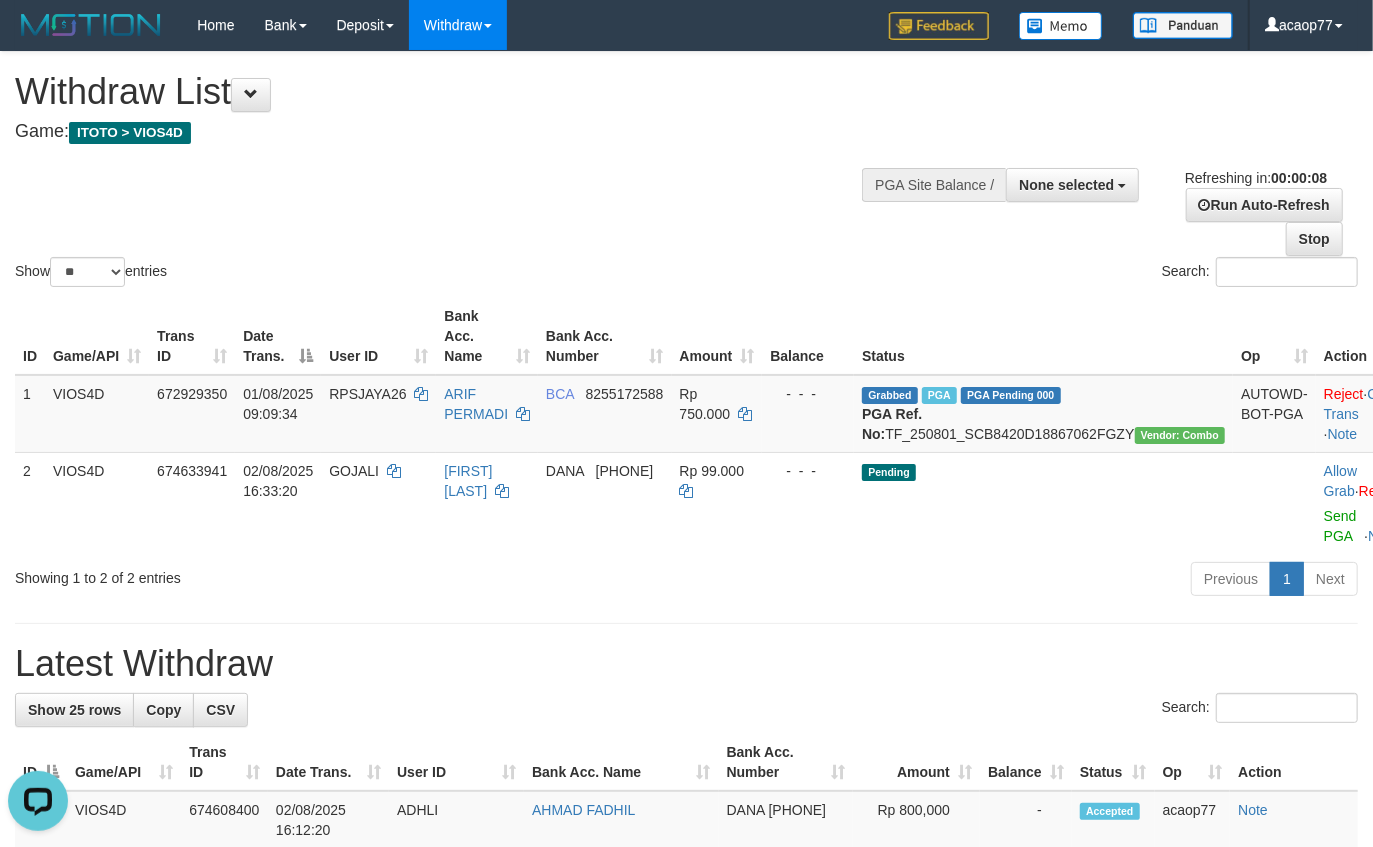 scroll, scrollTop: 0, scrollLeft: 0, axis: both 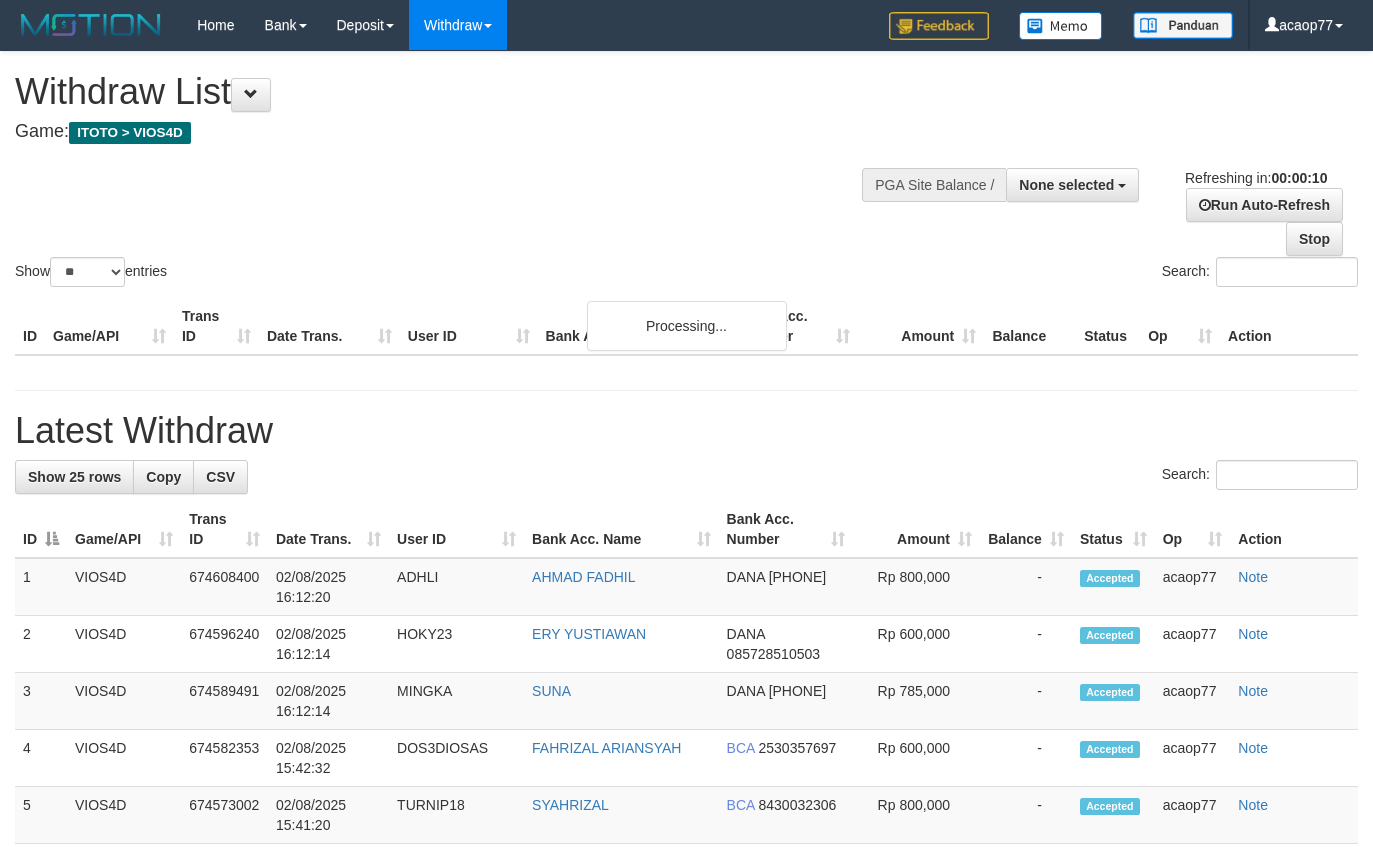 select 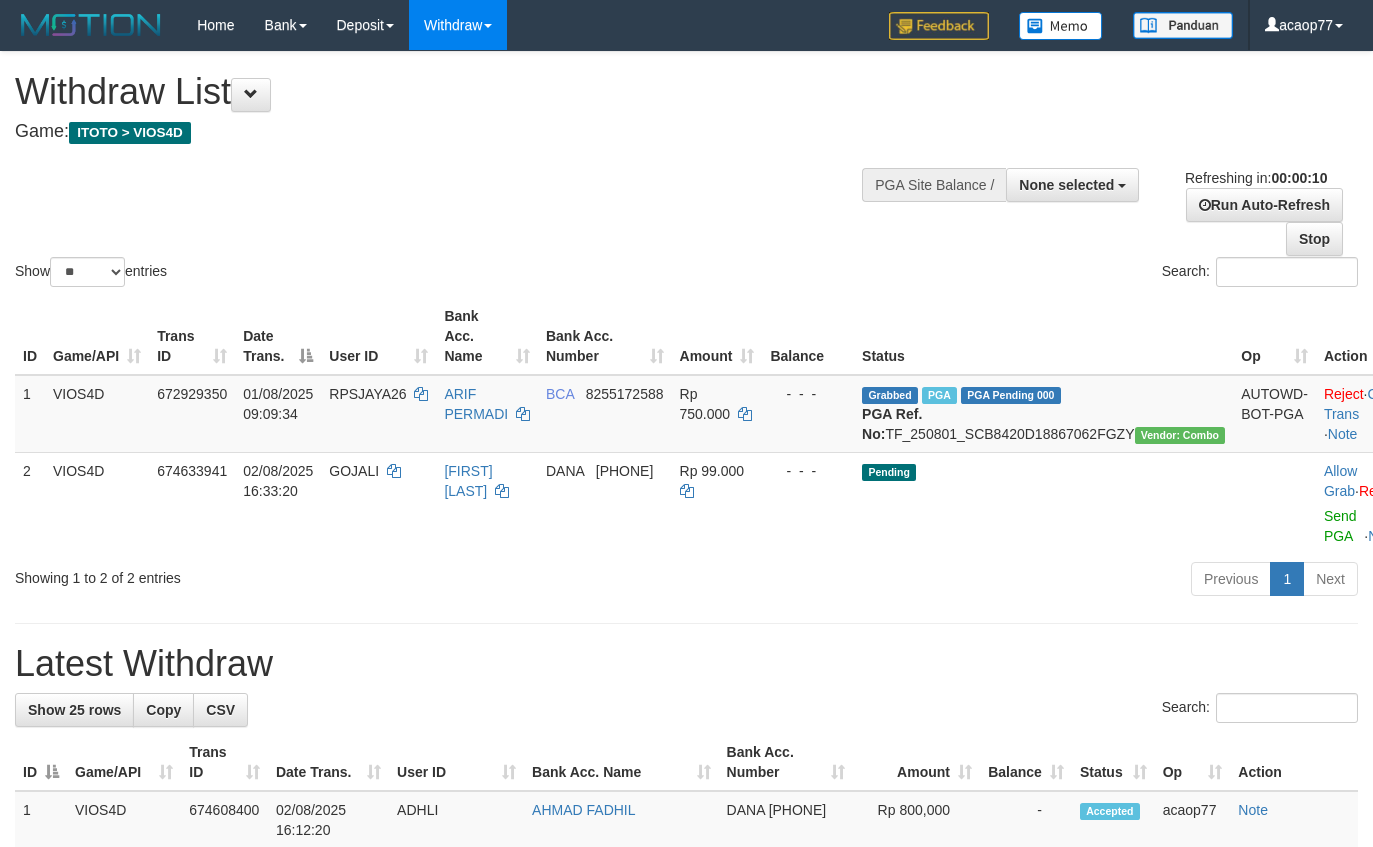 select 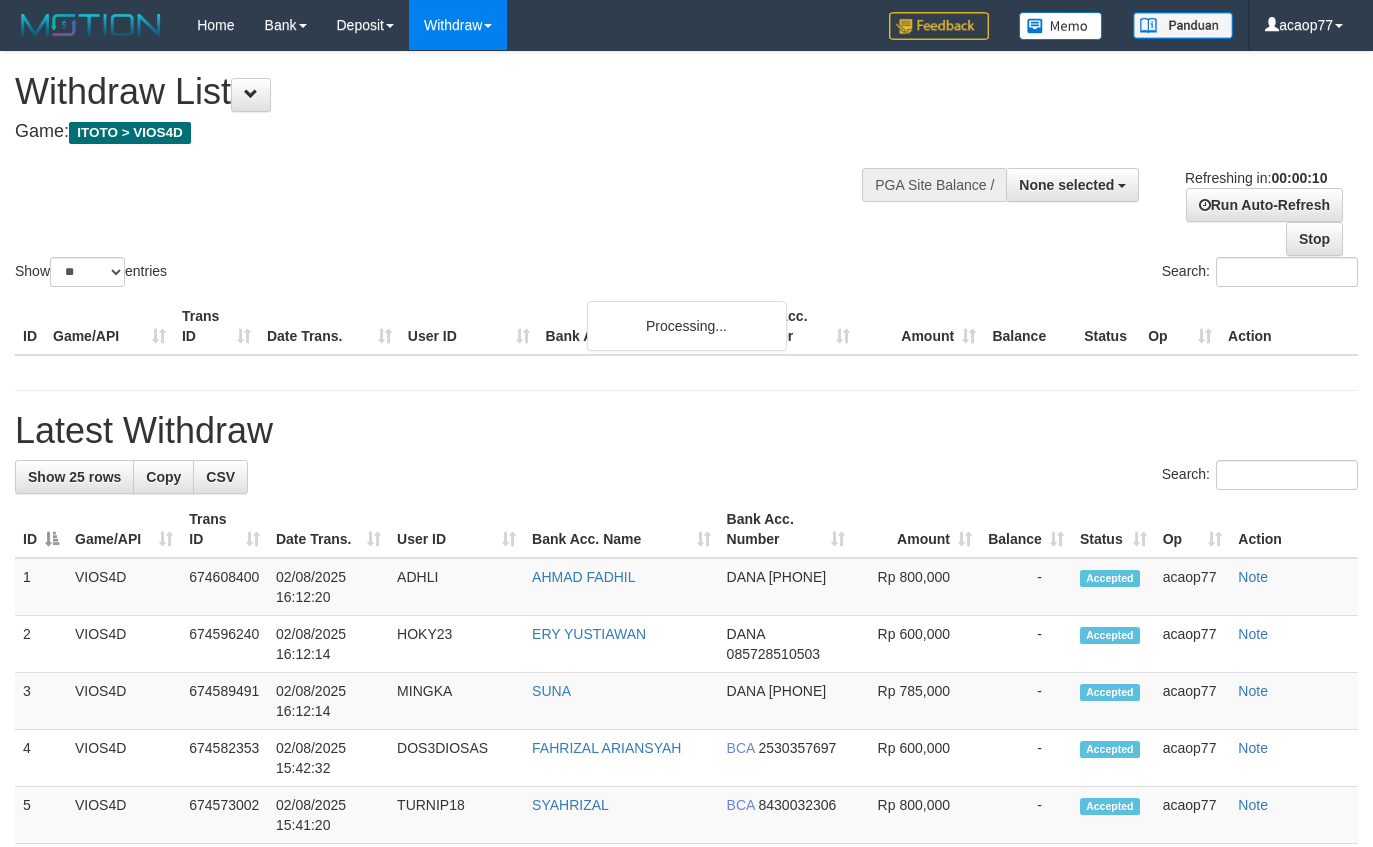 select 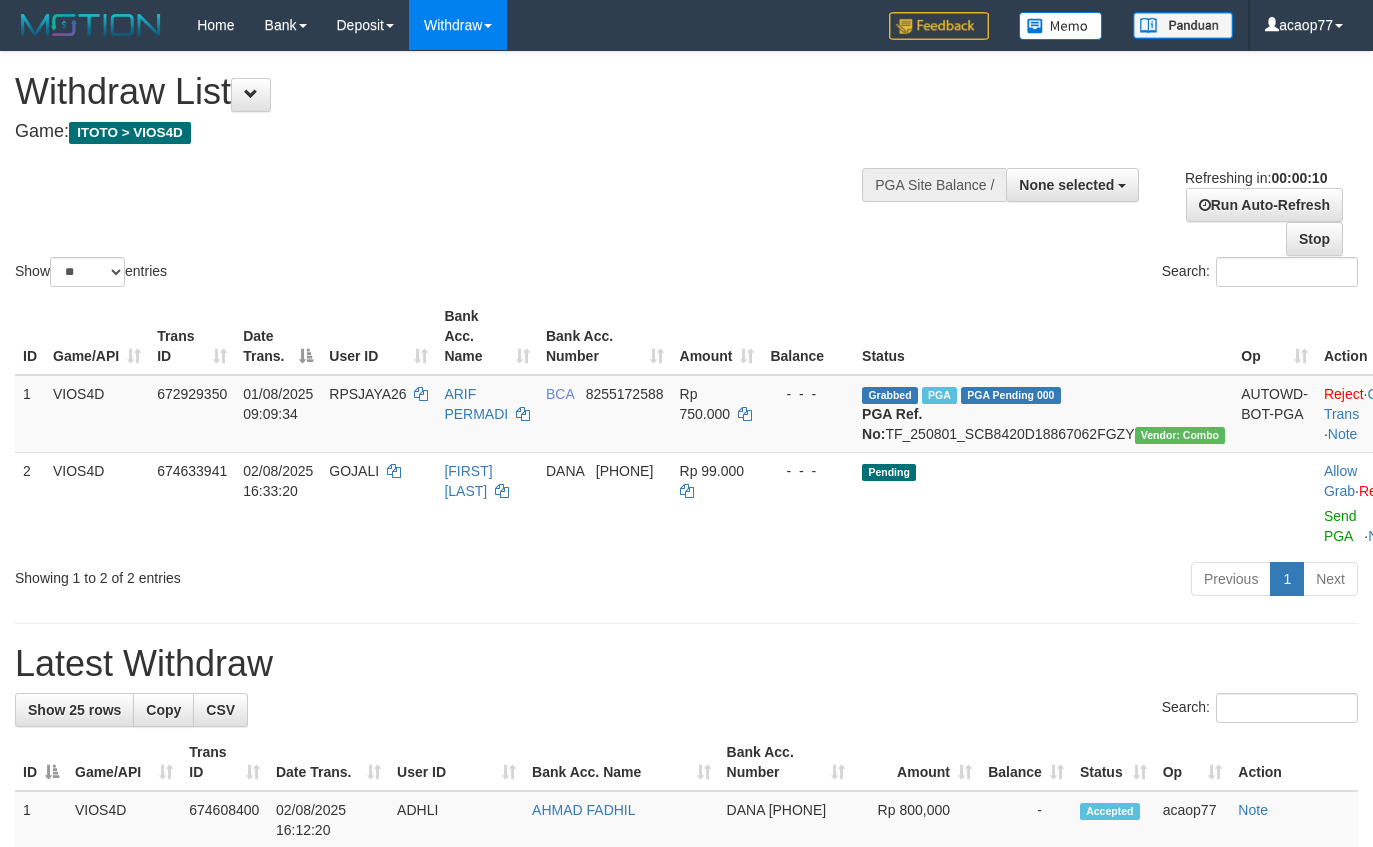 select 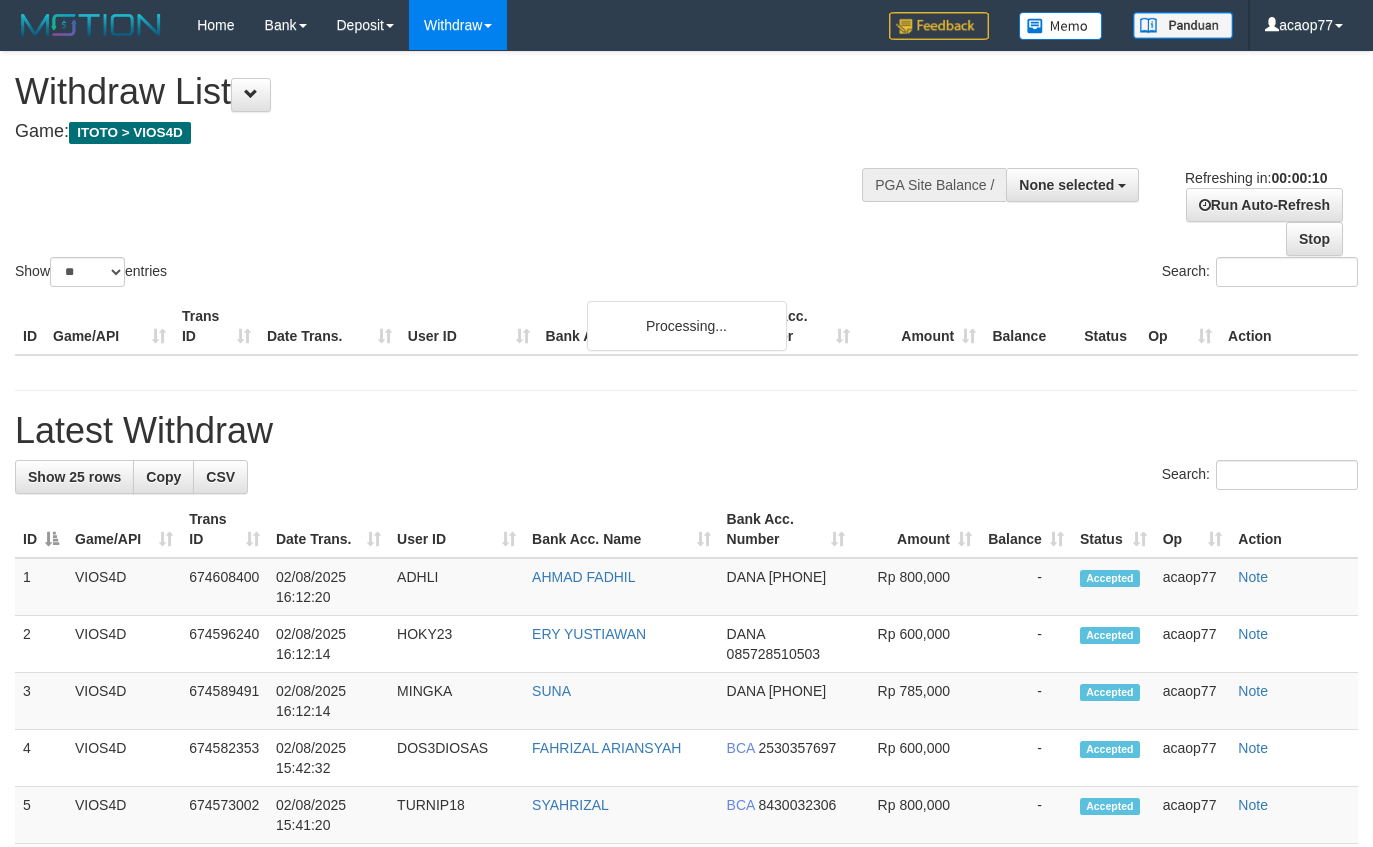 select 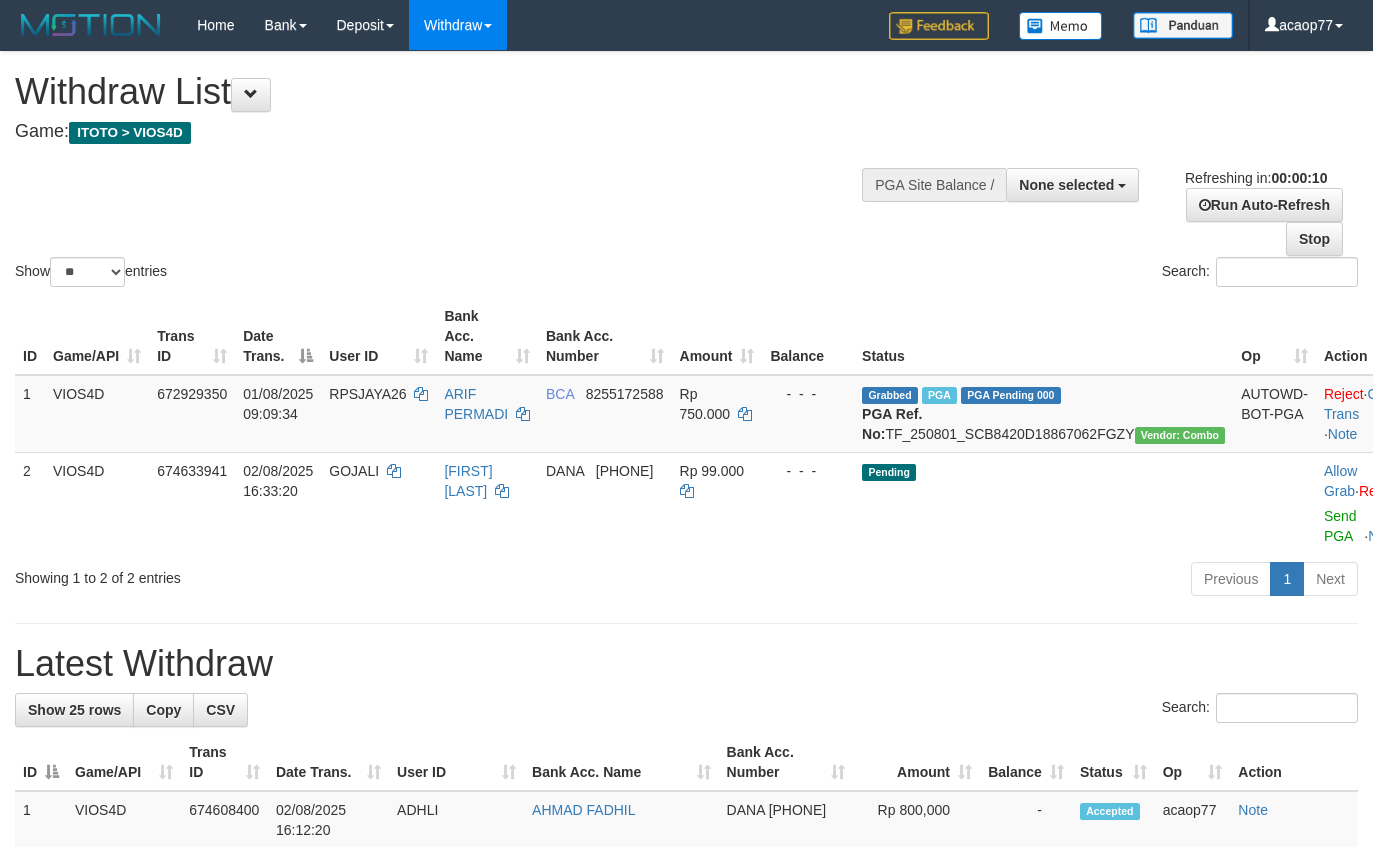 select 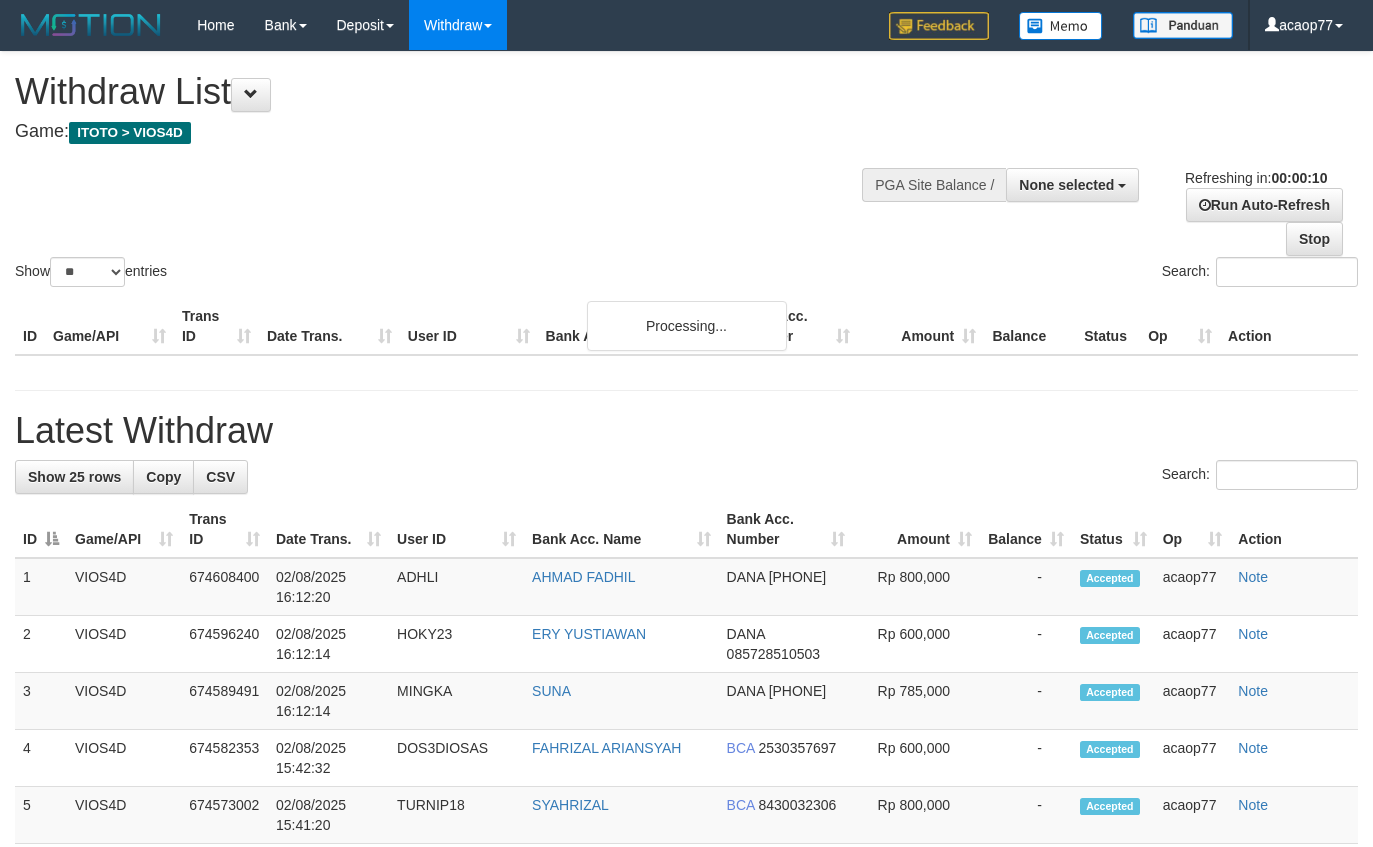 select 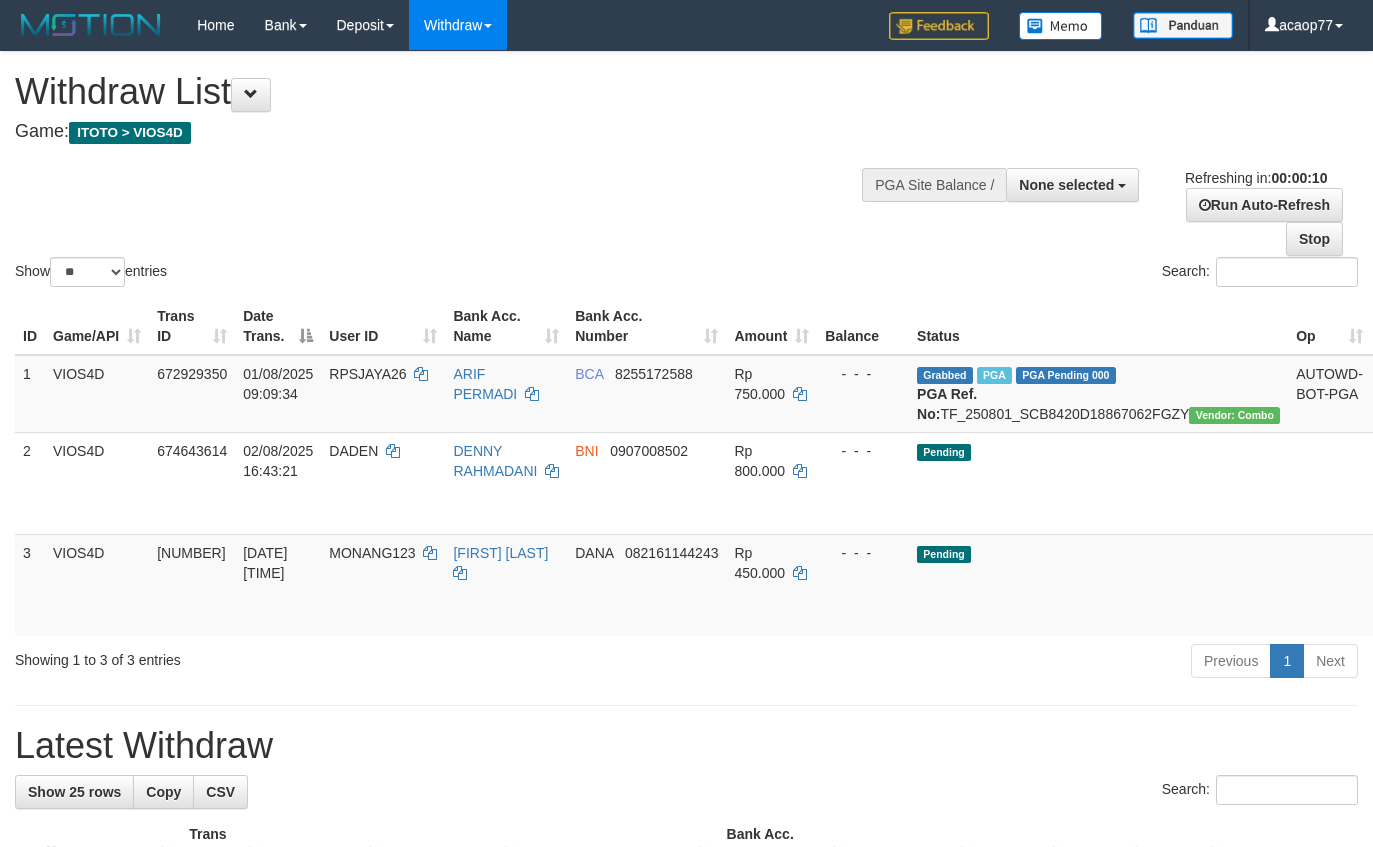 select 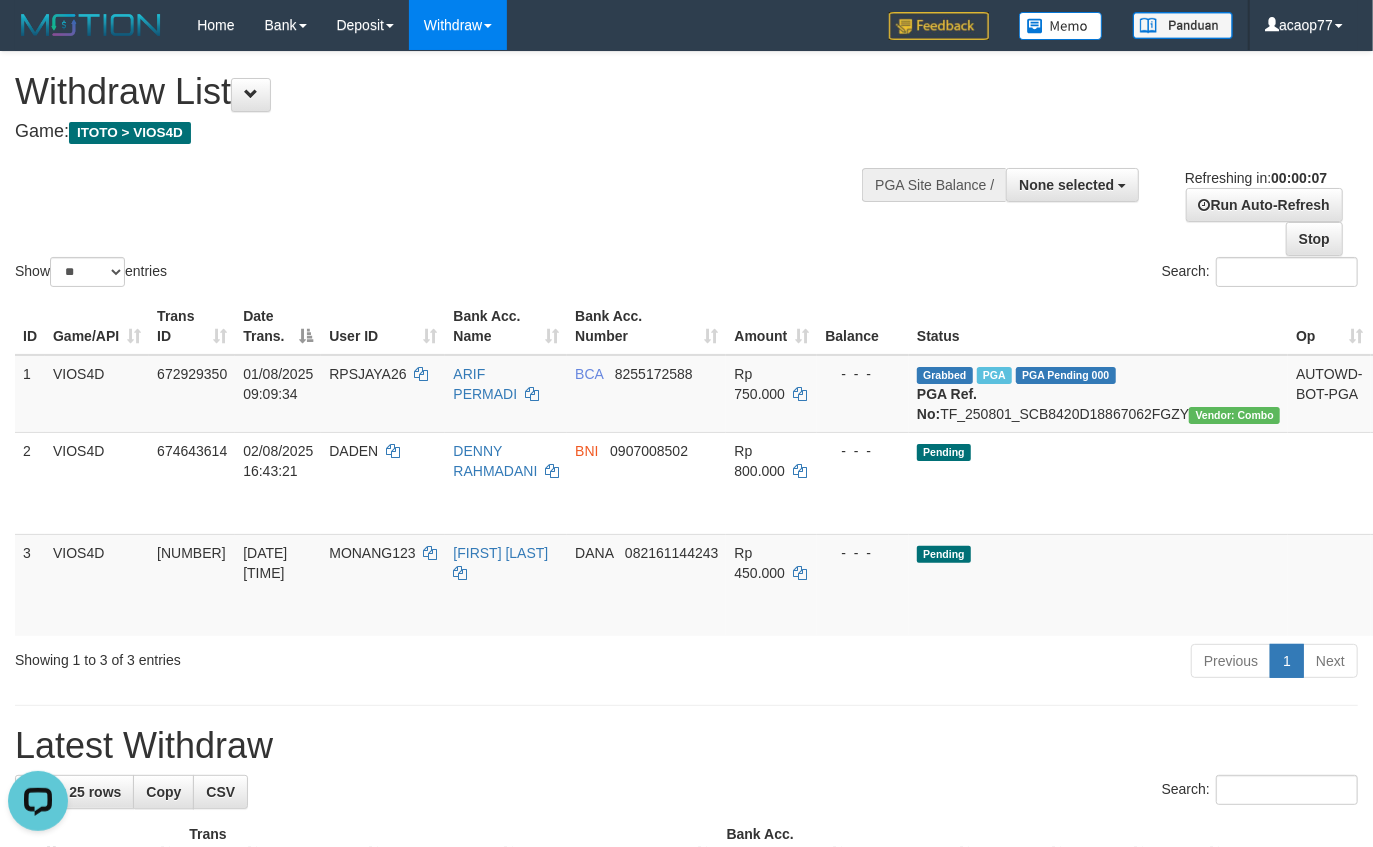 scroll, scrollTop: 0, scrollLeft: 0, axis: both 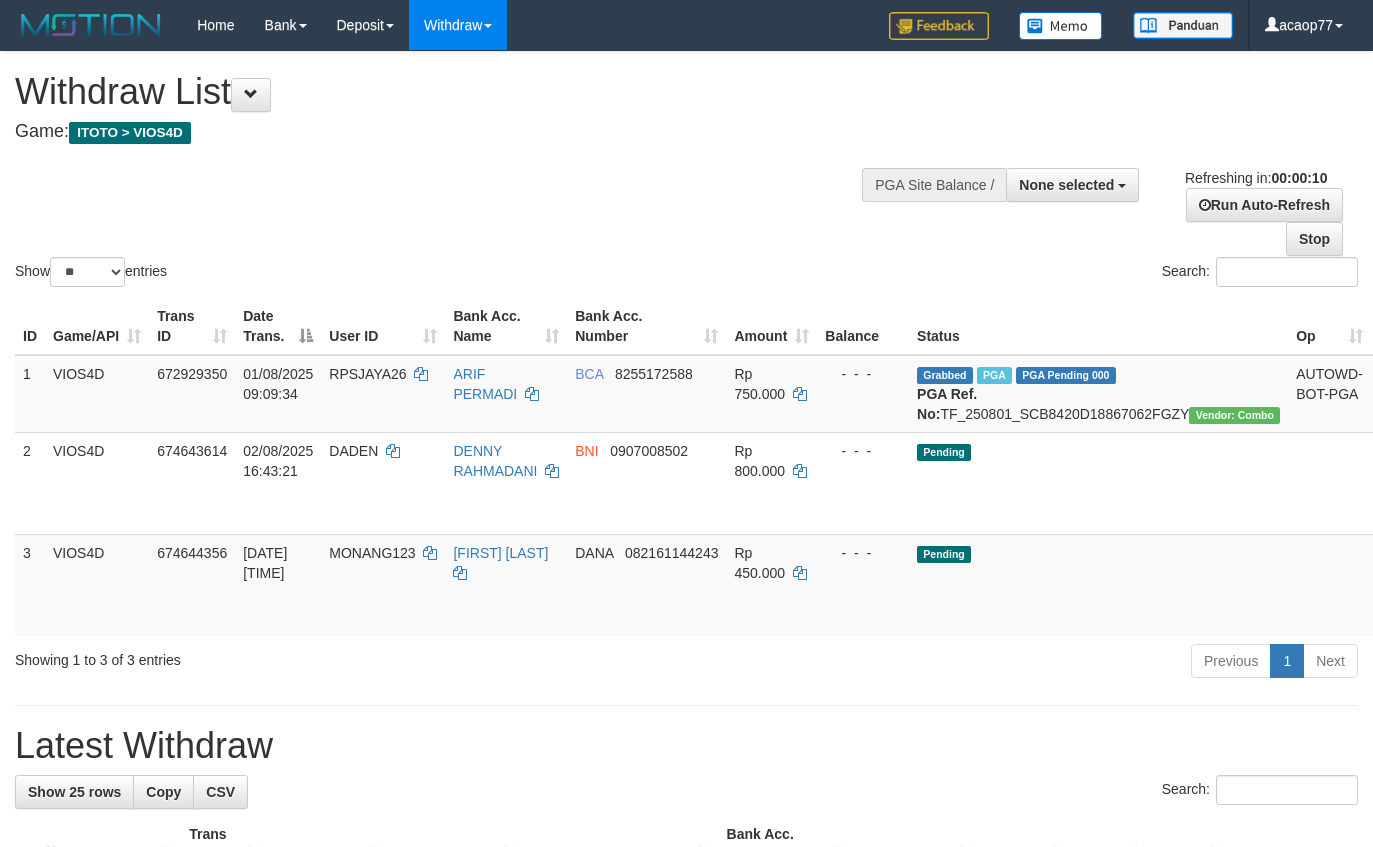 select 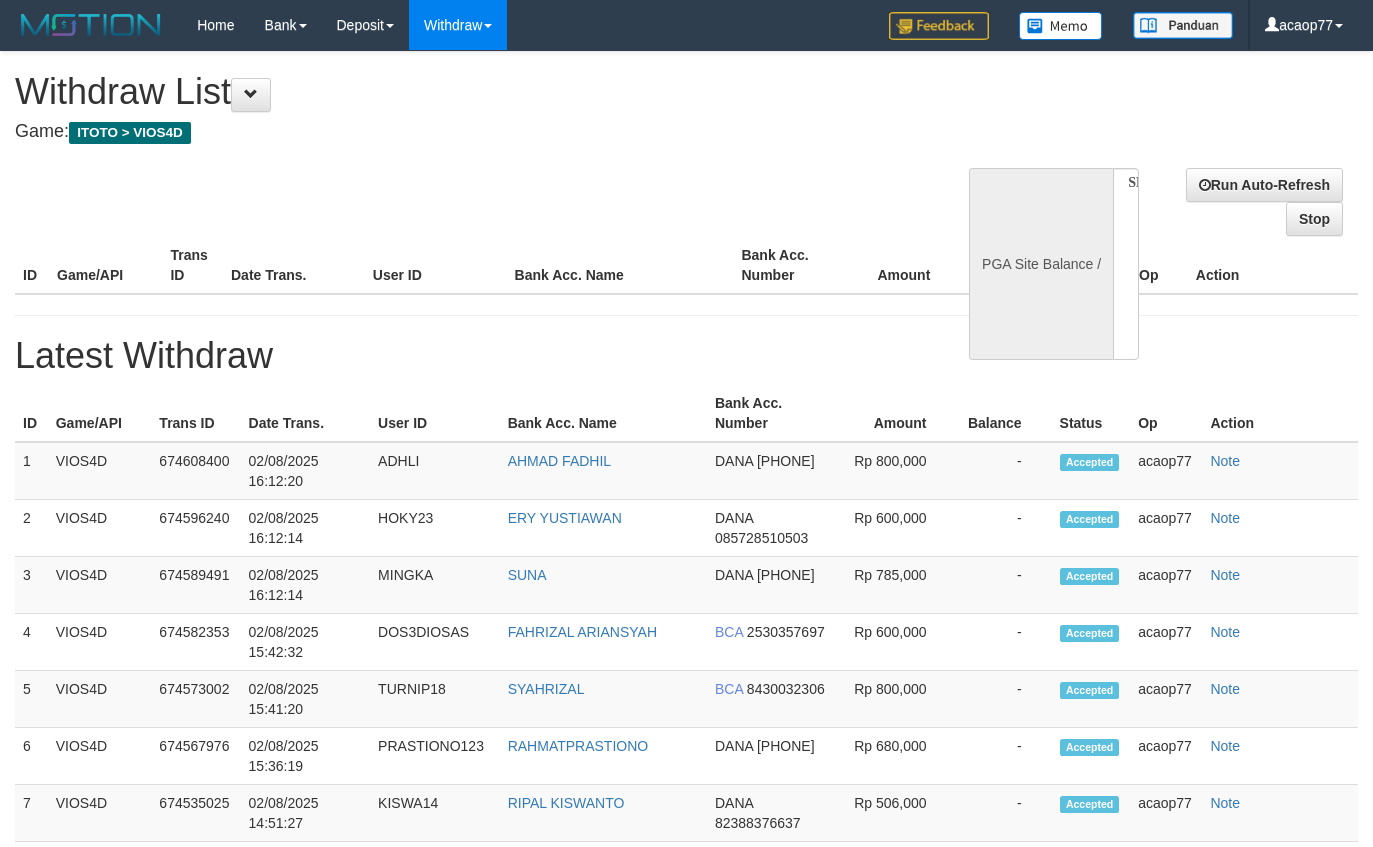 select 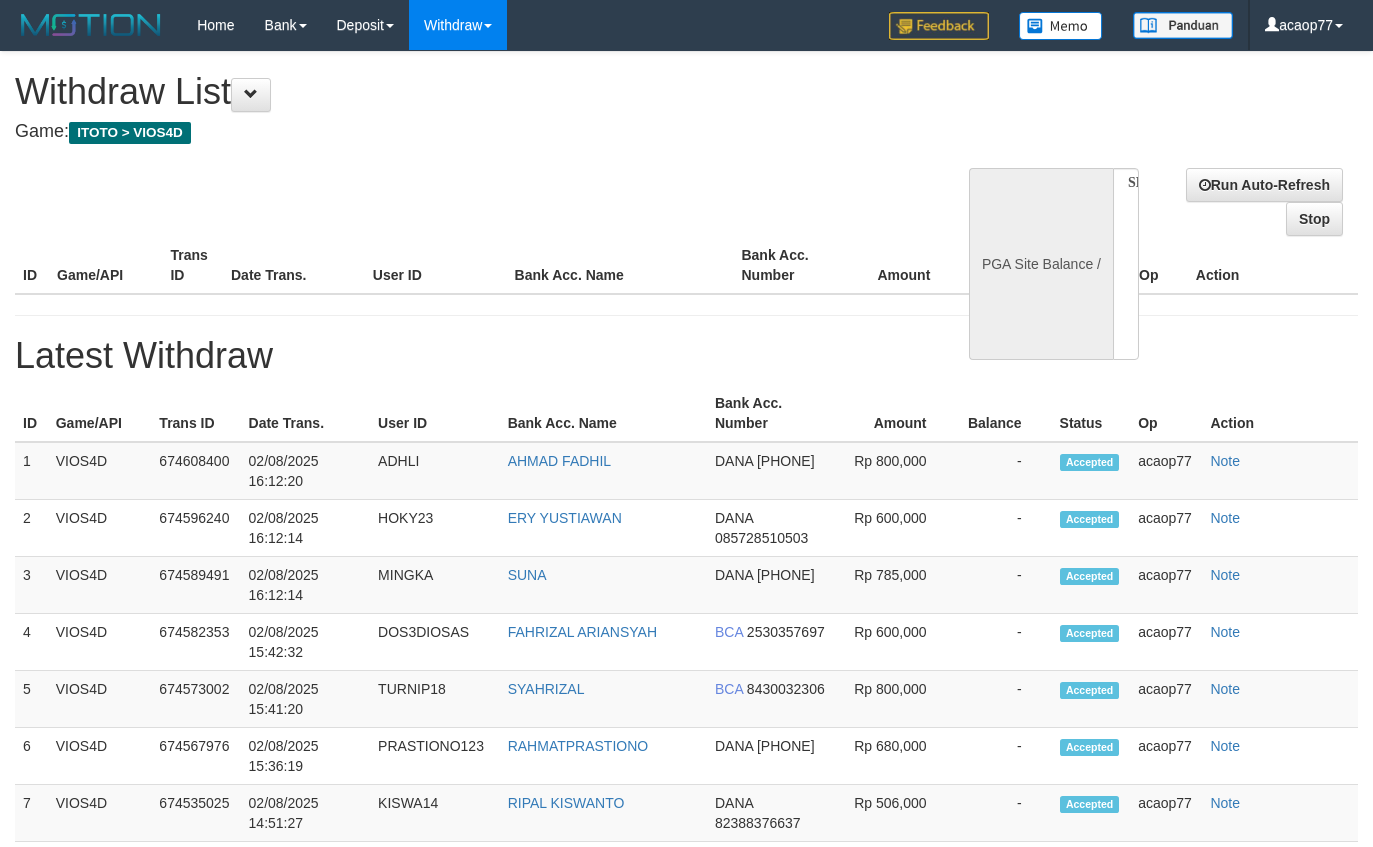 scroll, scrollTop: 0, scrollLeft: 0, axis: both 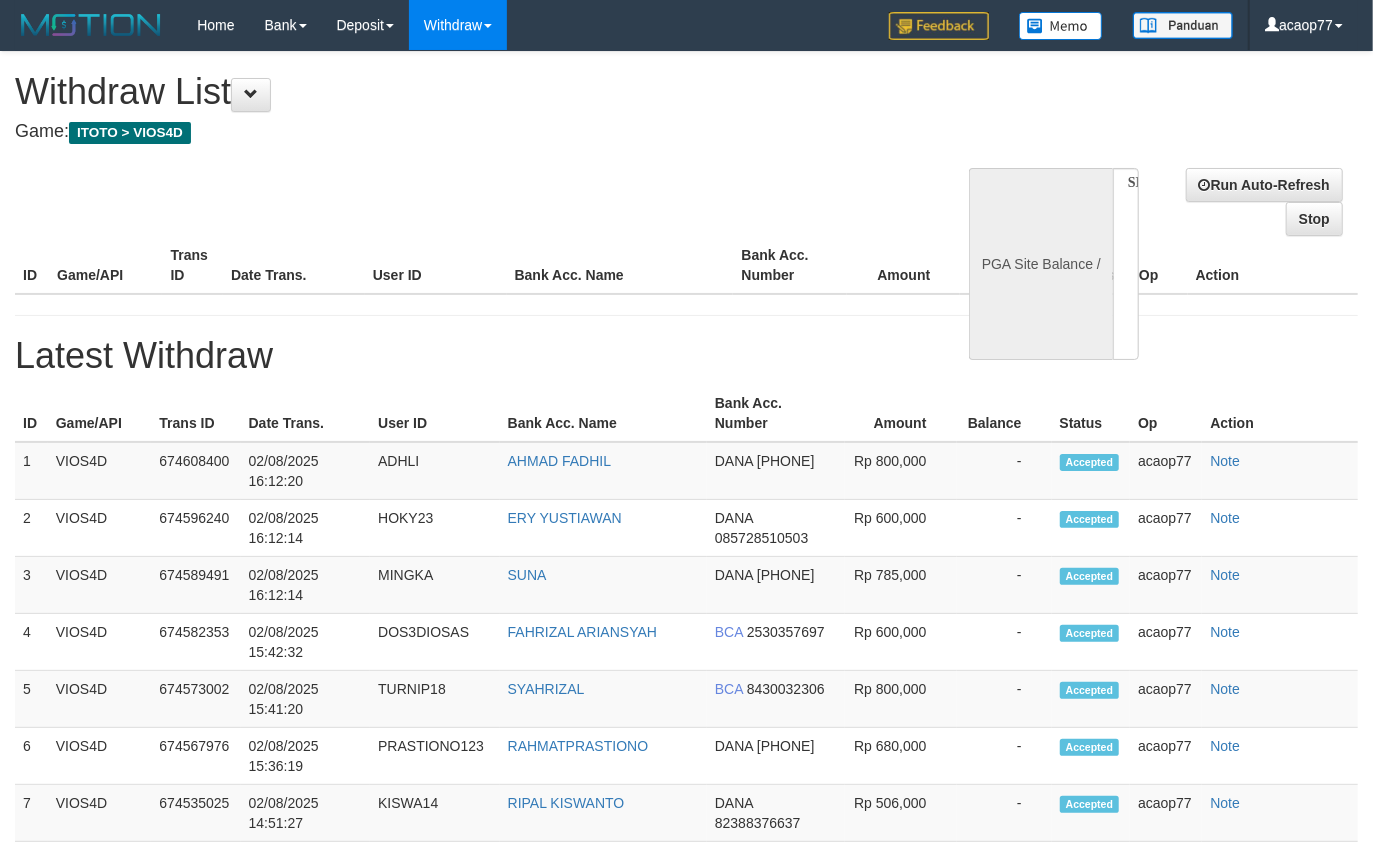 select on "**" 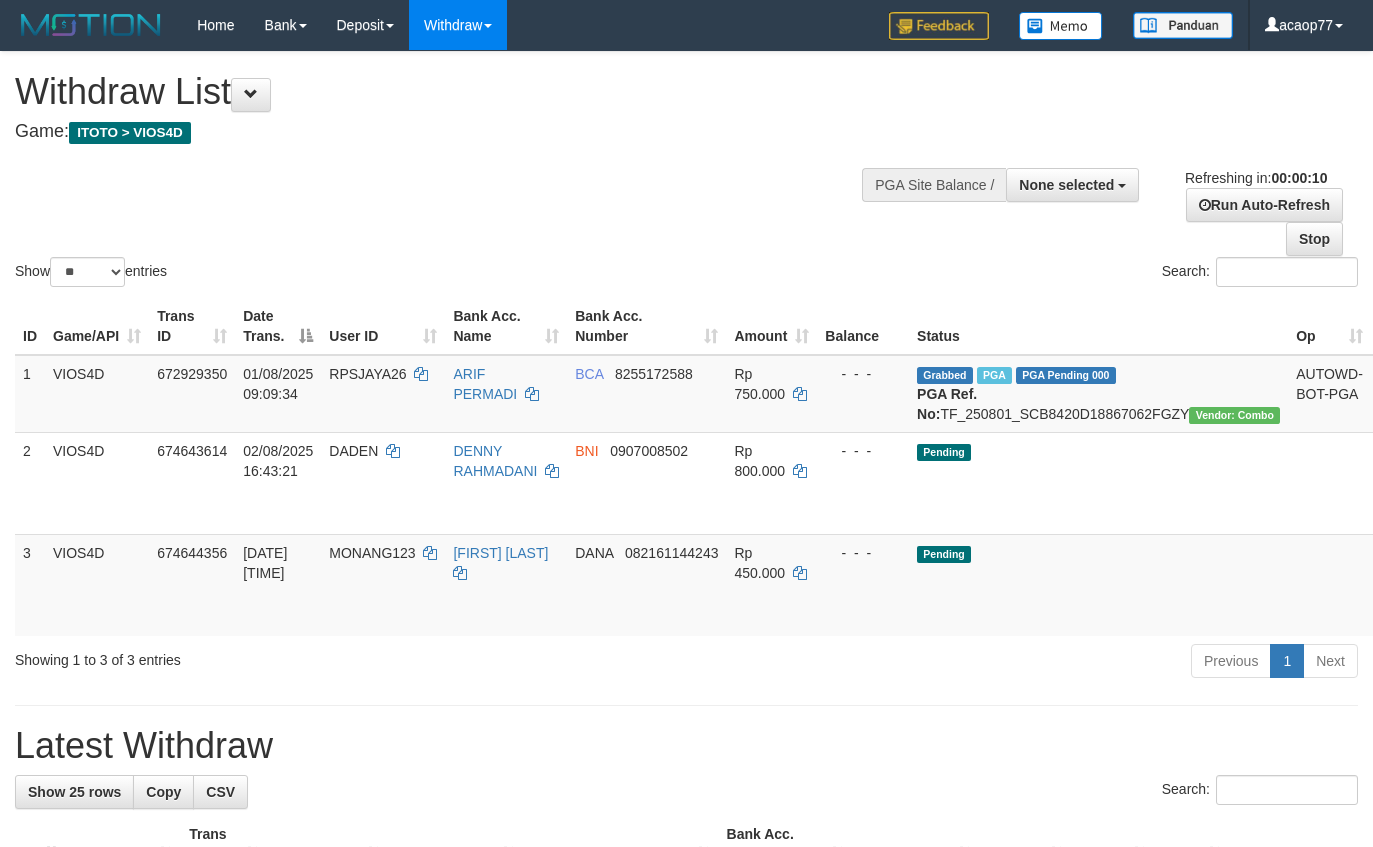 select 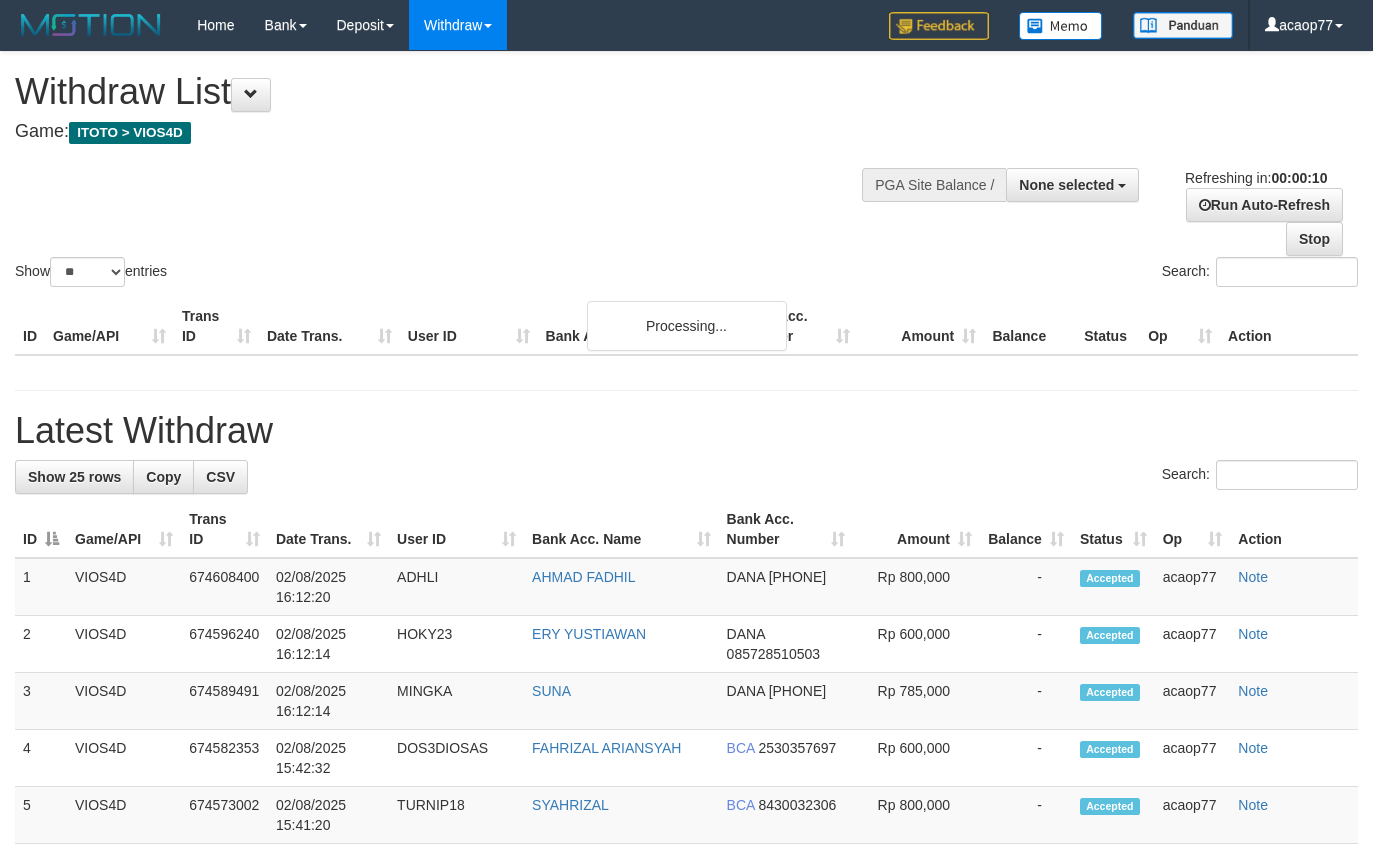 select 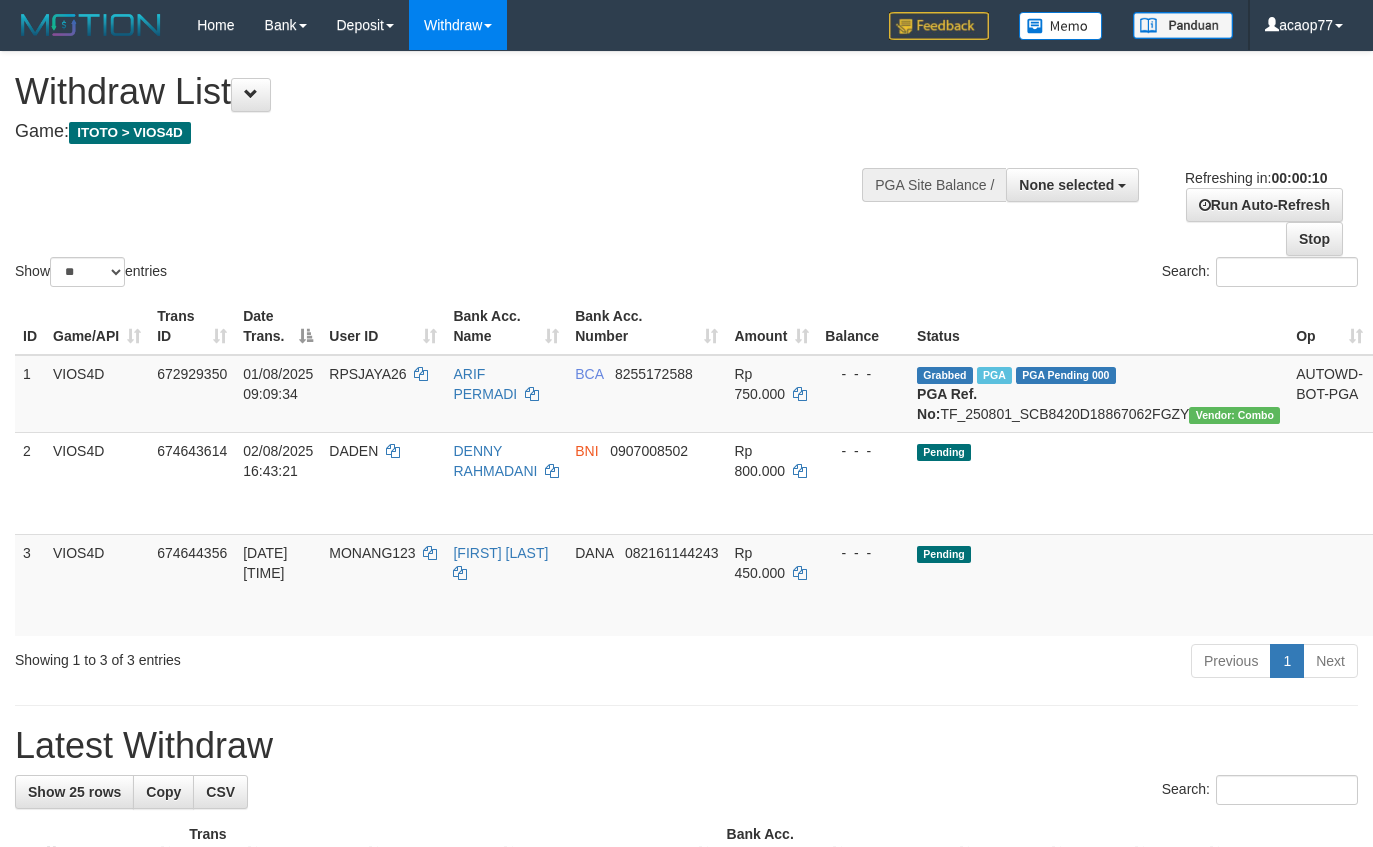 select 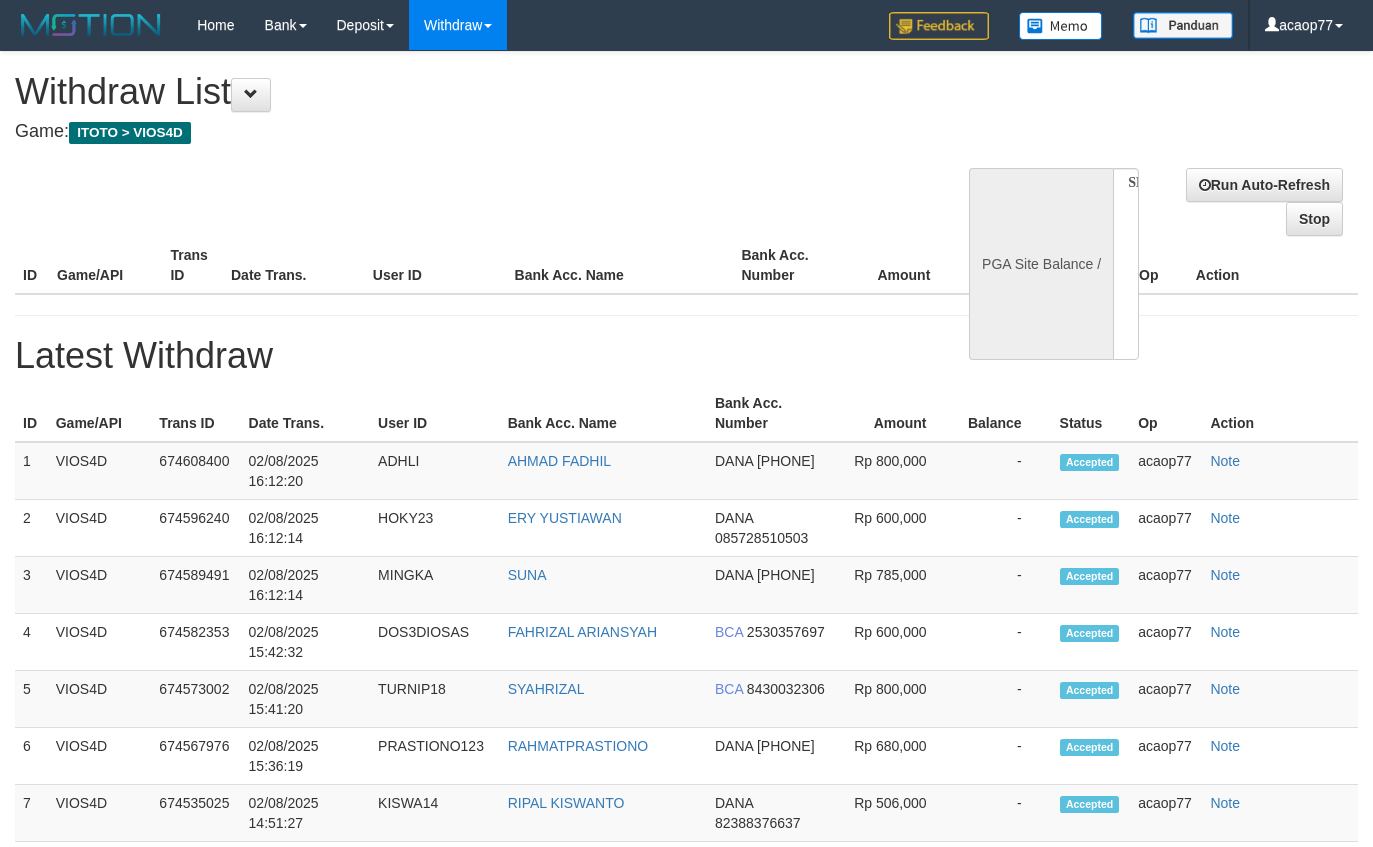 select 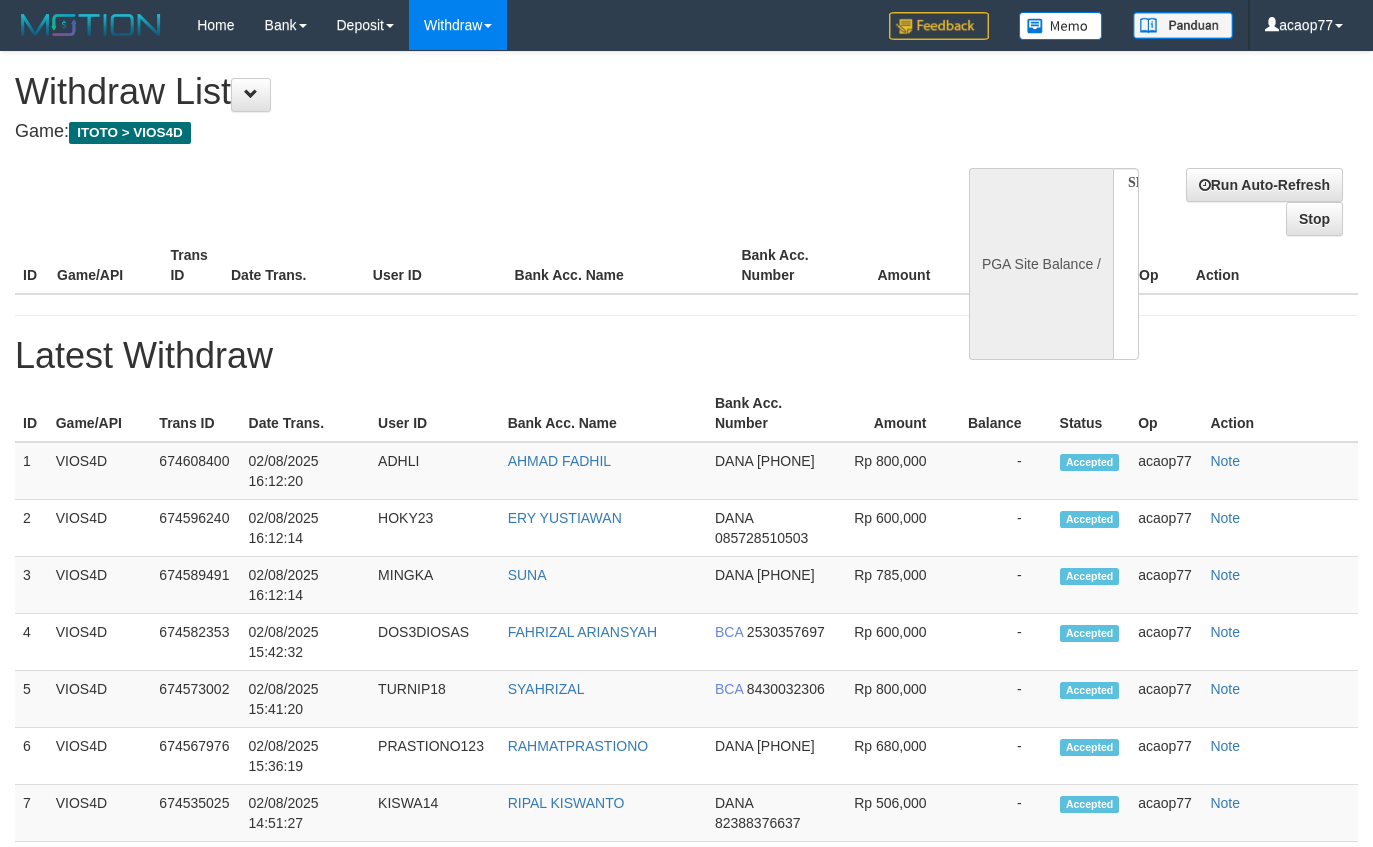 scroll, scrollTop: 0, scrollLeft: 0, axis: both 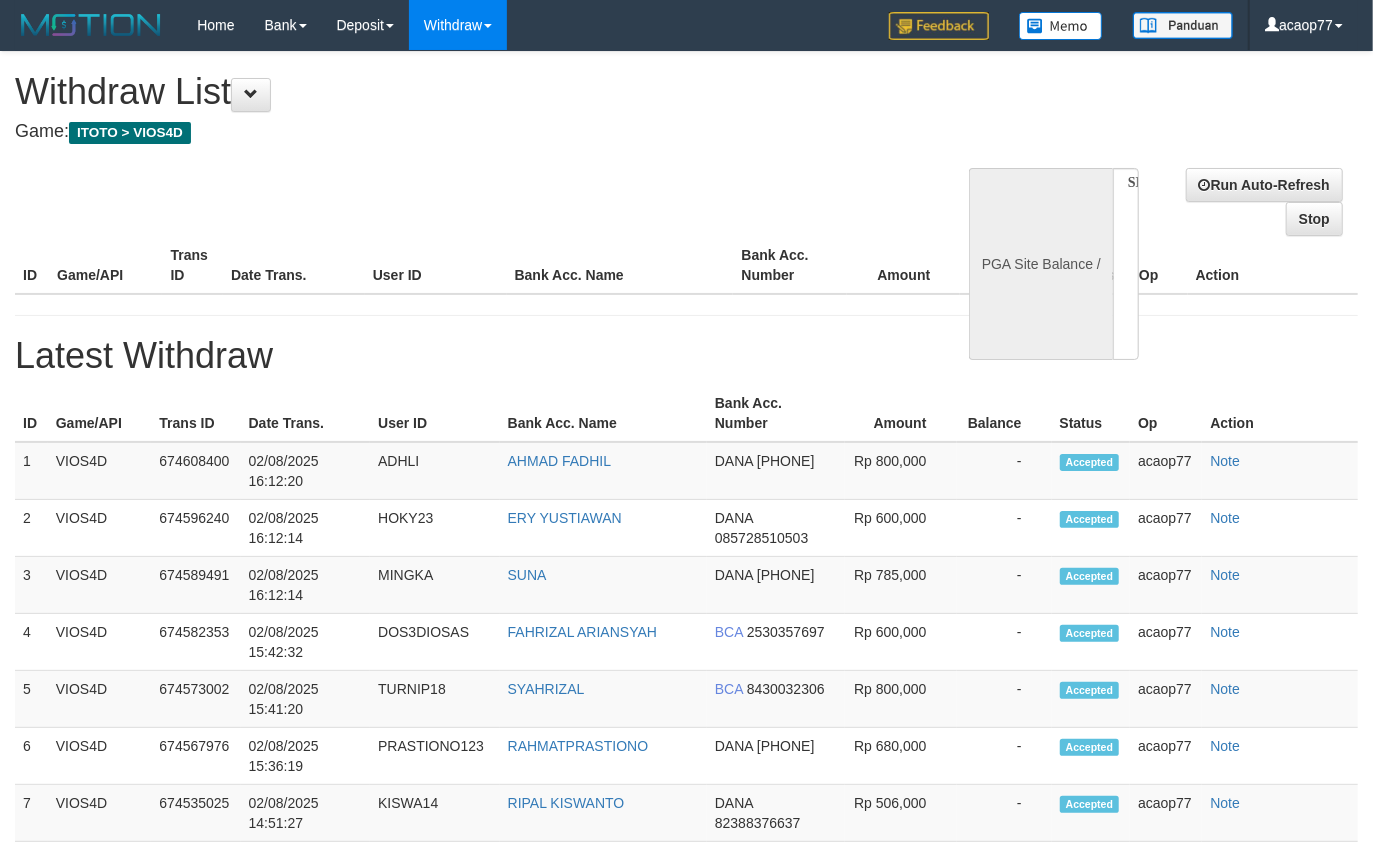 select on "**" 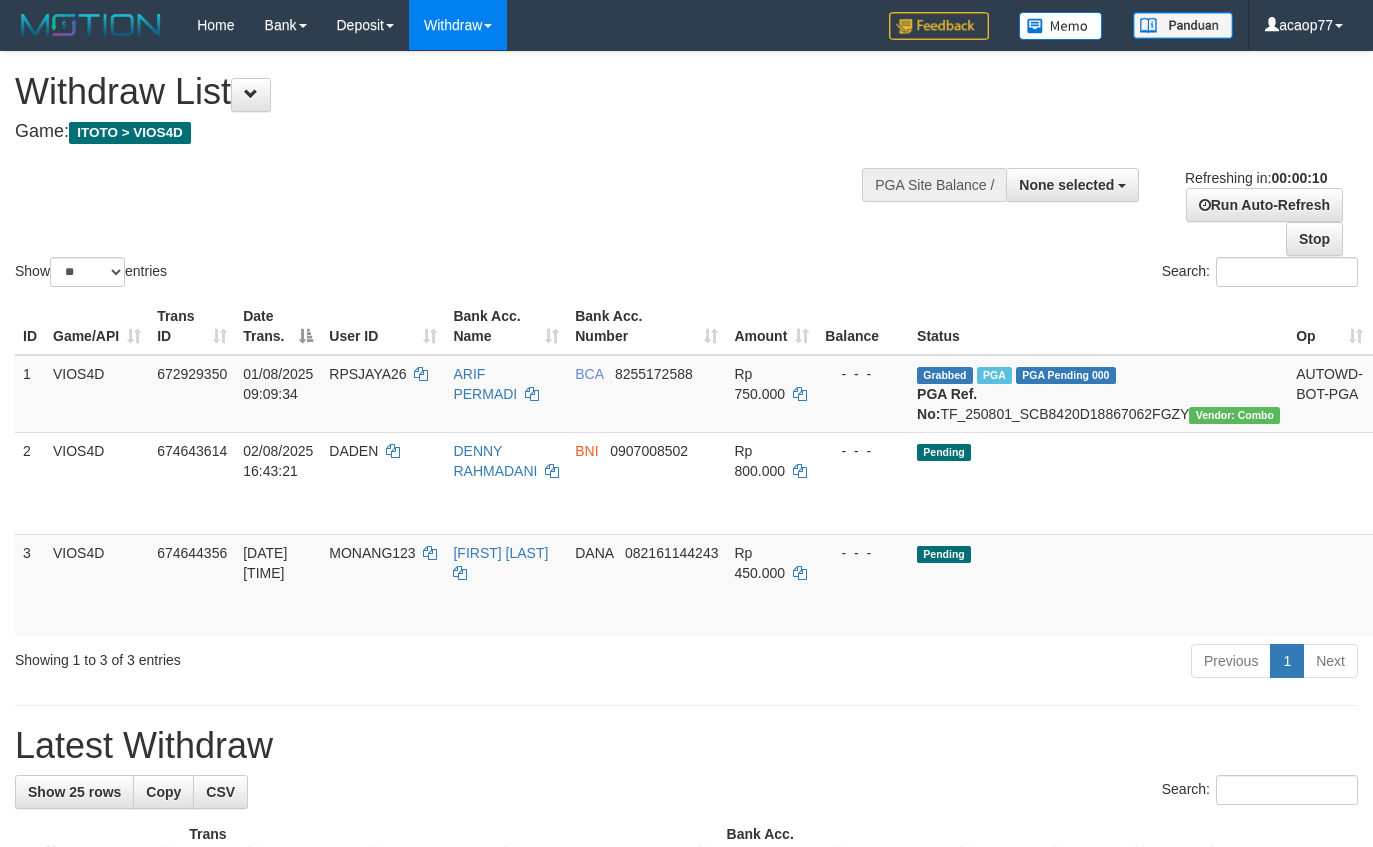 select 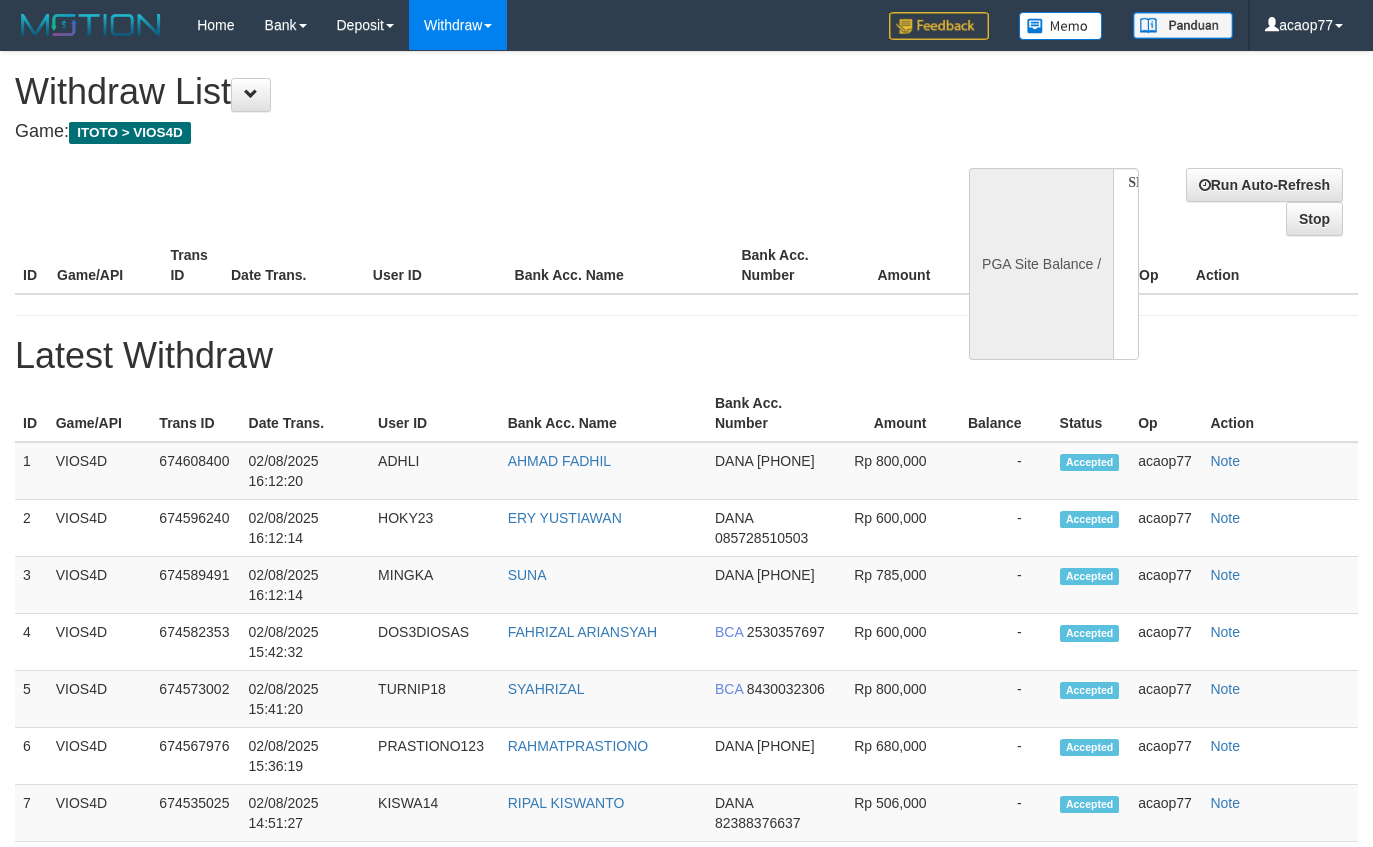 select 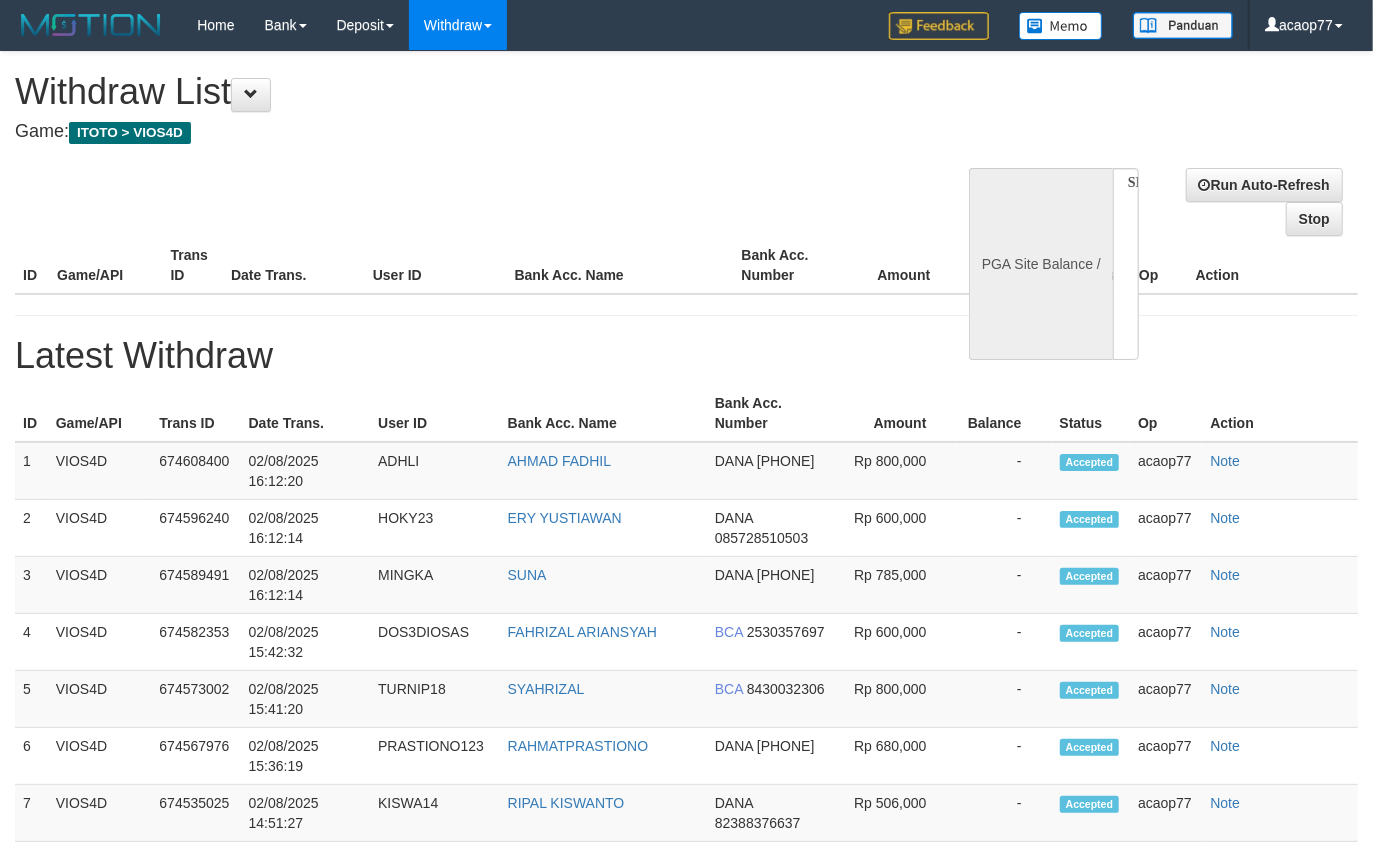select on "**" 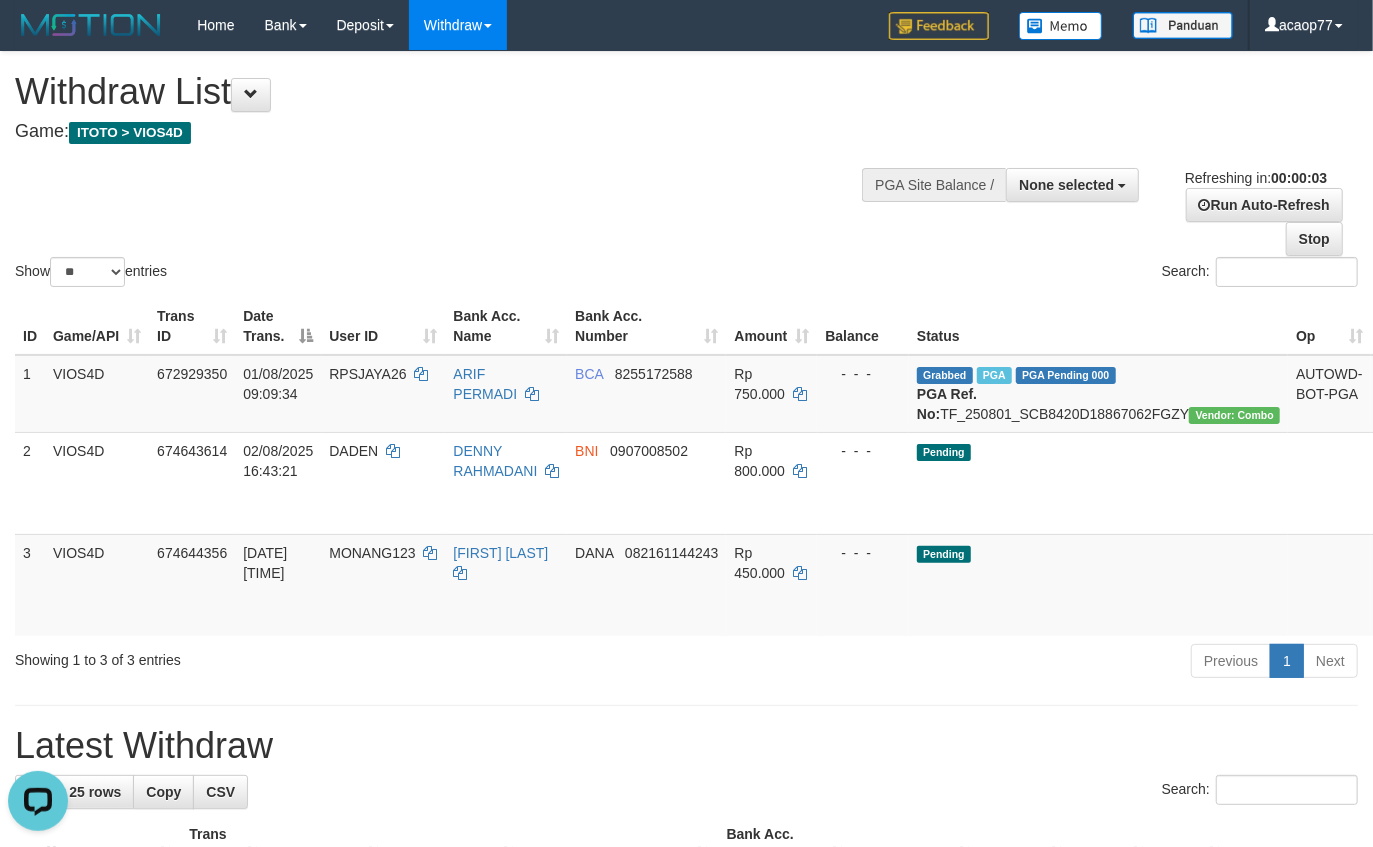 scroll, scrollTop: 0, scrollLeft: 0, axis: both 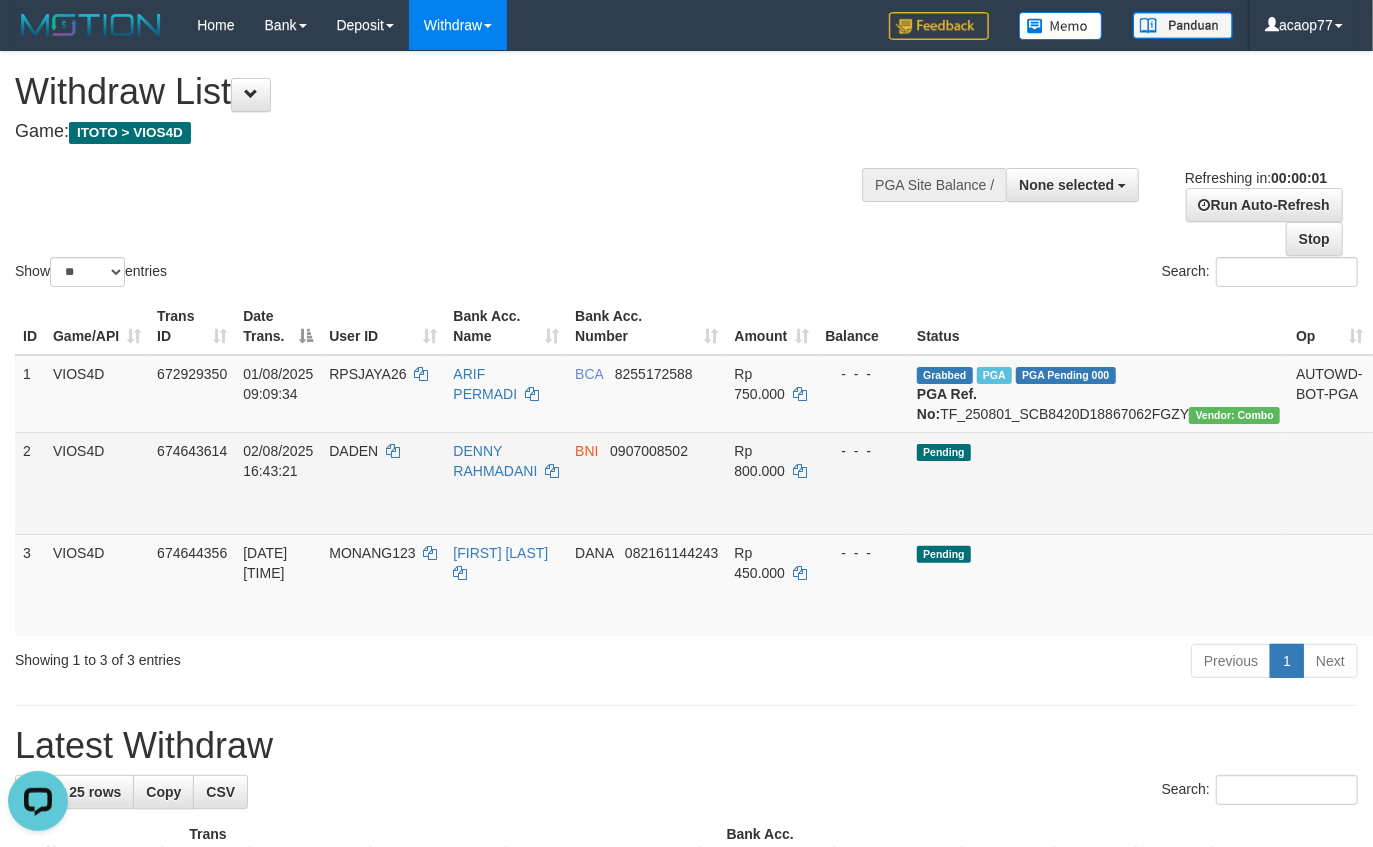 click on "DADEN" at bounding box center [353, 451] 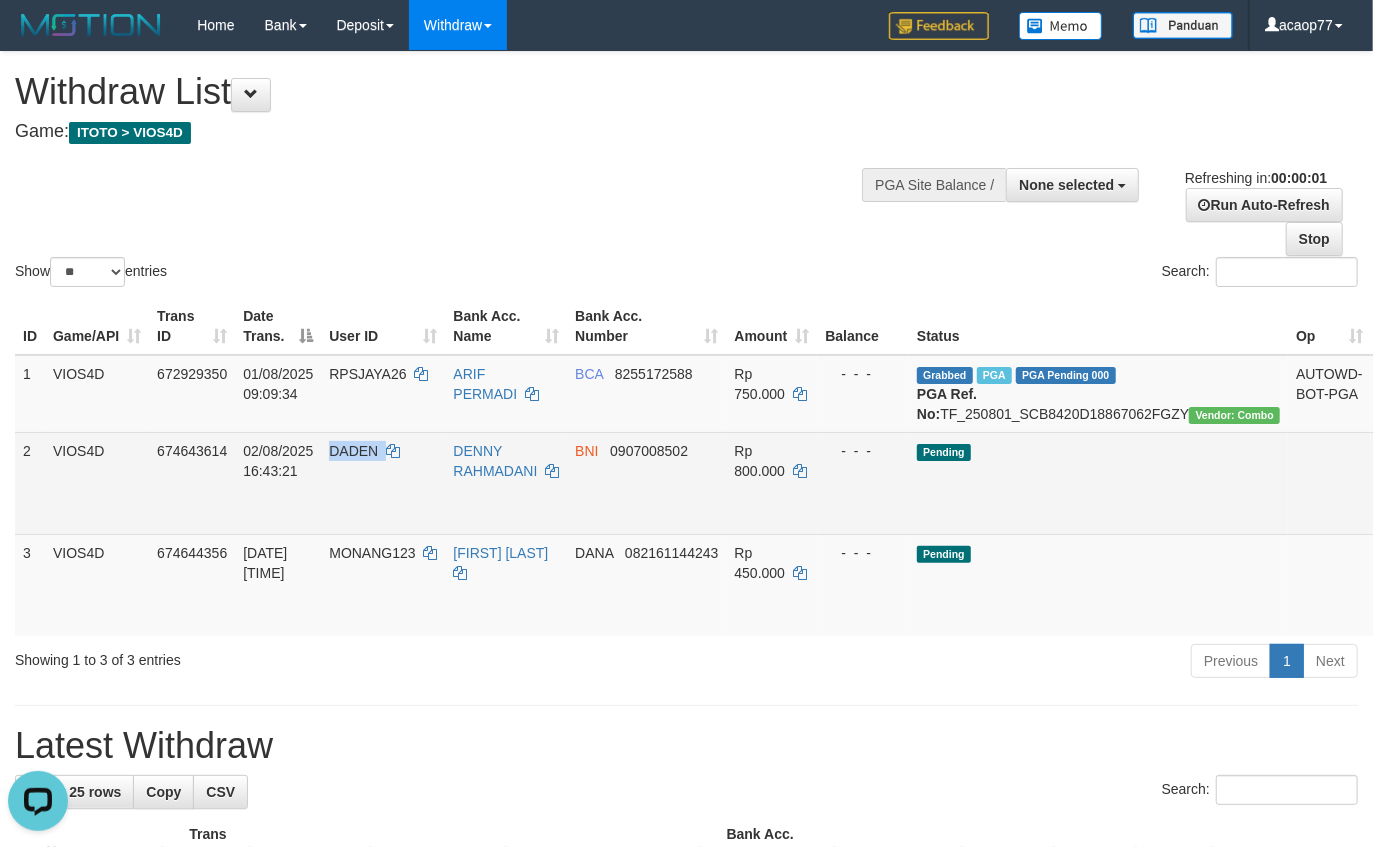 click on "DADEN" at bounding box center [353, 451] 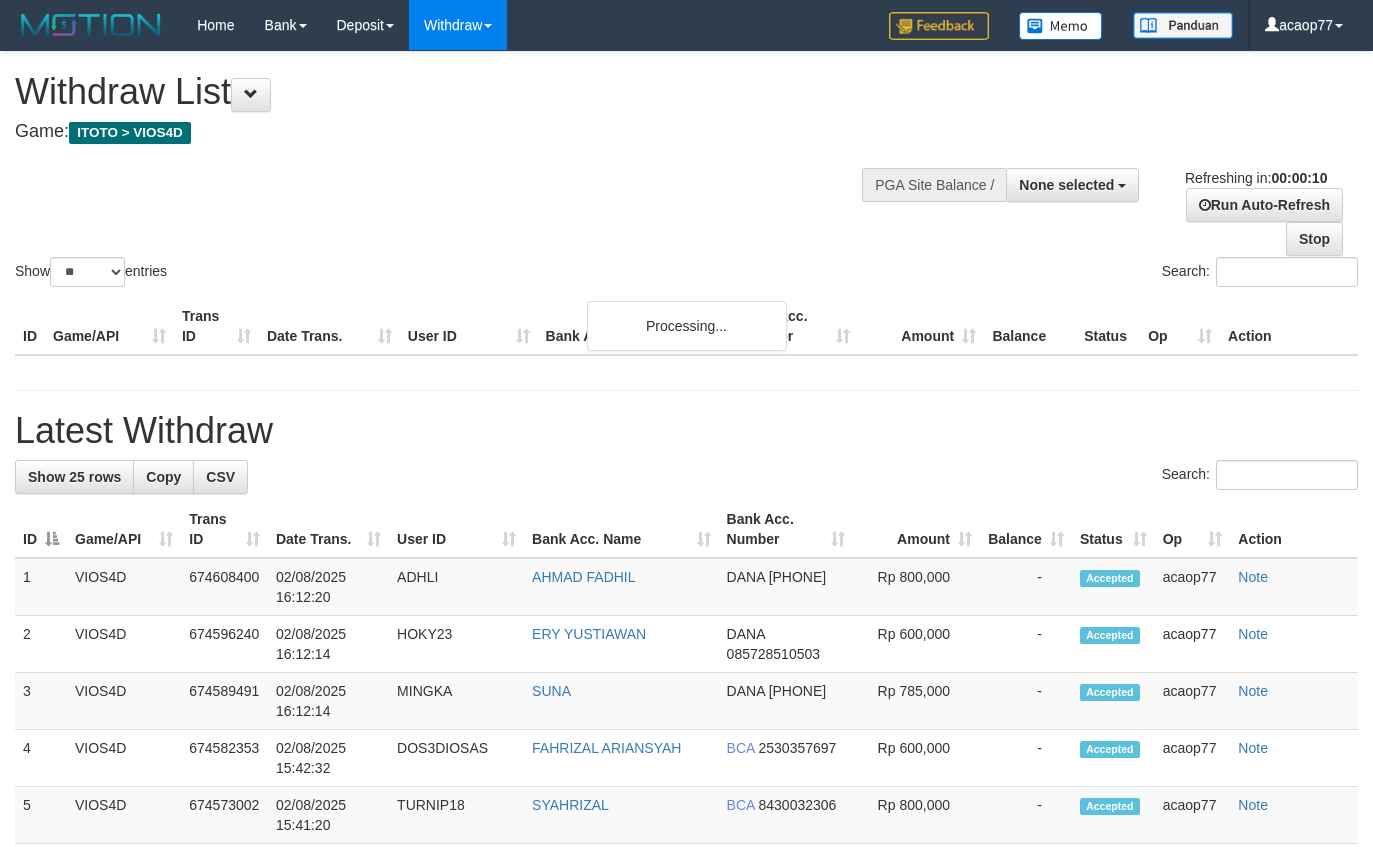 select 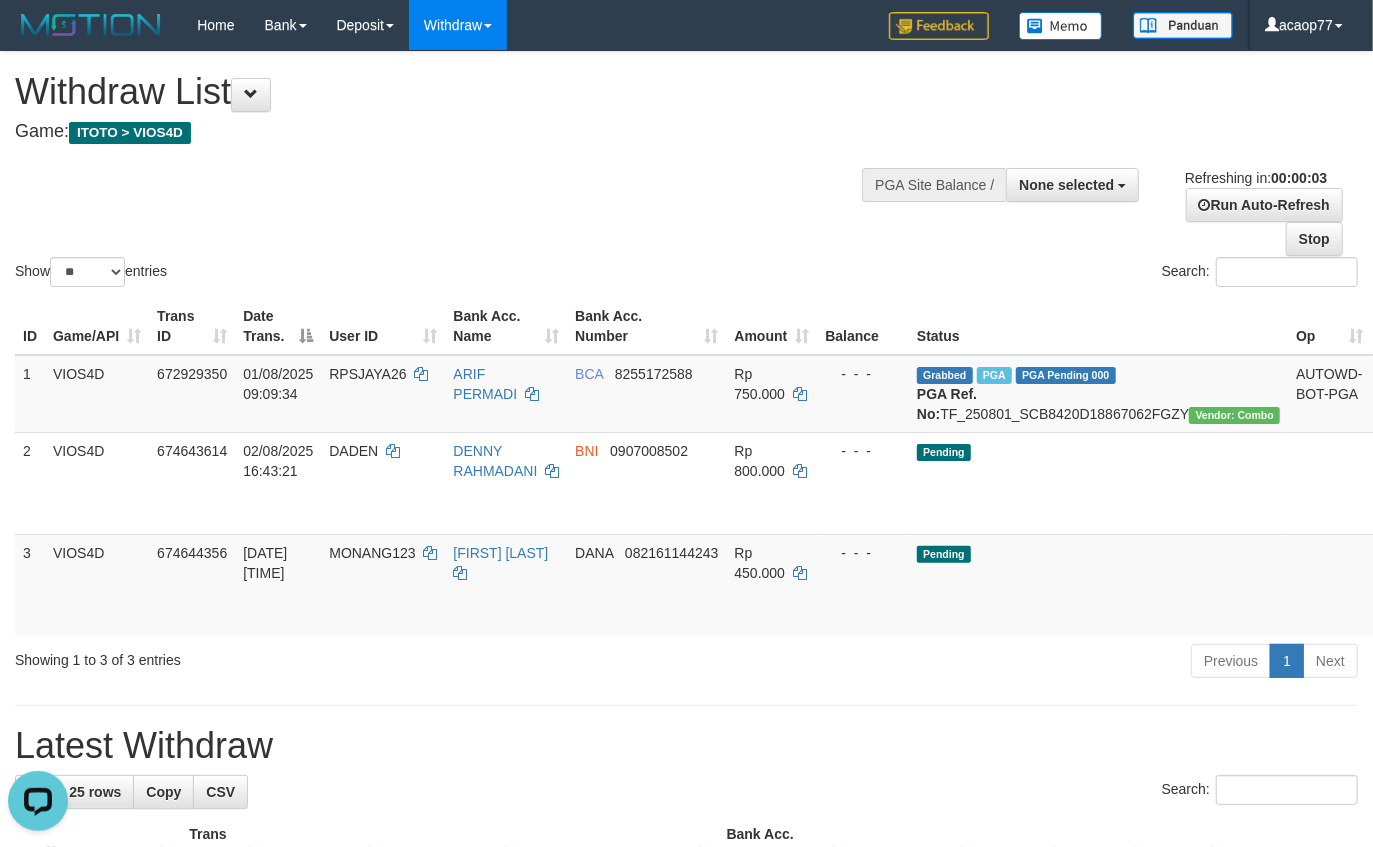 scroll, scrollTop: 0, scrollLeft: 0, axis: both 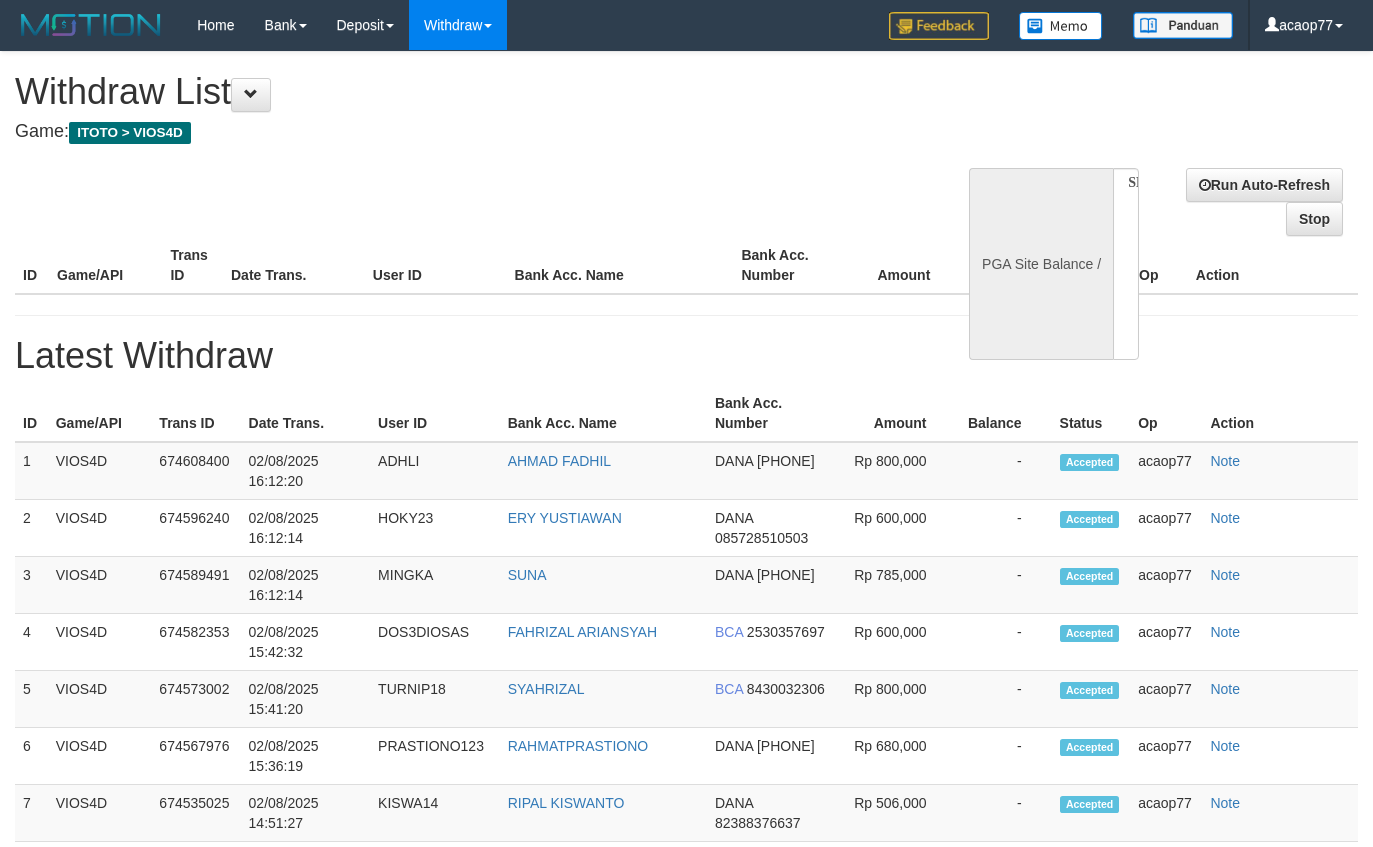 select 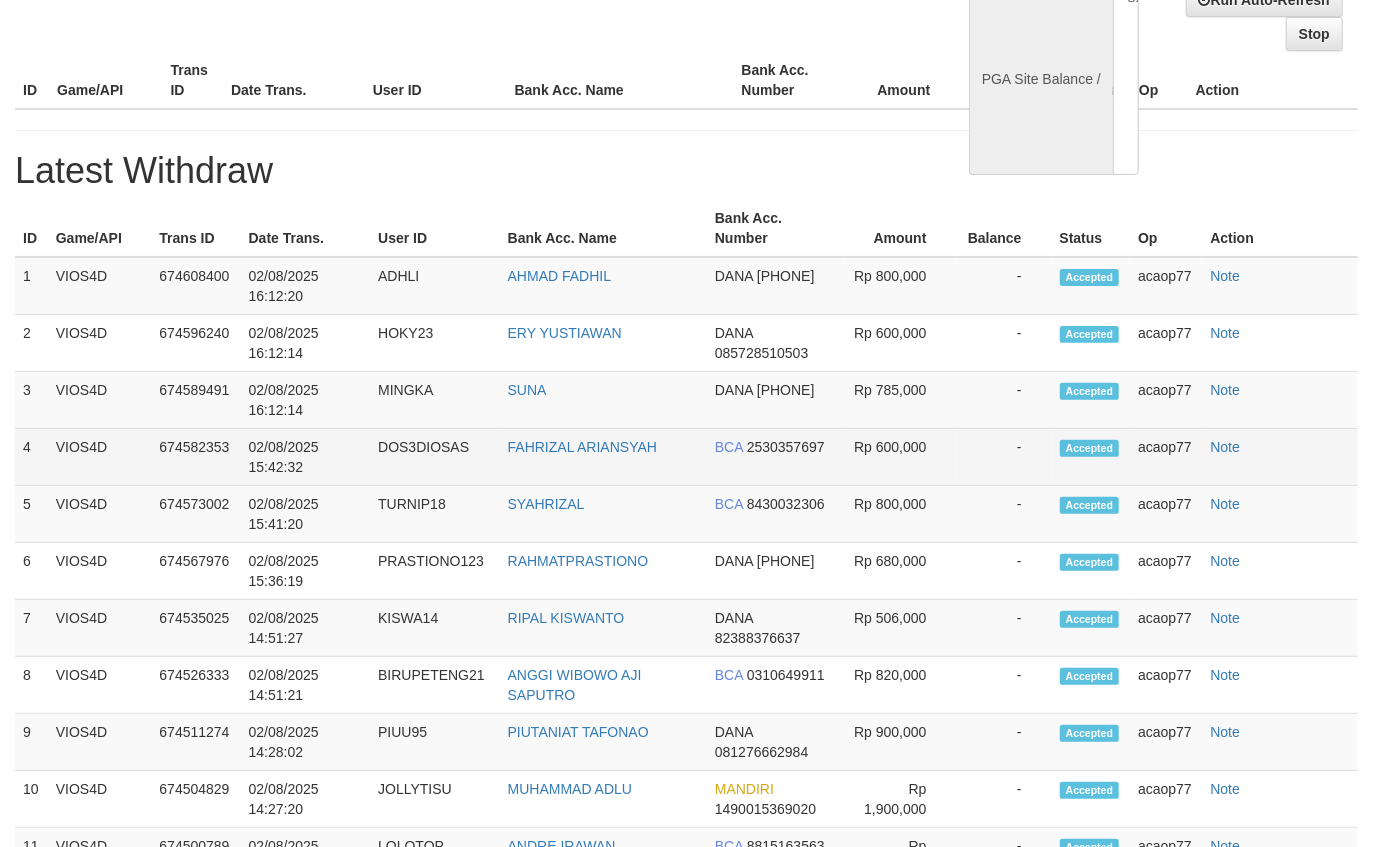 scroll, scrollTop: 0, scrollLeft: 0, axis: both 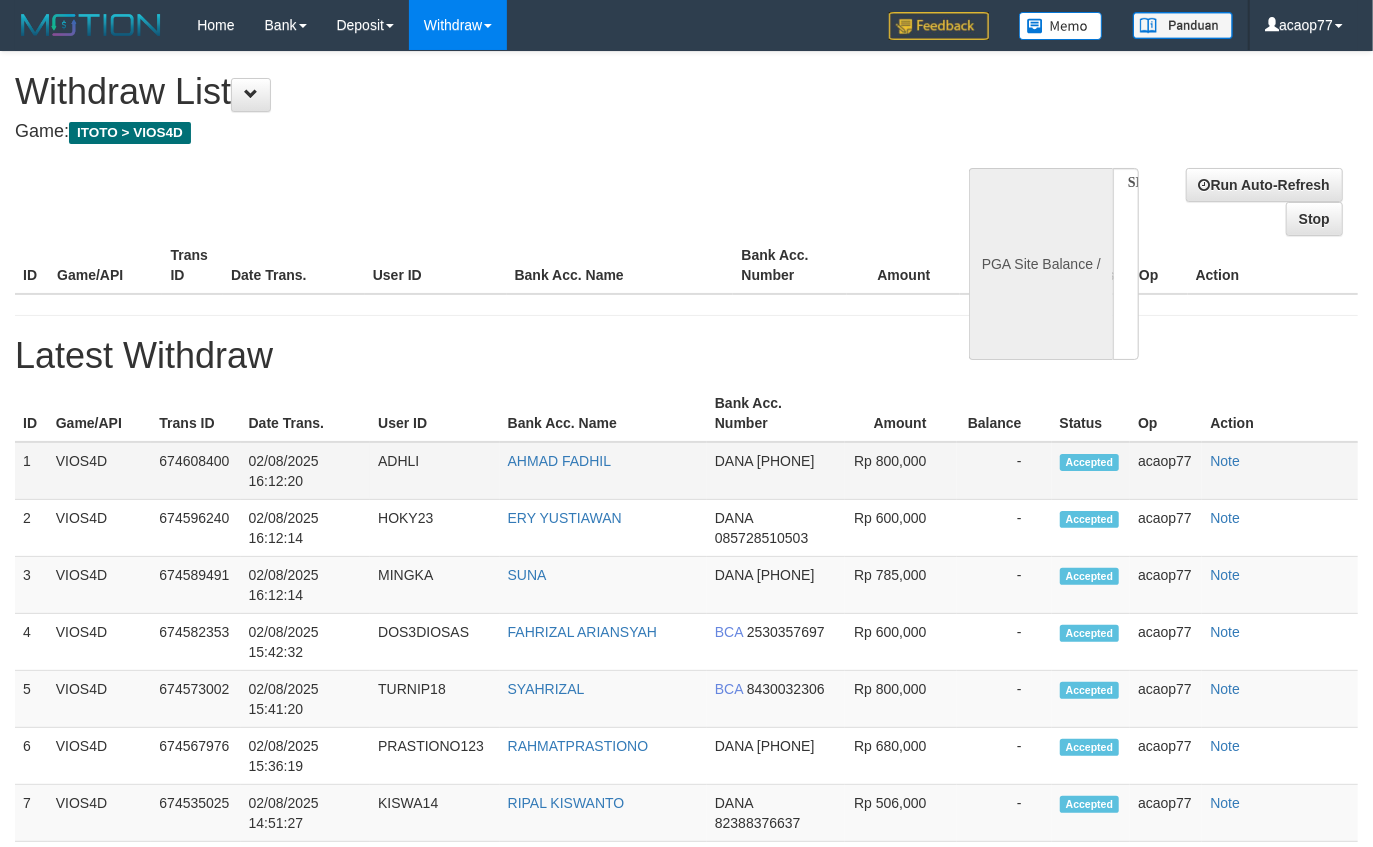 select on "**" 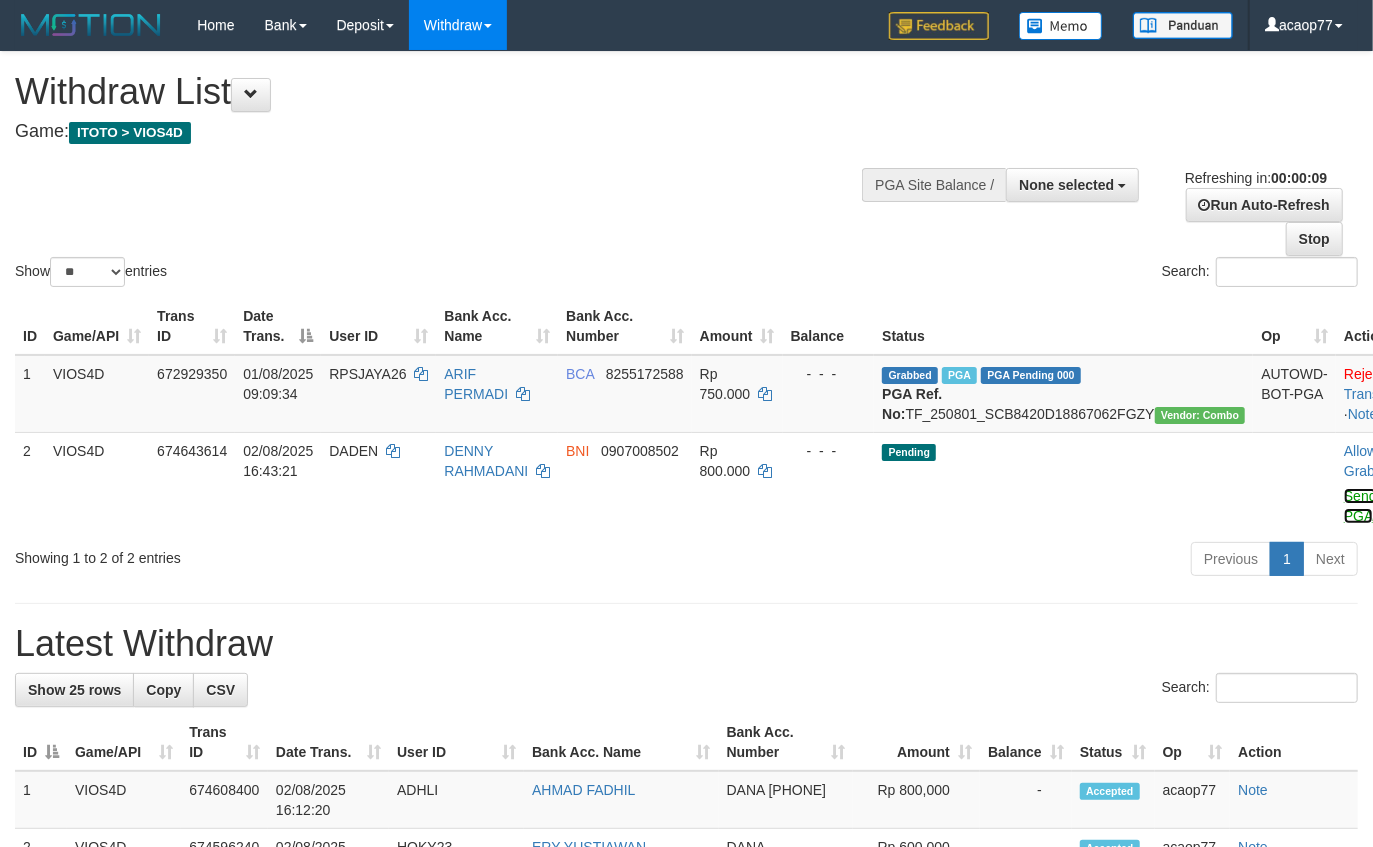 drag, startPoint x: 1266, startPoint y: 518, endPoint x: 947, endPoint y: 586, distance: 326.16714 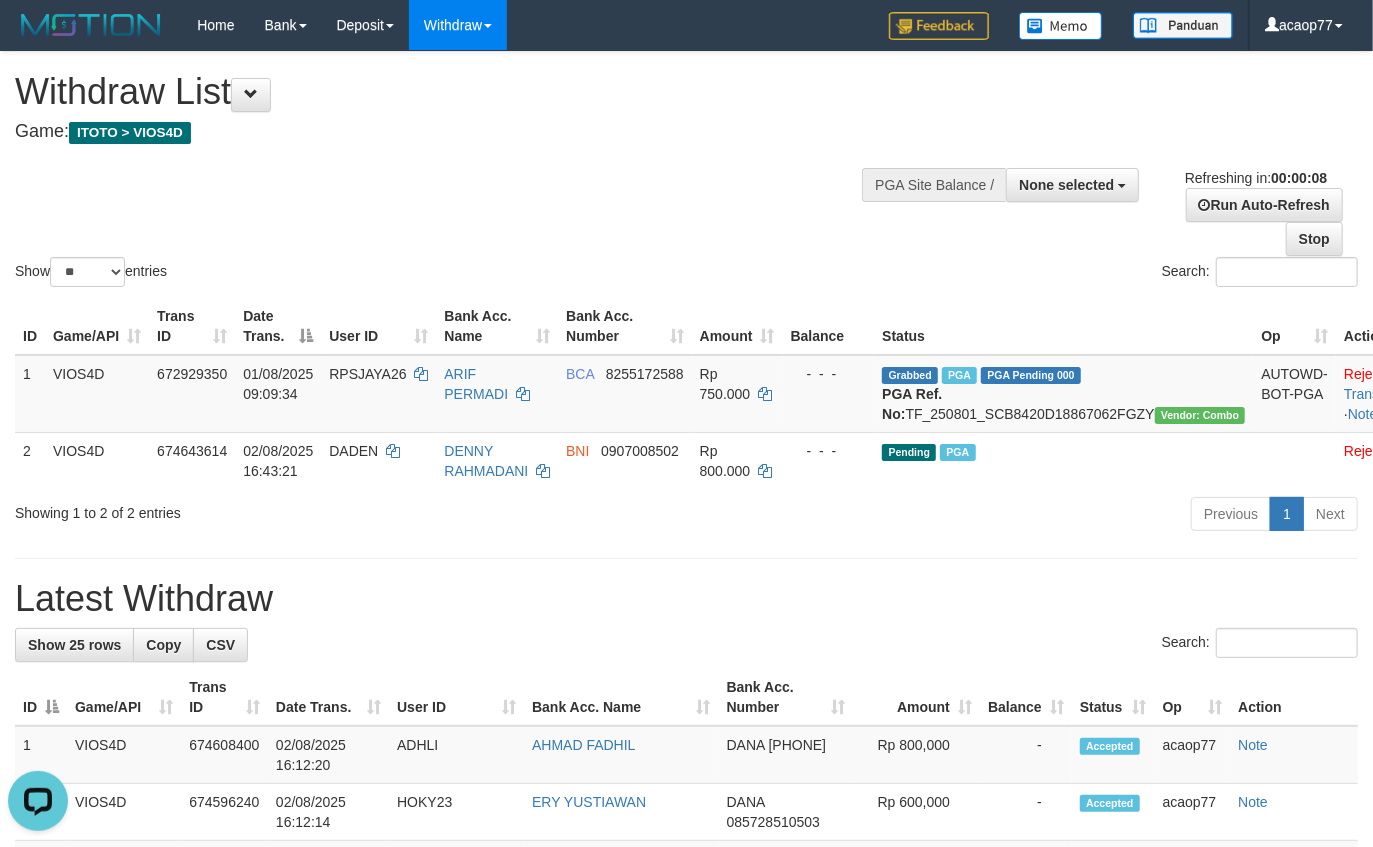 scroll, scrollTop: 0, scrollLeft: 0, axis: both 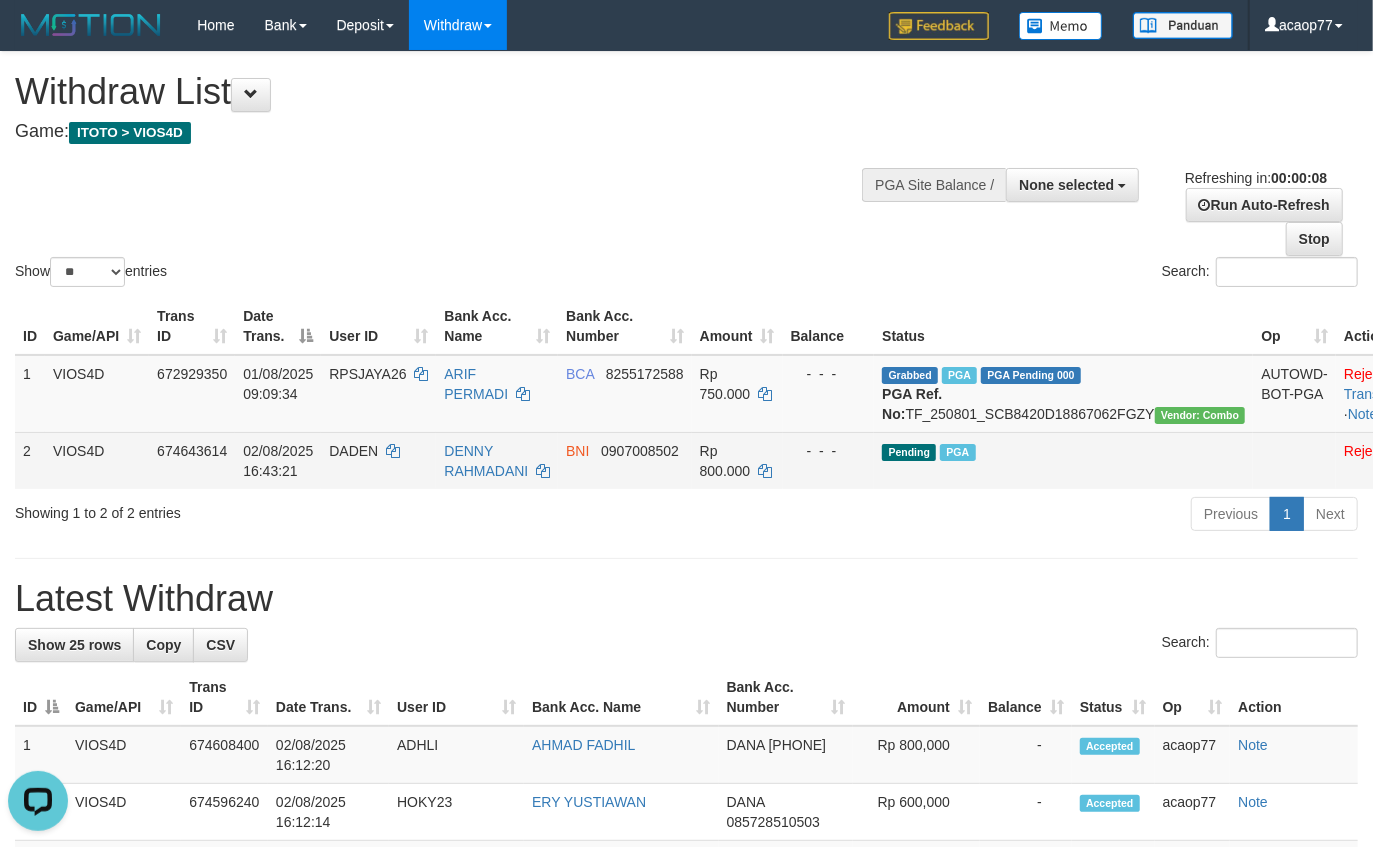 click on "DADEN" at bounding box center [353, 451] 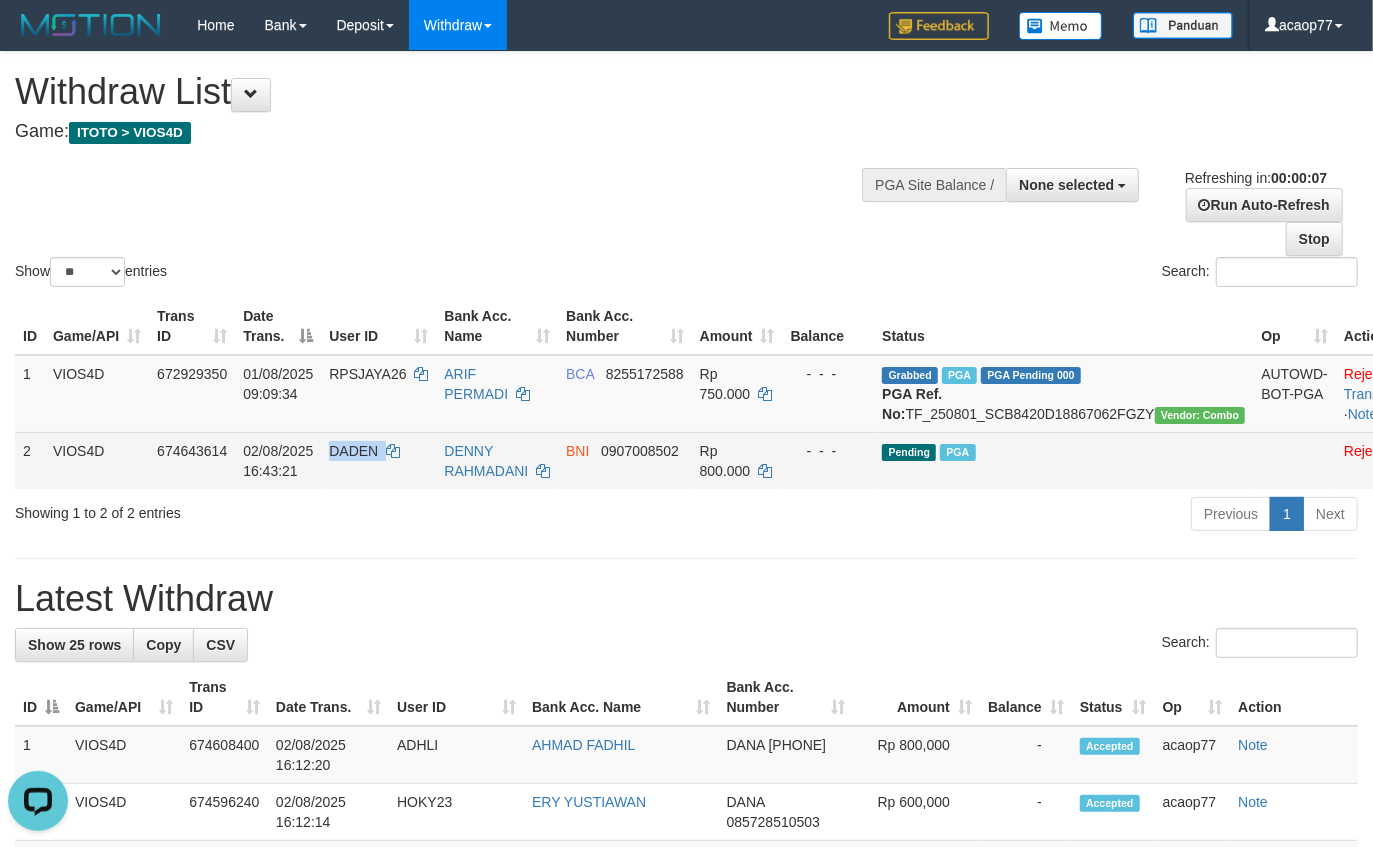 click on "DADEN" at bounding box center [353, 451] 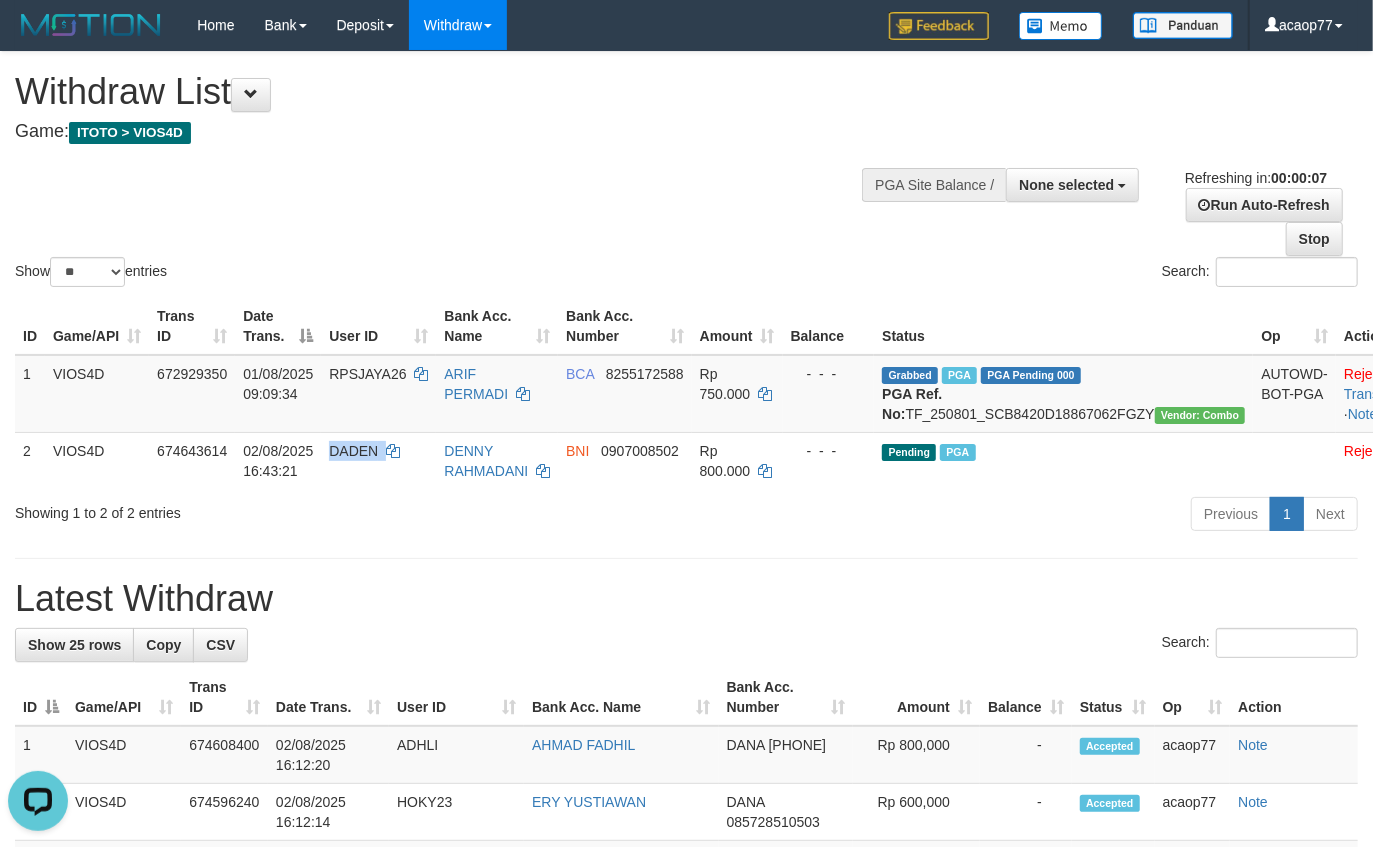copy on "DADEN" 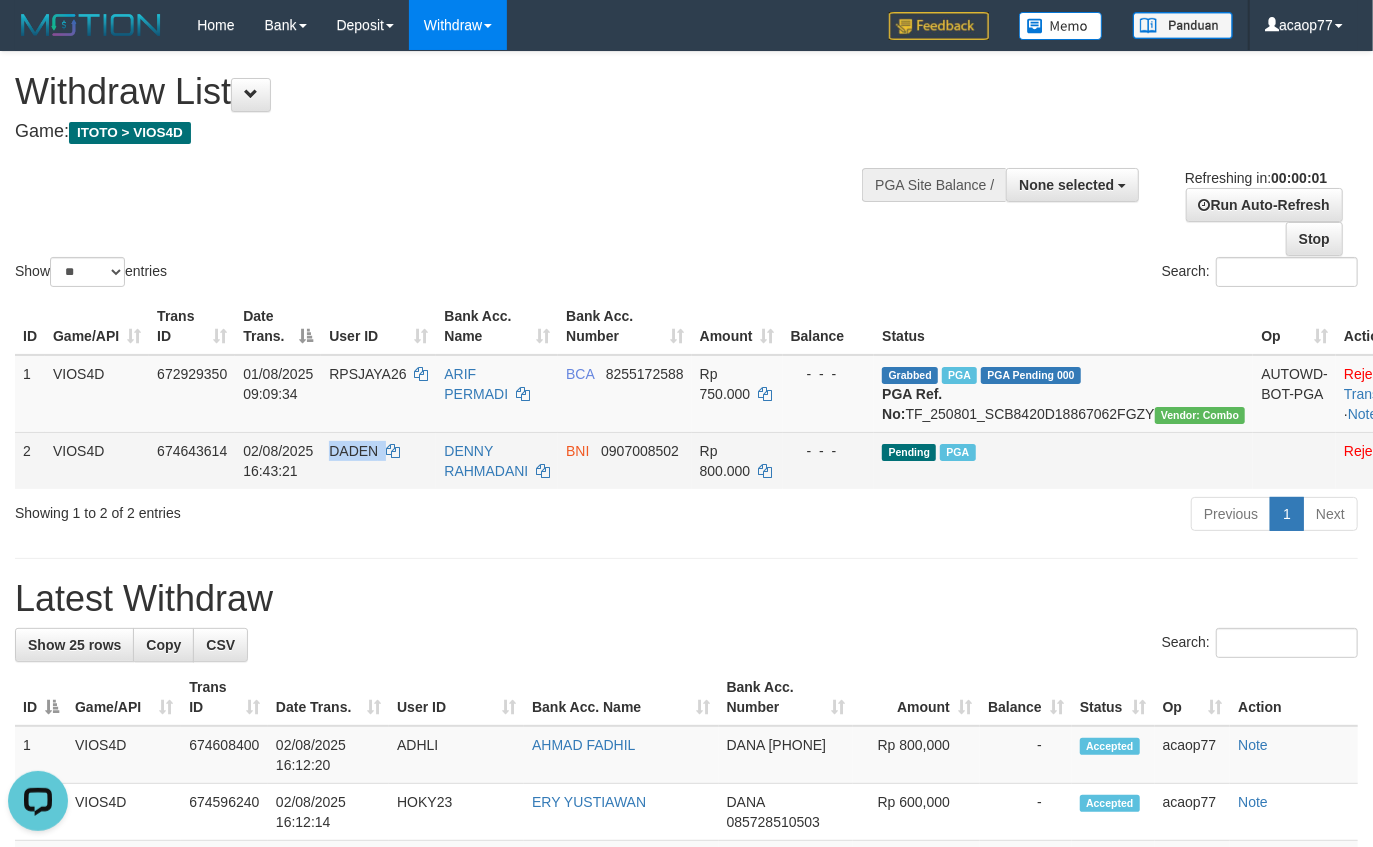 click on "BNI" at bounding box center (577, 451) 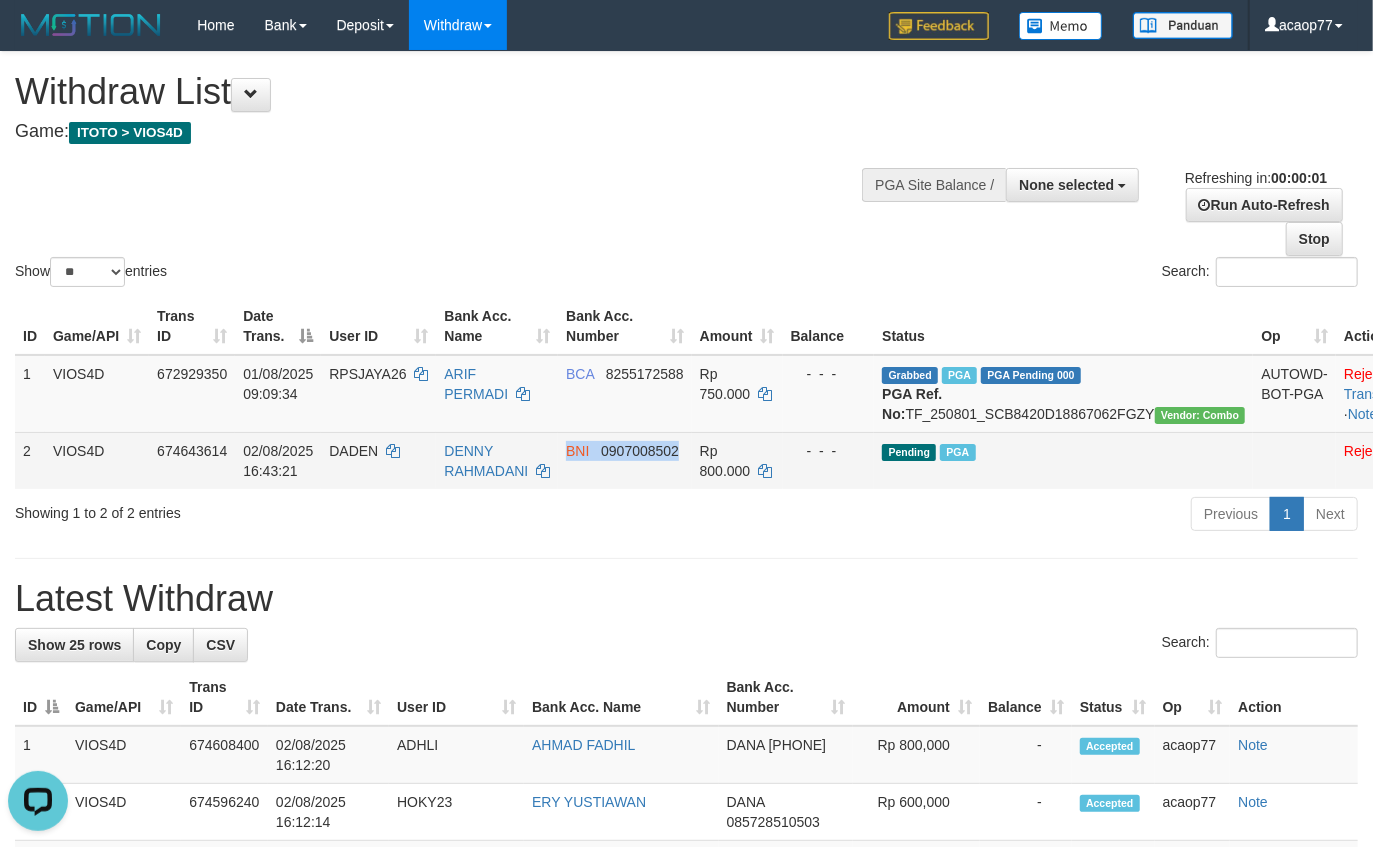 drag, startPoint x: 608, startPoint y: 467, endPoint x: 636, endPoint y: 467, distance: 28 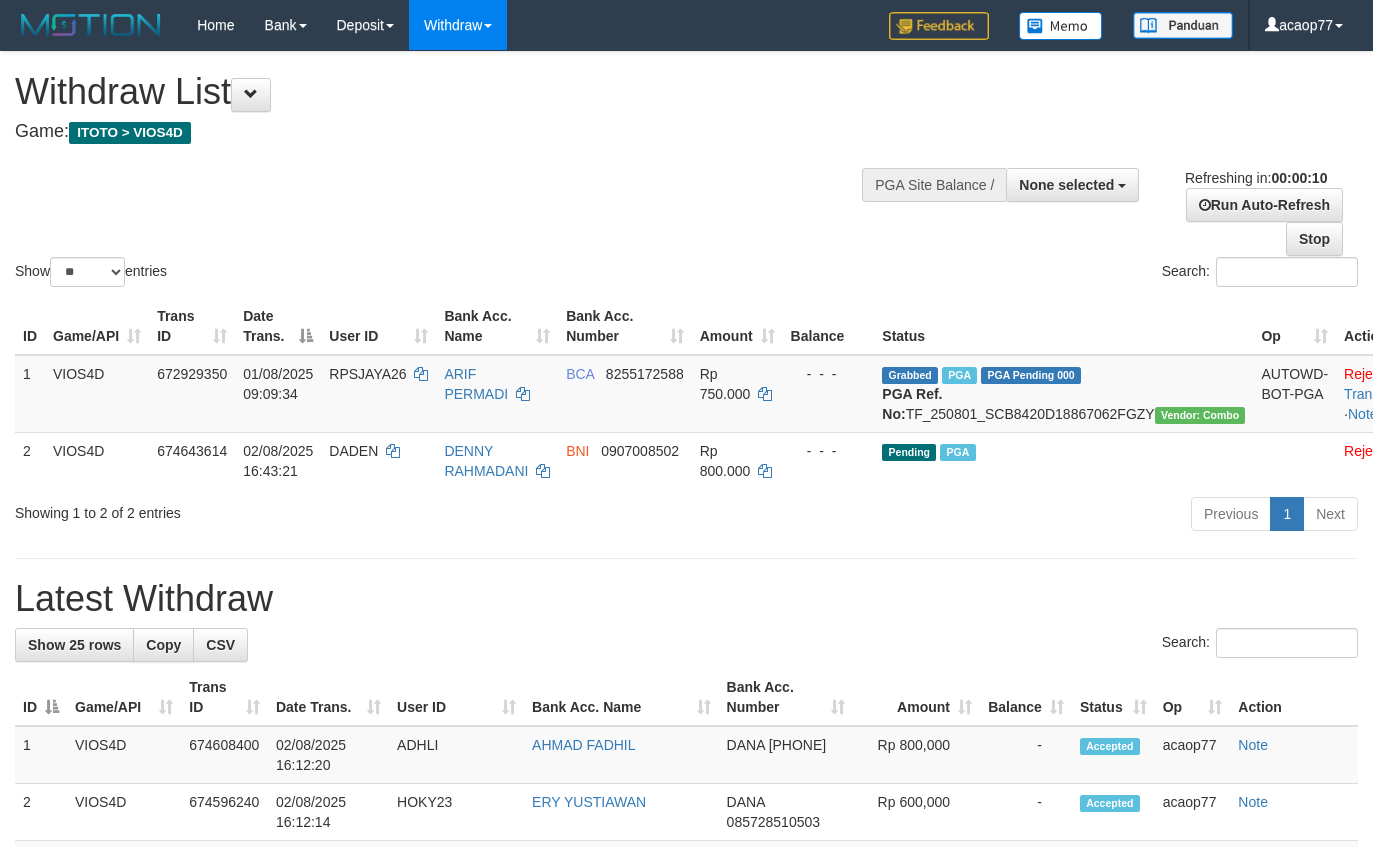 select 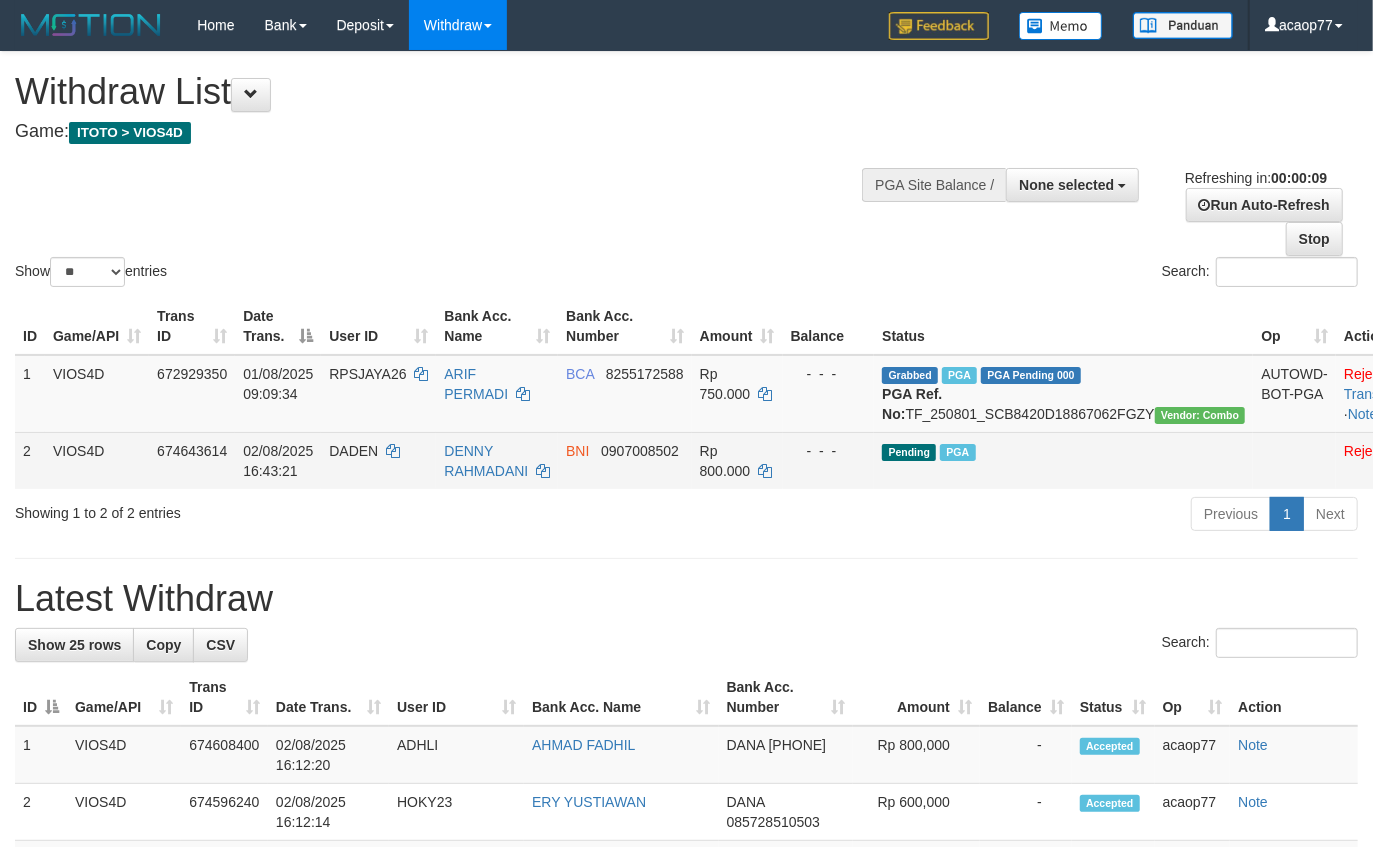 click on "BNI     [ACCOUNT]" at bounding box center [625, 460] 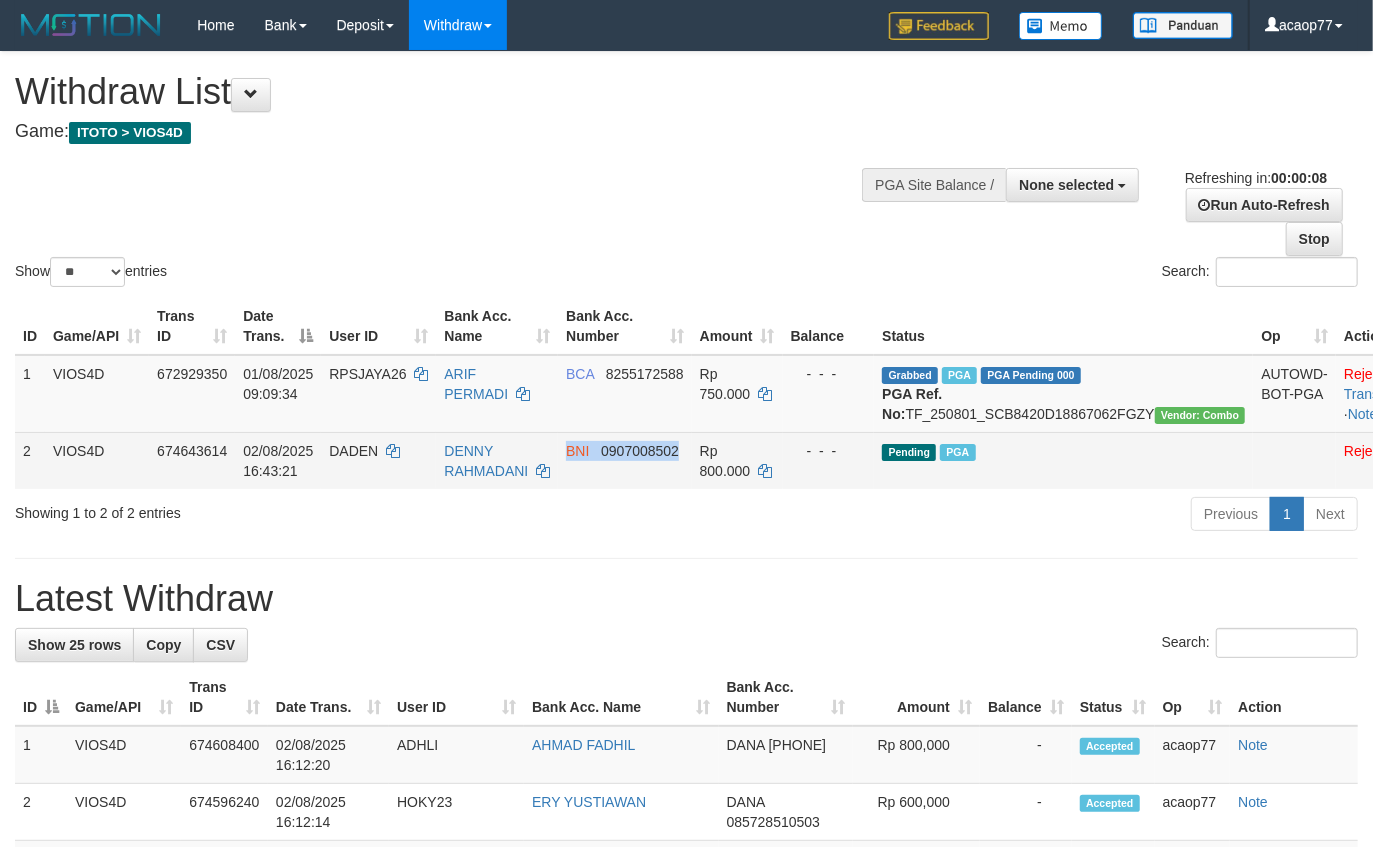 drag, startPoint x: 583, startPoint y: 467, endPoint x: 630, endPoint y: 467, distance: 47 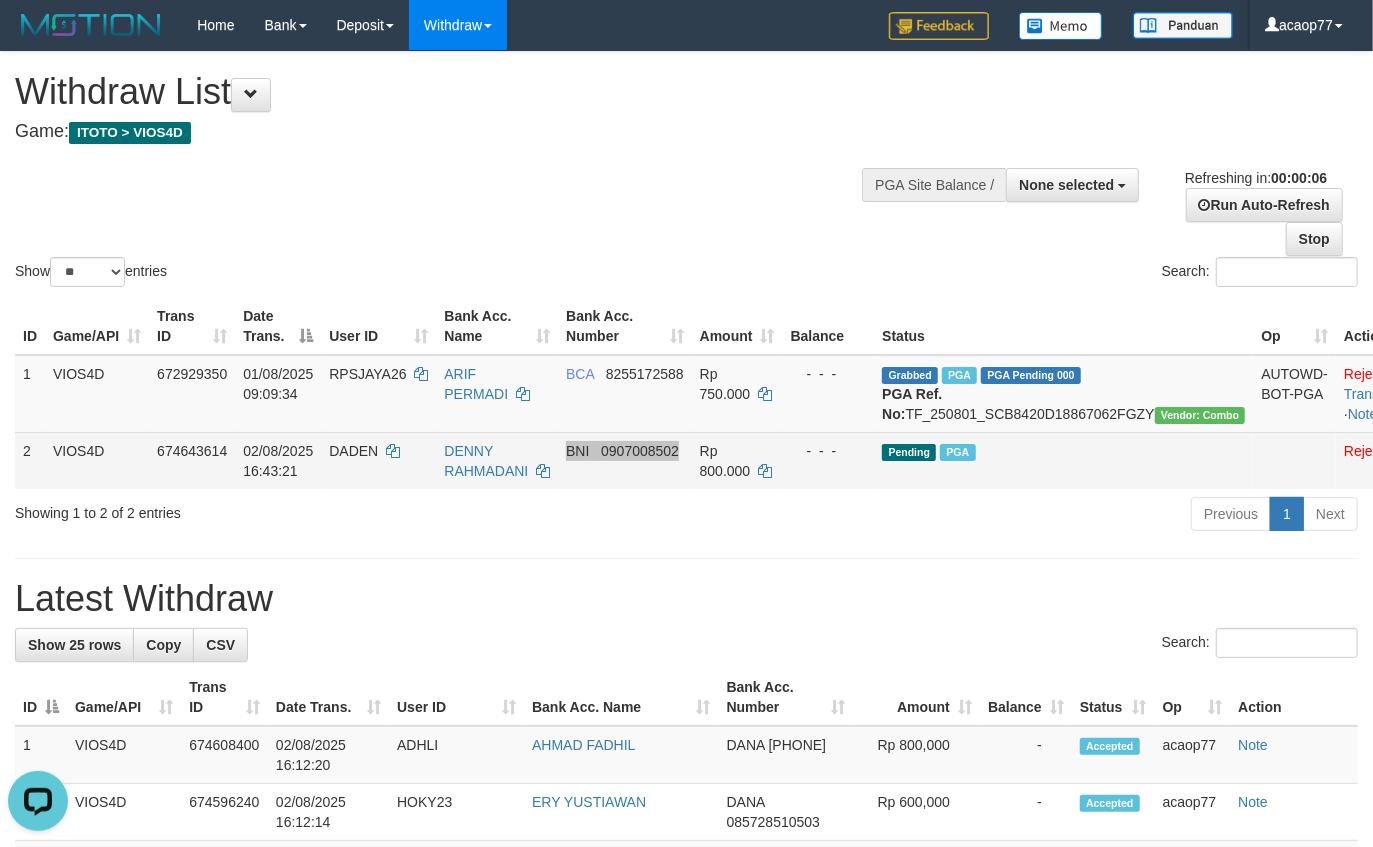 scroll, scrollTop: 0, scrollLeft: 0, axis: both 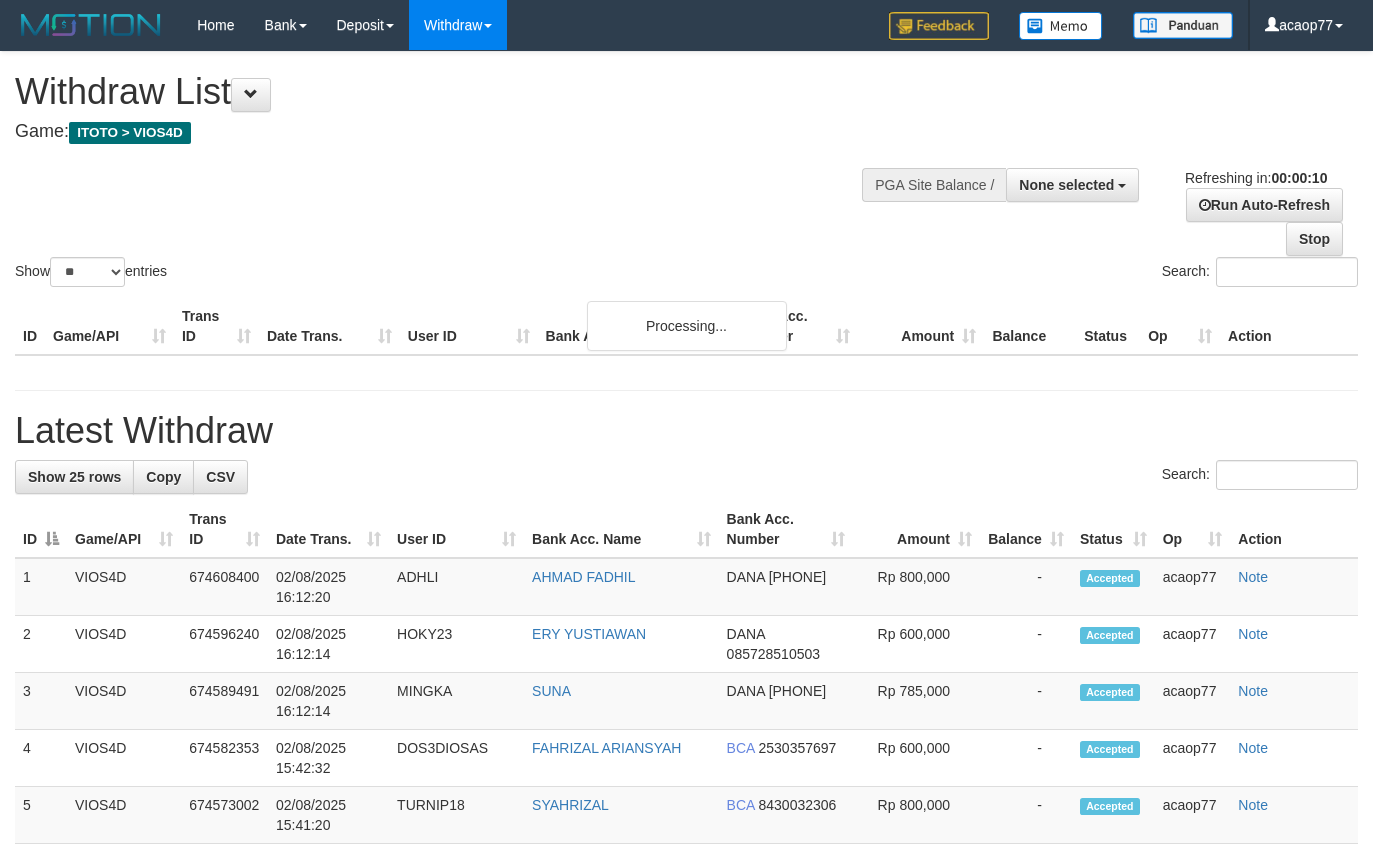 select 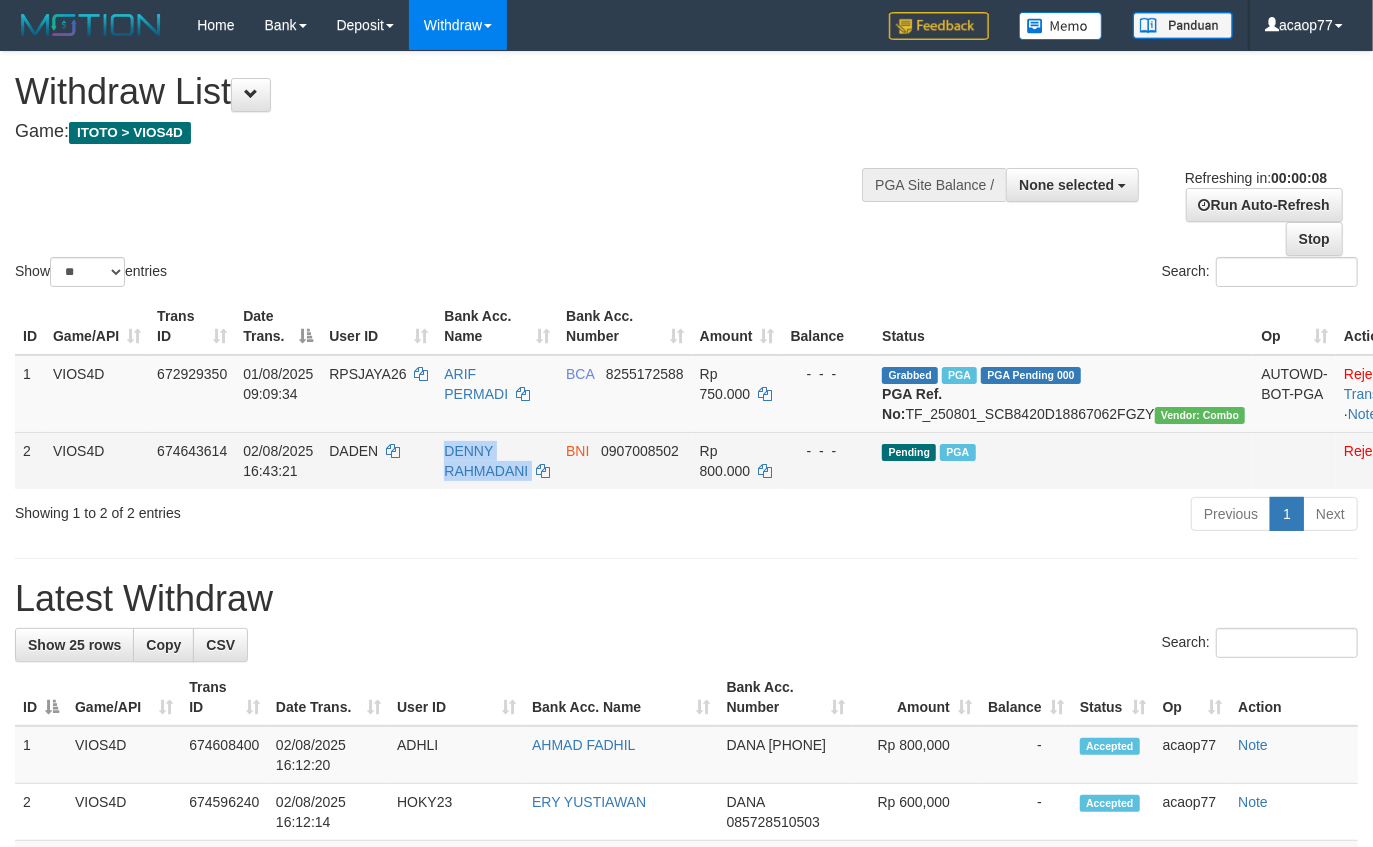 drag, startPoint x: 452, startPoint y: 463, endPoint x: 545, endPoint y: 505, distance: 102.044106 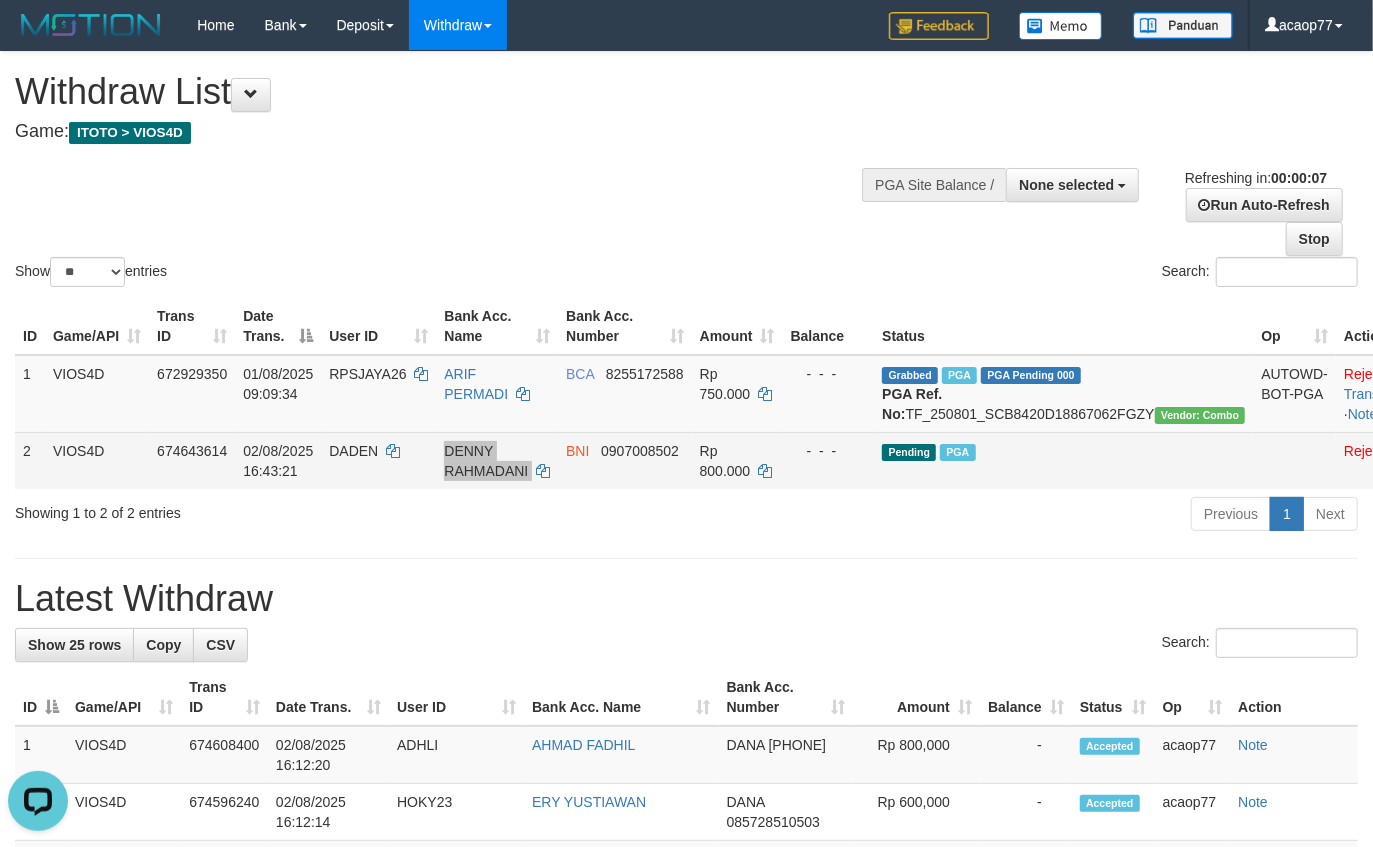 scroll, scrollTop: 0, scrollLeft: 0, axis: both 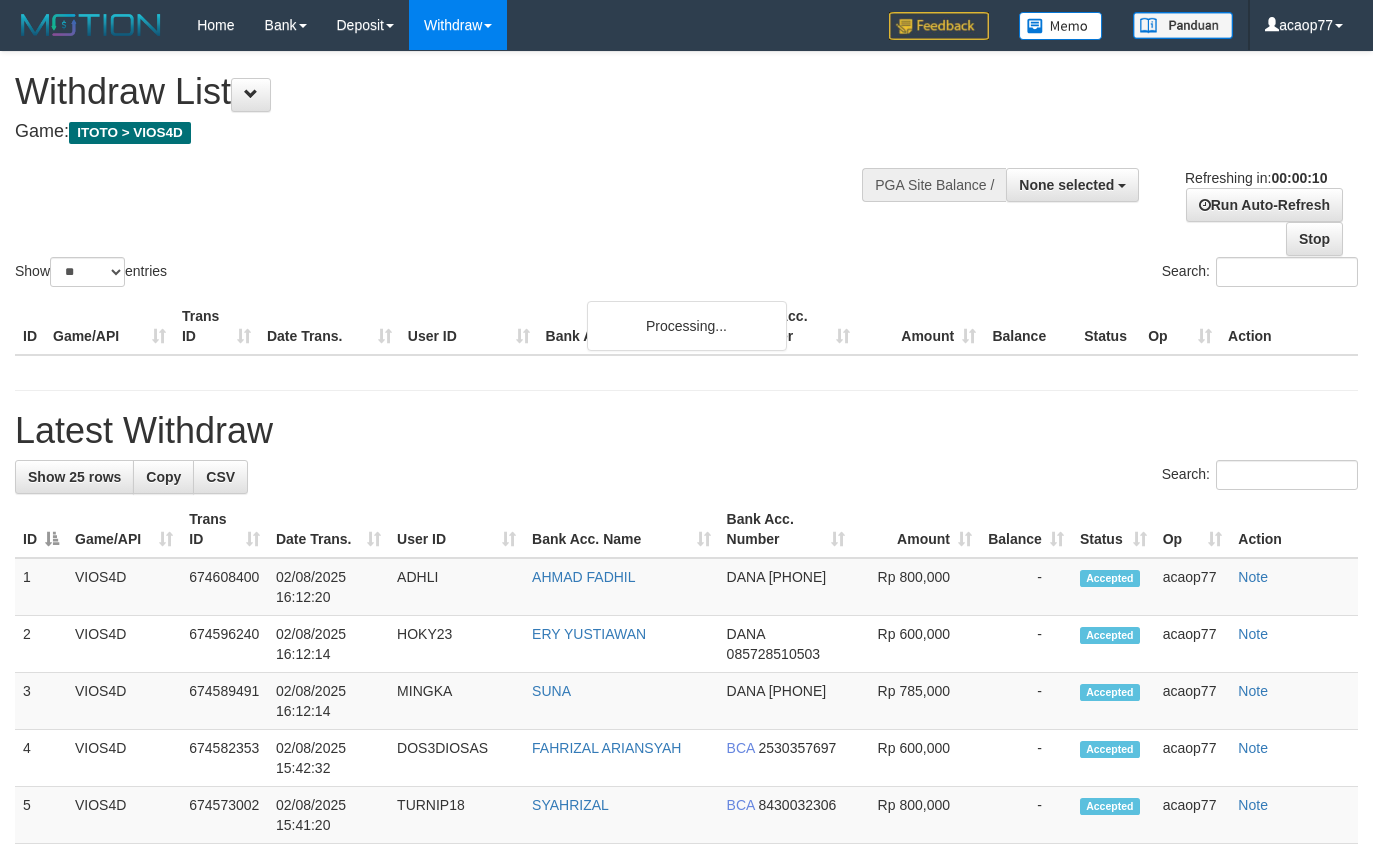 select 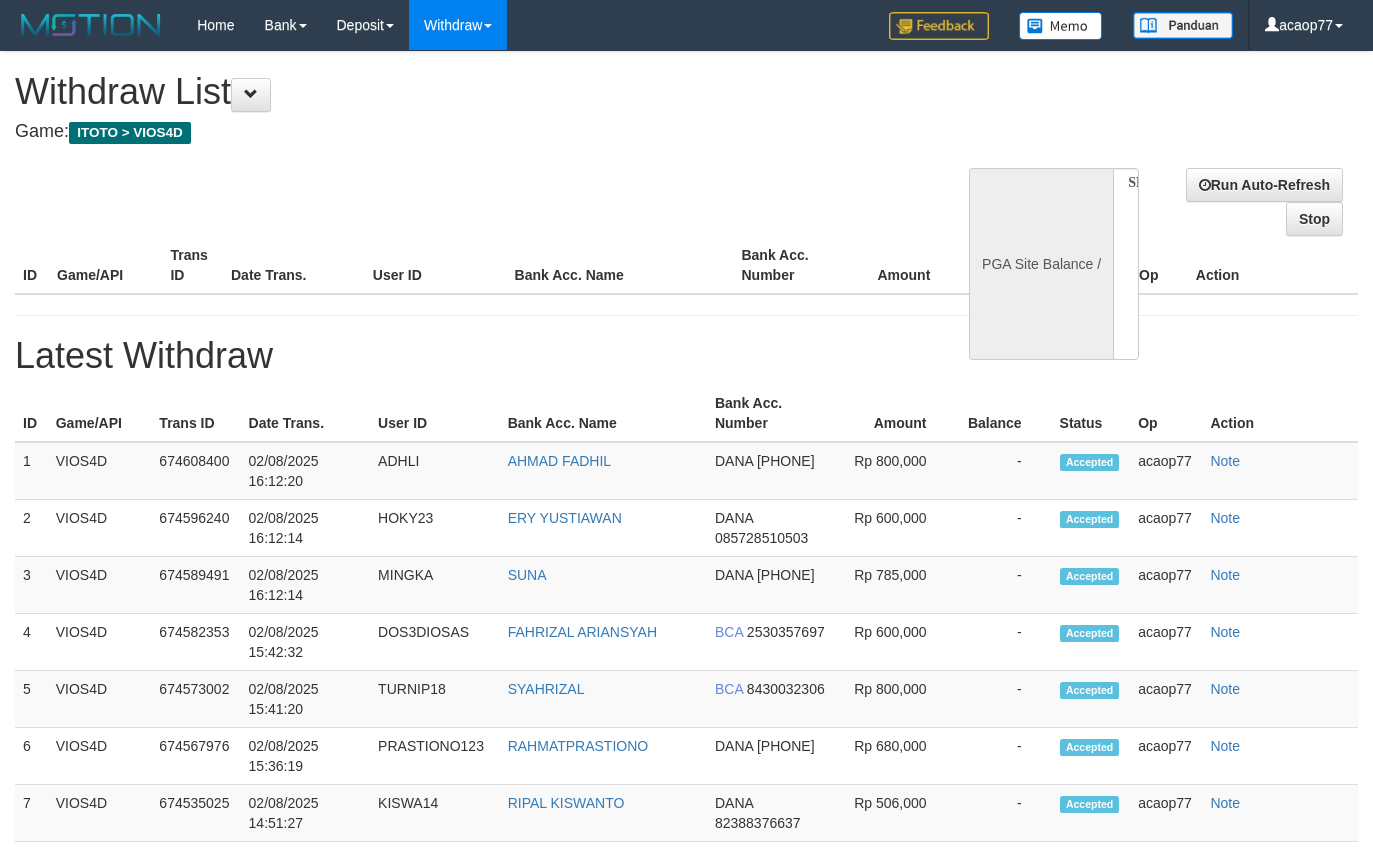 select 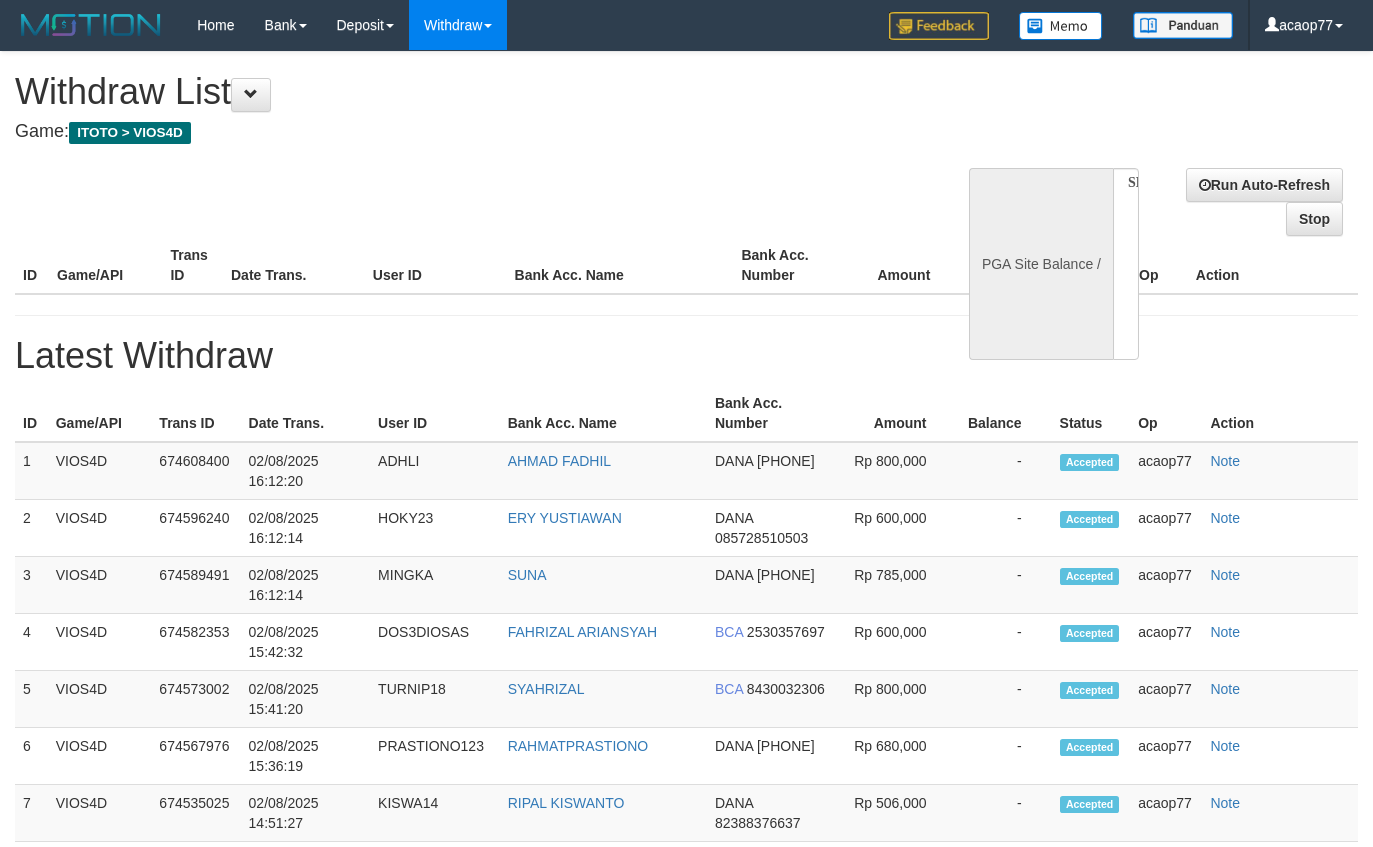 scroll, scrollTop: 0, scrollLeft: 0, axis: both 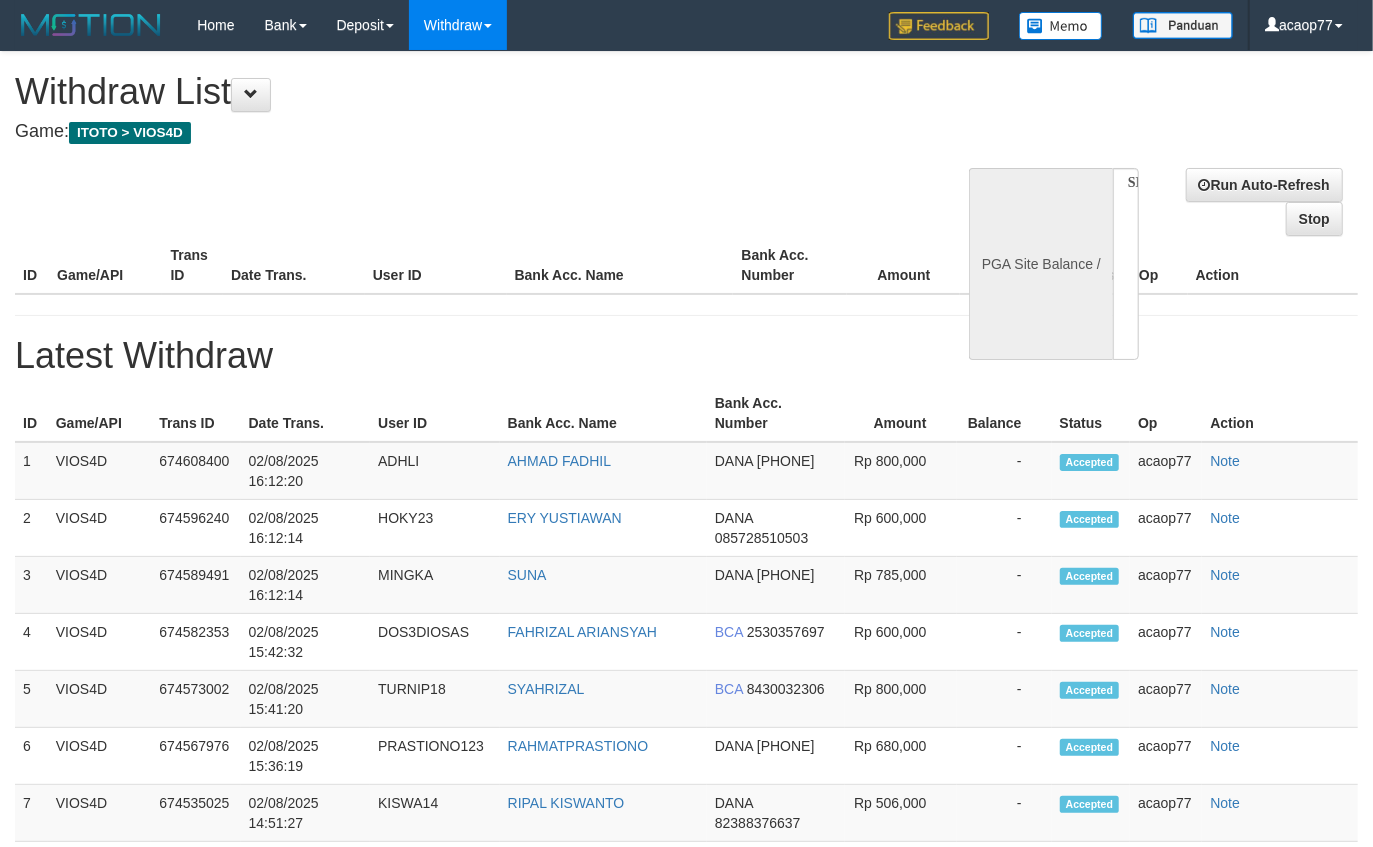select on "**" 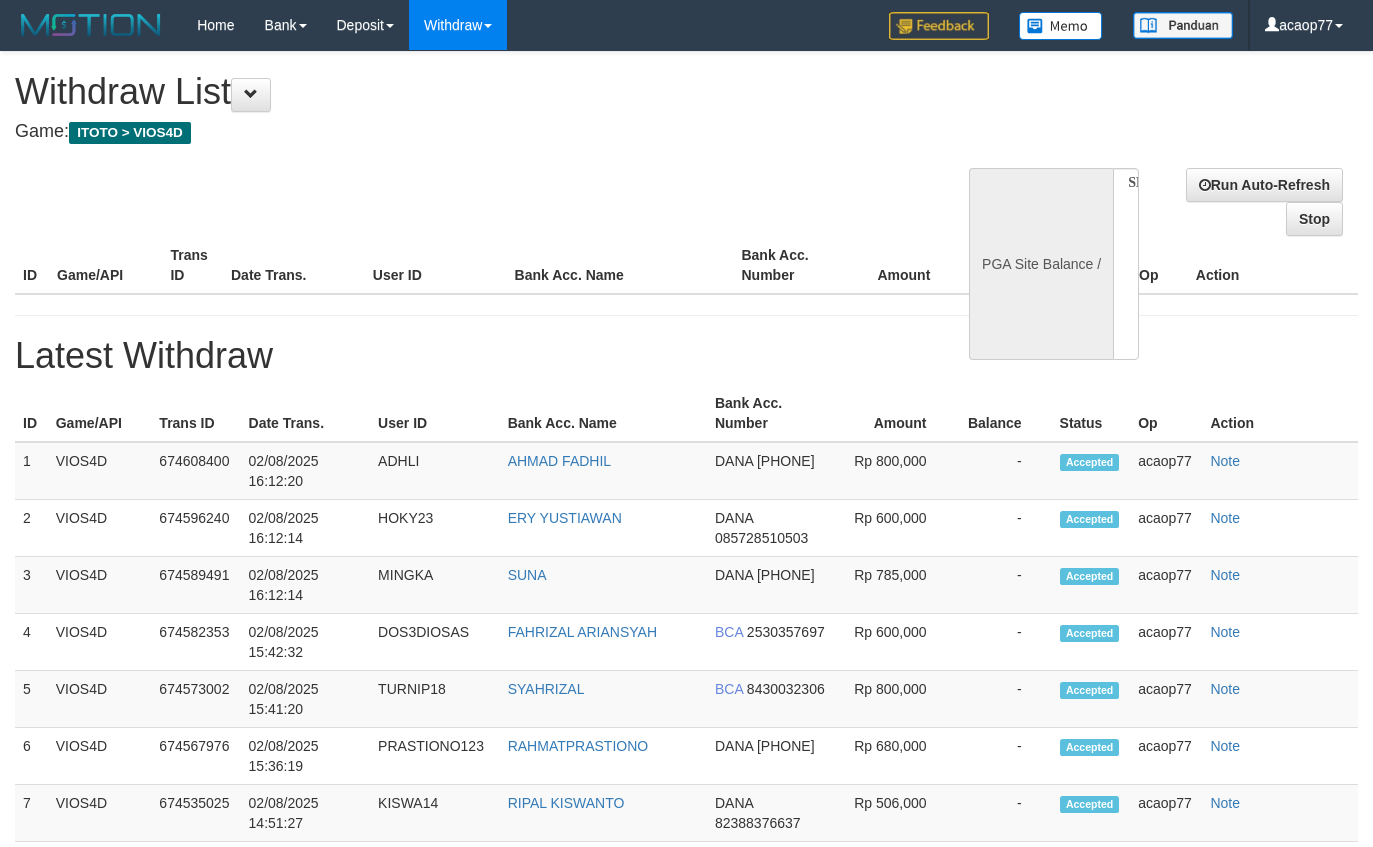 select 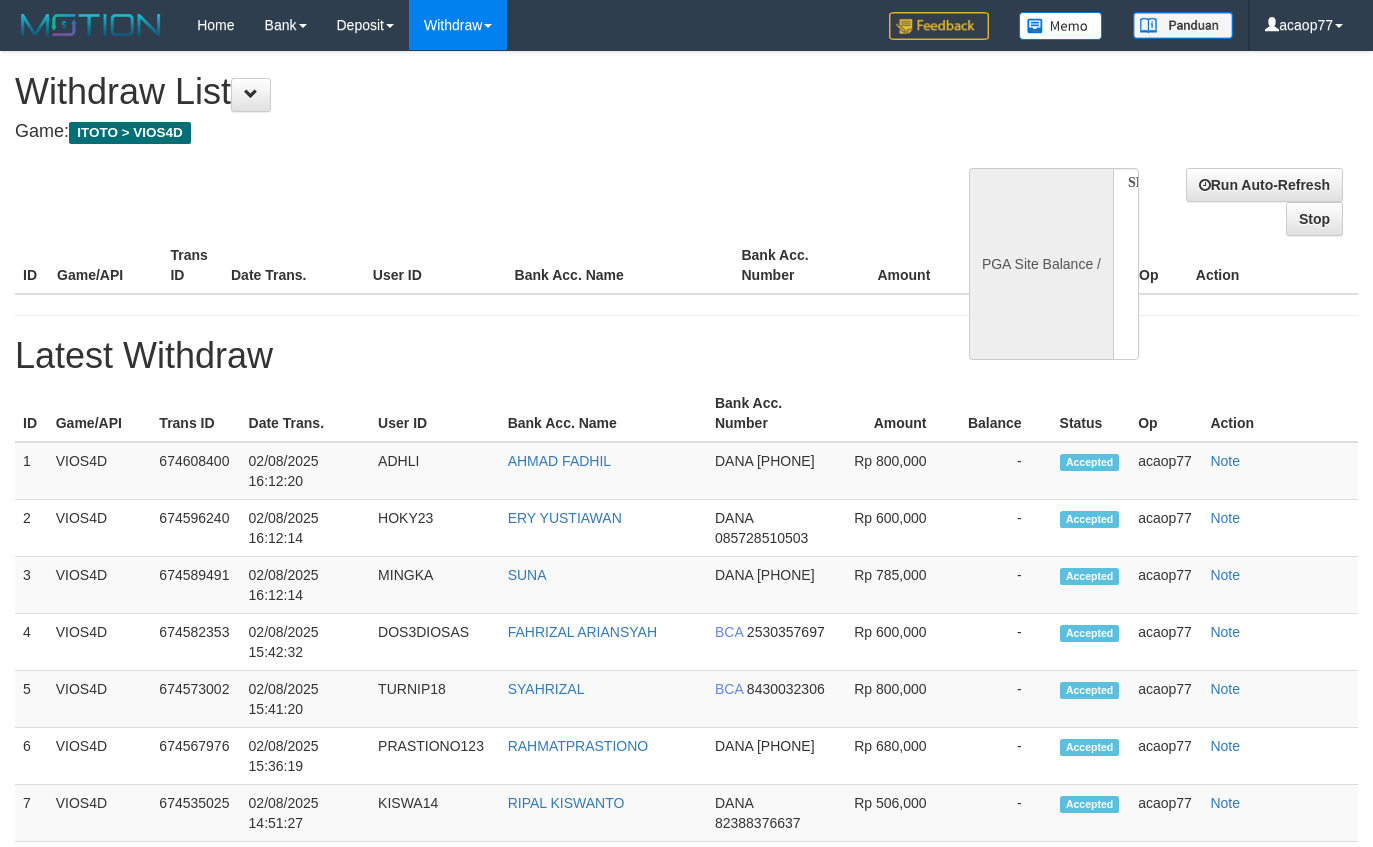 scroll, scrollTop: 0, scrollLeft: 0, axis: both 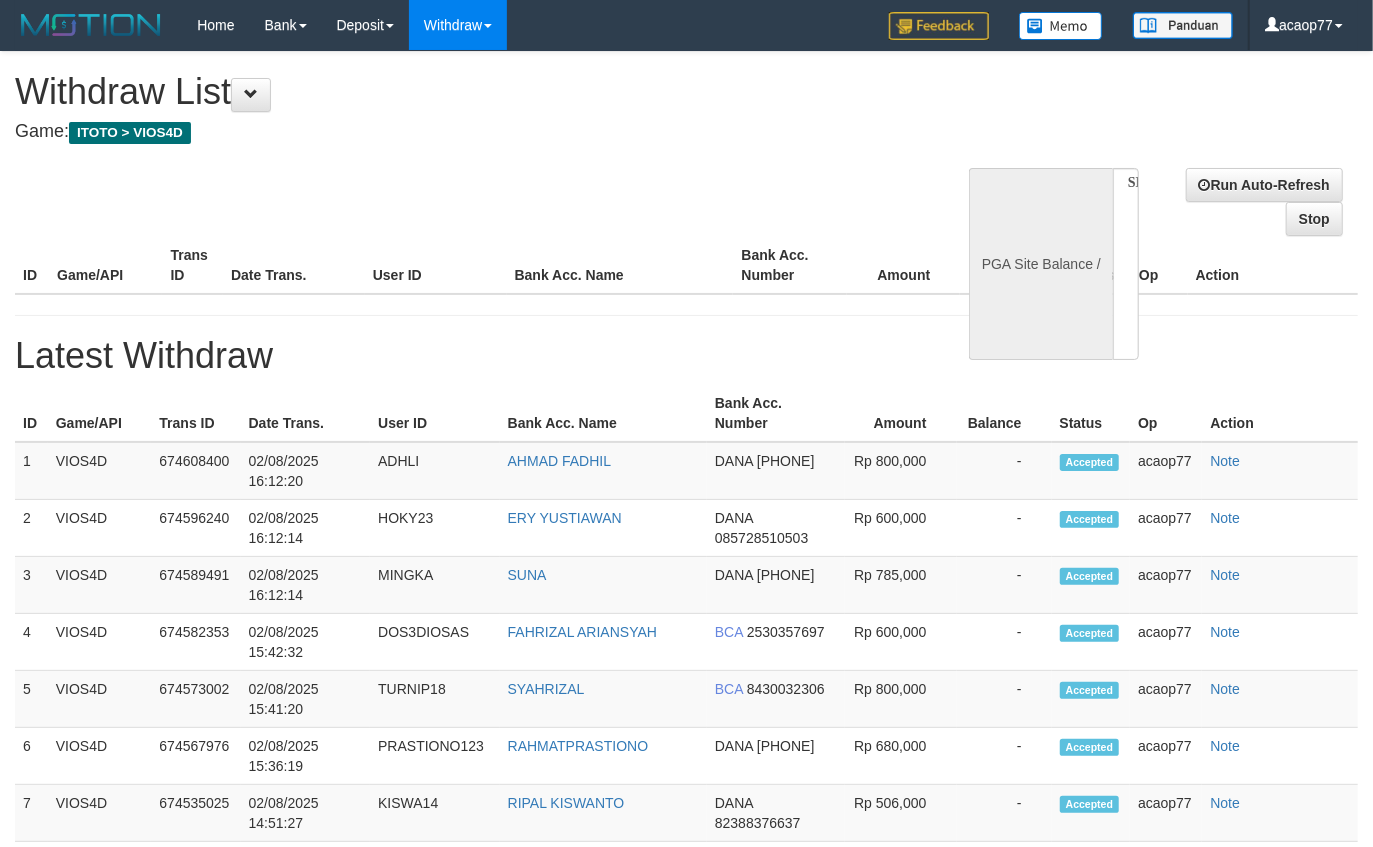 select on "**" 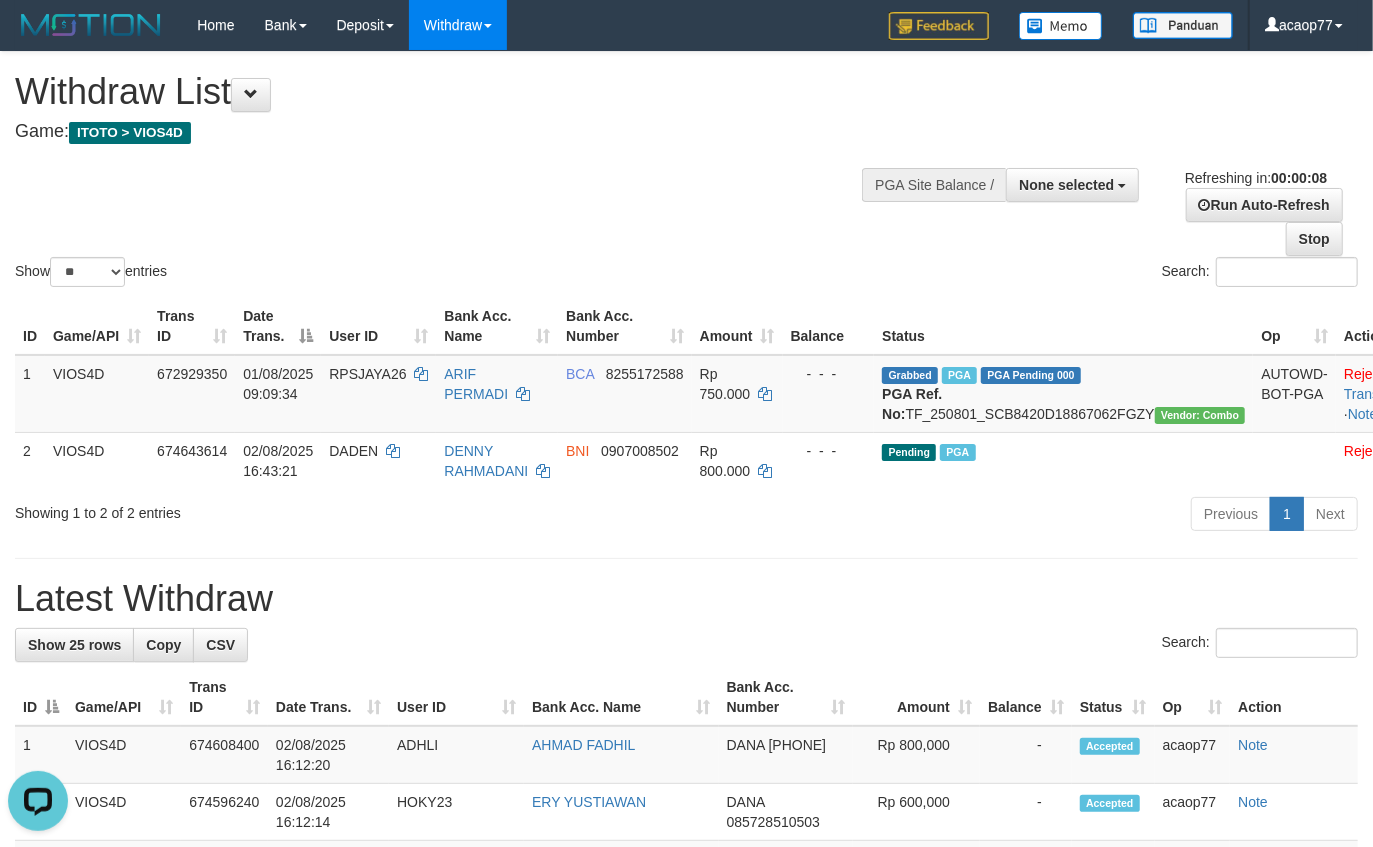 scroll, scrollTop: 0, scrollLeft: 0, axis: both 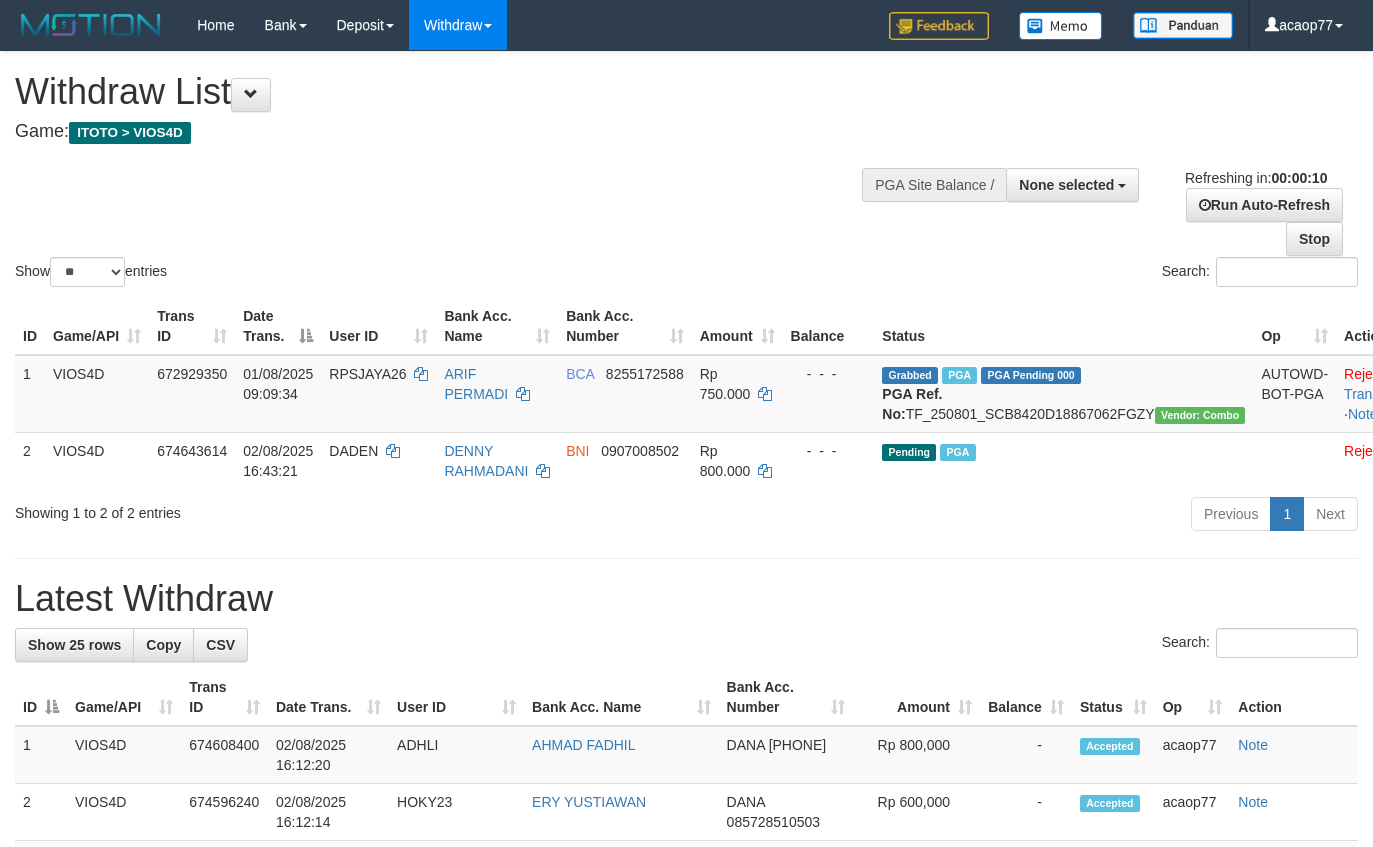 select 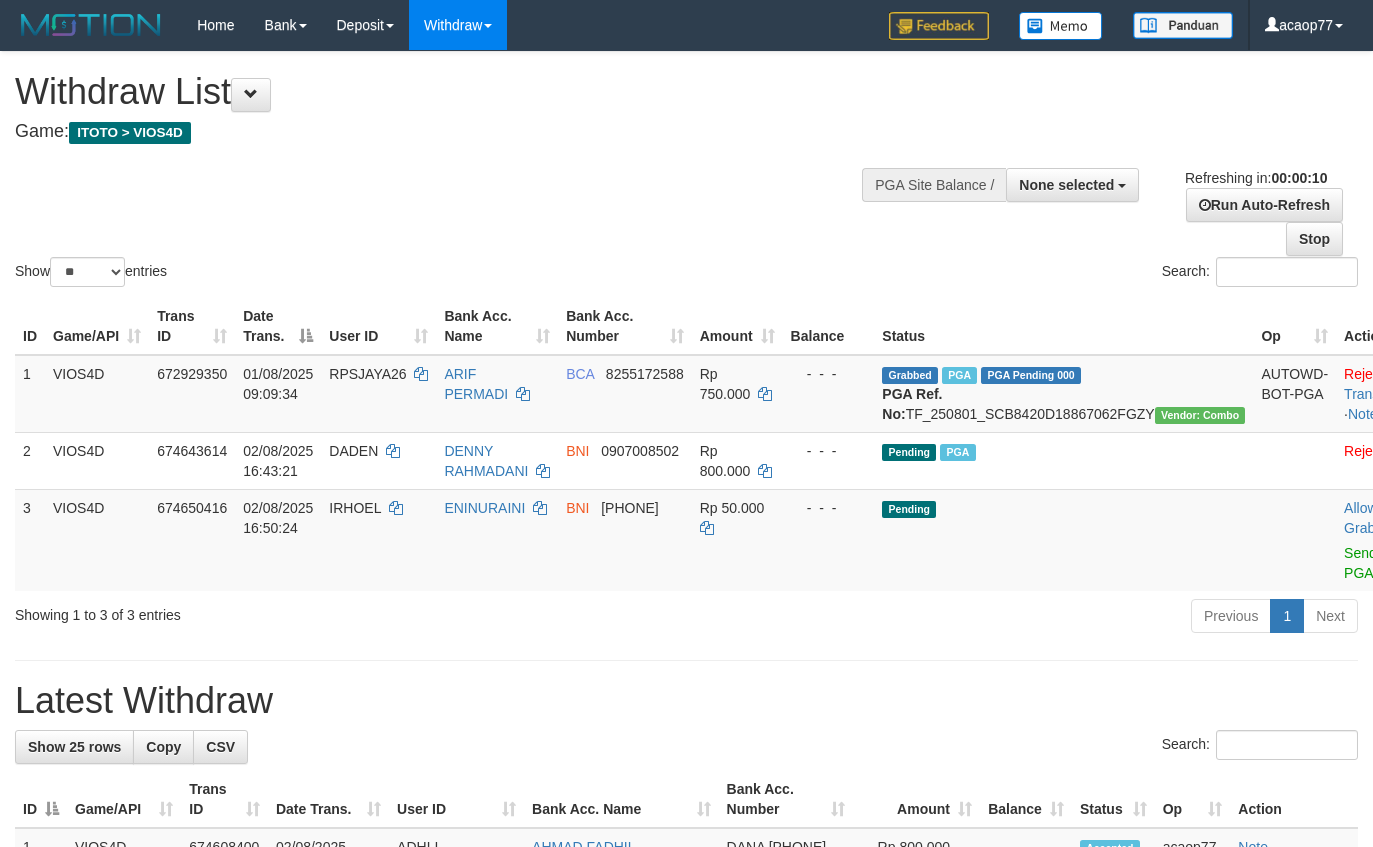 select 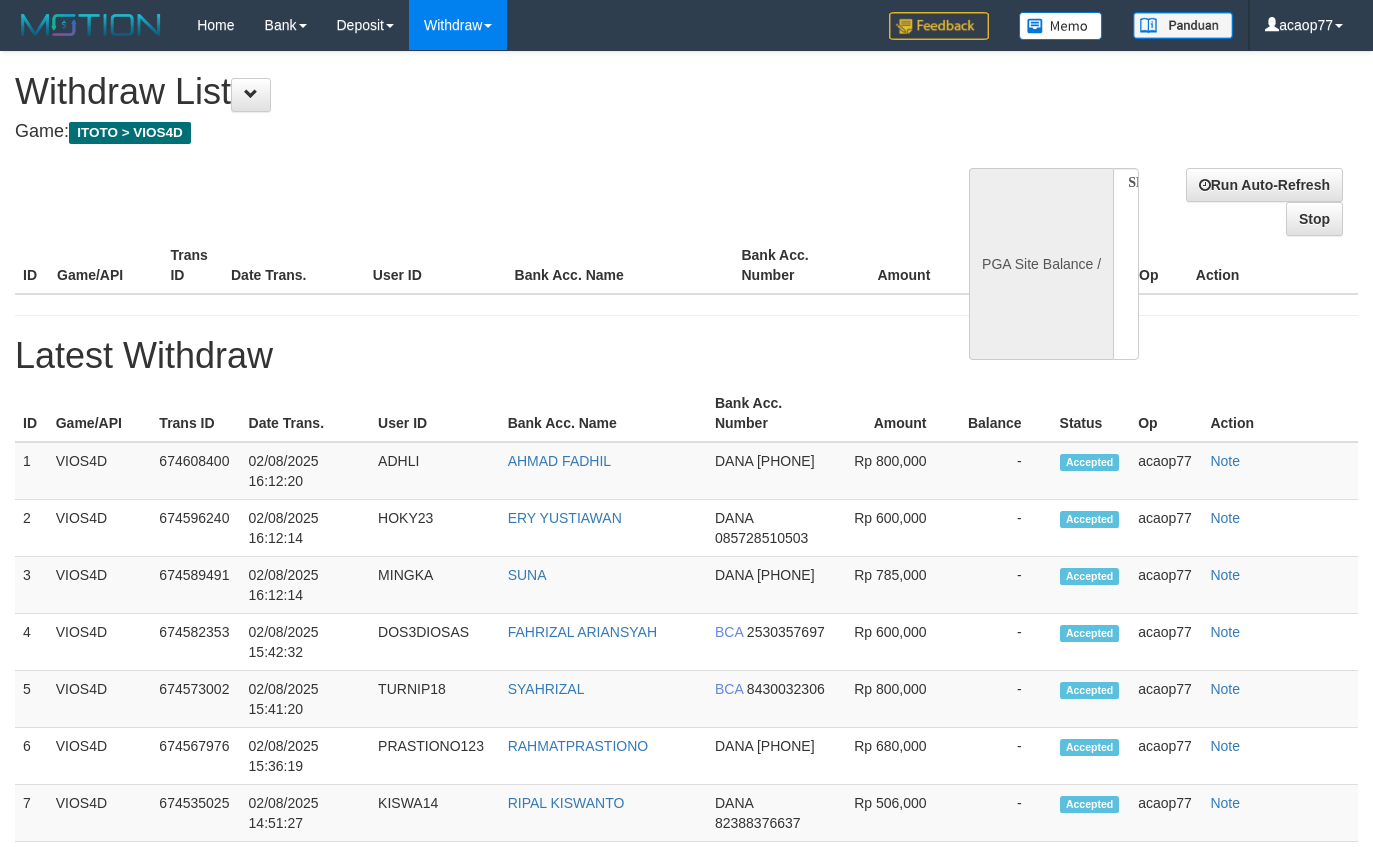 select 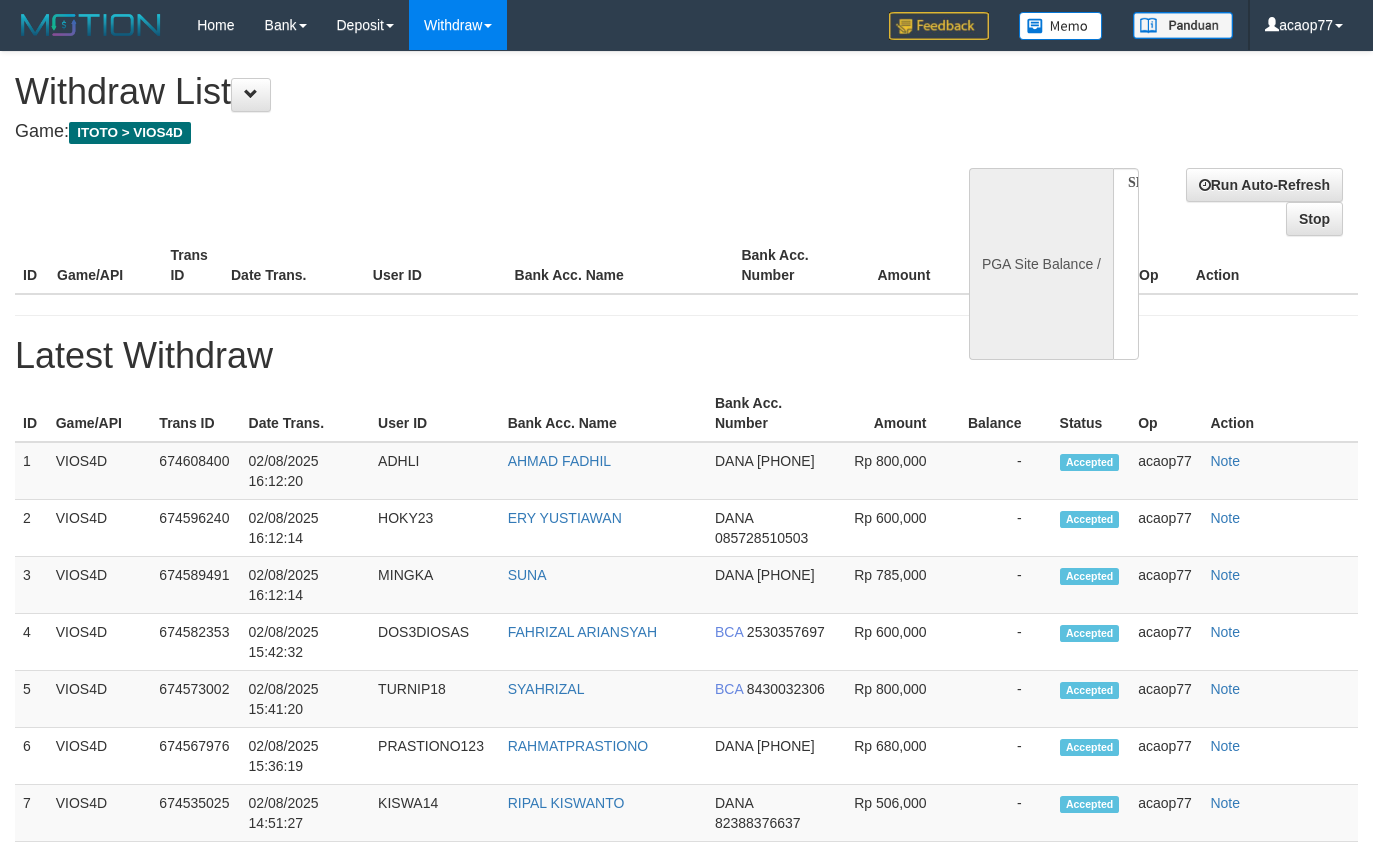 scroll, scrollTop: 0, scrollLeft: 0, axis: both 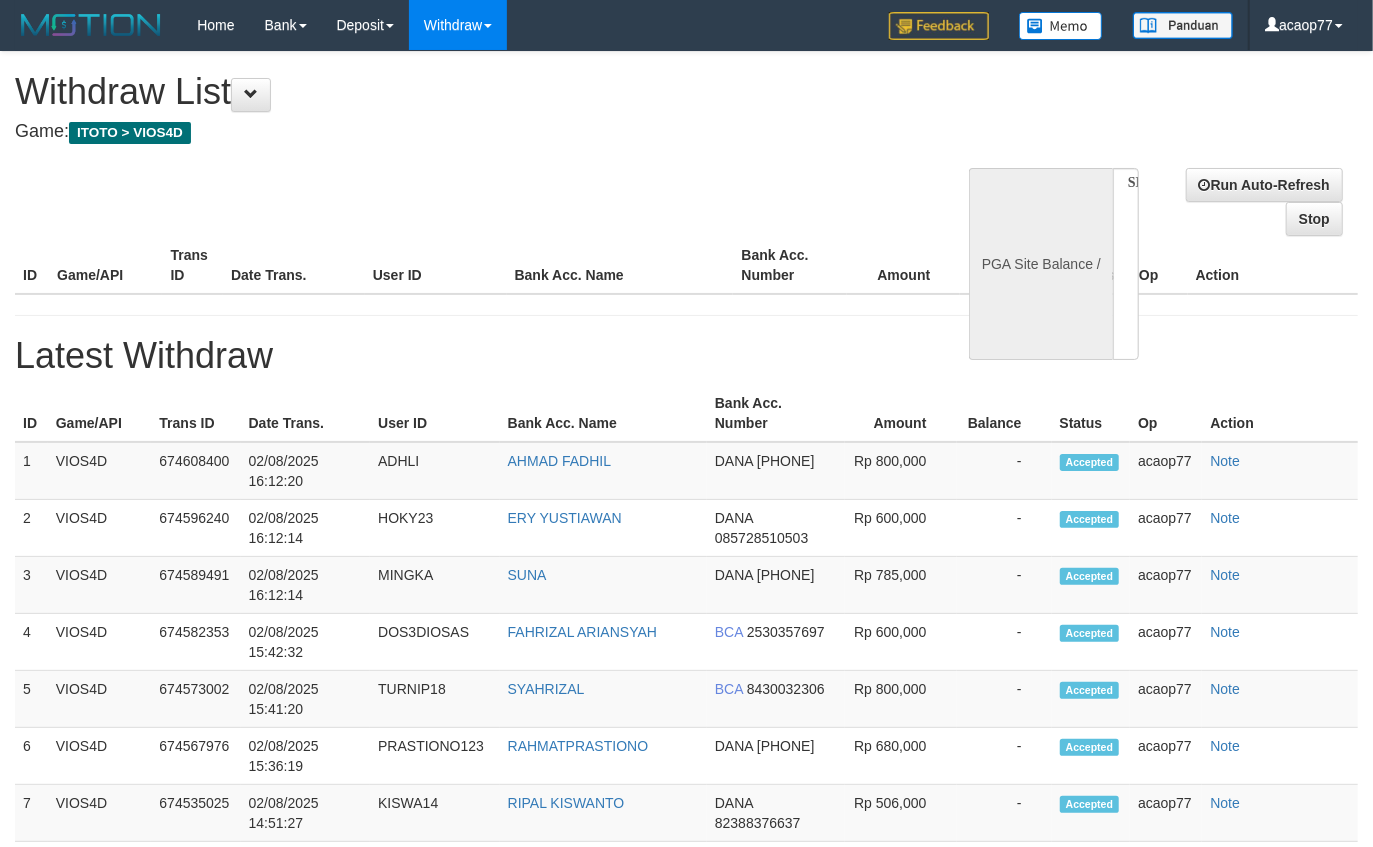 select on "**" 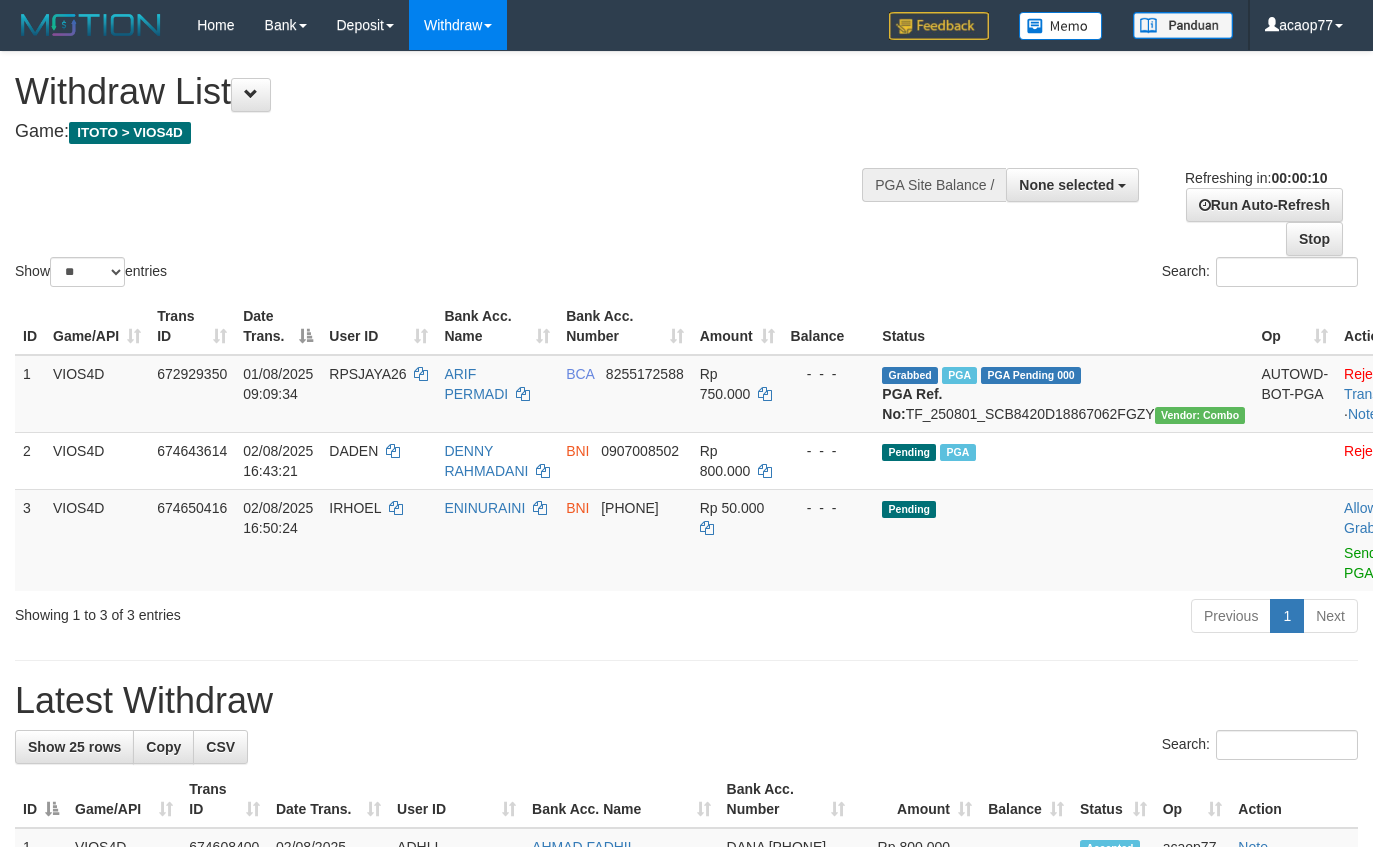 select 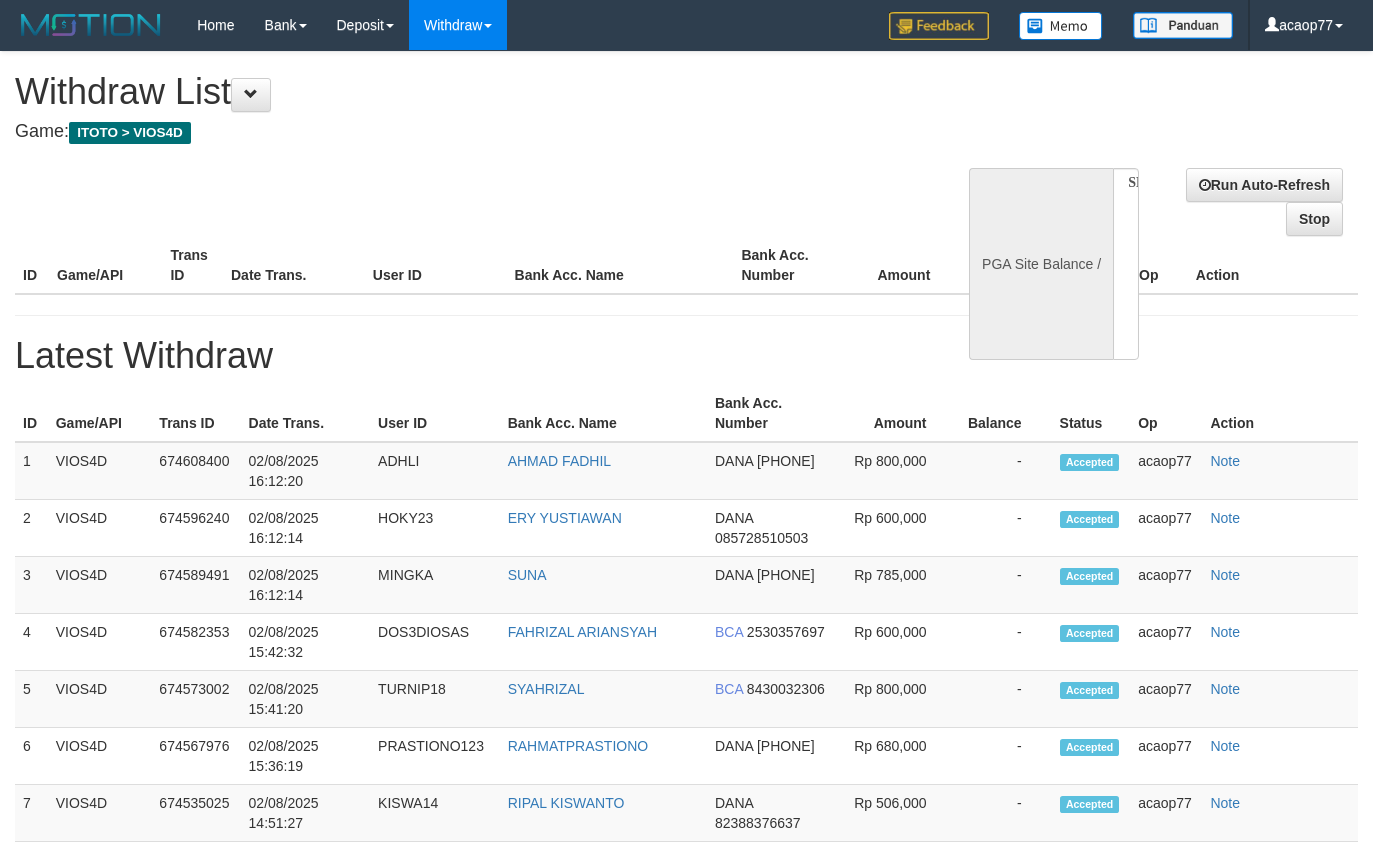select 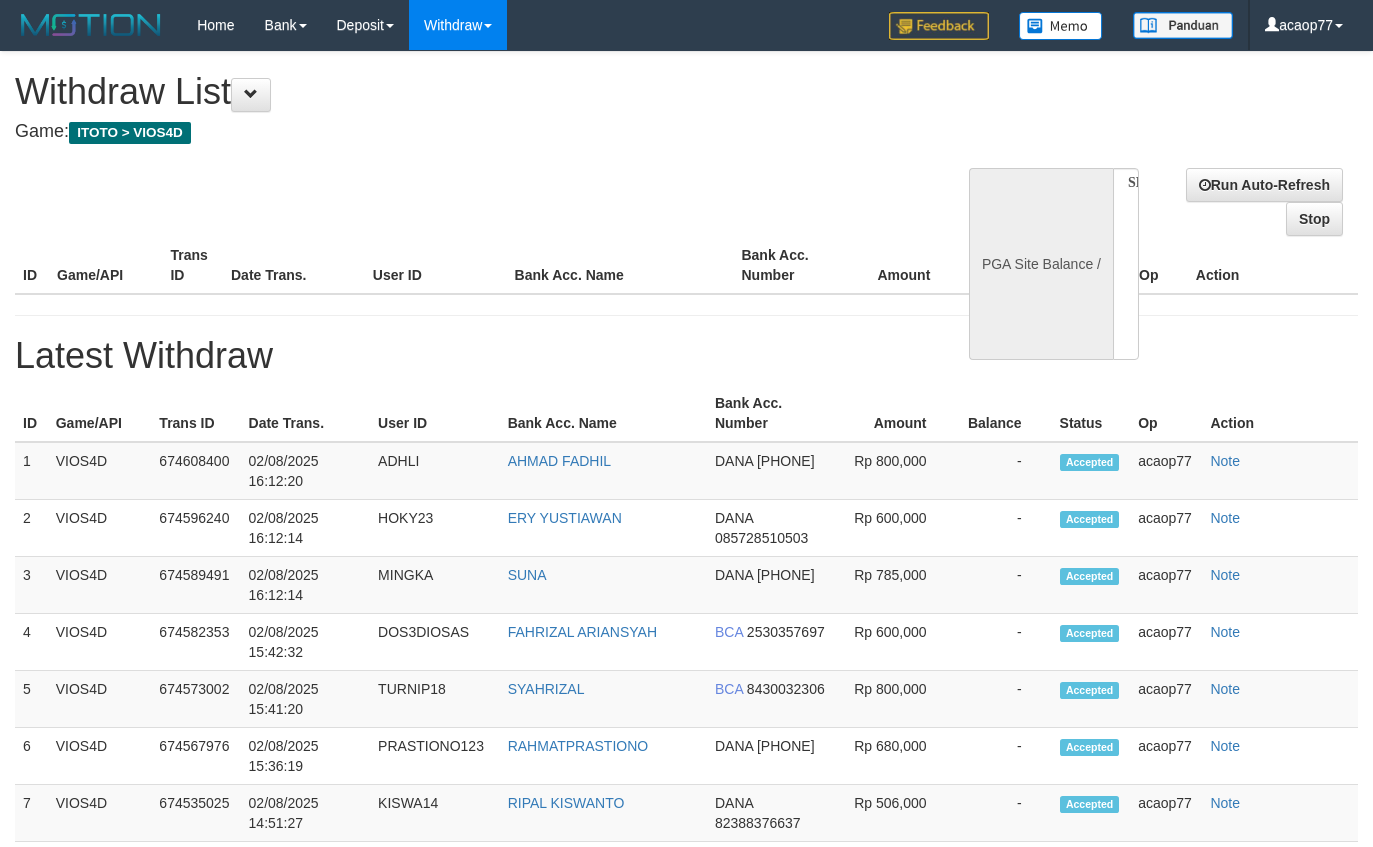 scroll, scrollTop: 0, scrollLeft: 0, axis: both 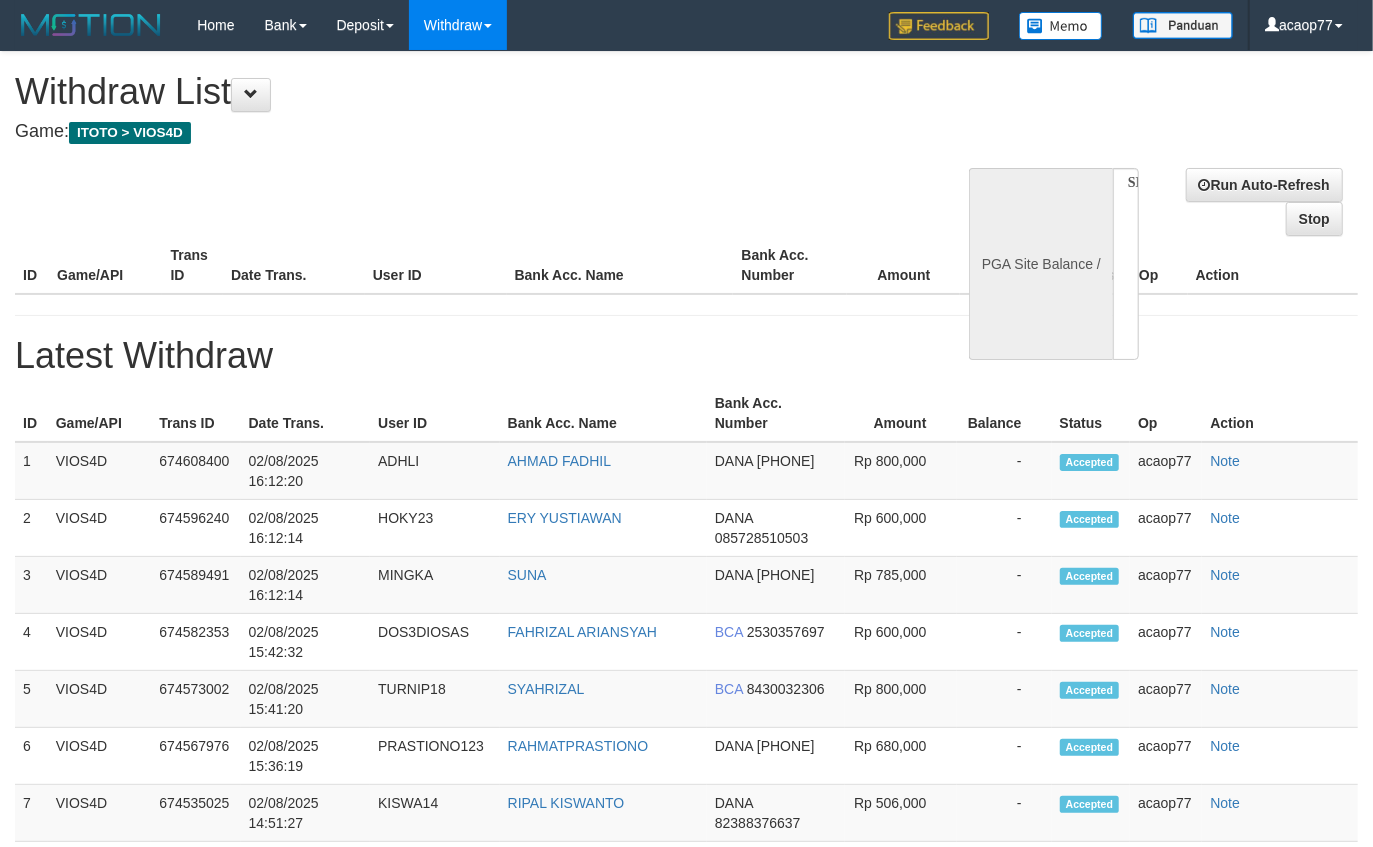 select on "**" 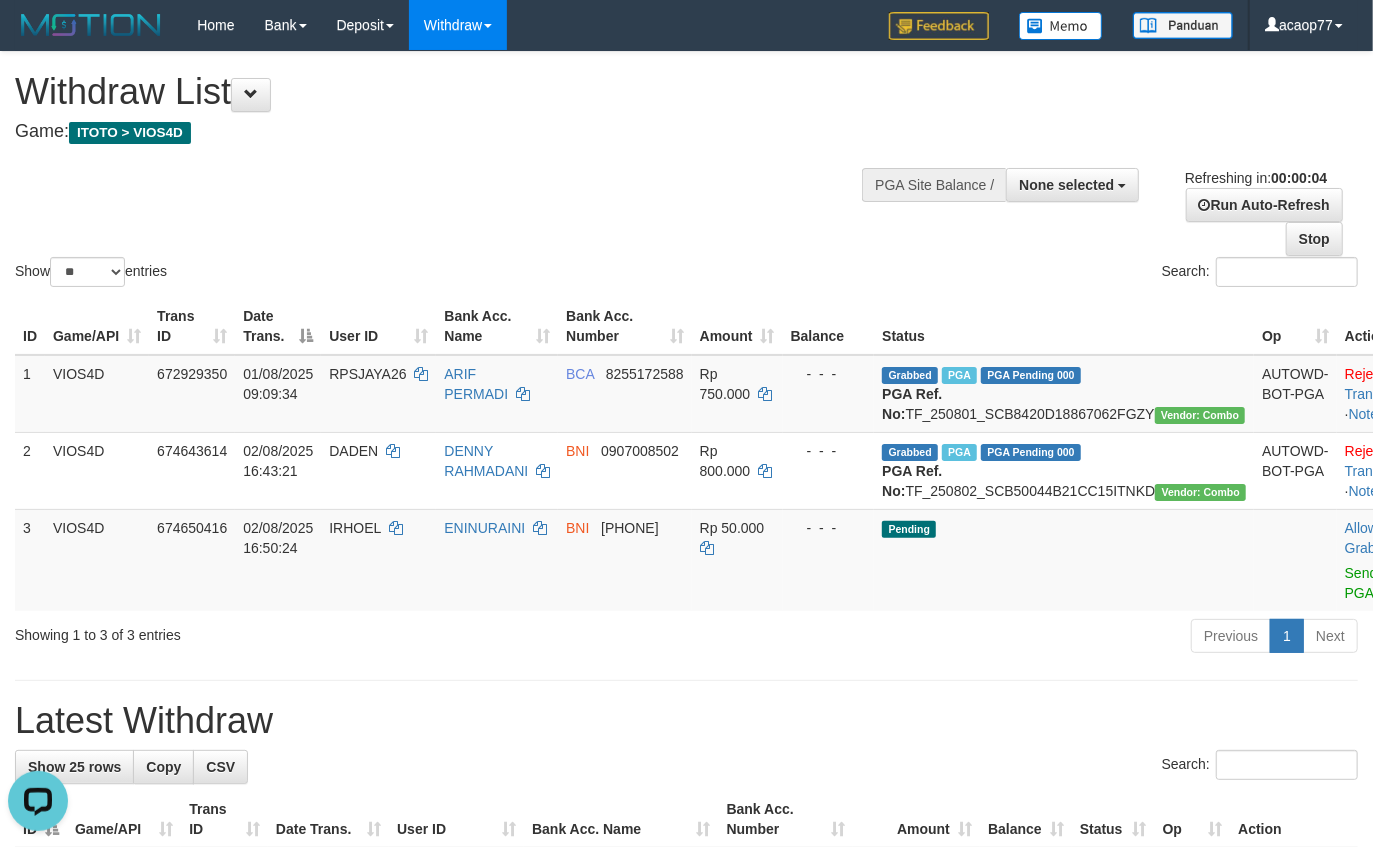scroll, scrollTop: 0, scrollLeft: 0, axis: both 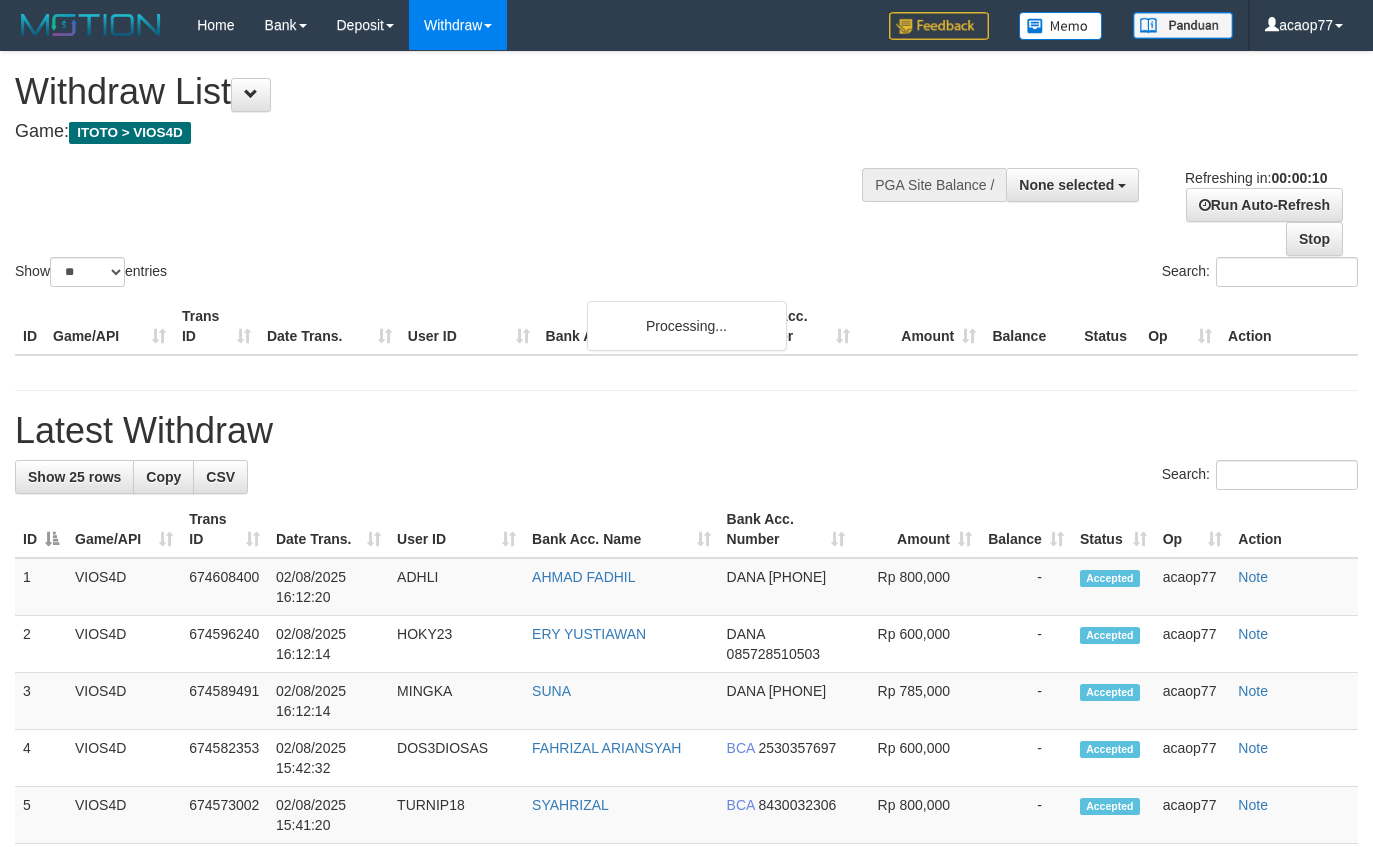 select 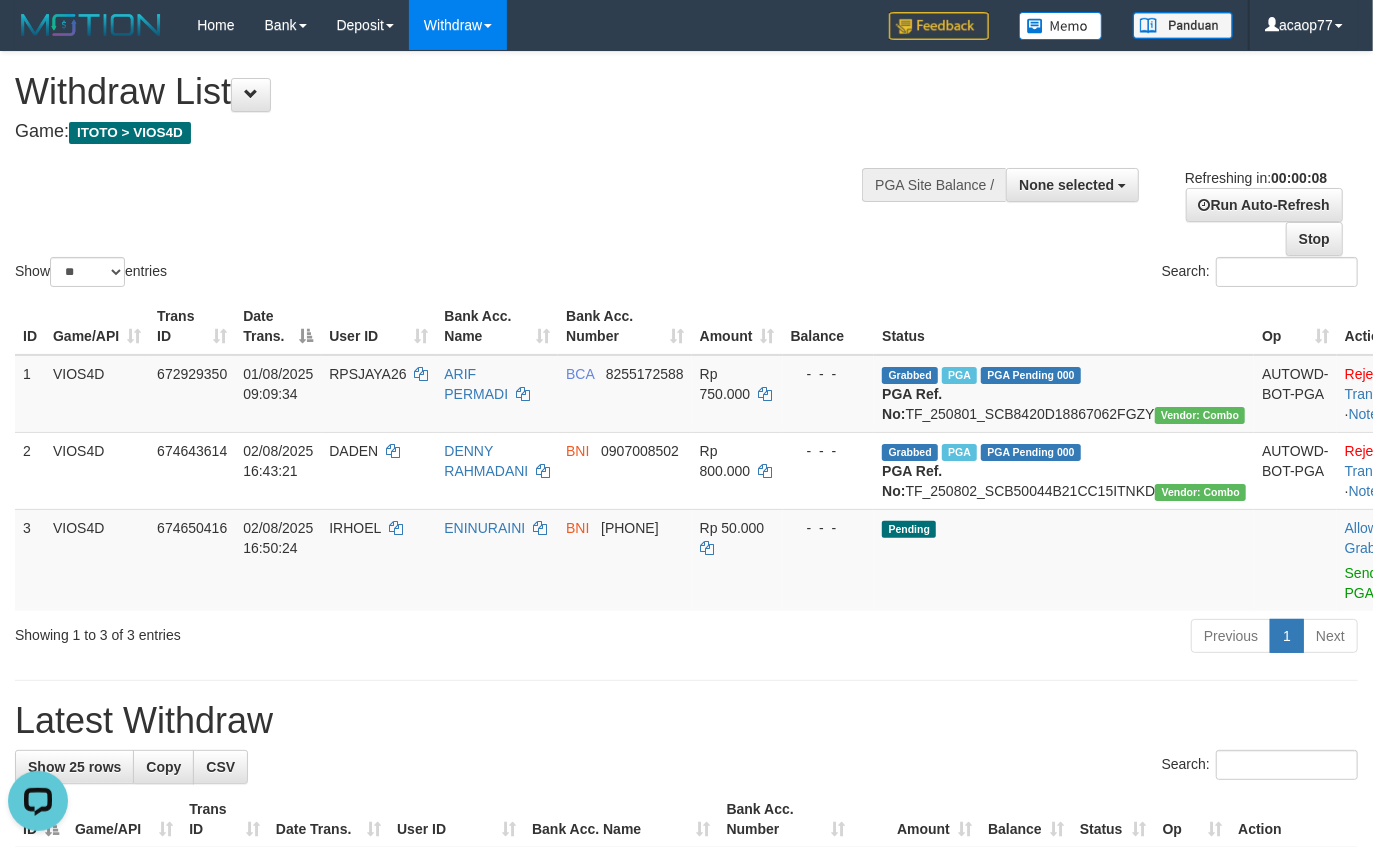 scroll, scrollTop: 0, scrollLeft: 0, axis: both 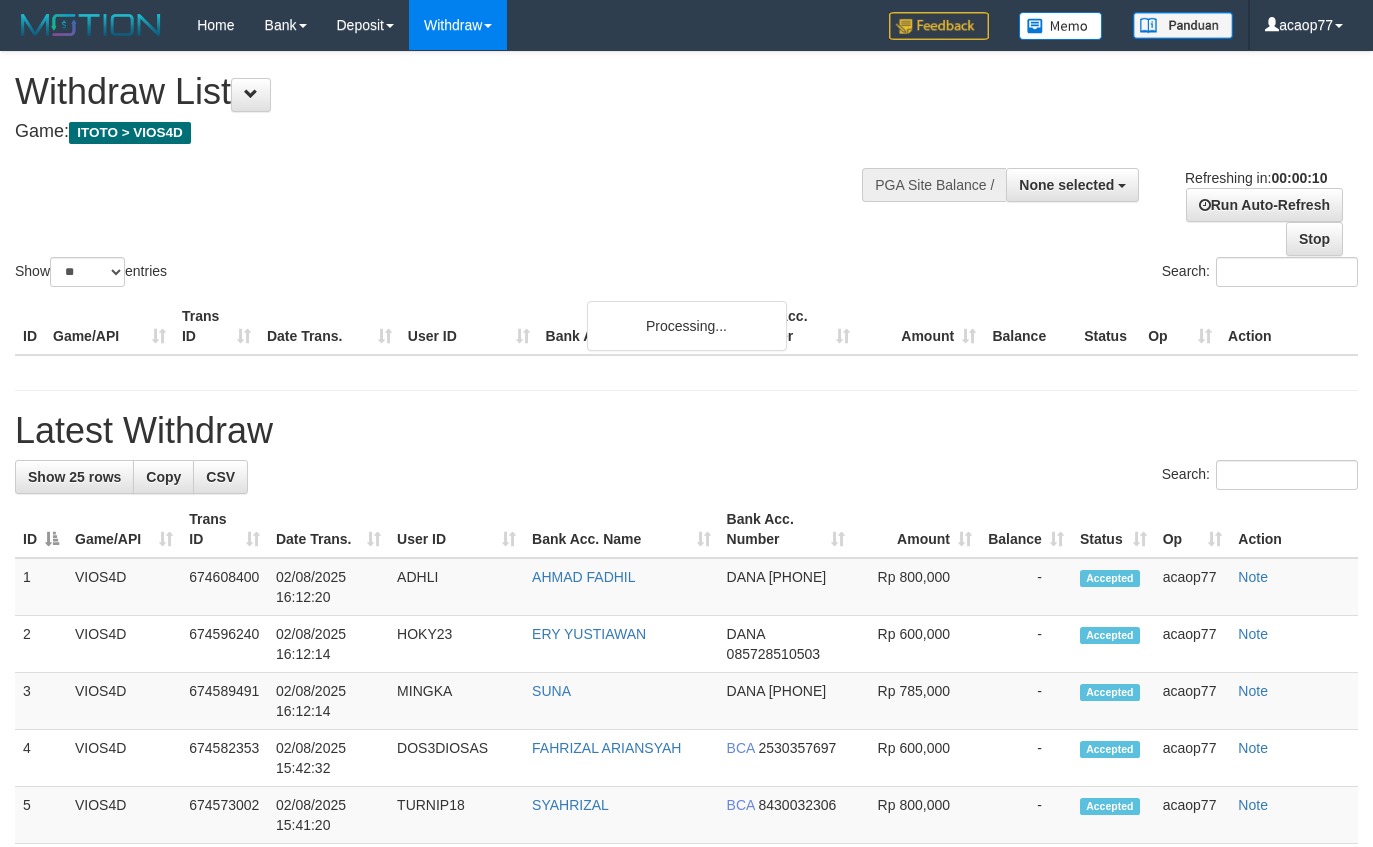 select 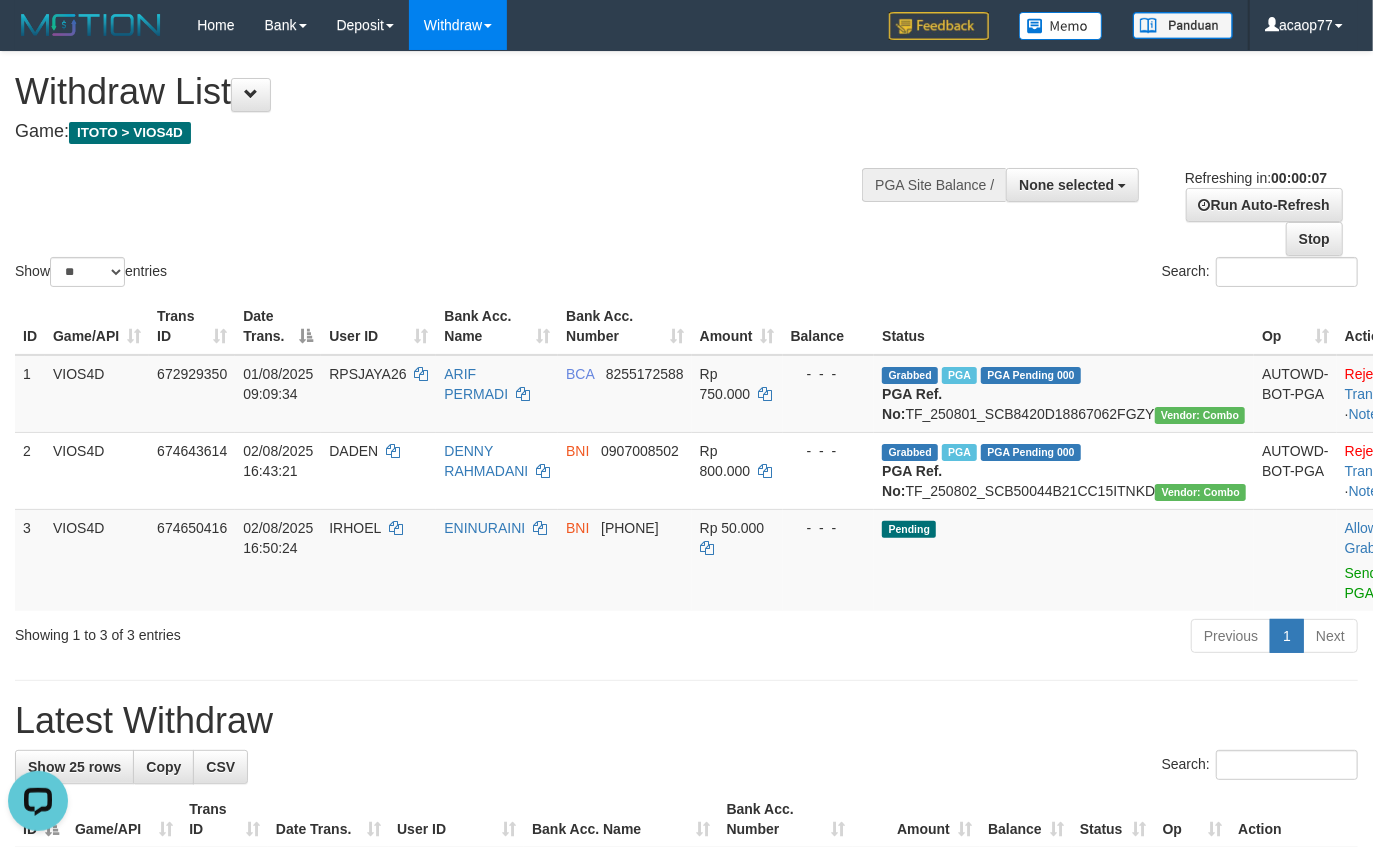 scroll, scrollTop: 0, scrollLeft: 0, axis: both 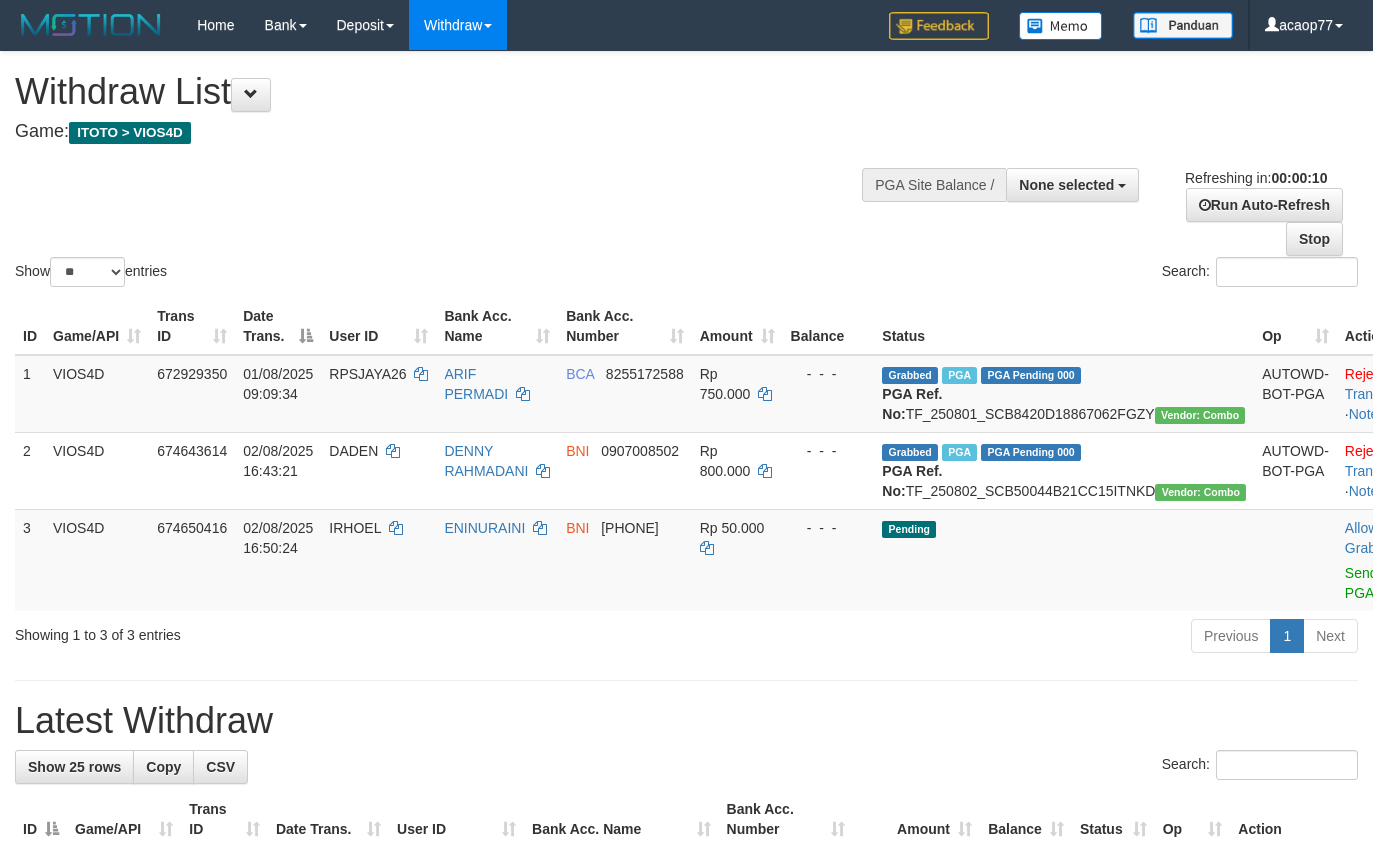 select 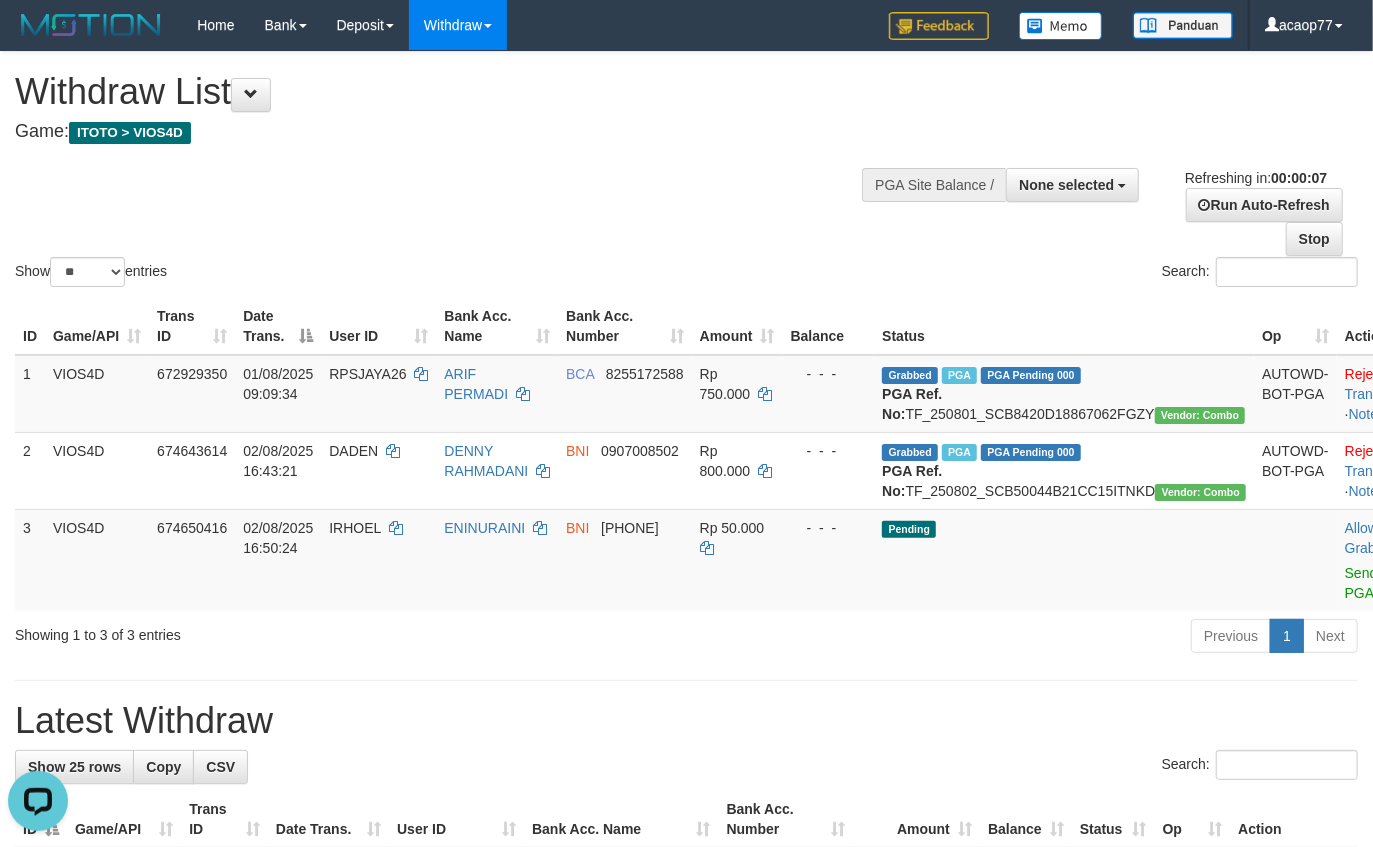 scroll, scrollTop: 0, scrollLeft: 0, axis: both 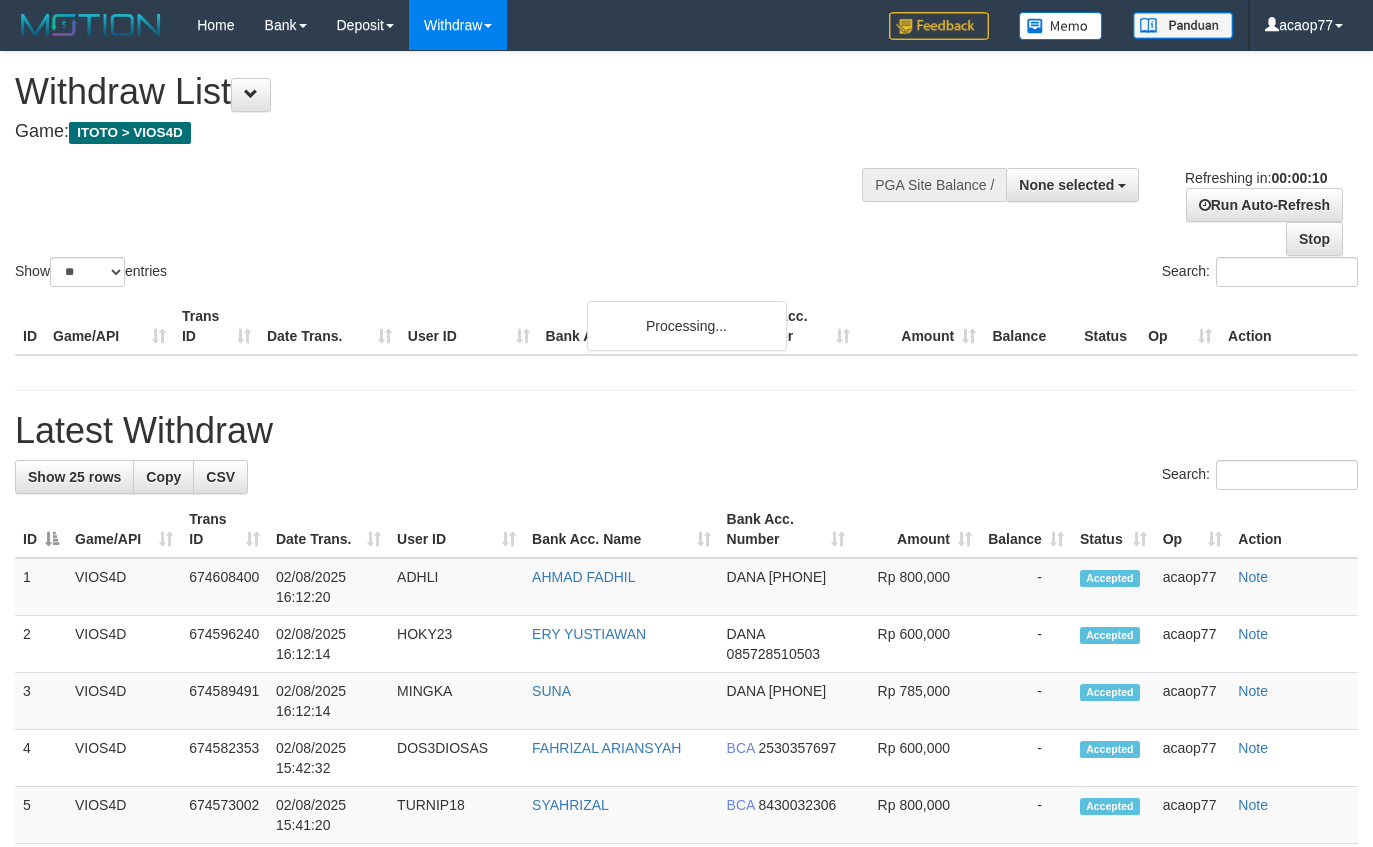 select 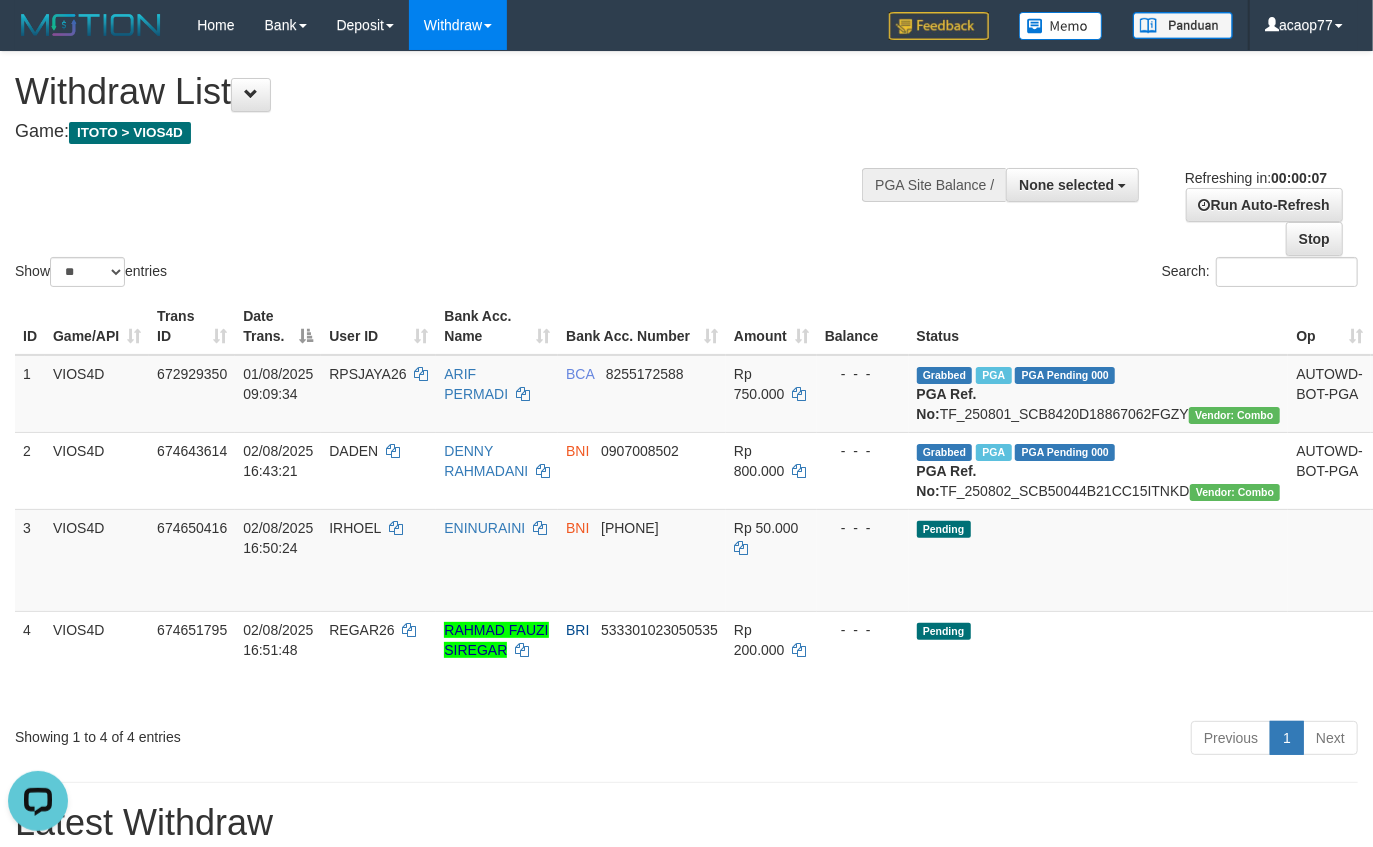scroll, scrollTop: 0, scrollLeft: 0, axis: both 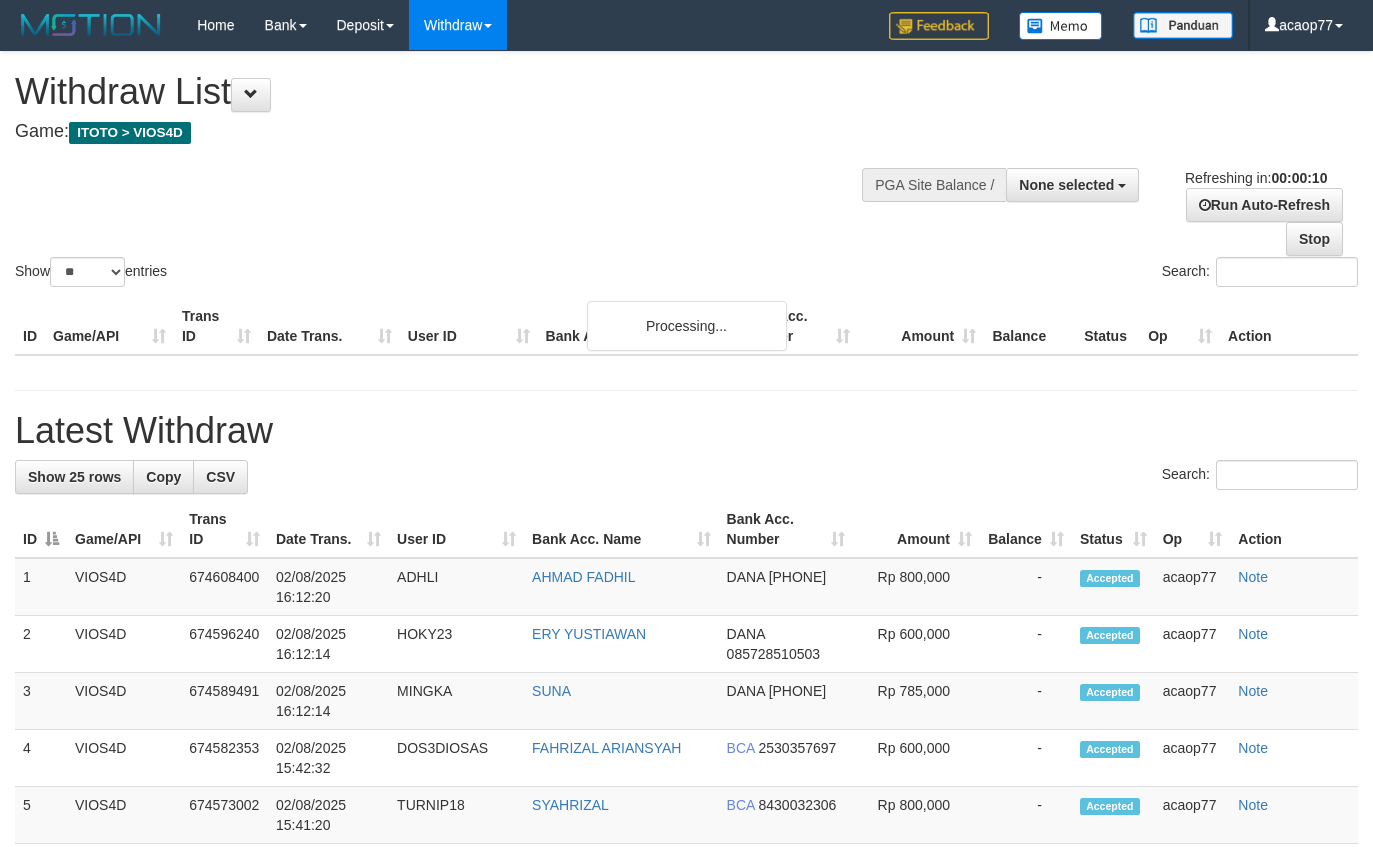 select 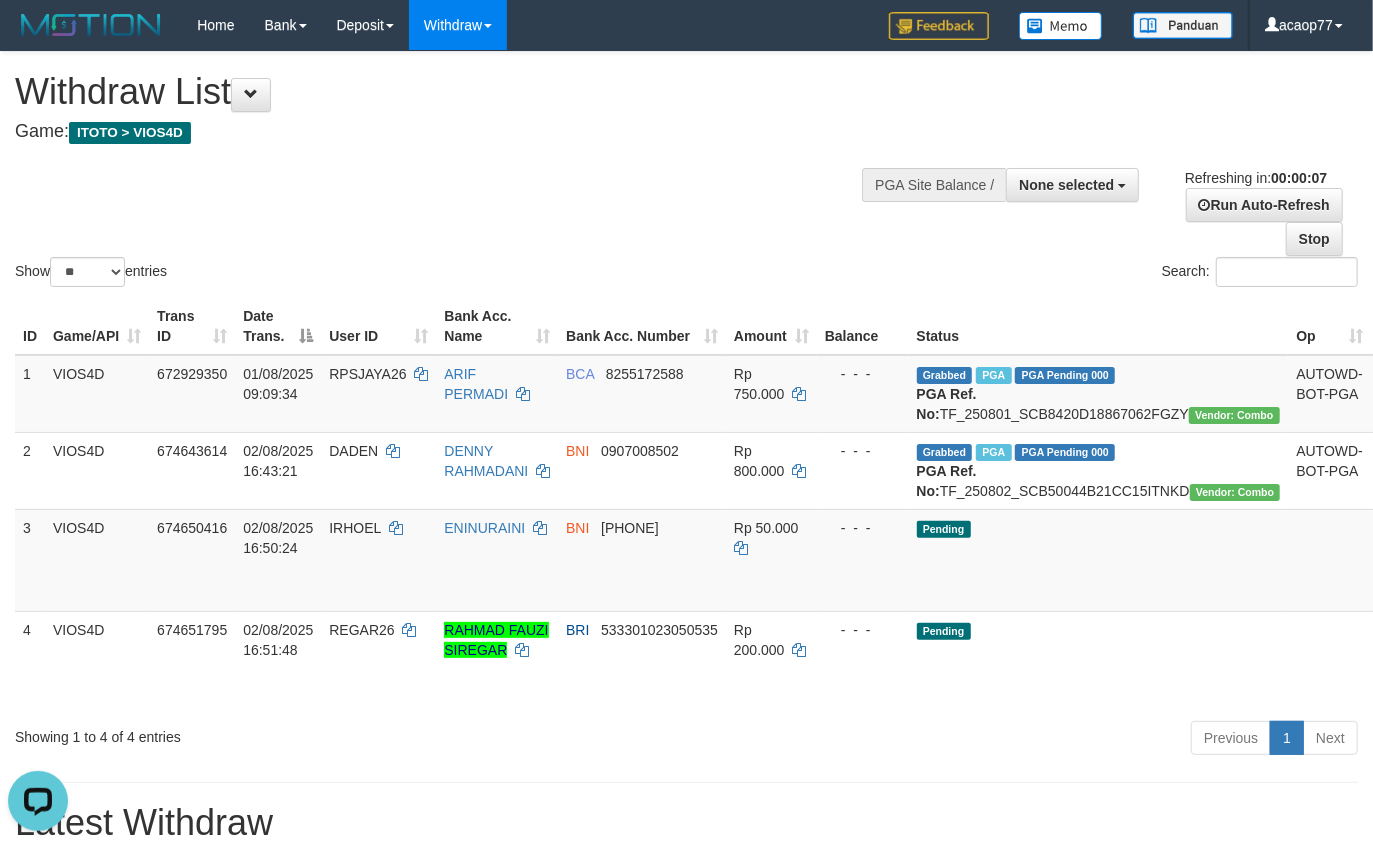 scroll, scrollTop: 0, scrollLeft: 0, axis: both 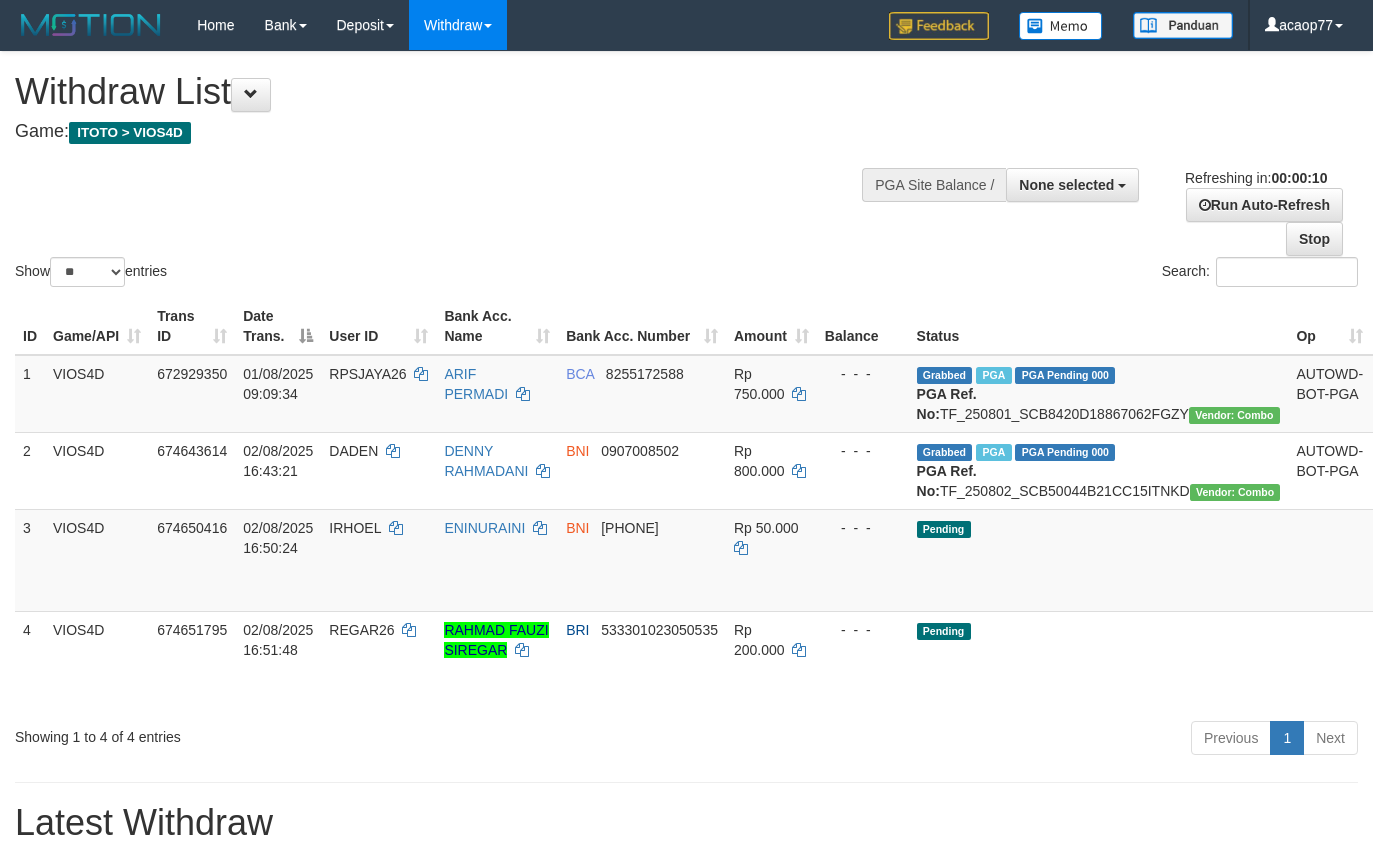 select 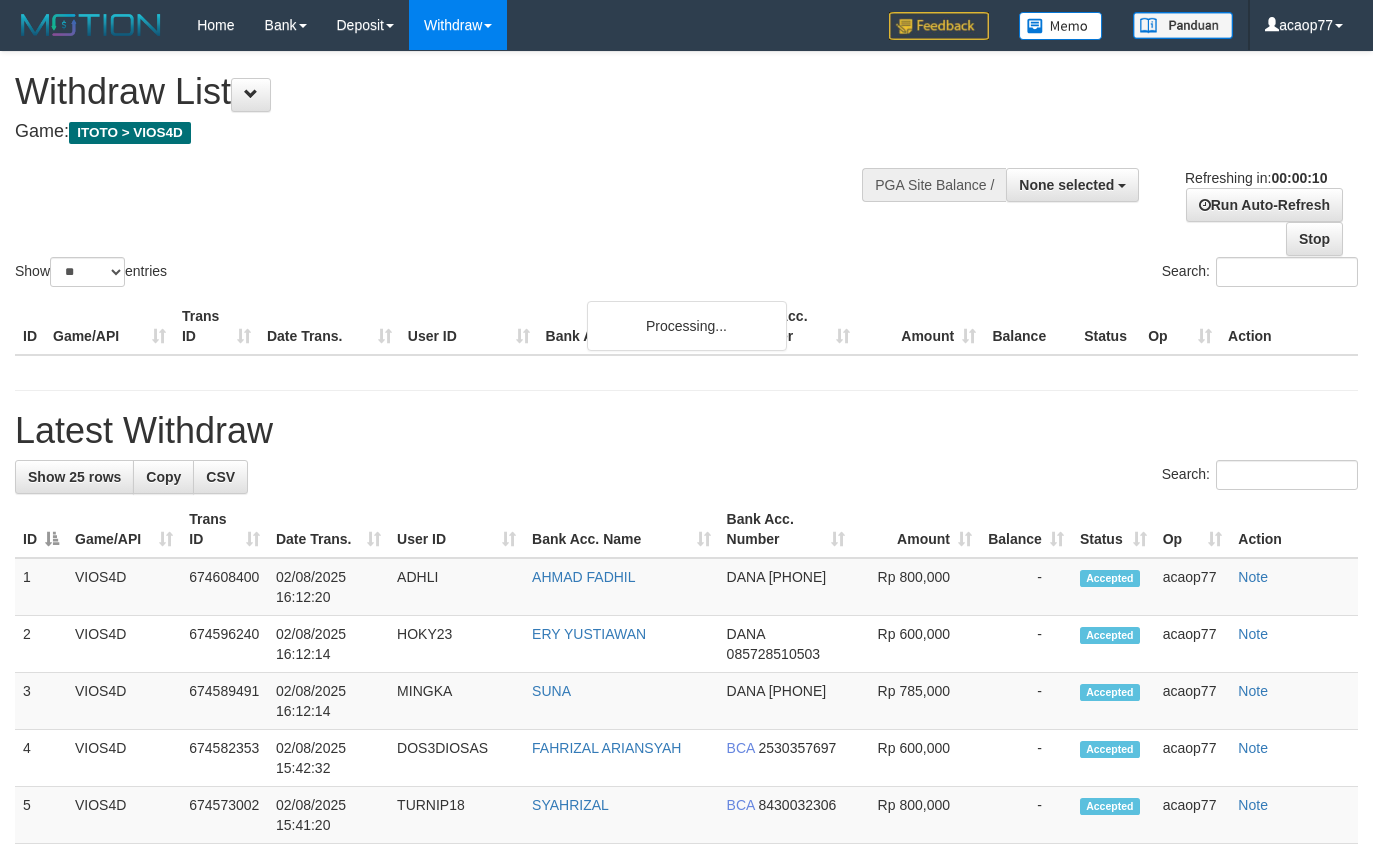 select 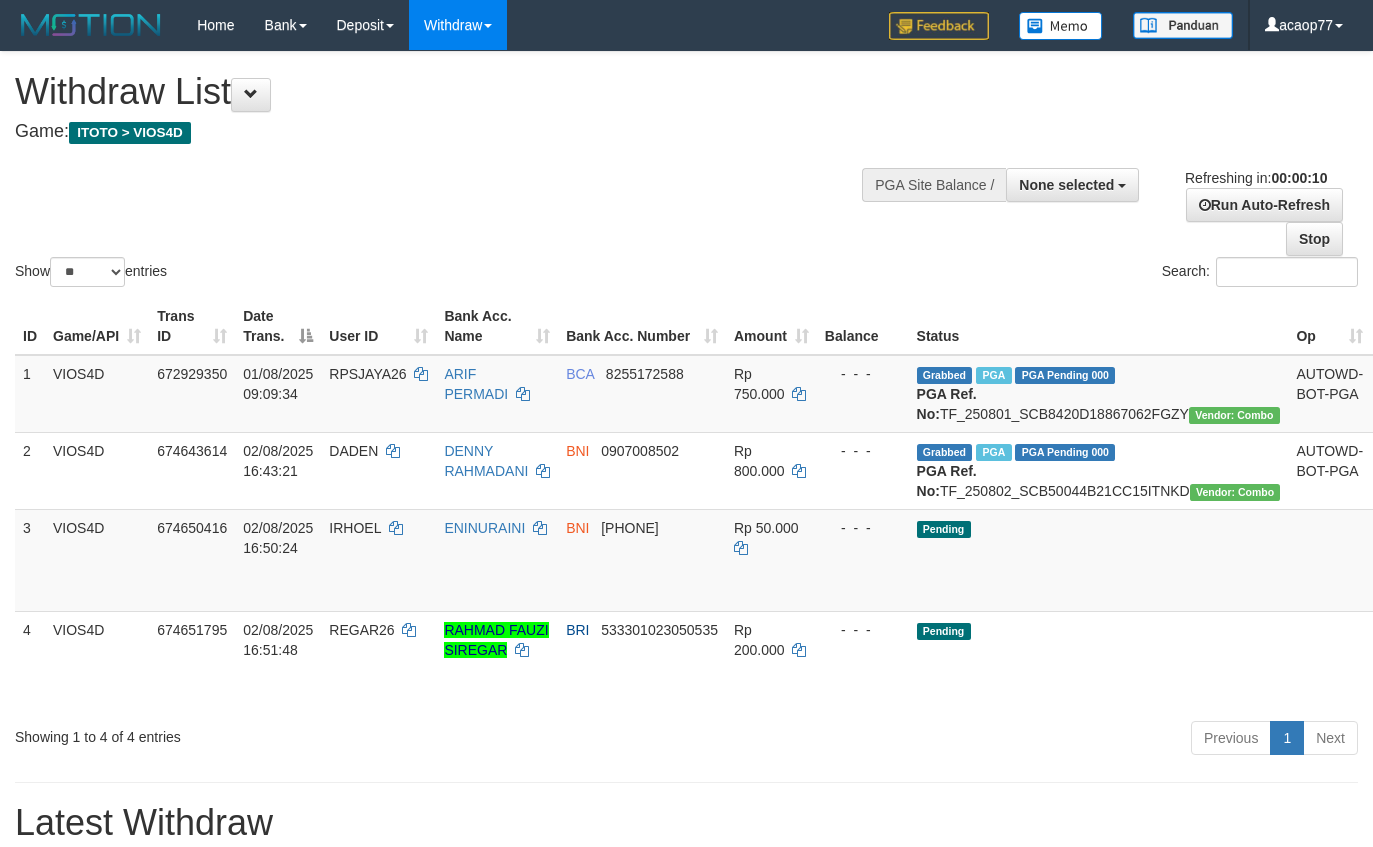 select 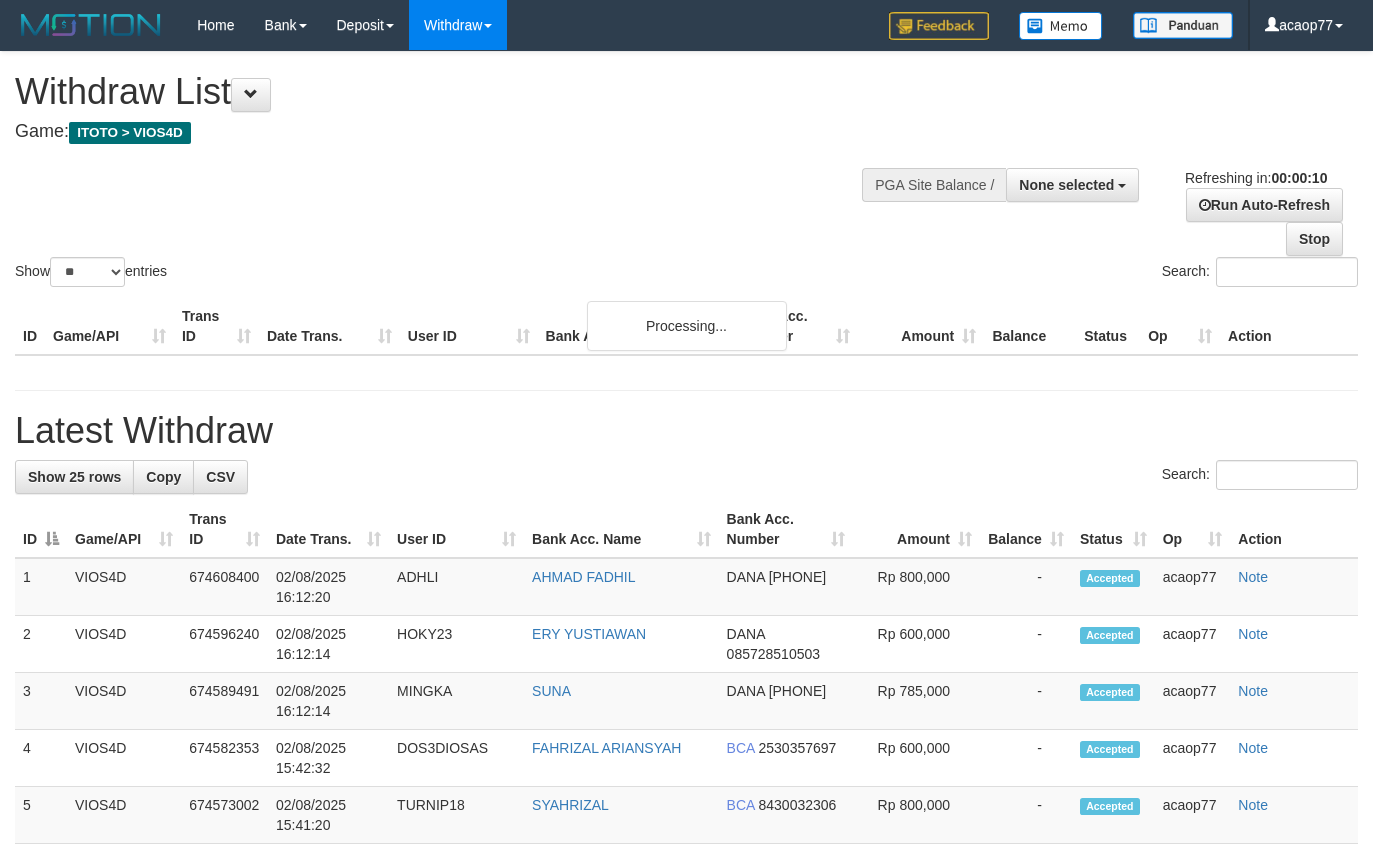 select 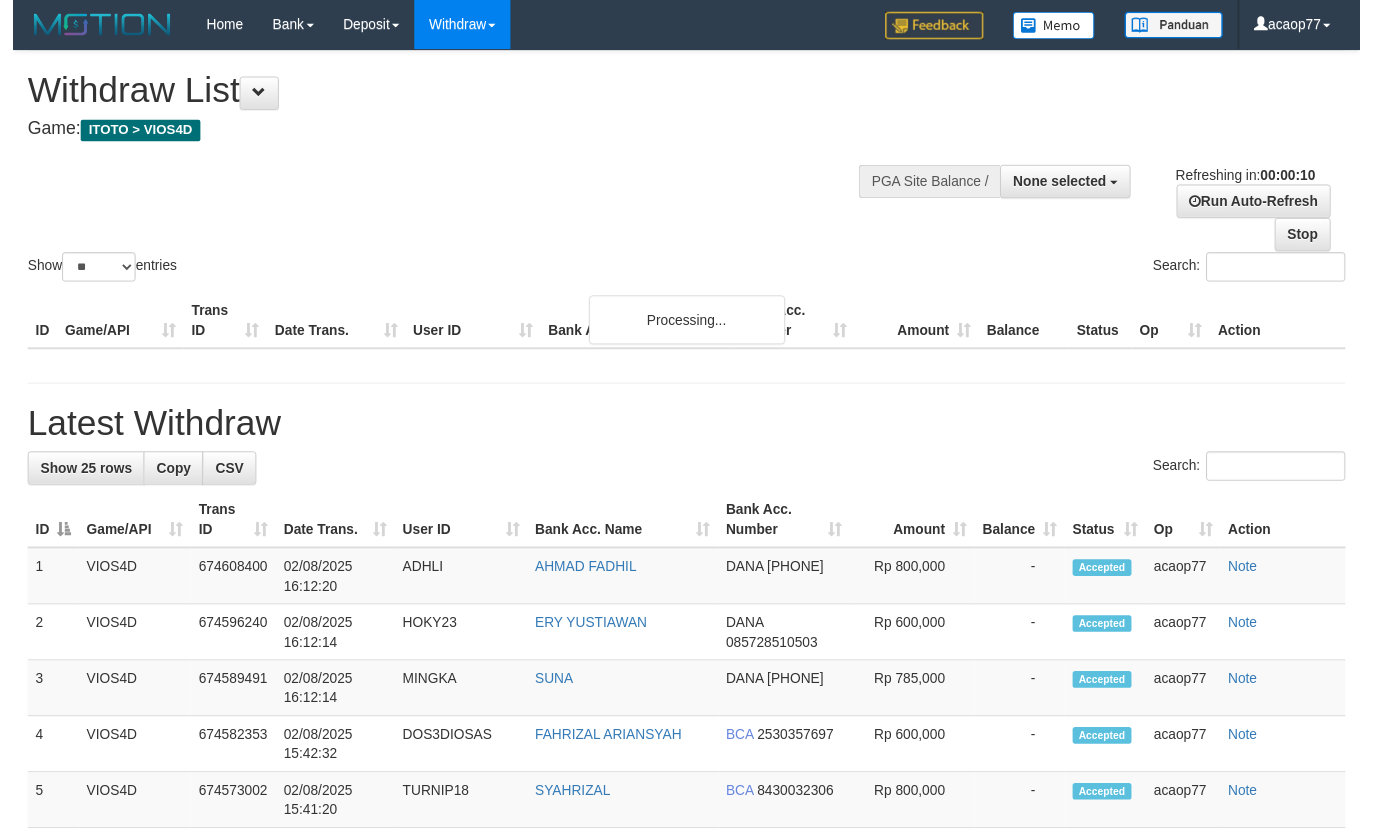 scroll, scrollTop: 0, scrollLeft: 0, axis: both 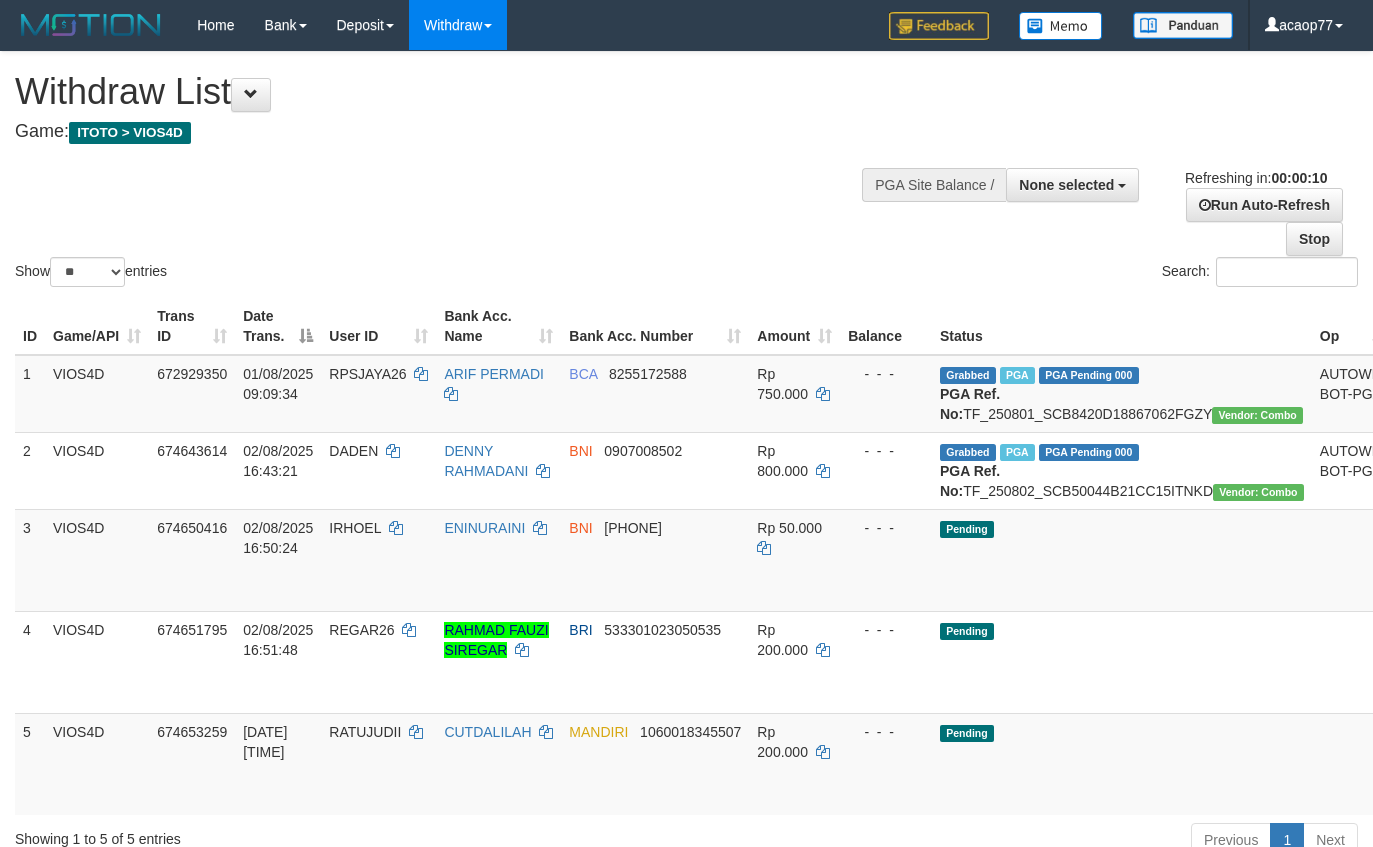 select 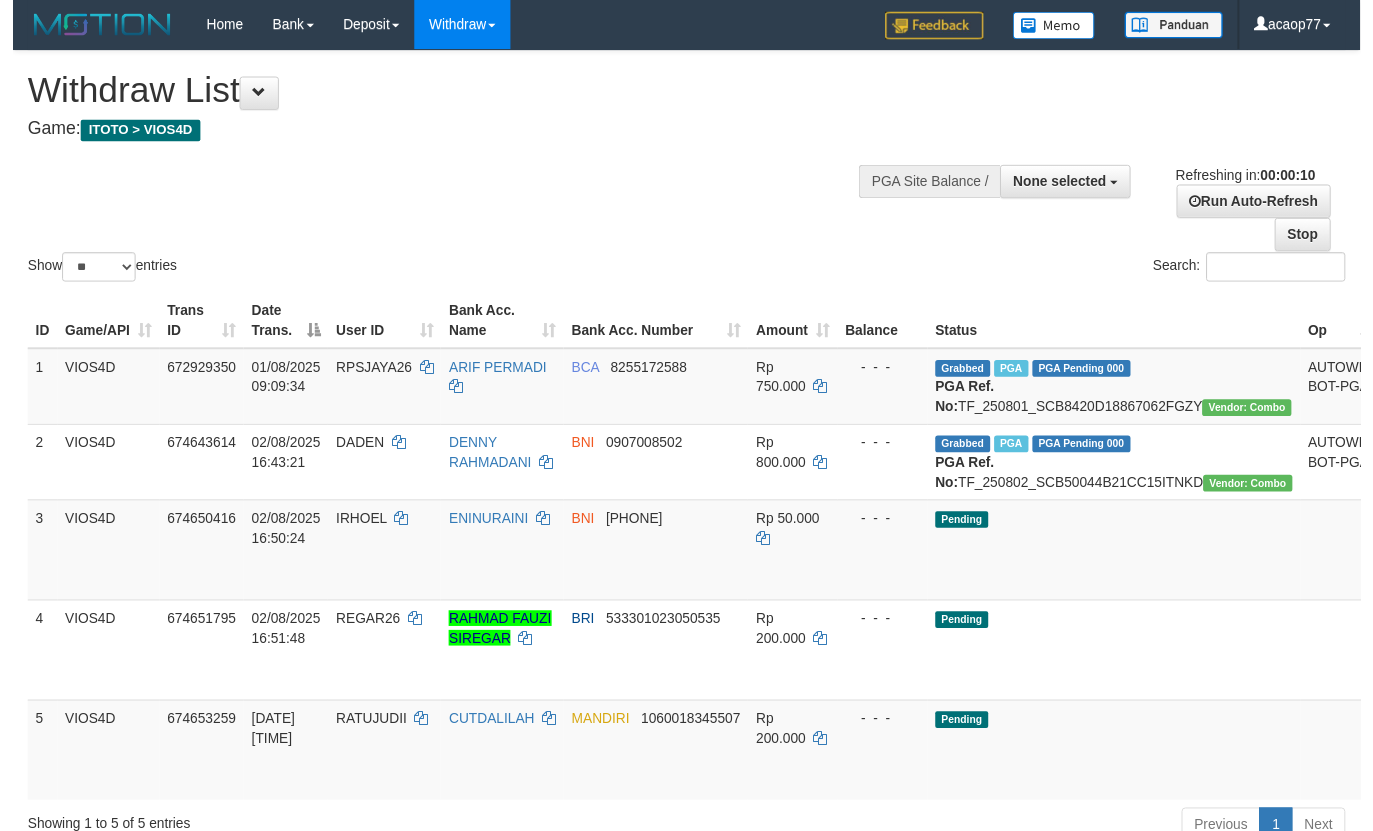 scroll, scrollTop: 0, scrollLeft: 0, axis: both 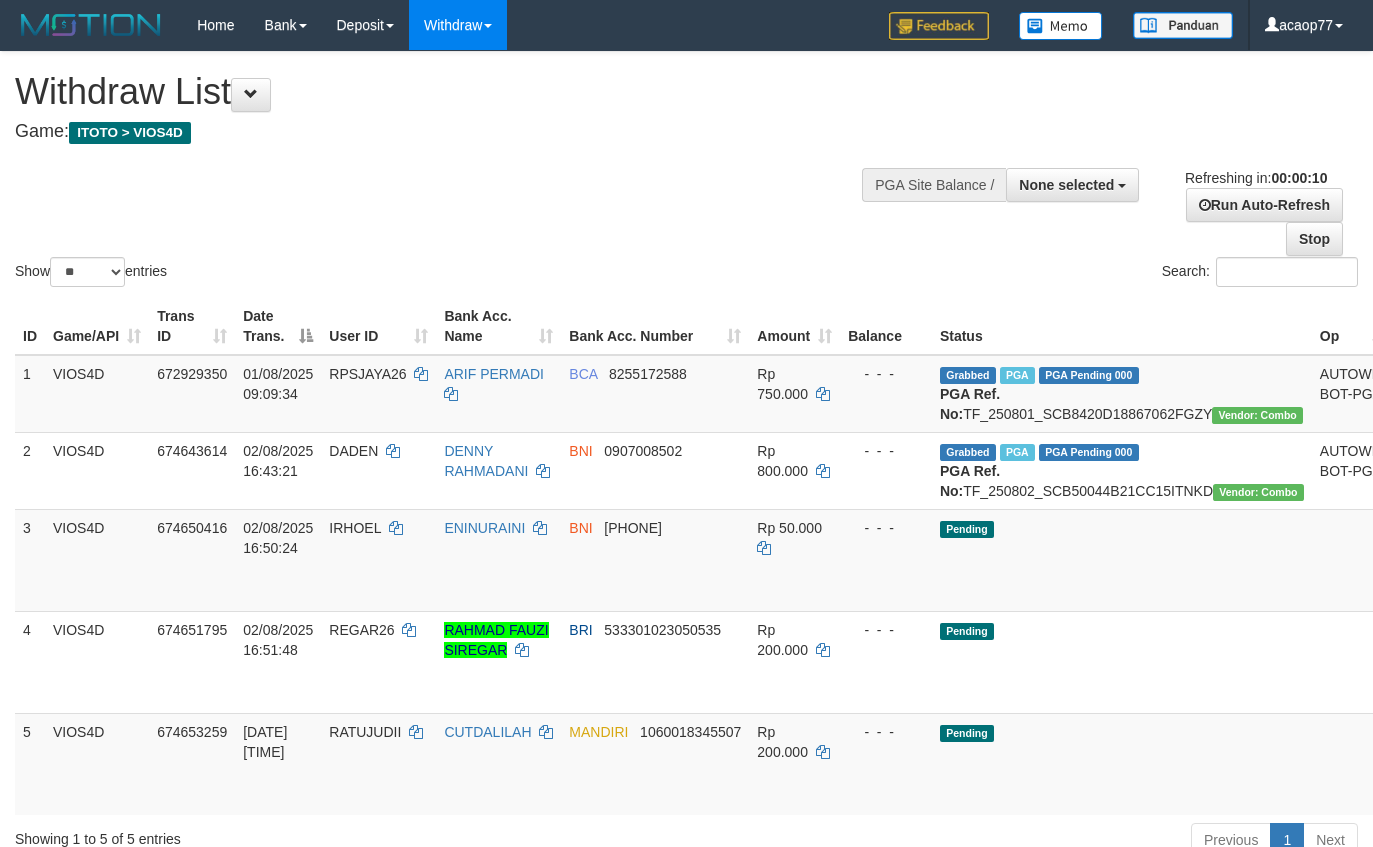 select 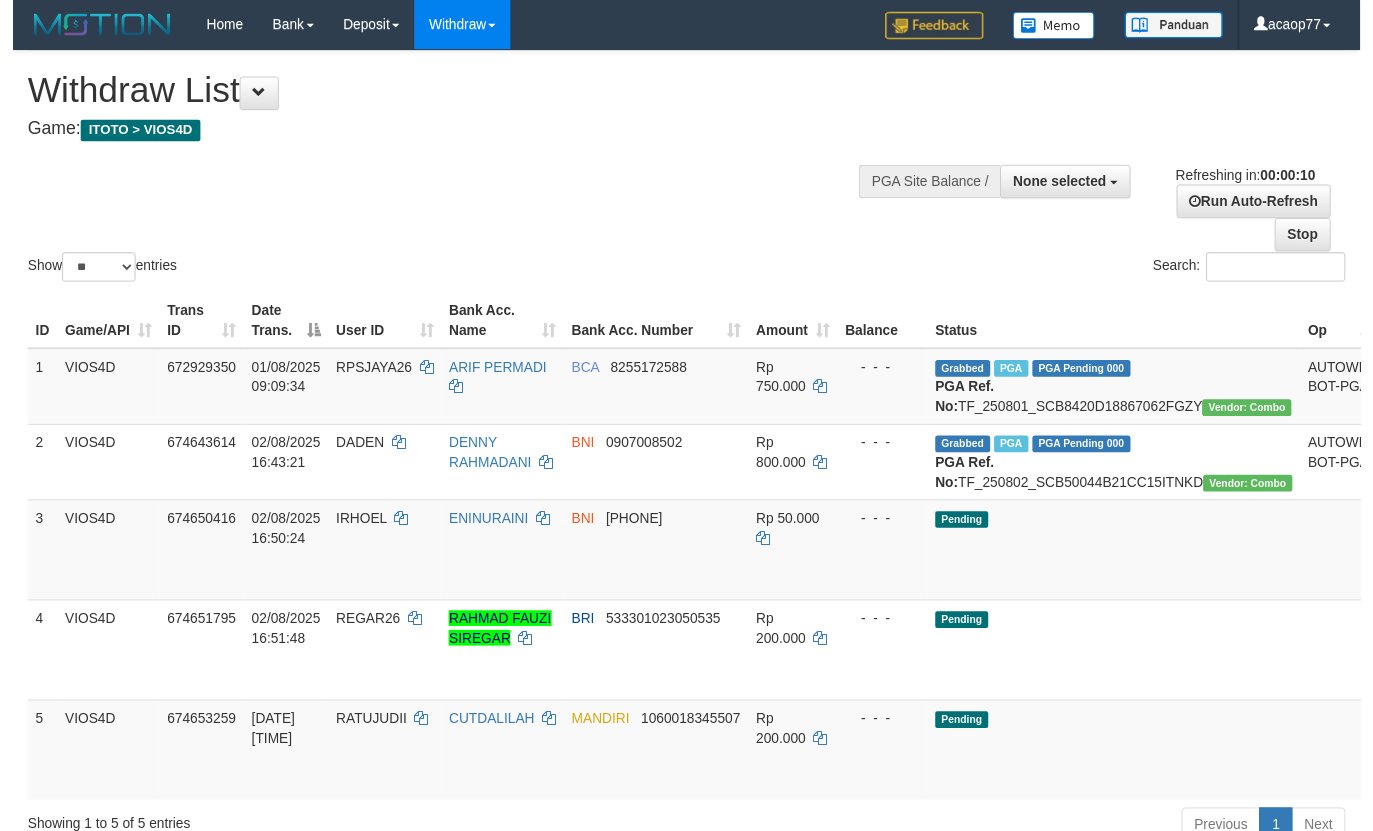 scroll, scrollTop: 0, scrollLeft: 0, axis: both 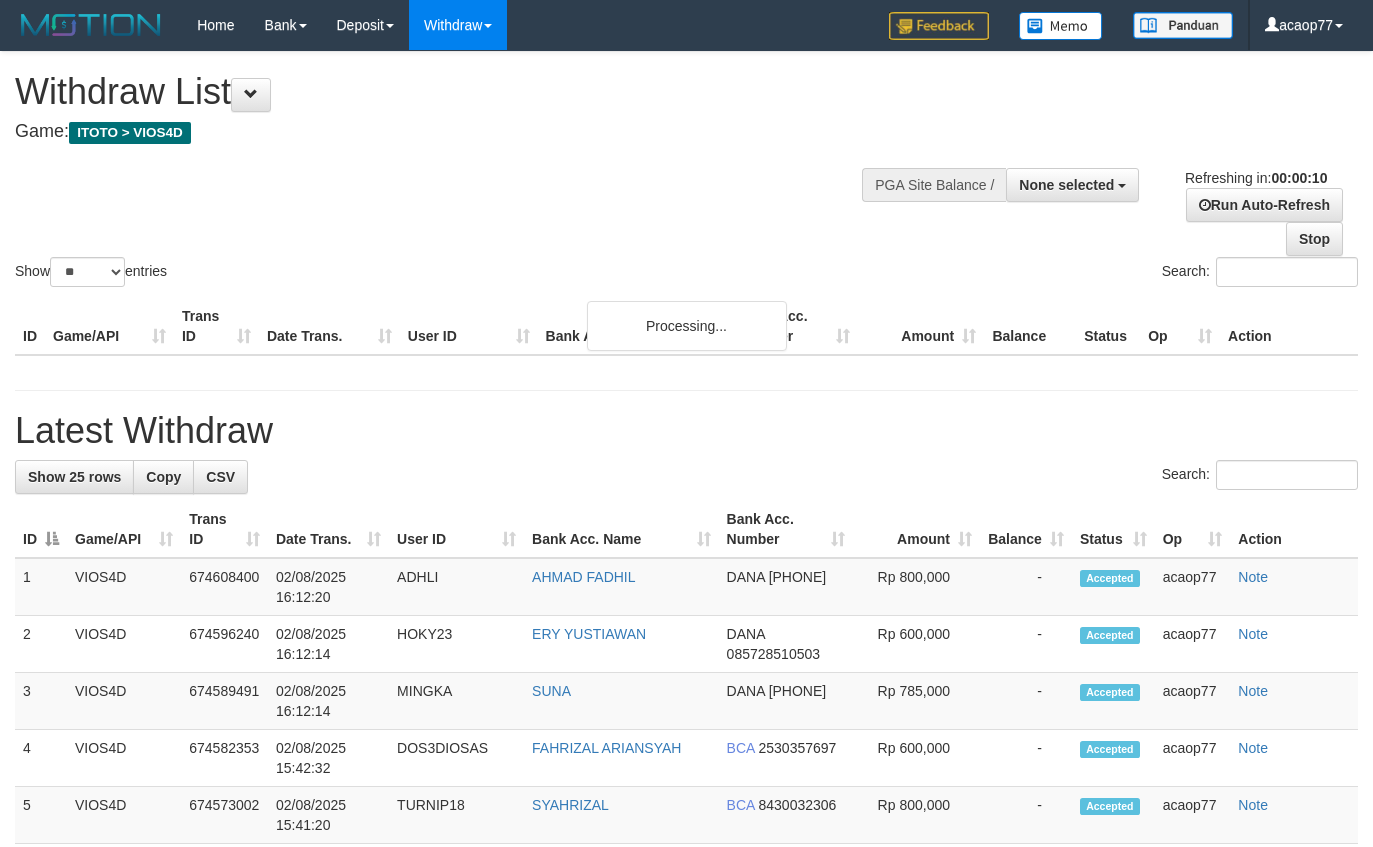 select 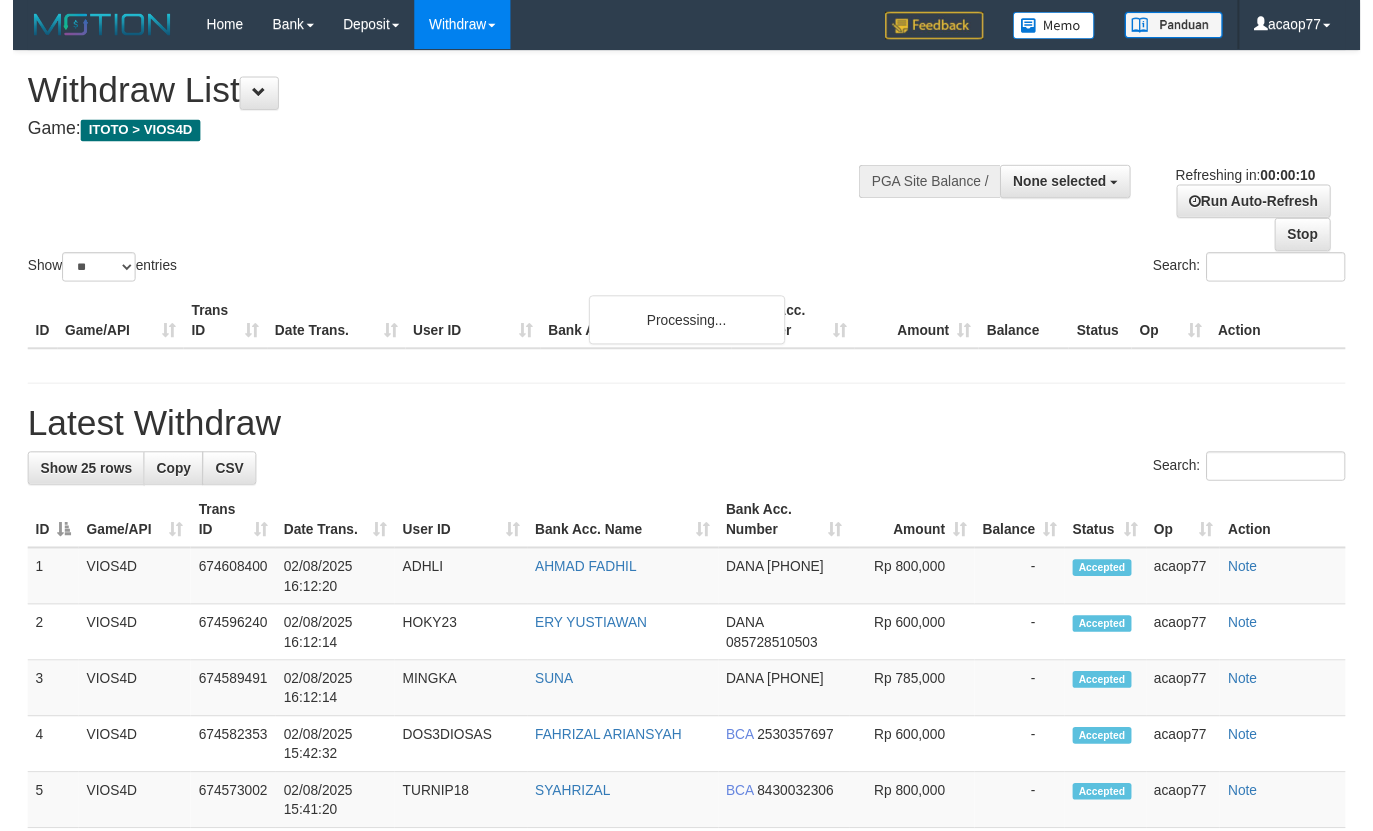 scroll, scrollTop: 0, scrollLeft: 0, axis: both 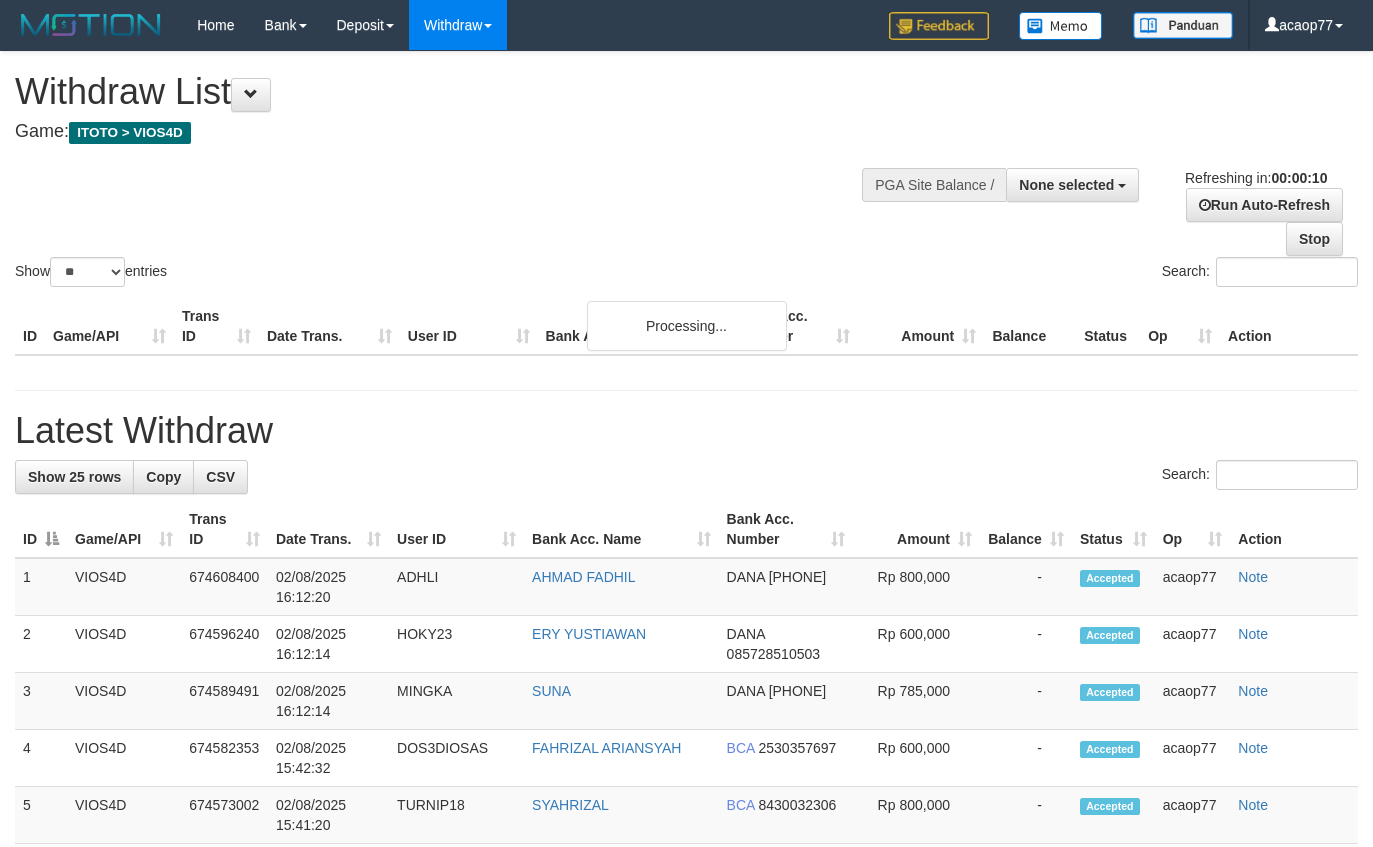 select 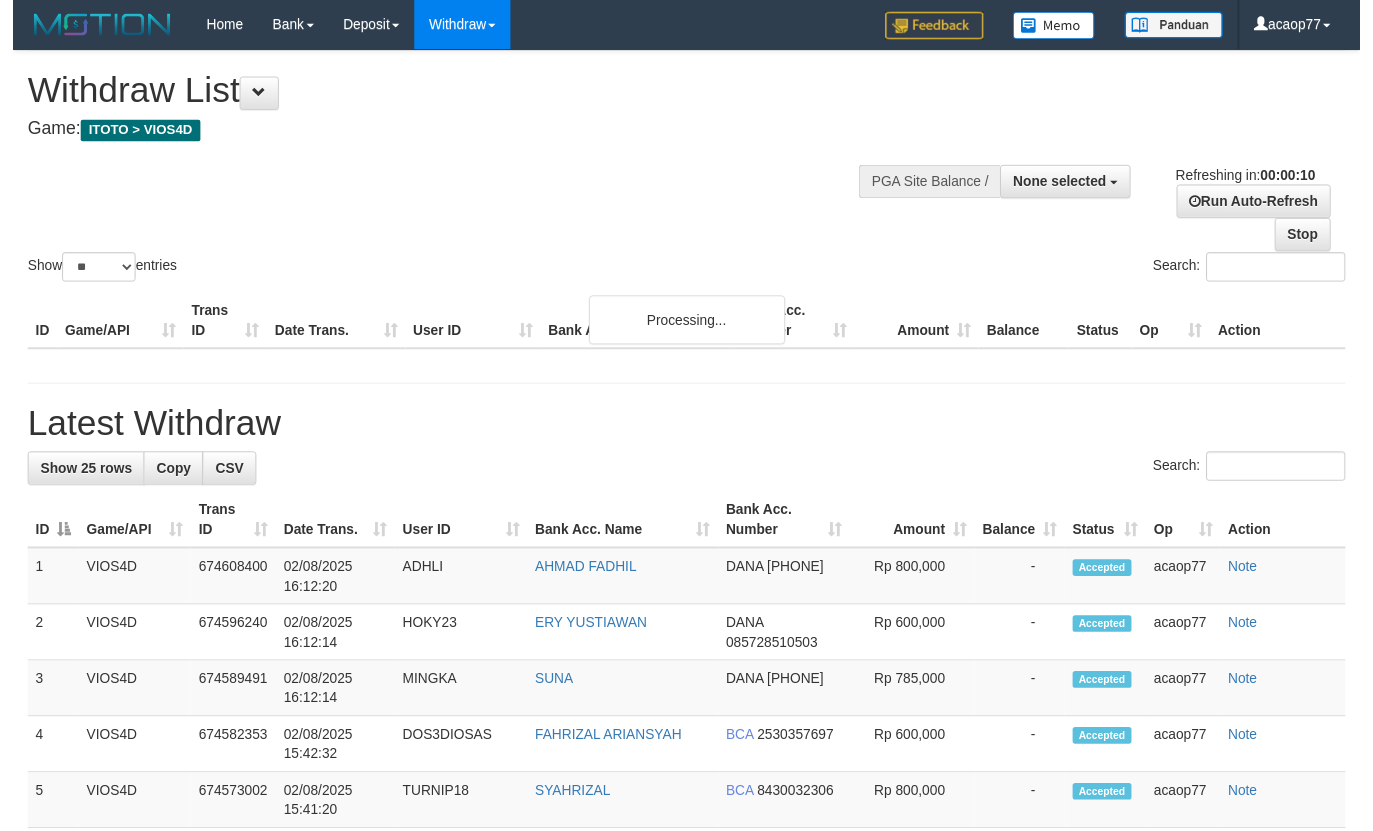 scroll, scrollTop: 0, scrollLeft: 0, axis: both 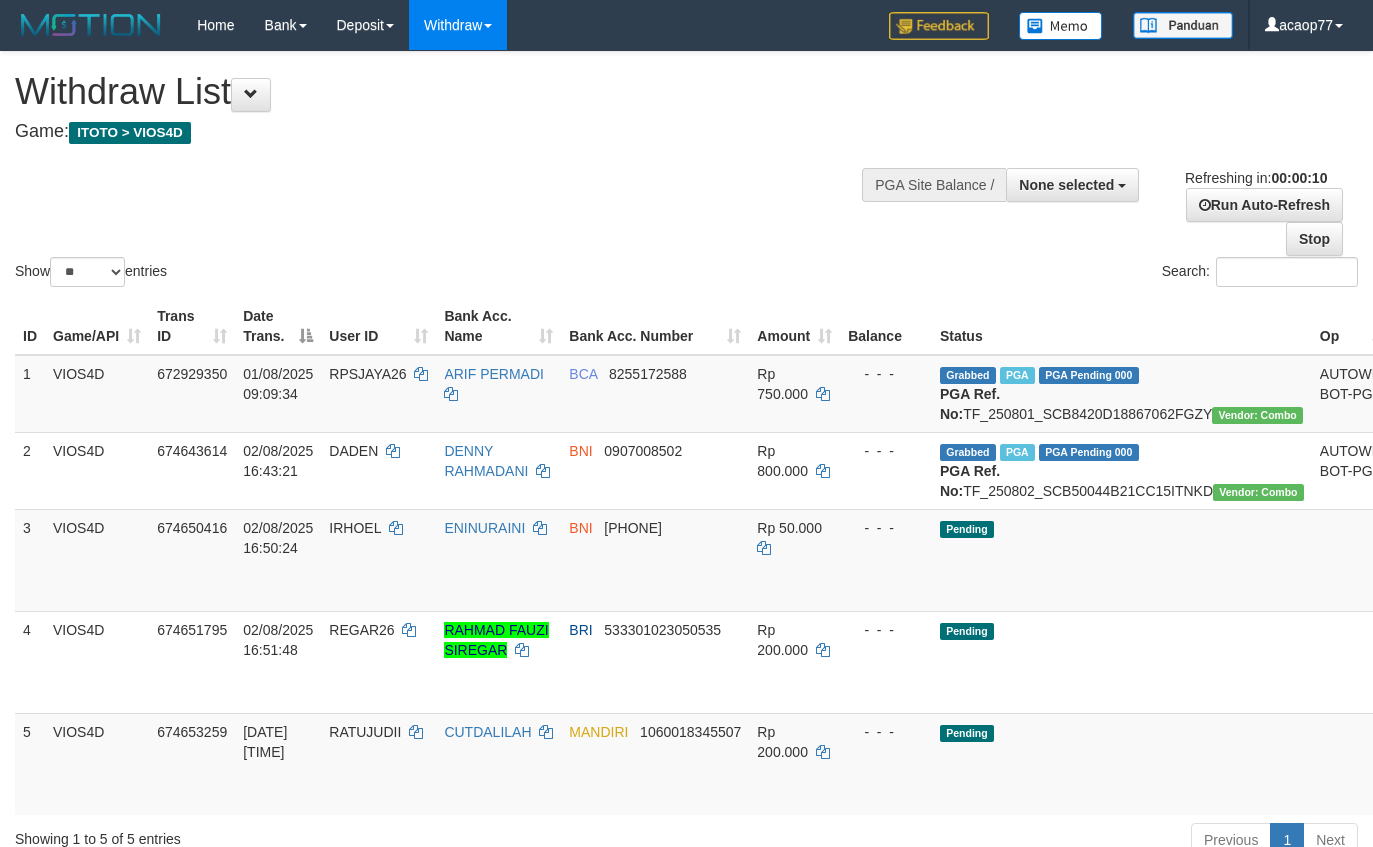 select 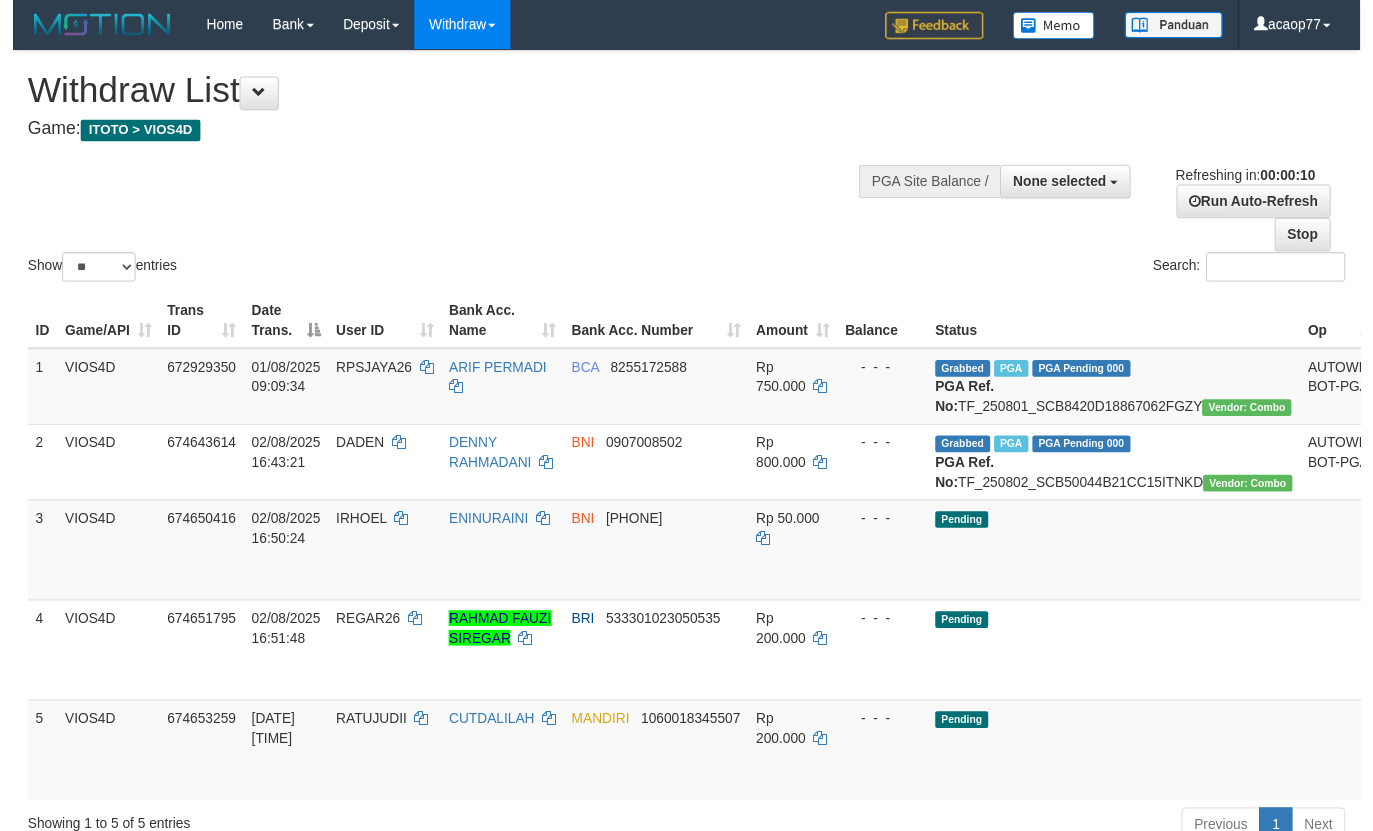 scroll, scrollTop: 0, scrollLeft: 0, axis: both 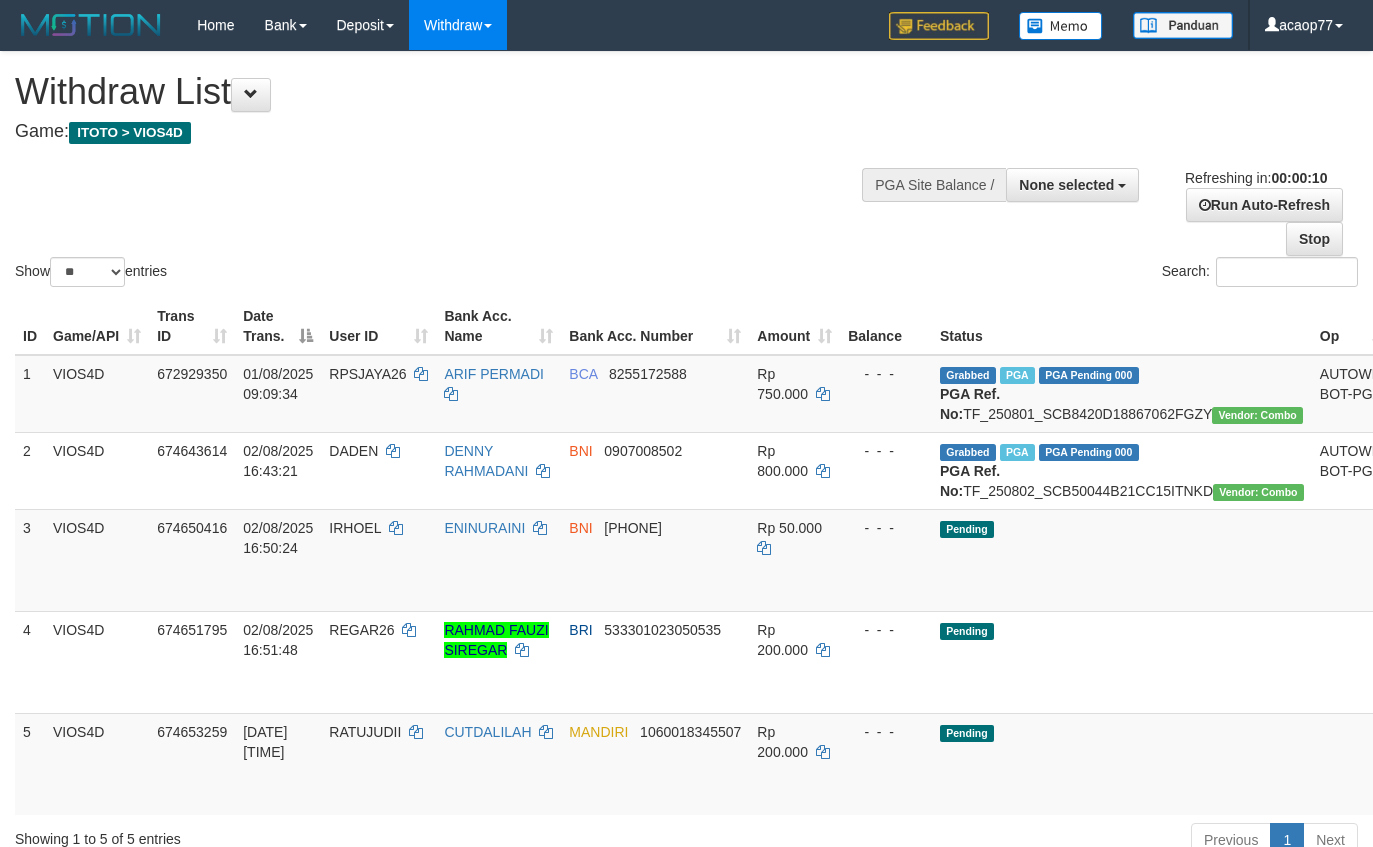 select 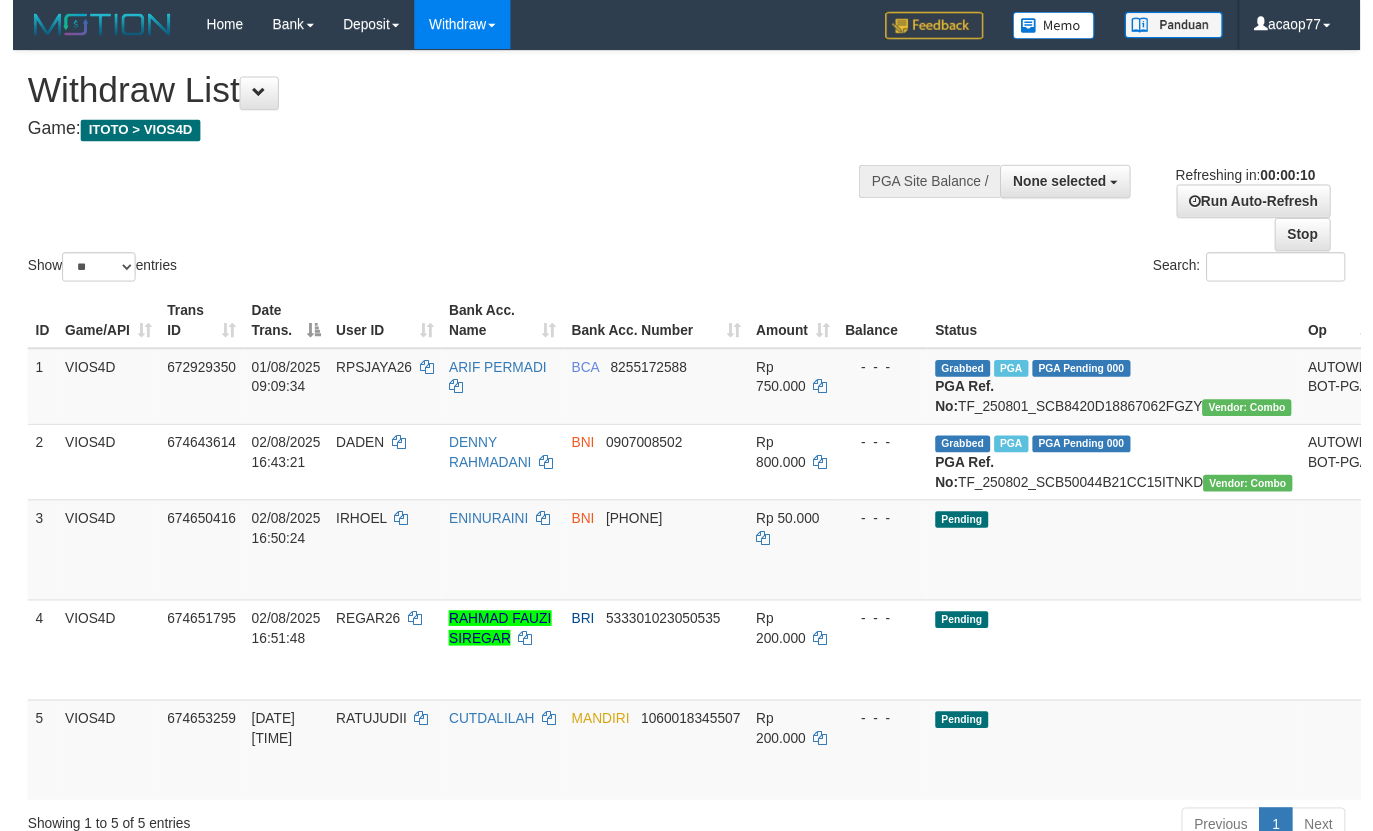 scroll, scrollTop: 0, scrollLeft: 0, axis: both 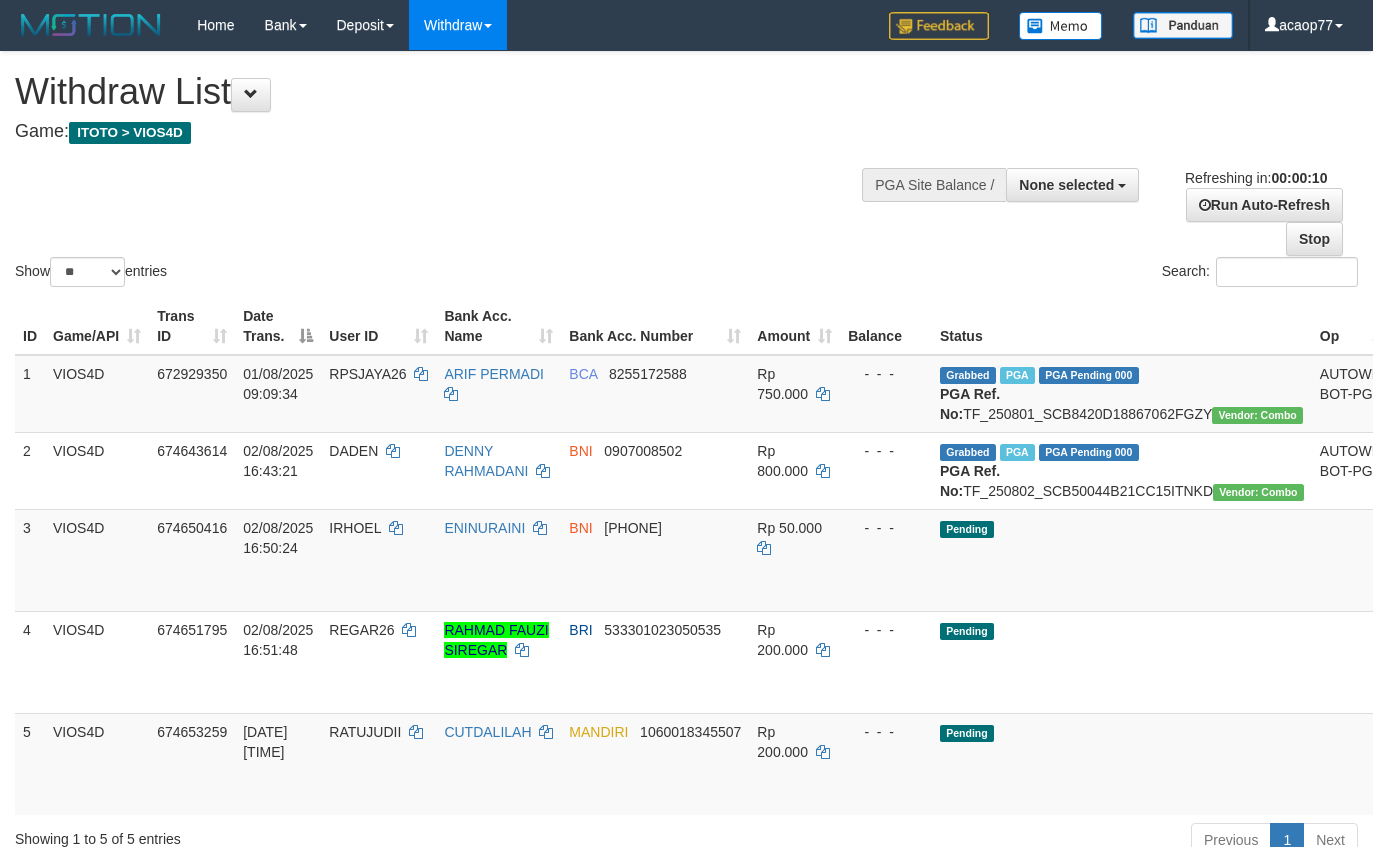select 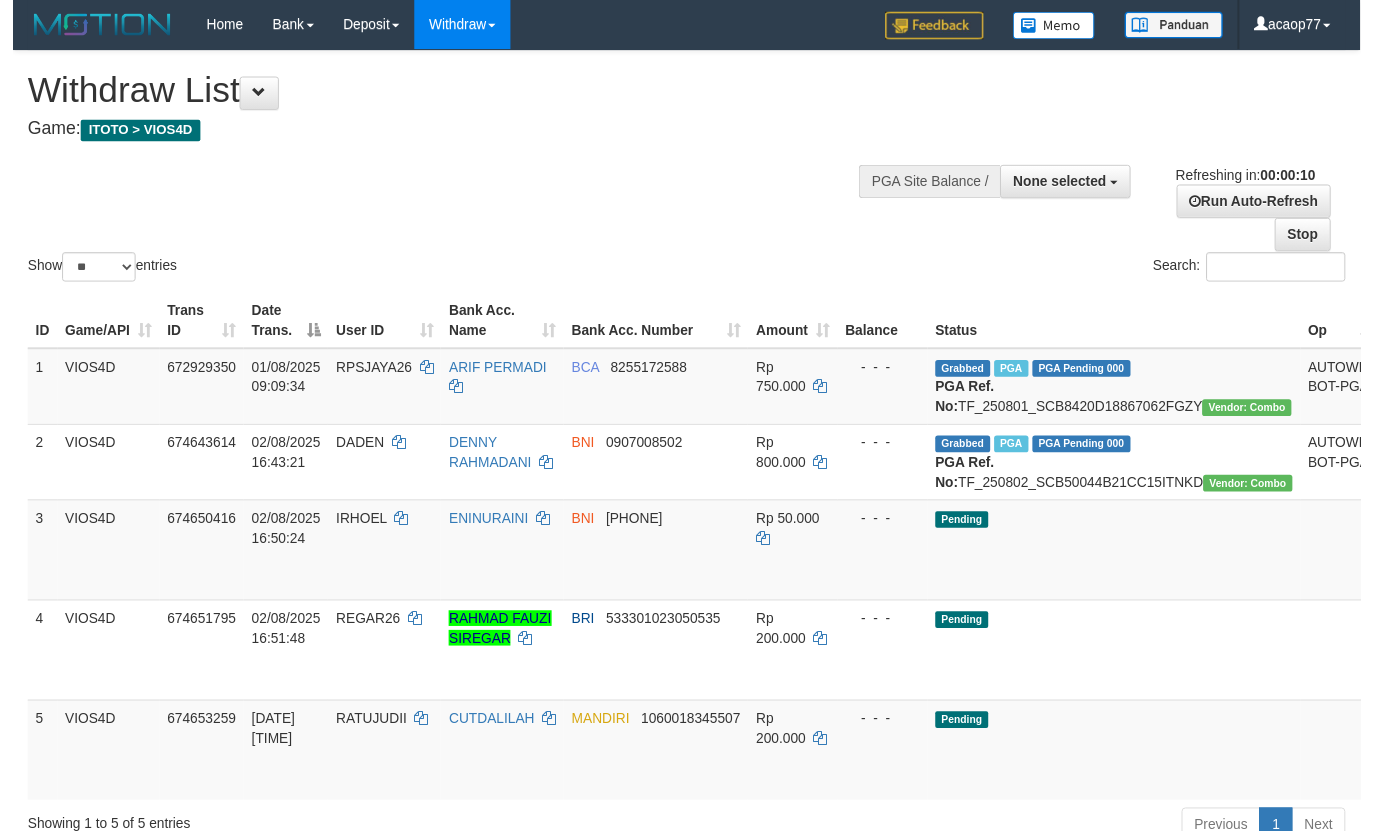 scroll, scrollTop: 0, scrollLeft: 0, axis: both 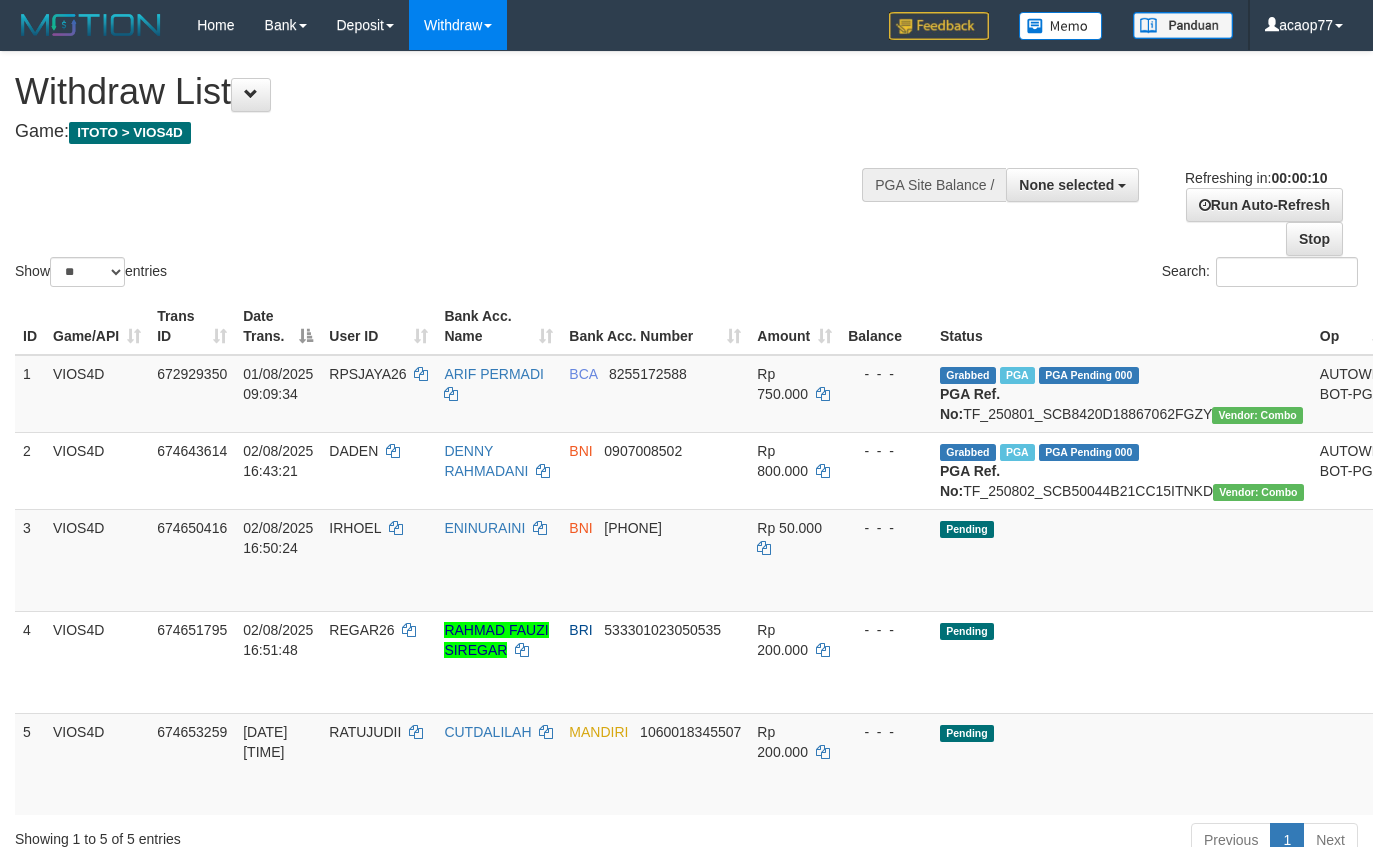 select 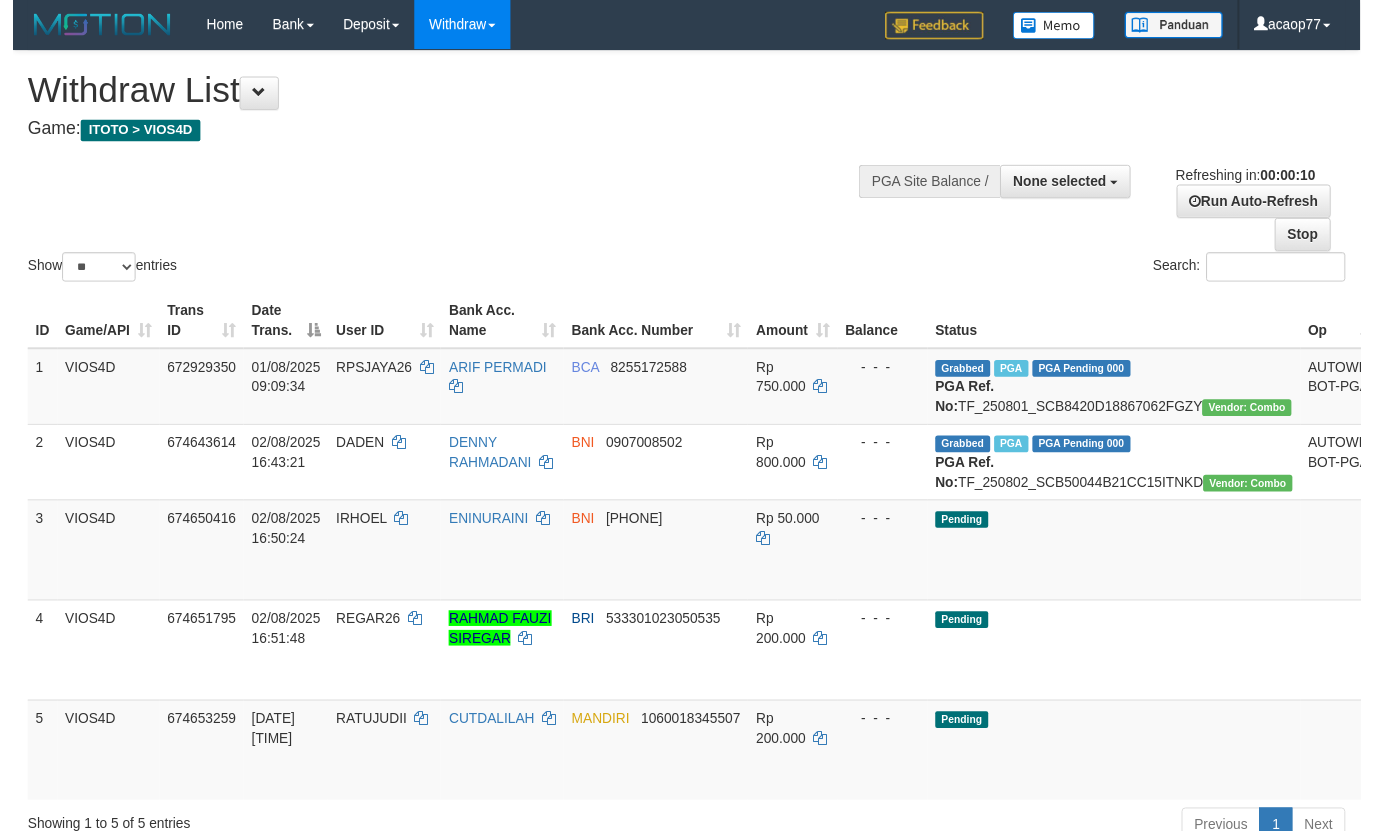 scroll, scrollTop: 0, scrollLeft: 0, axis: both 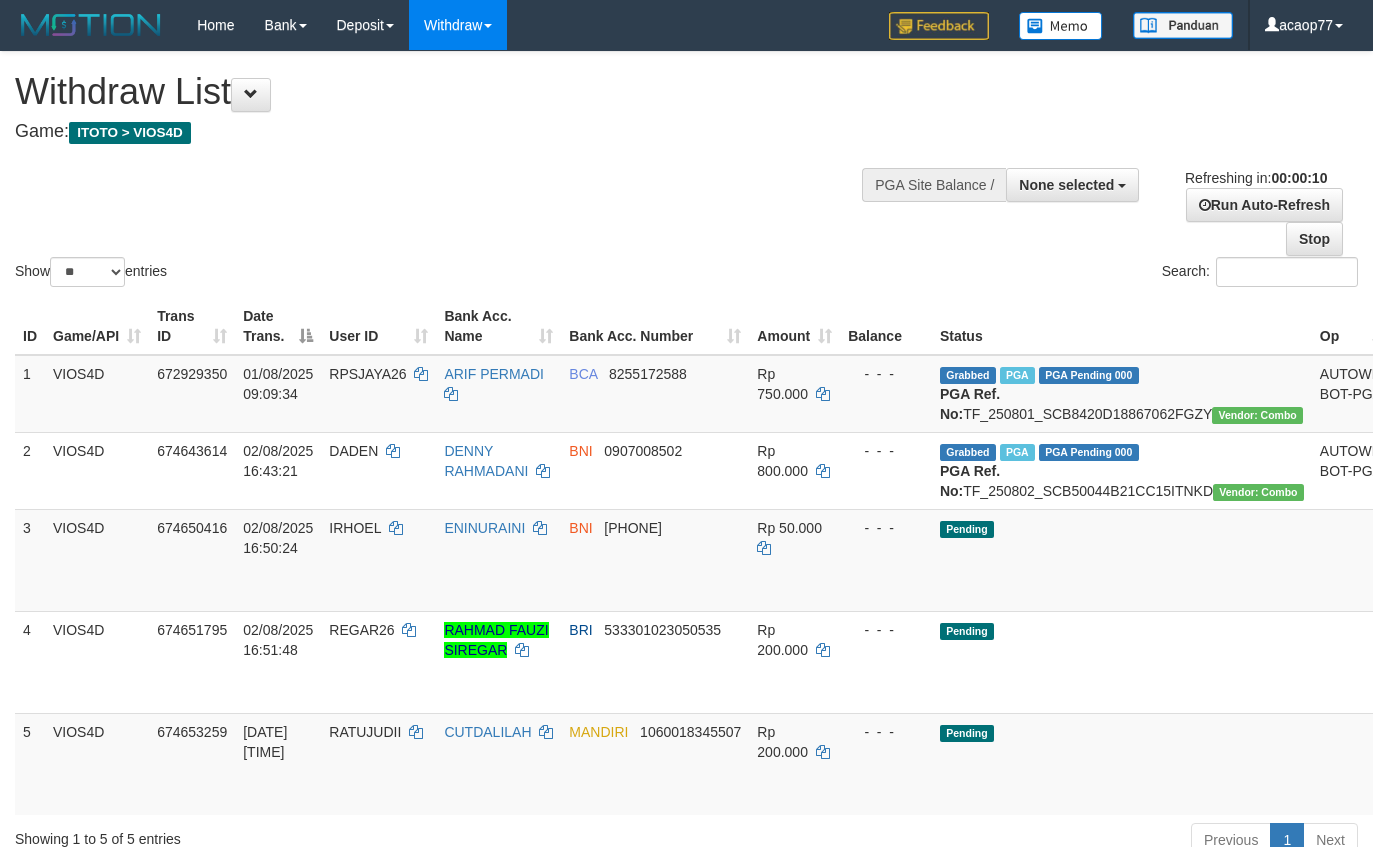 select 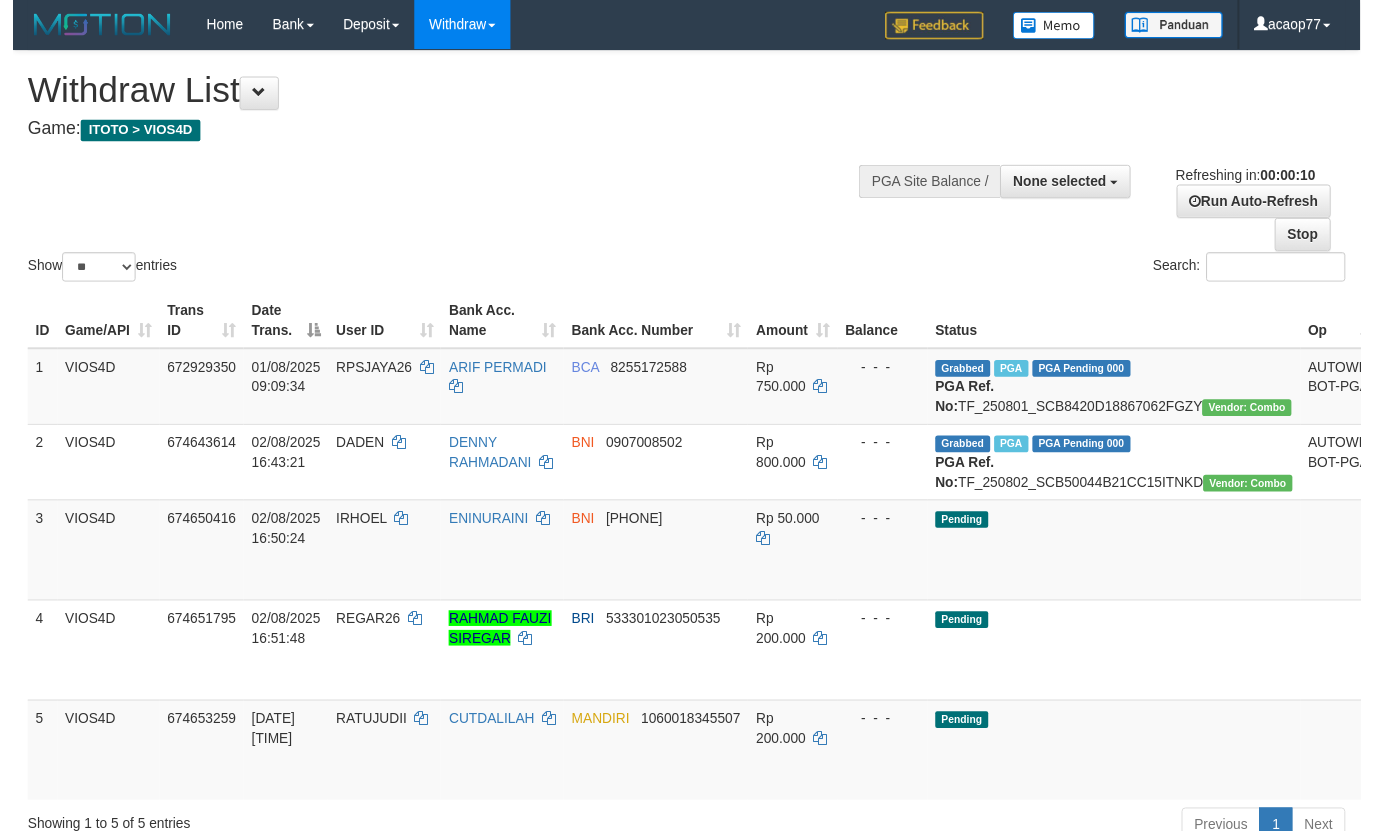 scroll, scrollTop: 0, scrollLeft: 0, axis: both 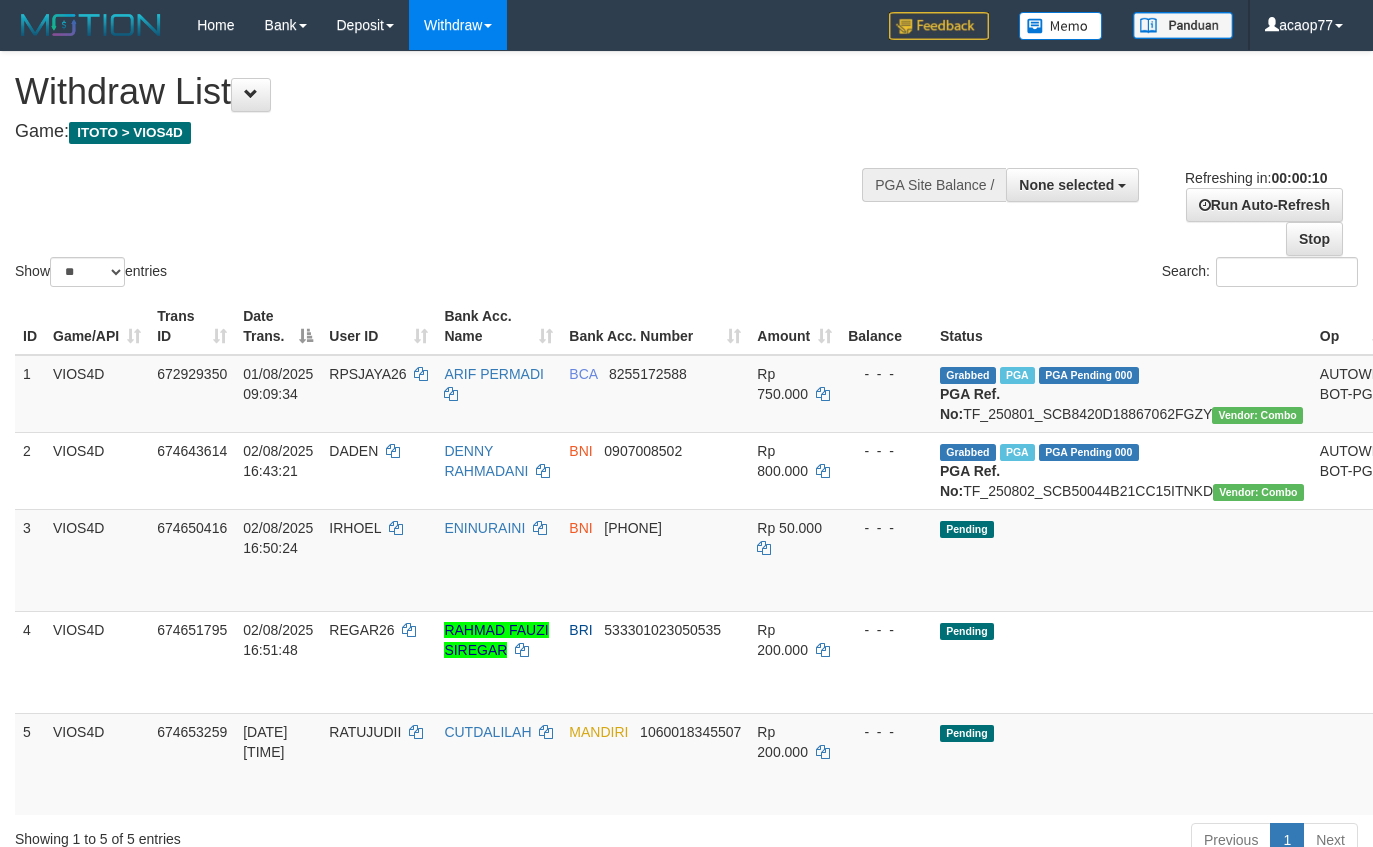 select 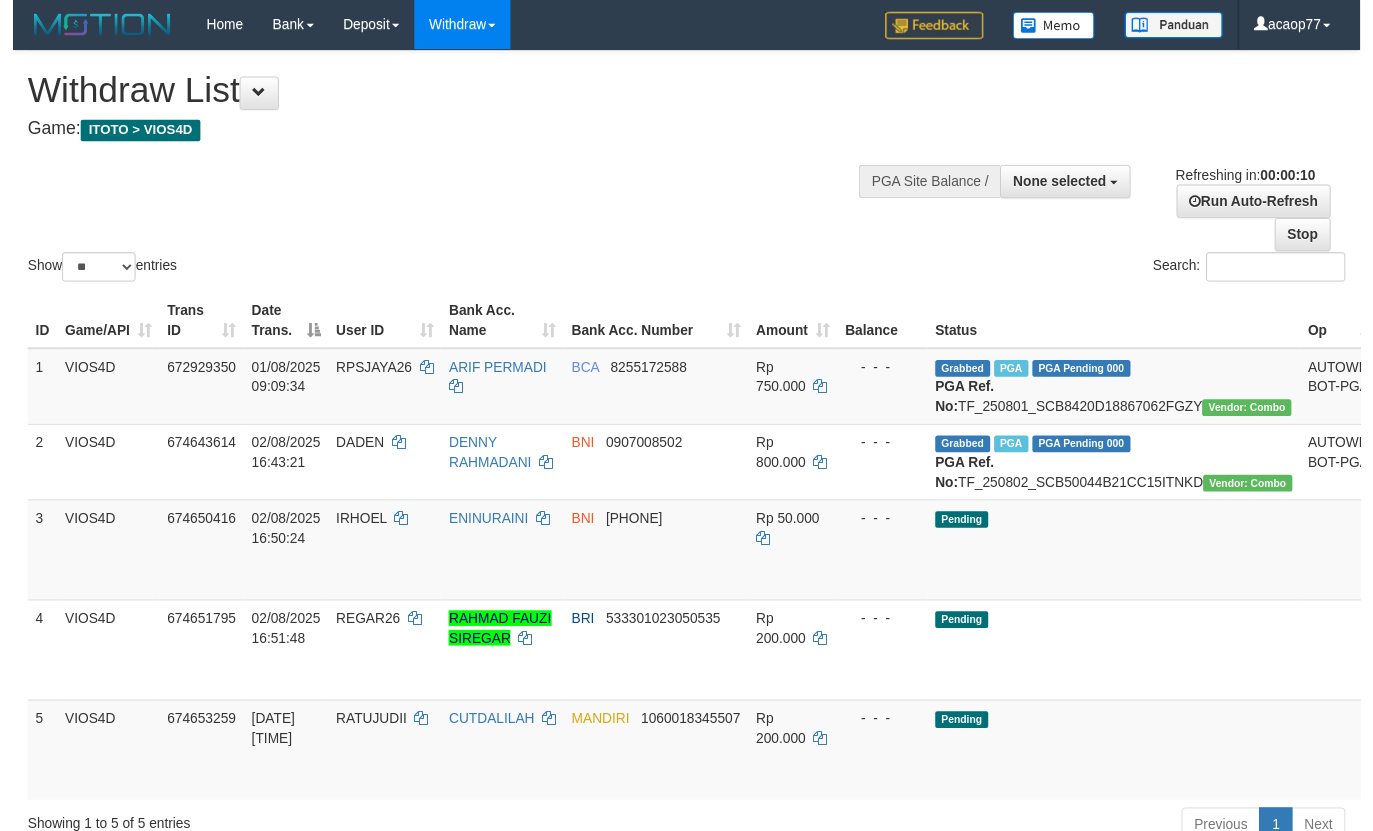 scroll, scrollTop: 0, scrollLeft: 0, axis: both 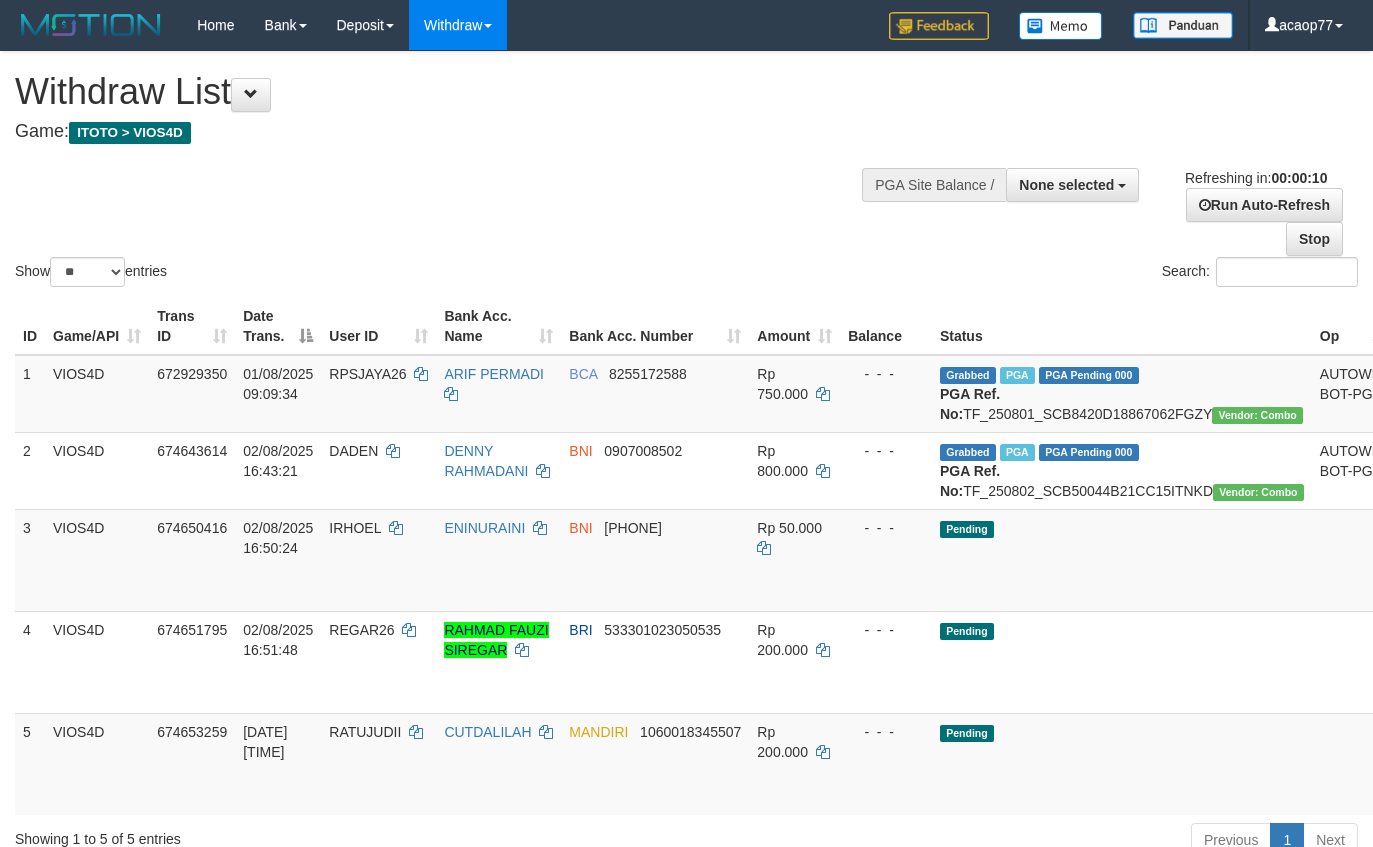 select 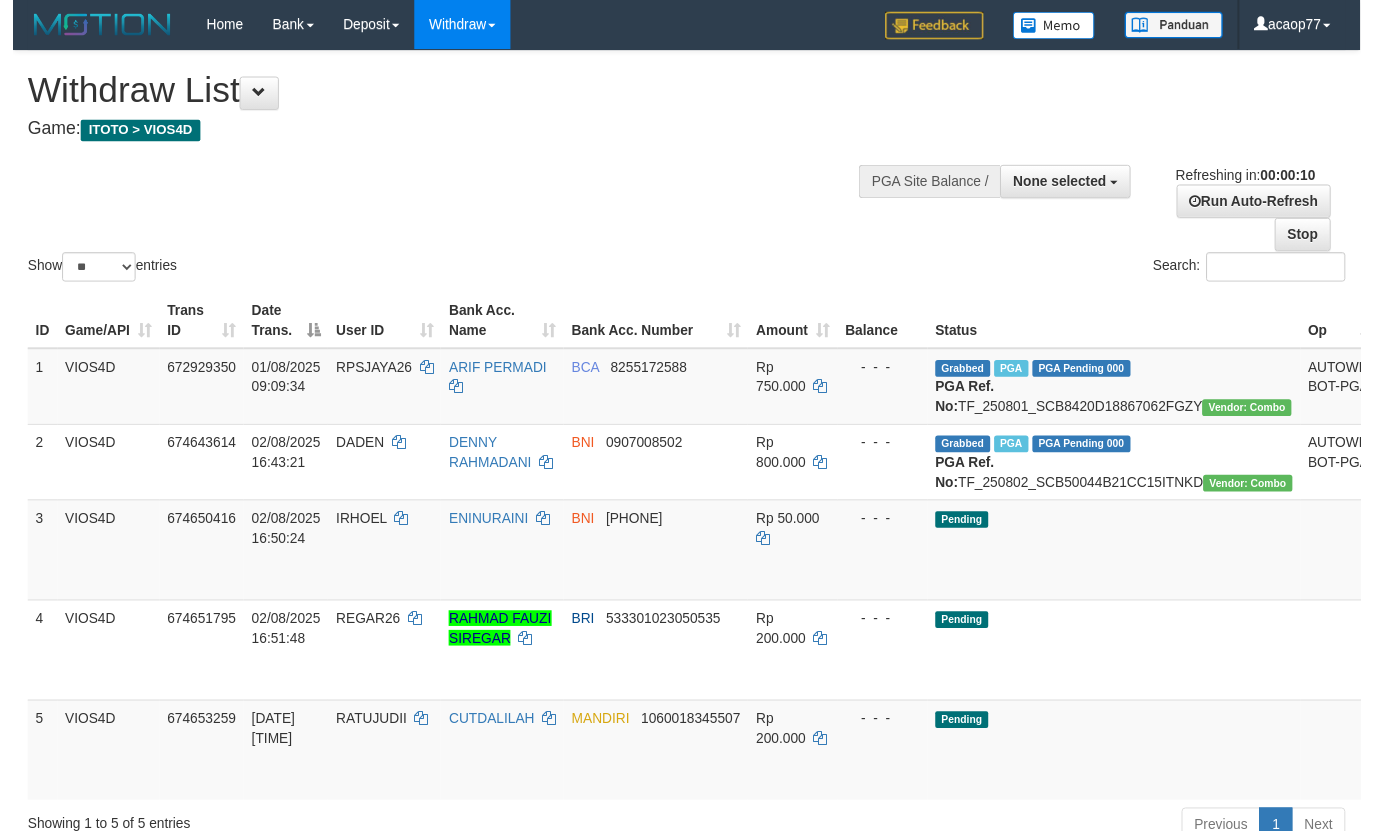 scroll, scrollTop: 0, scrollLeft: 0, axis: both 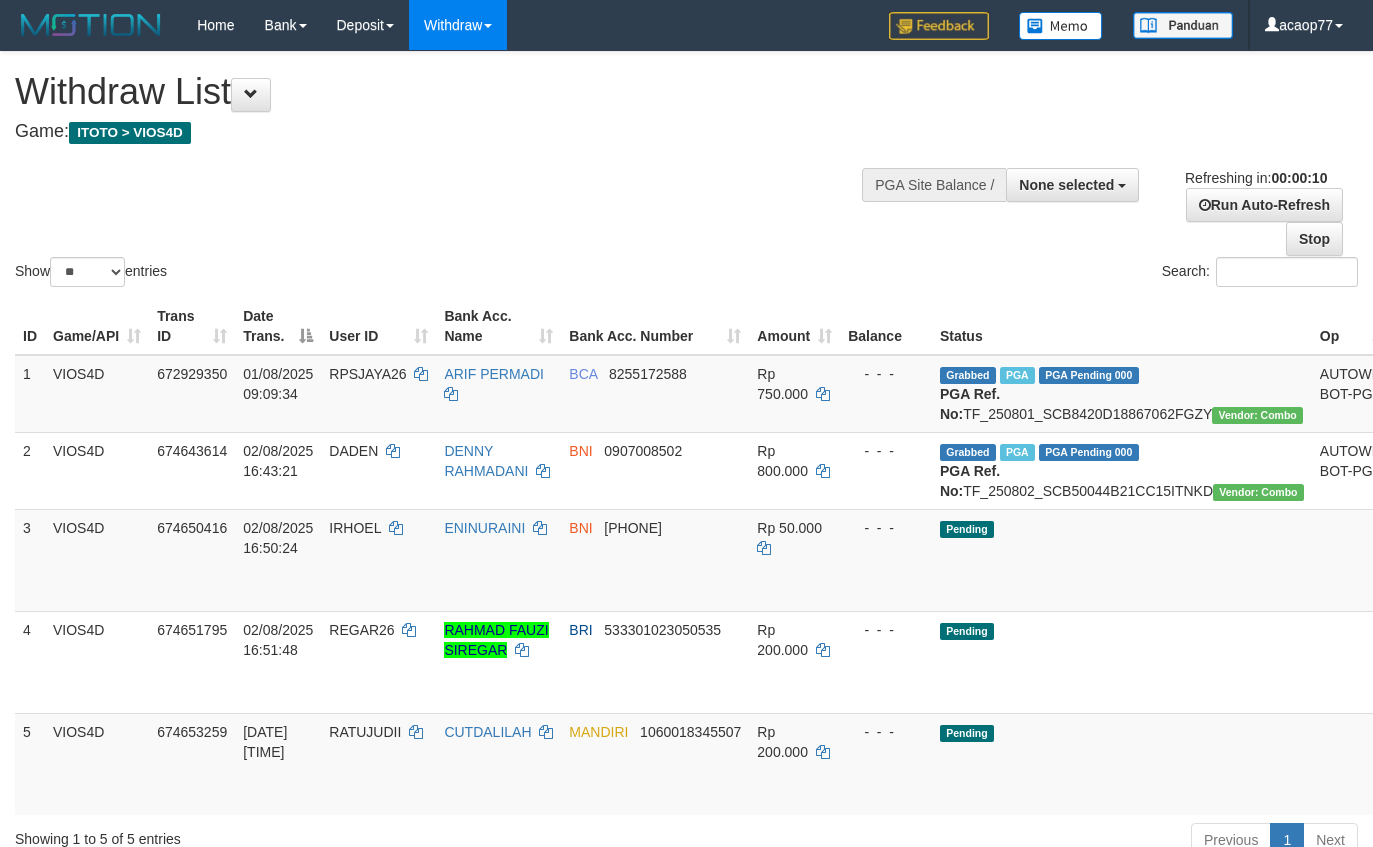 select 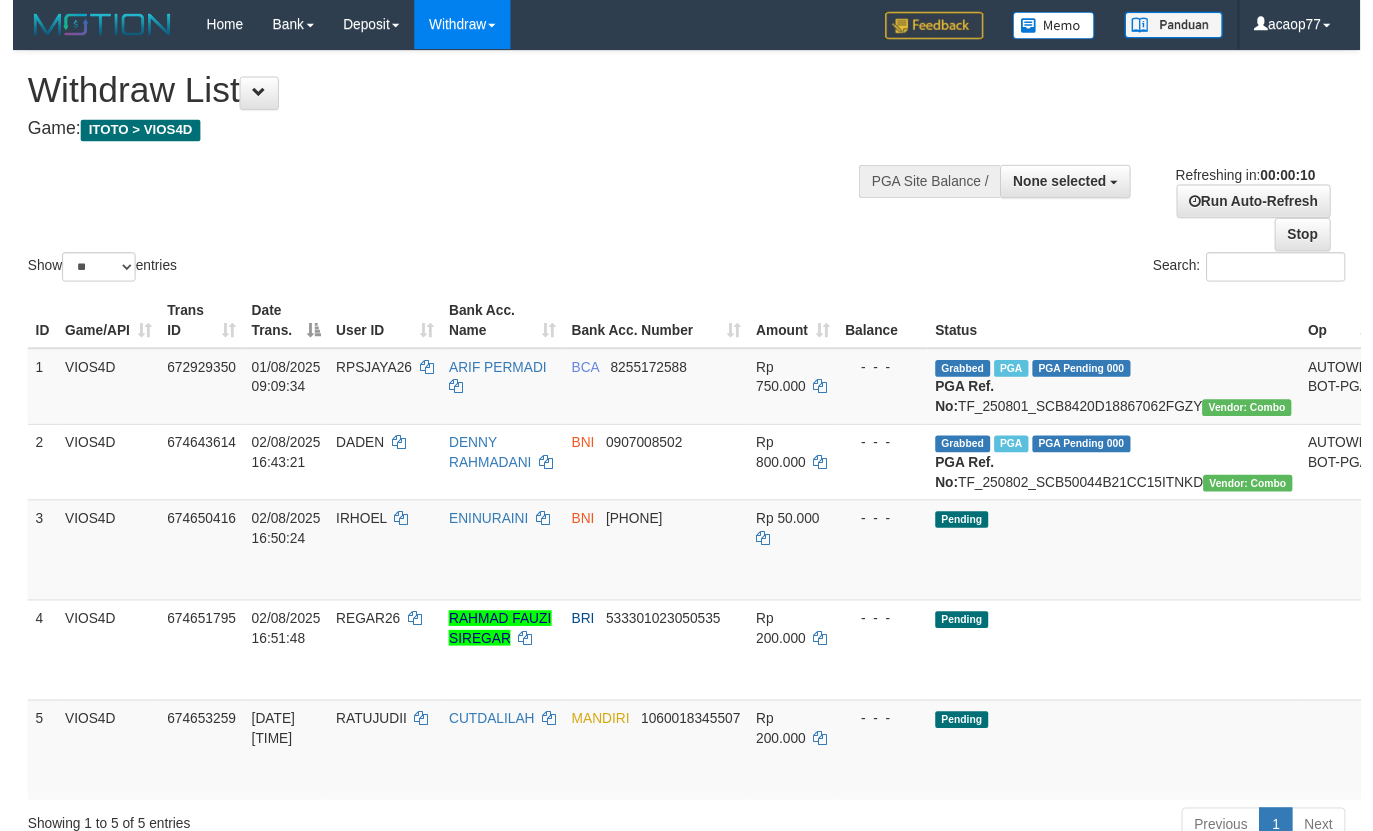 scroll, scrollTop: 0, scrollLeft: 0, axis: both 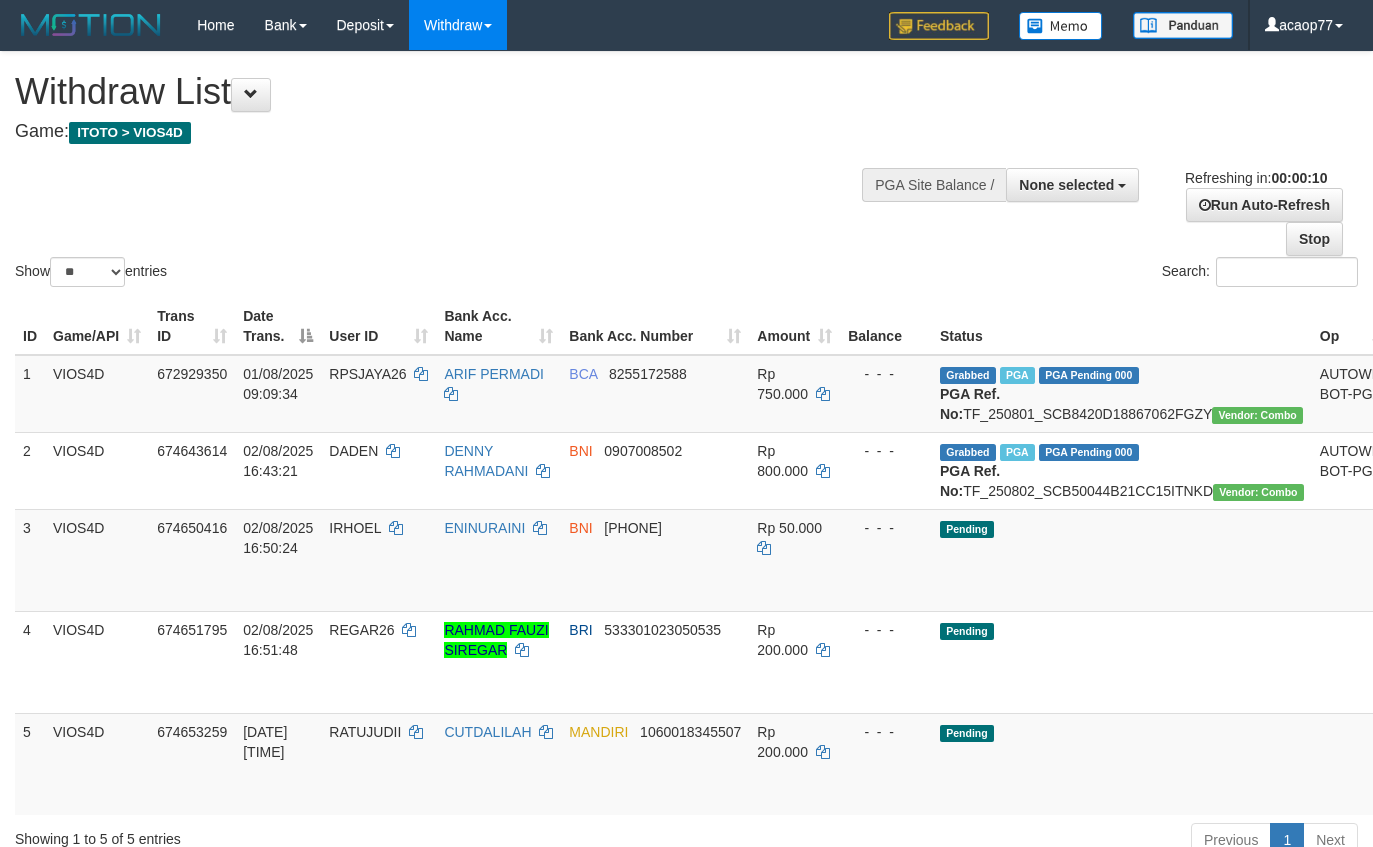 select 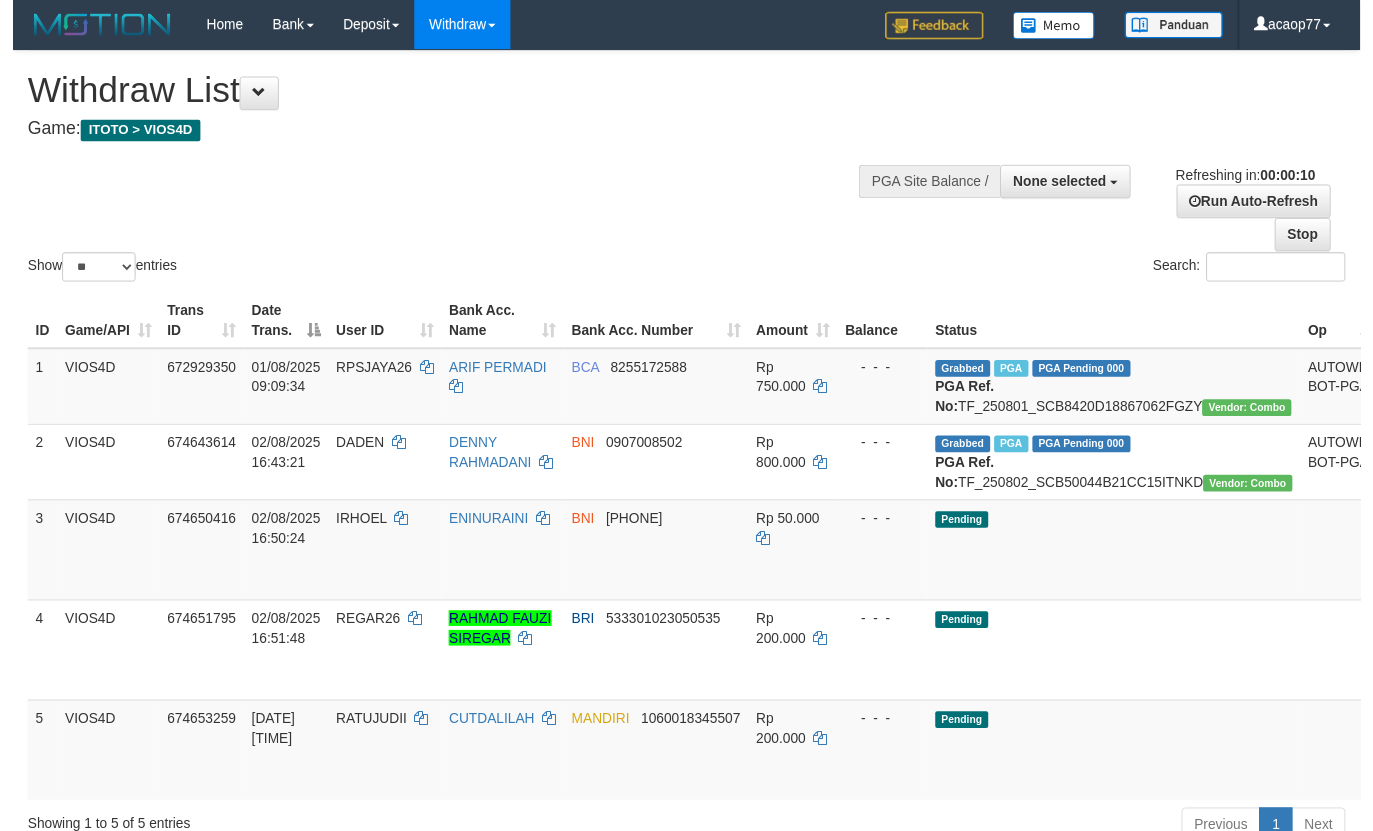 scroll, scrollTop: 0, scrollLeft: 0, axis: both 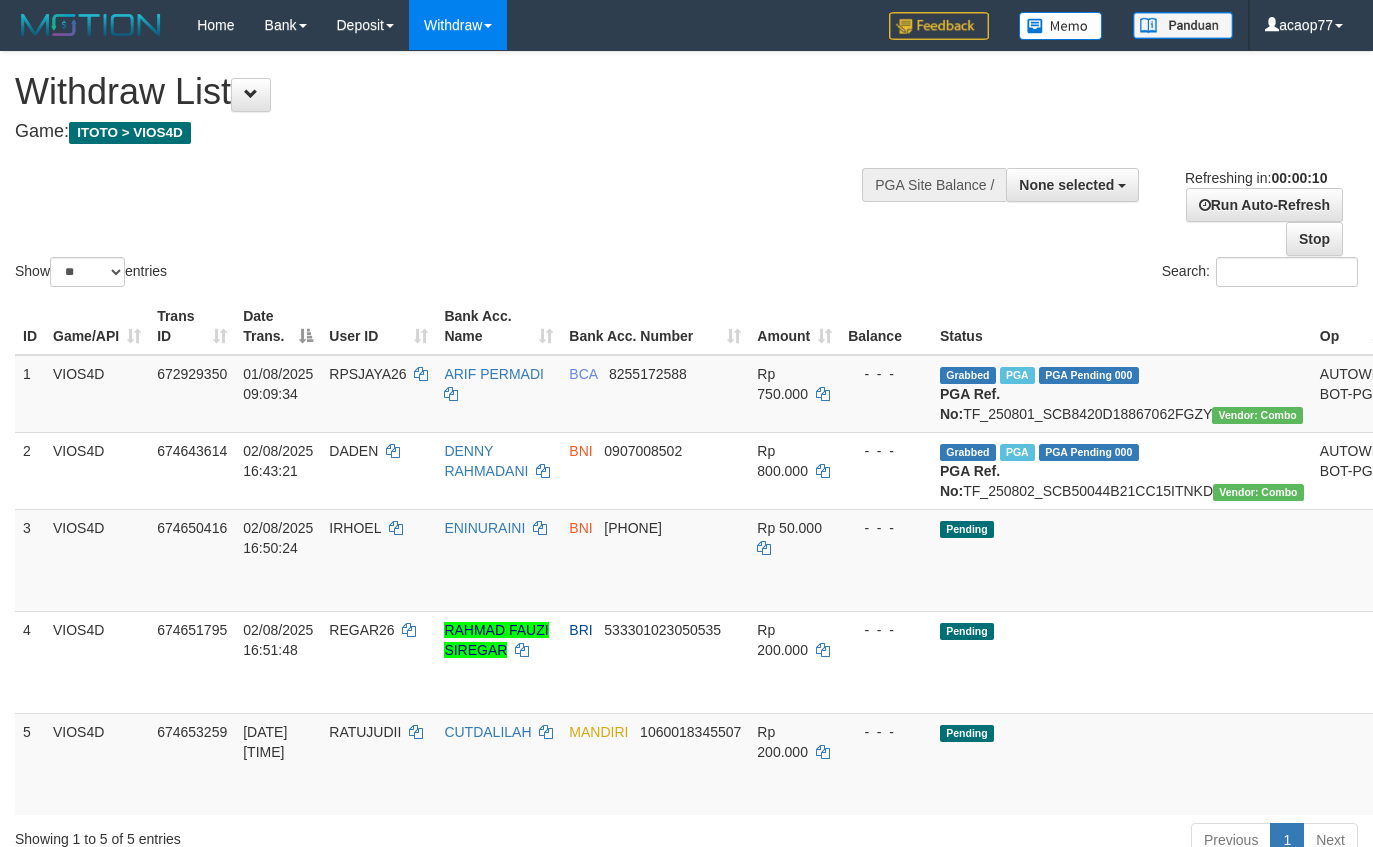 select 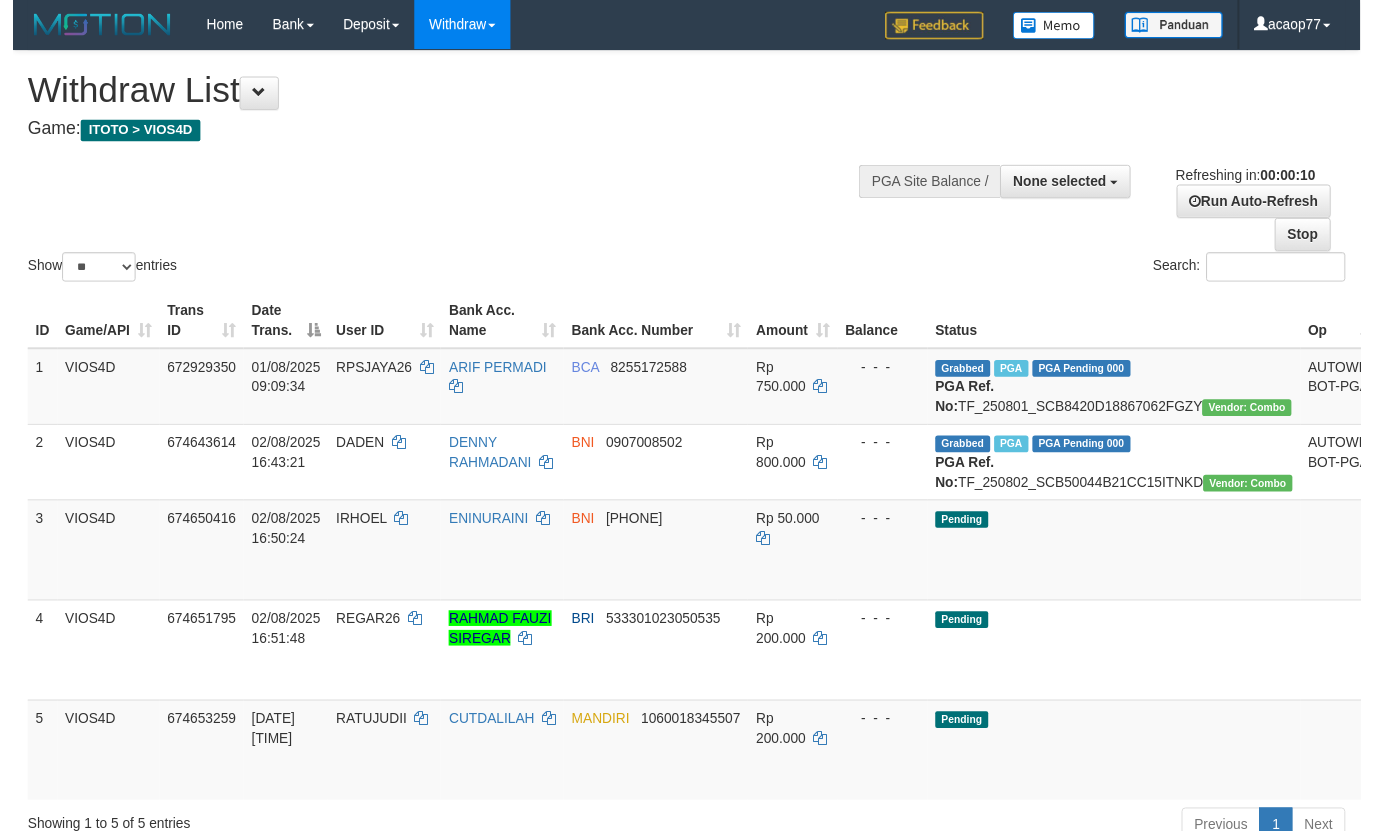 scroll, scrollTop: 0, scrollLeft: 0, axis: both 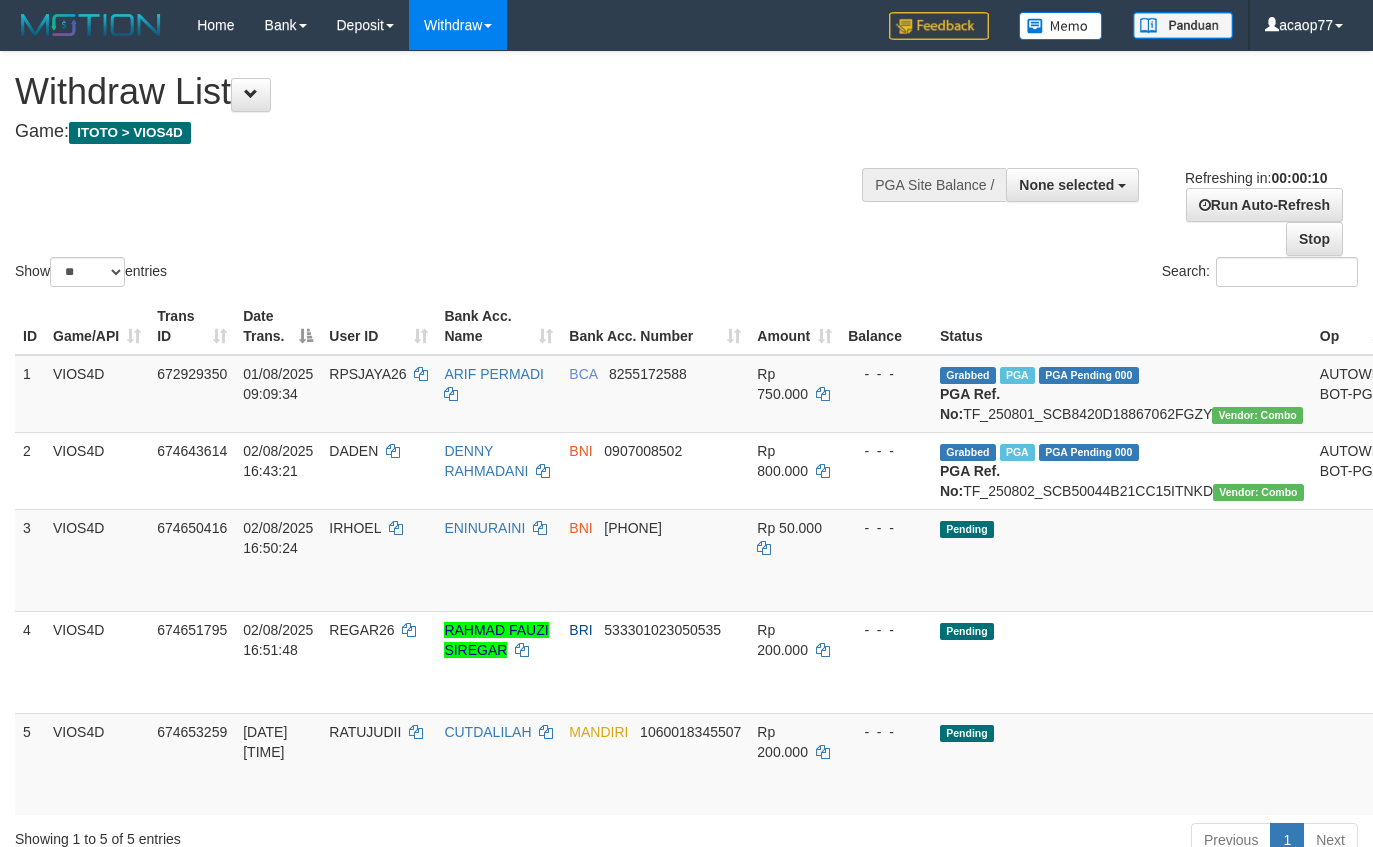 select 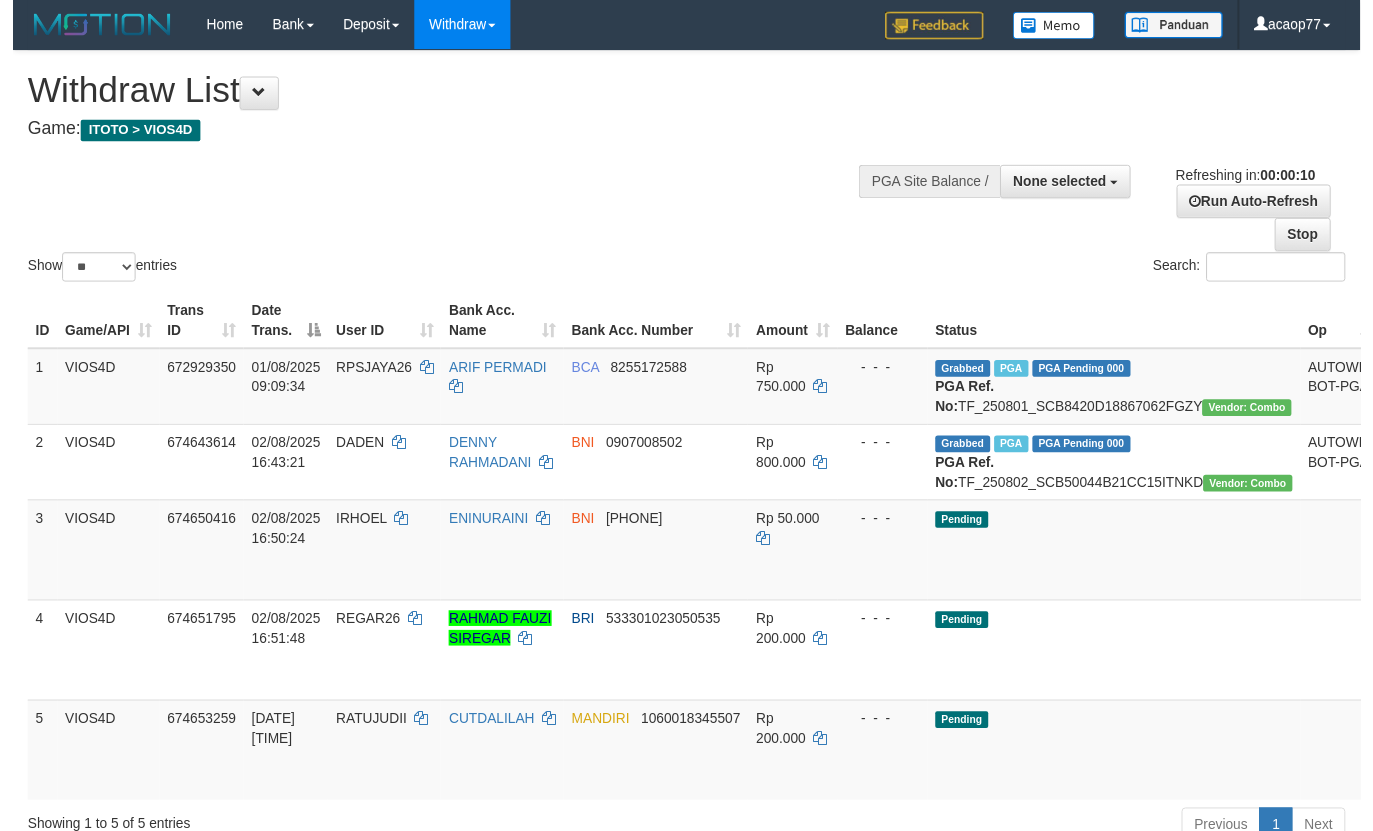 scroll, scrollTop: 0, scrollLeft: 0, axis: both 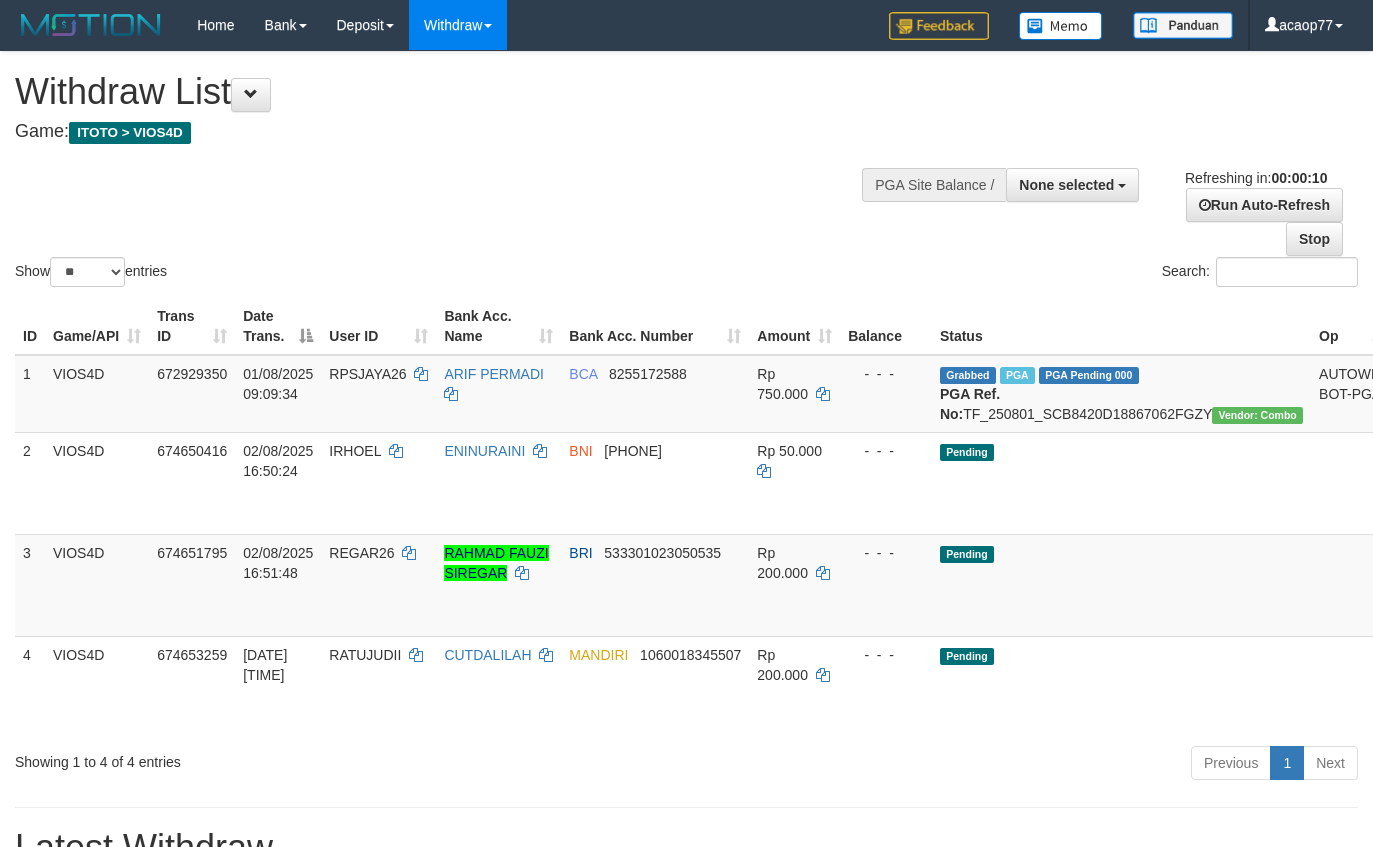 select 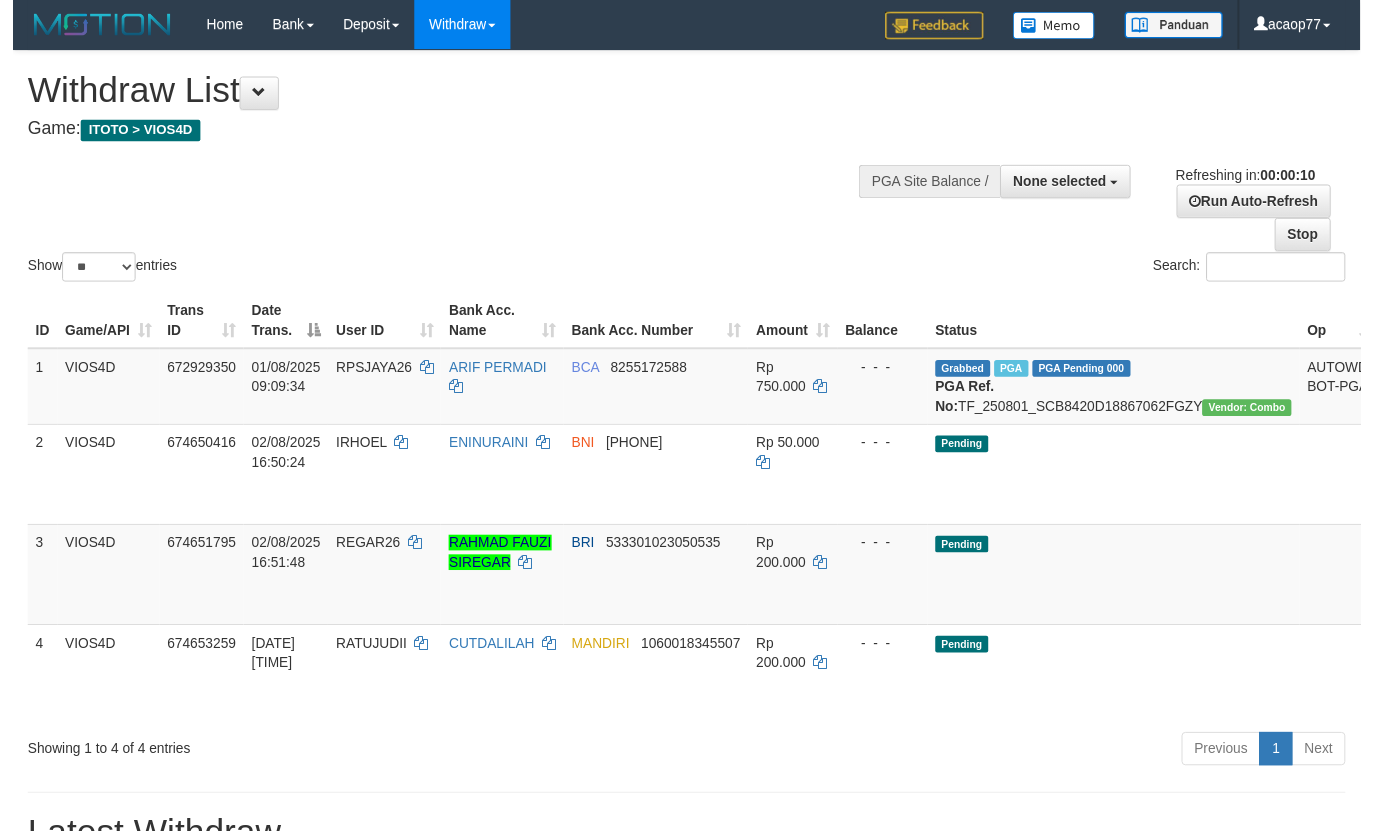 scroll, scrollTop: 0, scrollLeft: 0, axis: both 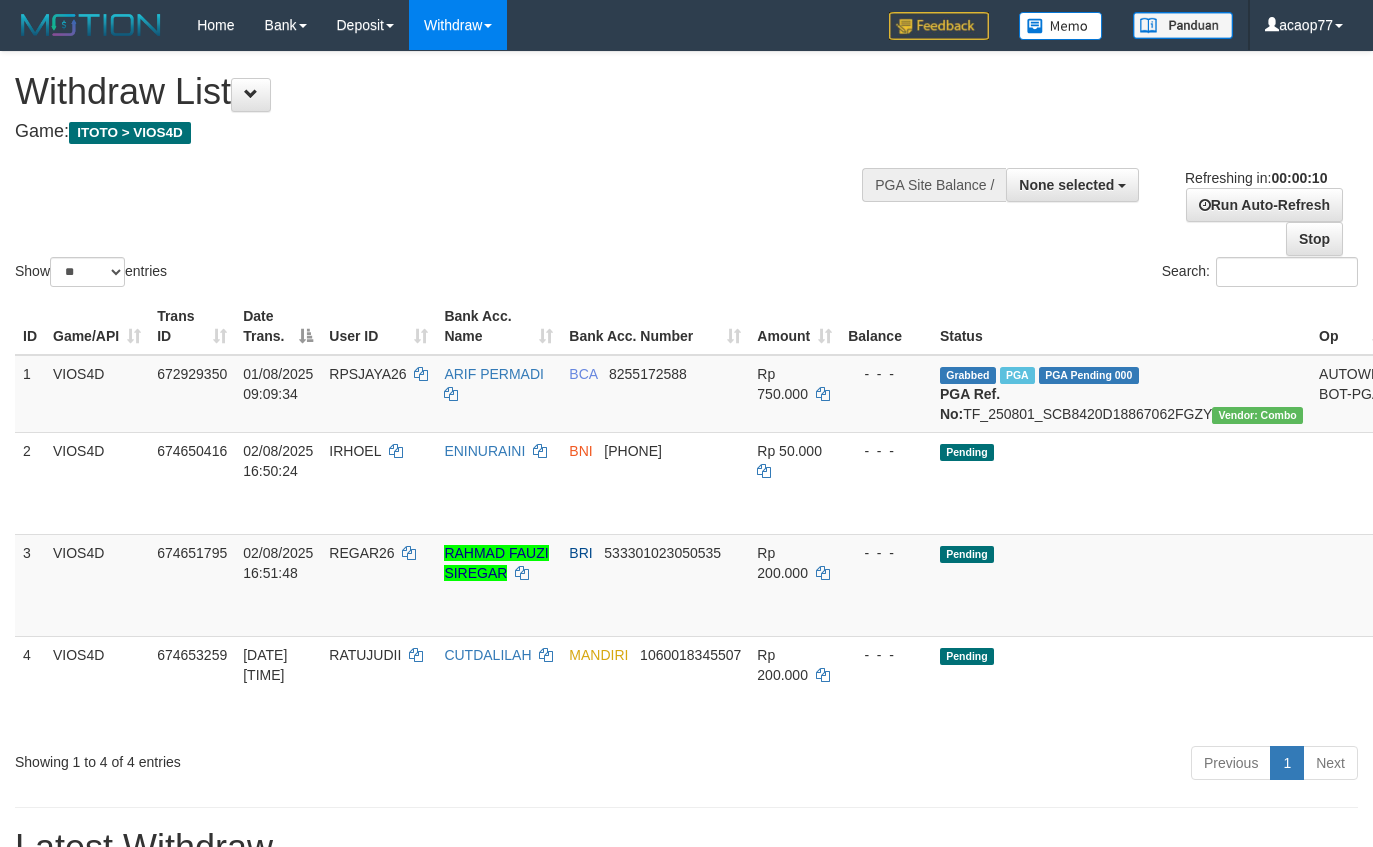 select 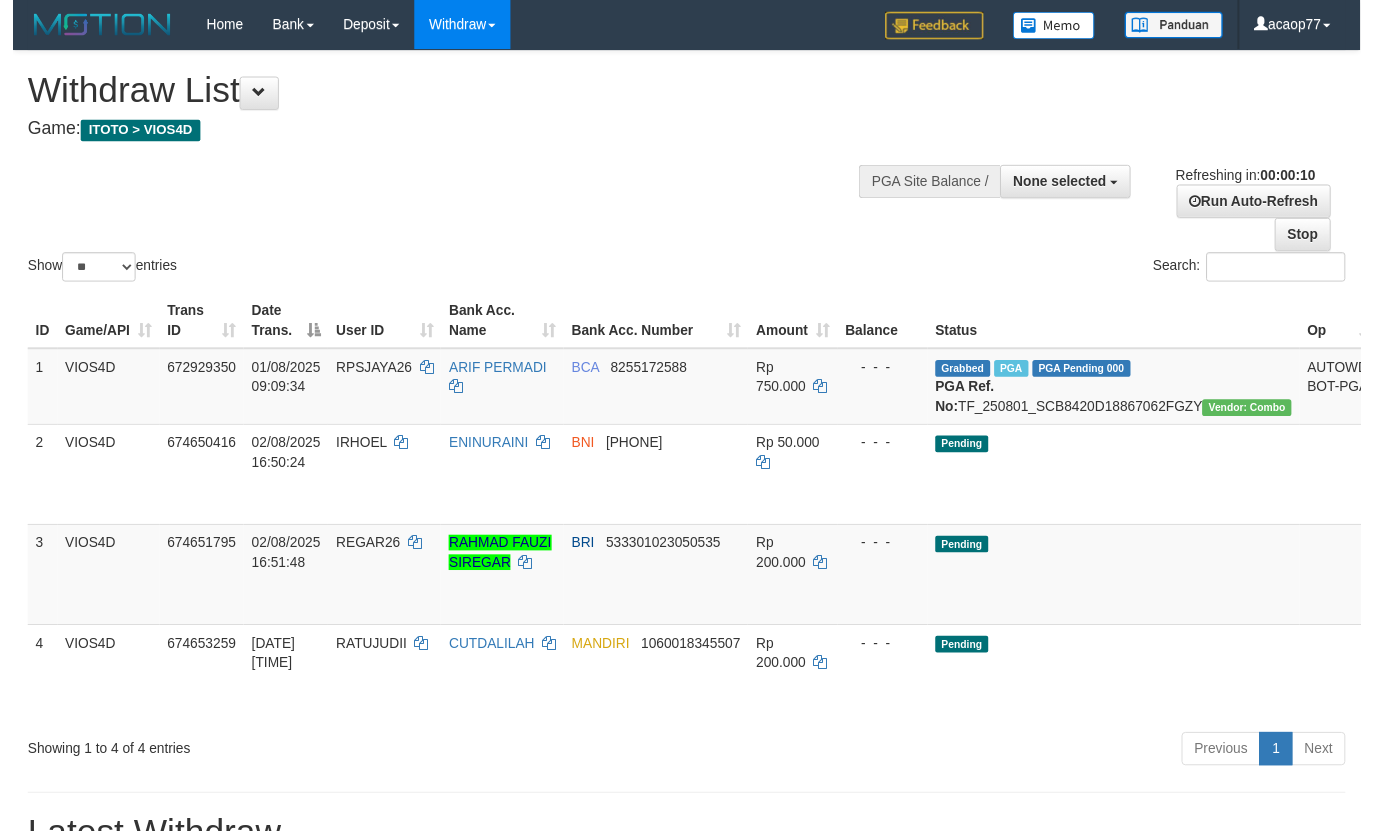 scroll, scrollTop: 0, scrollLeft: 0, axis: both 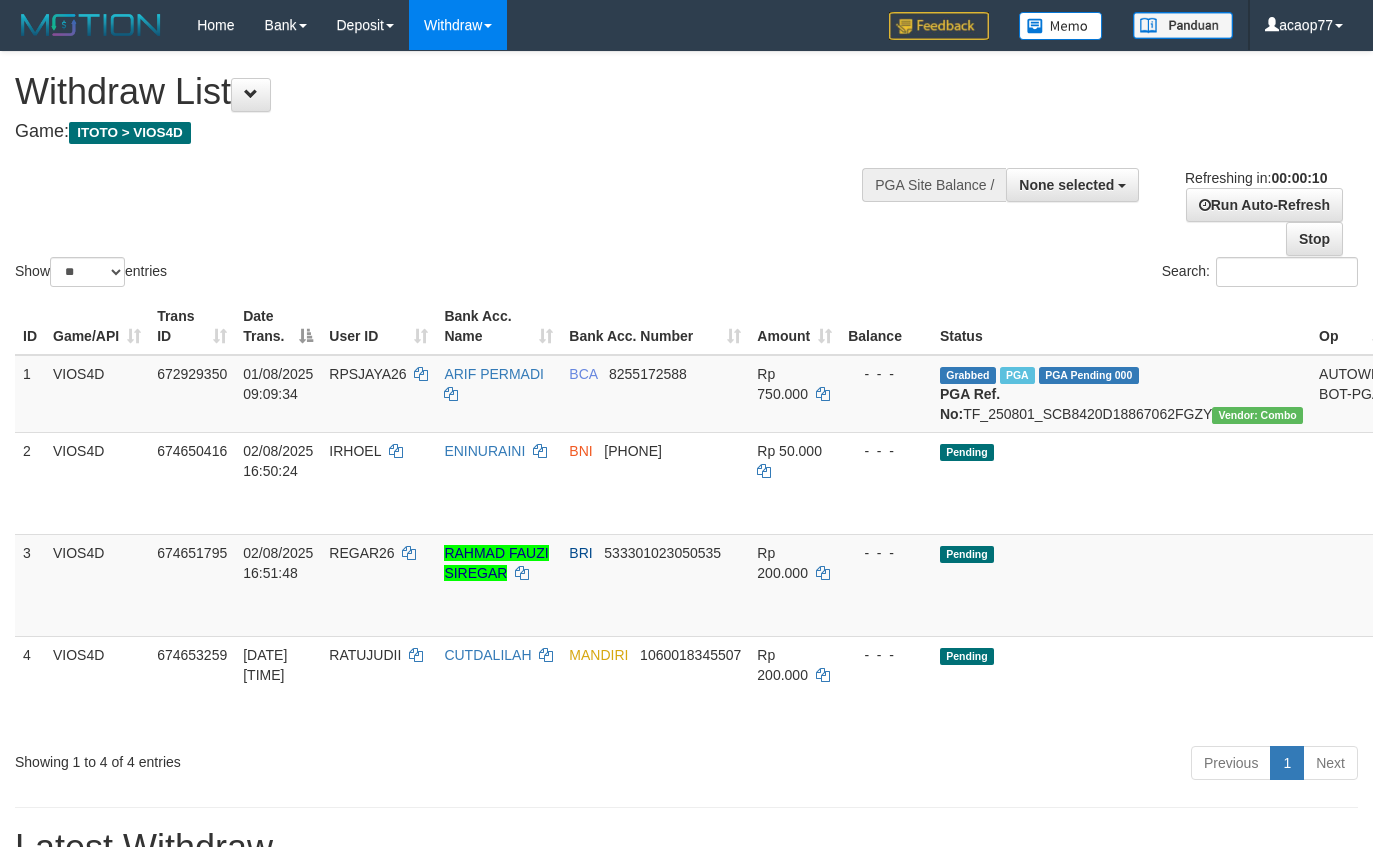 select 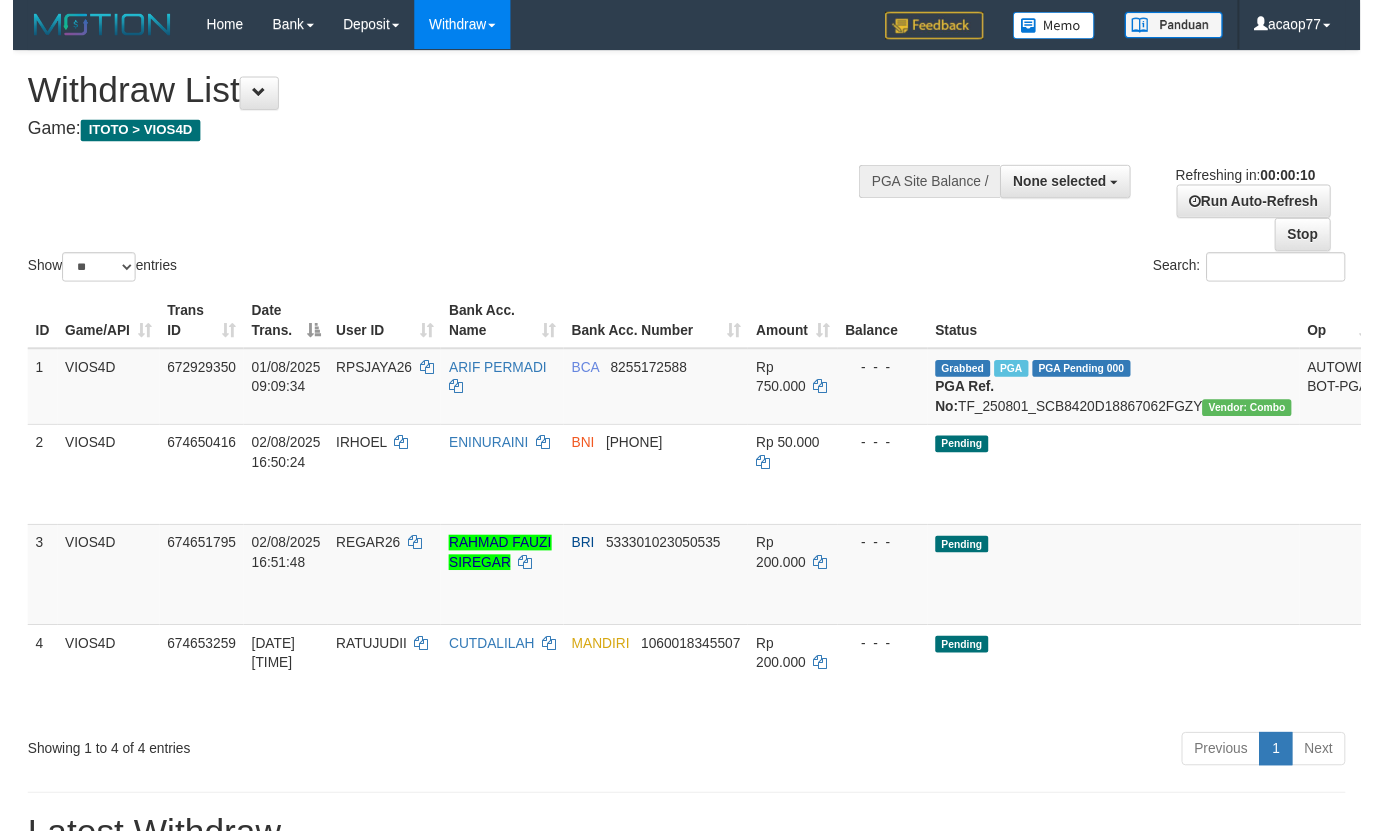 scroll, scrollTop: 0, scrollLeft: 0, axis: both 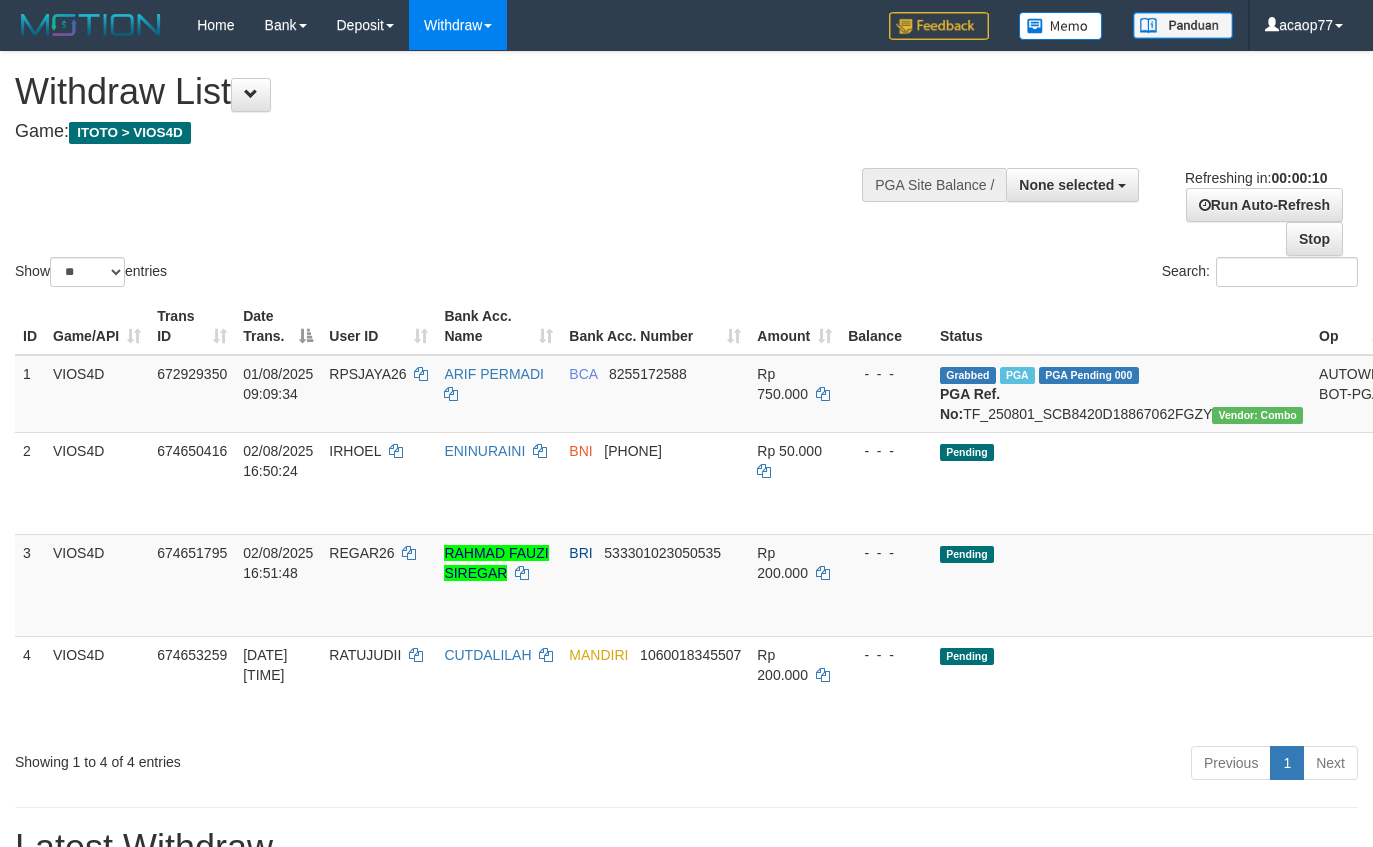 select 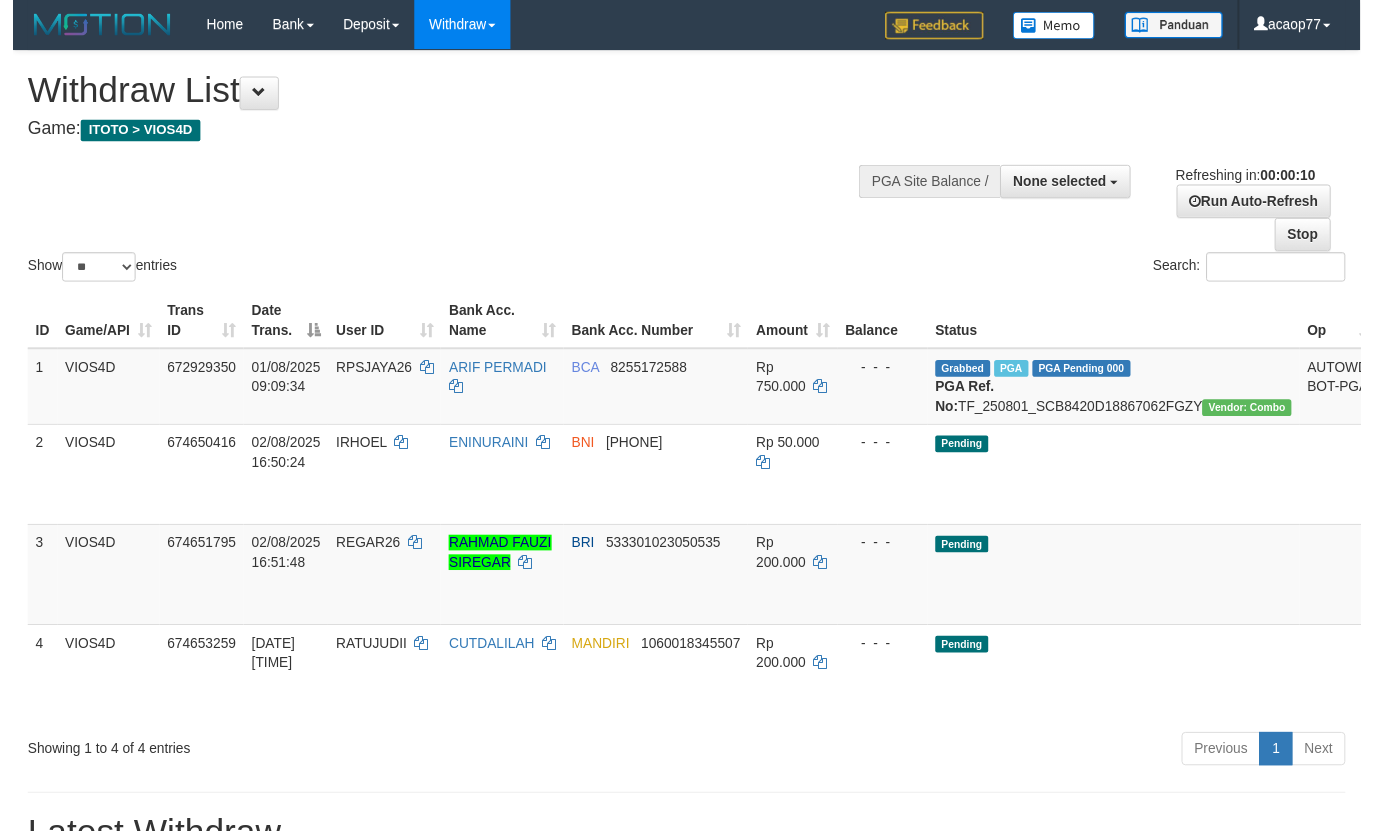 scroll, scrollTop: 0, scrollLeft: 0, axis: both 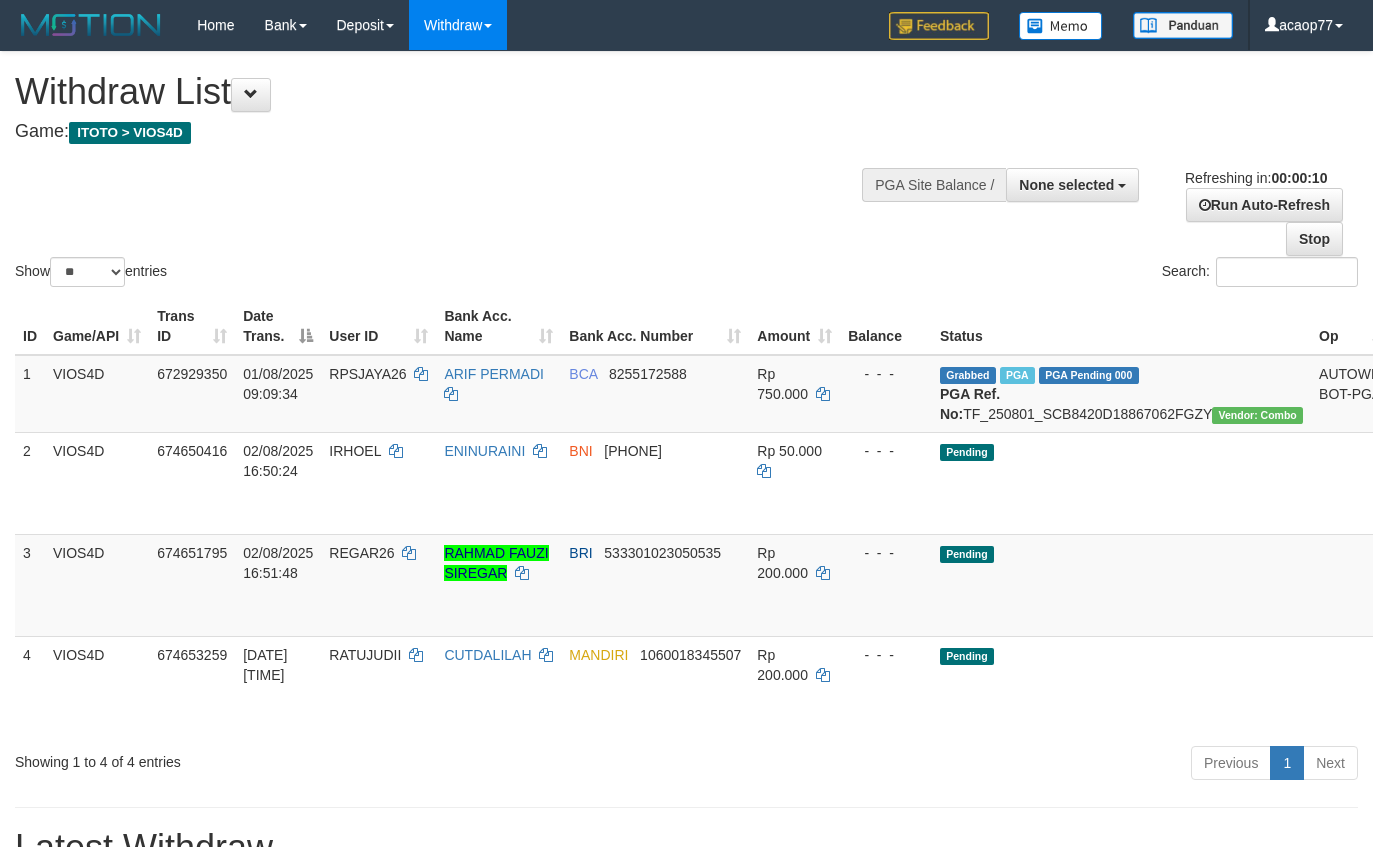 select 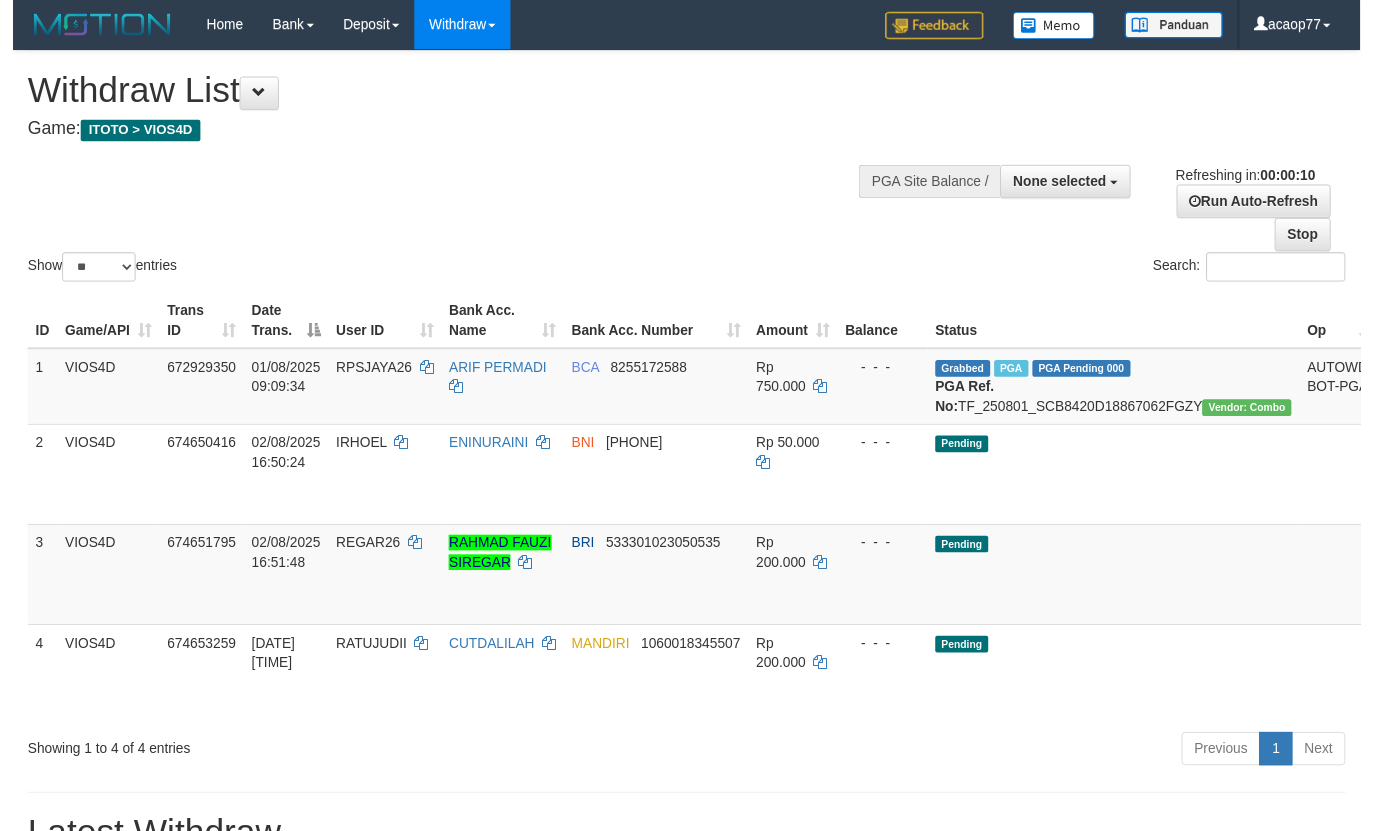 scroll, scrollTop: 0, scrollLeft: 0, axis: both 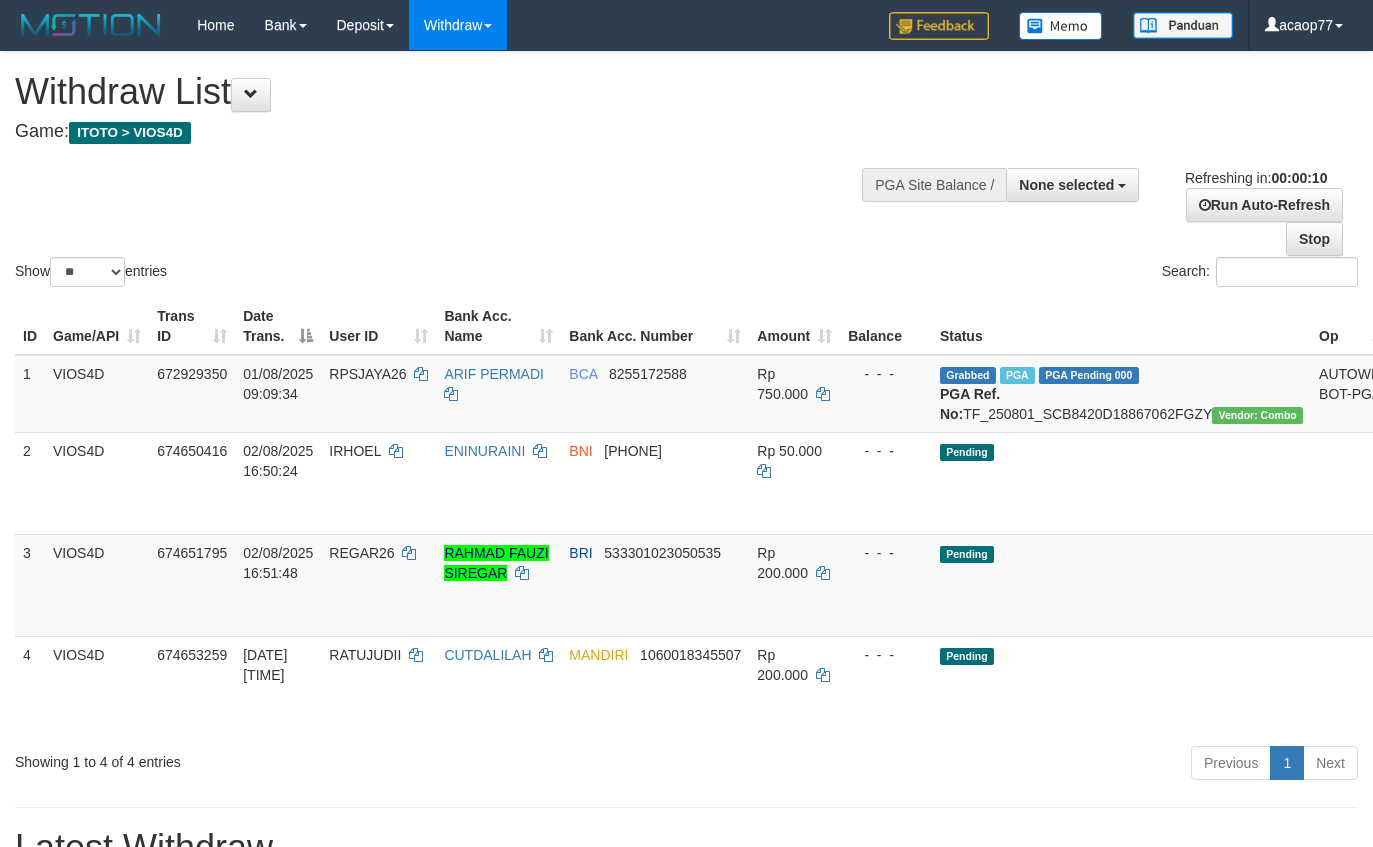 select 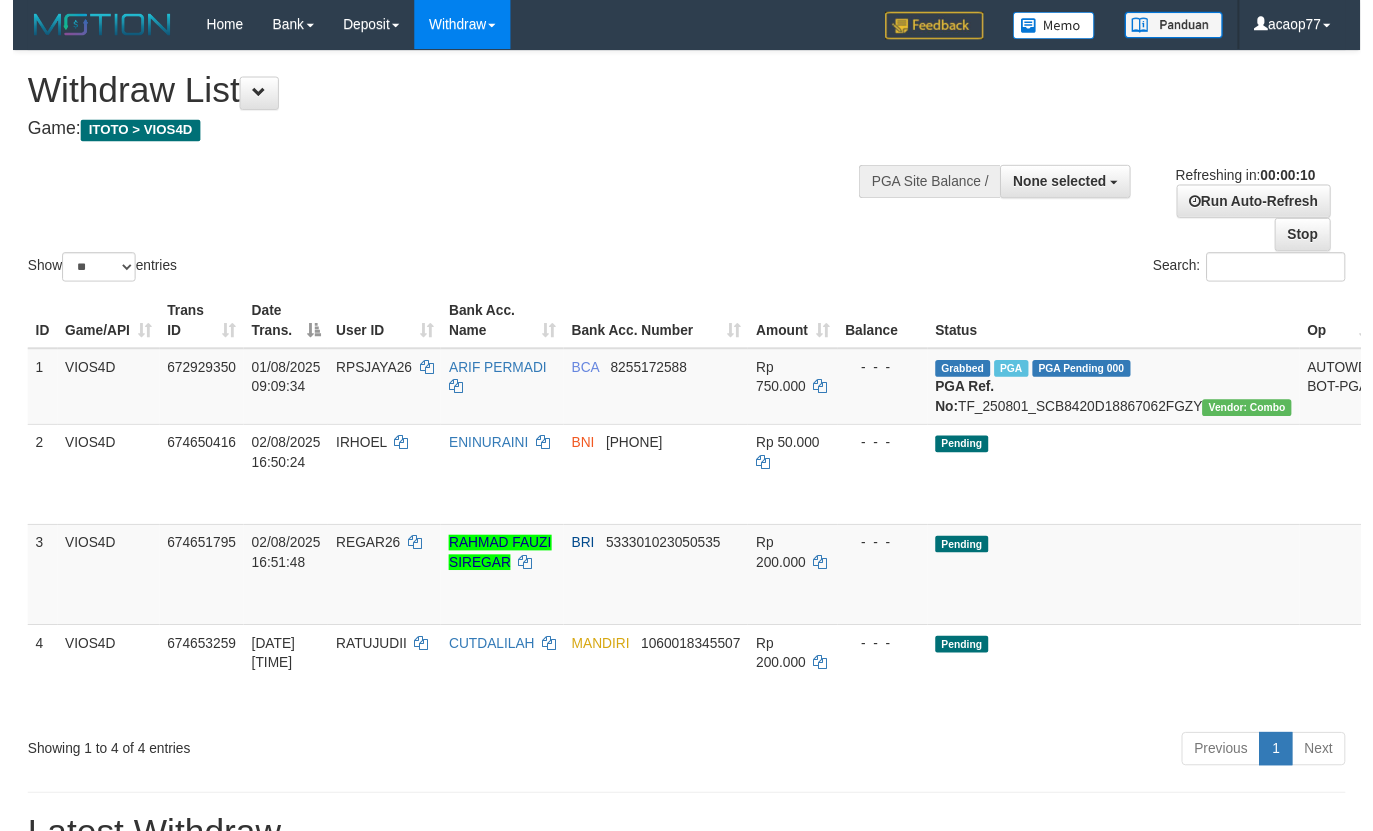 scroll, scrollTop: 0, scrollLeft: 0, axis: both 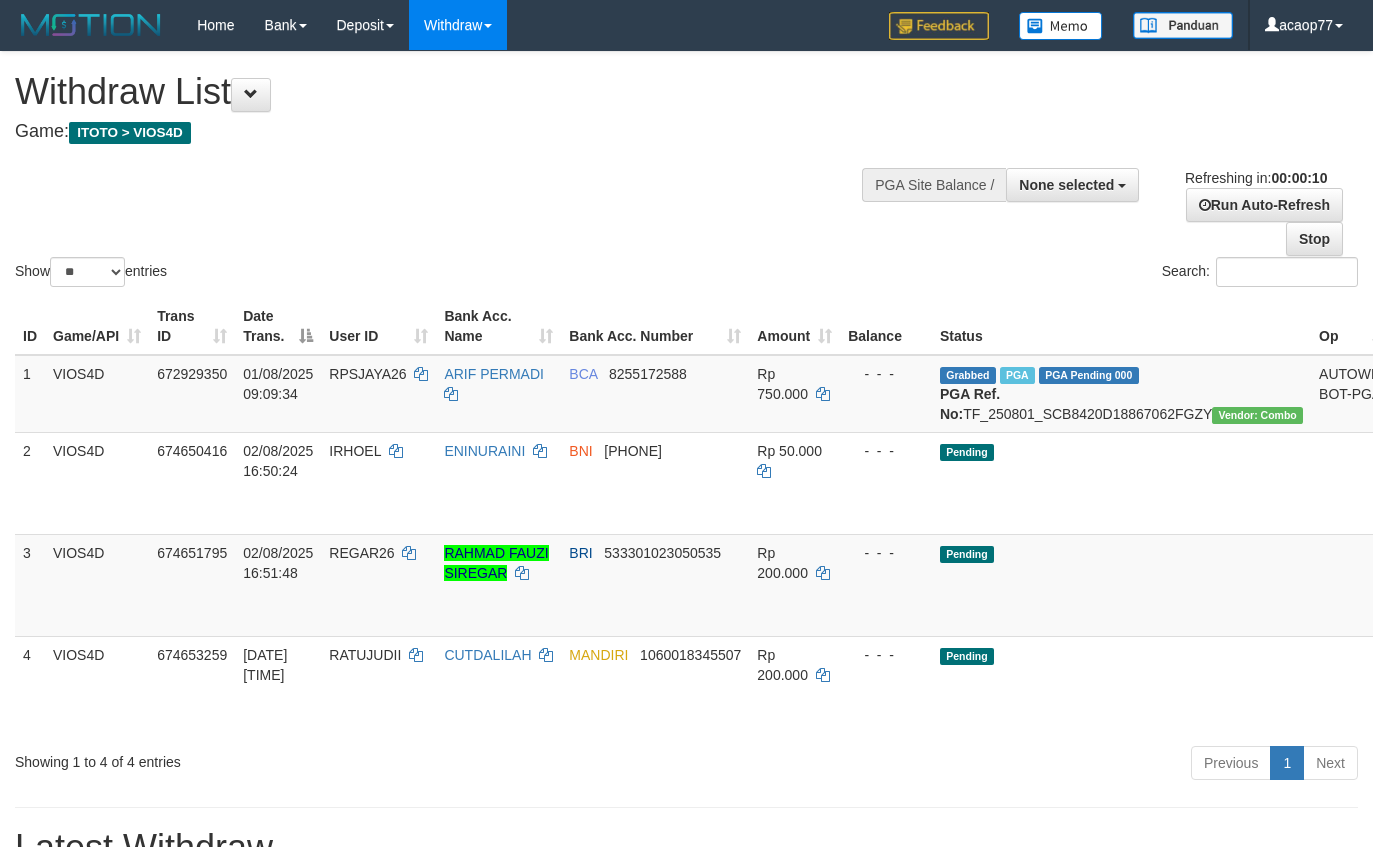 select 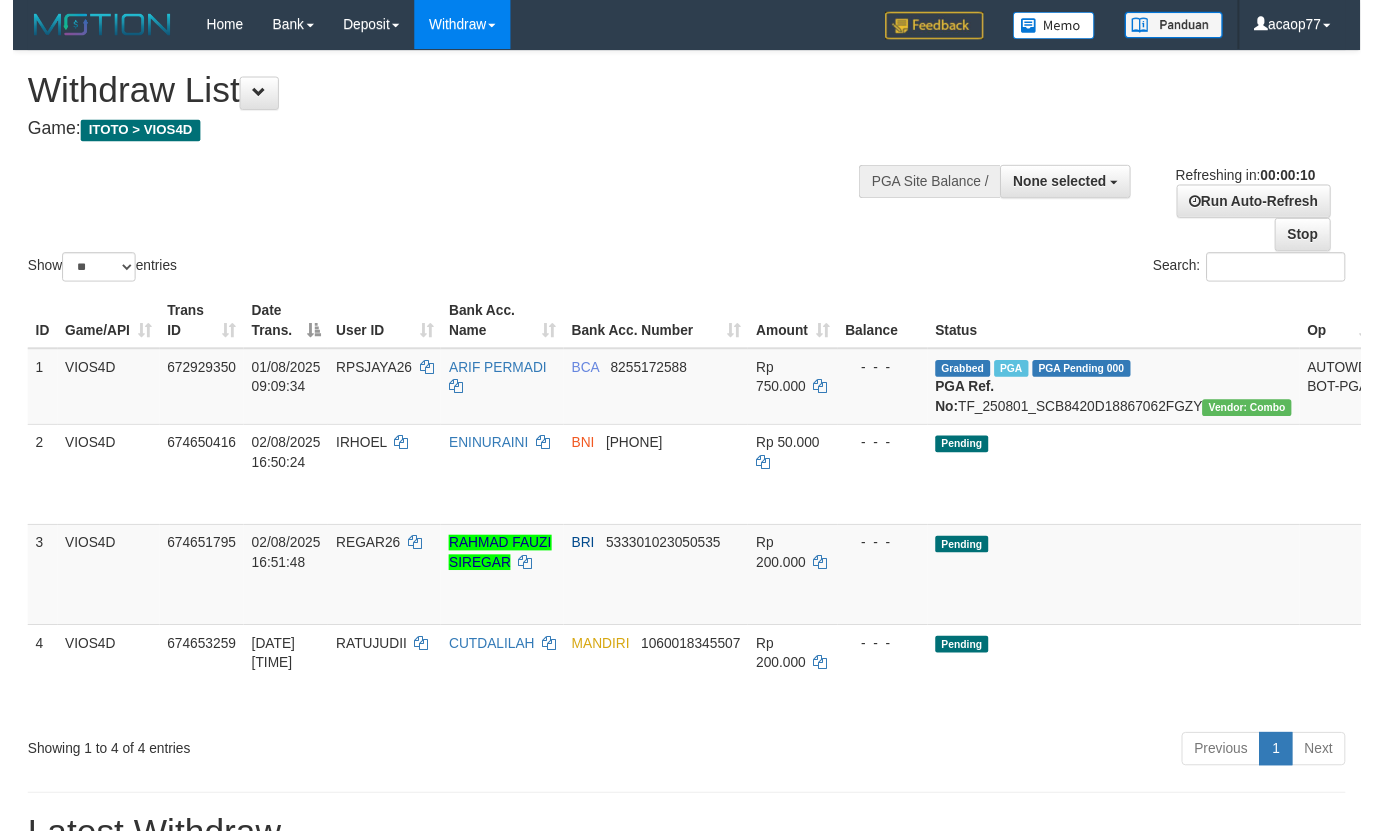 scroll, scrollTop: 0, scrollLeft: 0, axis: both 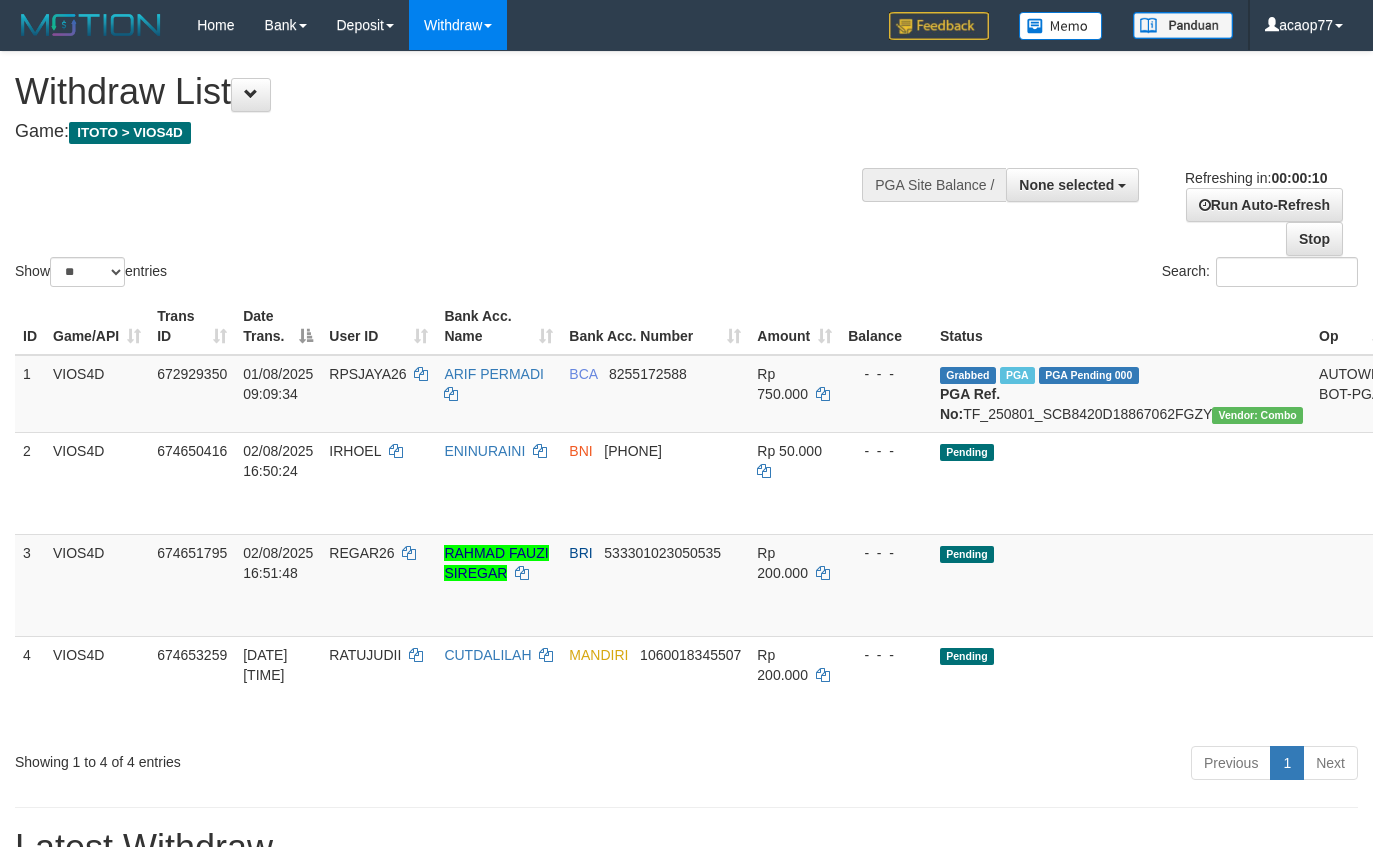 select 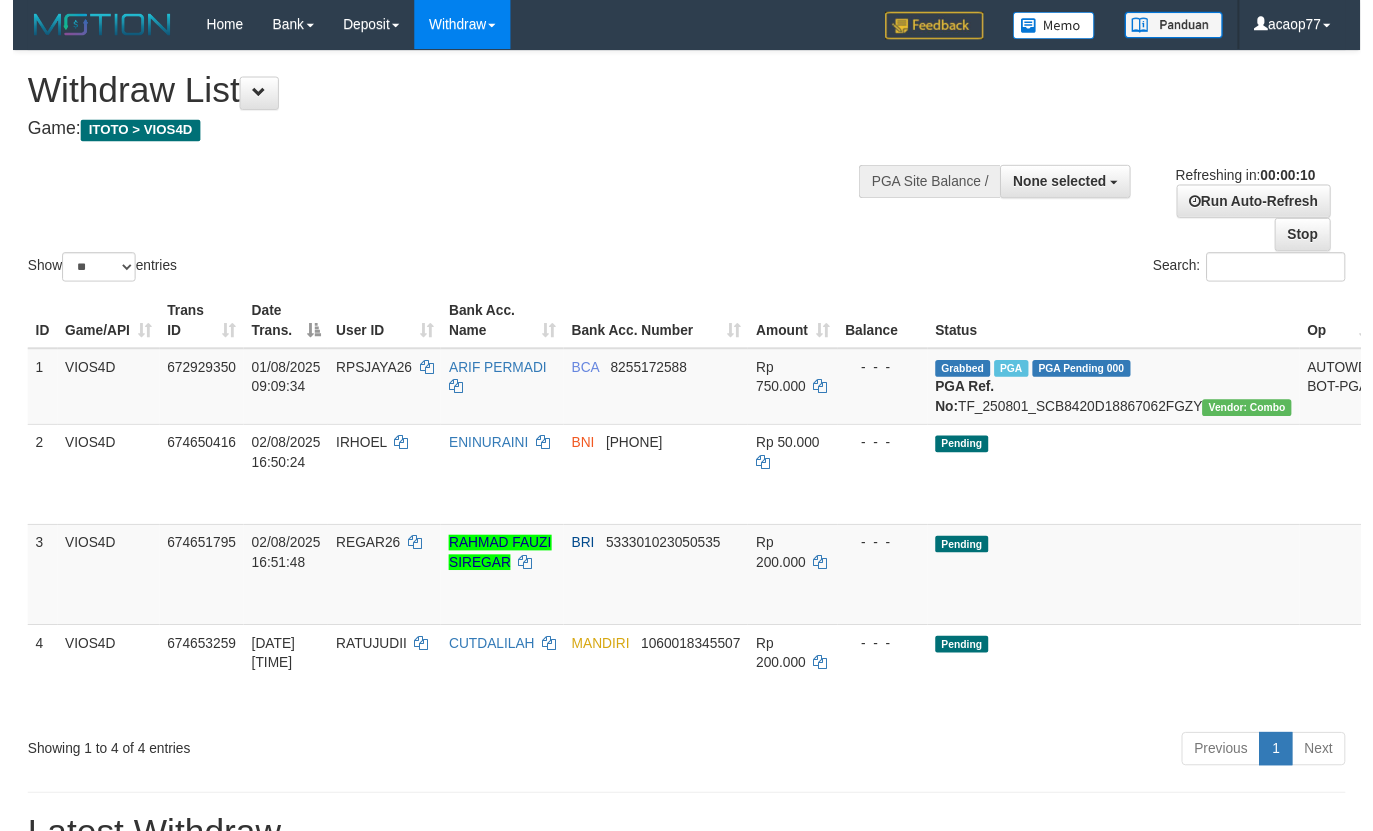 scroll, scrollTop: 0, scrollLeft: 0, axis: both 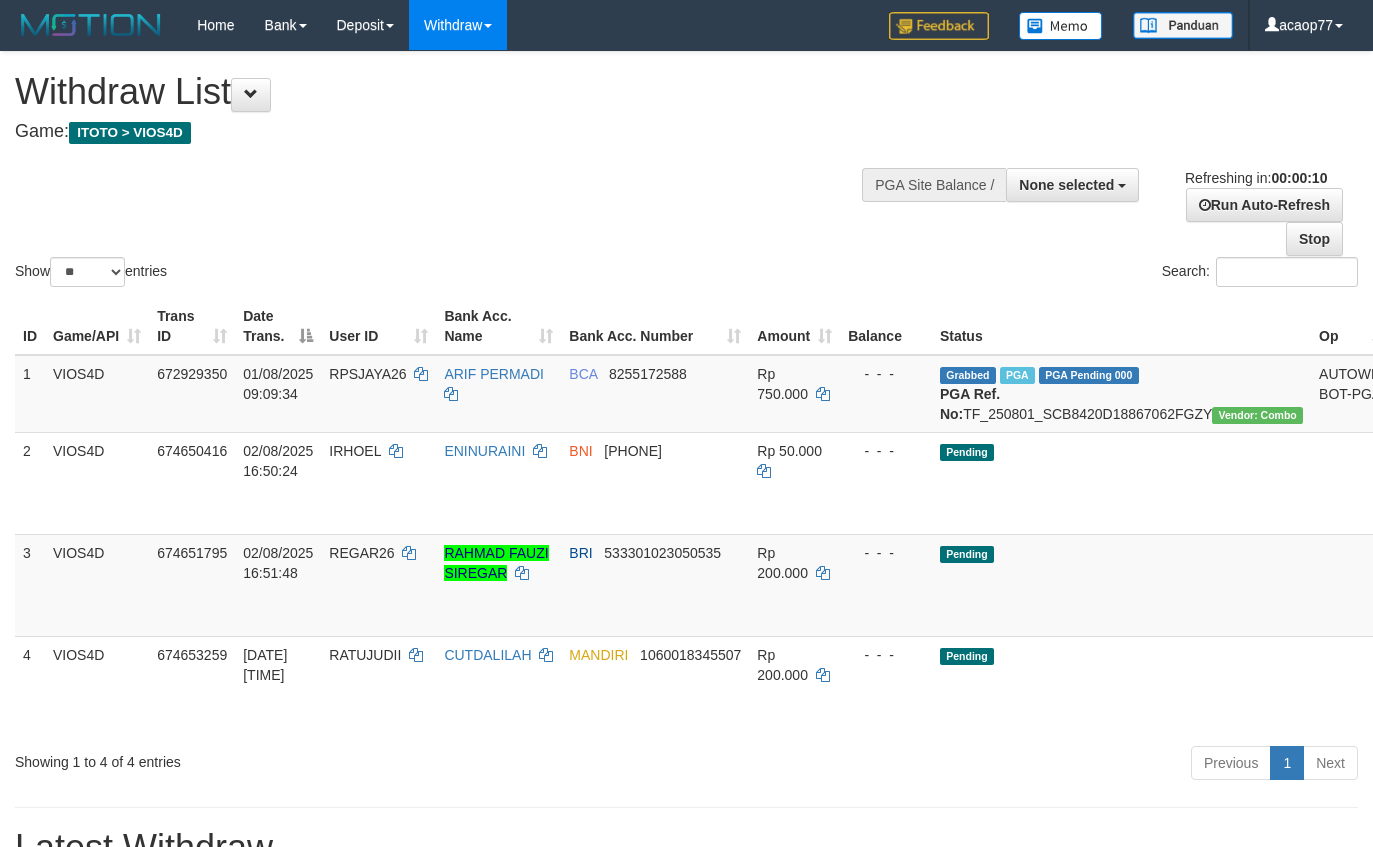 select 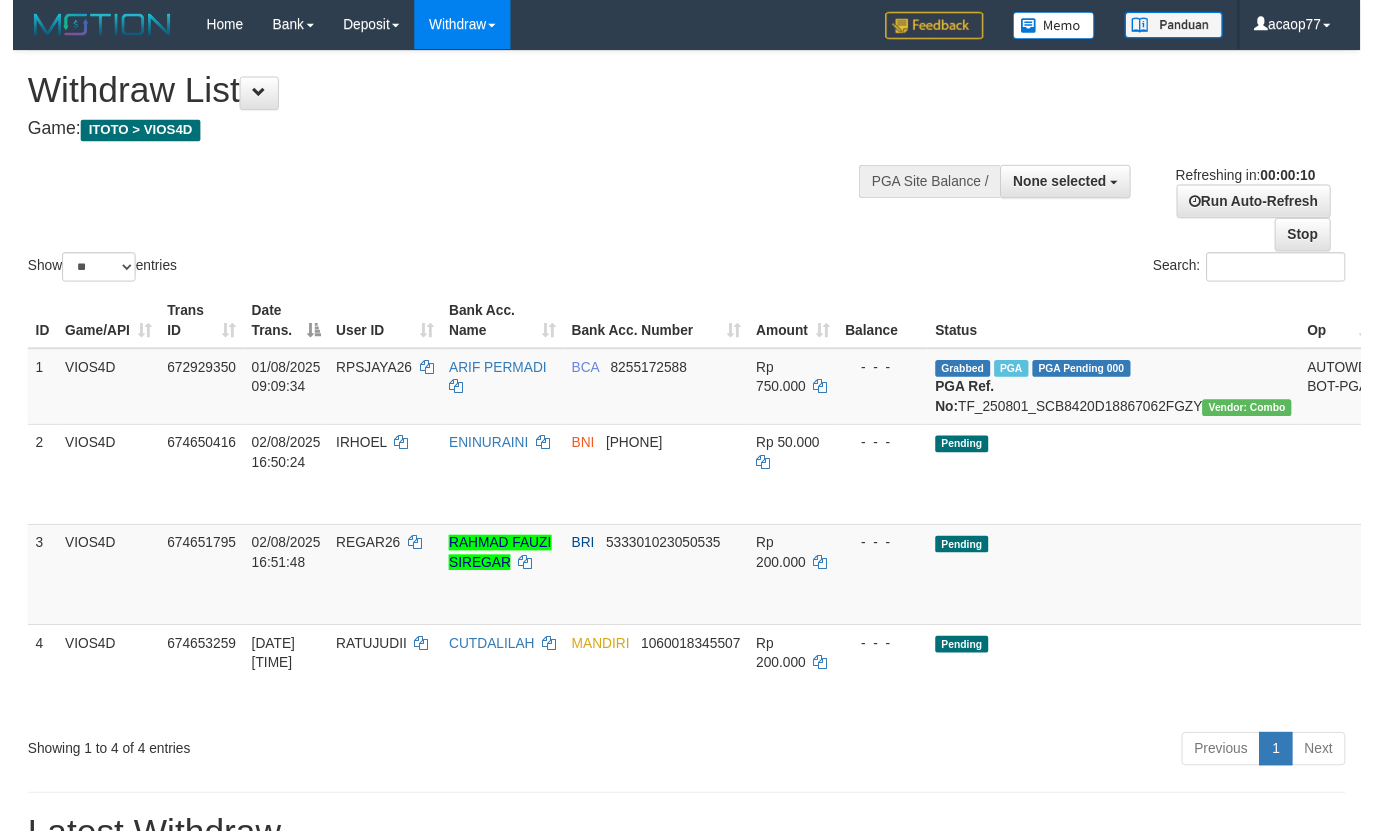 scroll, scrollTop: 0, scrollLeft: 0, axis: both 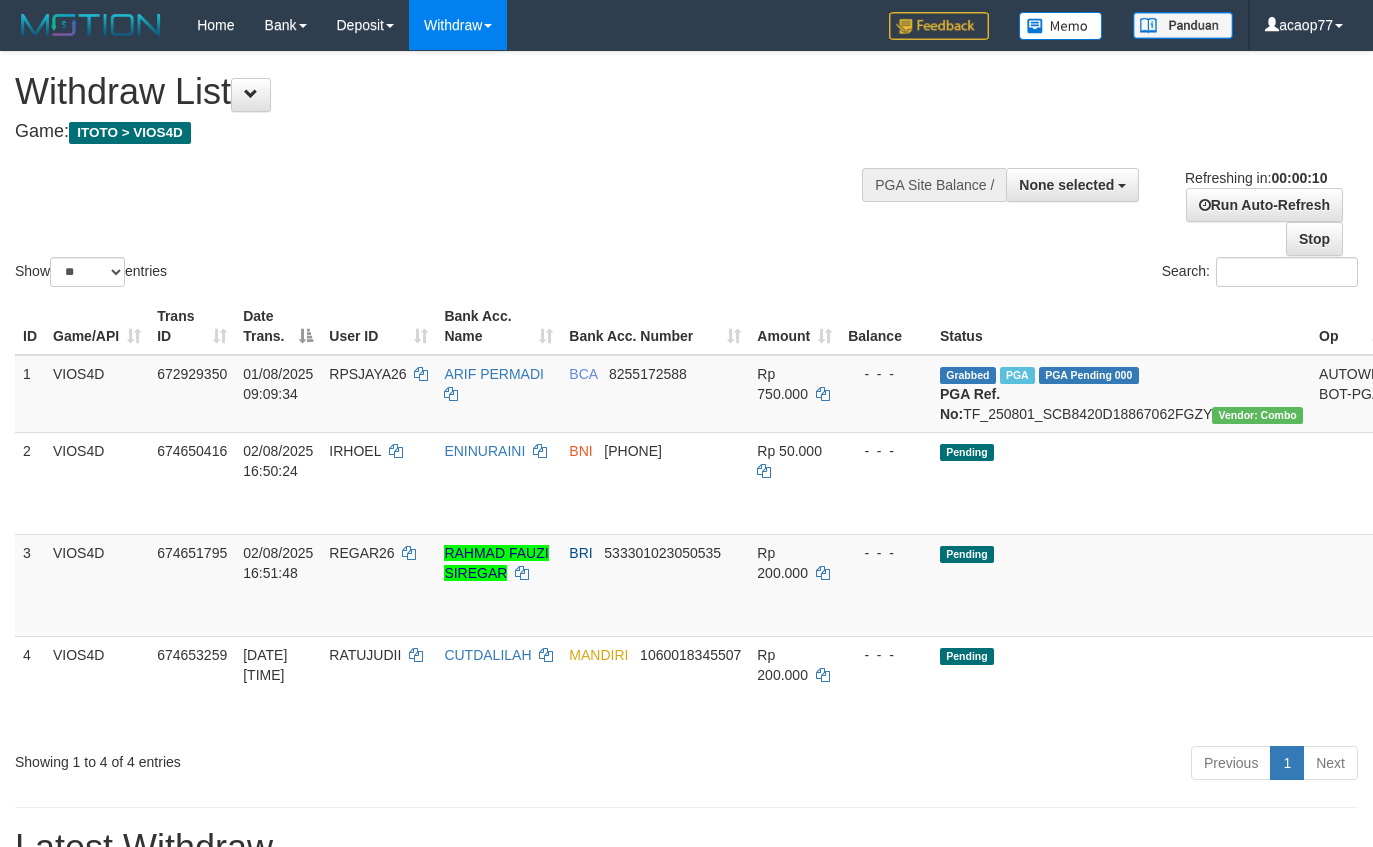 select 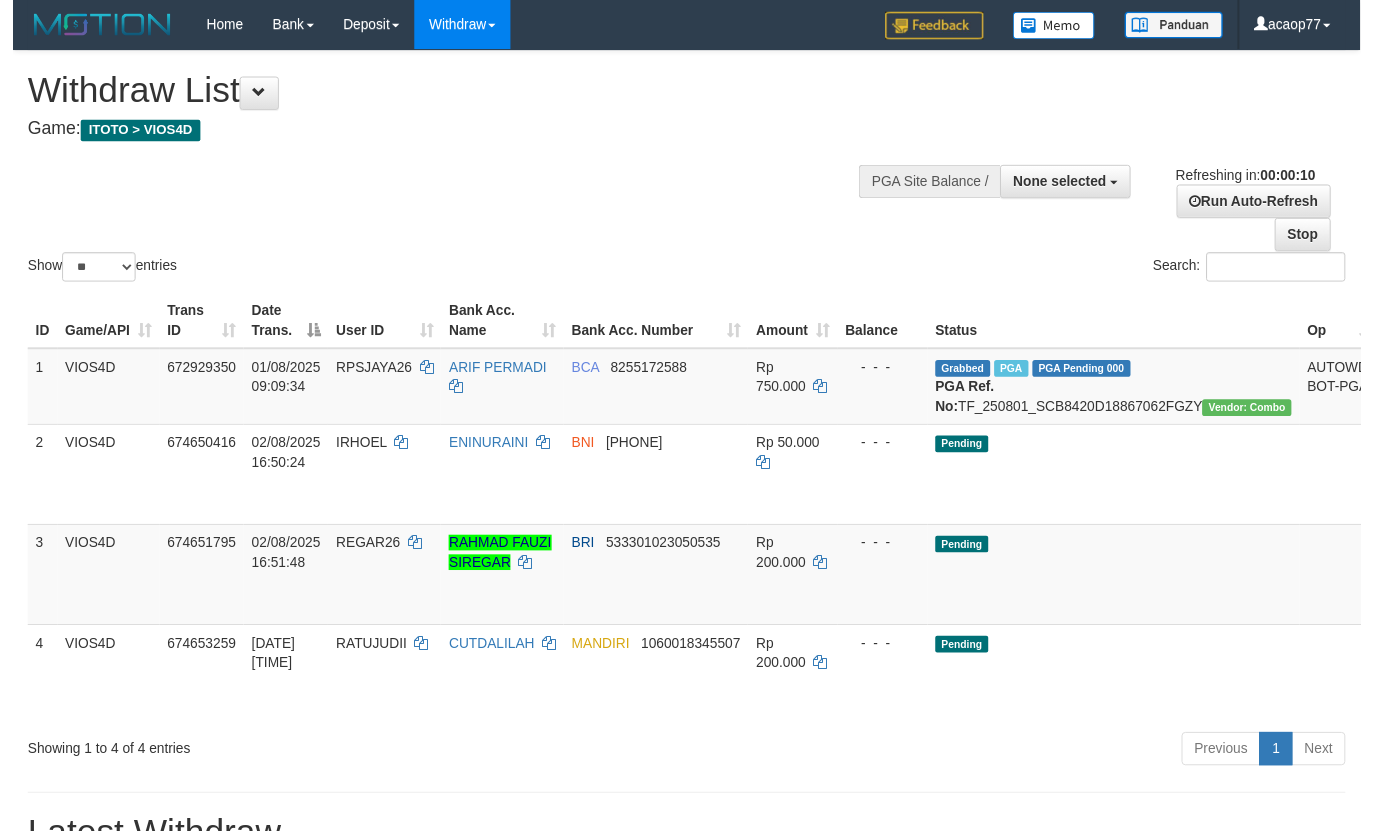 scroll, scrollTop: 0, scrollLeft: 0, axis: both 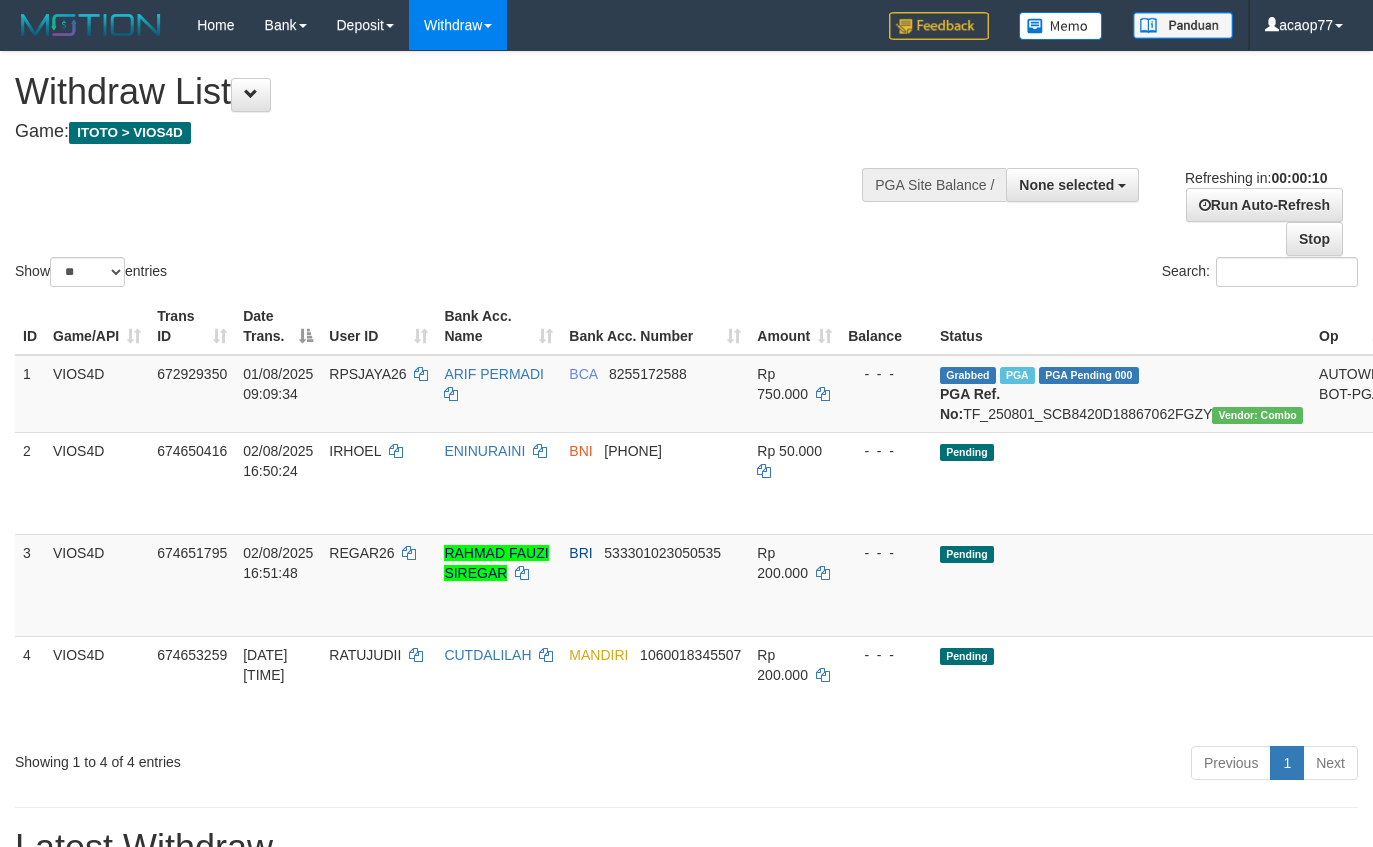 select 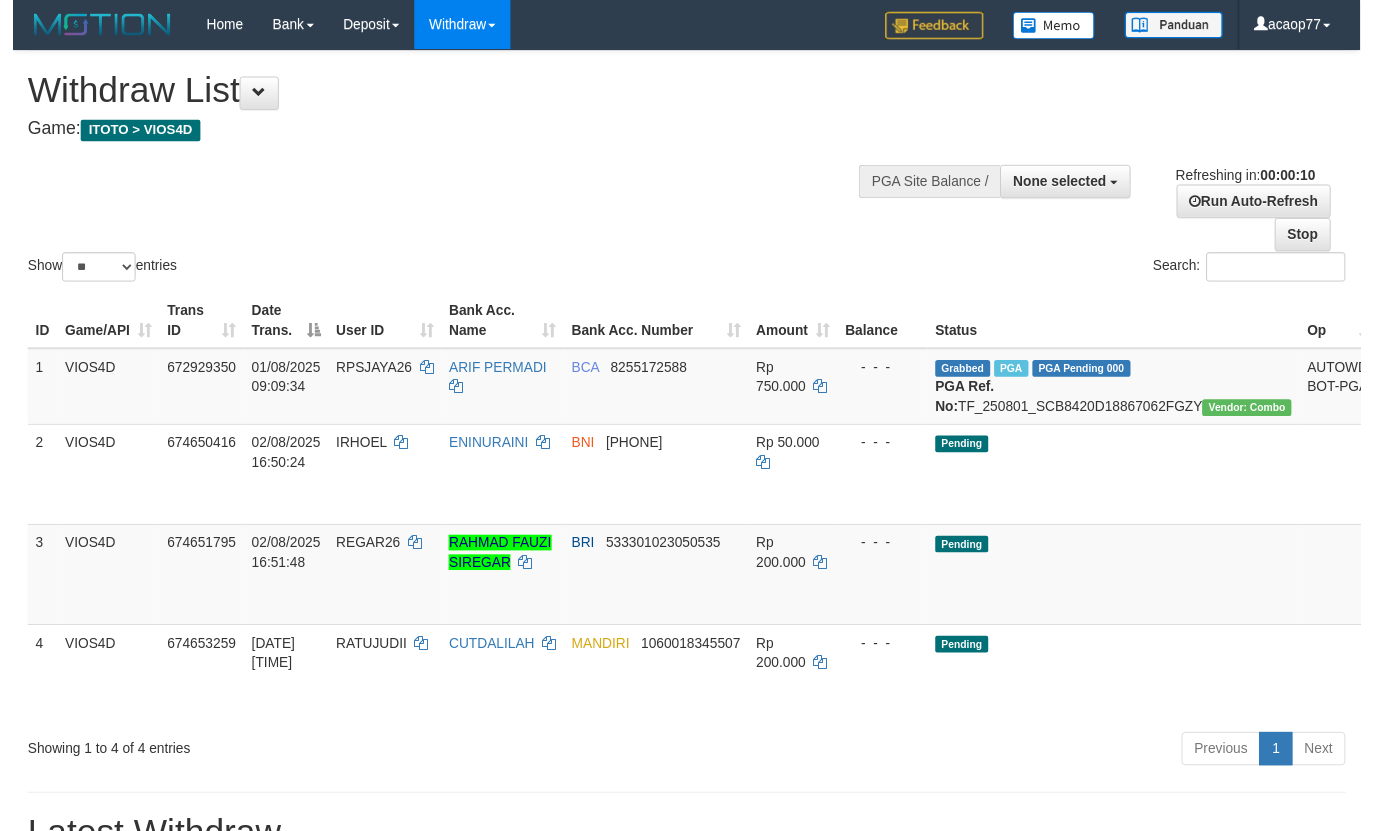 scroll, scrollTop: 0, scrollLeft: 0, axis: both 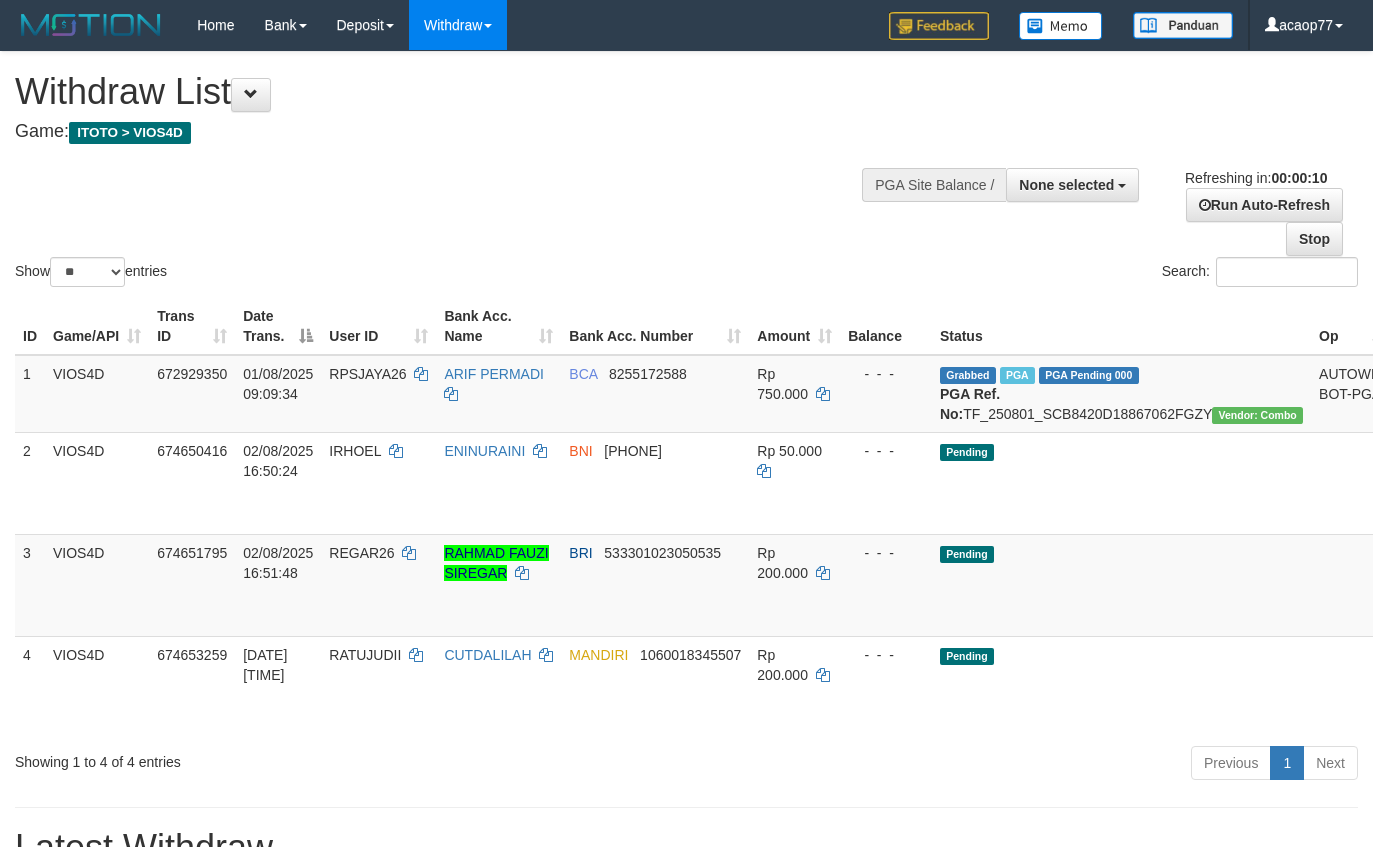 select 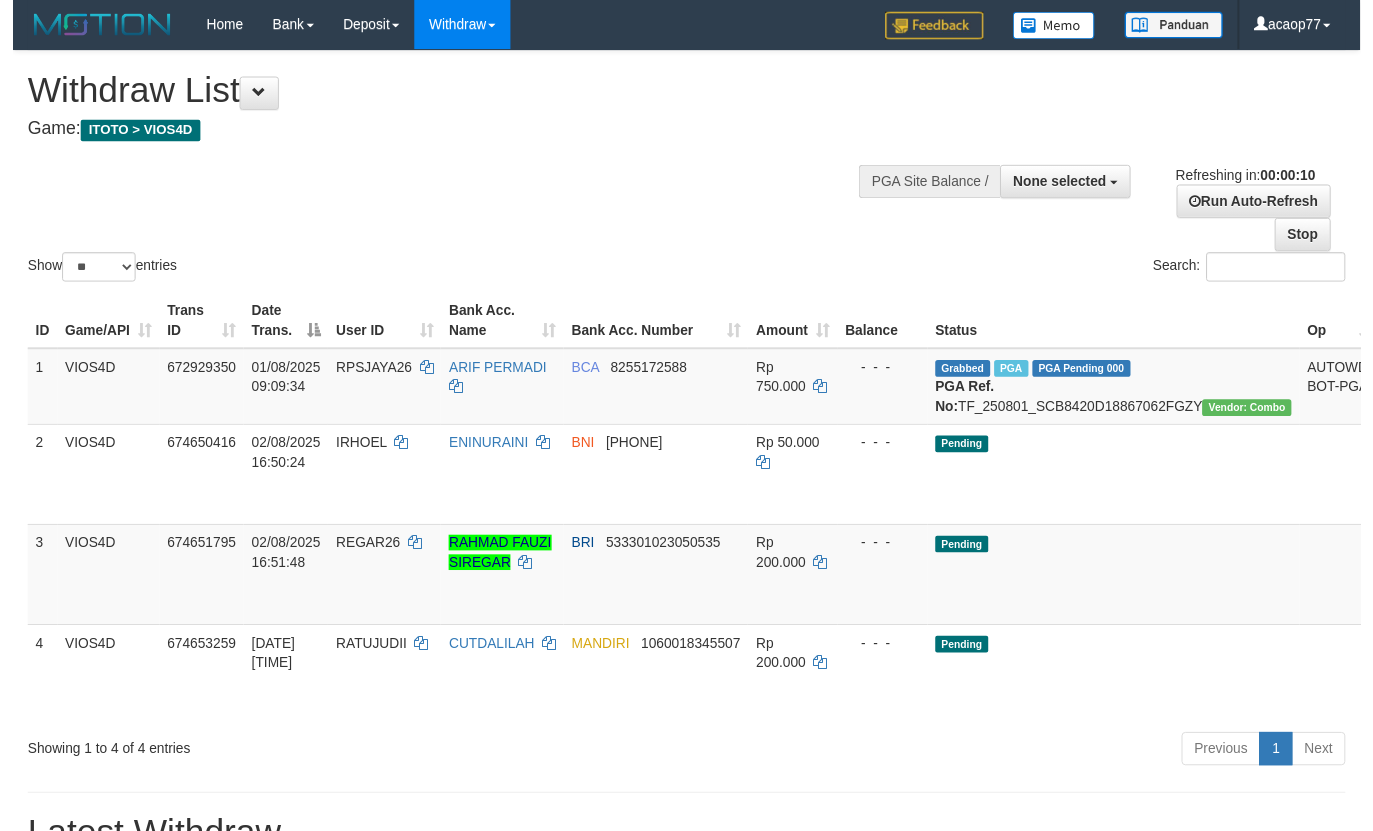 scroll, scrollTop: 0, scrollLeft: 0, axis: both 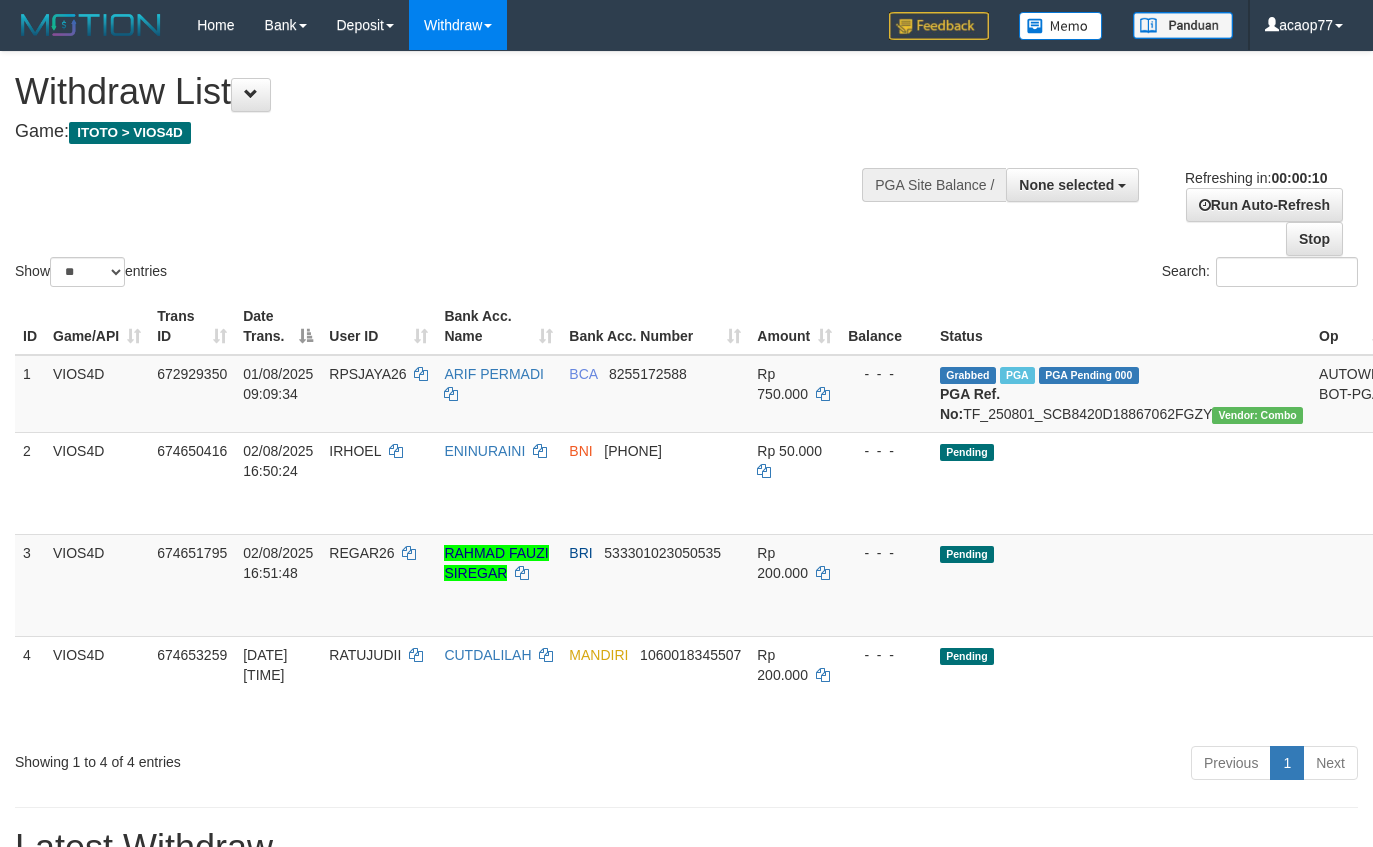 select 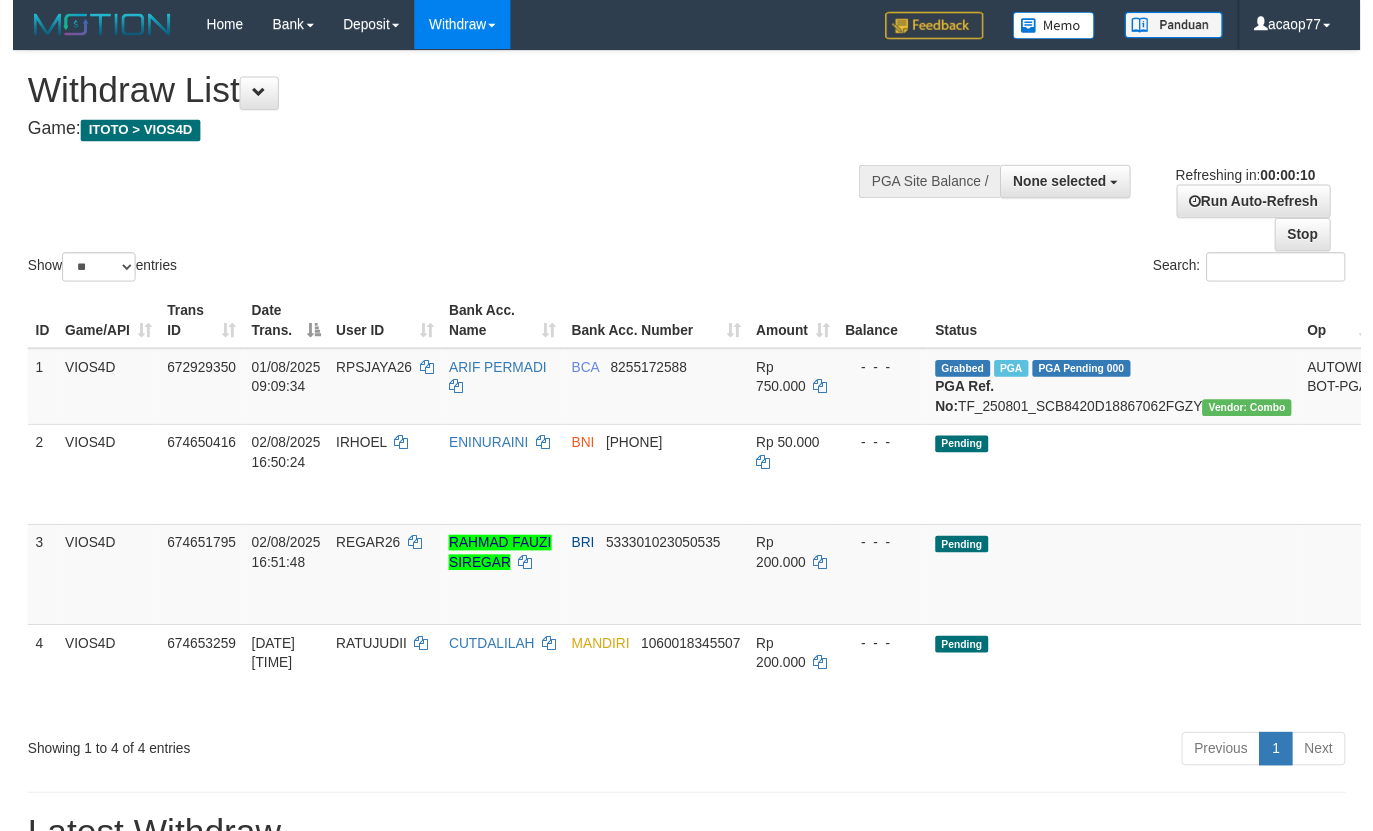 scroll, scrollTop: 0, scrollLeft: 0, axis: both 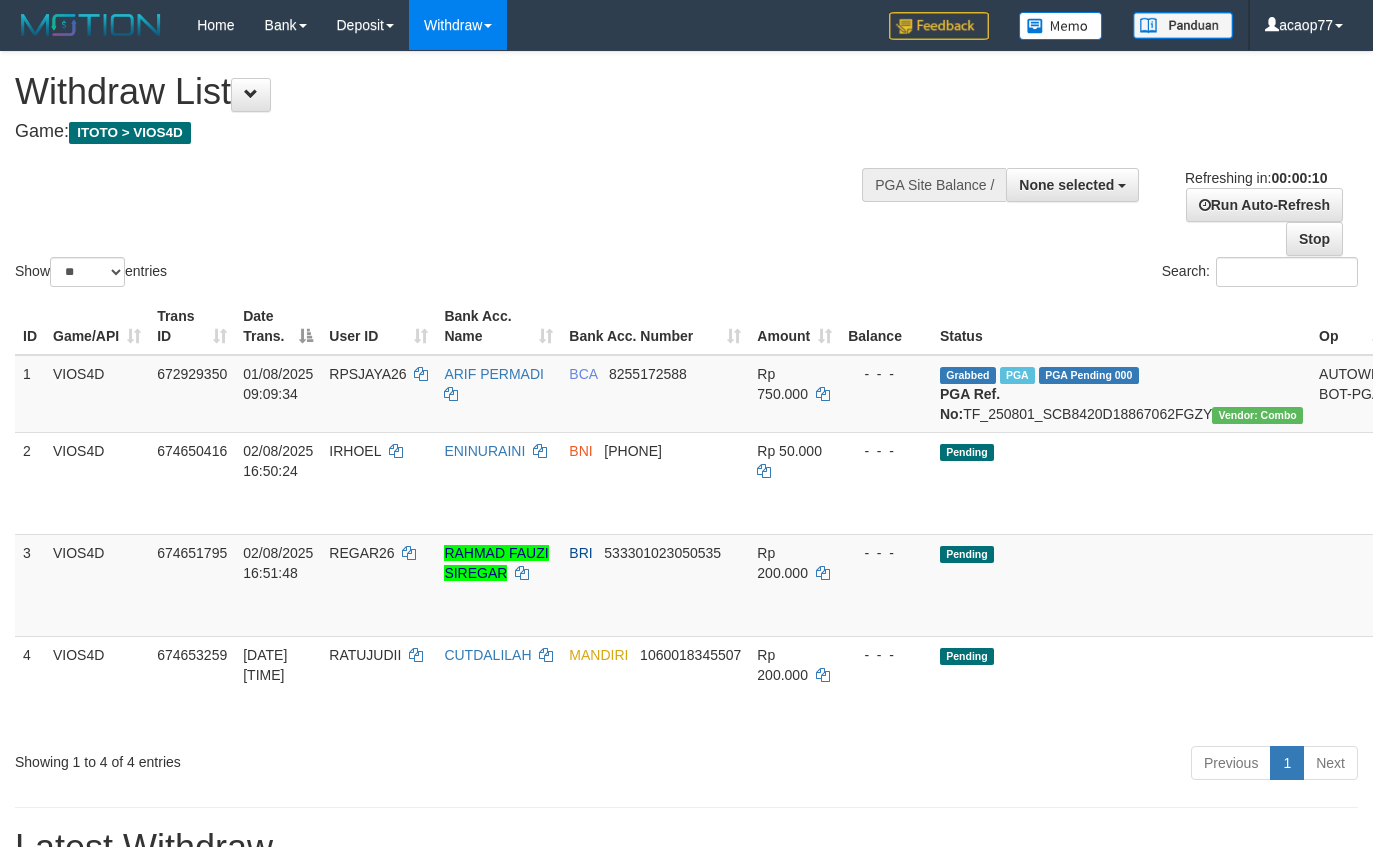 select 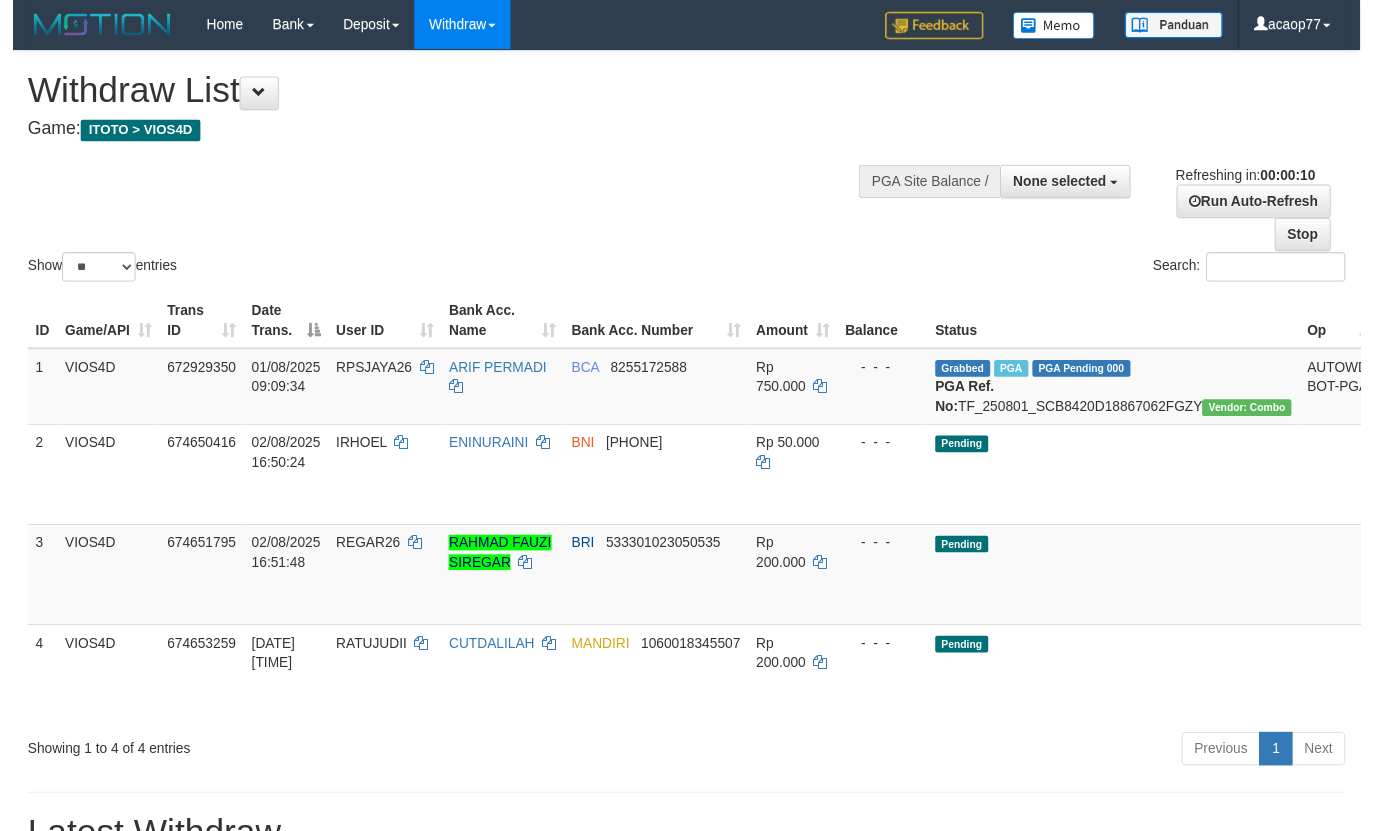 scroll, scrollTop: 0, scrollLeft: 0, axis: both 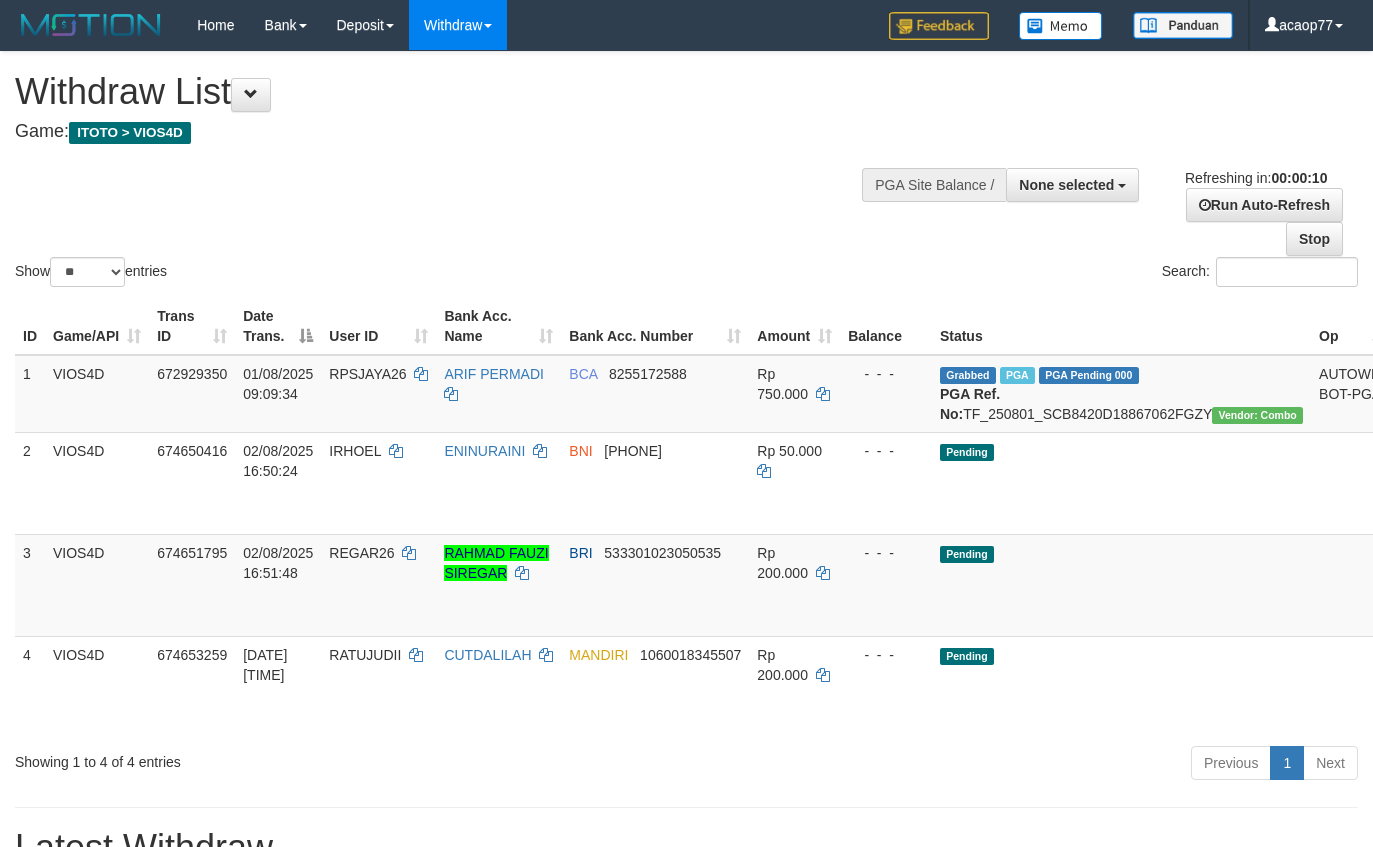 select 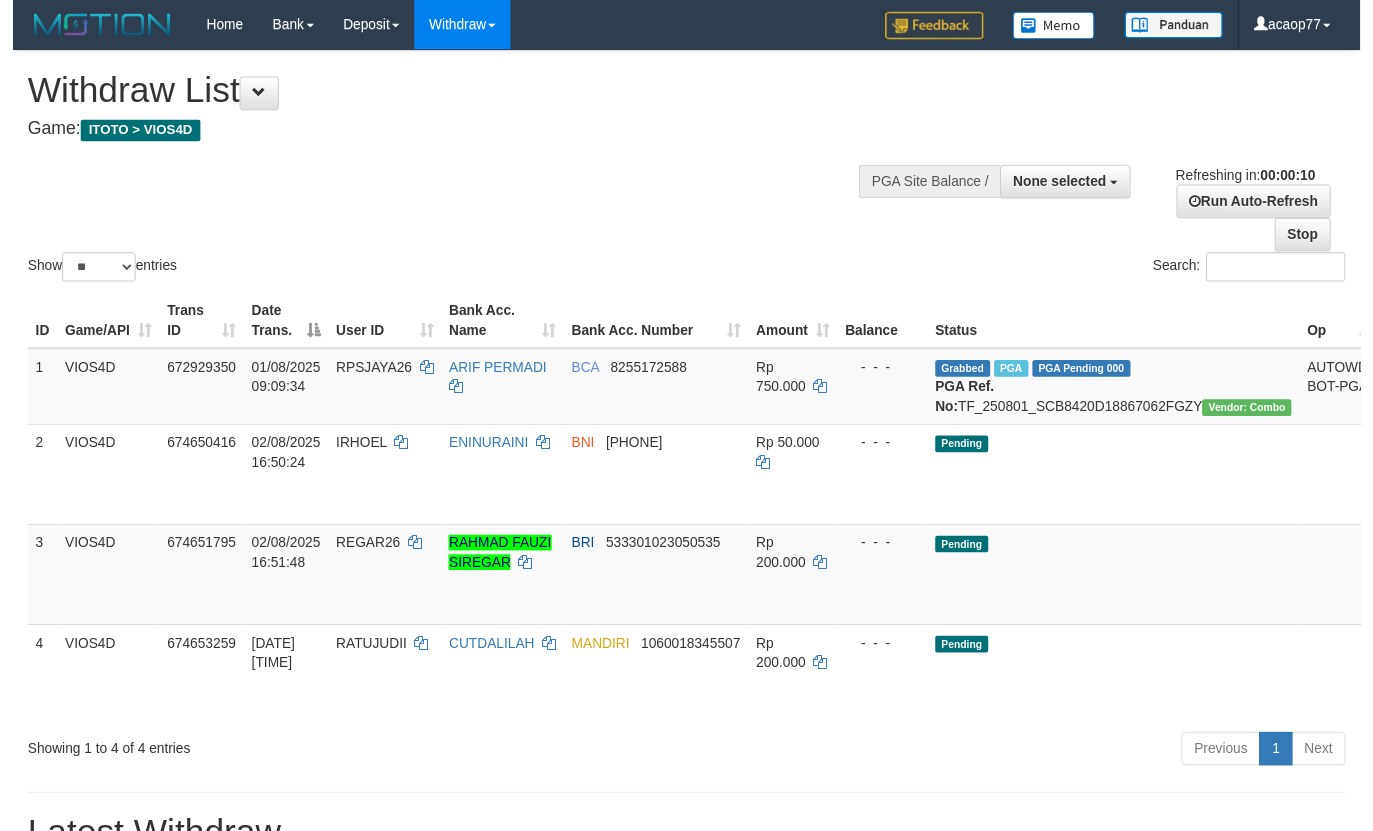 scroll, scrollTop: 0, scrollLeft: 0, axis: both 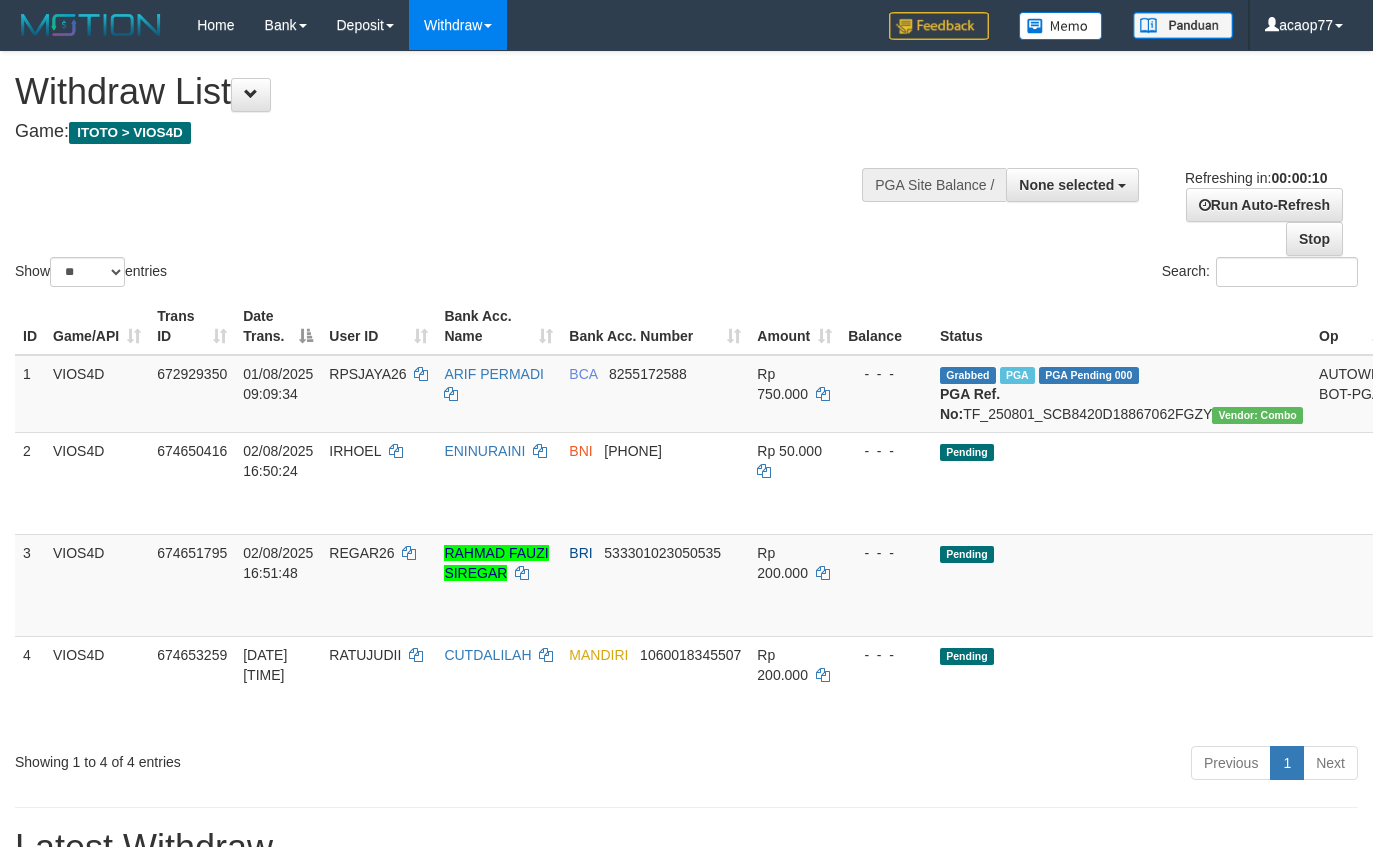 select 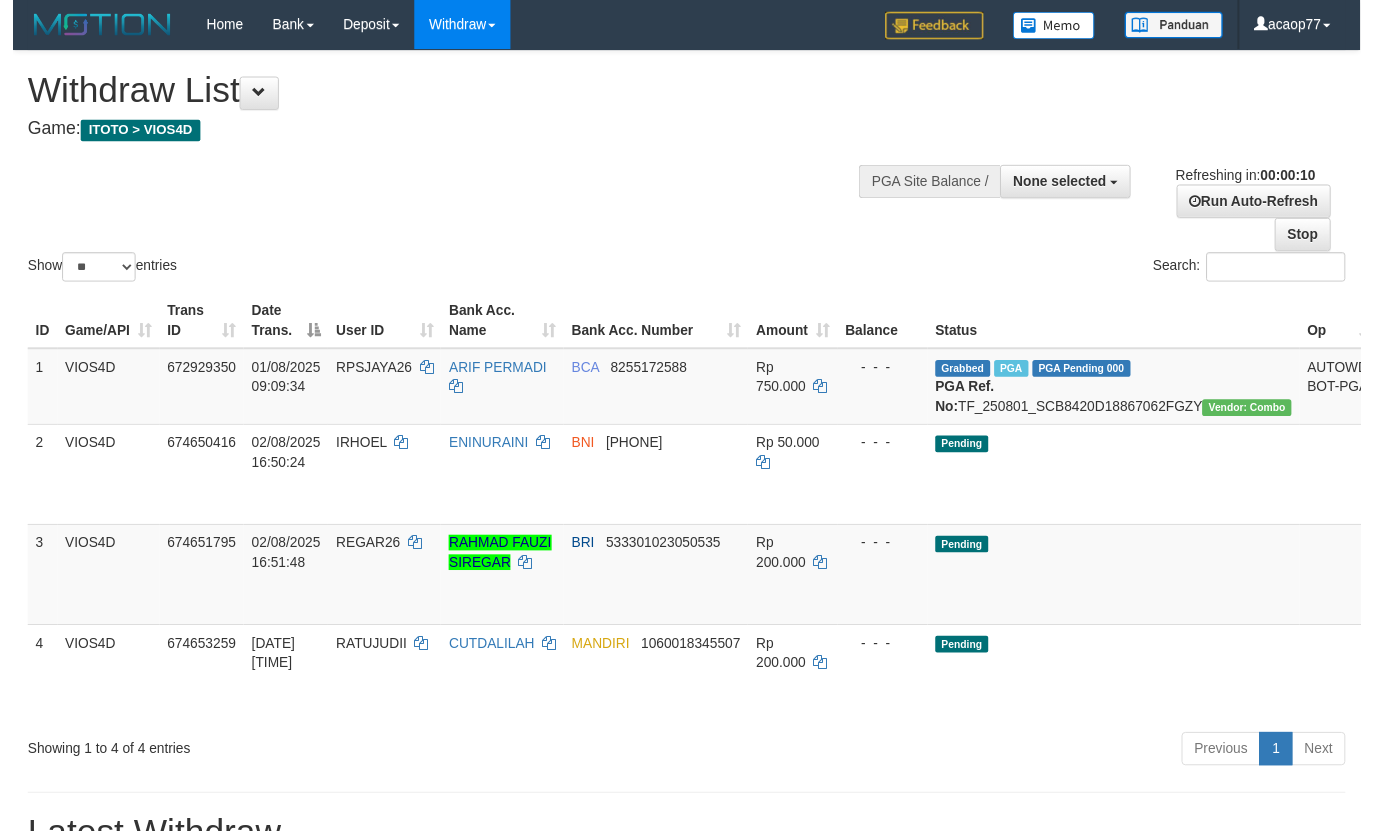 scroll, scrollTop: 0, scrollLeft: 0, axis: both 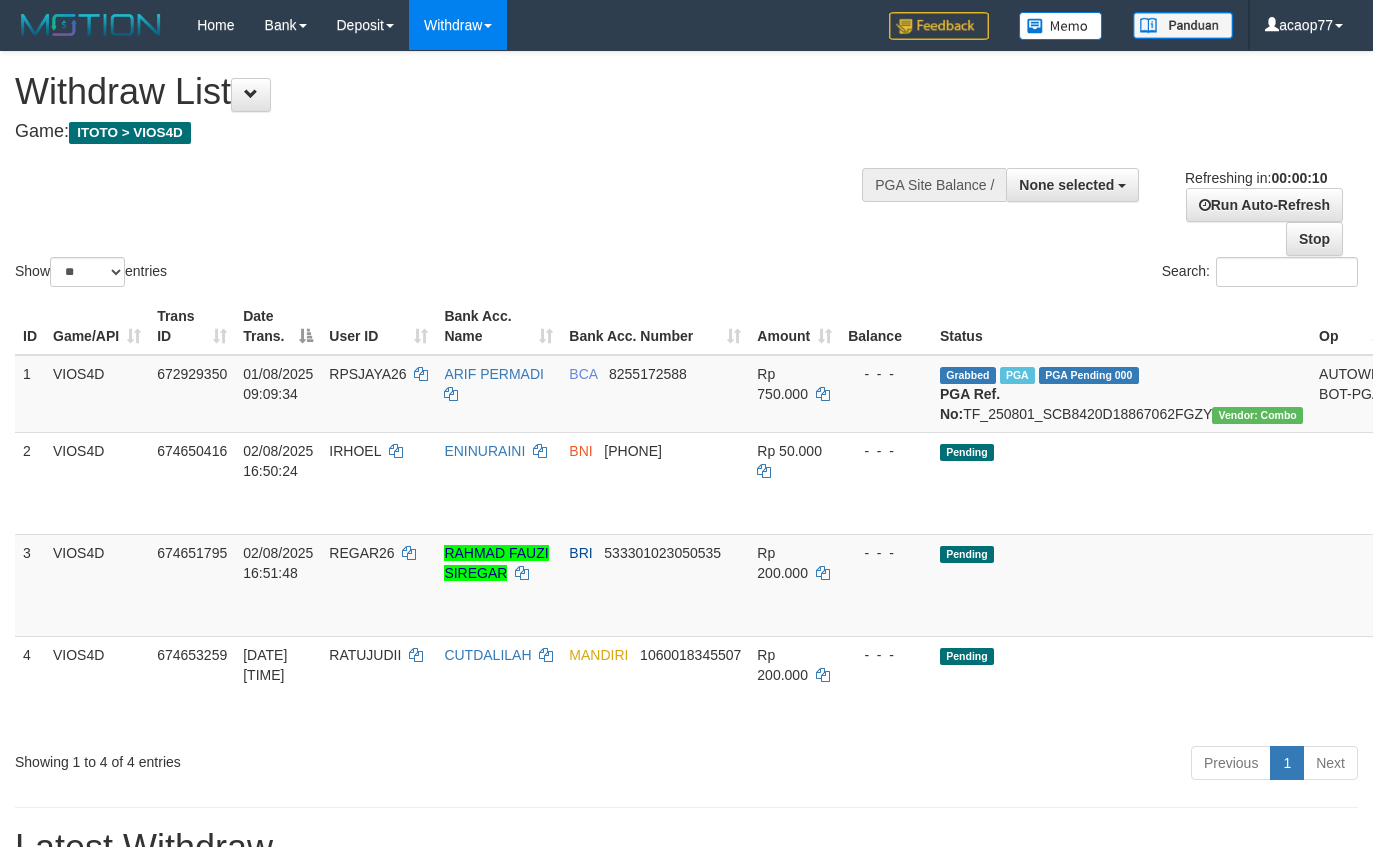 select 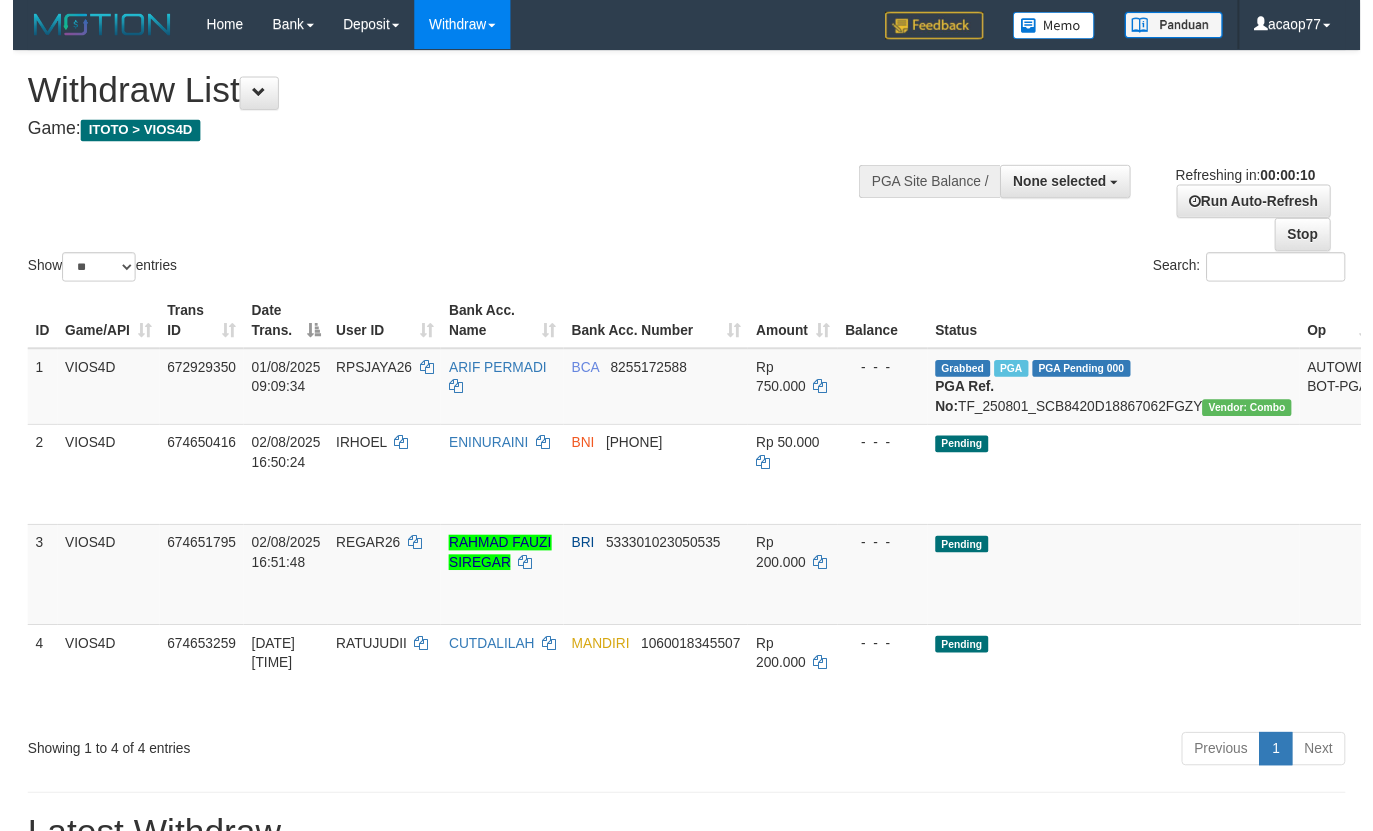 scroll, scrollTop: 0, scrollLeft: 0, axis: both 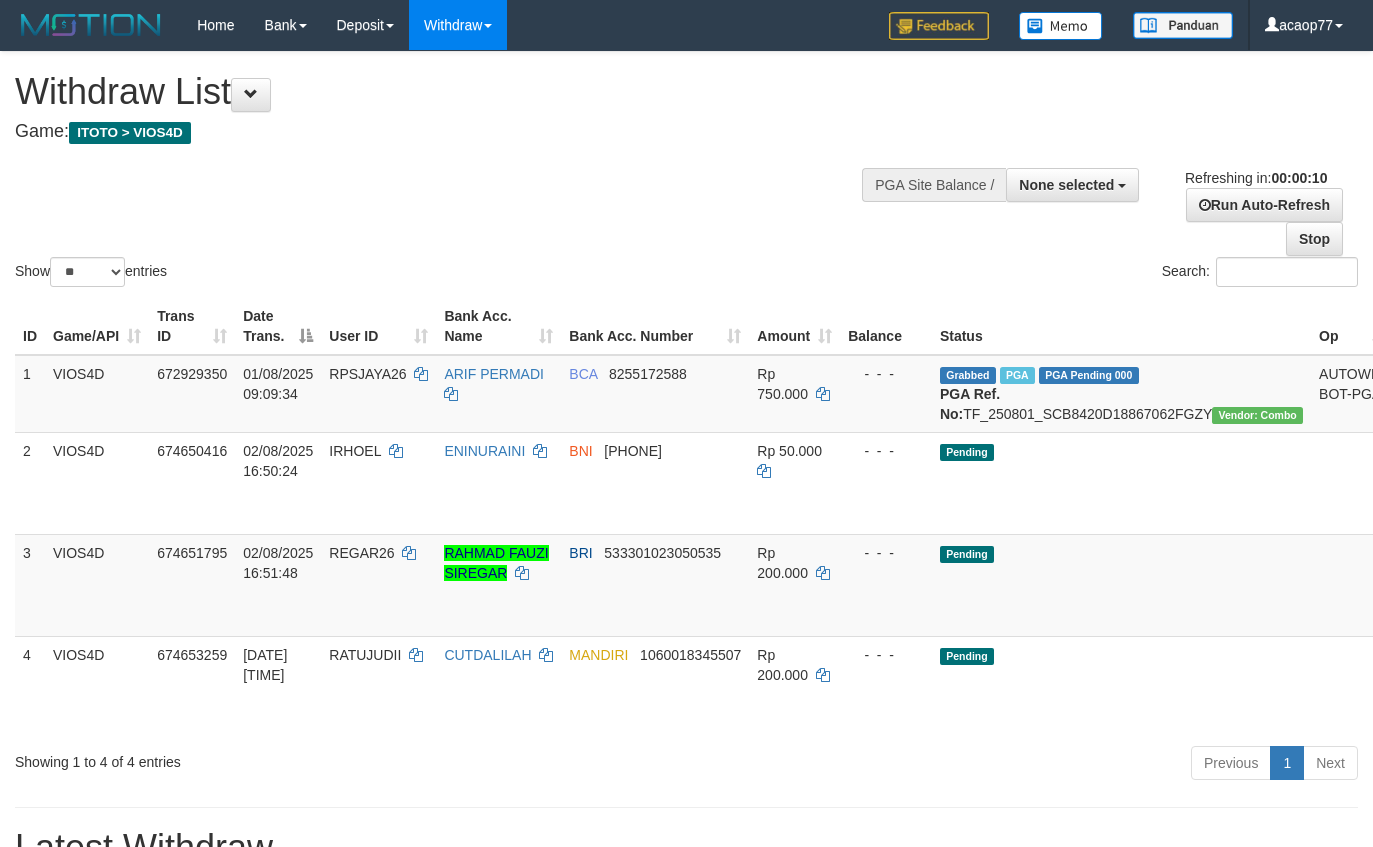 select 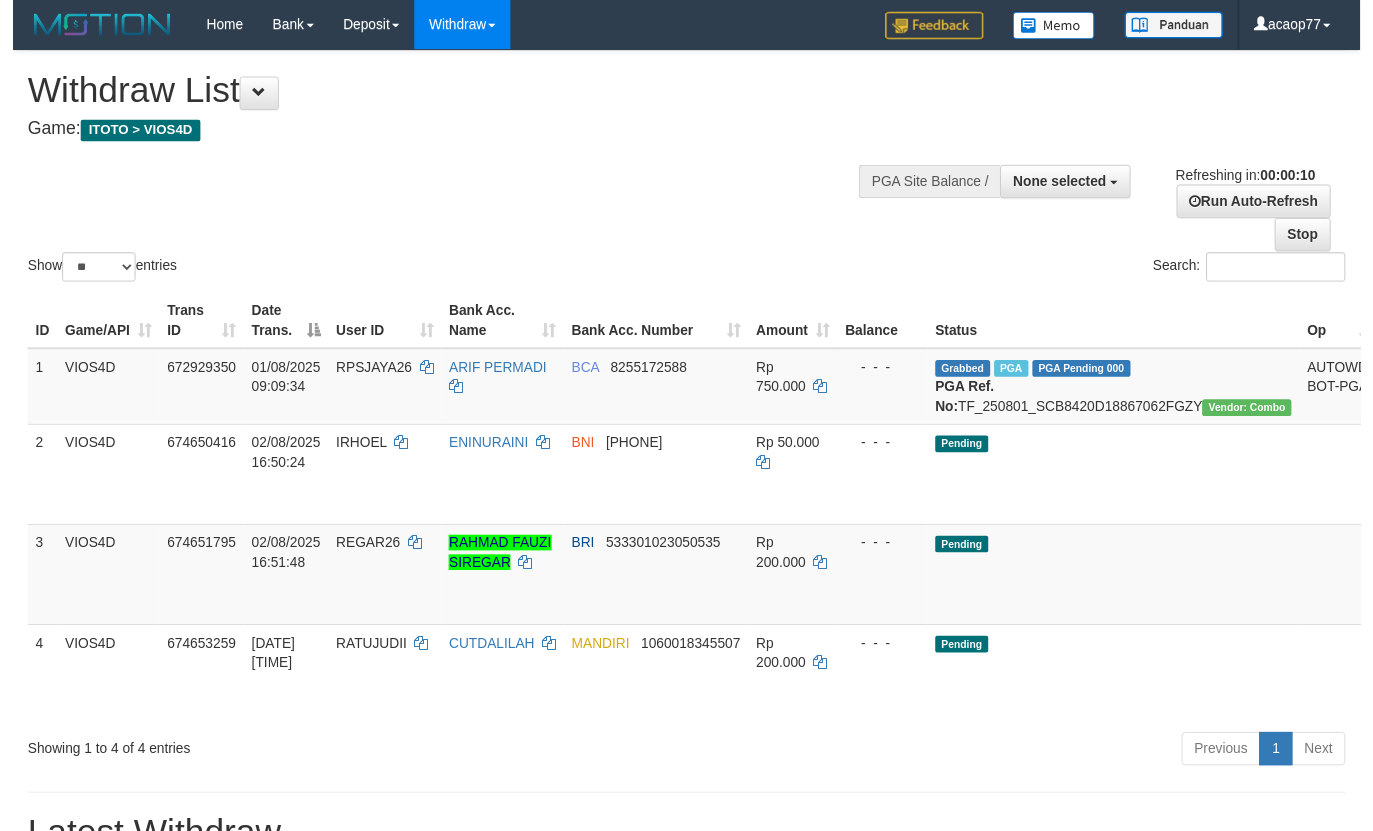 scroll, scrollTop: 0, scrollLeft: 0, axis: both 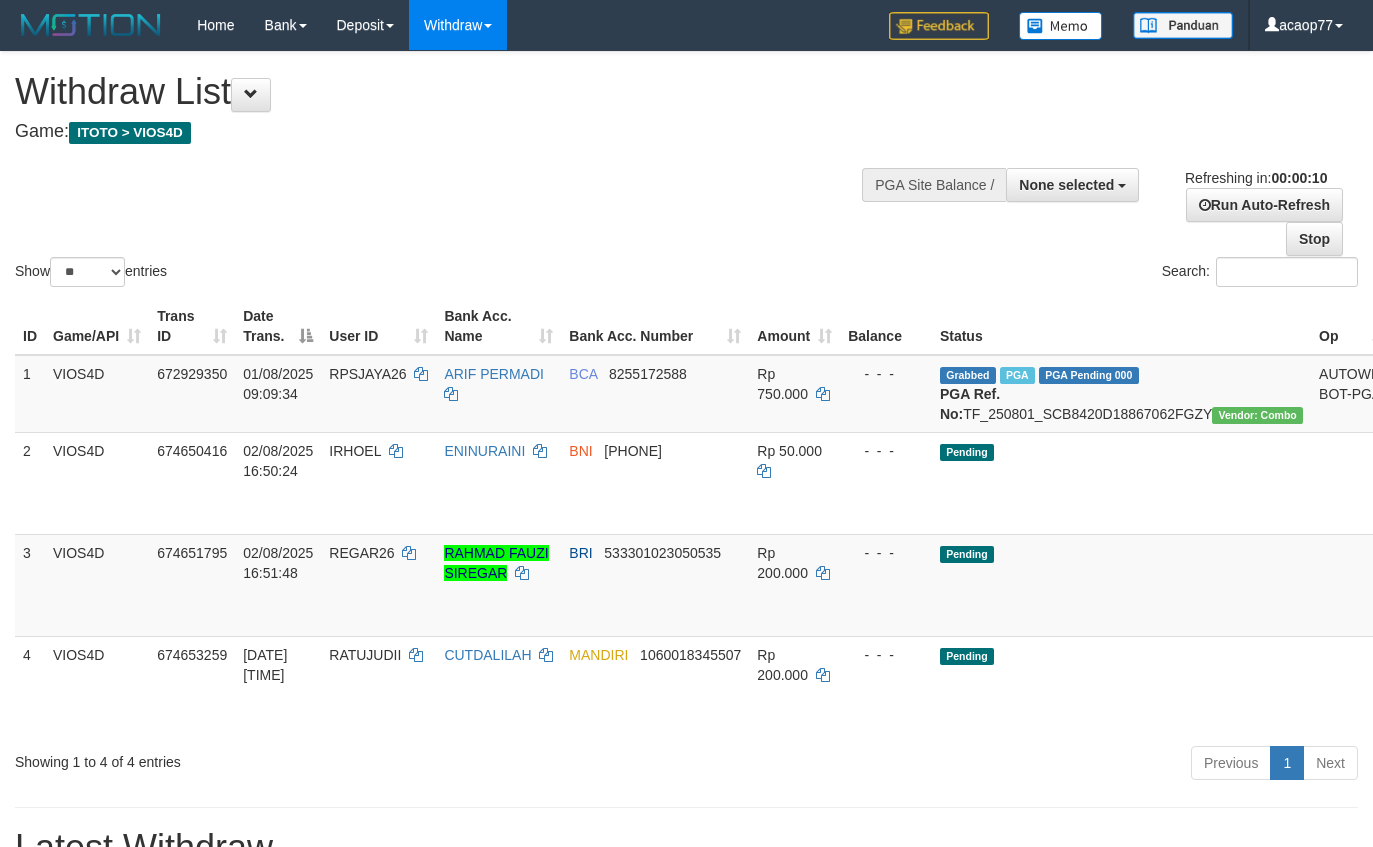 select 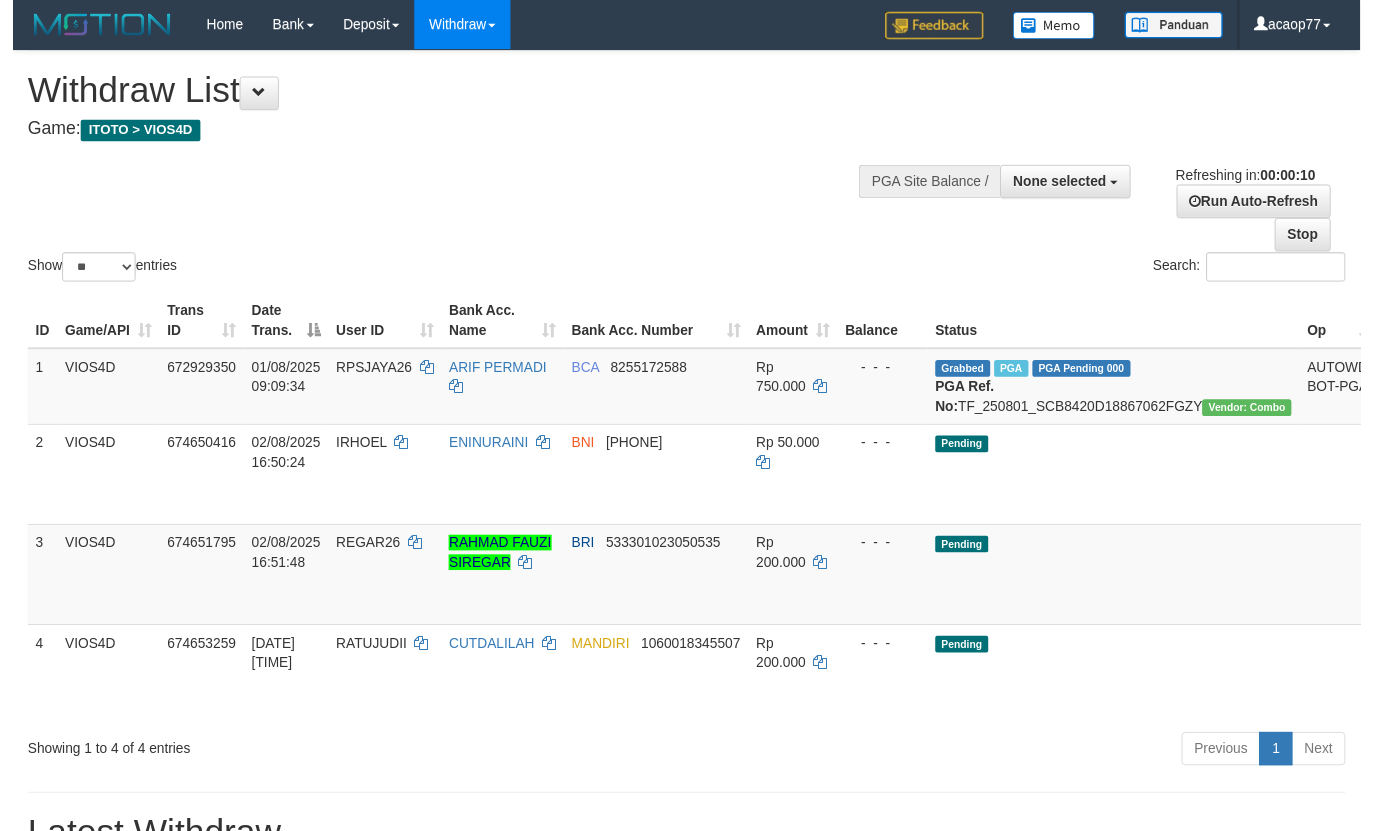 scroll, scrollTop: 0, scrollLeft: 0, axis: both 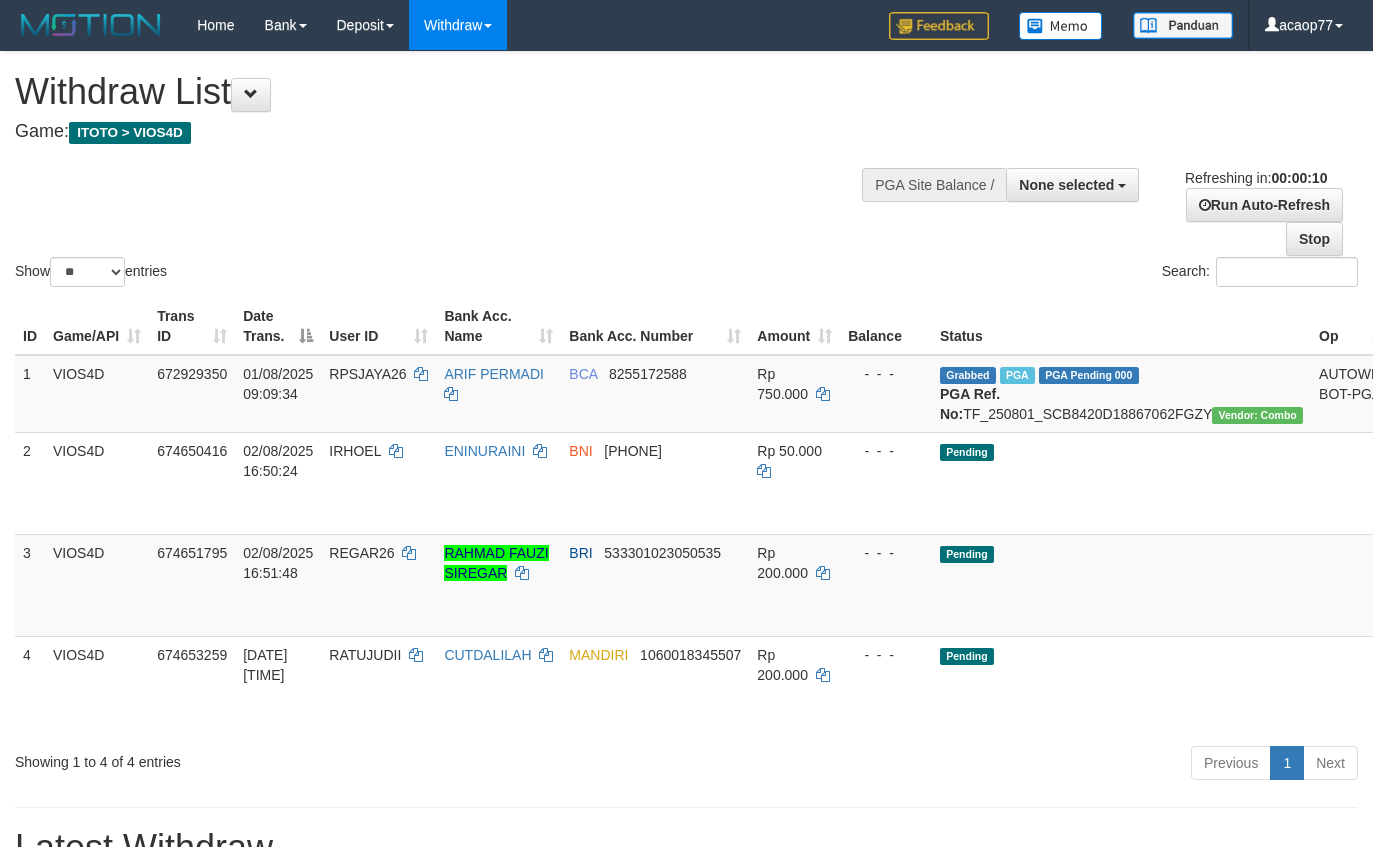 select 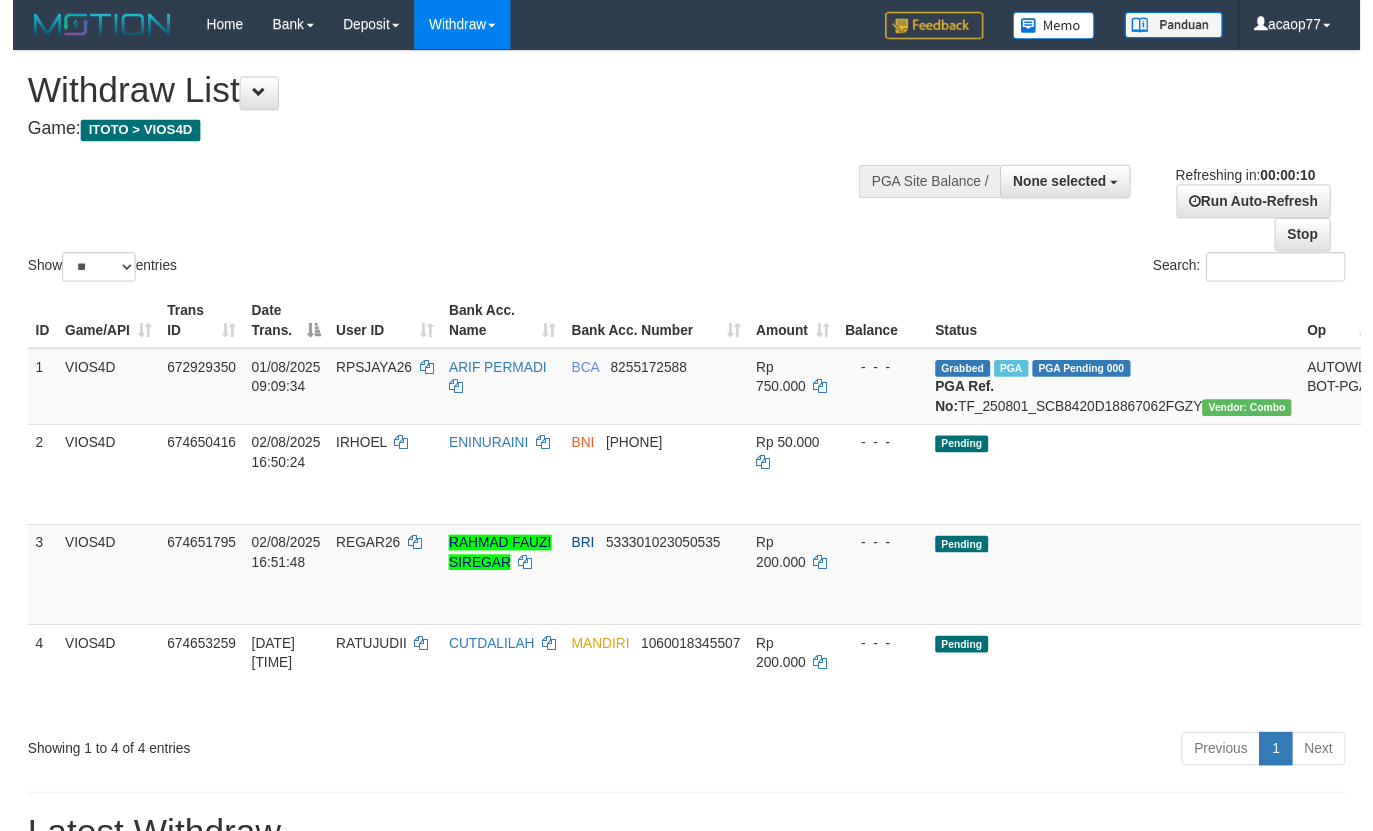 scroll, scrollTop: 0, scrollLeft: 0, axis: both 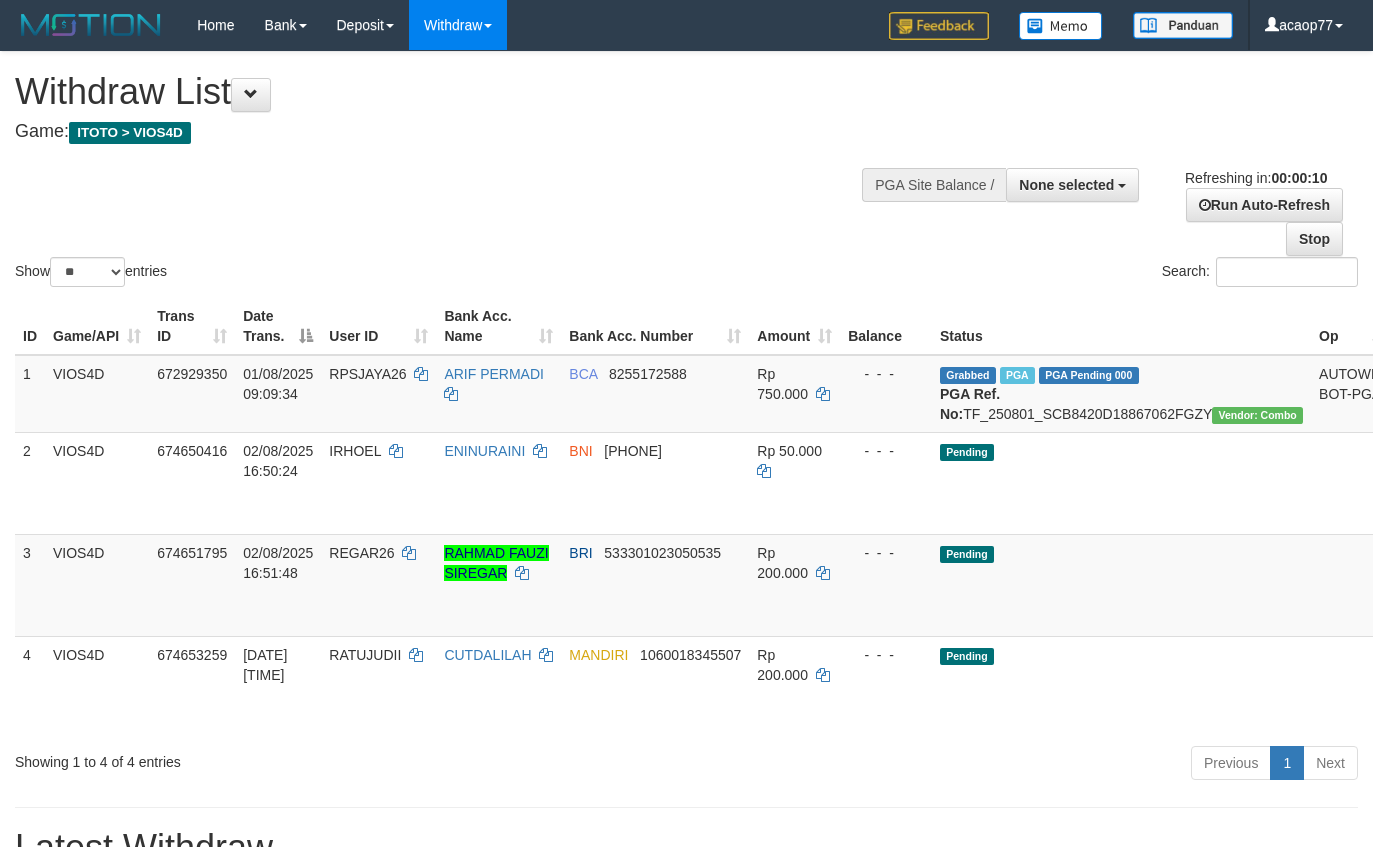 select 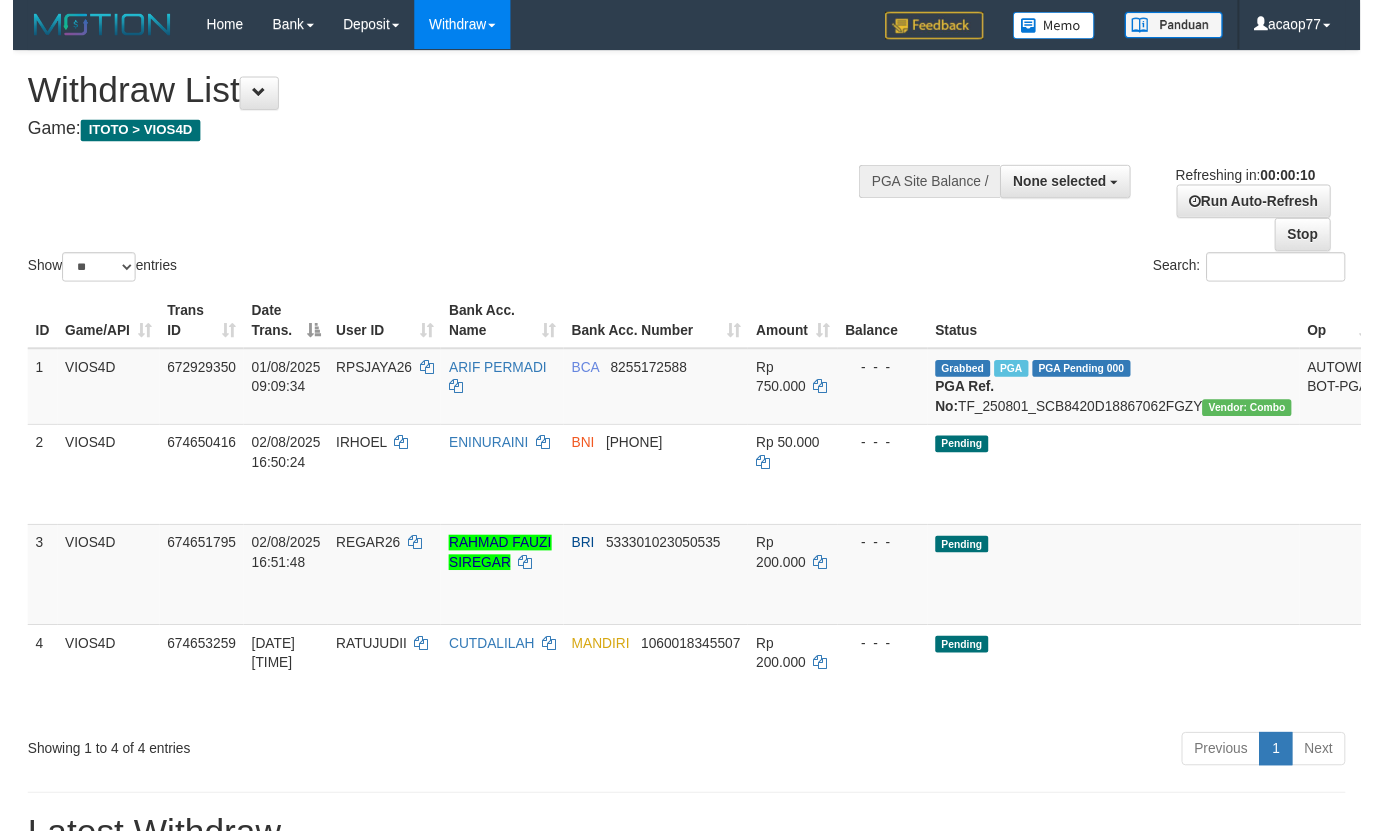 scroll, scrollTop: 0, scrollLeft: 0, axis: both 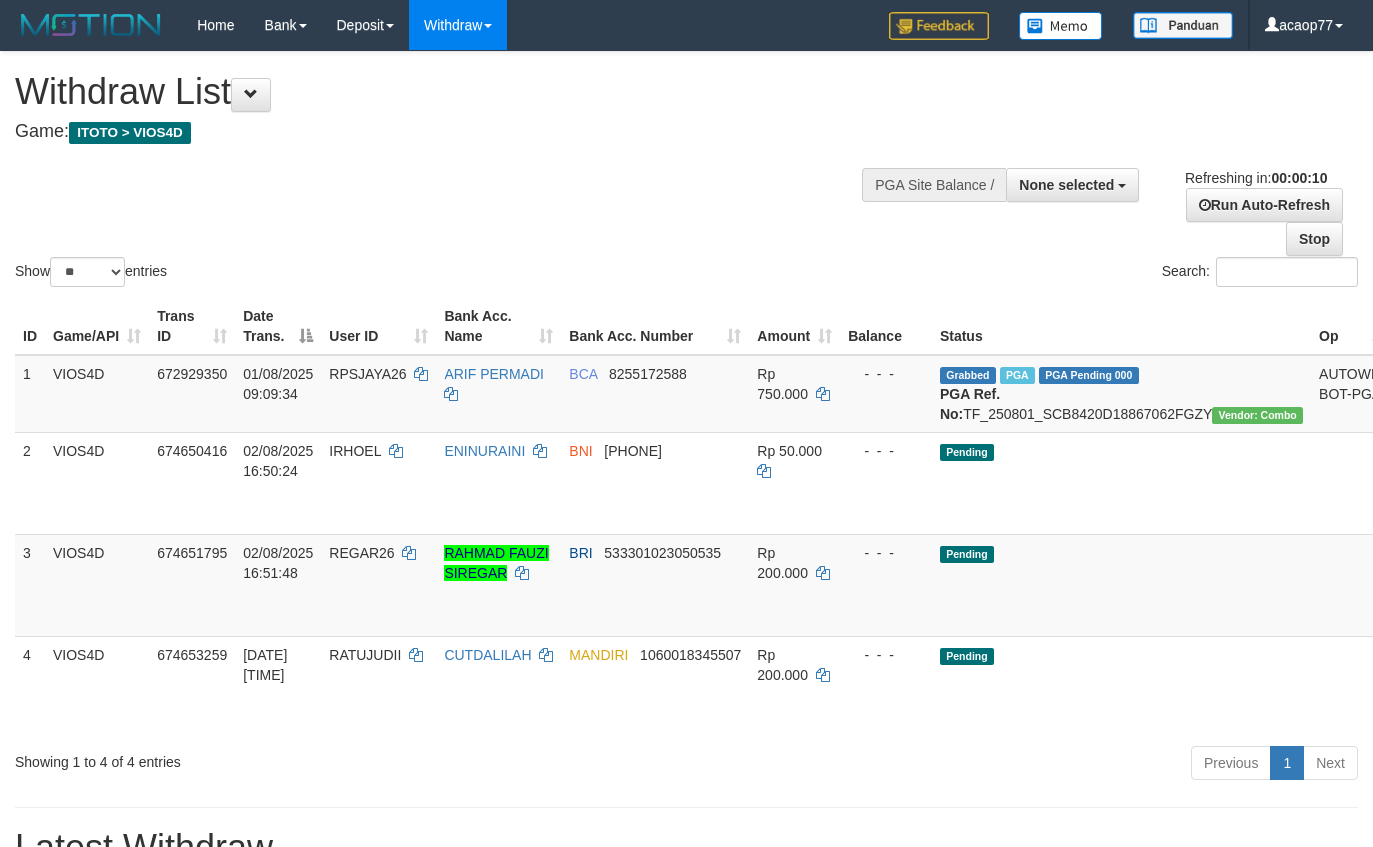 select 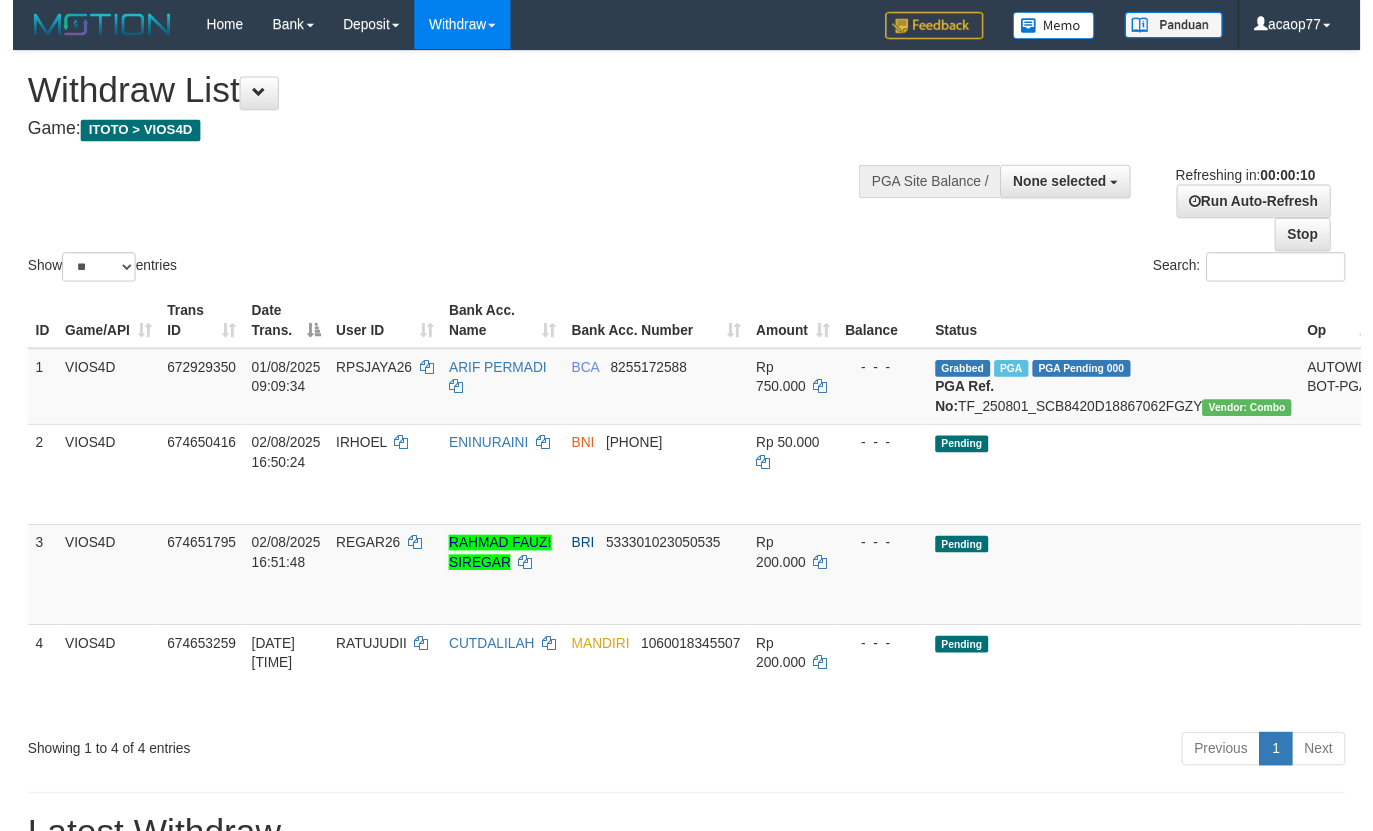 scroll, scrollTop: 0, scrollLeft: 0, axis: both 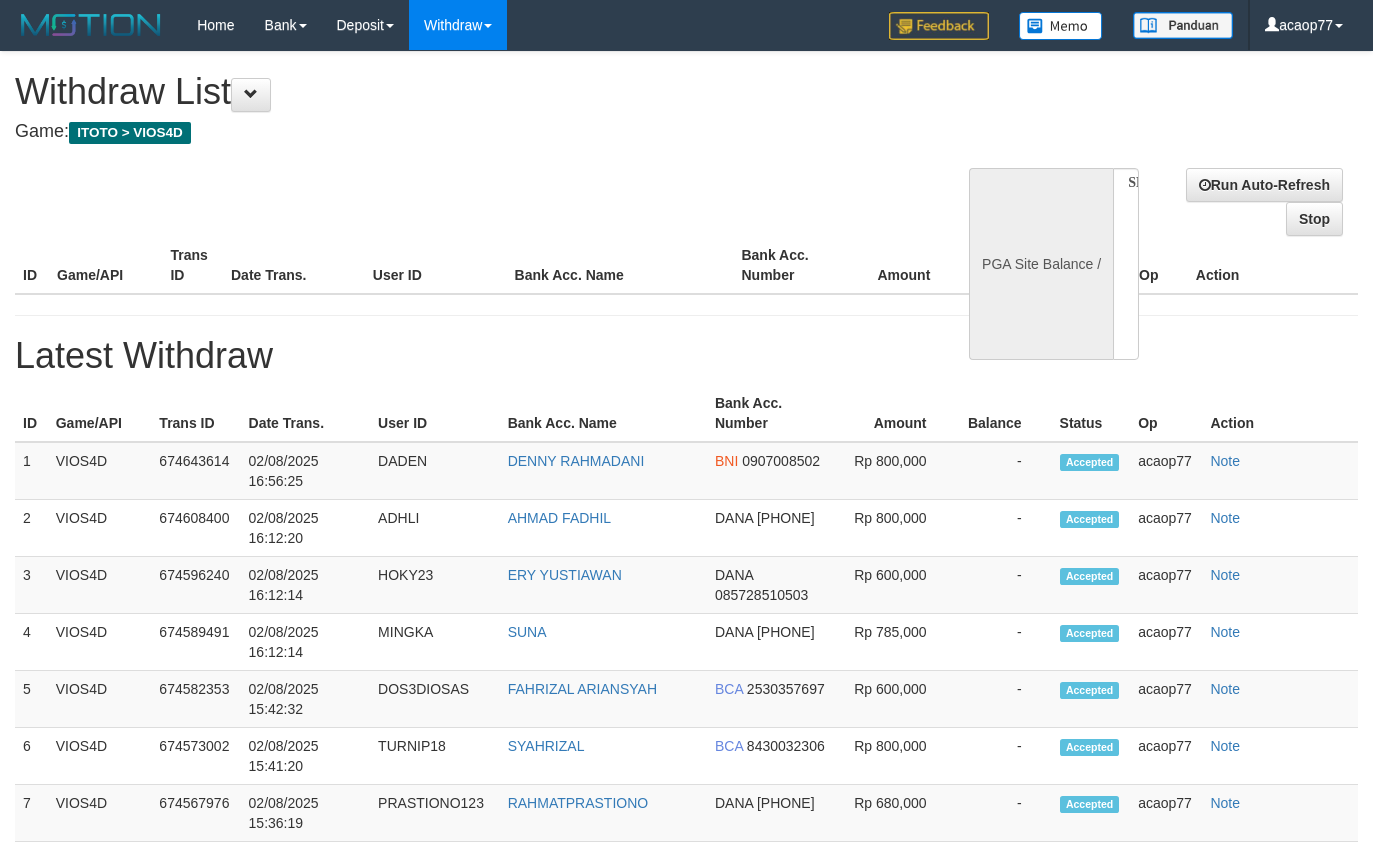 select 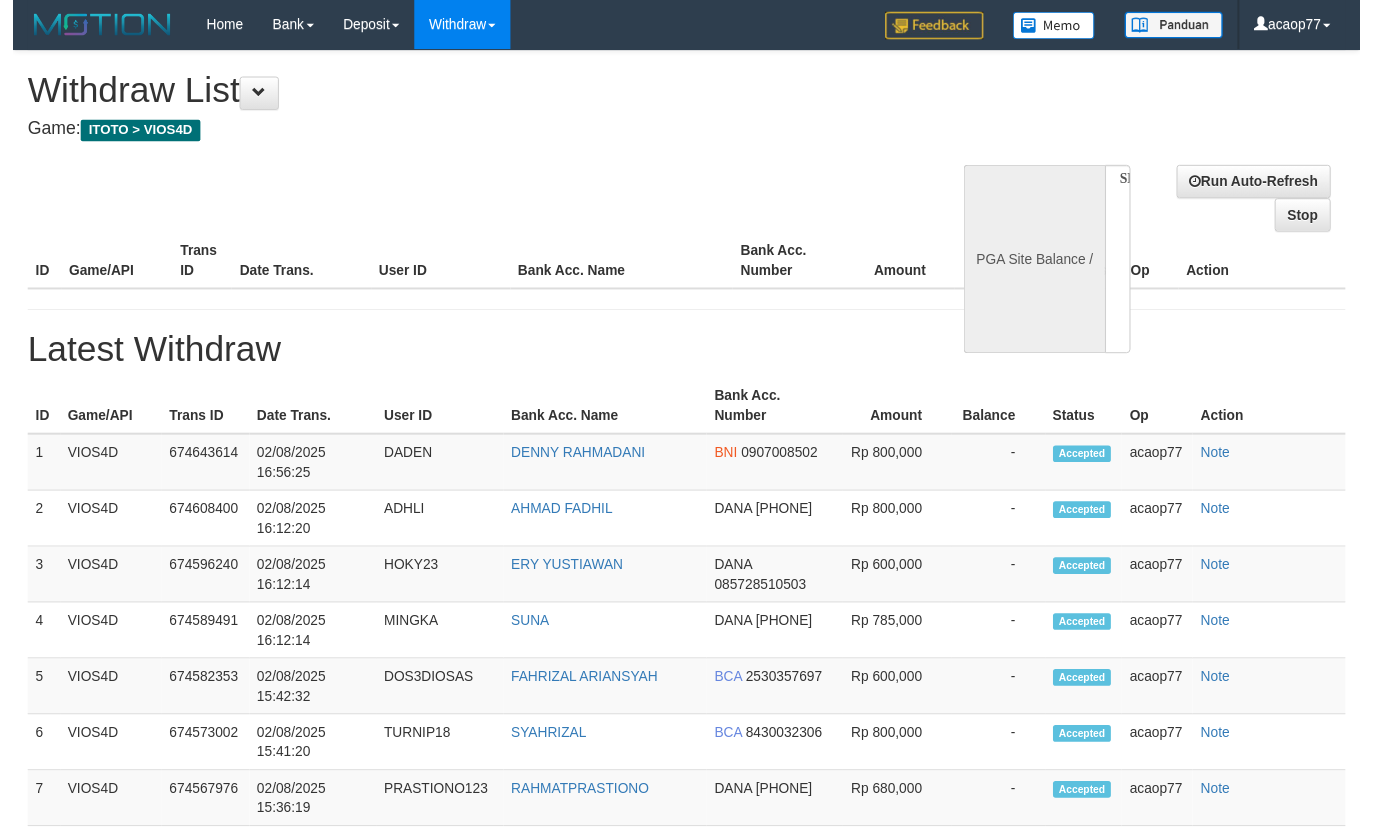scroll, scrollTop: 0, scrollLeft: 0, axis: both 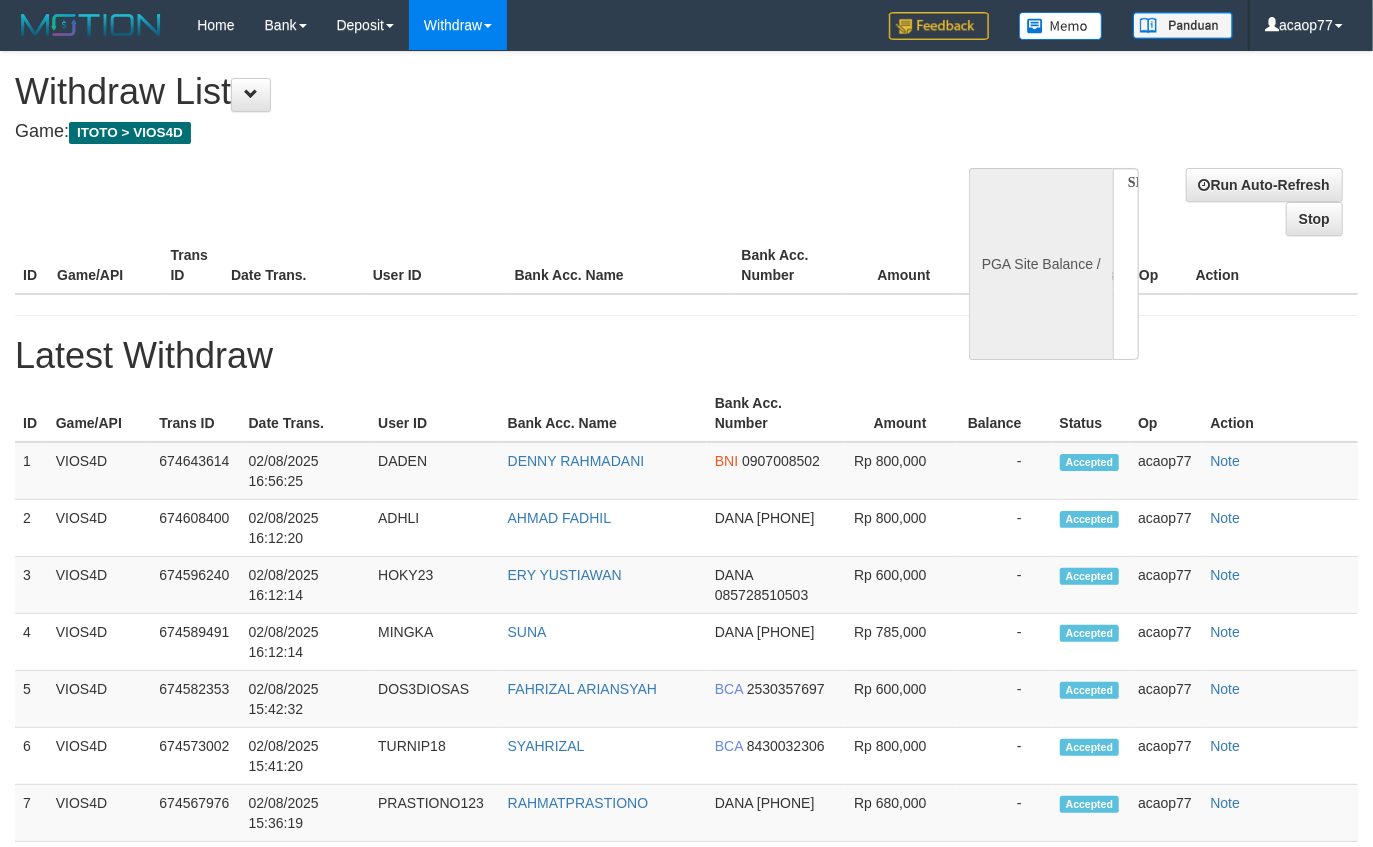select on "**" 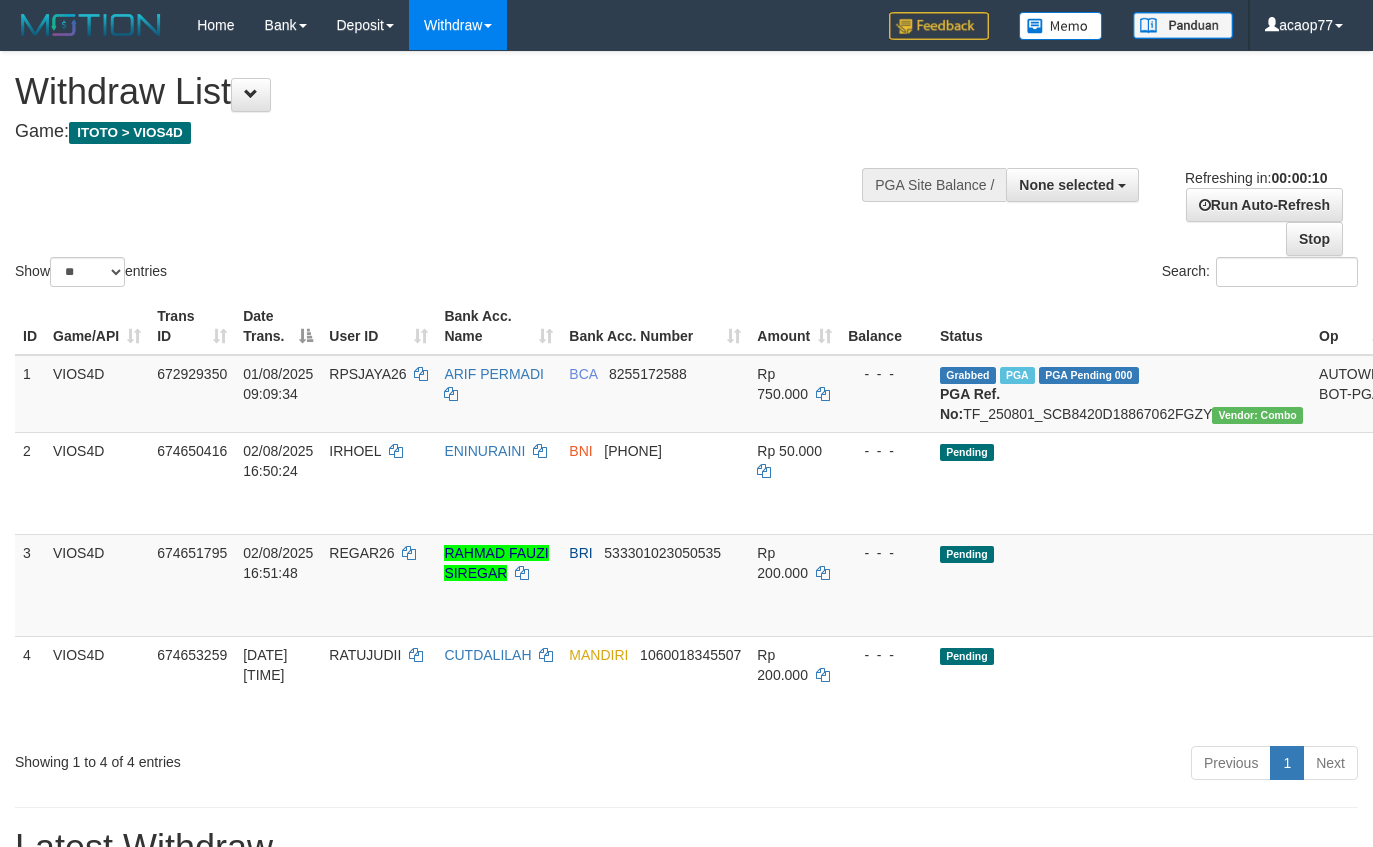 select 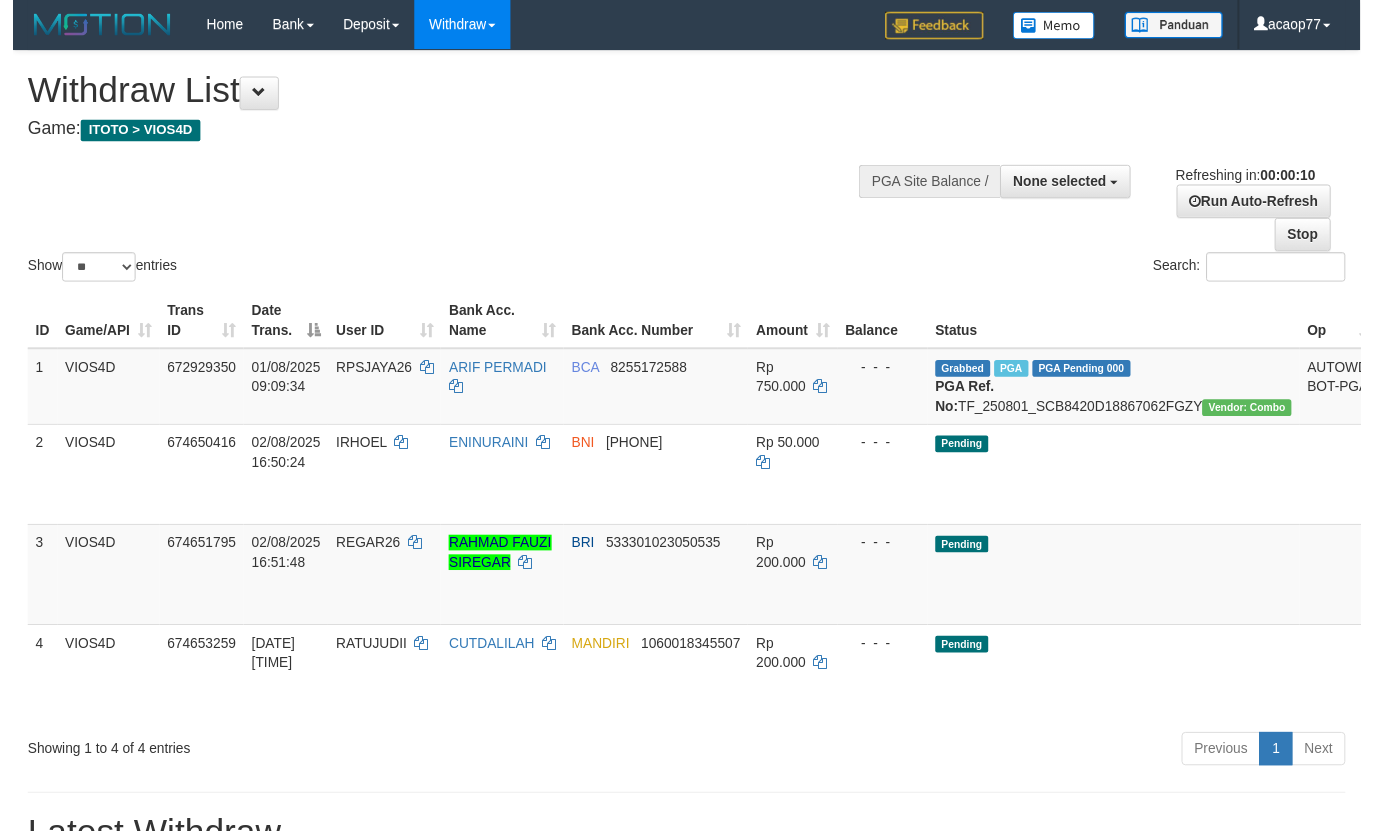scroll, scrollTop: 0, scrollLeft: 0, axis: both 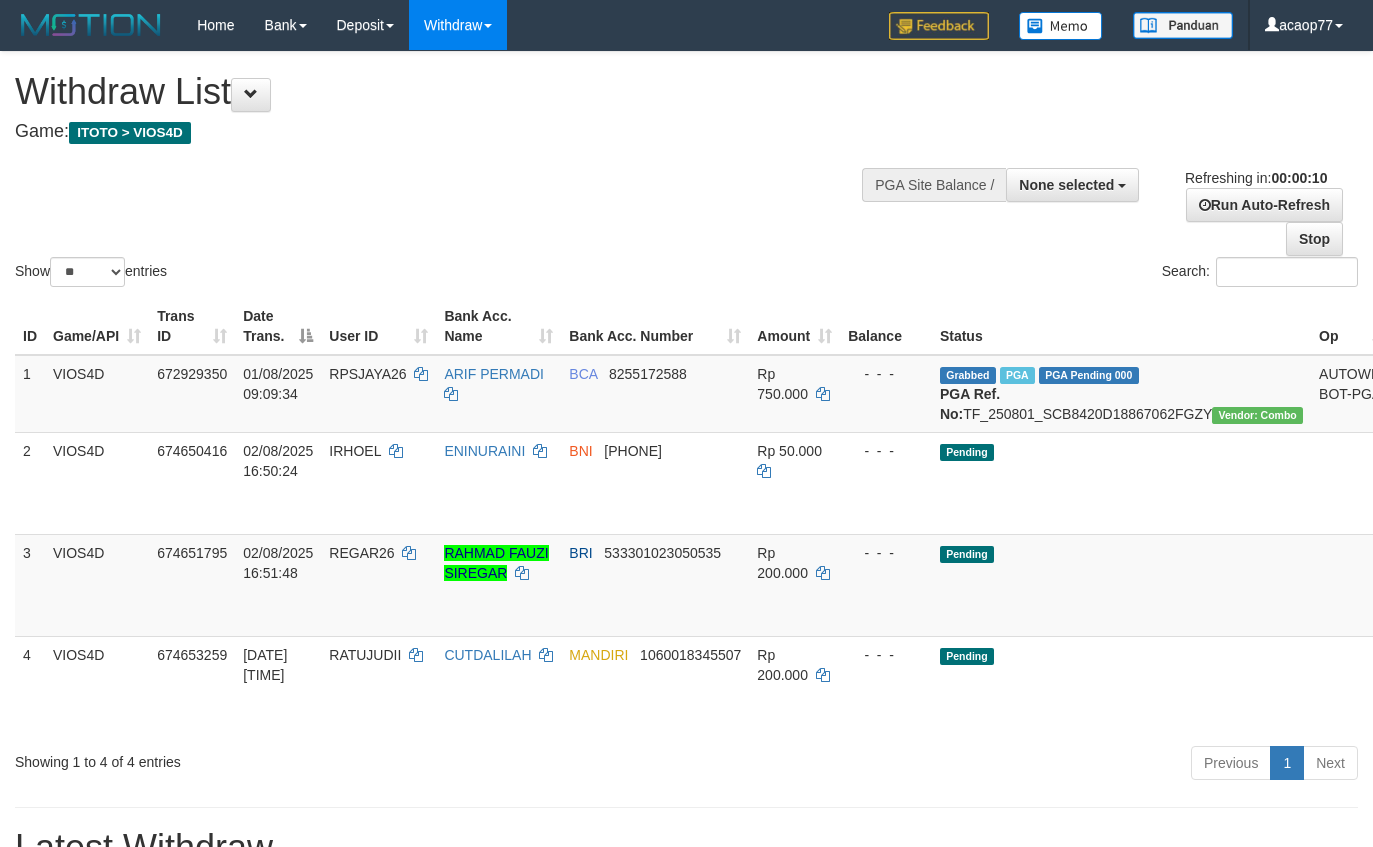 select 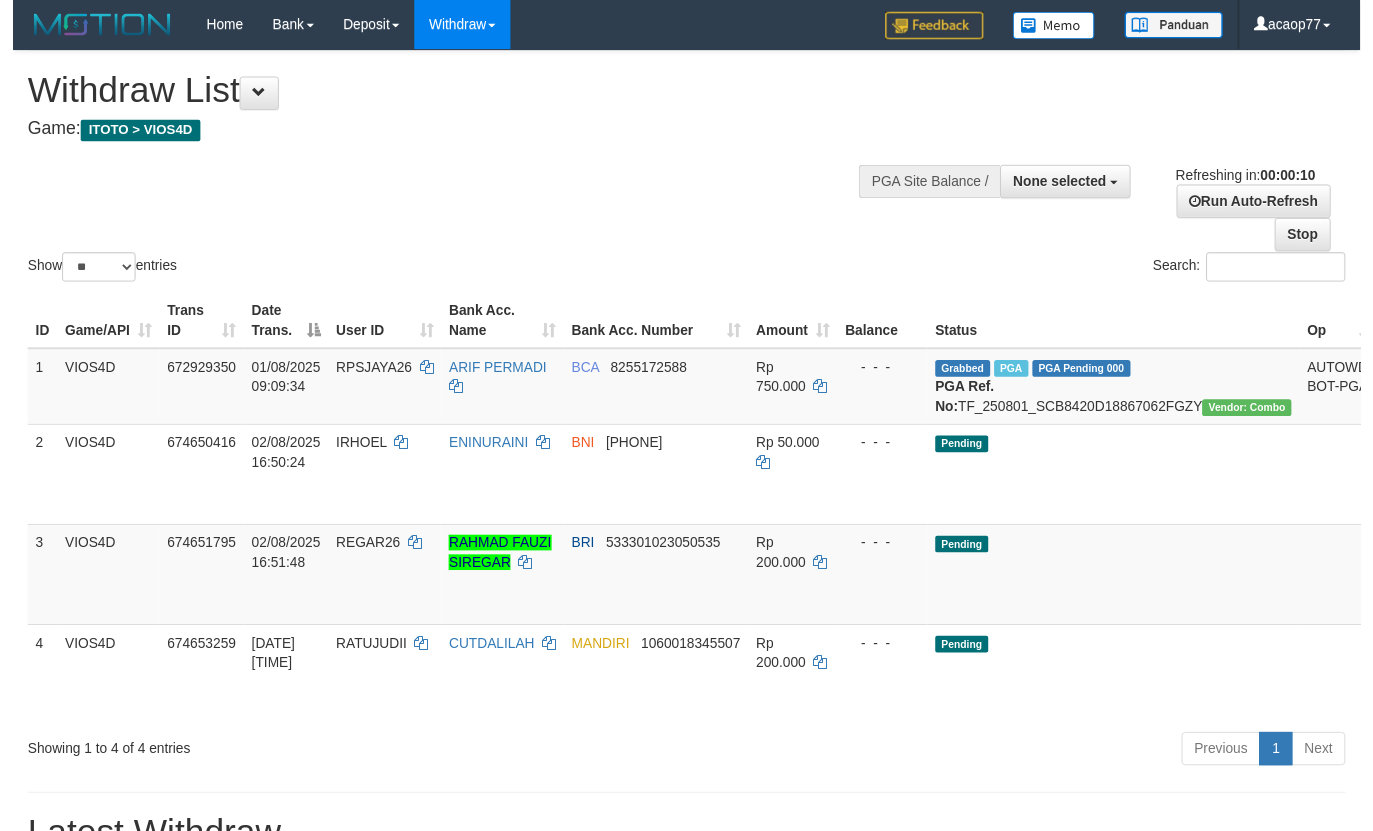 scroll, scrollTop: 0, scrollLeft: 0, axis: both 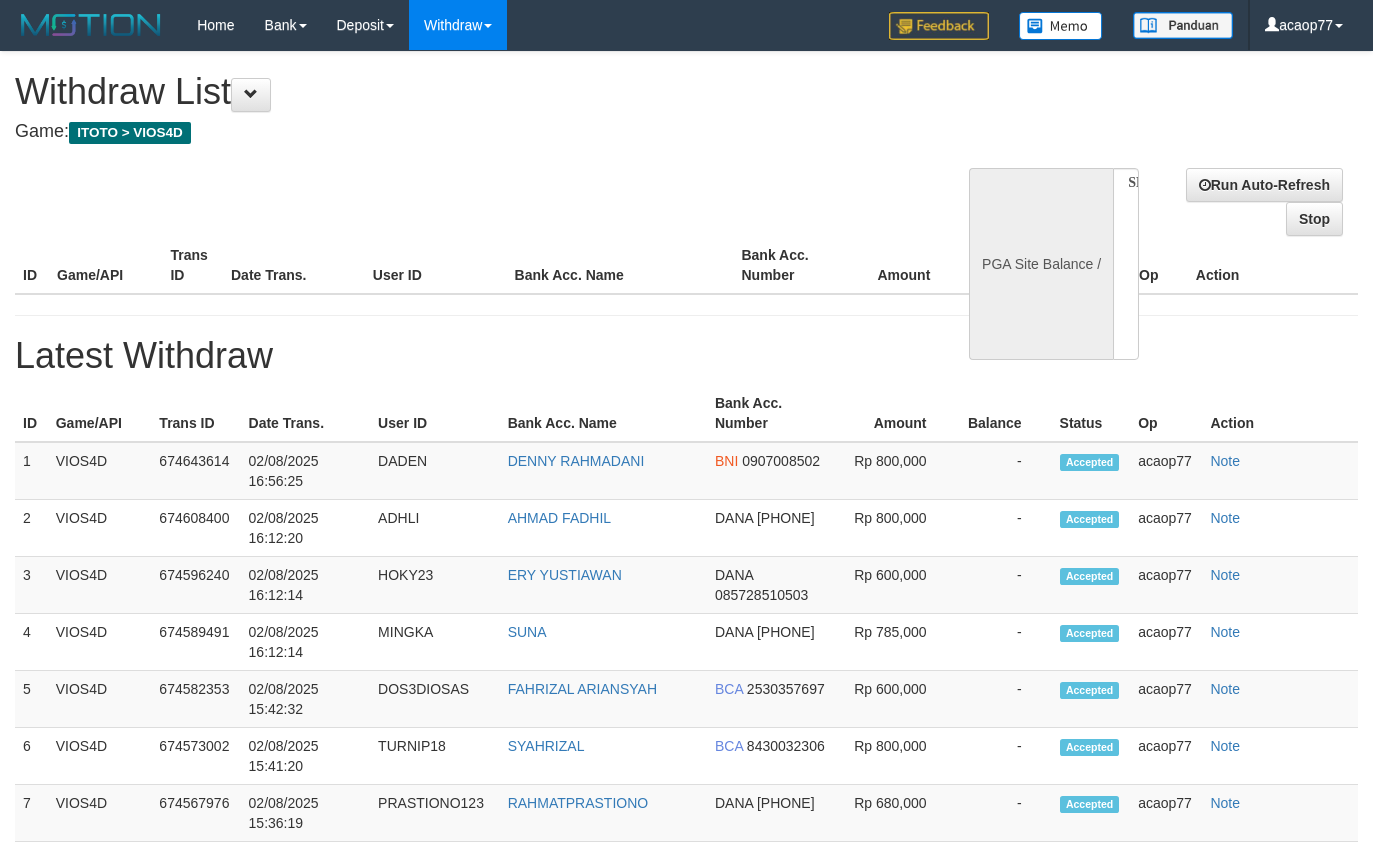 select 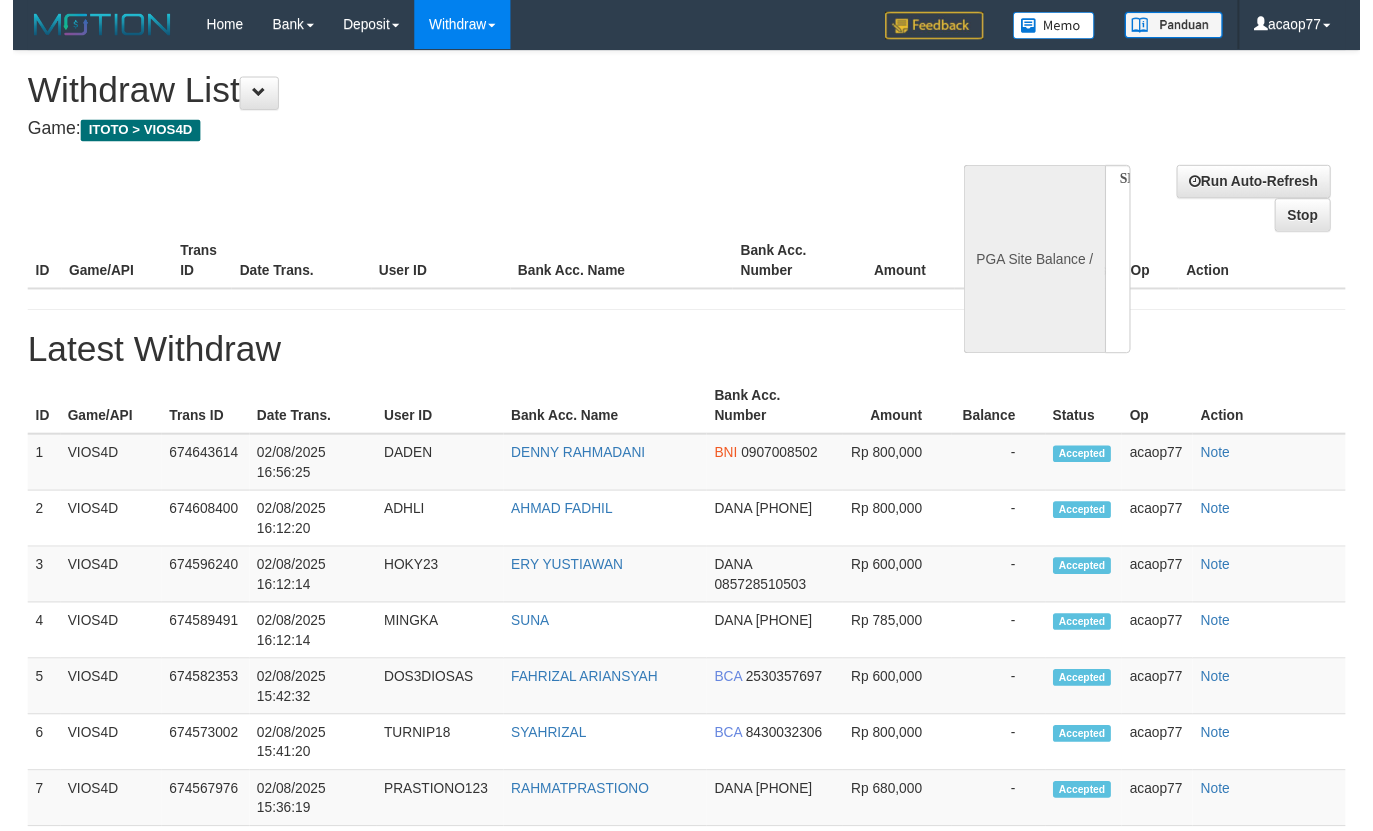 scroll, scrollTop: 0, scrollLeft: 0, axis: both 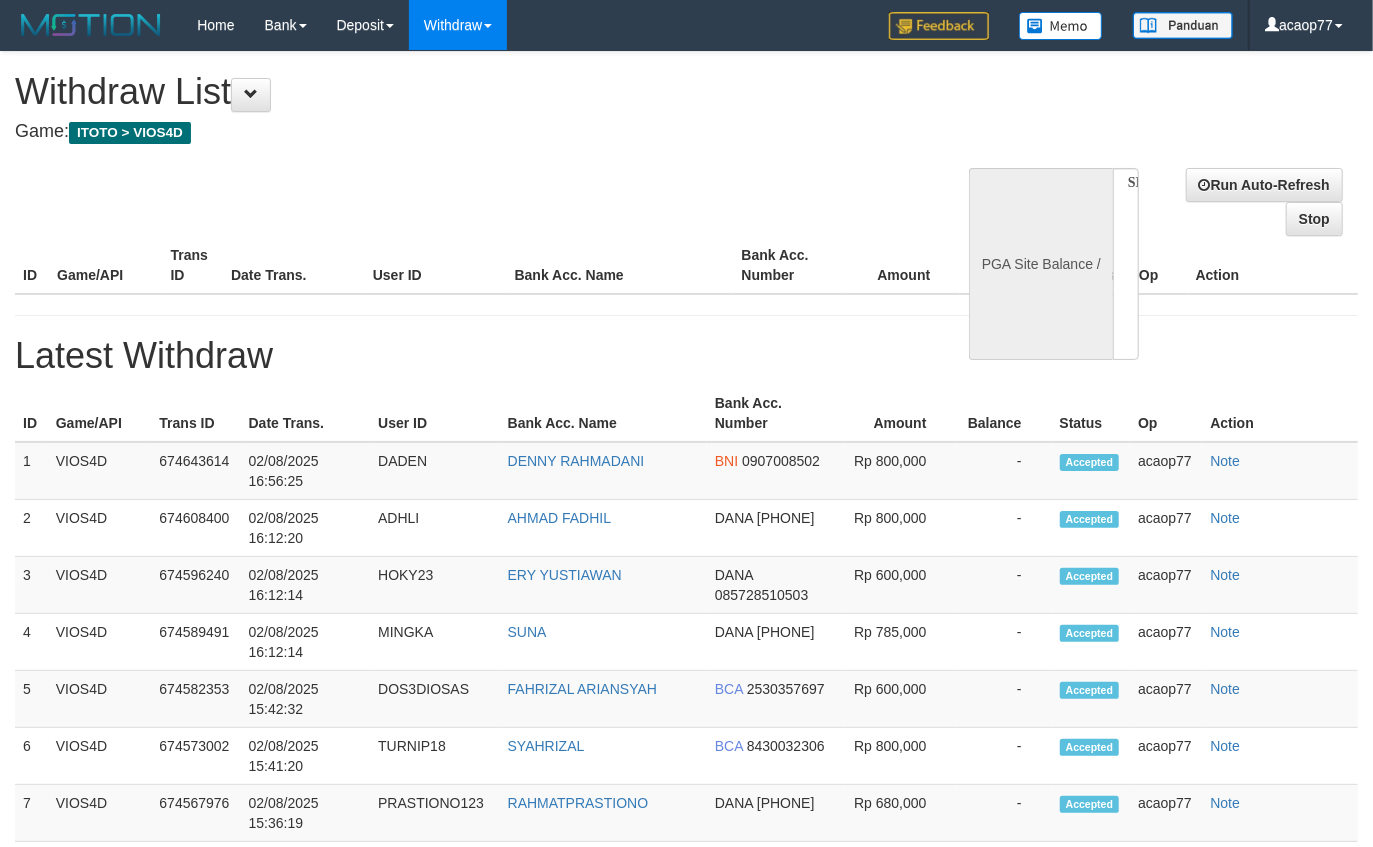 select on "**" 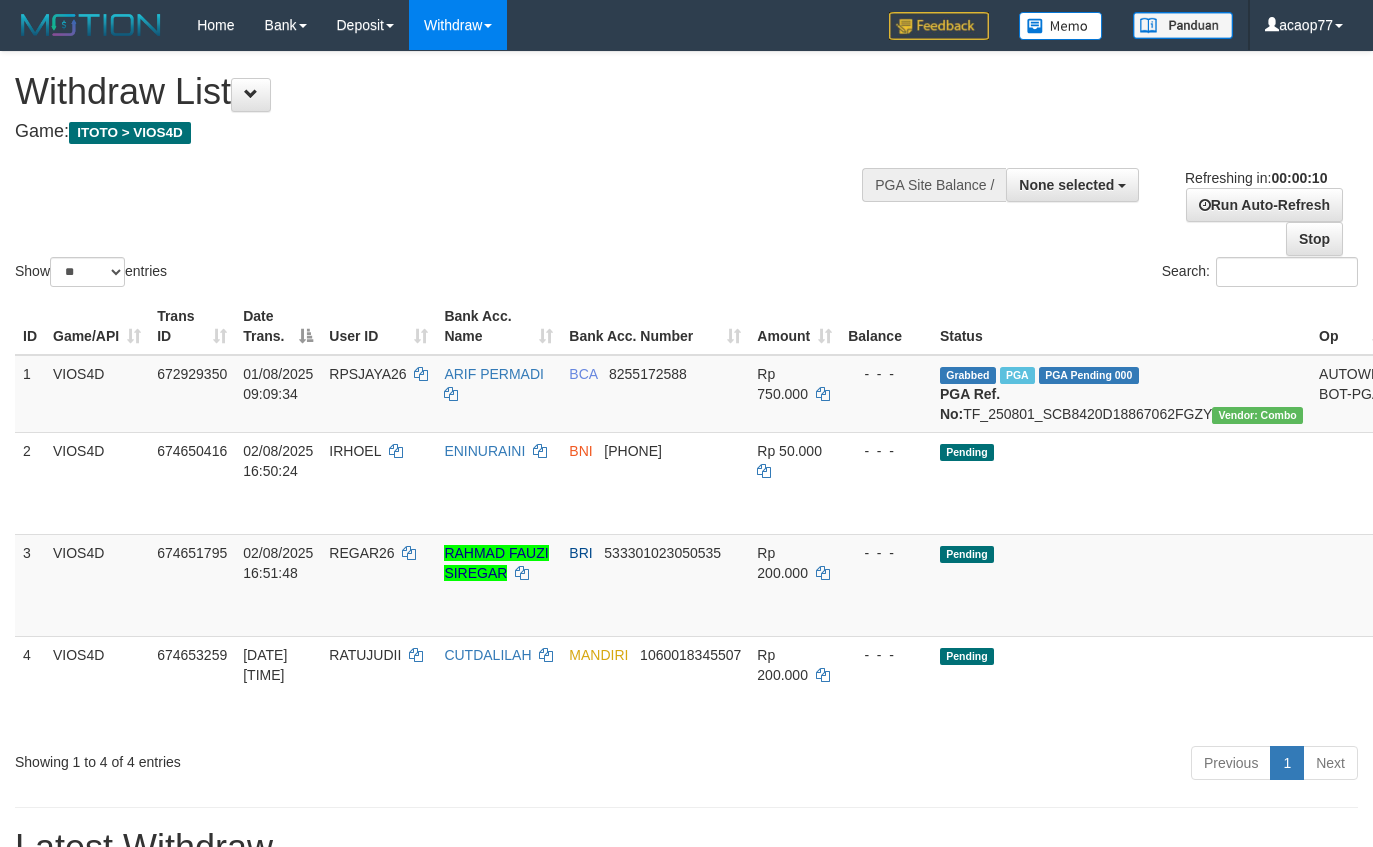 select 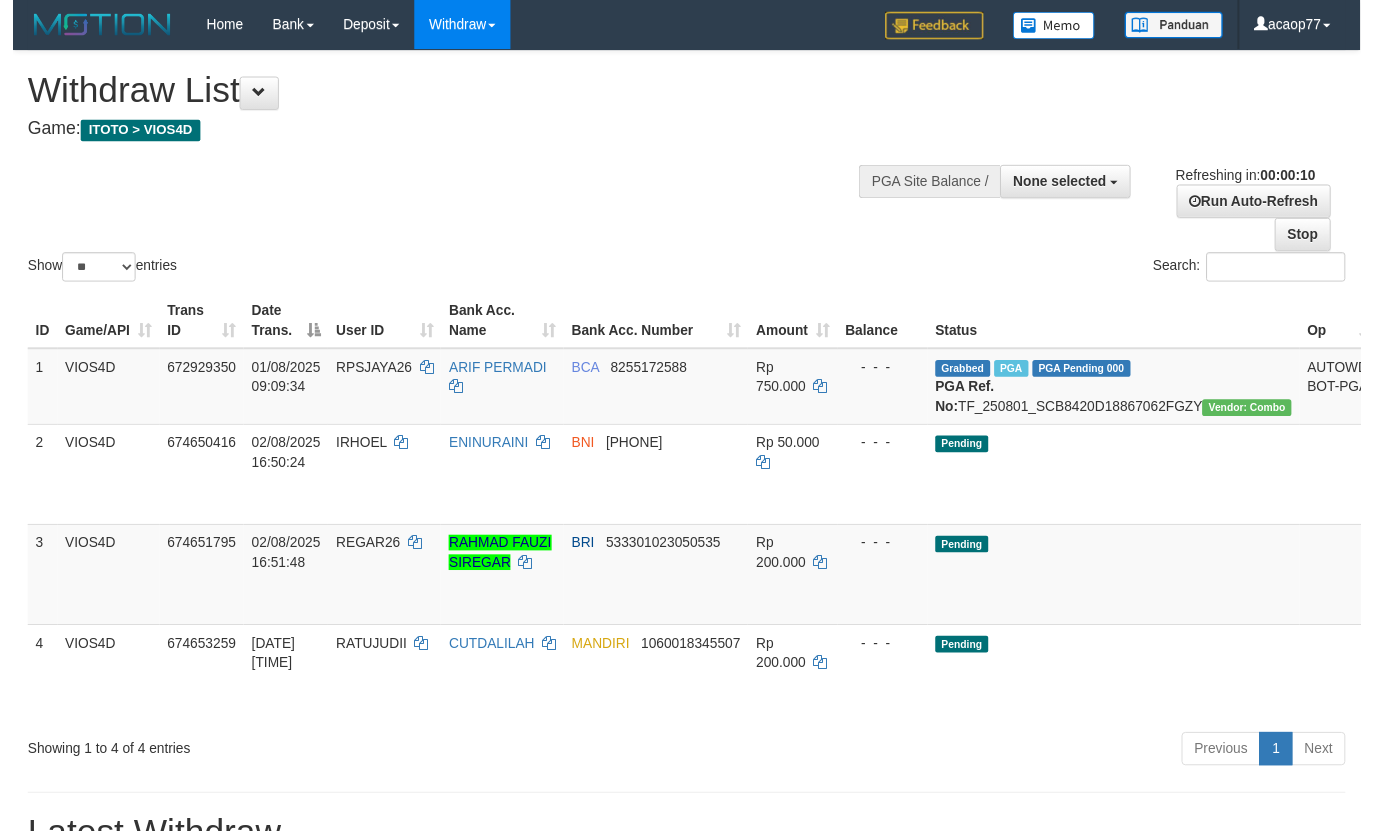 scroll, scrollTop: 0, scrollLeft: 0, axis: both 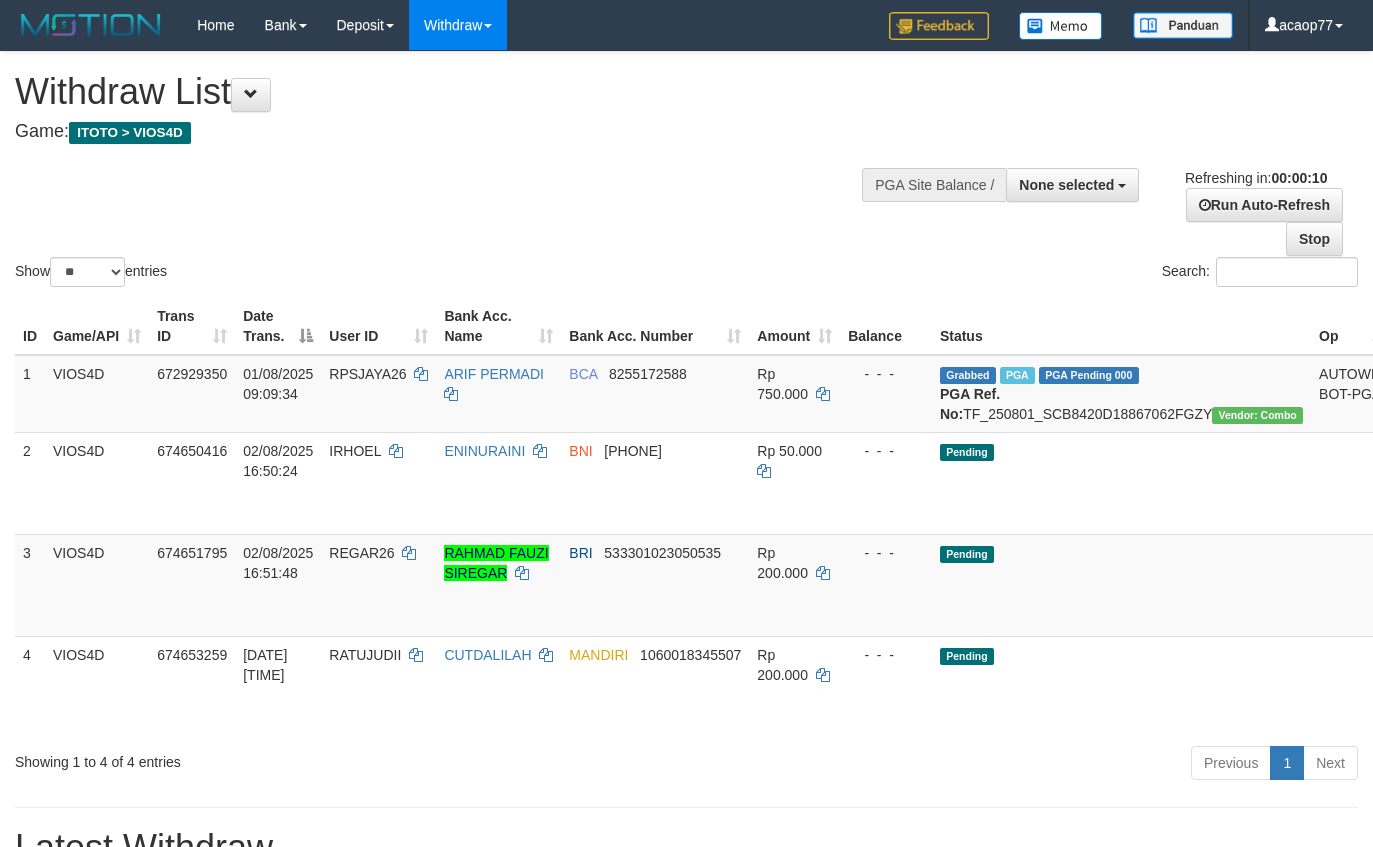 select 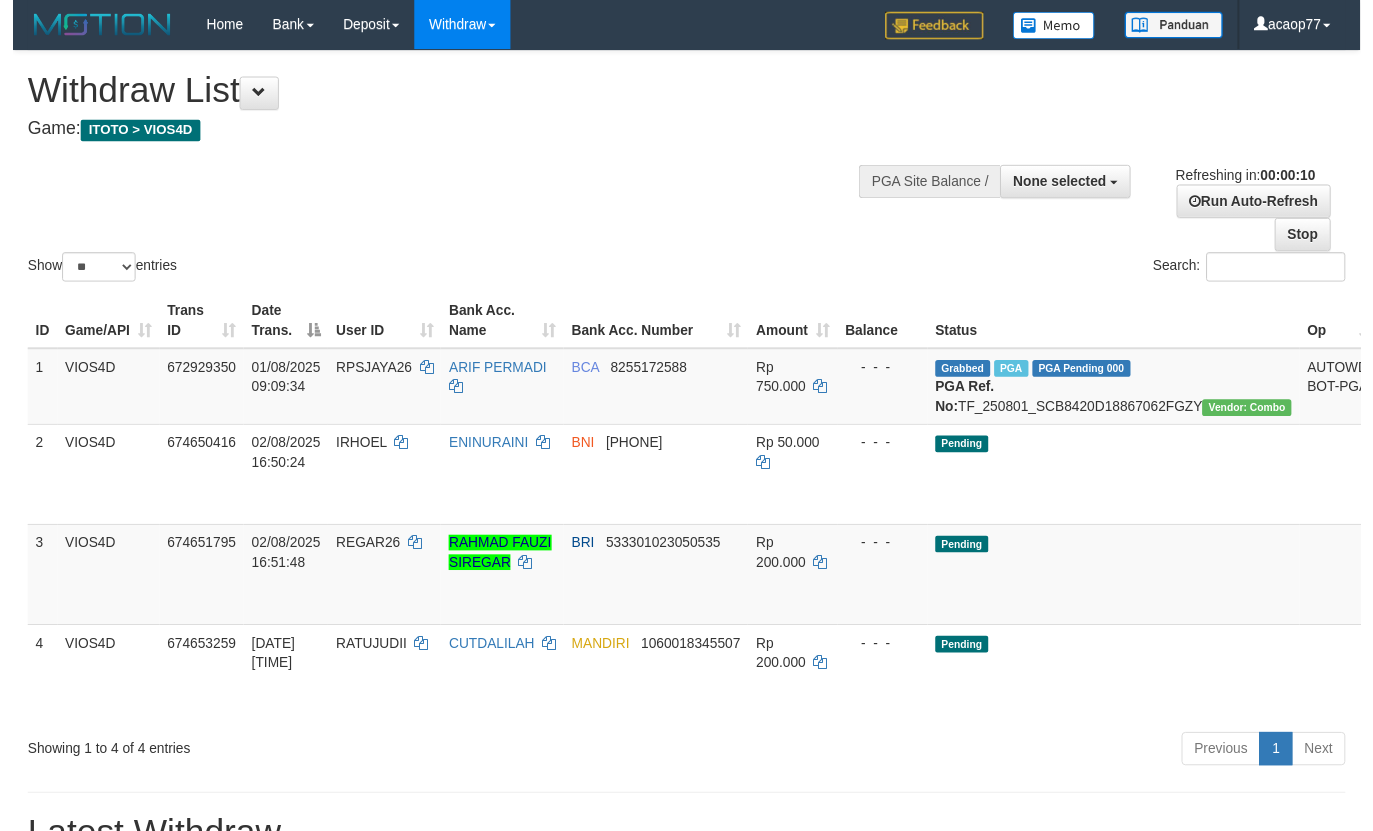 scroll, scrollTop: 0, scrollLeft: 0, axis: both 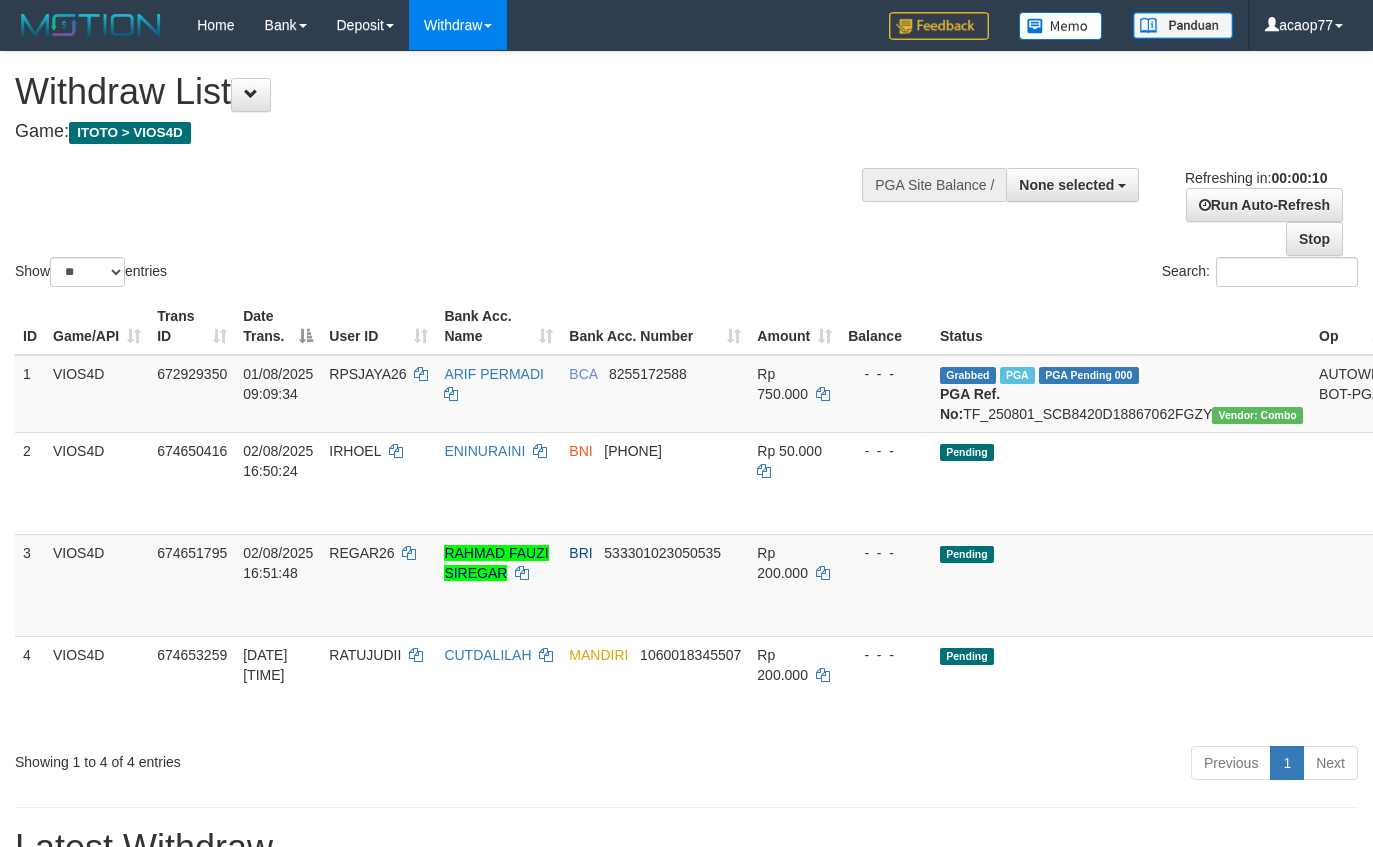 select 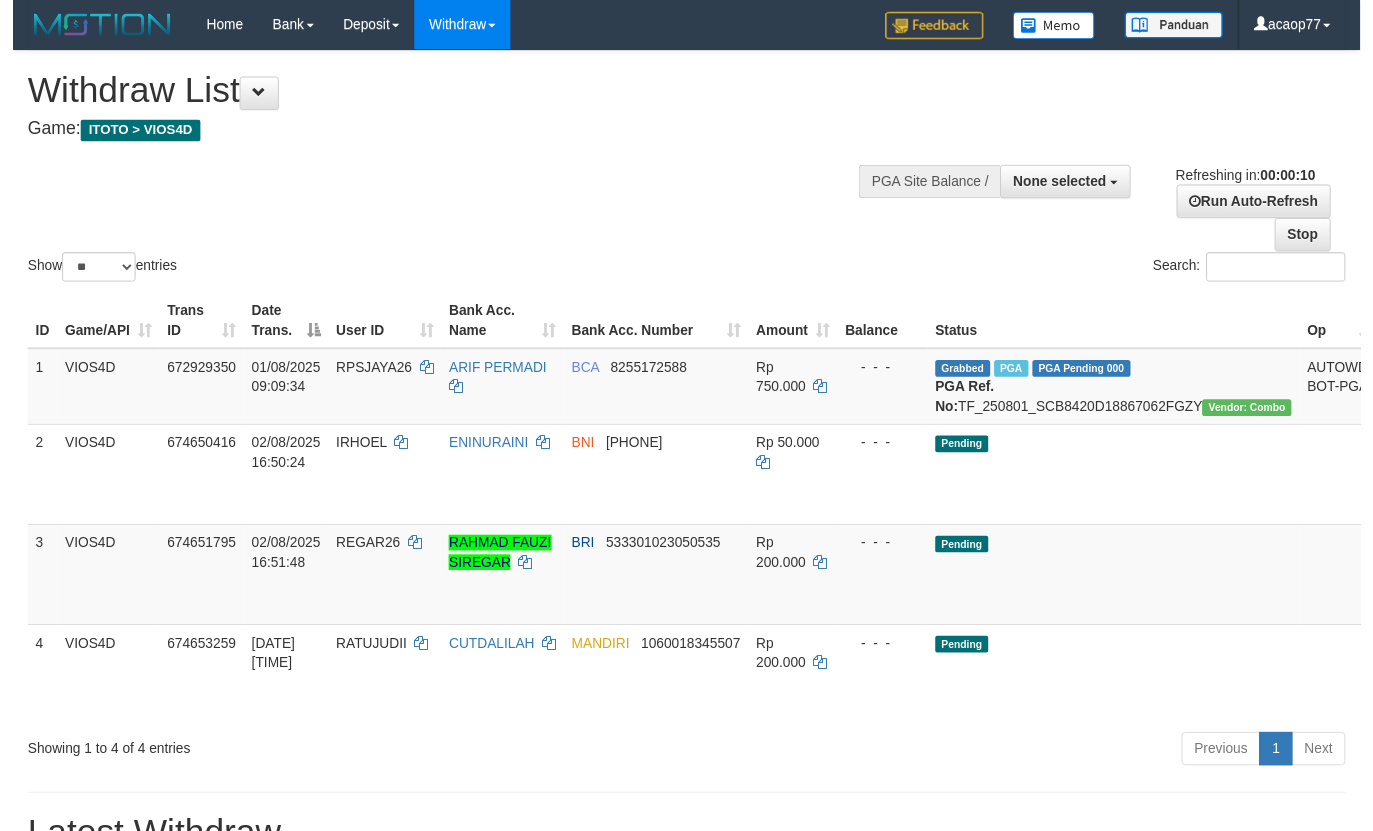 scroll, scrollTop: 0, scrollLeft: 0, axis: both 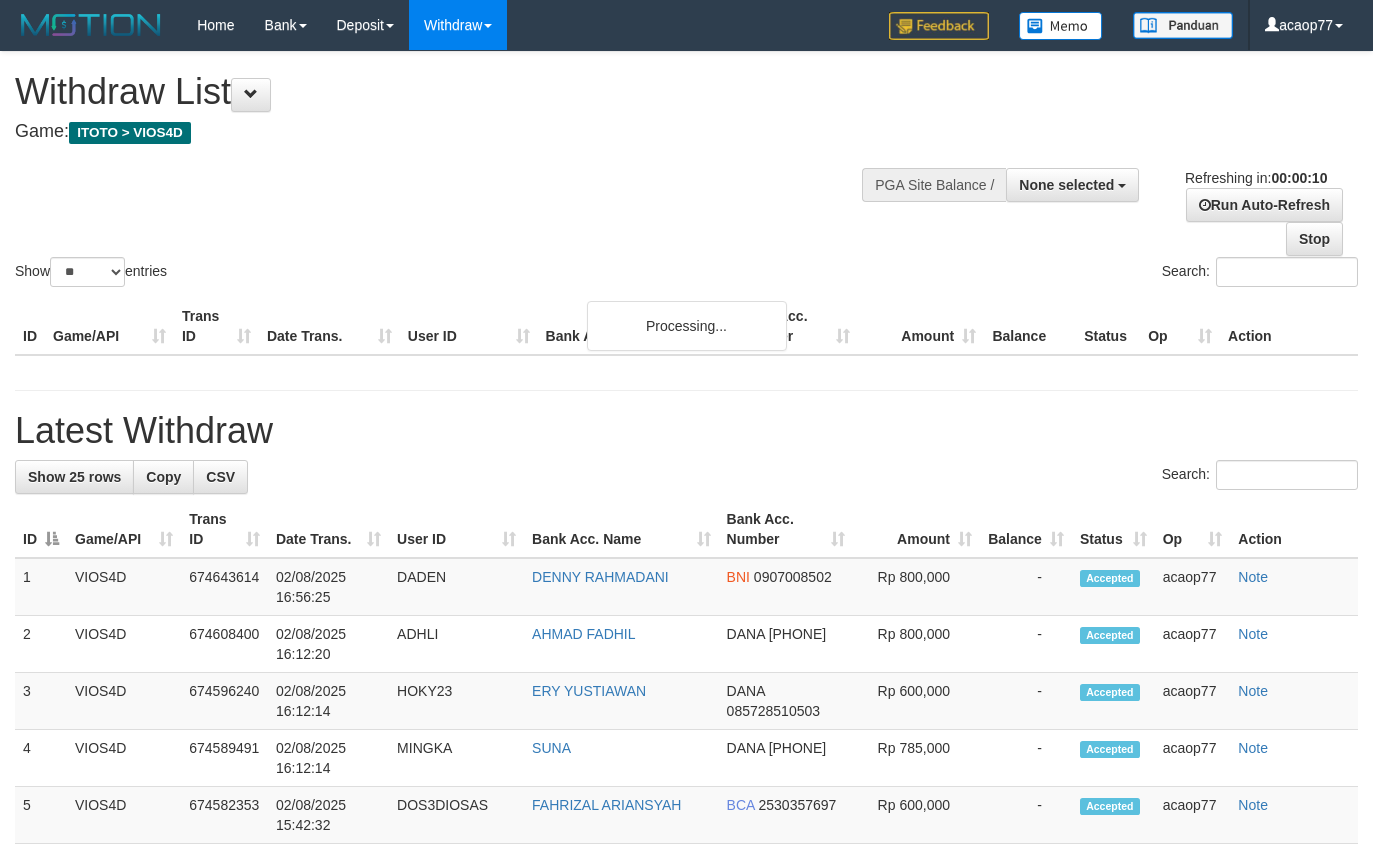 select 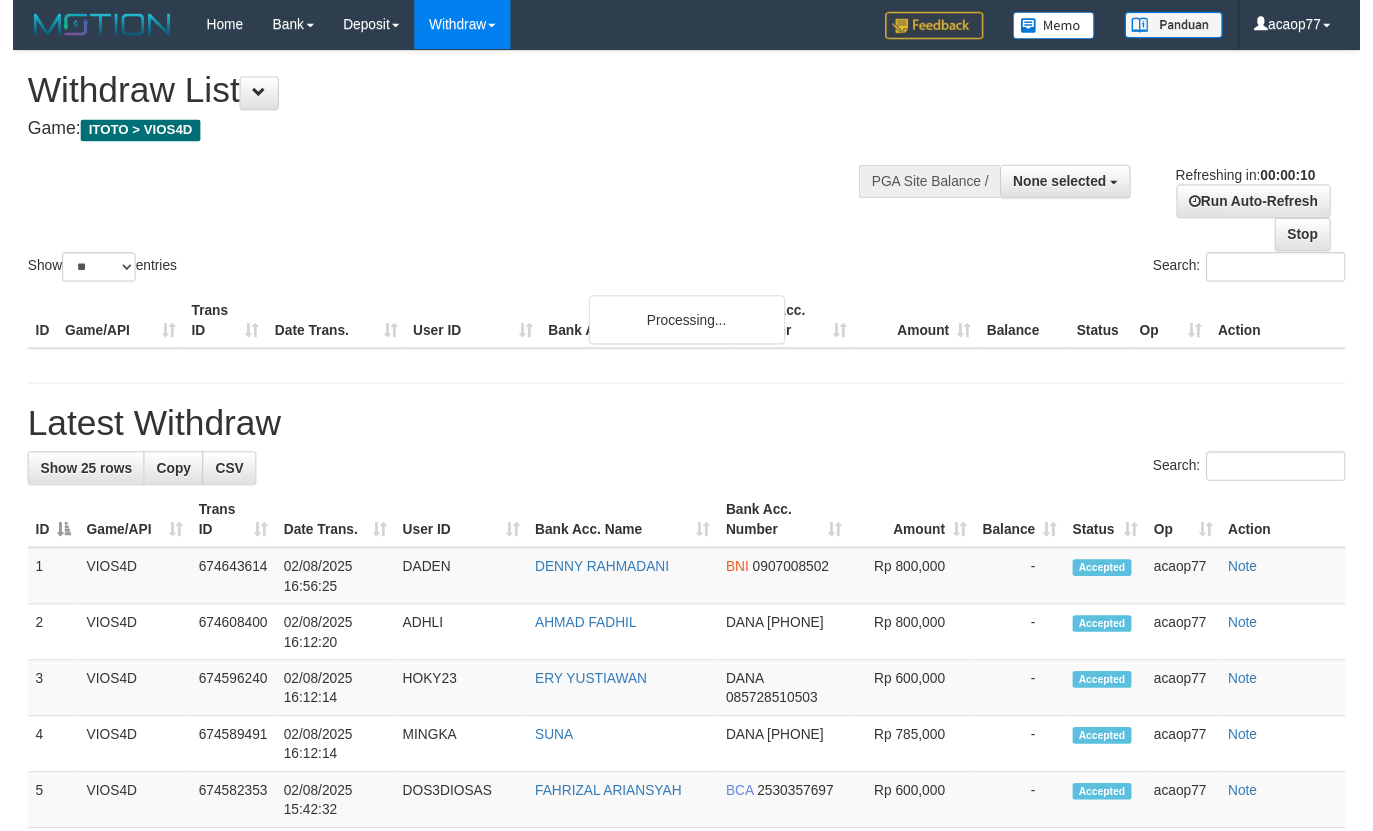 scroll, scrollTop: 0, scrollLeft: 0, axis: both 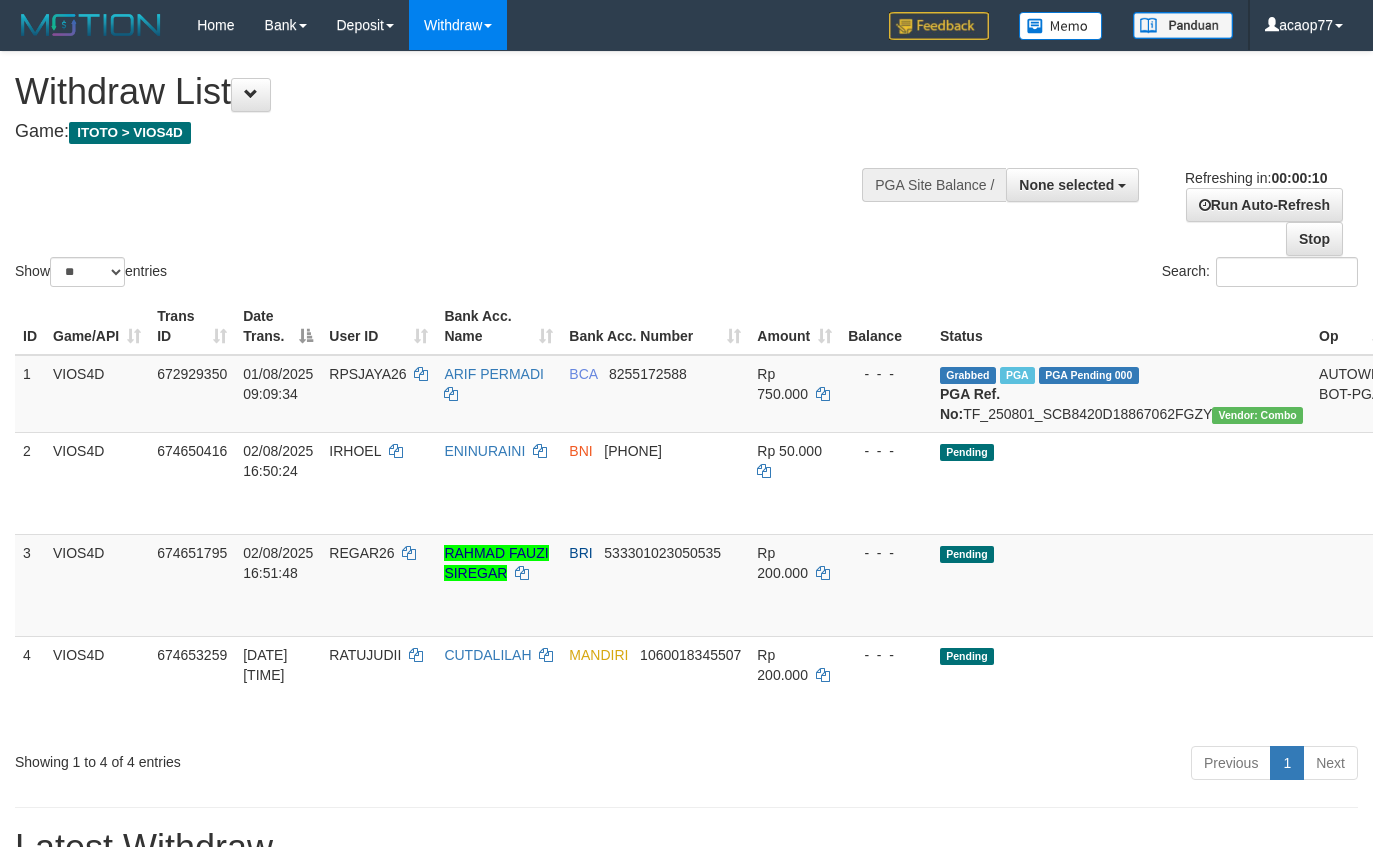 select 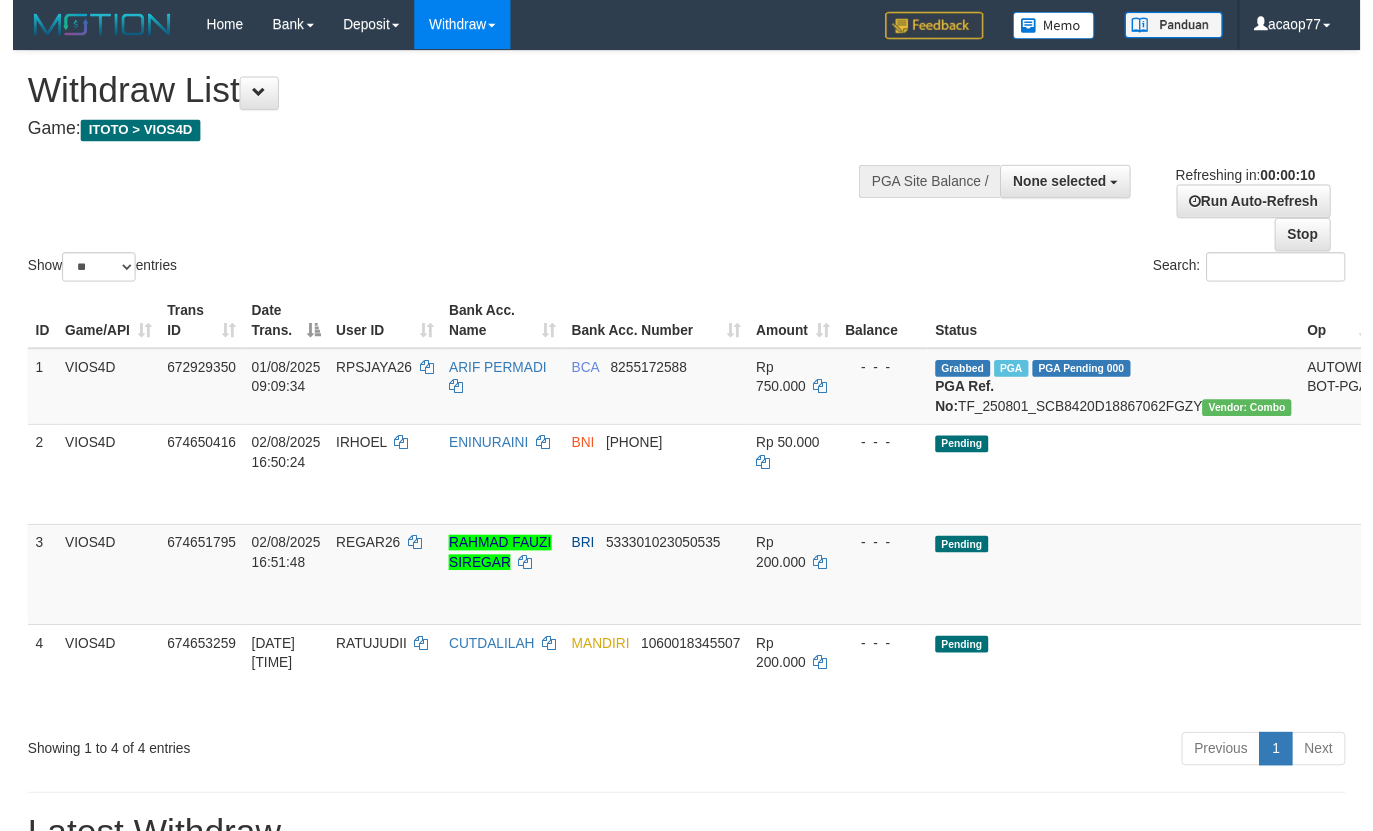 scroll, scrollTop: 0, scrollLeft: 0, axis: both 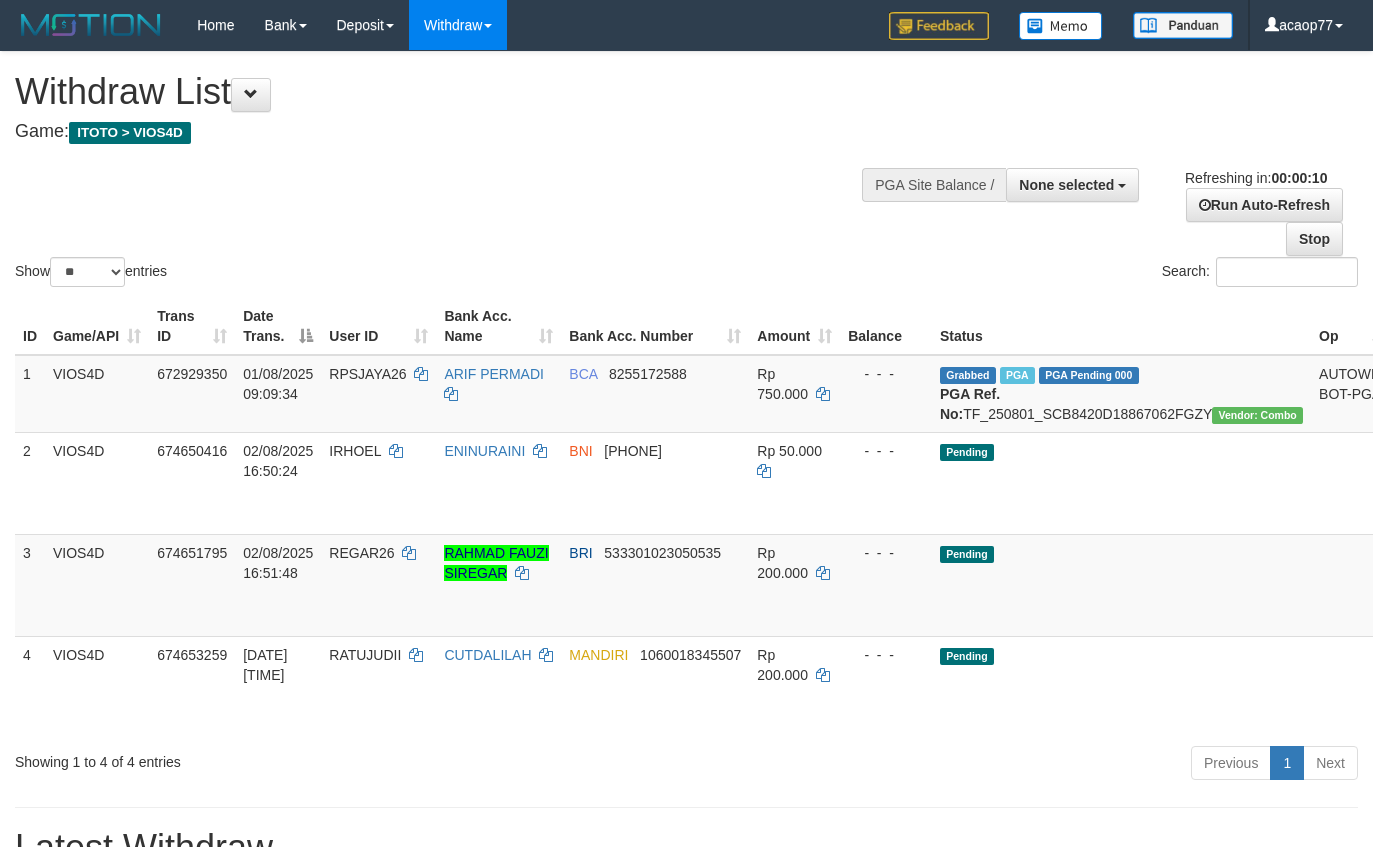 select 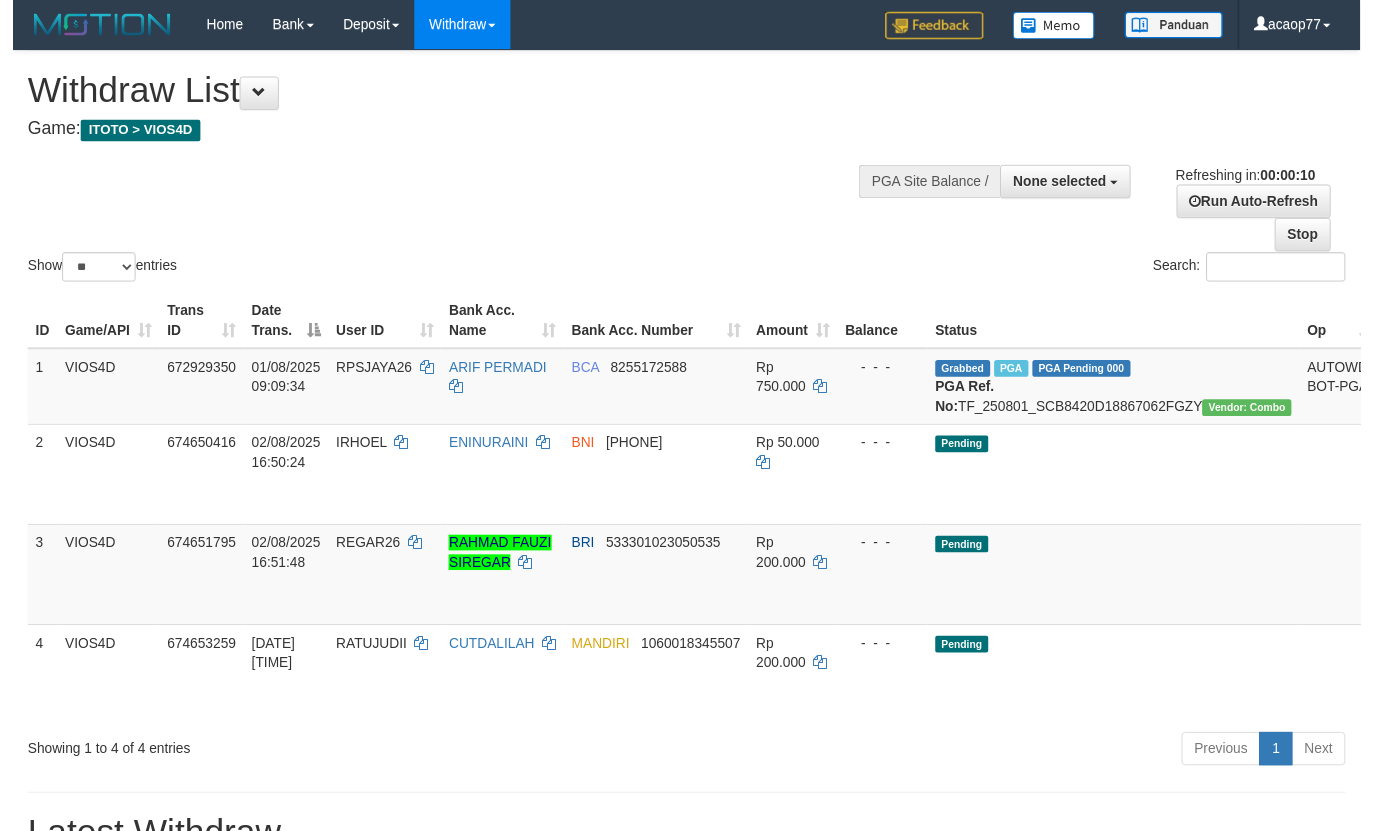 scroll, scrollTop: 0, scrollLeft: 0, axis: both 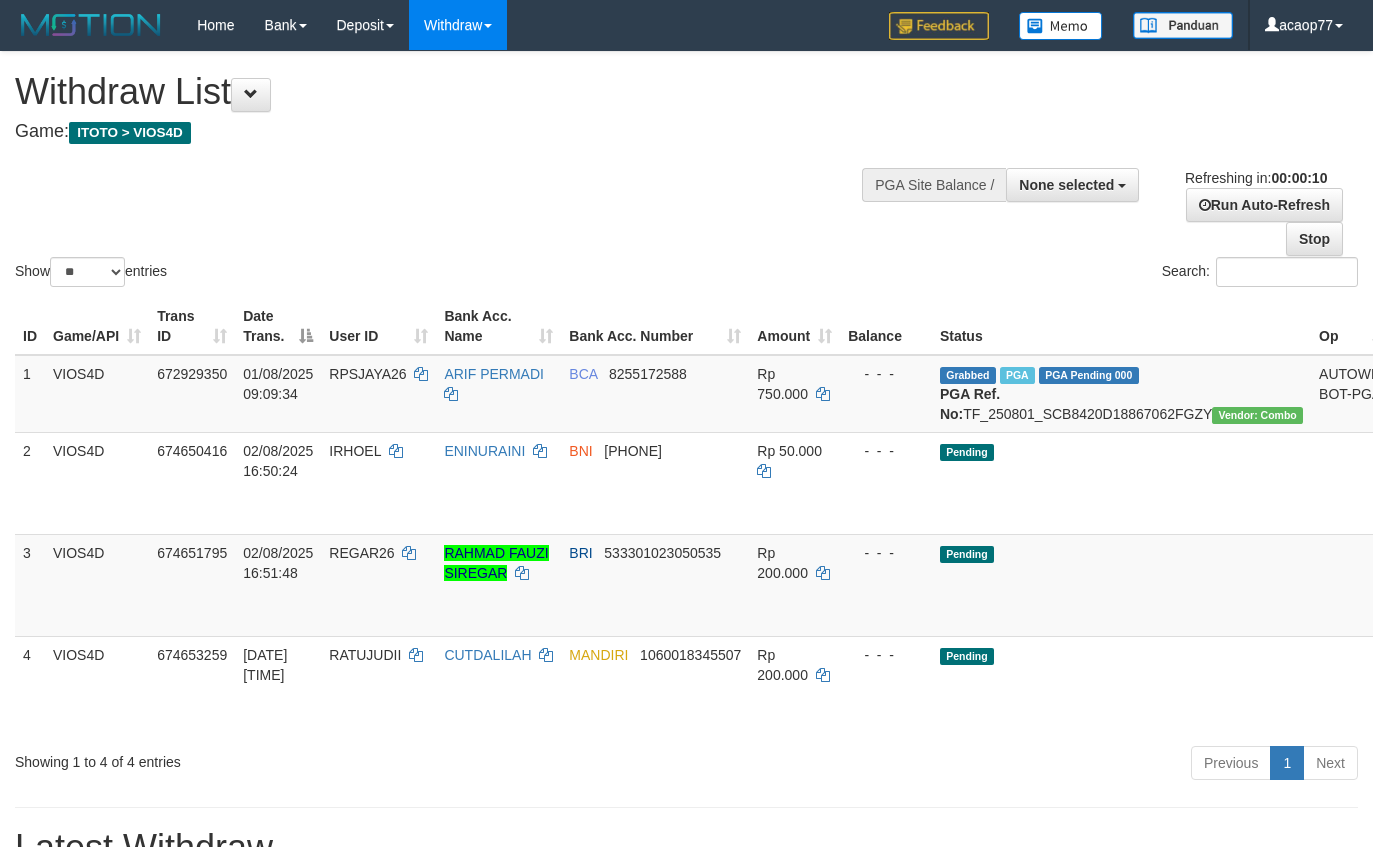 select 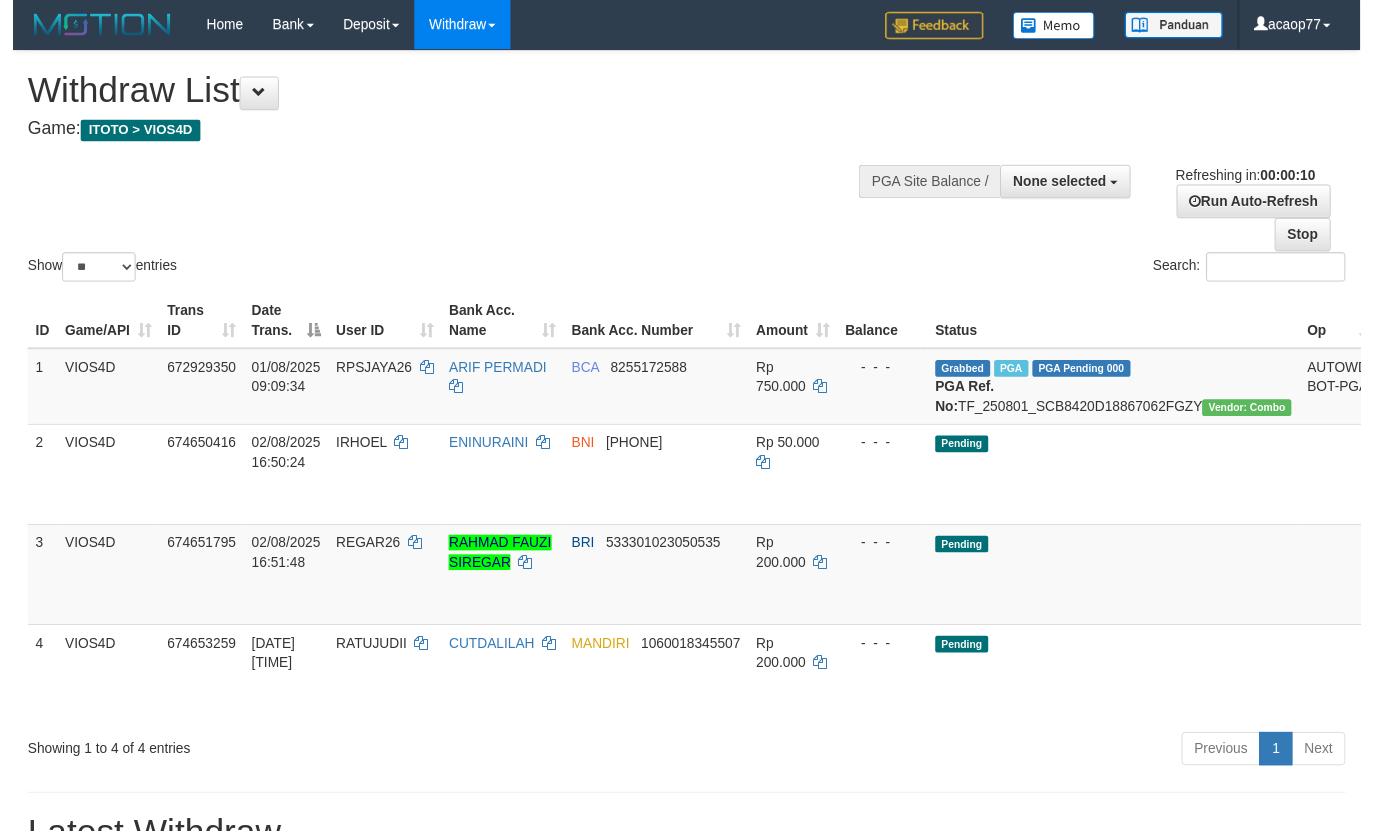 scroll, scrollTop: 0, scrollLeft: 0, axis: both 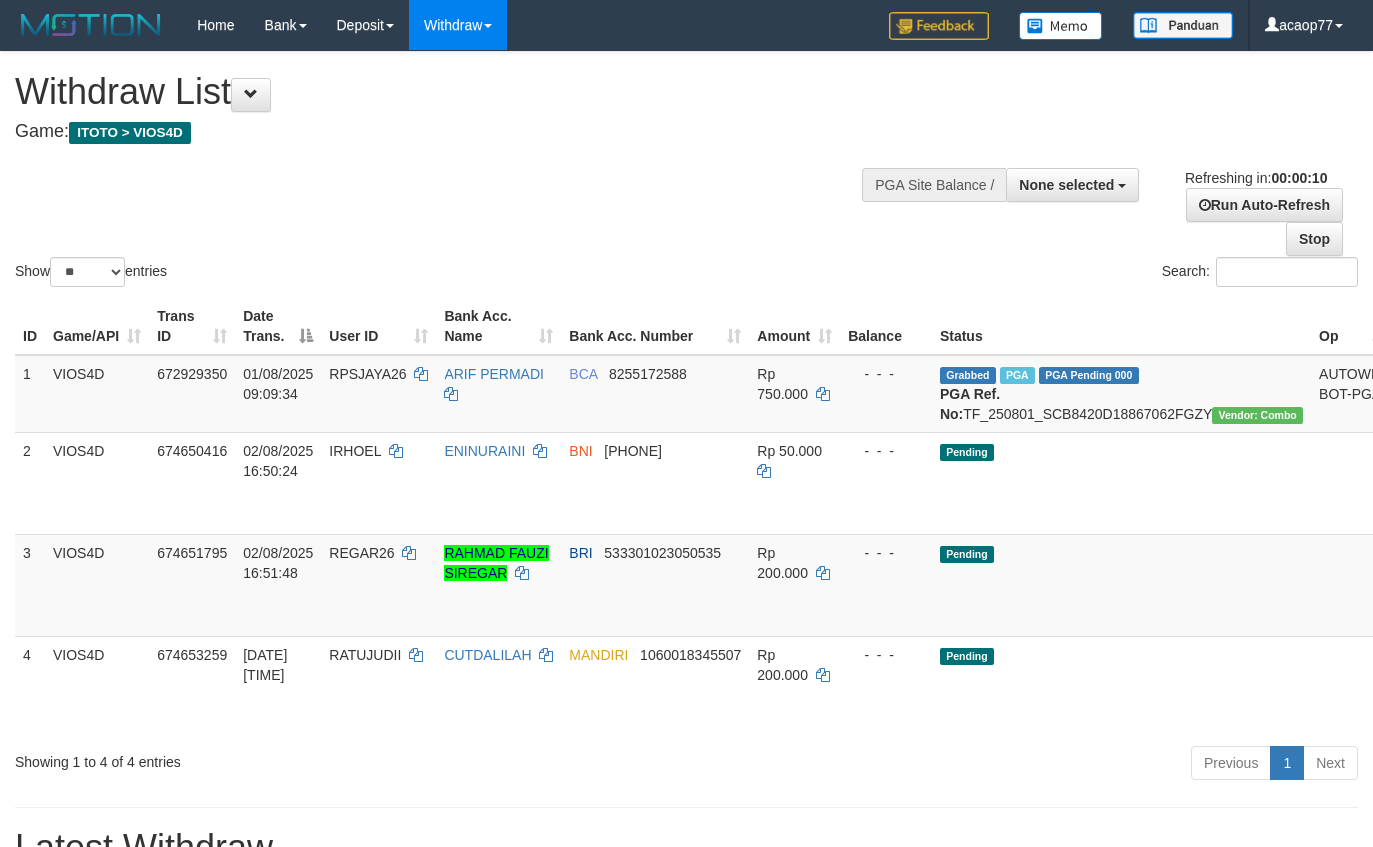 select 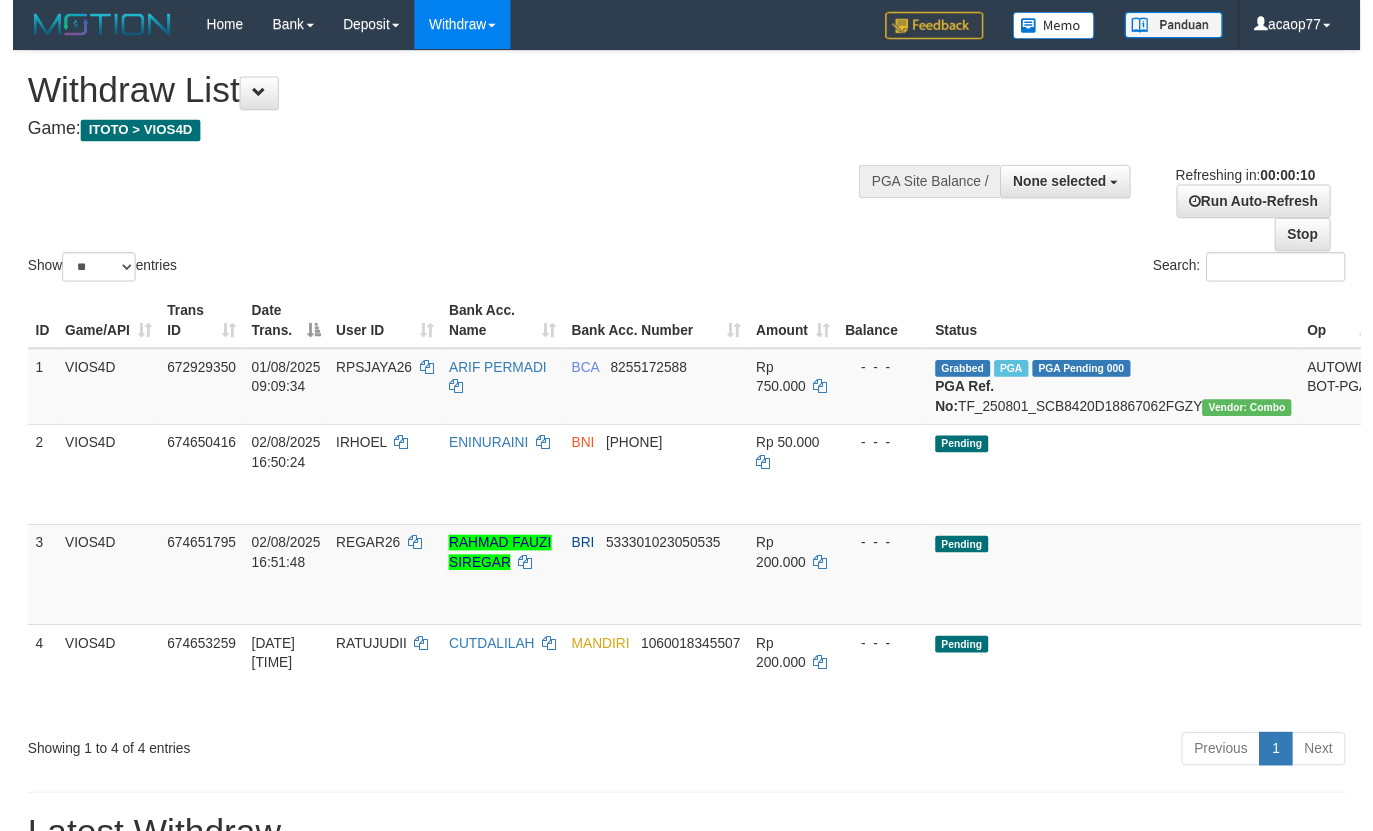 scroll, scrollTop: 0, scrollLeft: 0, axis: both 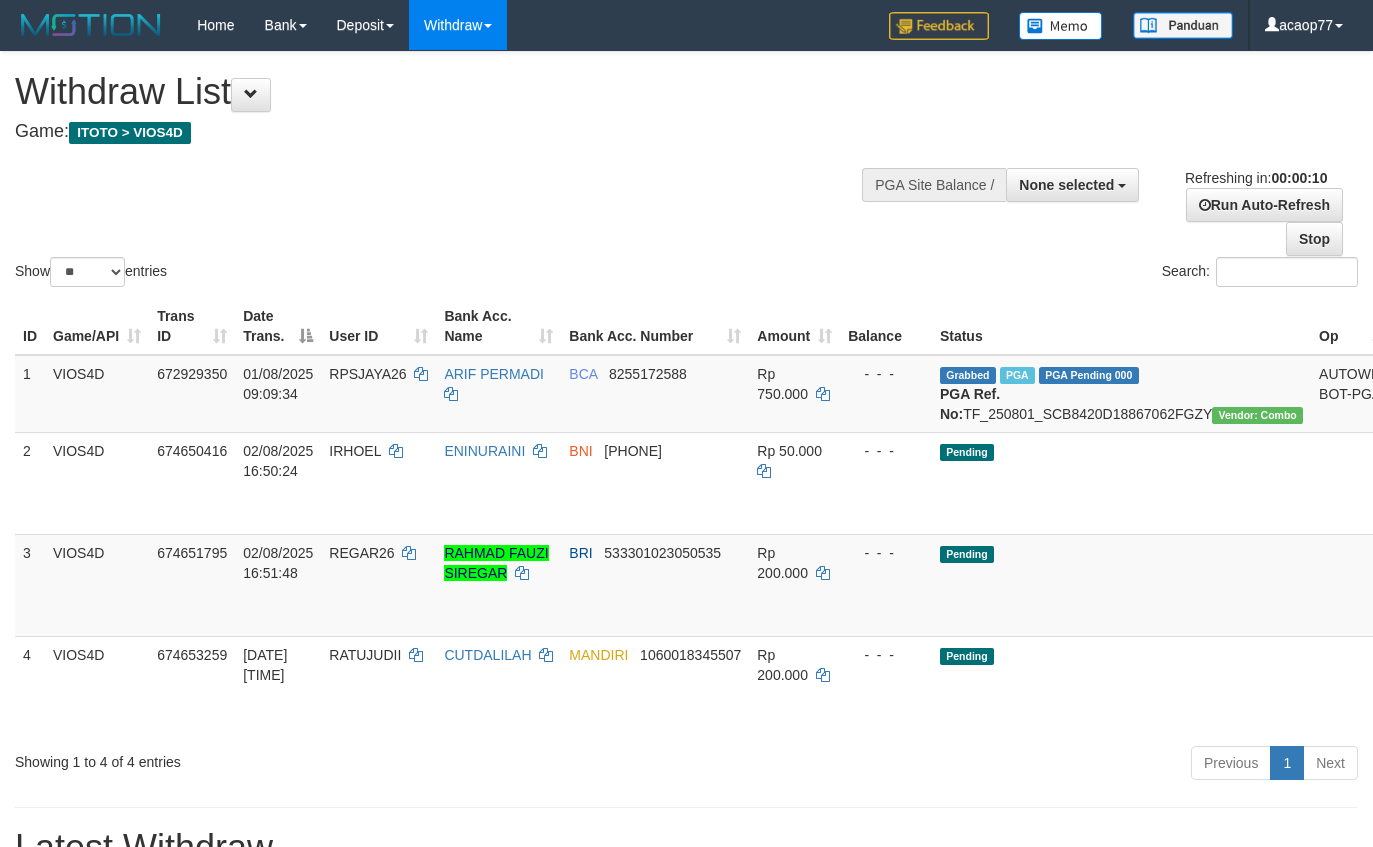 select 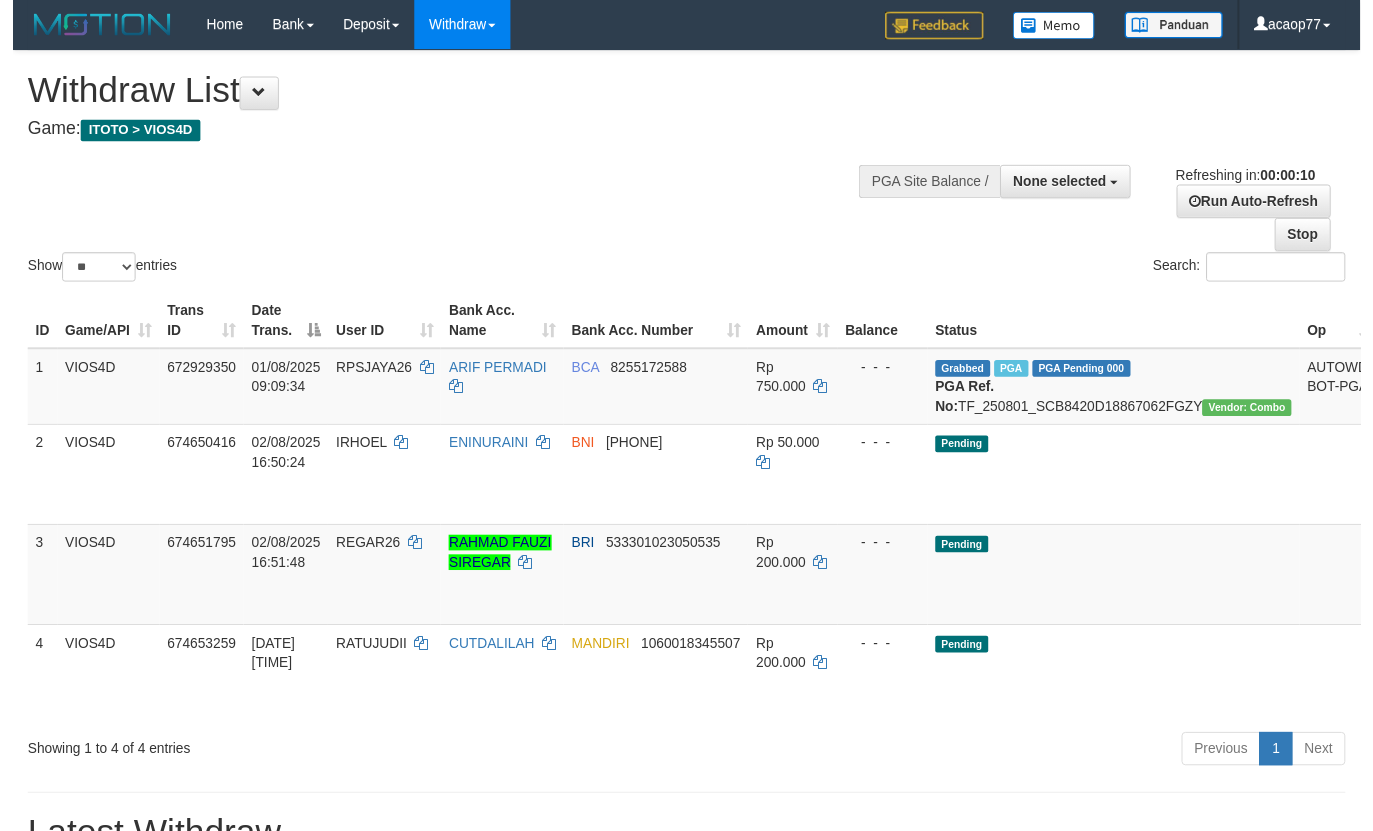 scroll, scrollTop: 0, scrollLeft: 0, axis: both 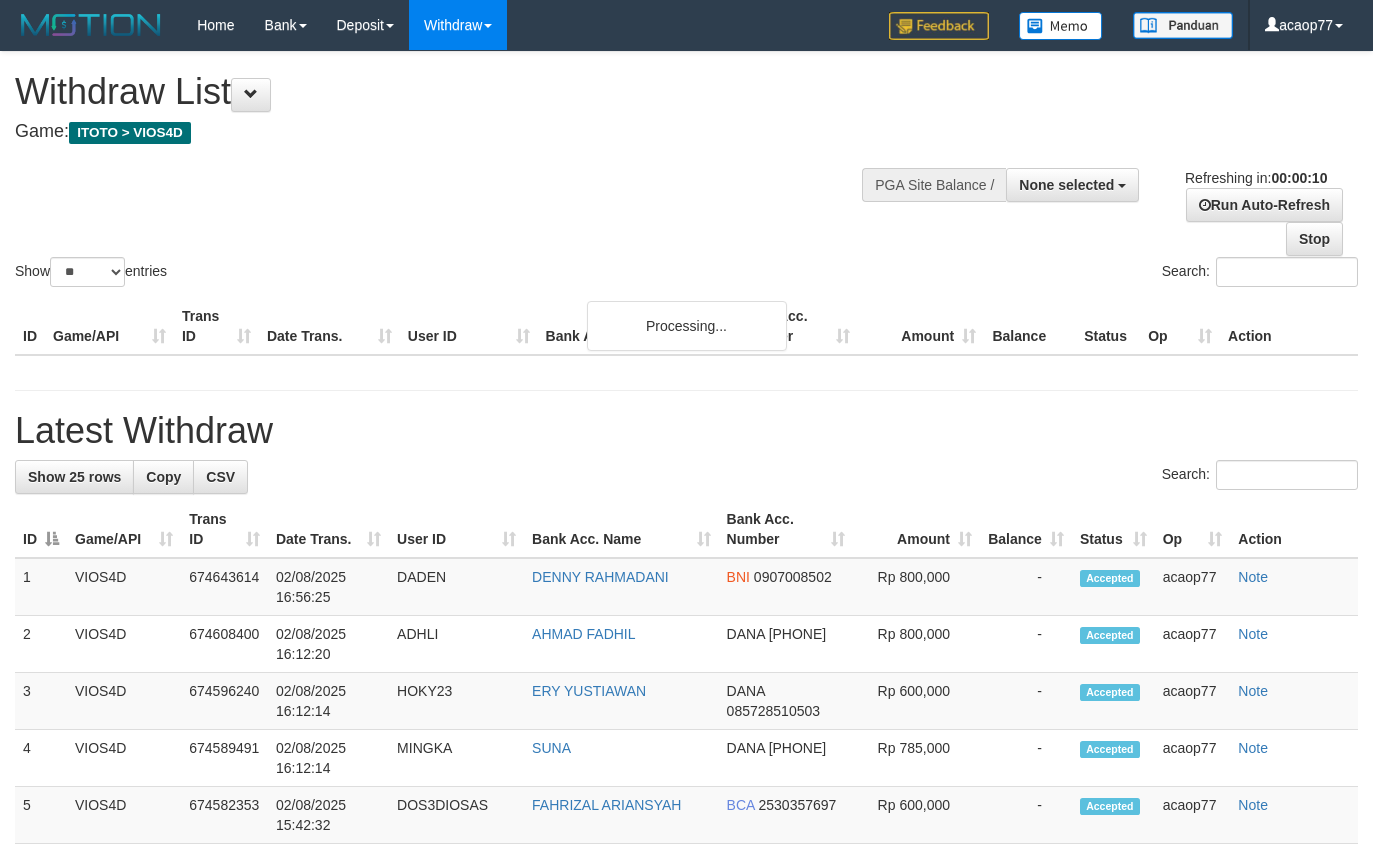 select 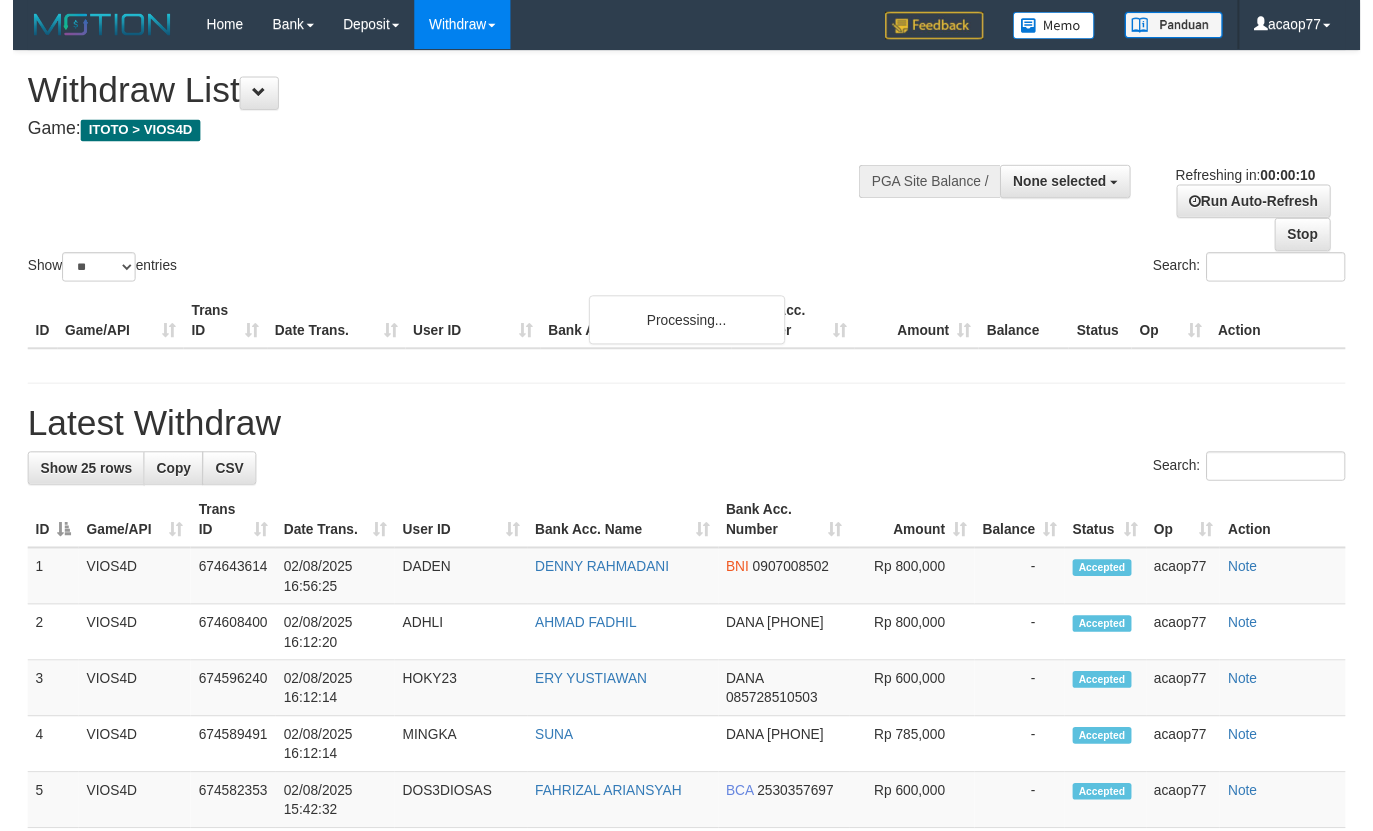 scroll, scrollTop: 0, scrollLeft: 0, axis: both 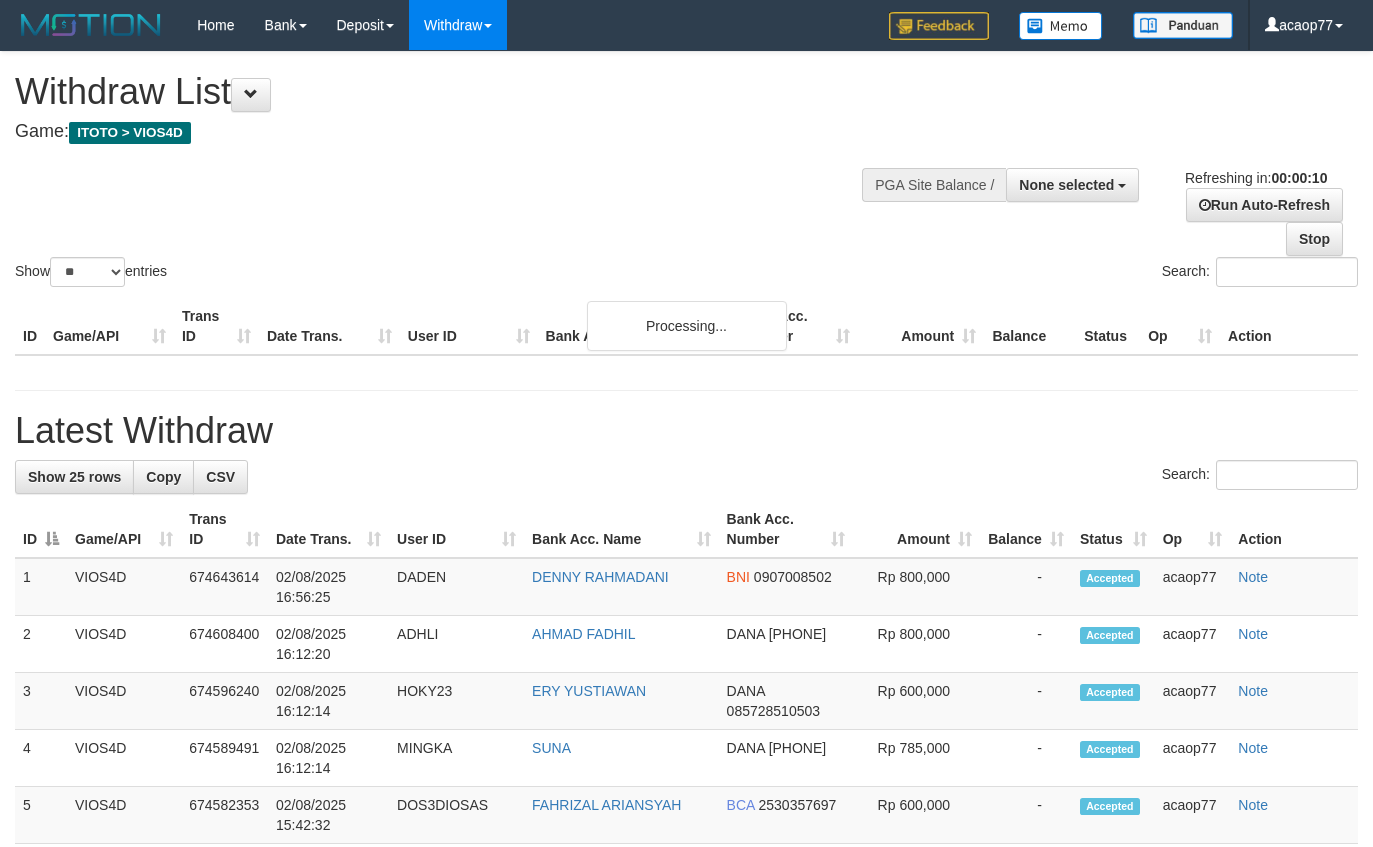 select 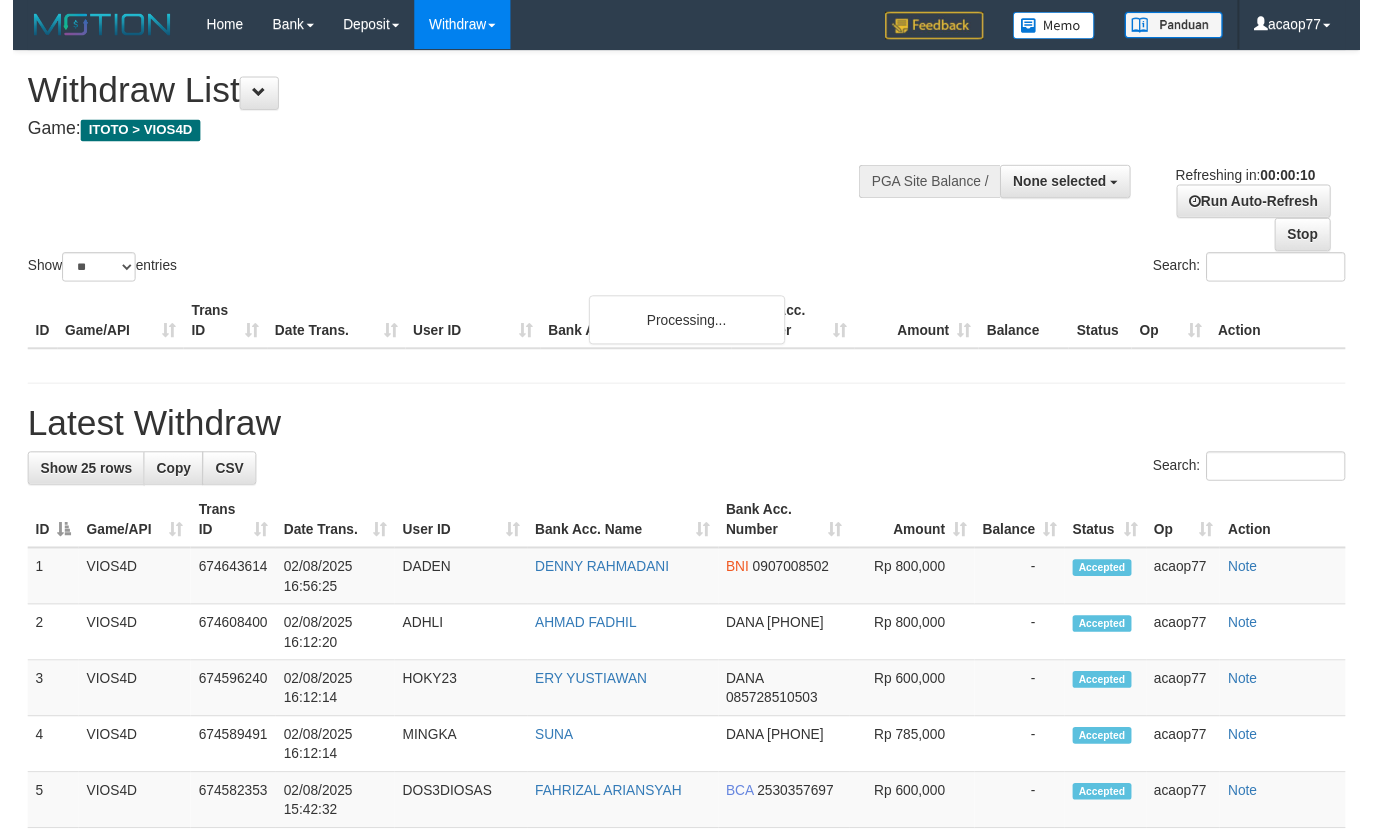 scroll, scrollTop: 0, scrollLeft: 0, axis: both 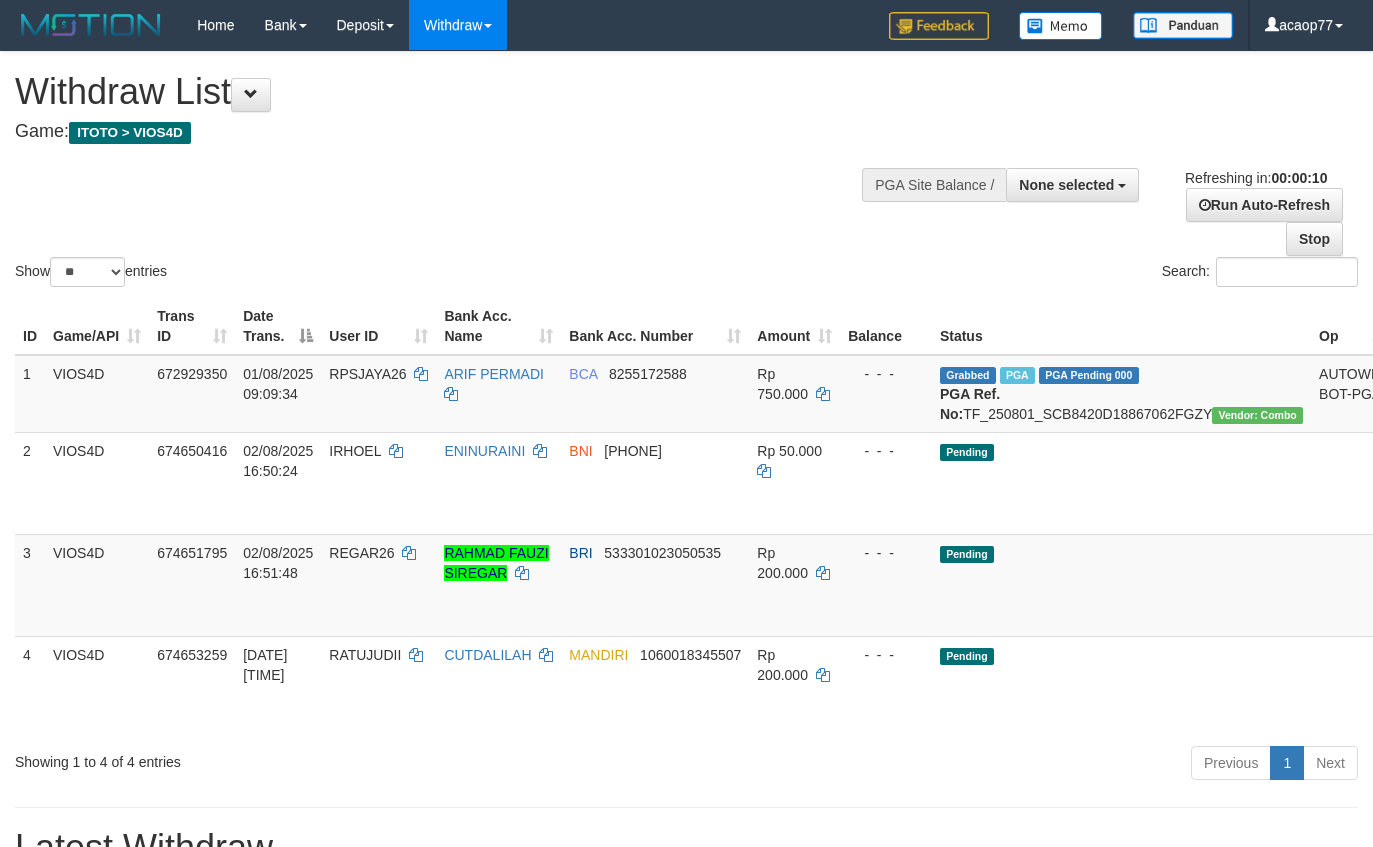 select 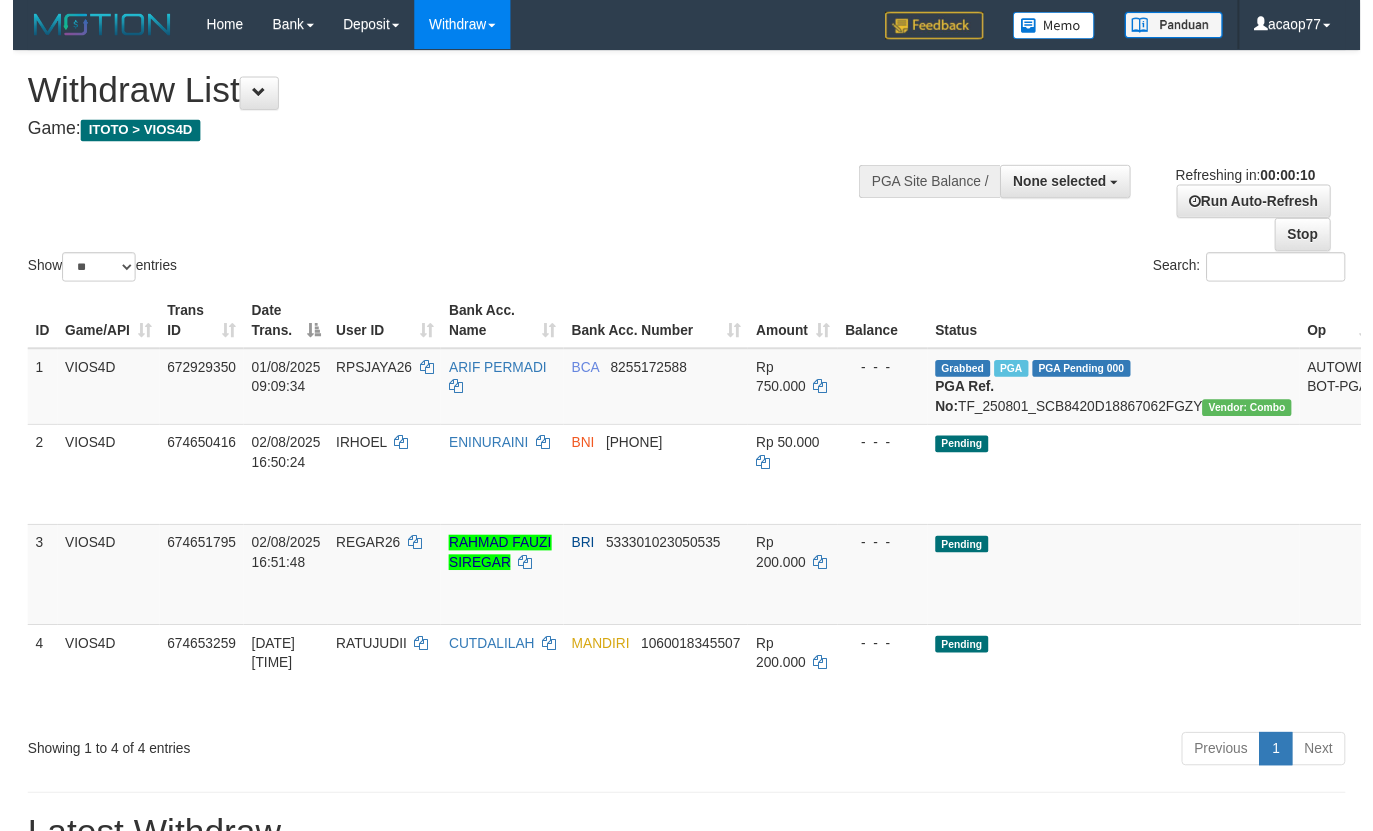 scroll, scrollTop: 0, scrollLeft: 0, axis: both 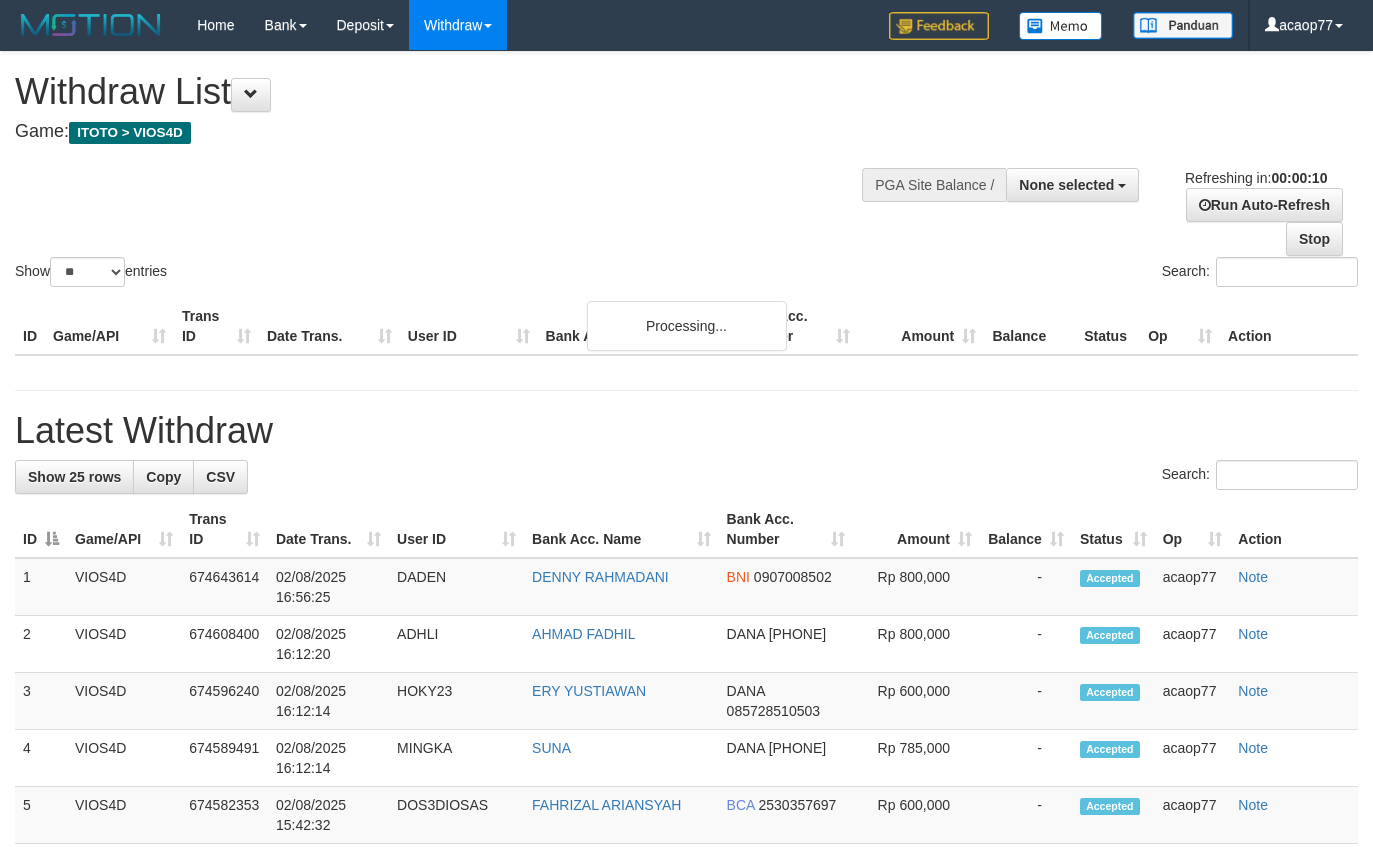 select 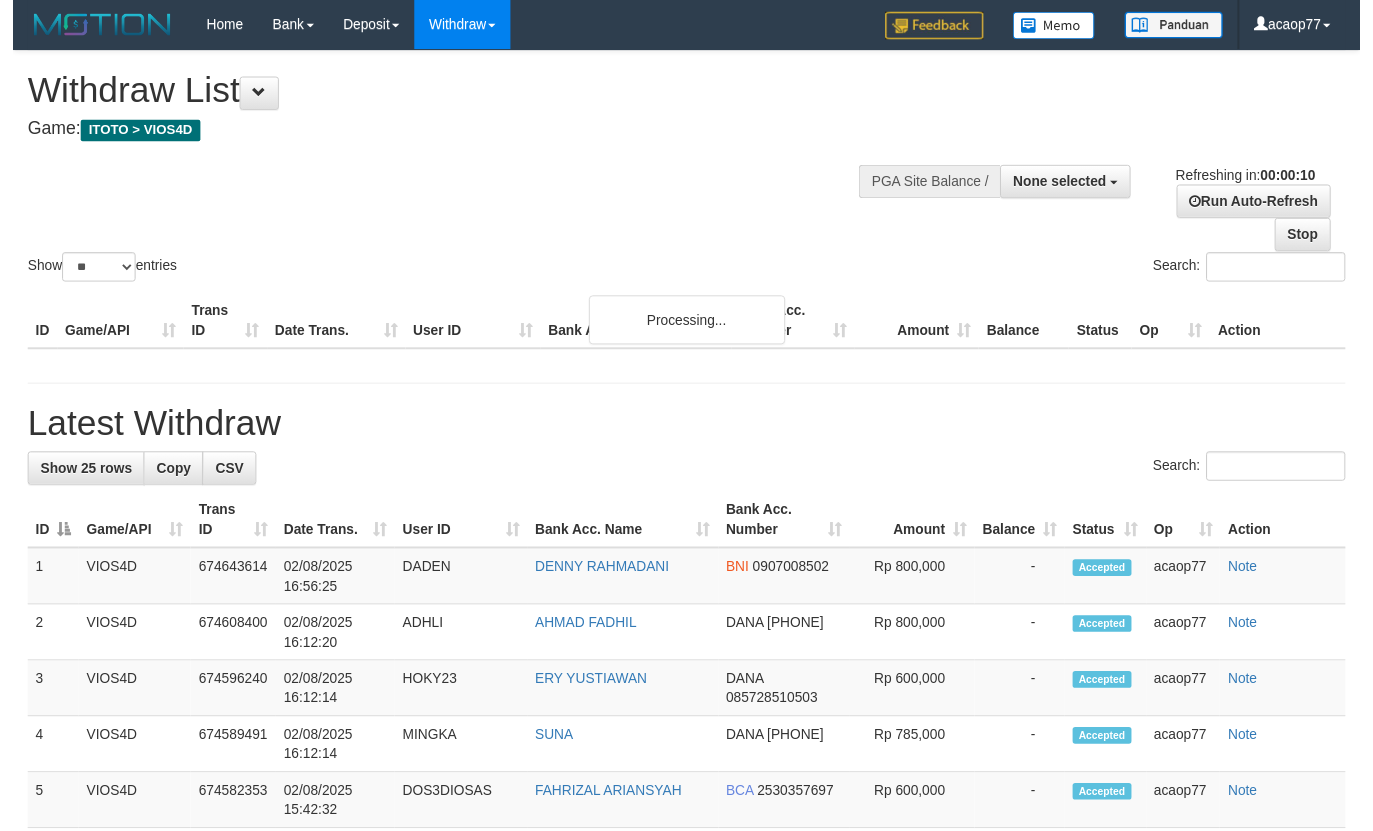 scroll, scrollTop: 0, scrollLeft: 0, axis: both 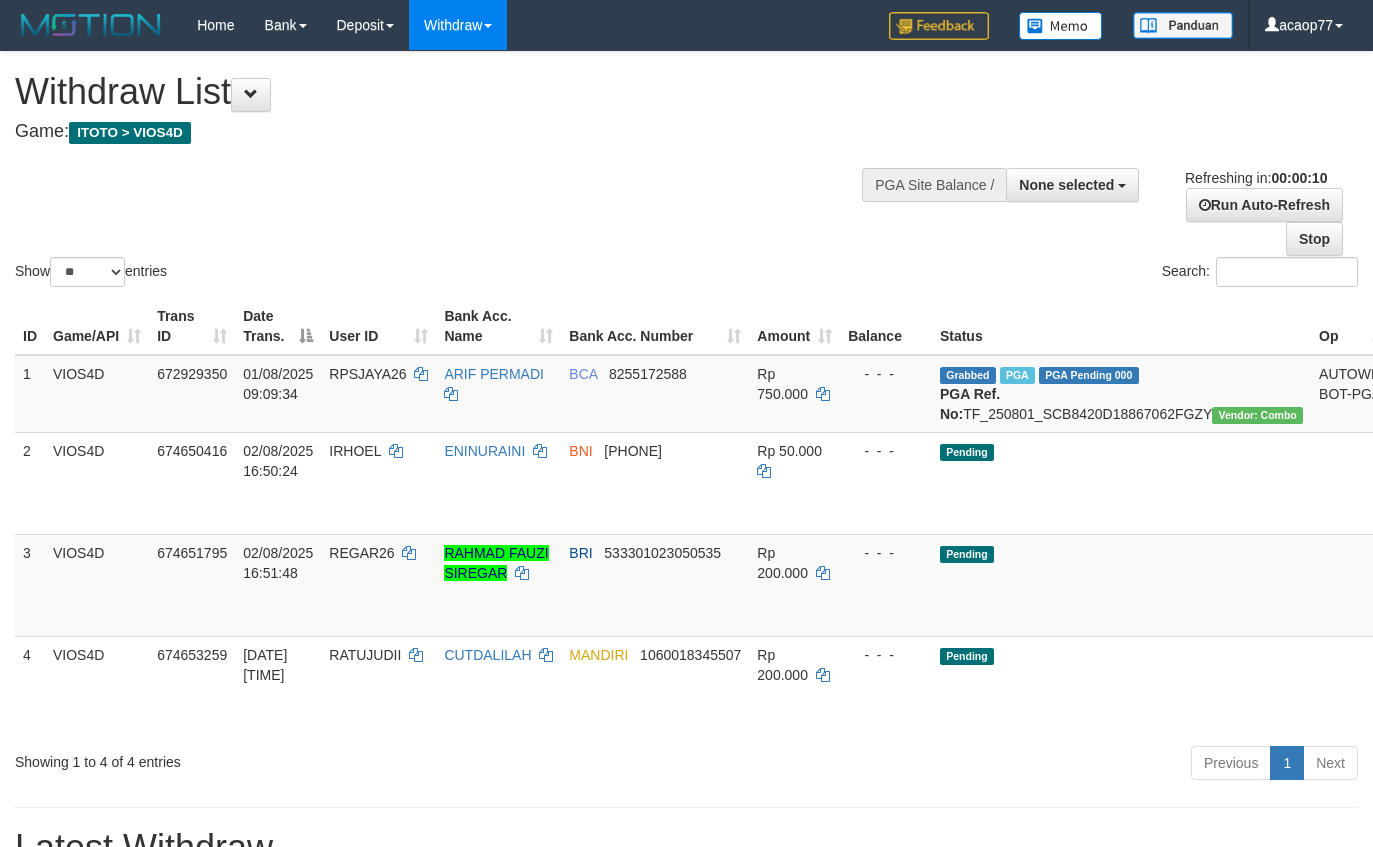select 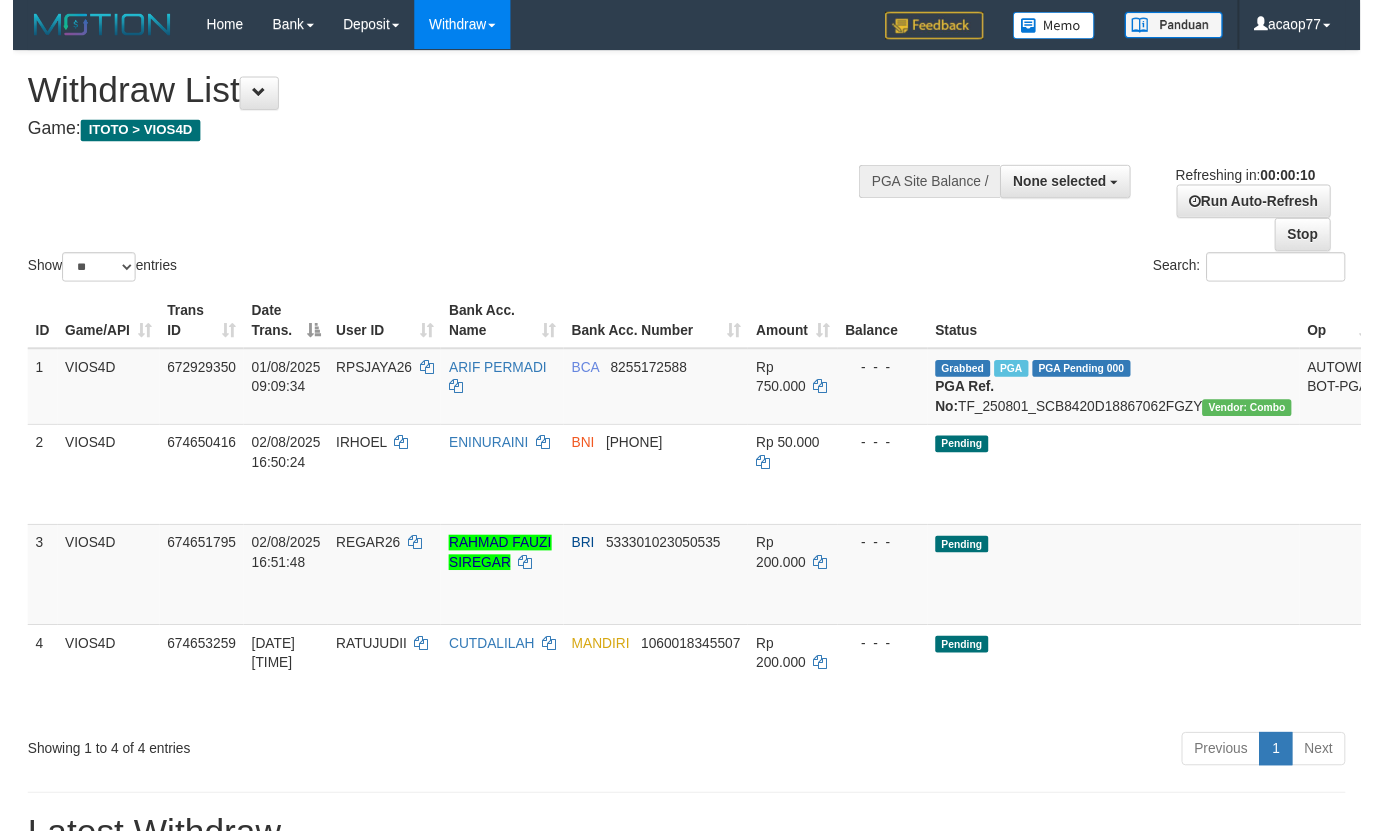 scroll, scrollTop: 0, scrollLeft: 0, axis: both 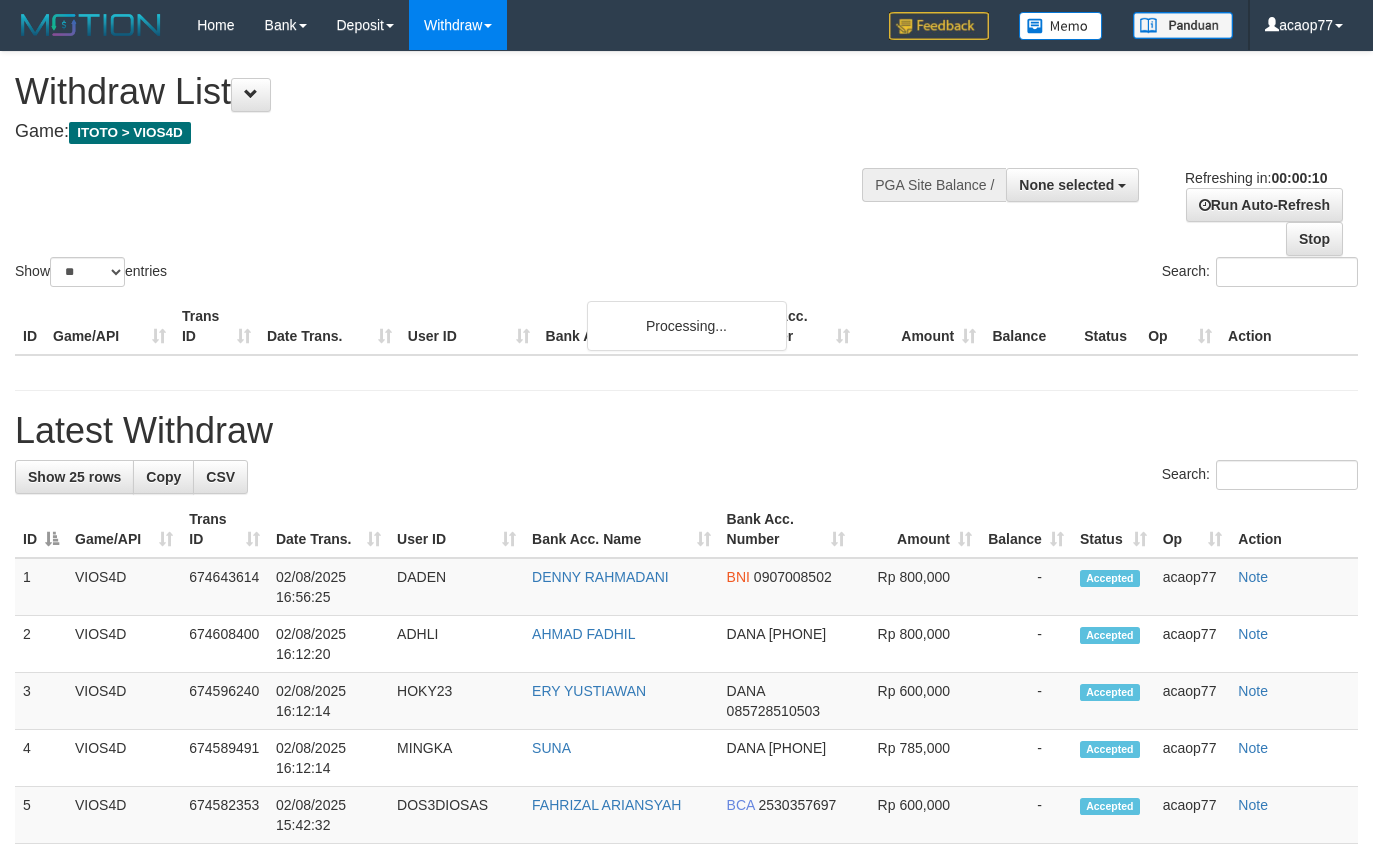 select 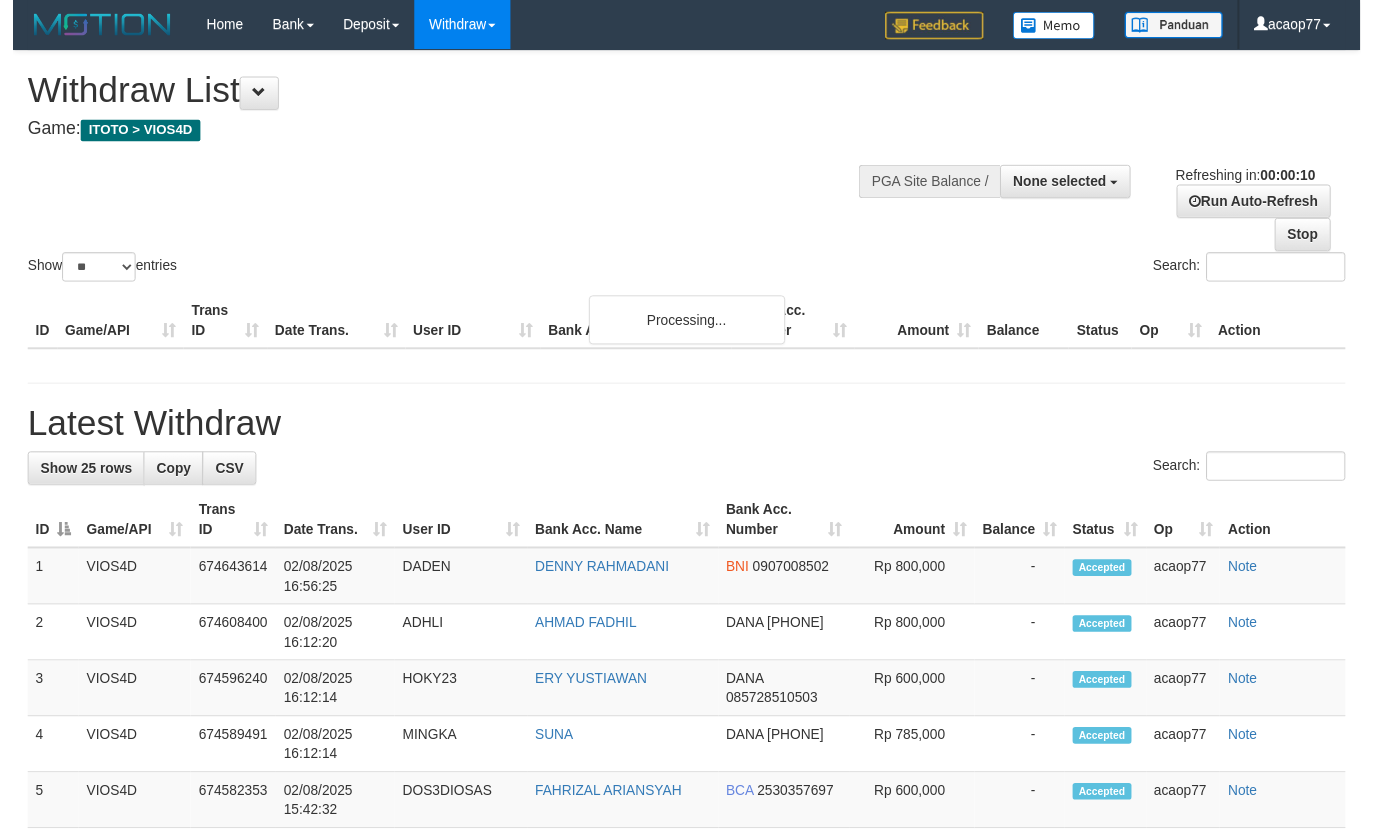 scroll, scrollTop: 0, scrollLeft: 0, axis: both 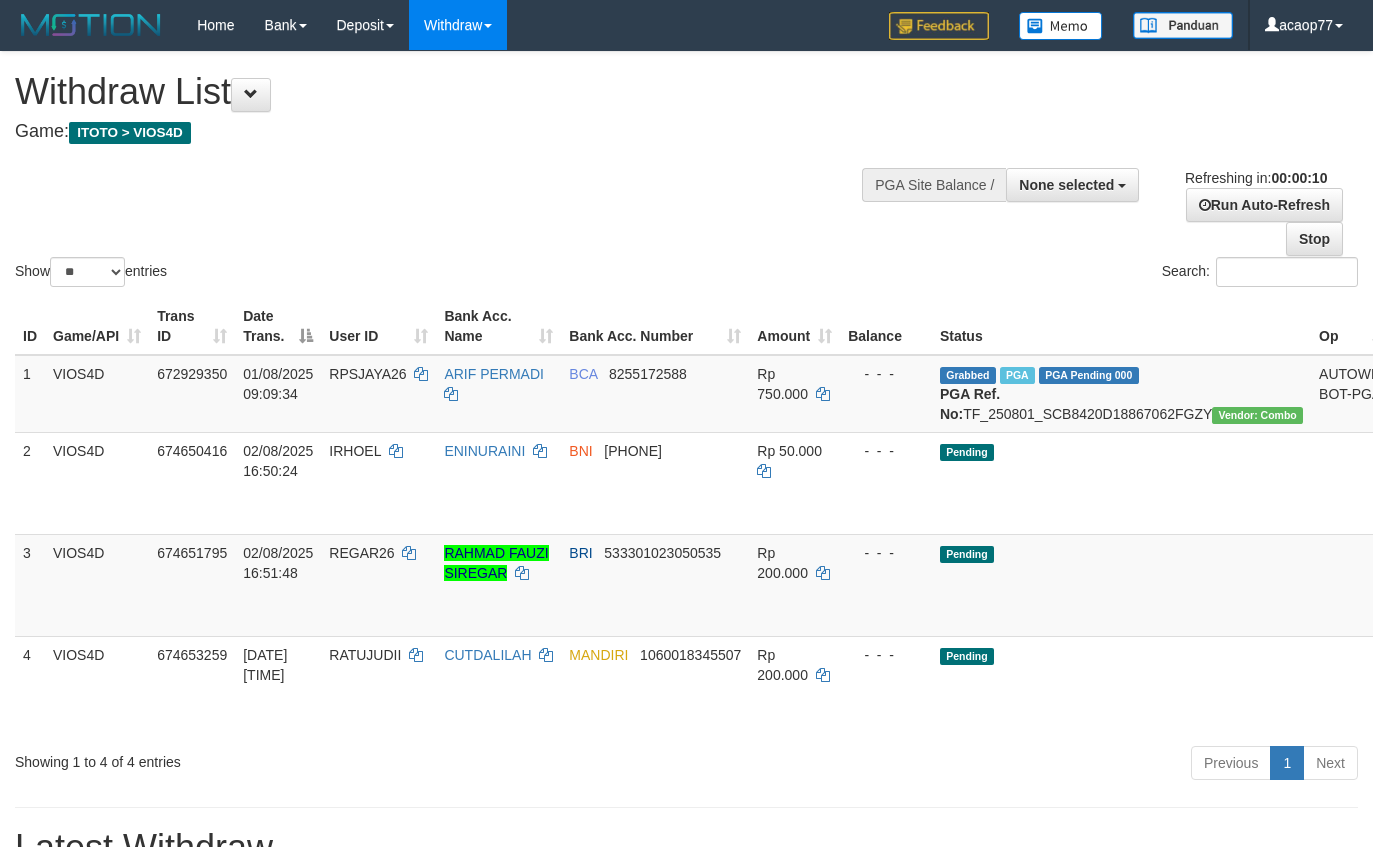 select 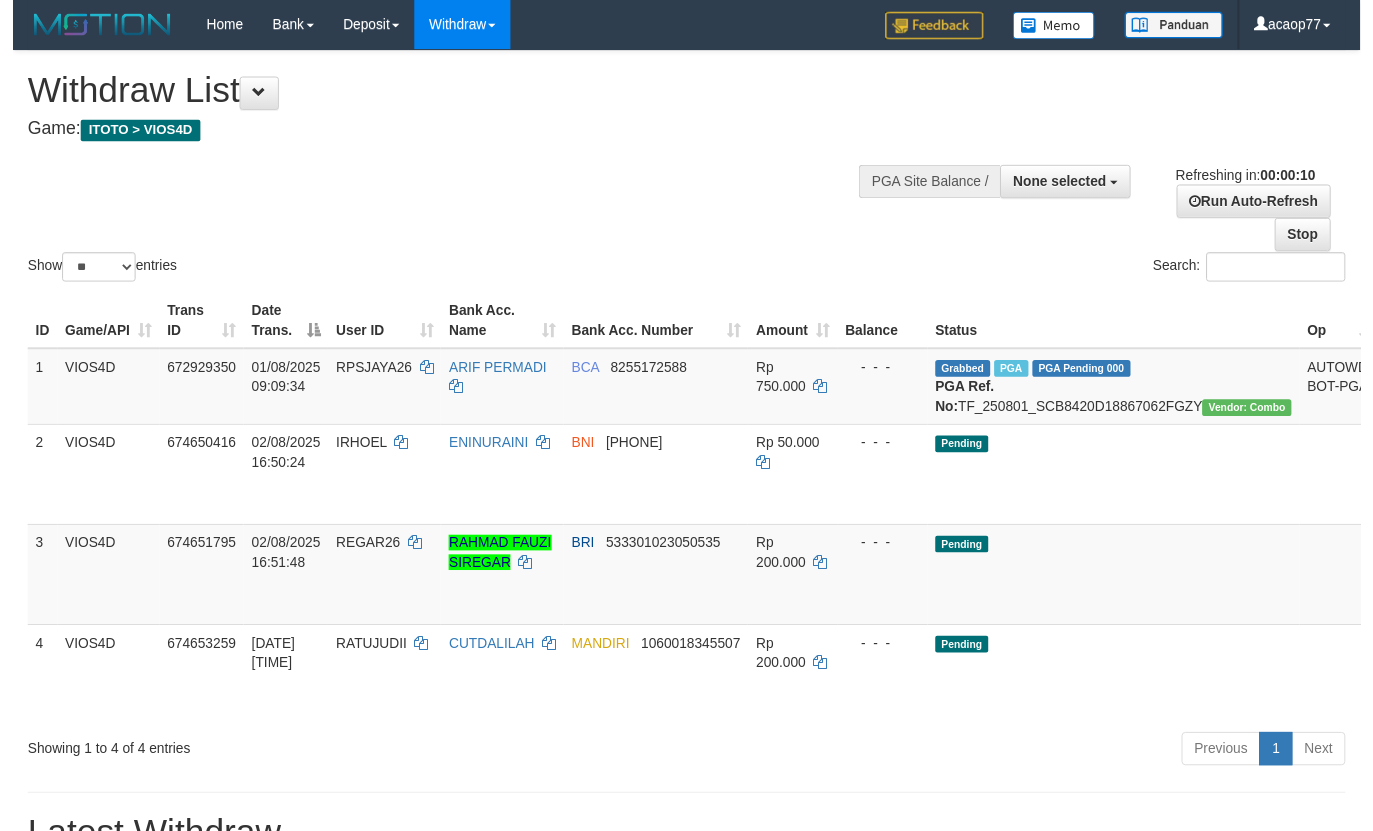 scroll, scrollTop: 0, scrollLeft: 0, axis: both 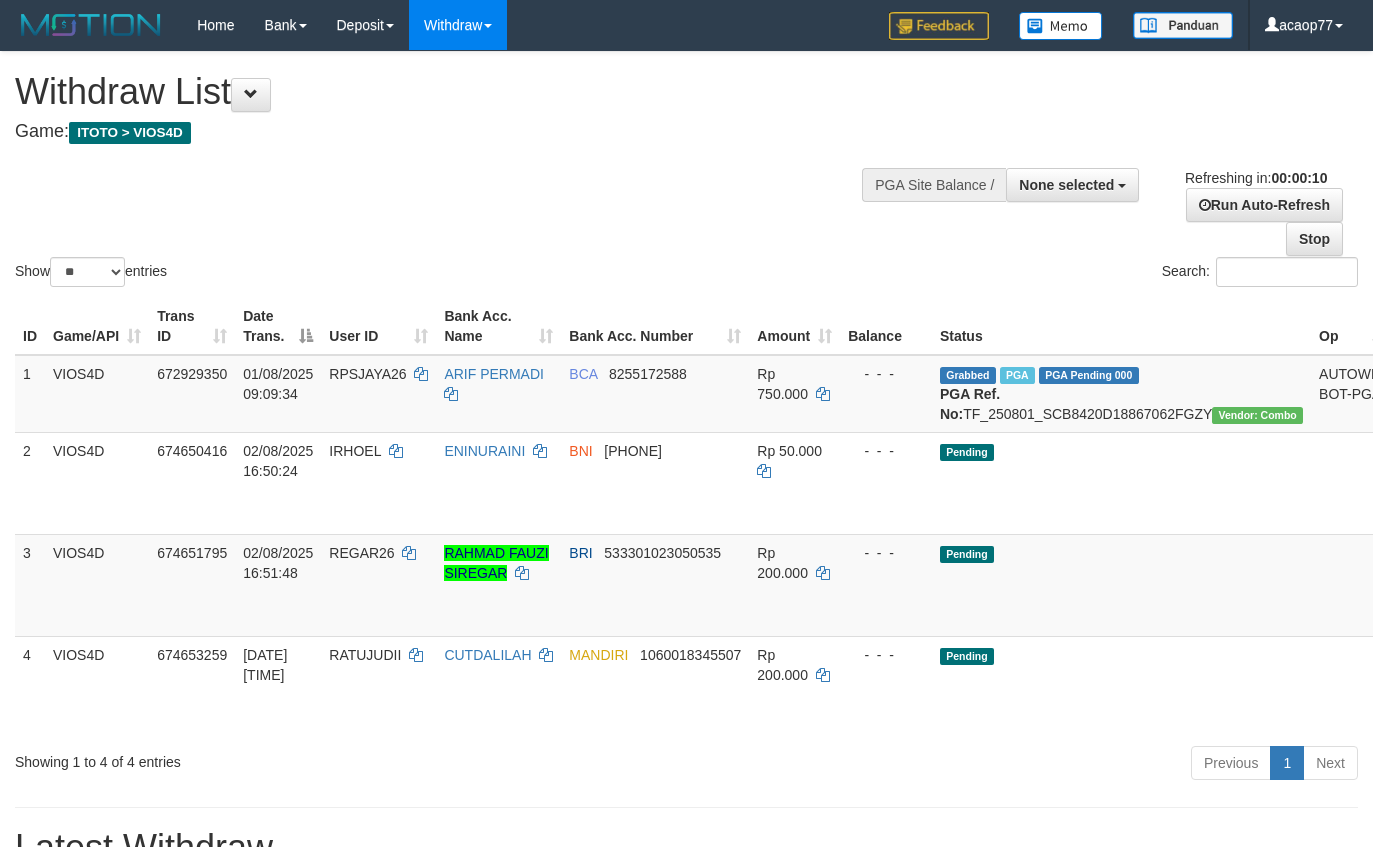 select 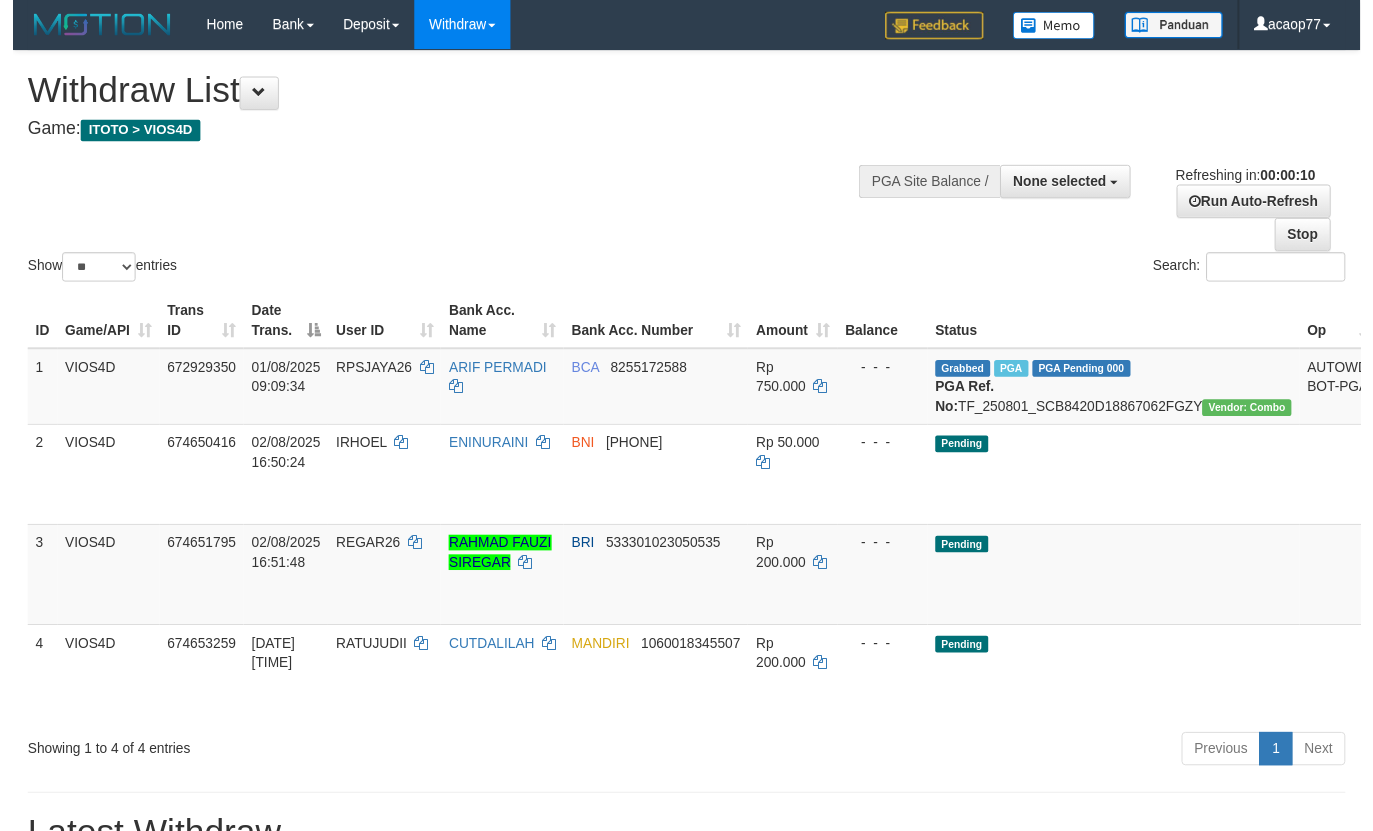 scroll, scrollTop: 0, scrollLeft: 0, axis: both 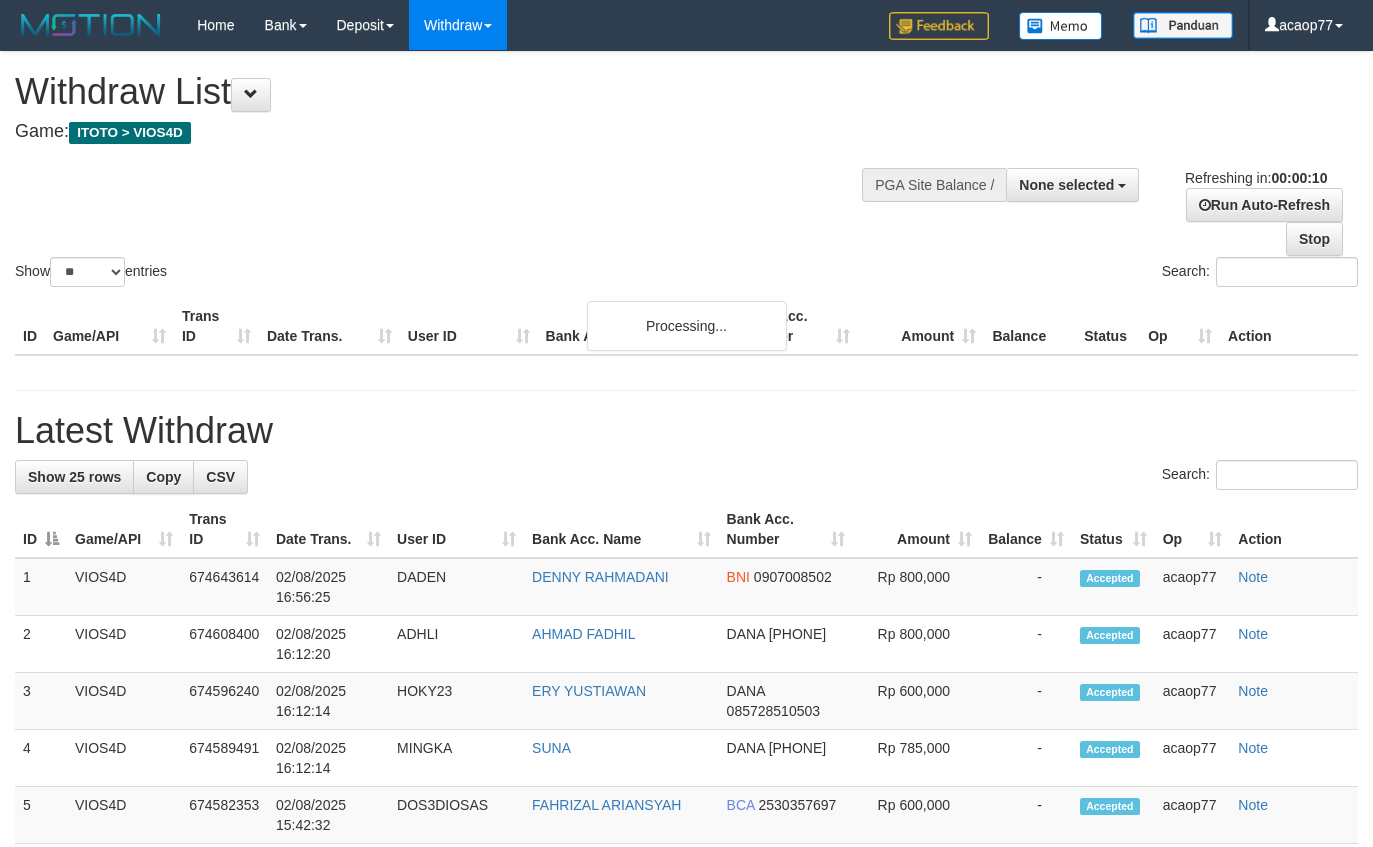 select 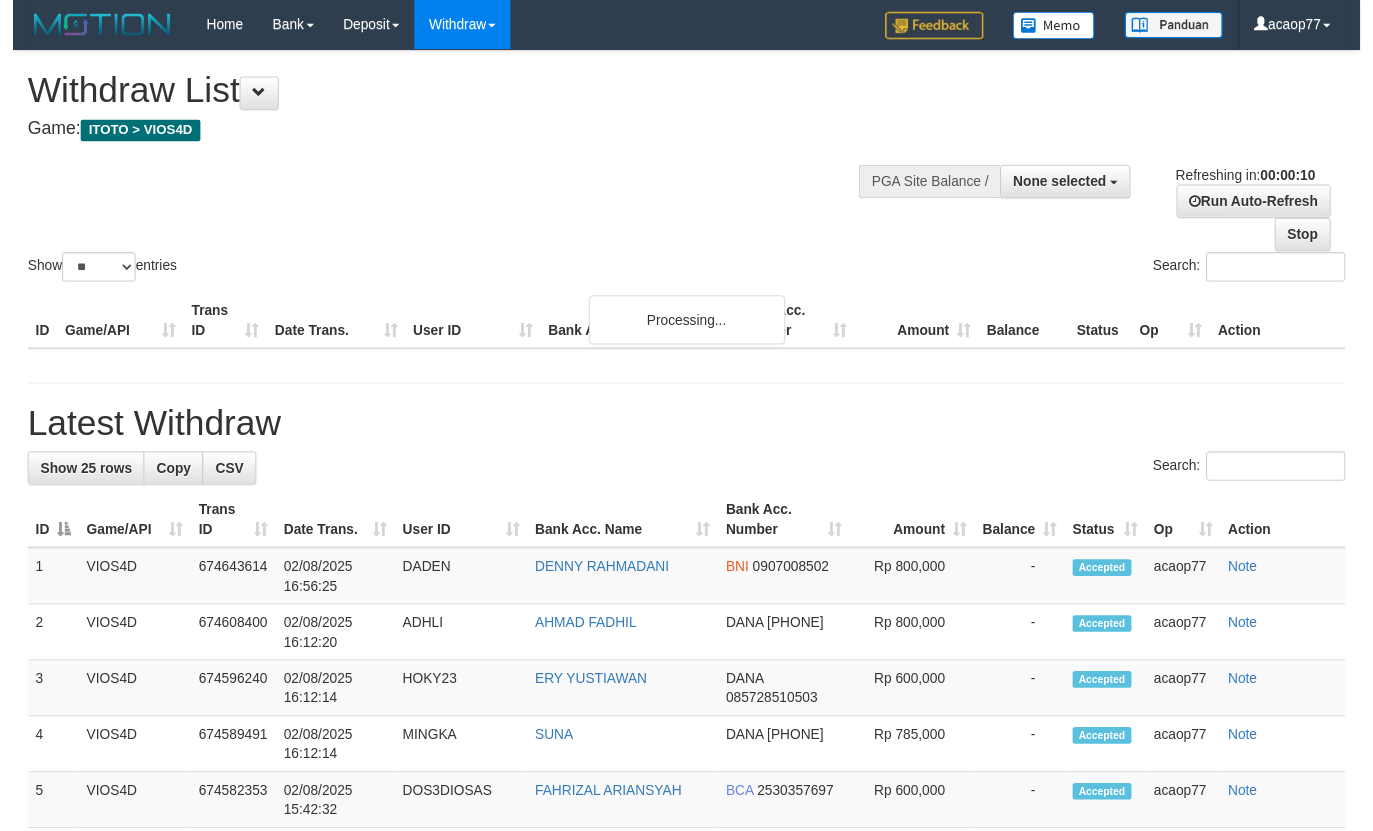 scroll, scrollTop: 0, scrollLeft: 0, axis: both 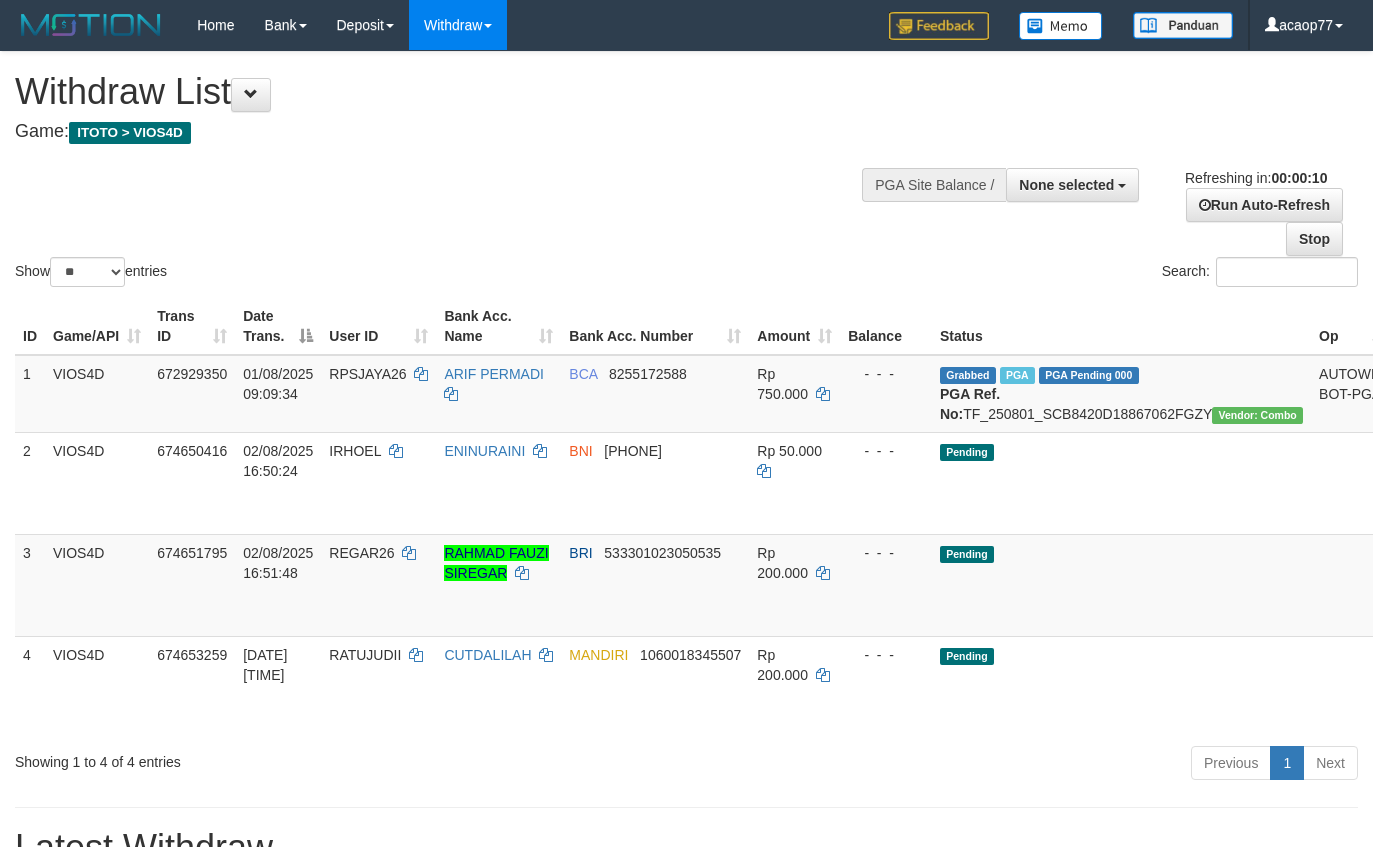select 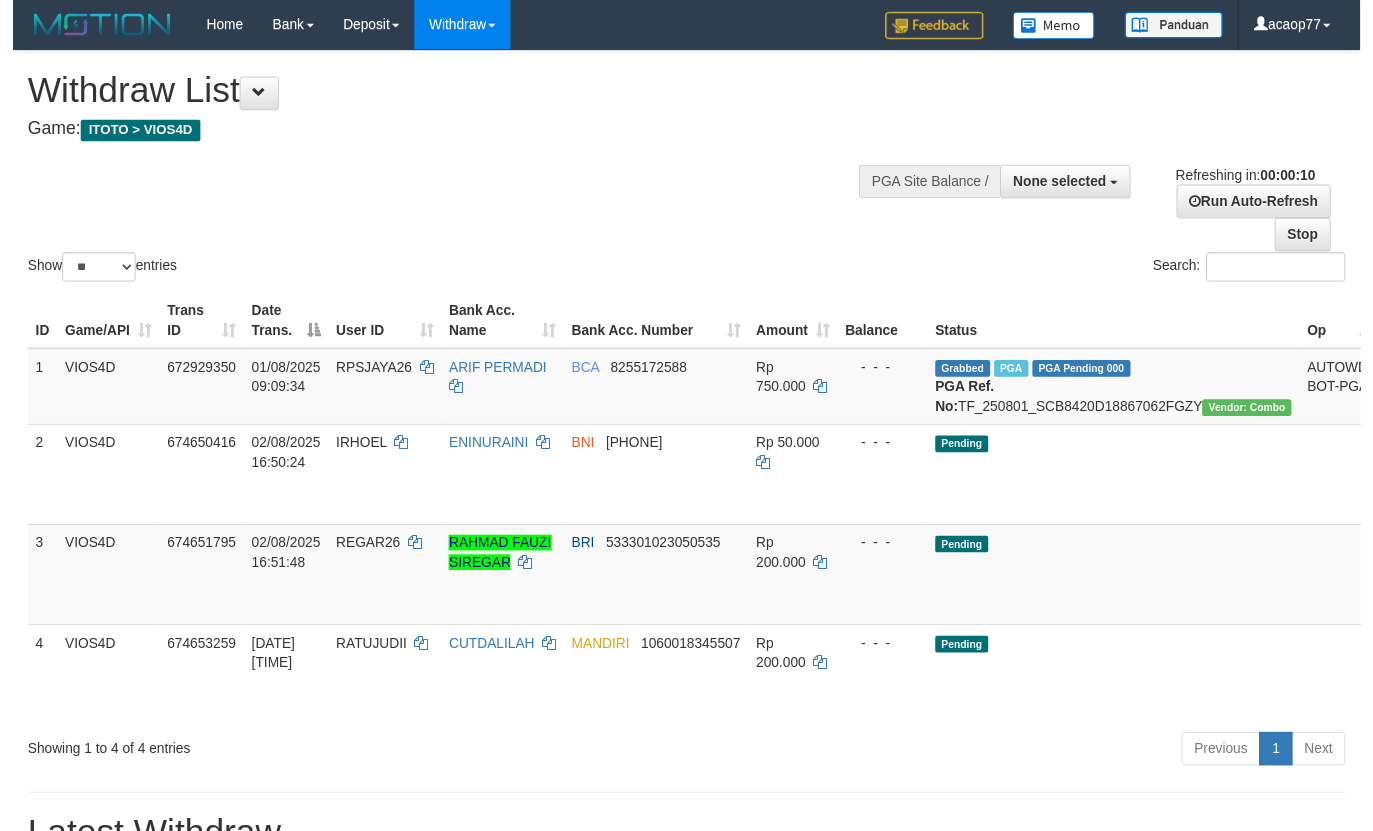 scroll, scrollTop: 0, scrollLeft: 0, axis: both 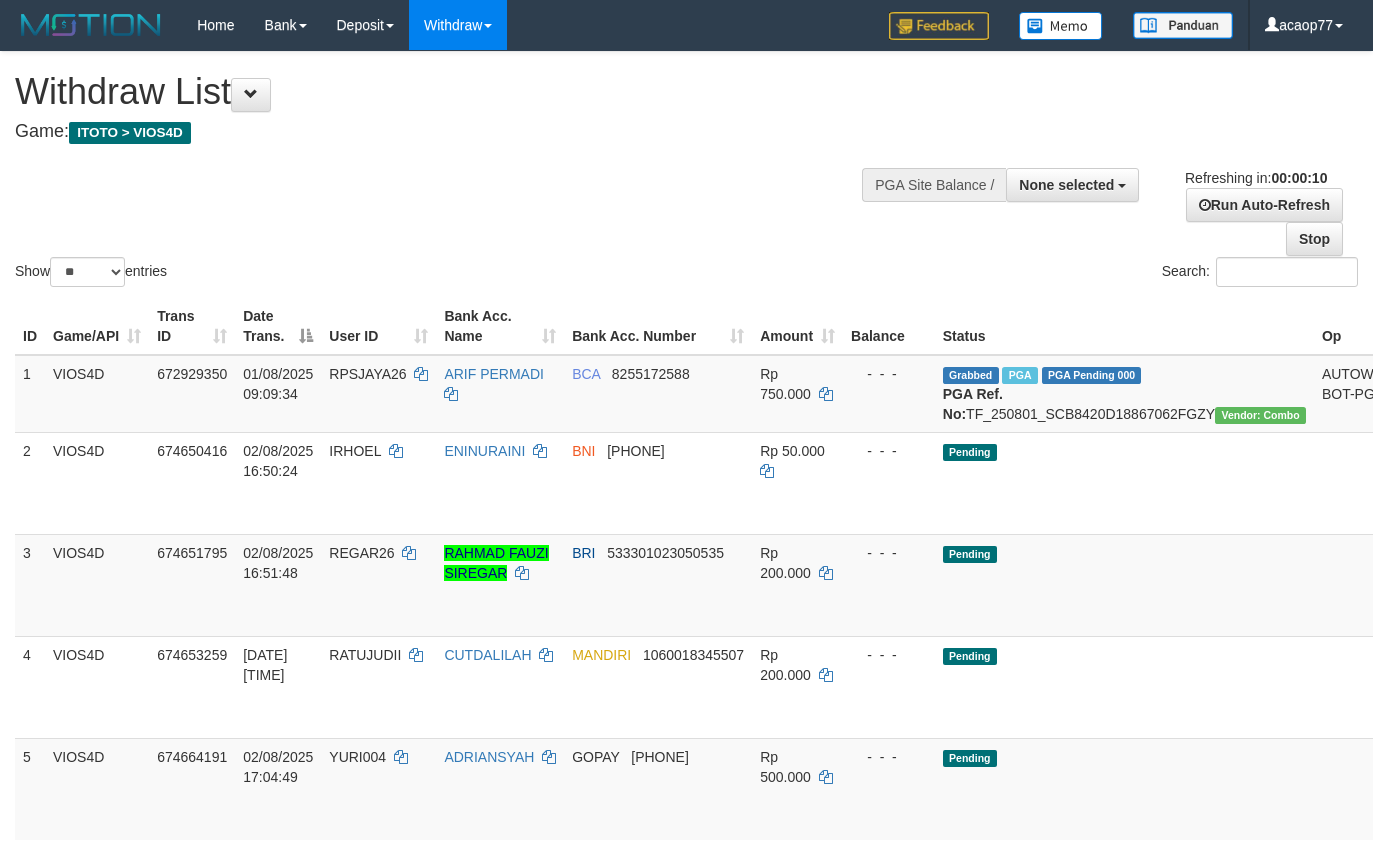 select 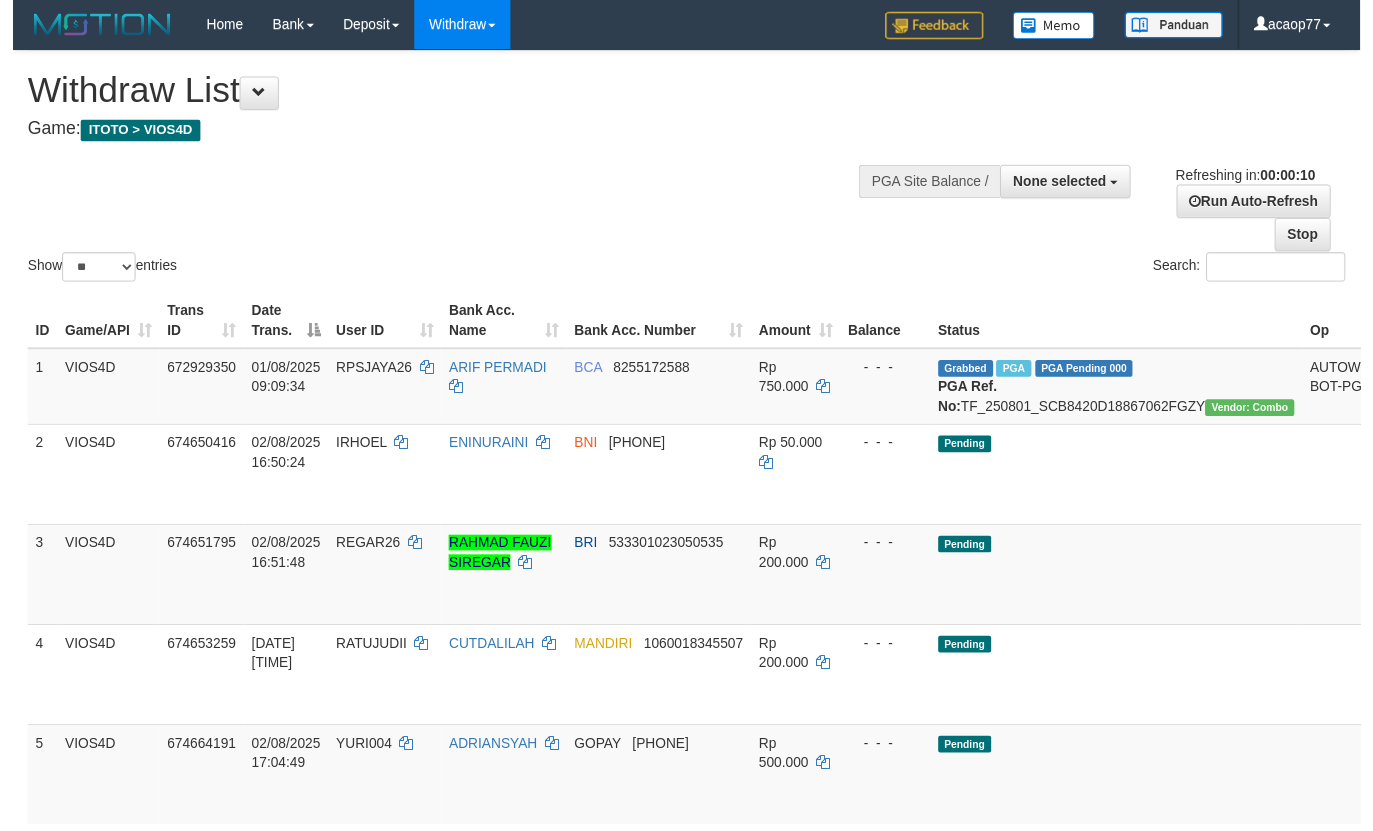 scroll, scrollTop: 0, scrollLeft: 0, axis: both 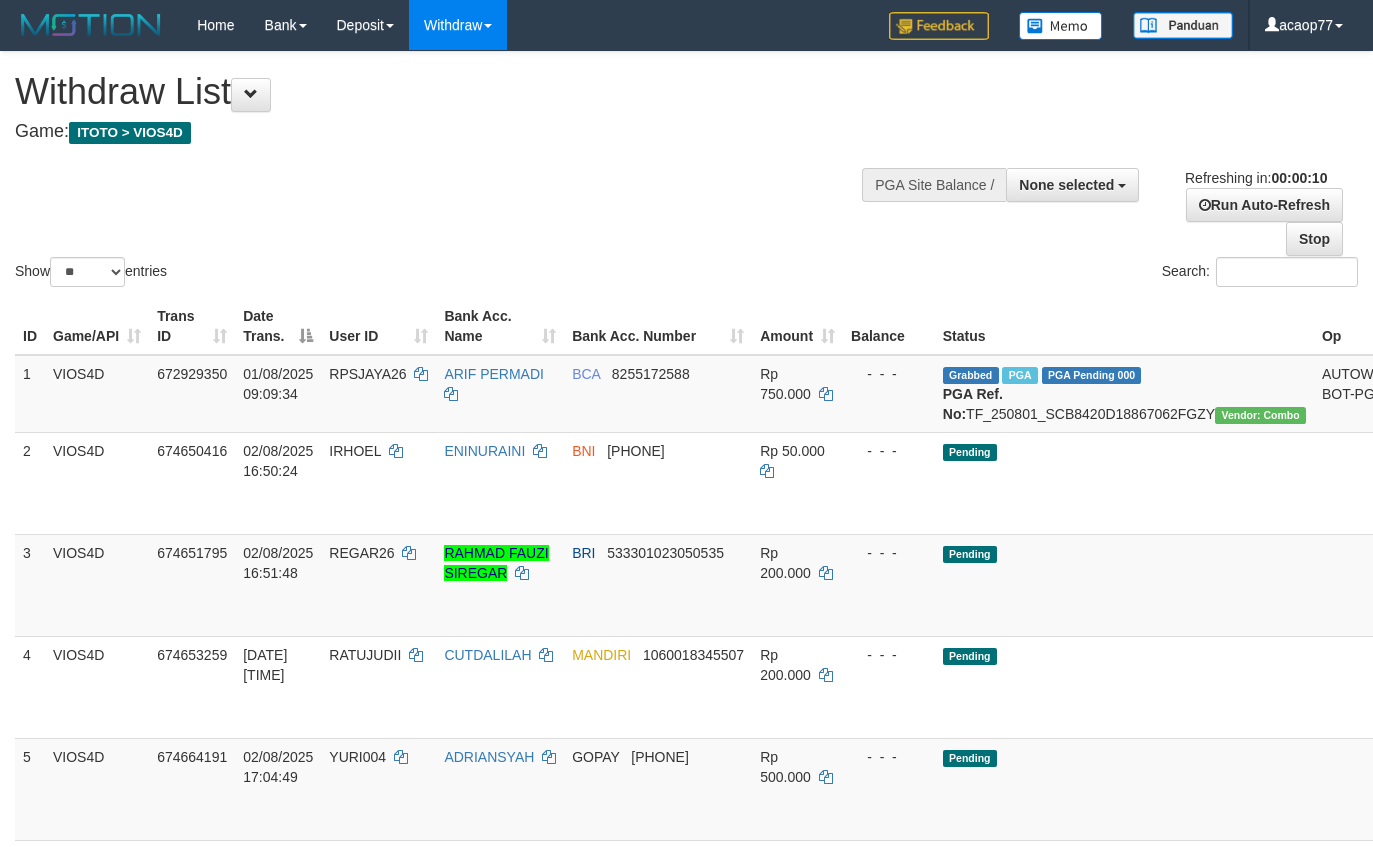 select 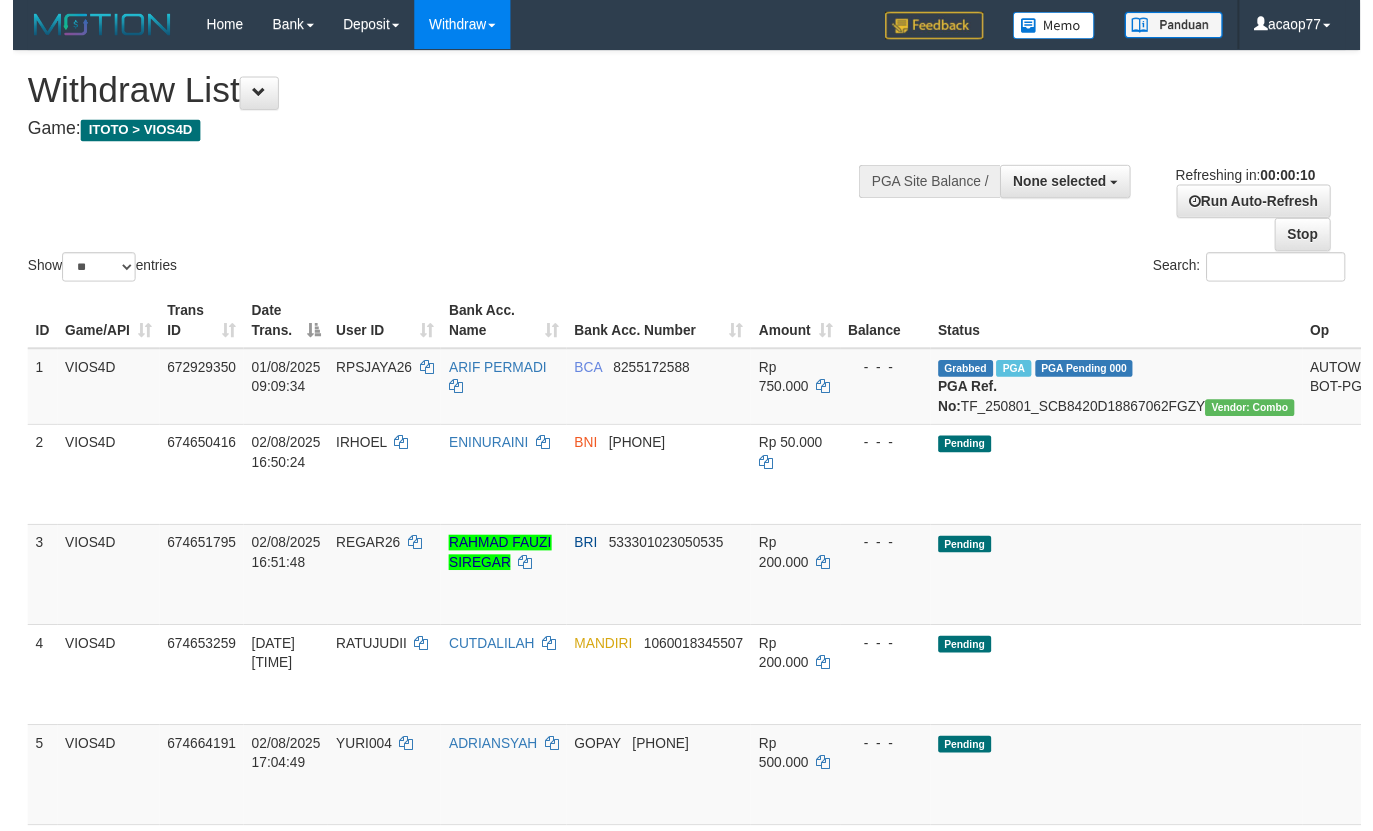 scroll, scrollTop: 0, scrollLeft: 0, axis: both 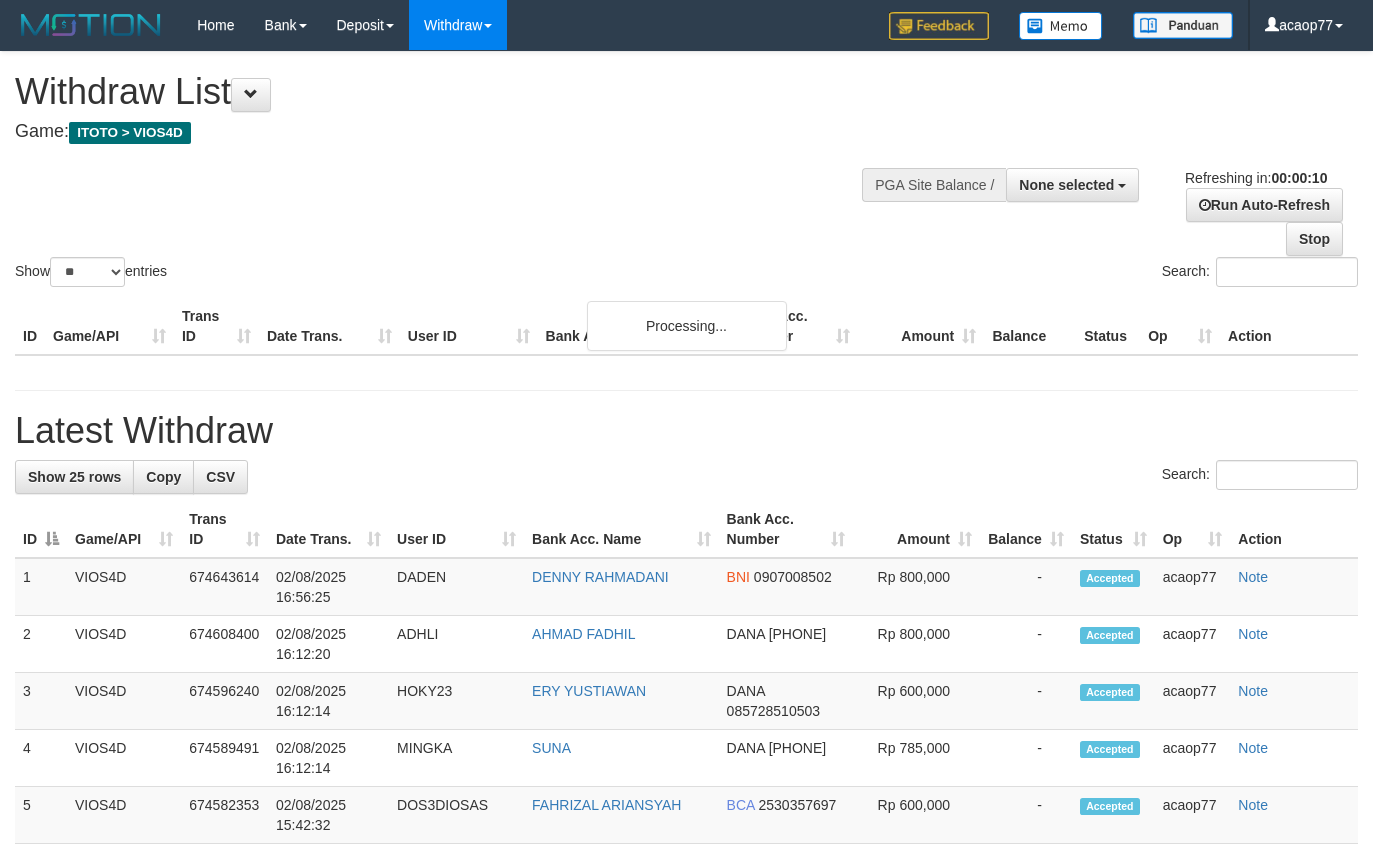 select 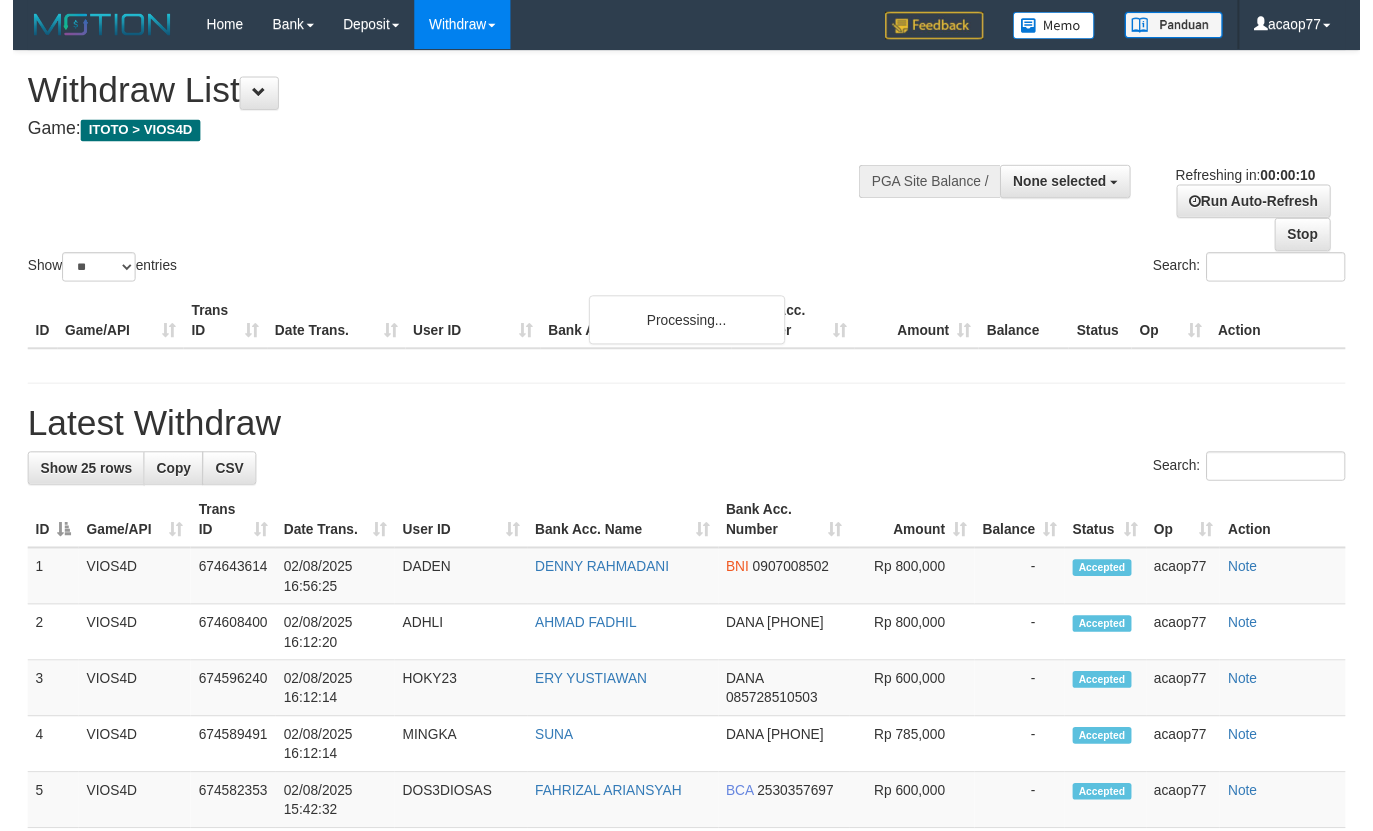 scroll, scrollTop: 0, scrollLeft: 0, axis: both 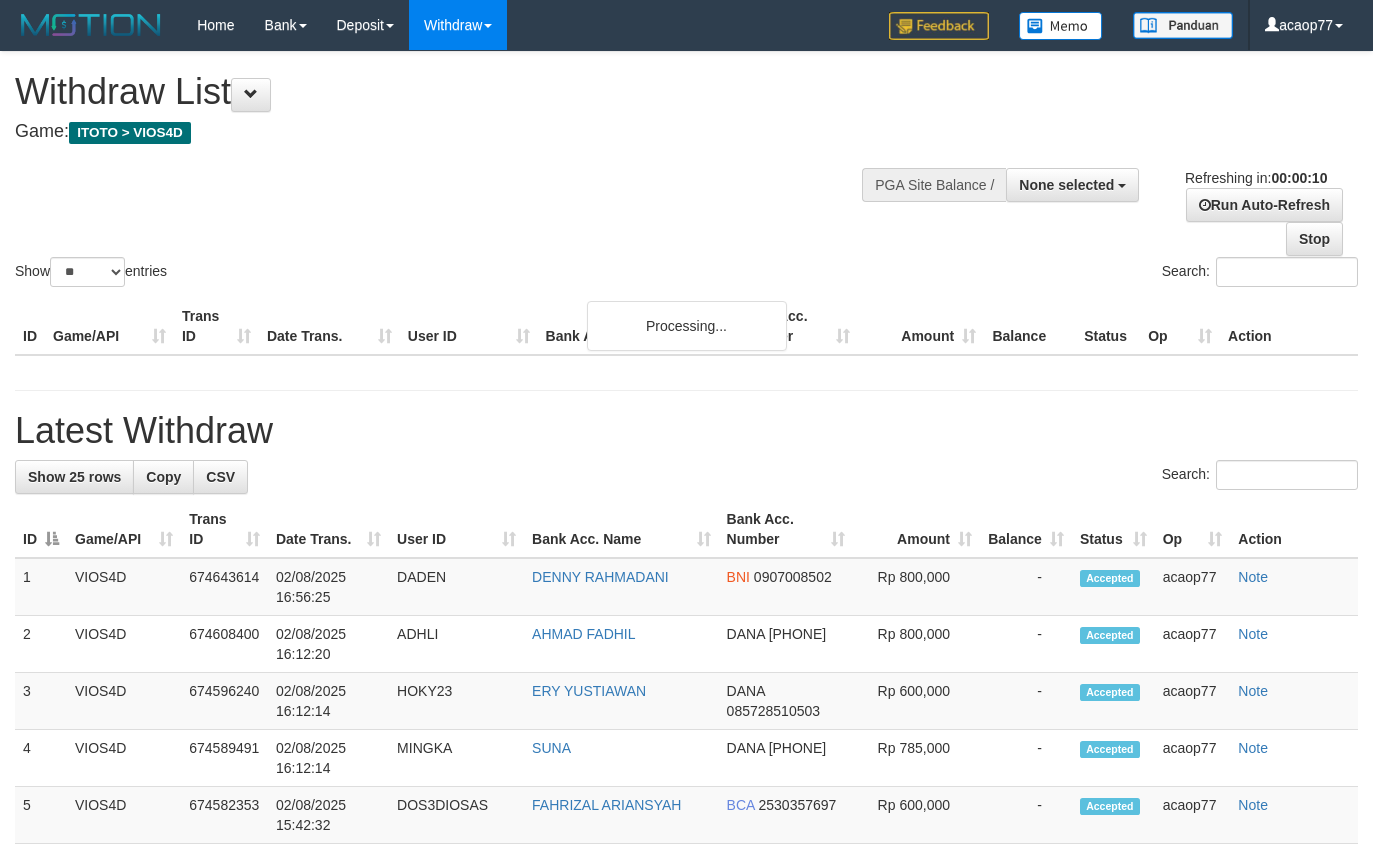 select 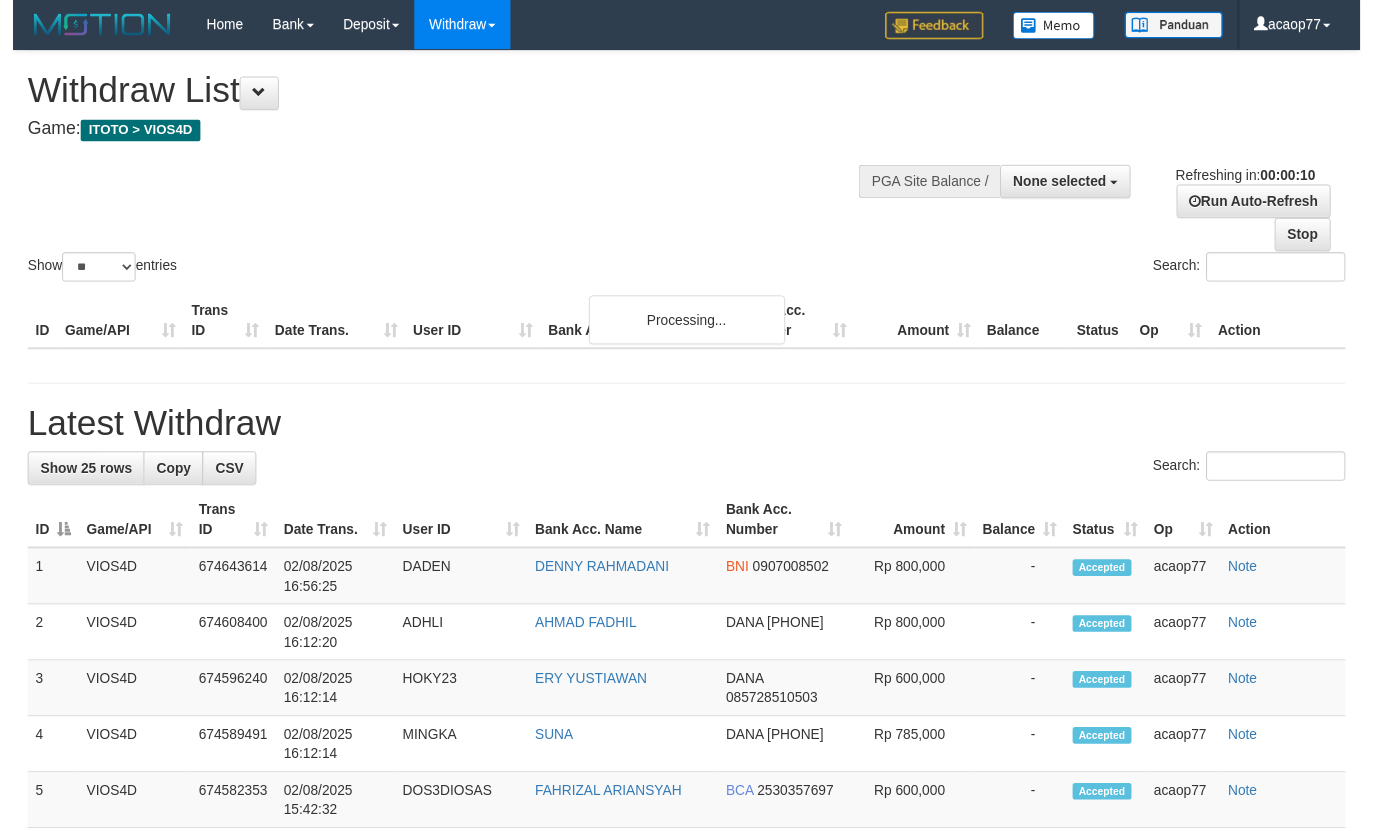 scroll, scrollTop: 0, scrollLeft: 0, axis: both 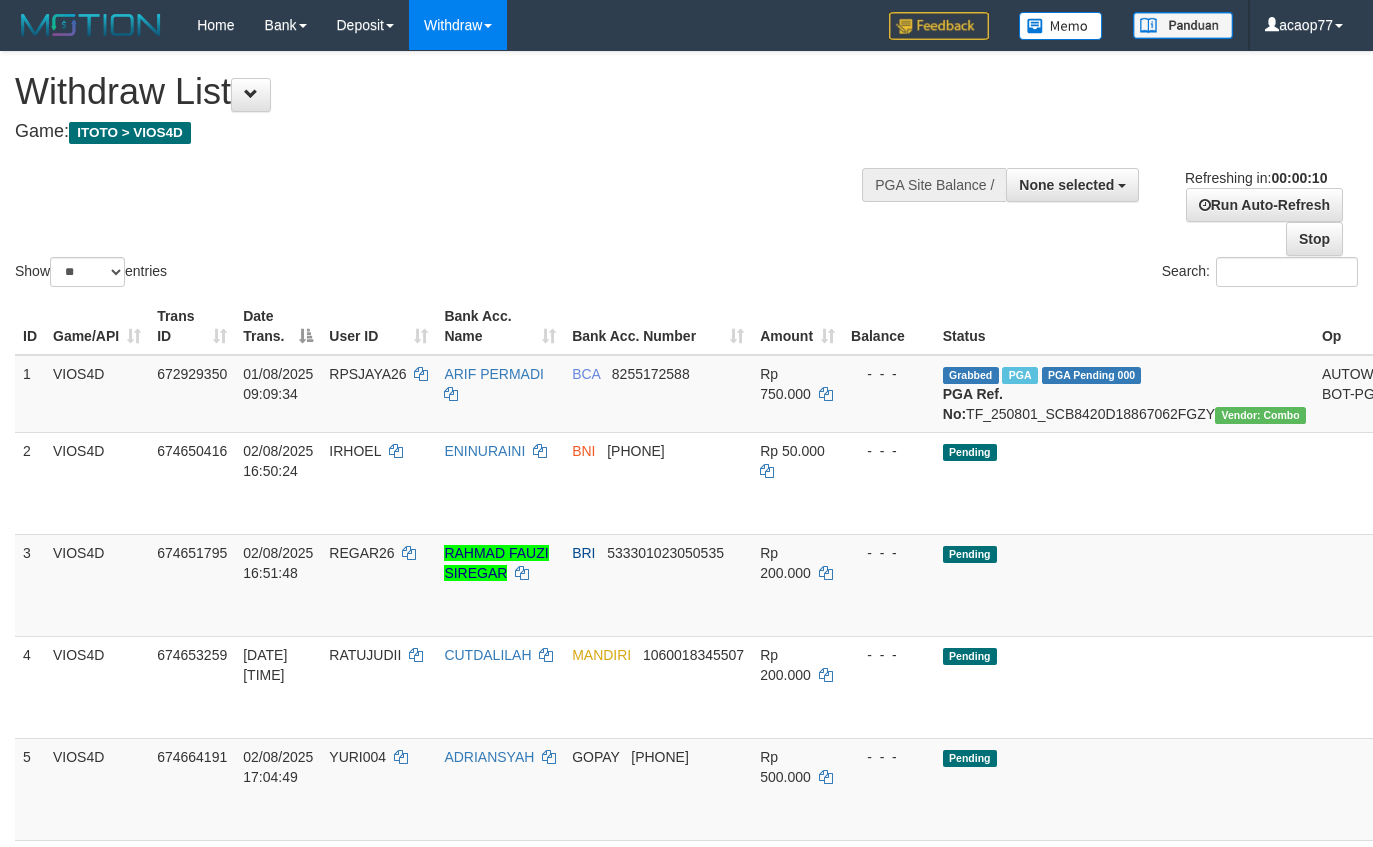 select 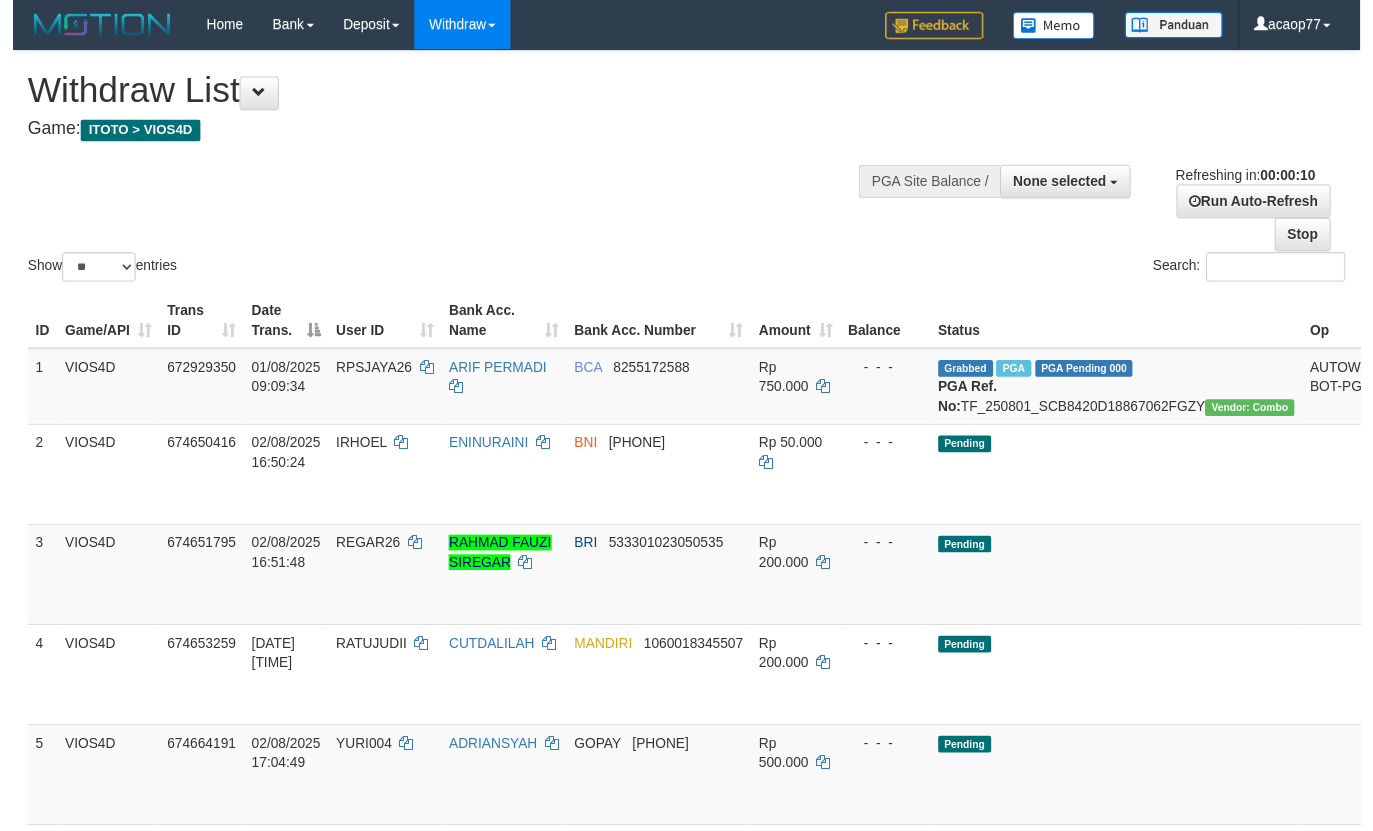 scroll, scrollTop: 0, scrollLeft: 0, axis: both 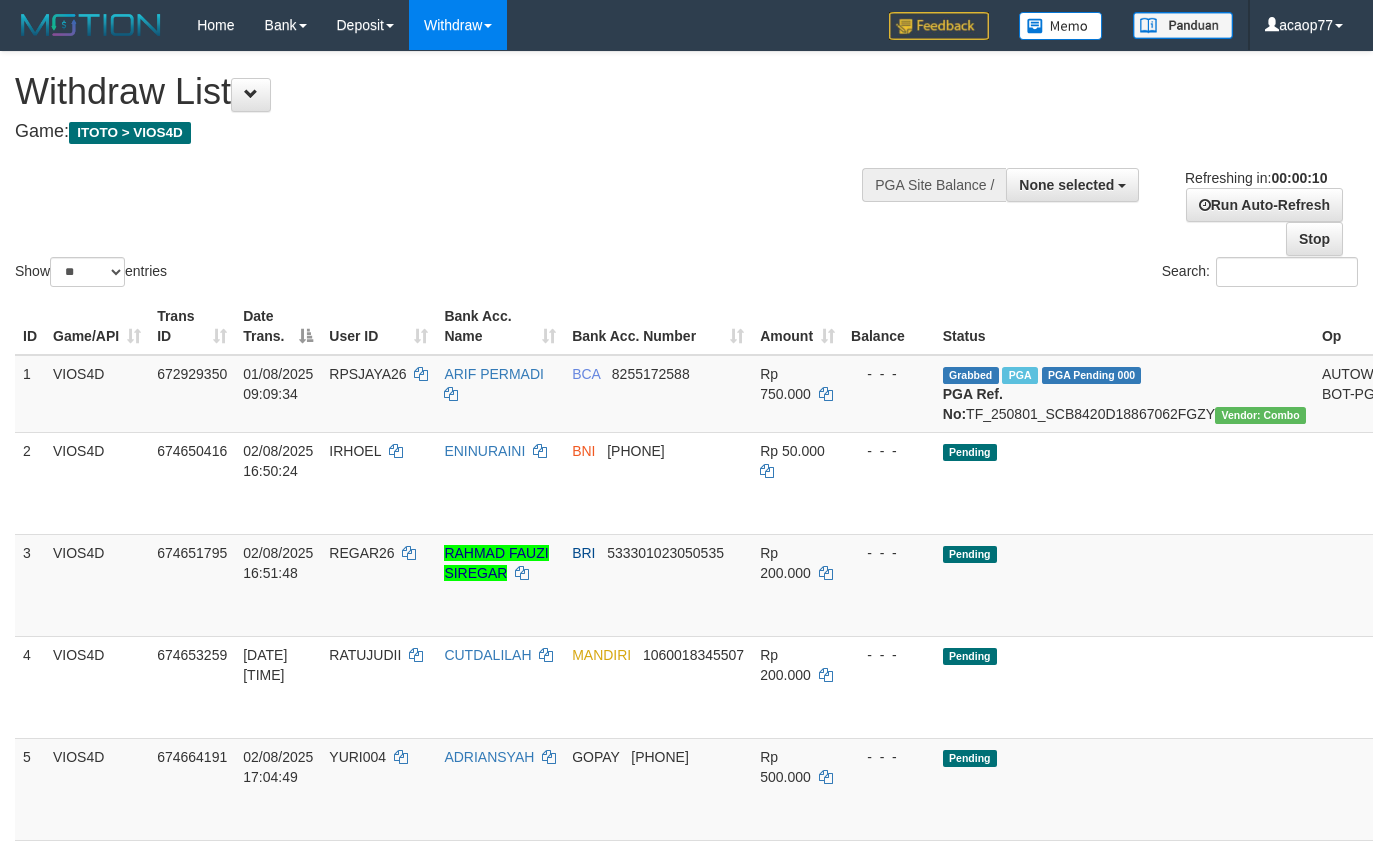 select 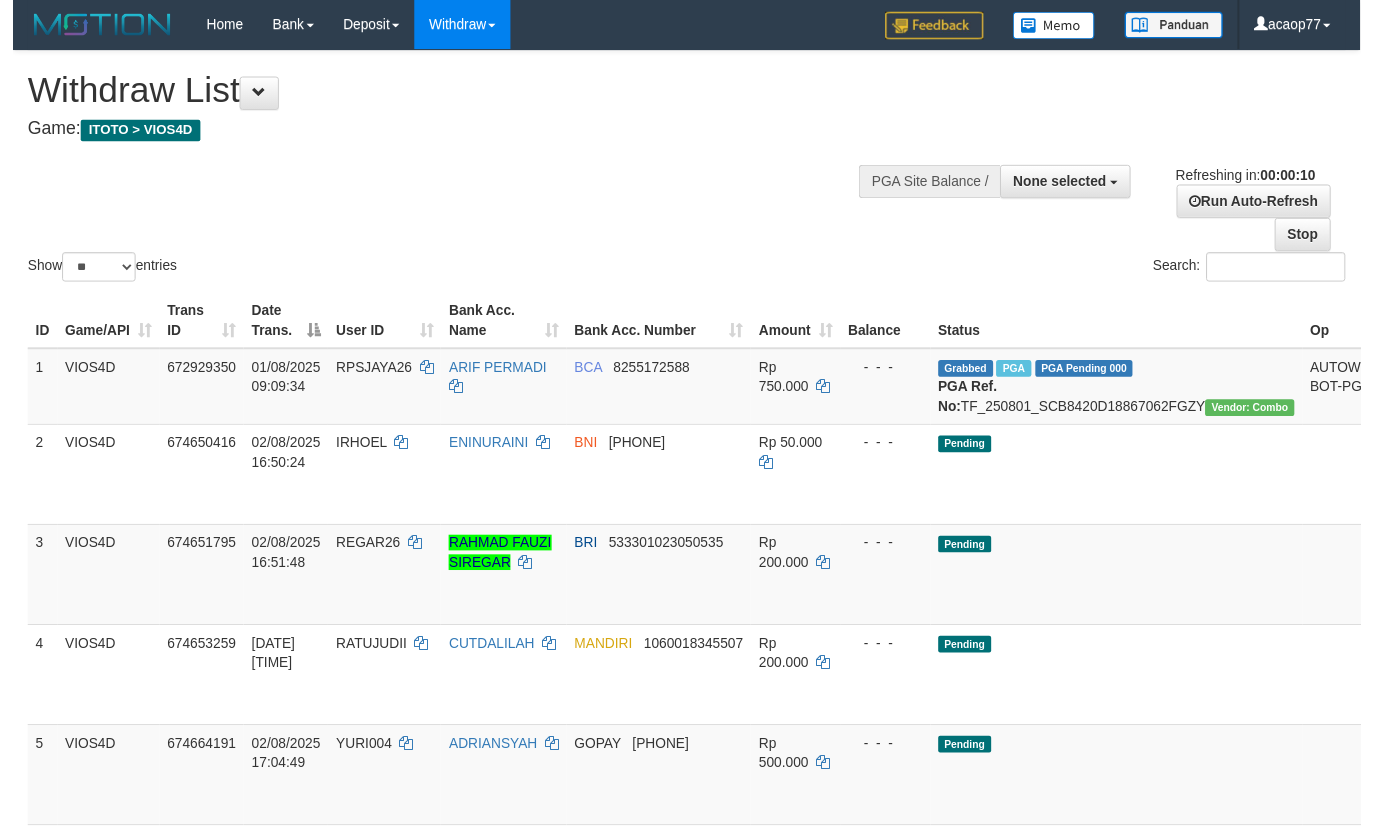 scroll, scrollTop: 0, scrollLeft: 0, axis: both 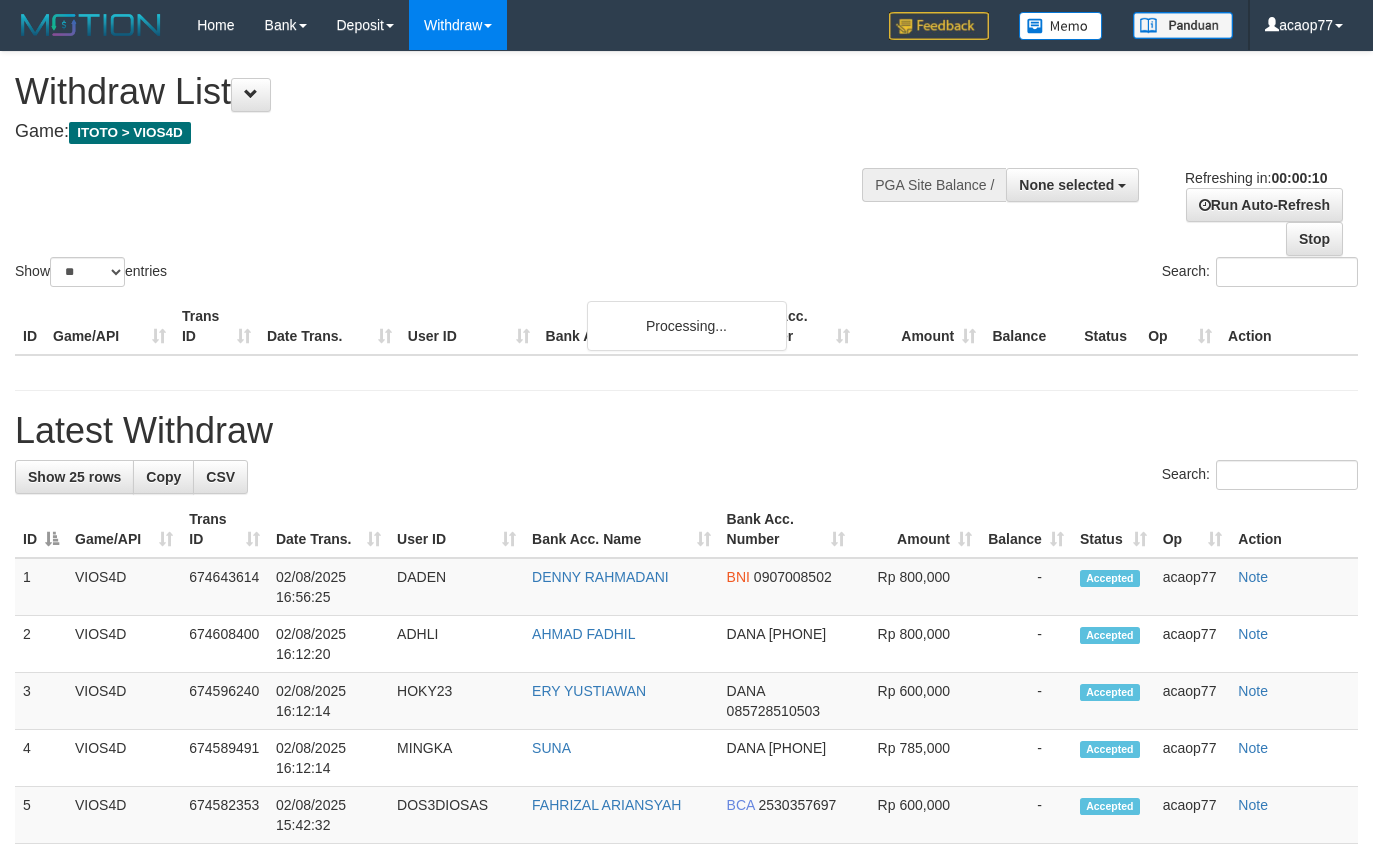select 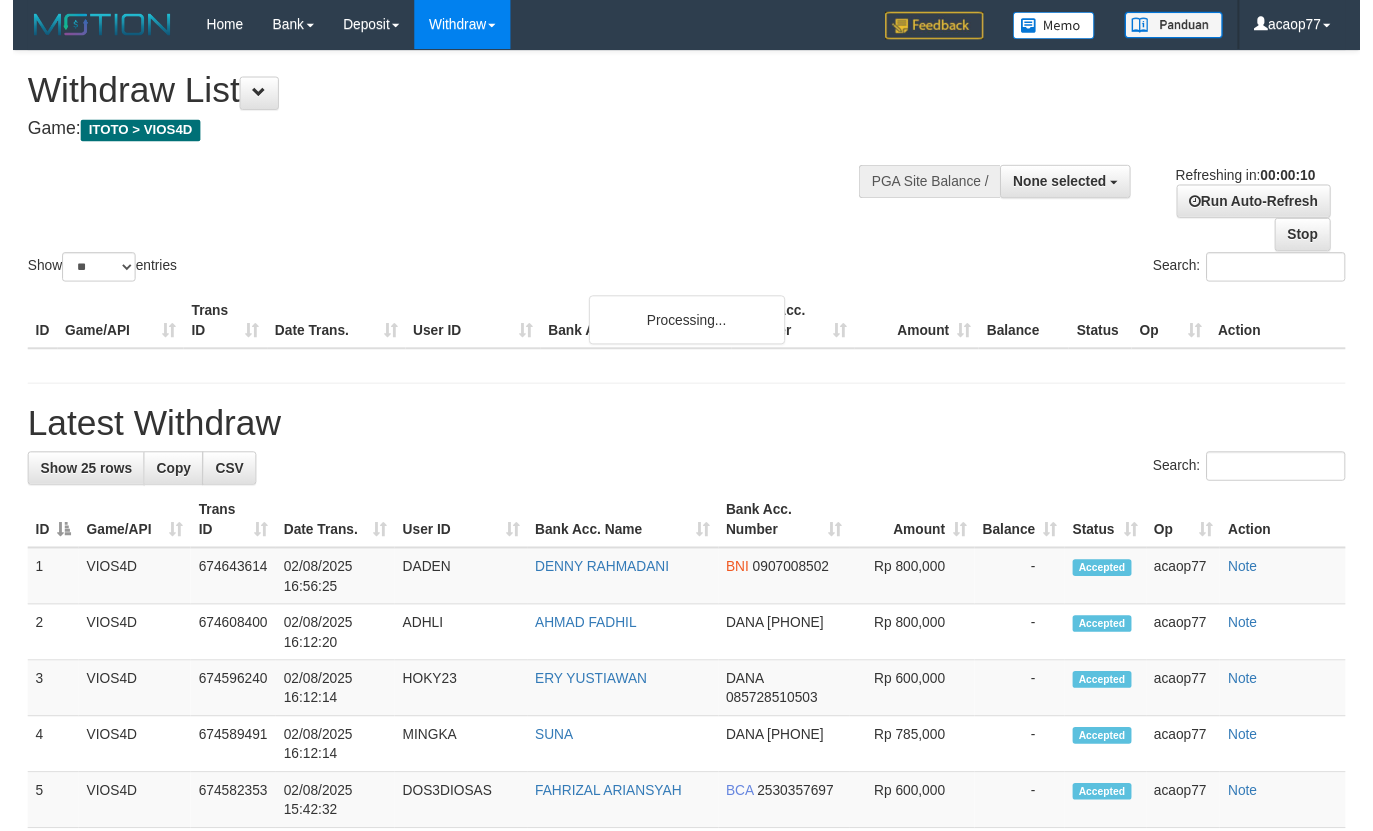scroll, scrollTop: 0, scrollLeft: 0, axis: both 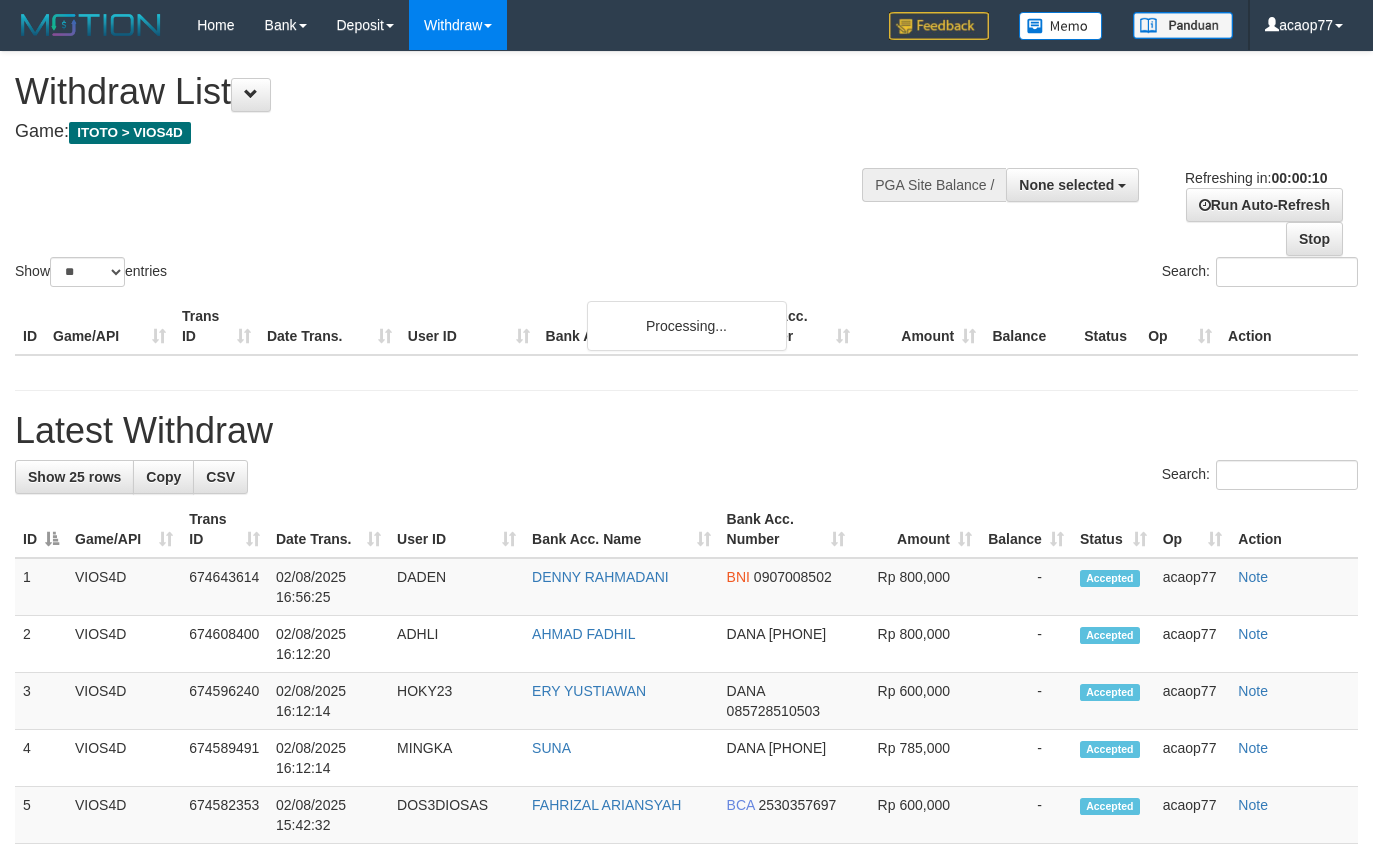 select 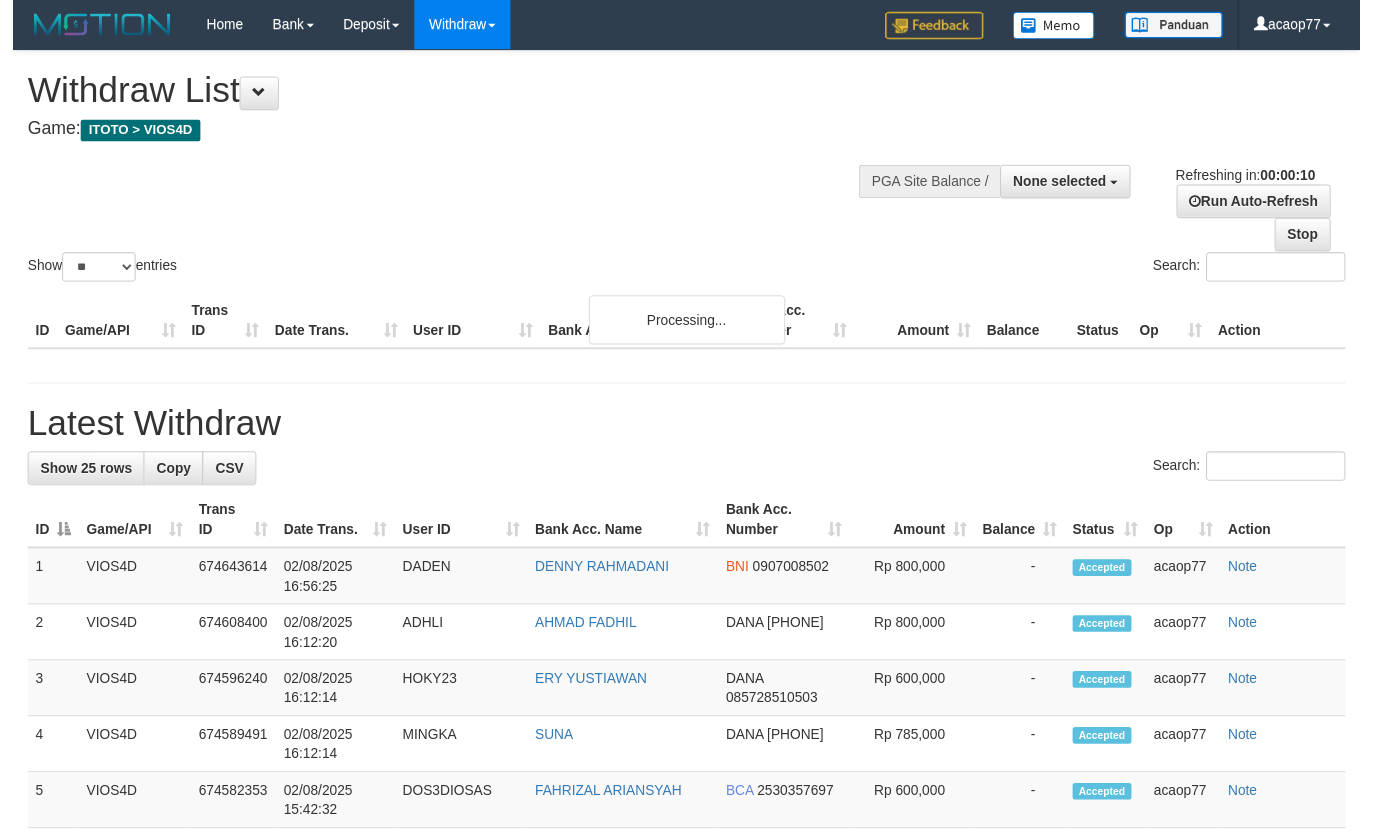 scroll, scrollTop: 0, scrollLeft: 0, axis: both 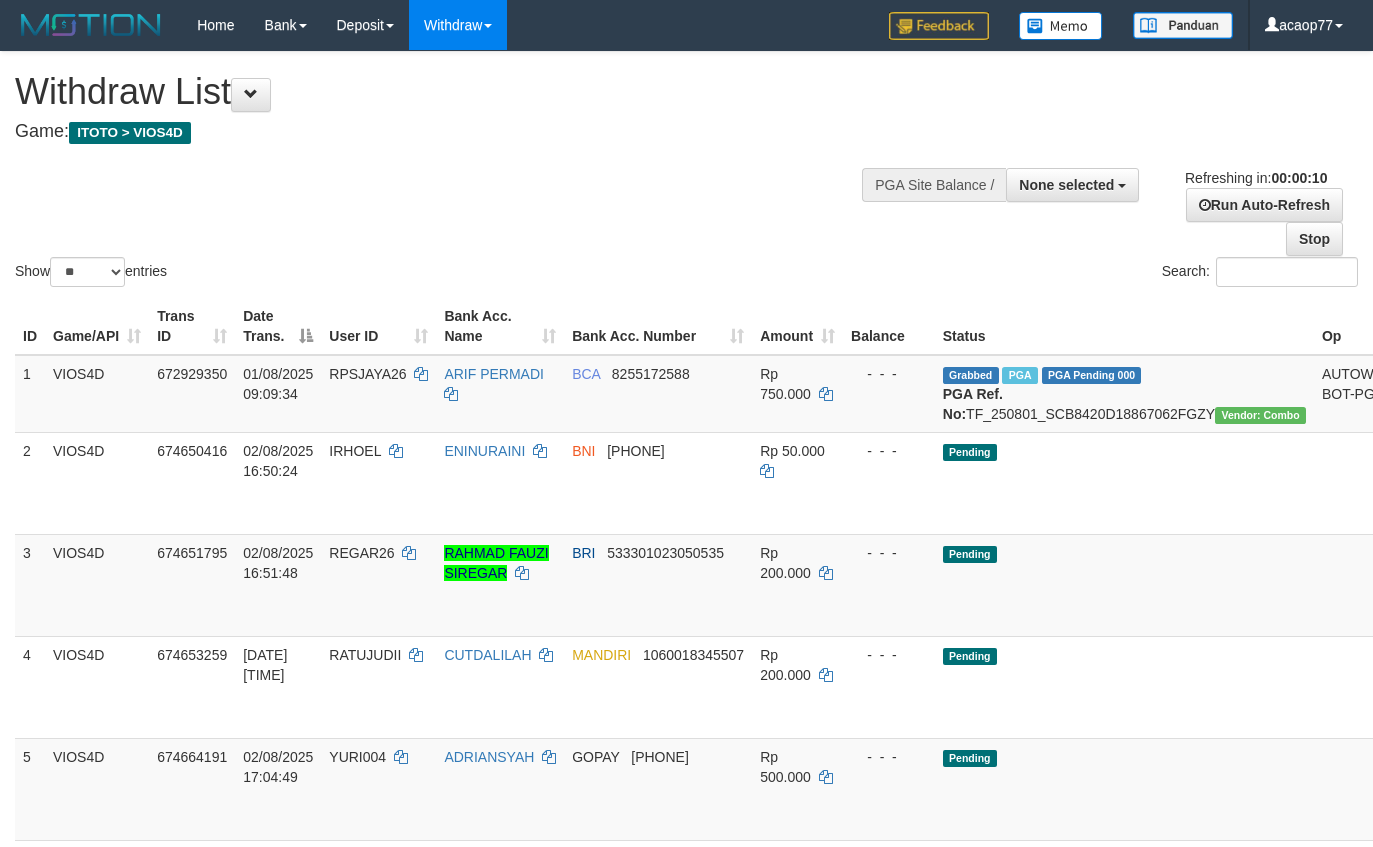 select 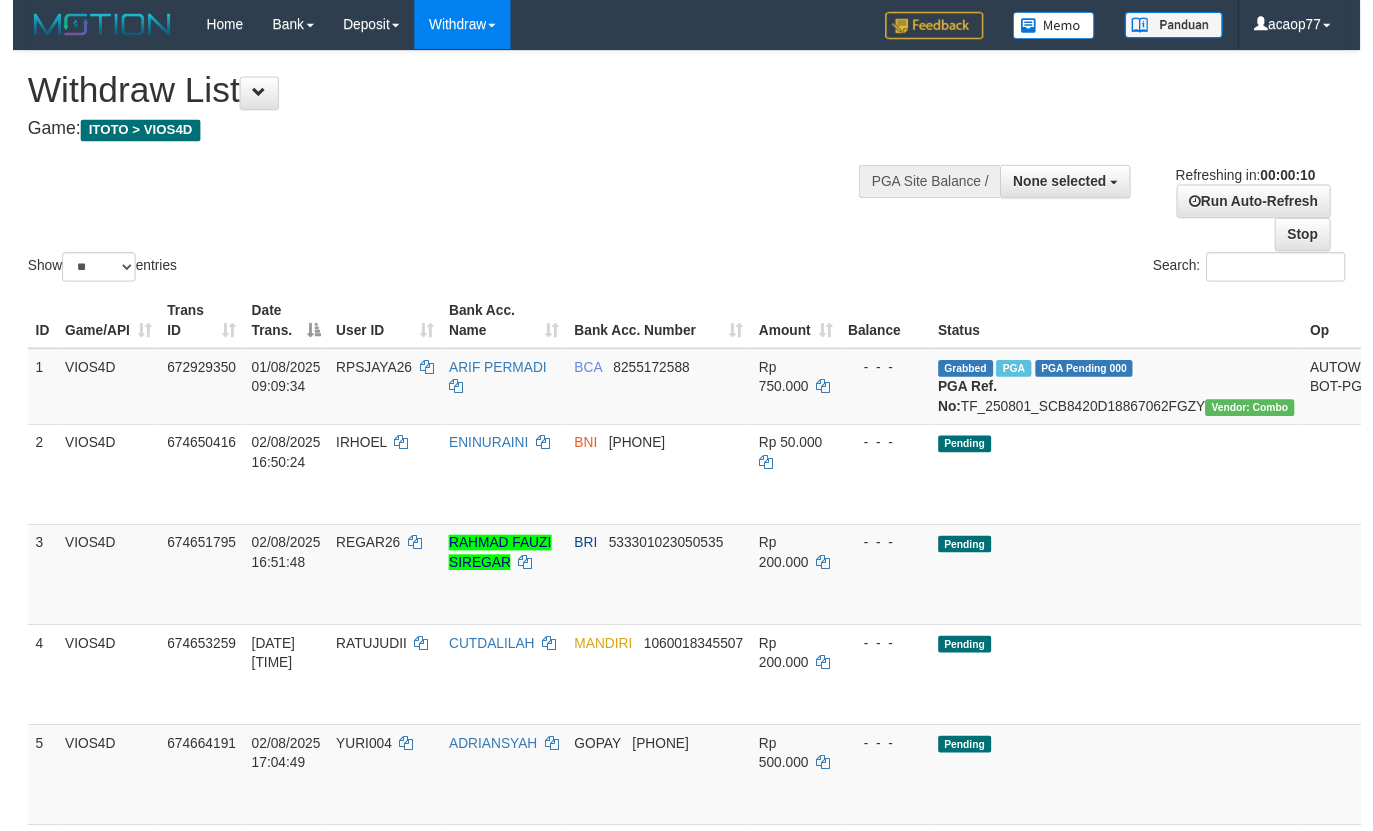 scroll, scrollTop: 0, scrollLeft: 0, axis: both 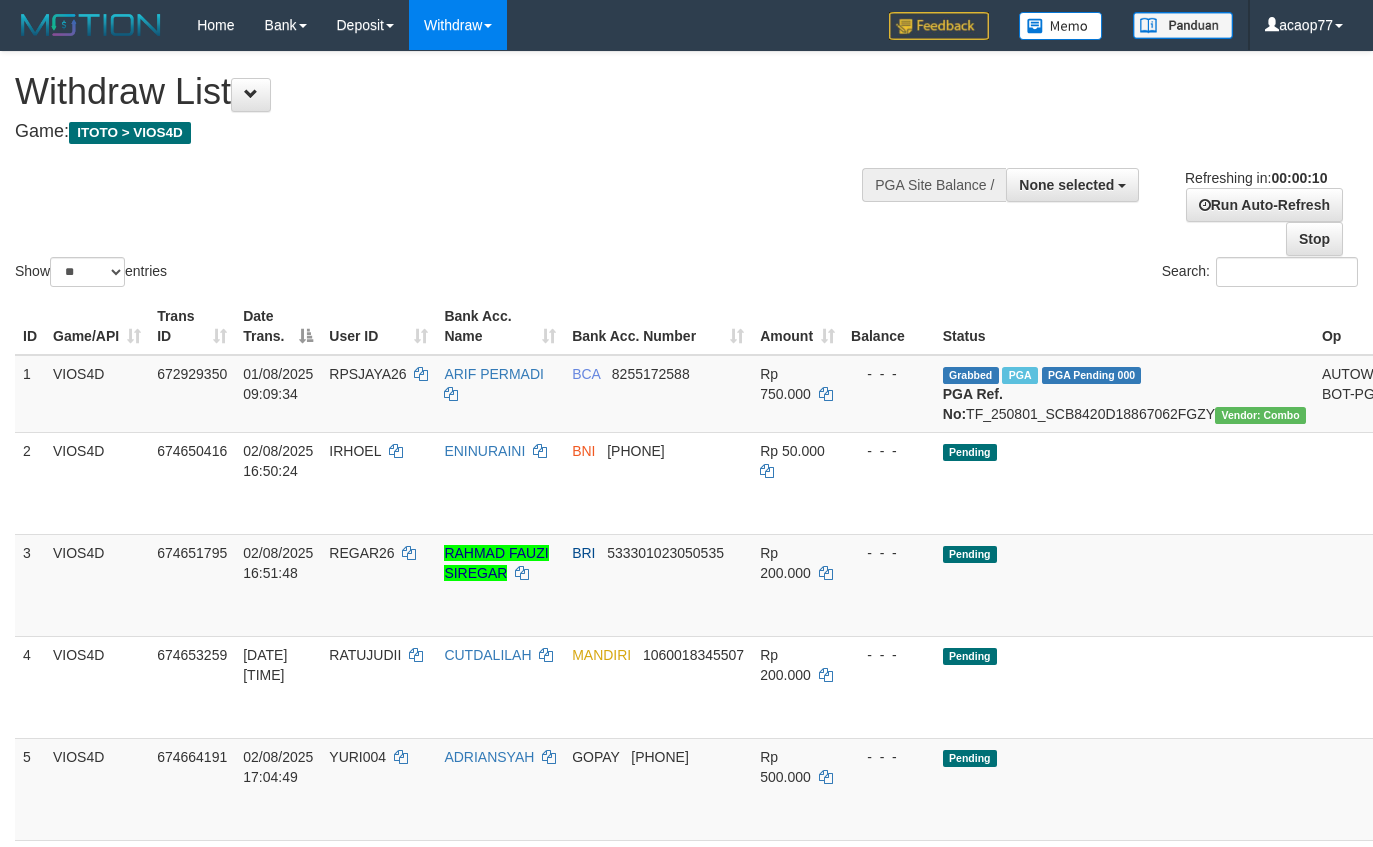 select 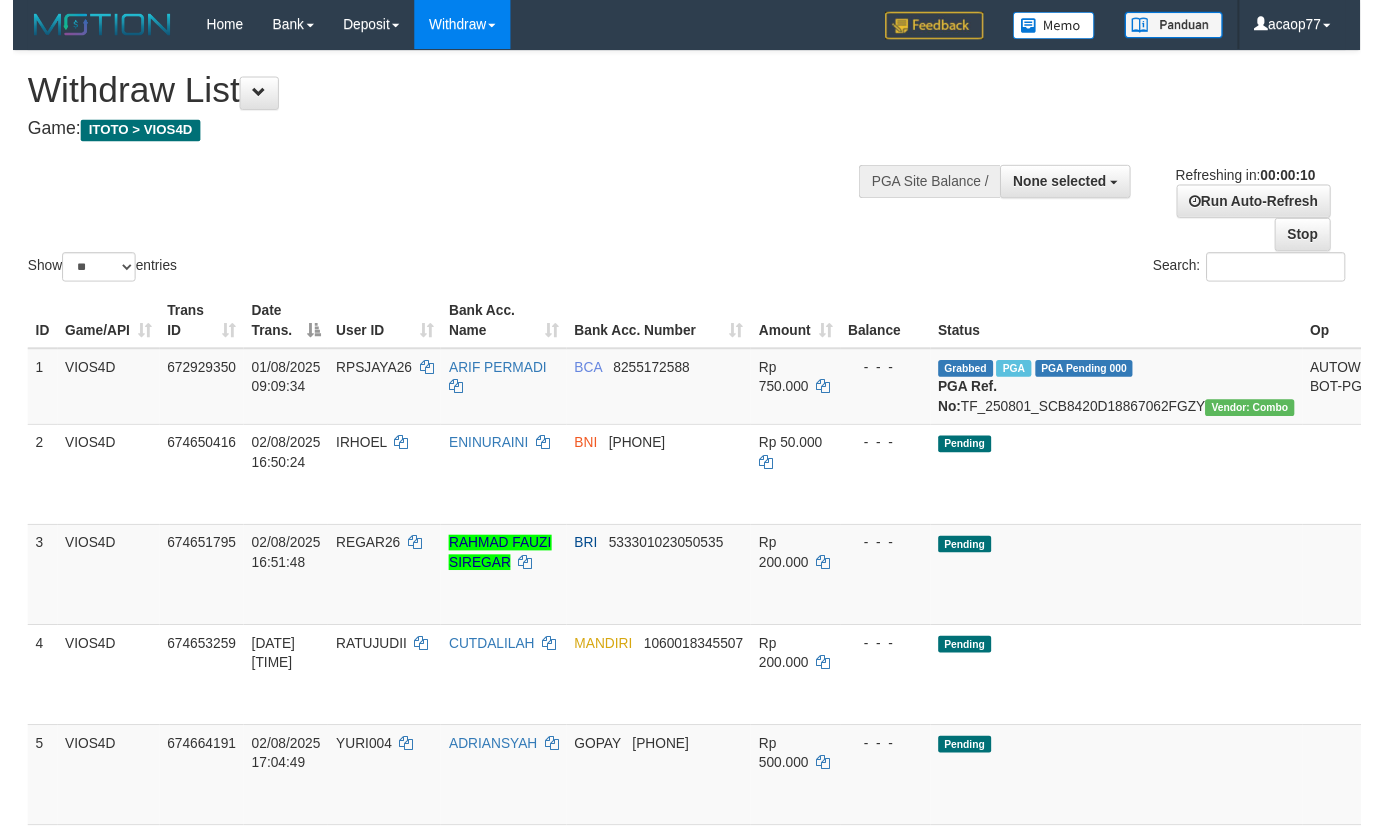 scroll, scrollTop: 0, scrollLeft: 0, axis: both 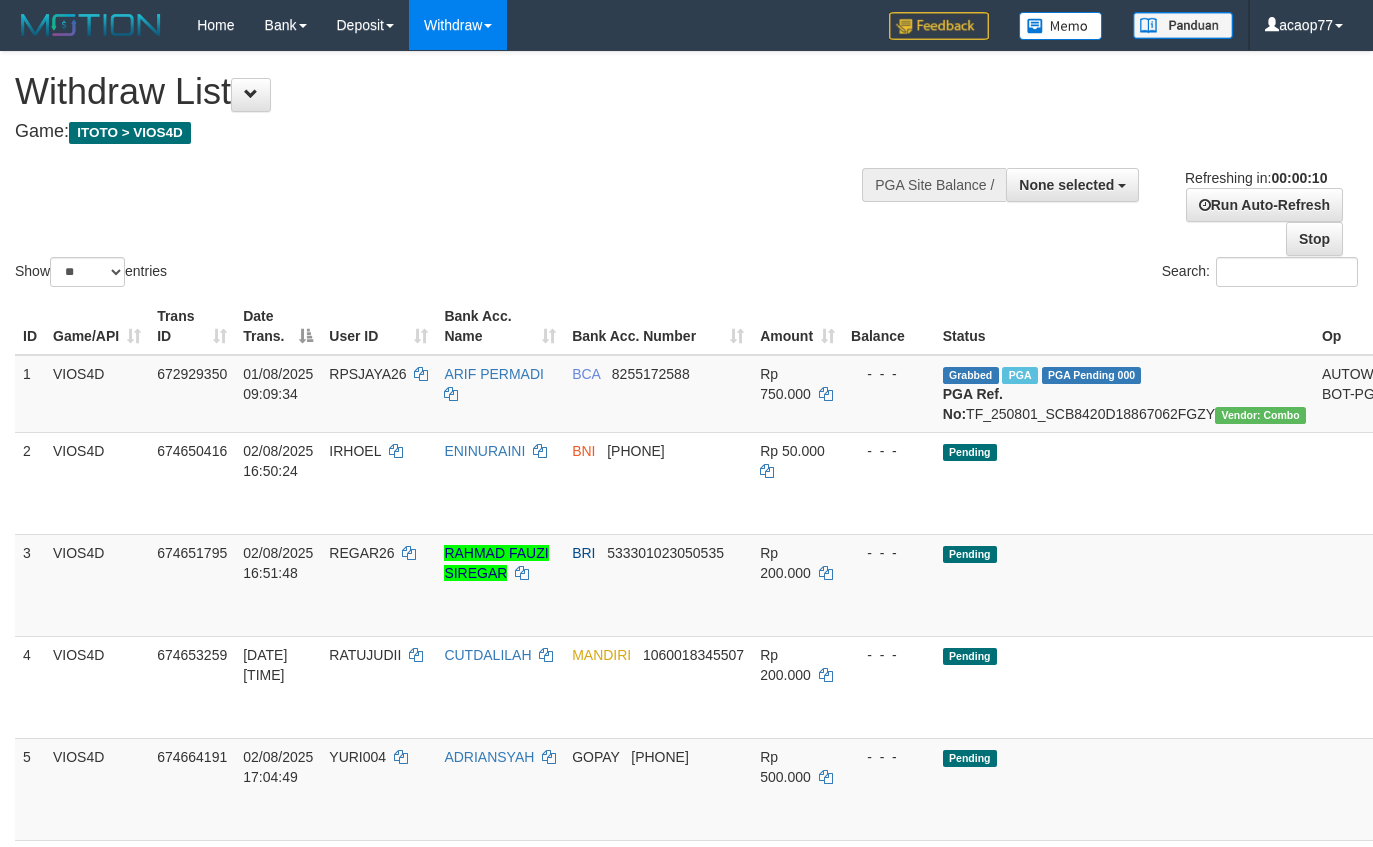 select 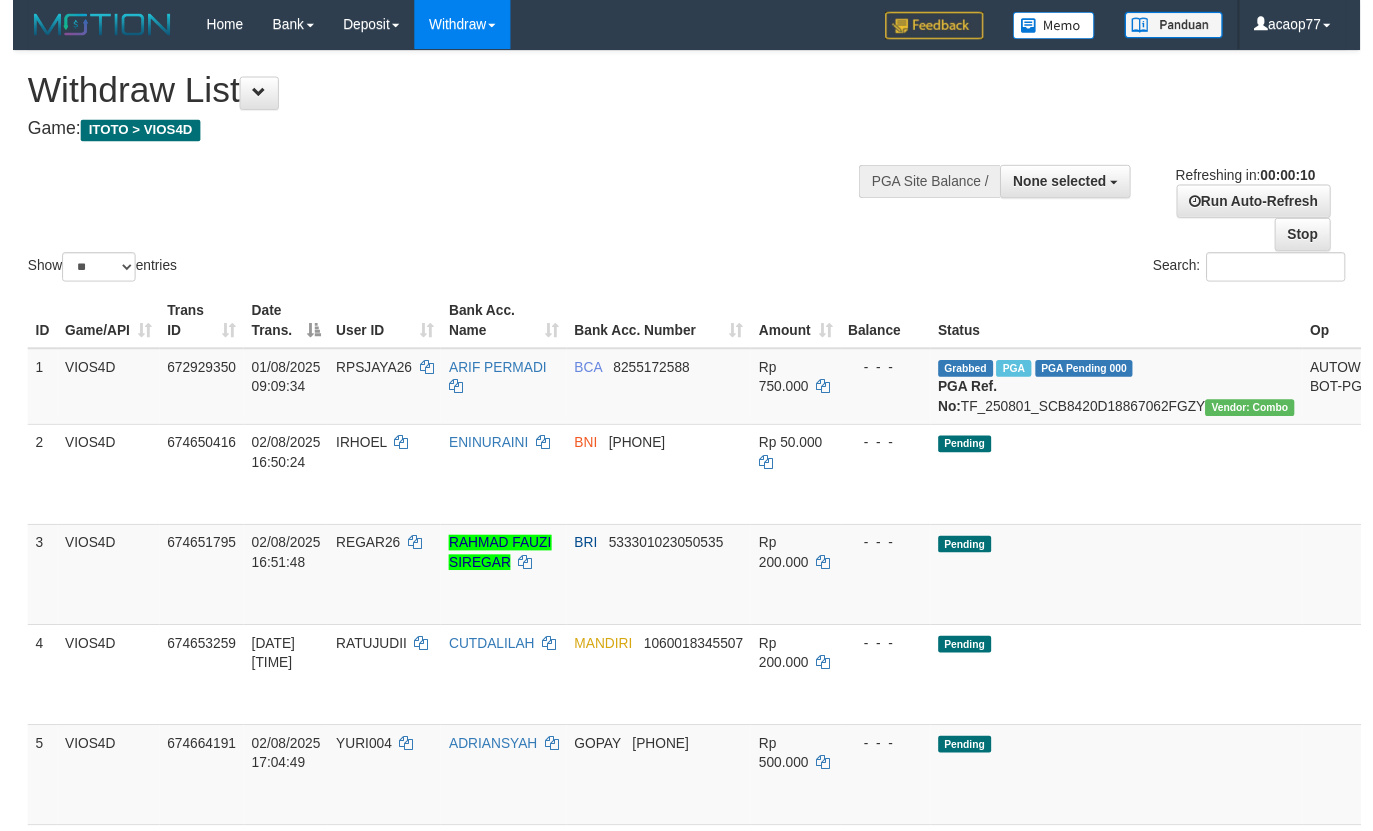scroll, scrollTop: 0, scrollLeft: 0, axis: both 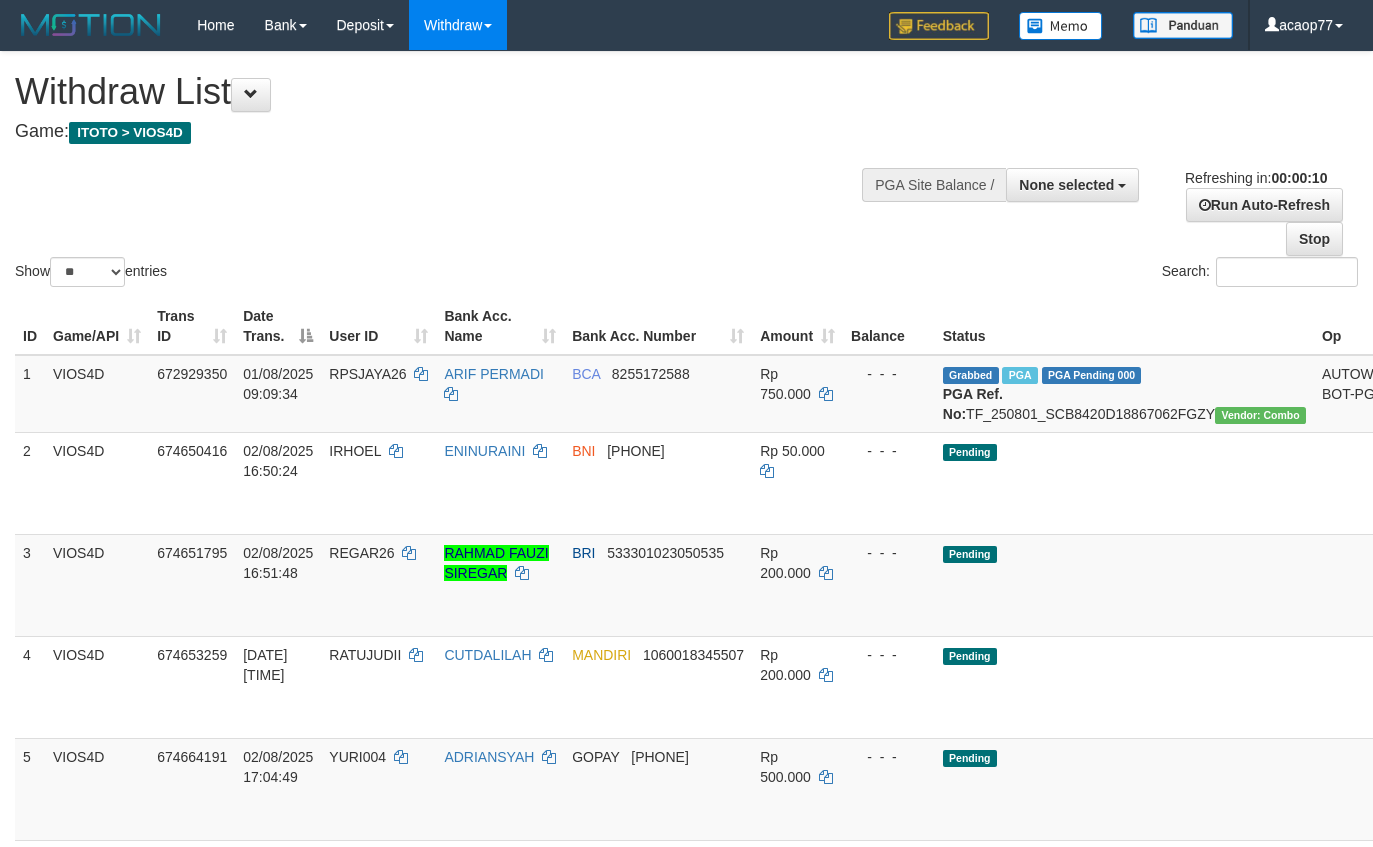 select 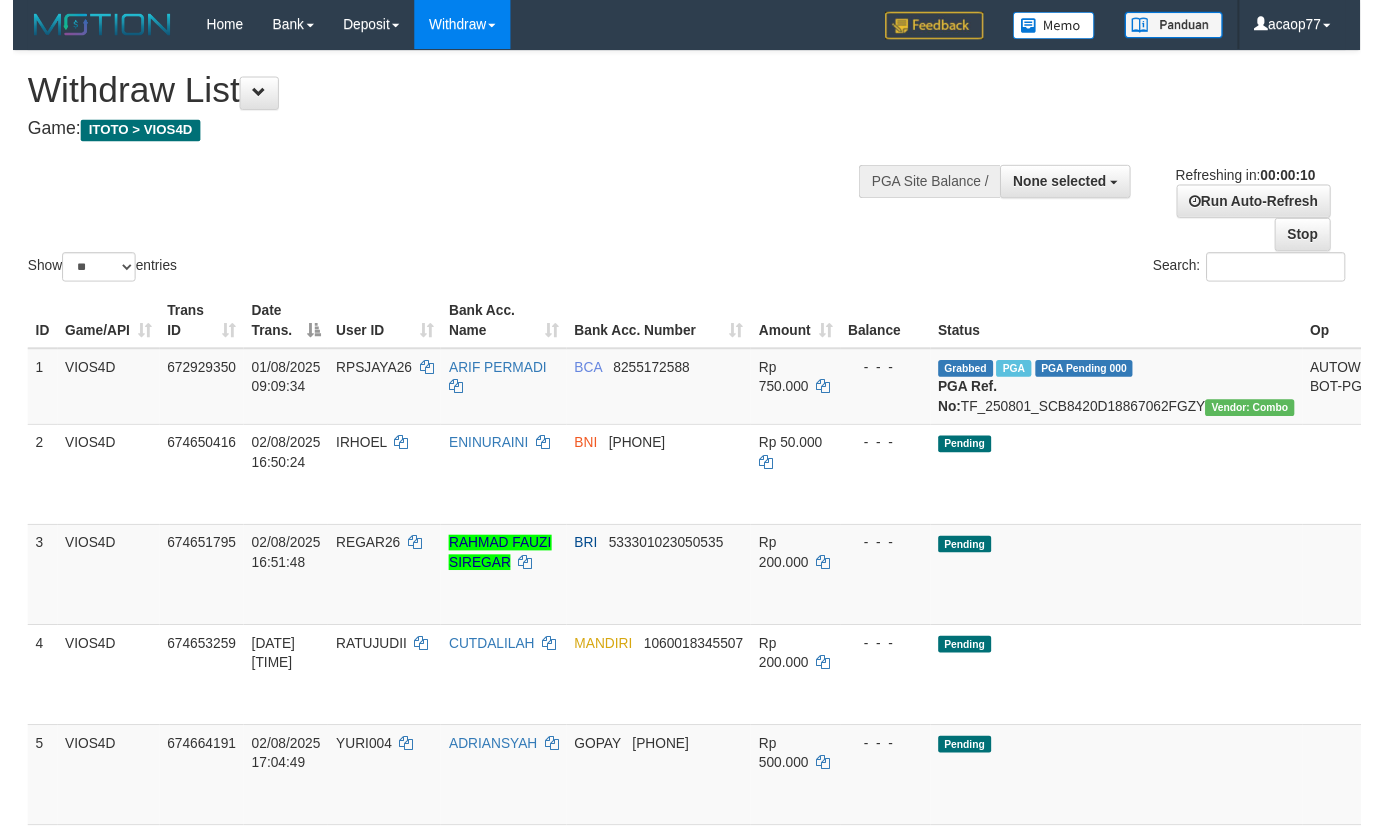 scroll, scrollTop: 0, scrollLeft: 0, axis: both 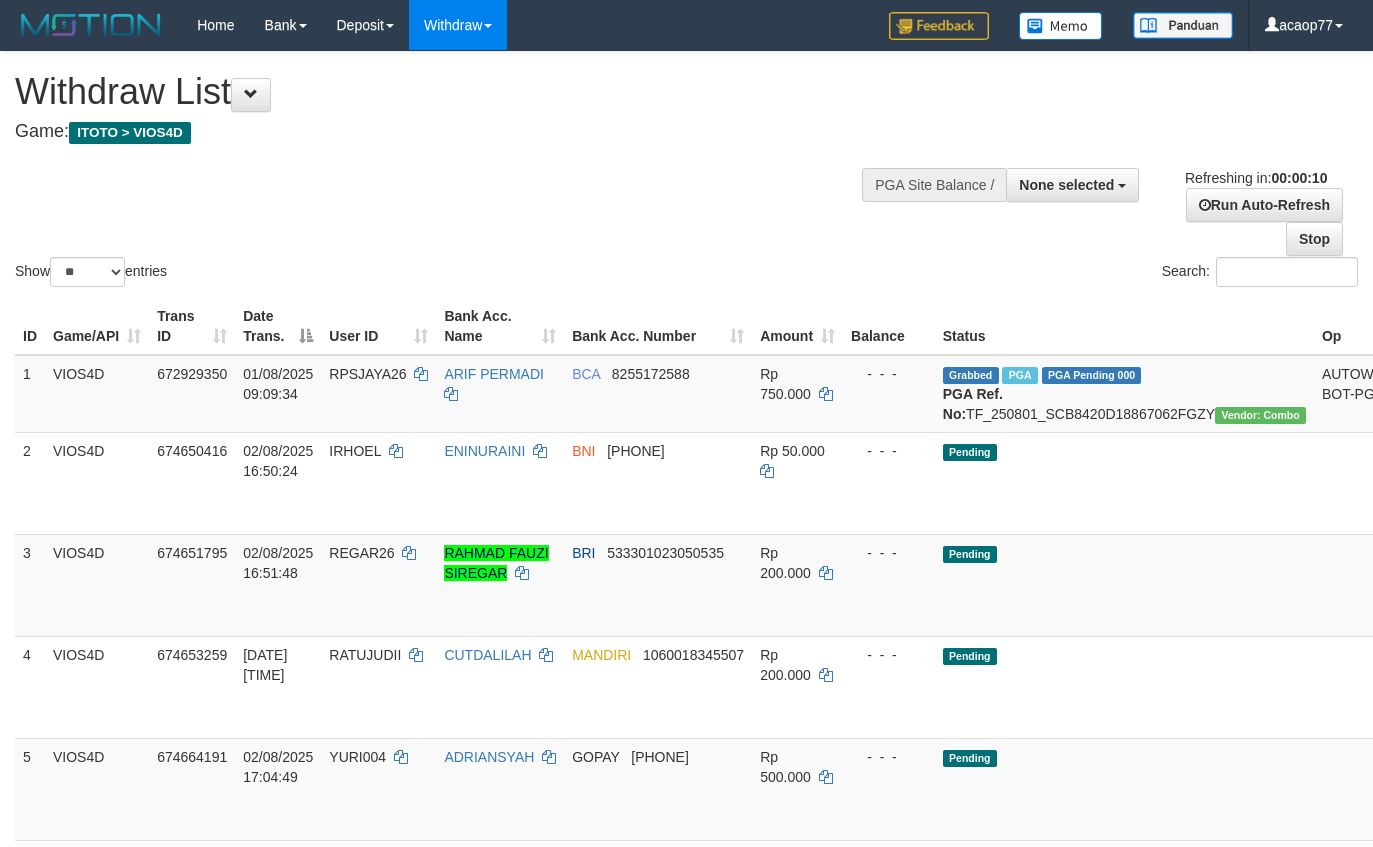 select 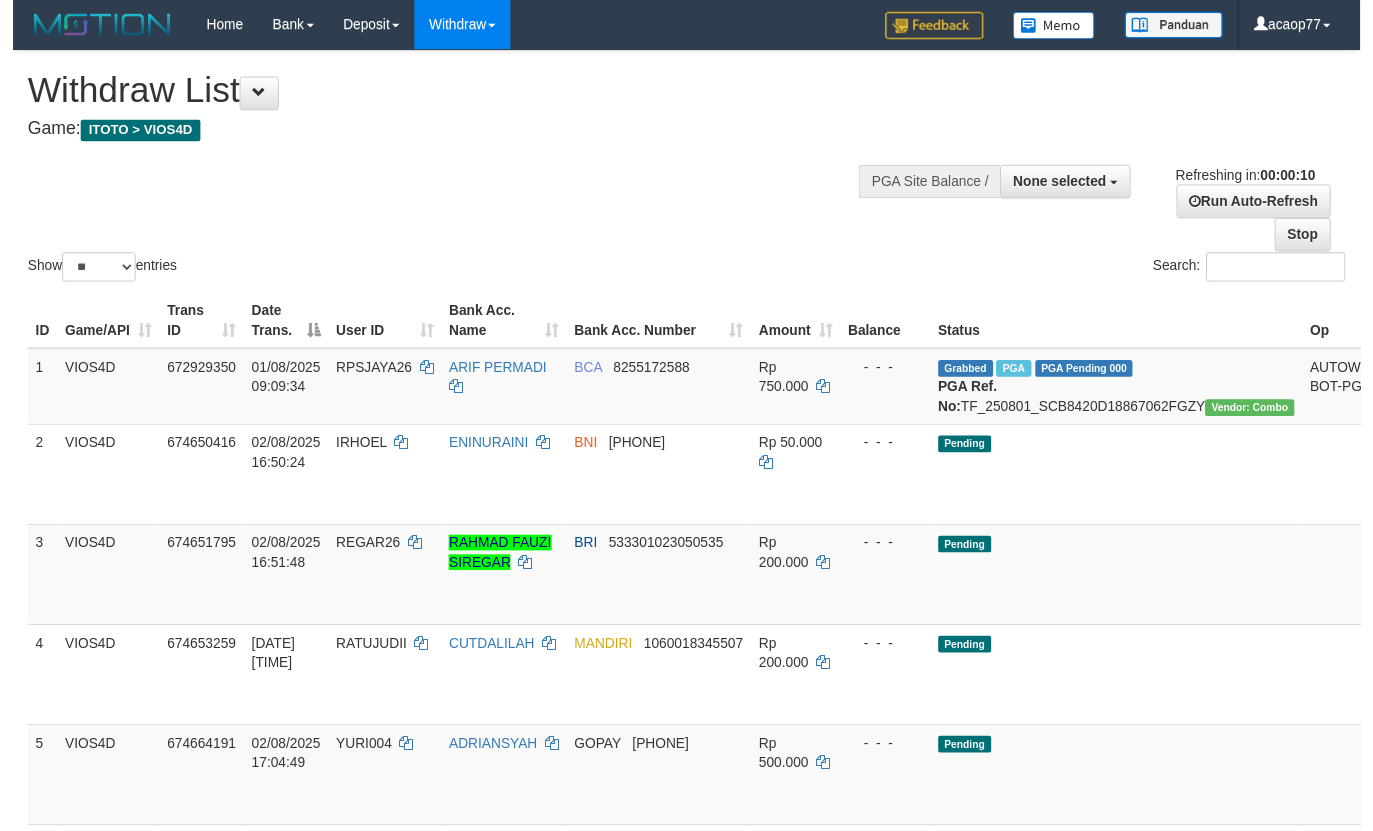 scroll, scrollTop: 0, scrollLeft: 0, axis: both 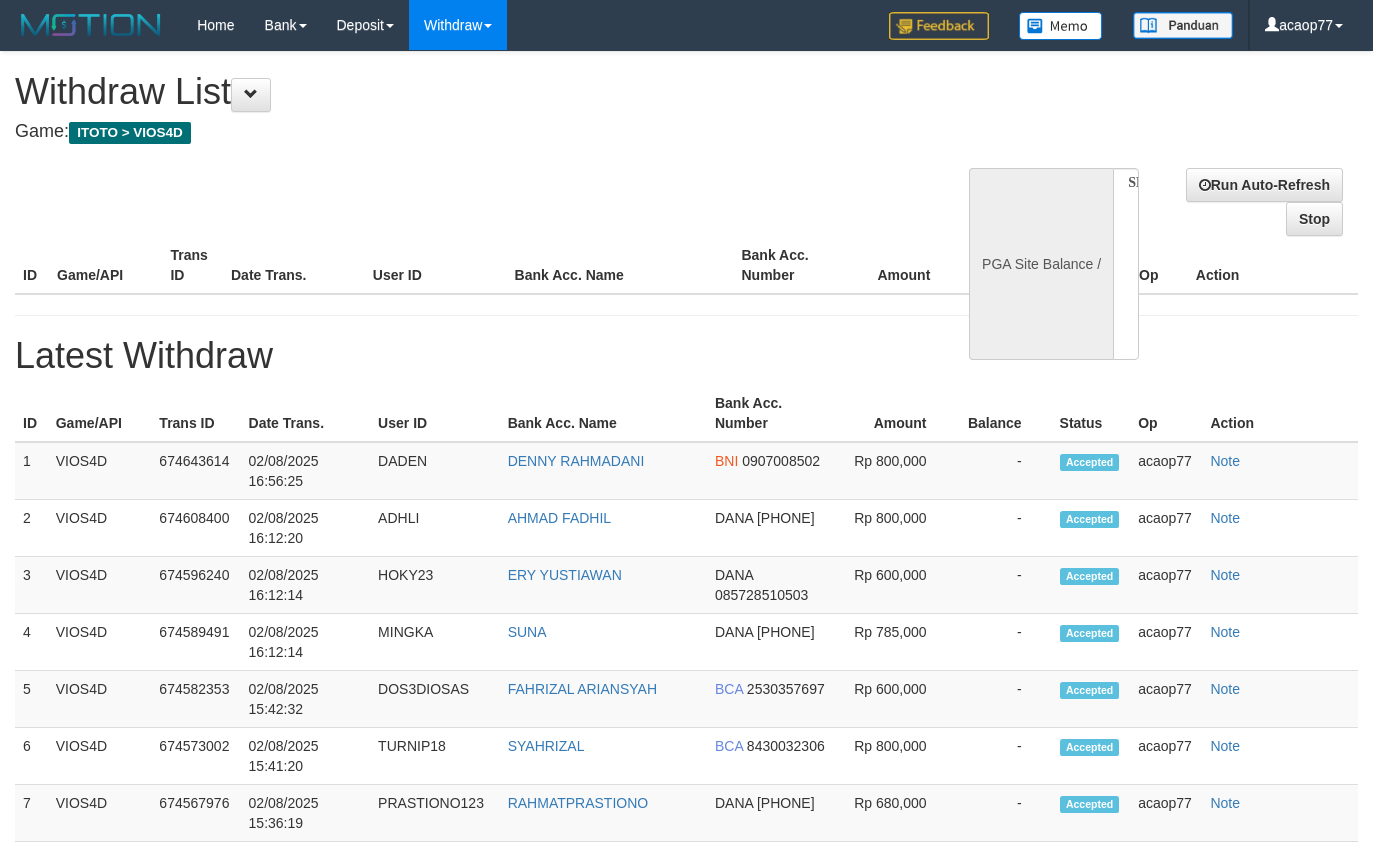 select 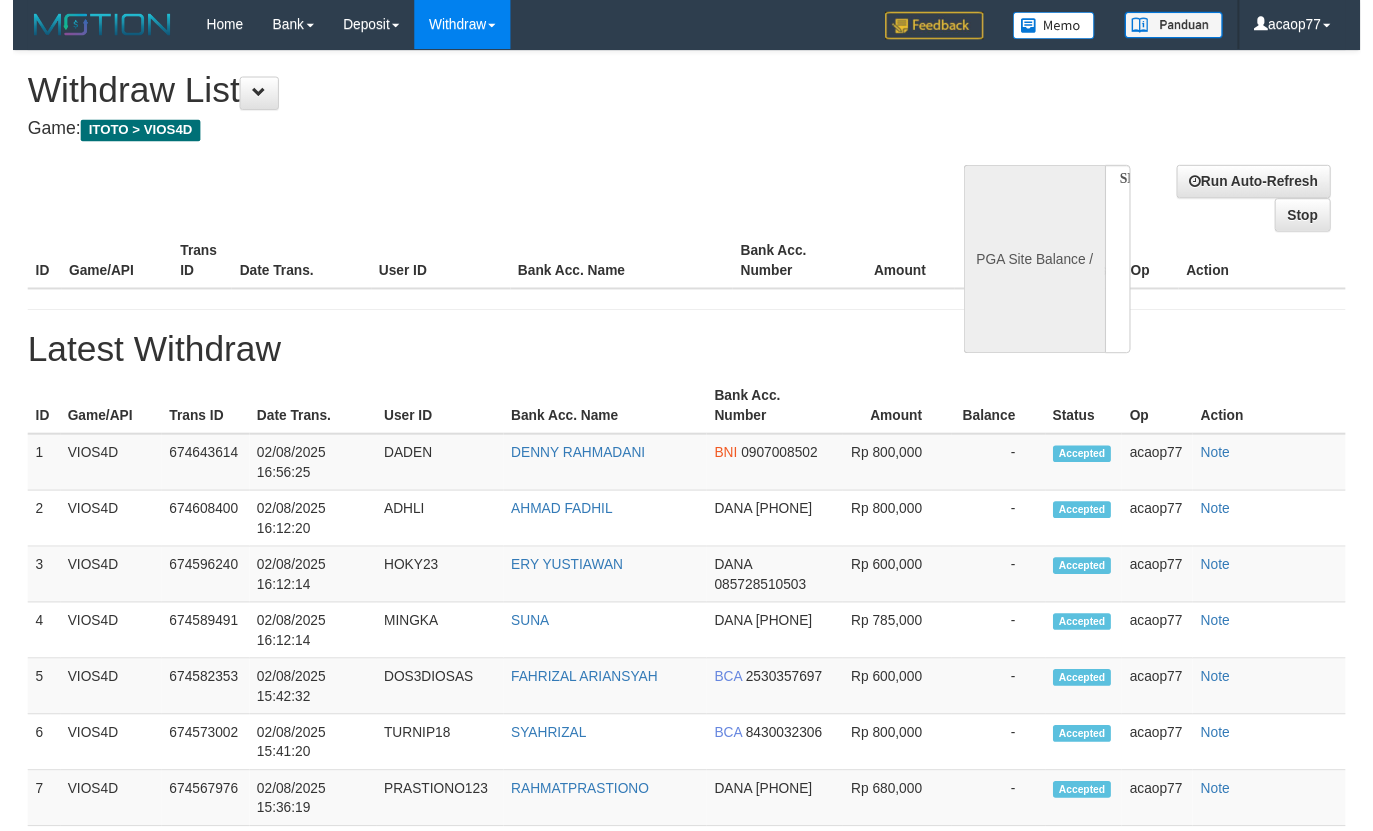 scroll, scrollTop: 0, scrollLeft: 0, axis: both 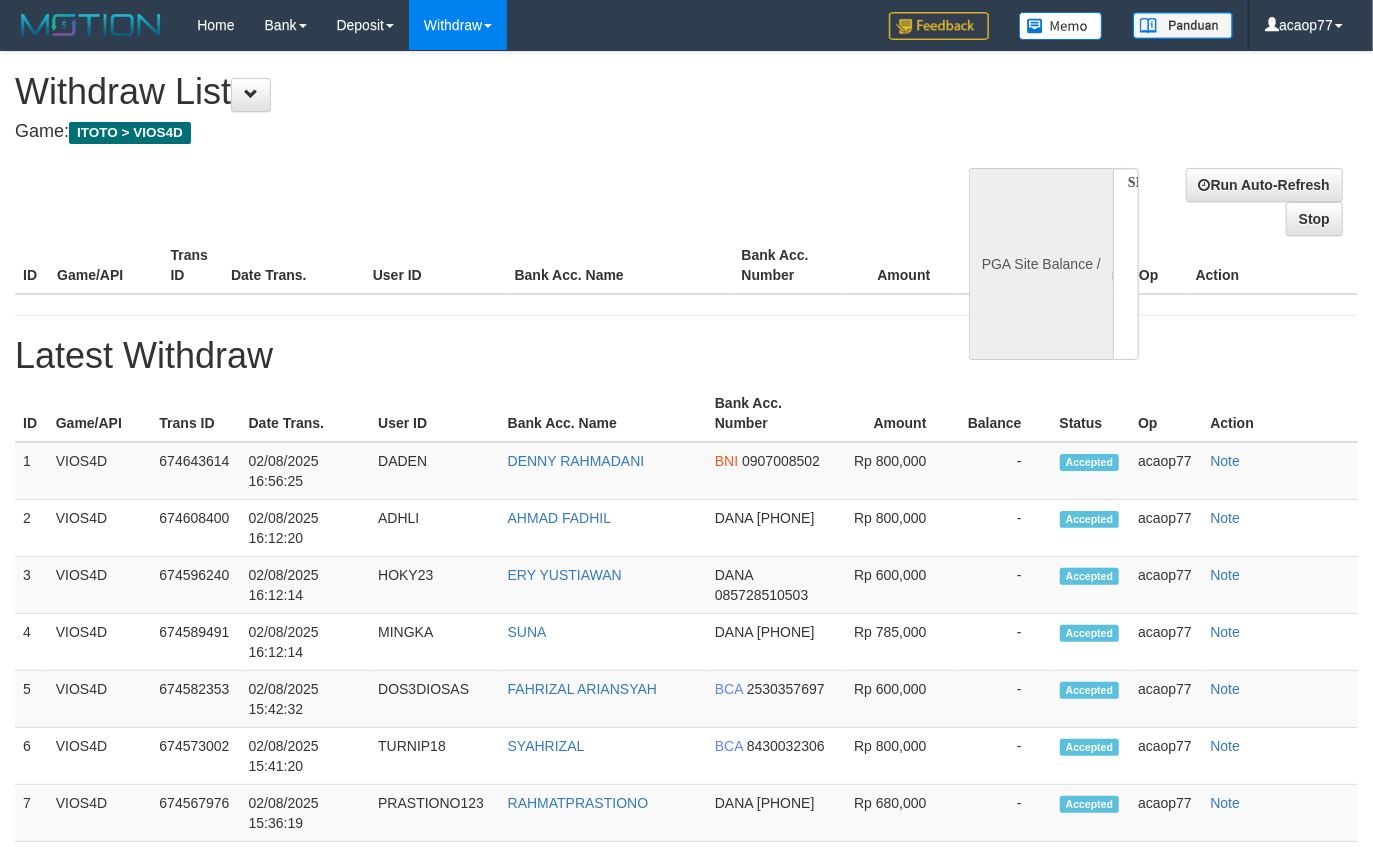 select on "**" 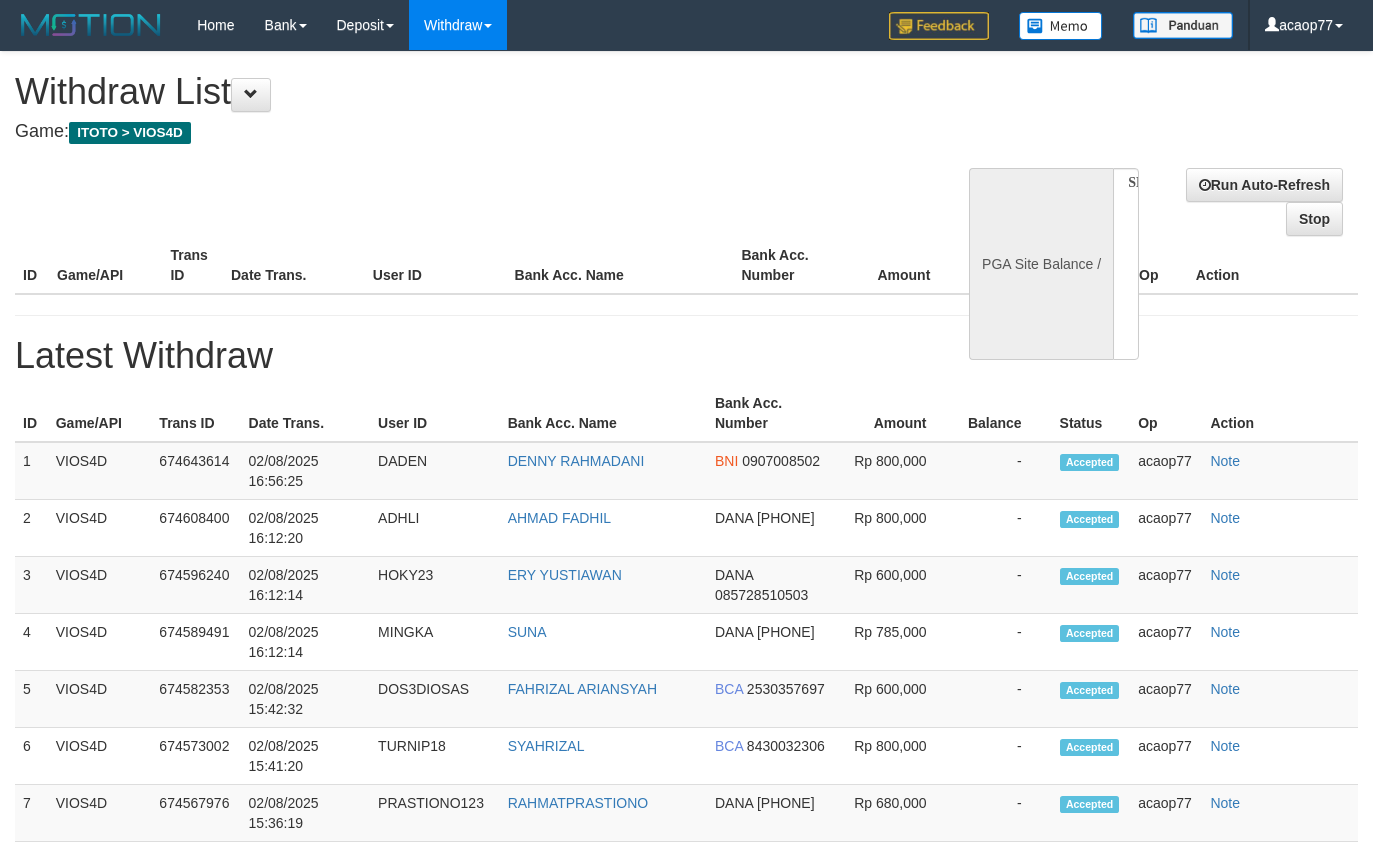 select 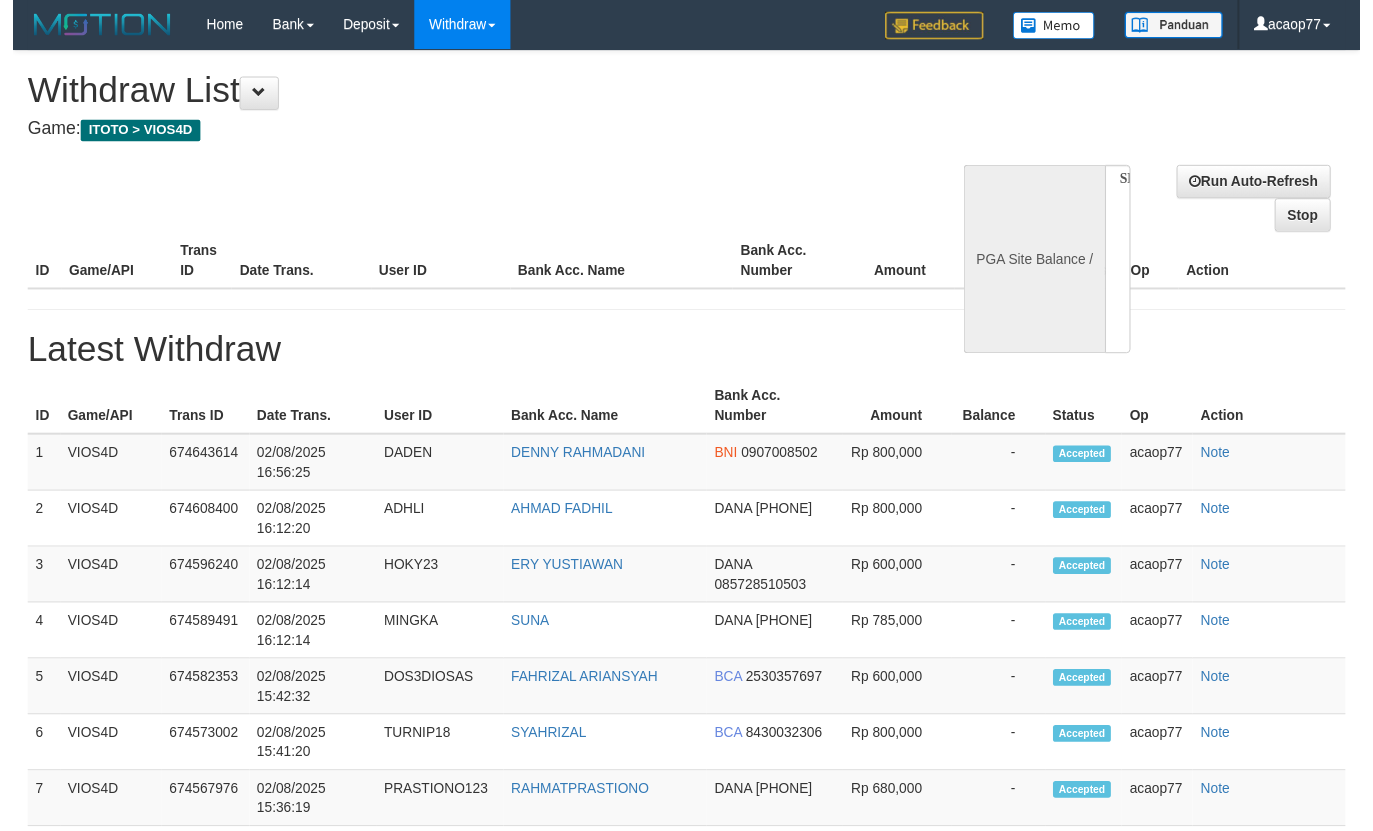scroll, scrollTop: 0, scrollLeft: 0, axis: both 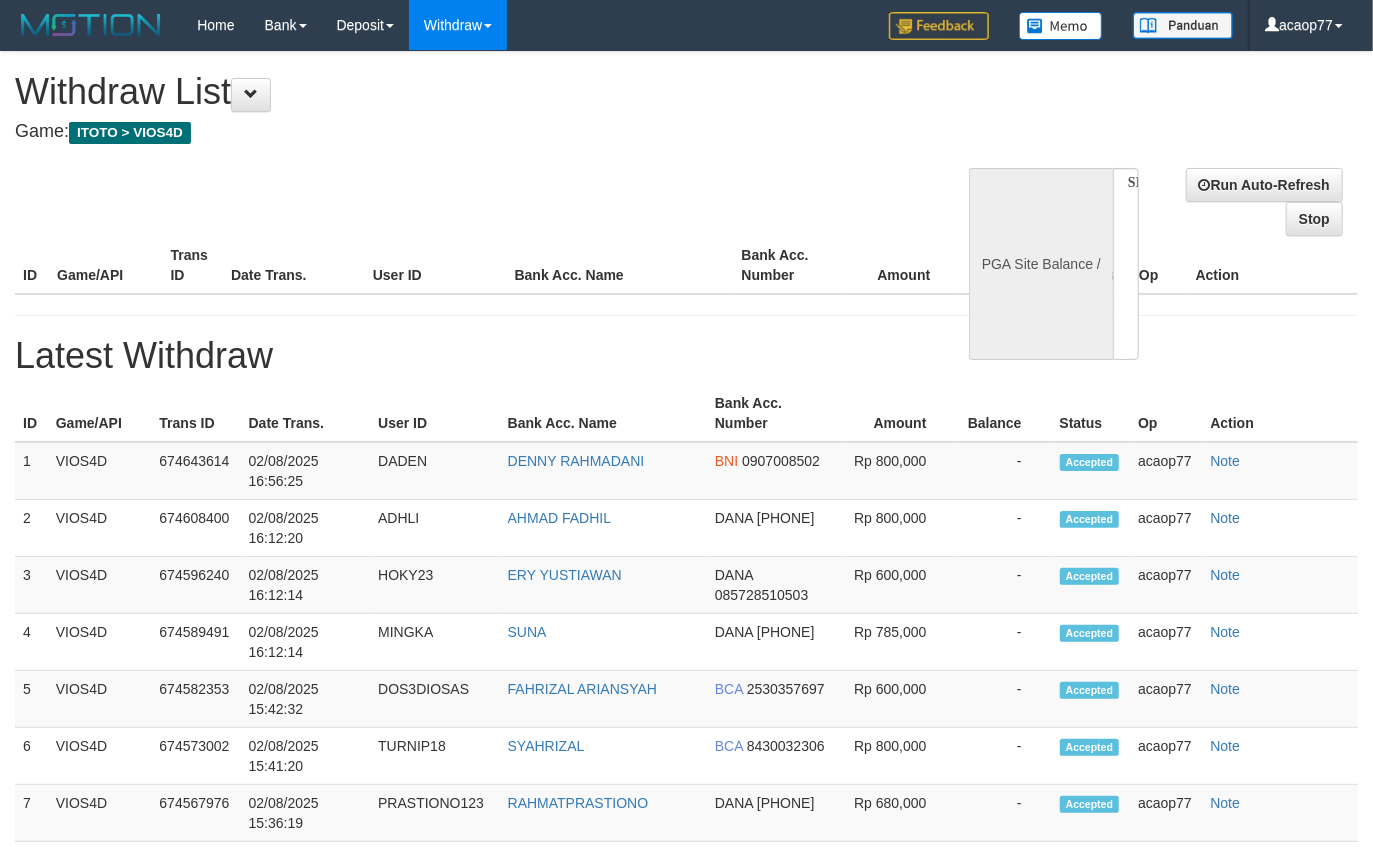 select on "**" 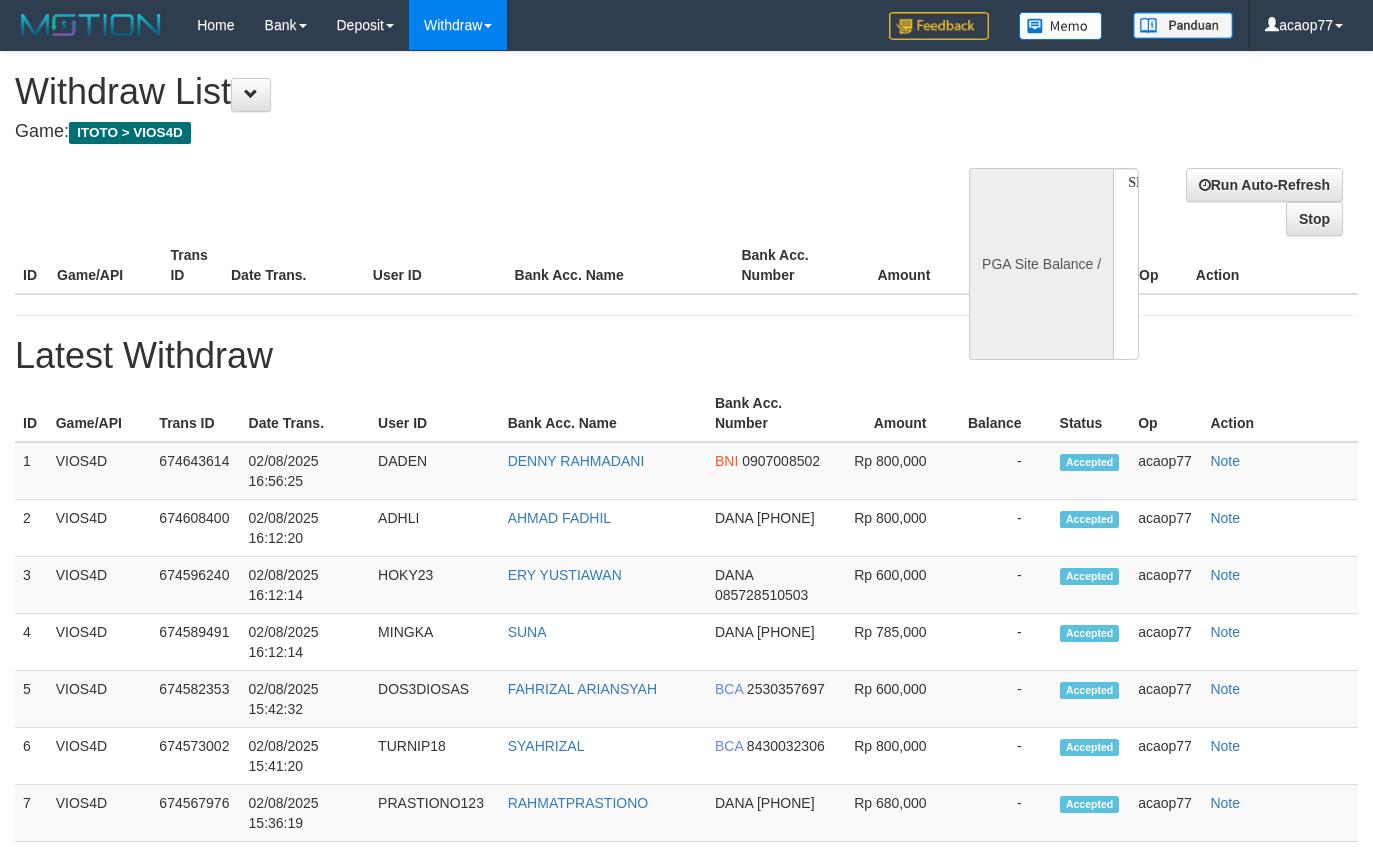 select 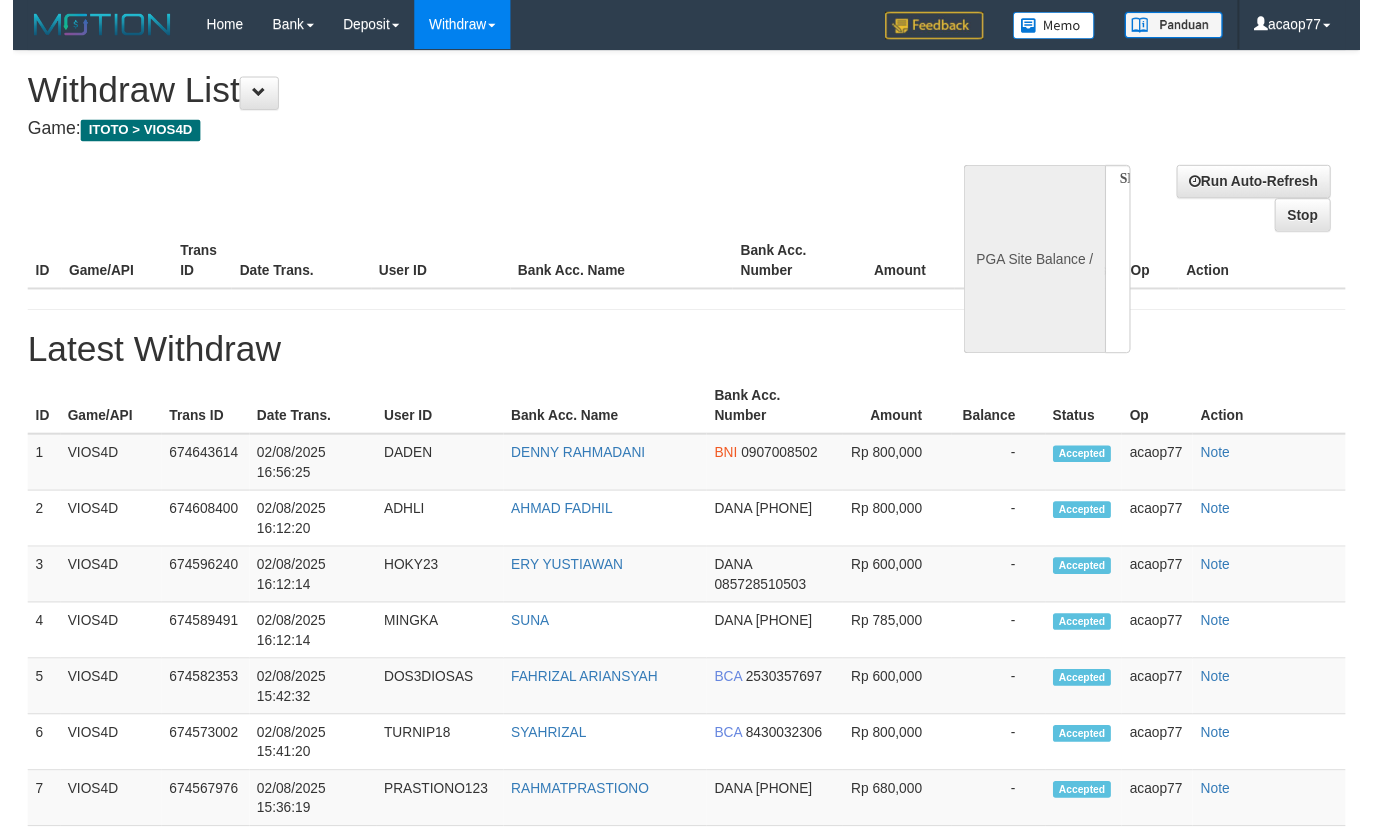 scroll, scrollTop: 0, scrollLeft: 0, axis: both 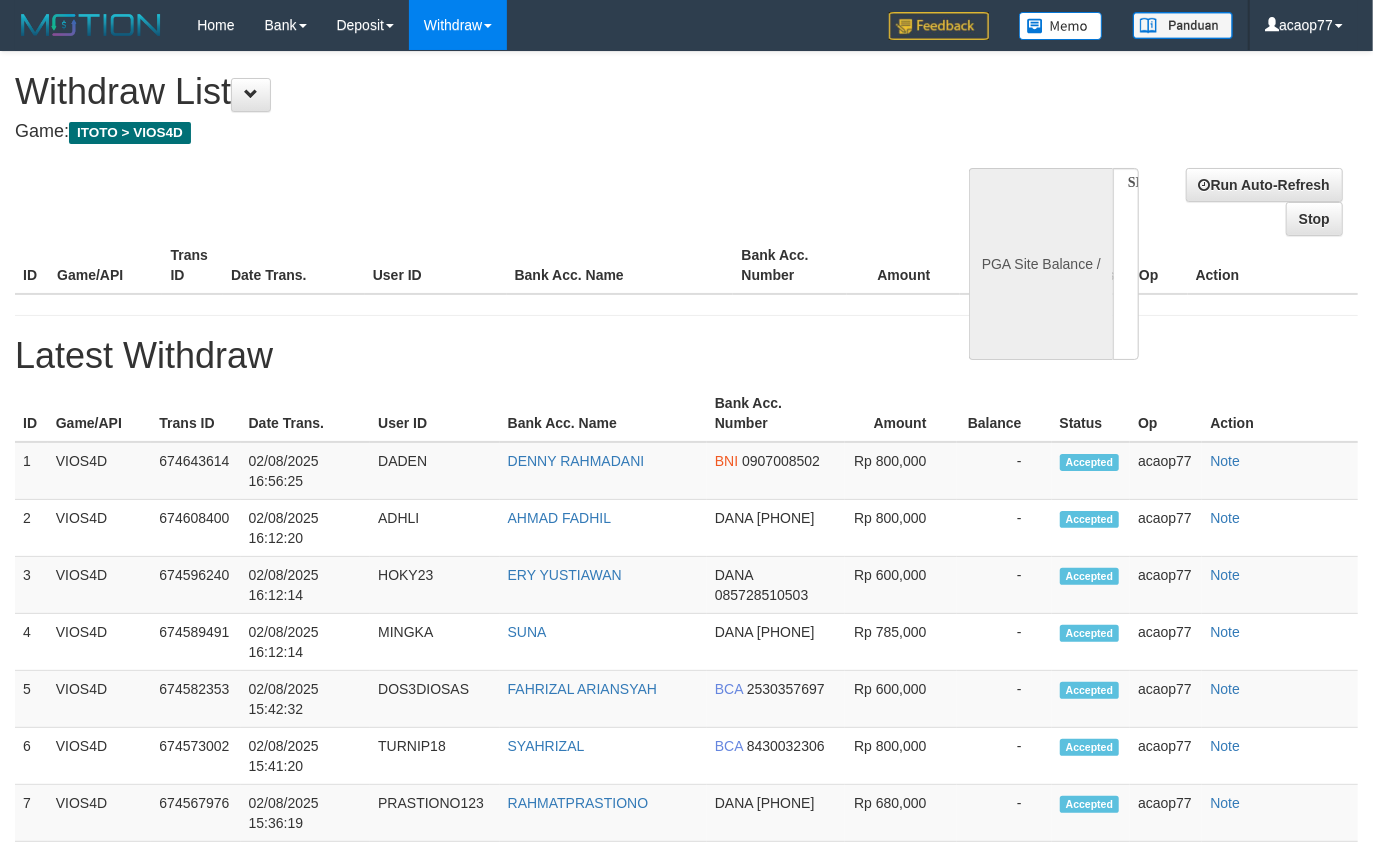 select on "**" 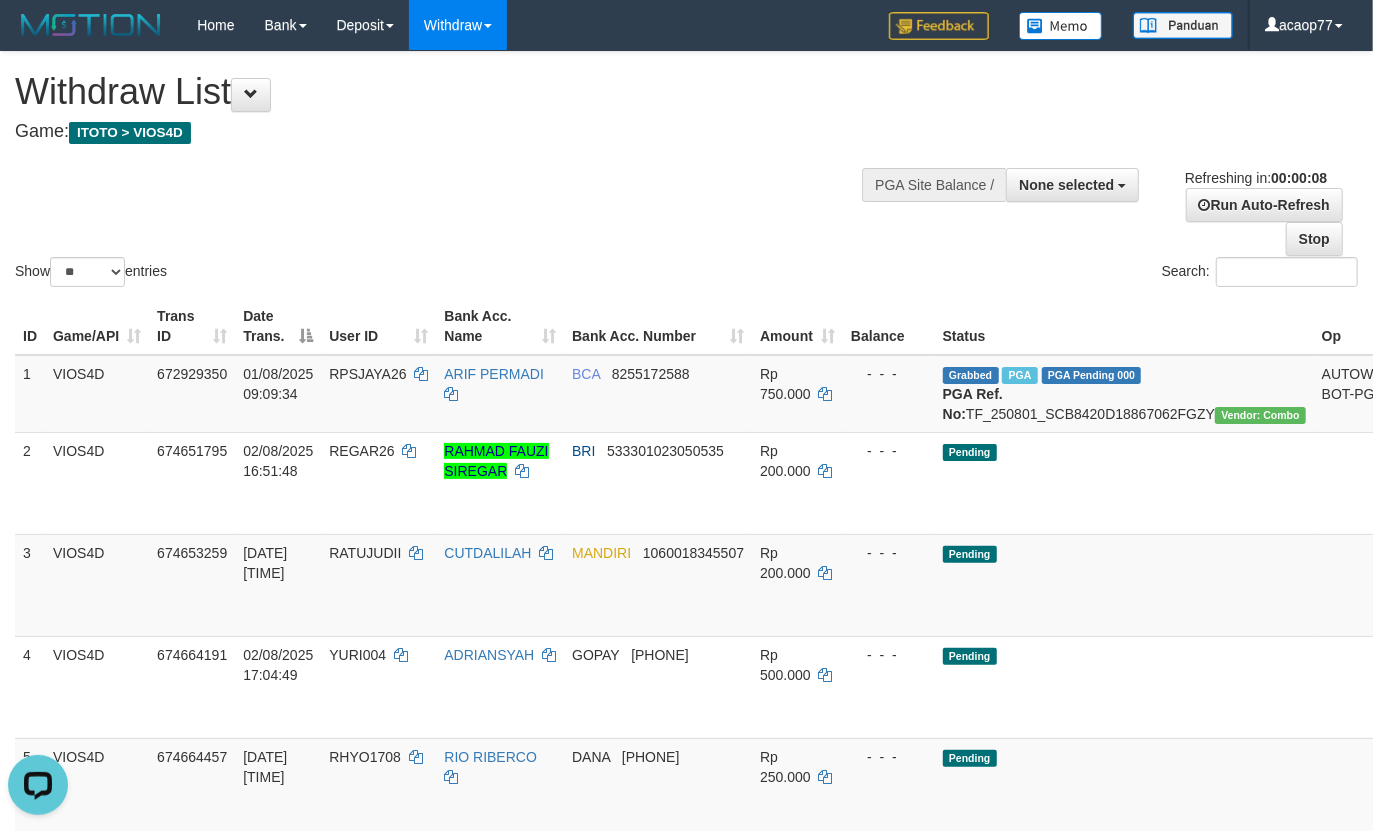 scroll, scrollTop: 0, scrollLeft: 0, axis: both 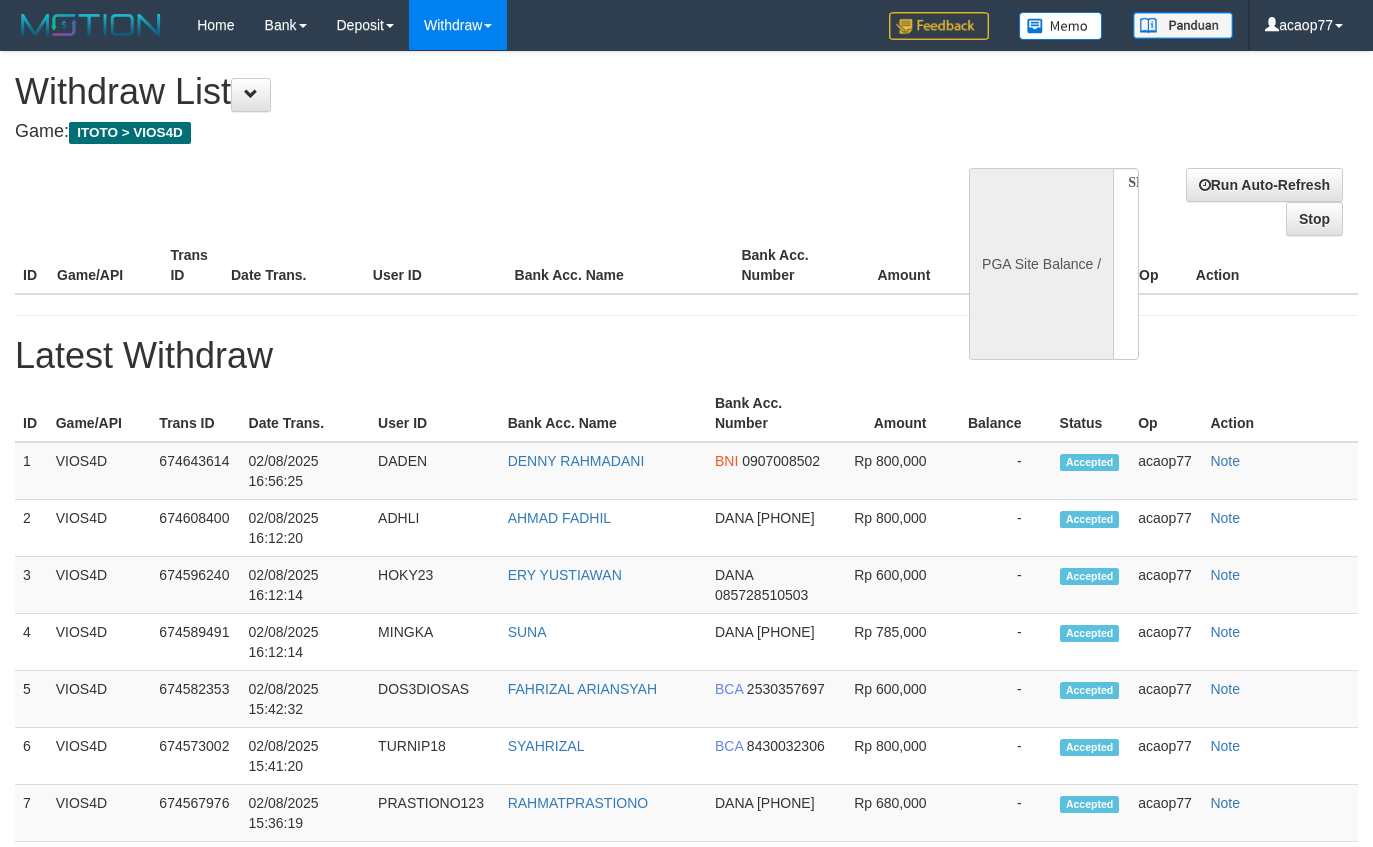 select 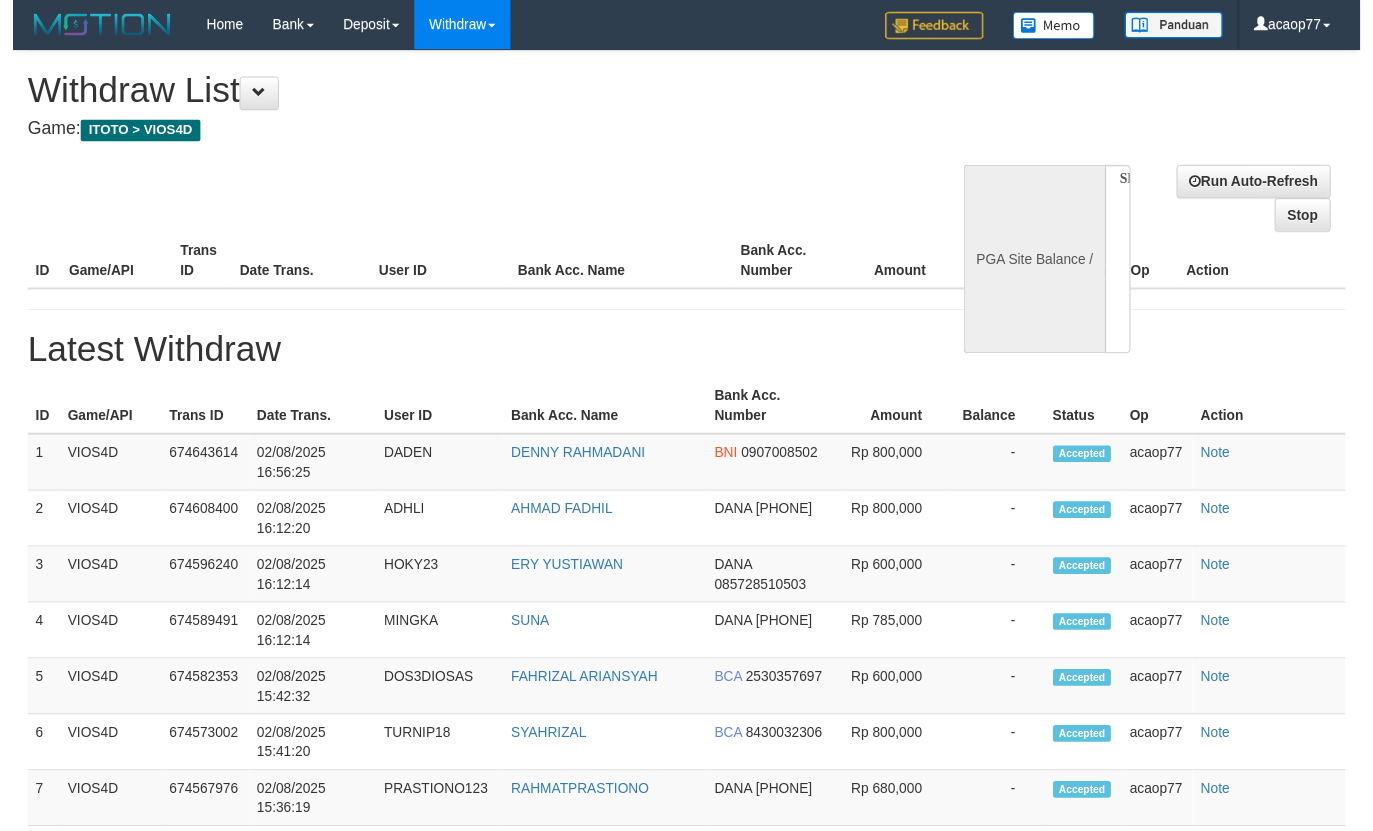 scroll, scrollTop: 0, scrollLeft: 0, axis: both 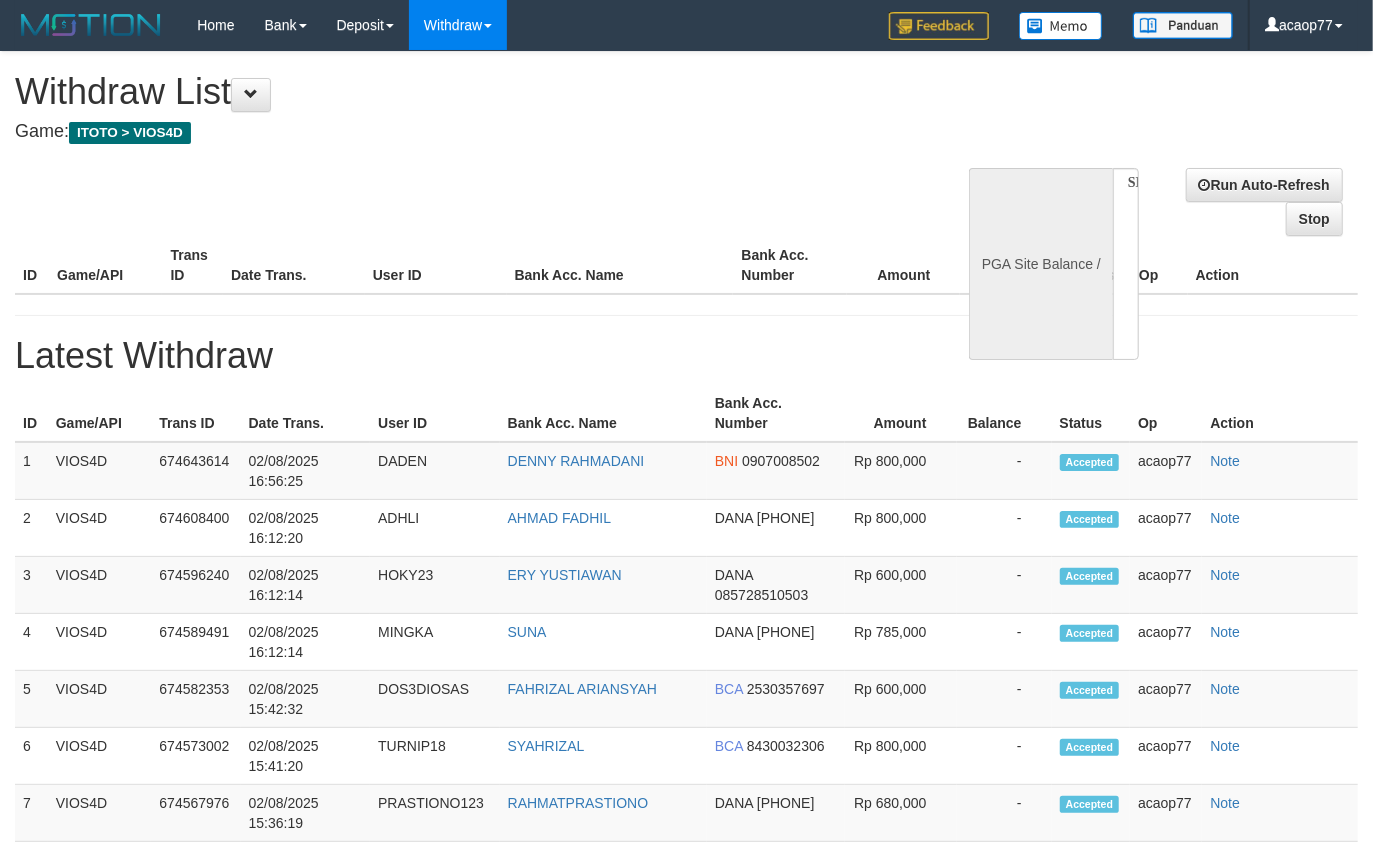 select on "**" 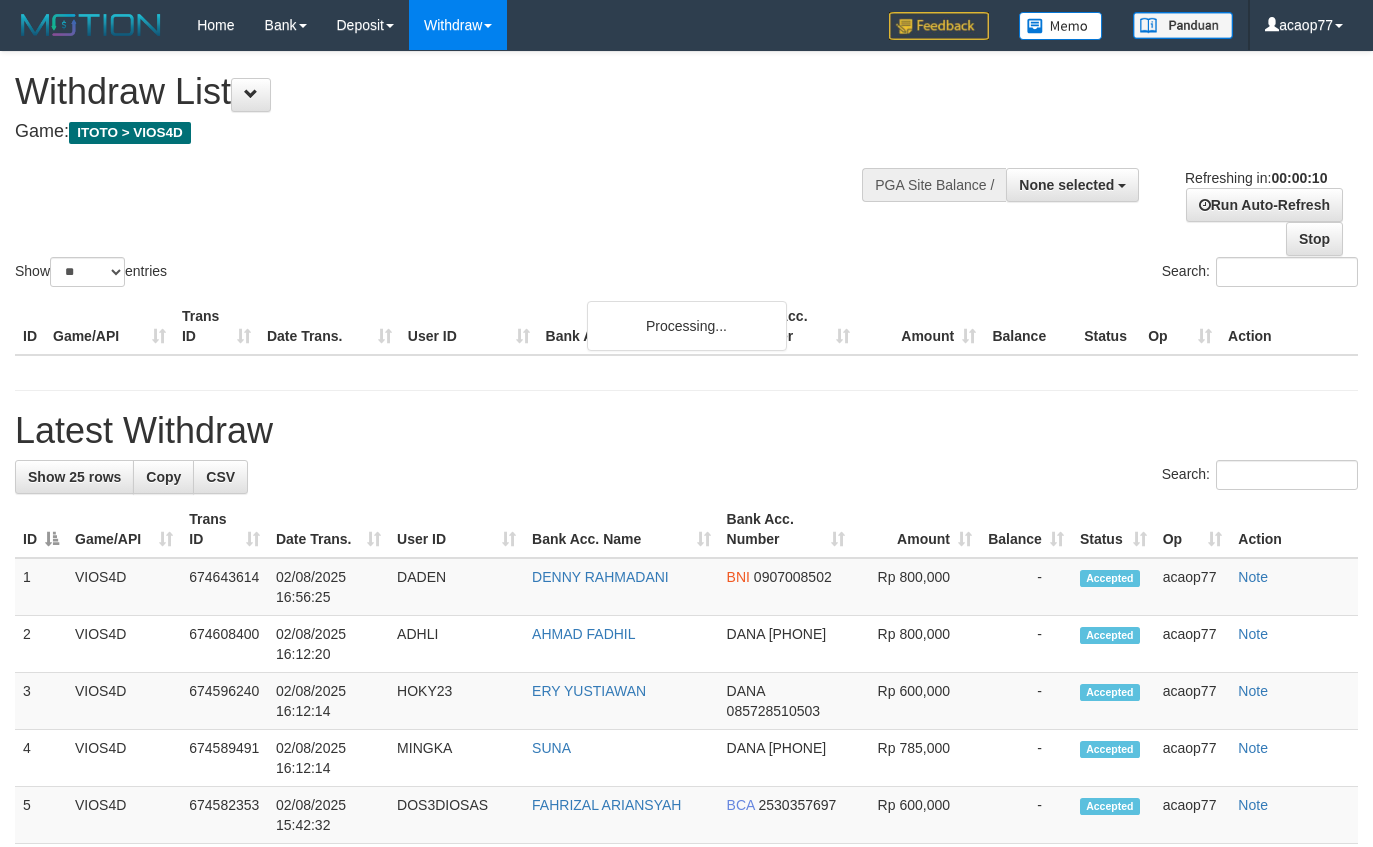 select 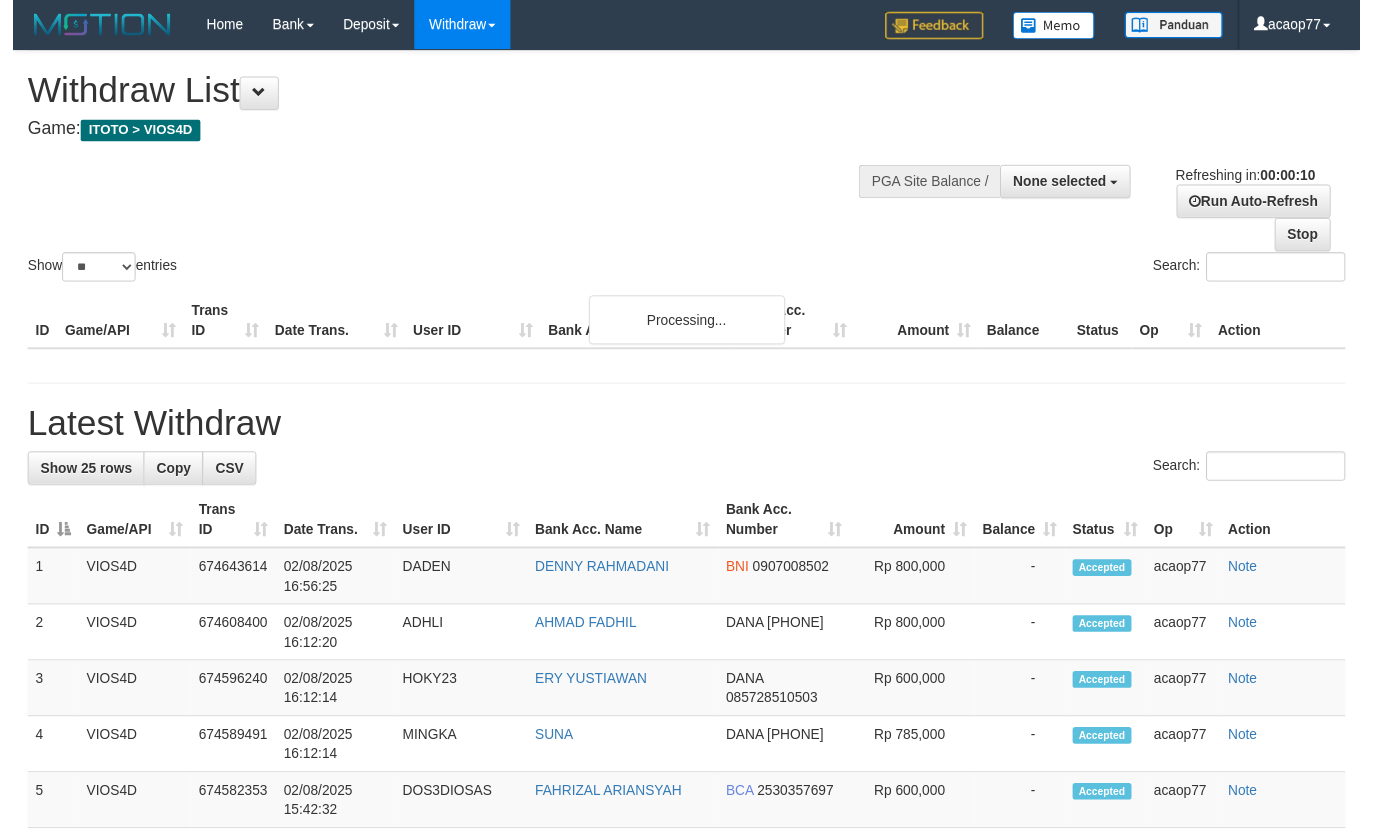 scroll, scrollTop: 0, scrollLeft: 0, axis: both 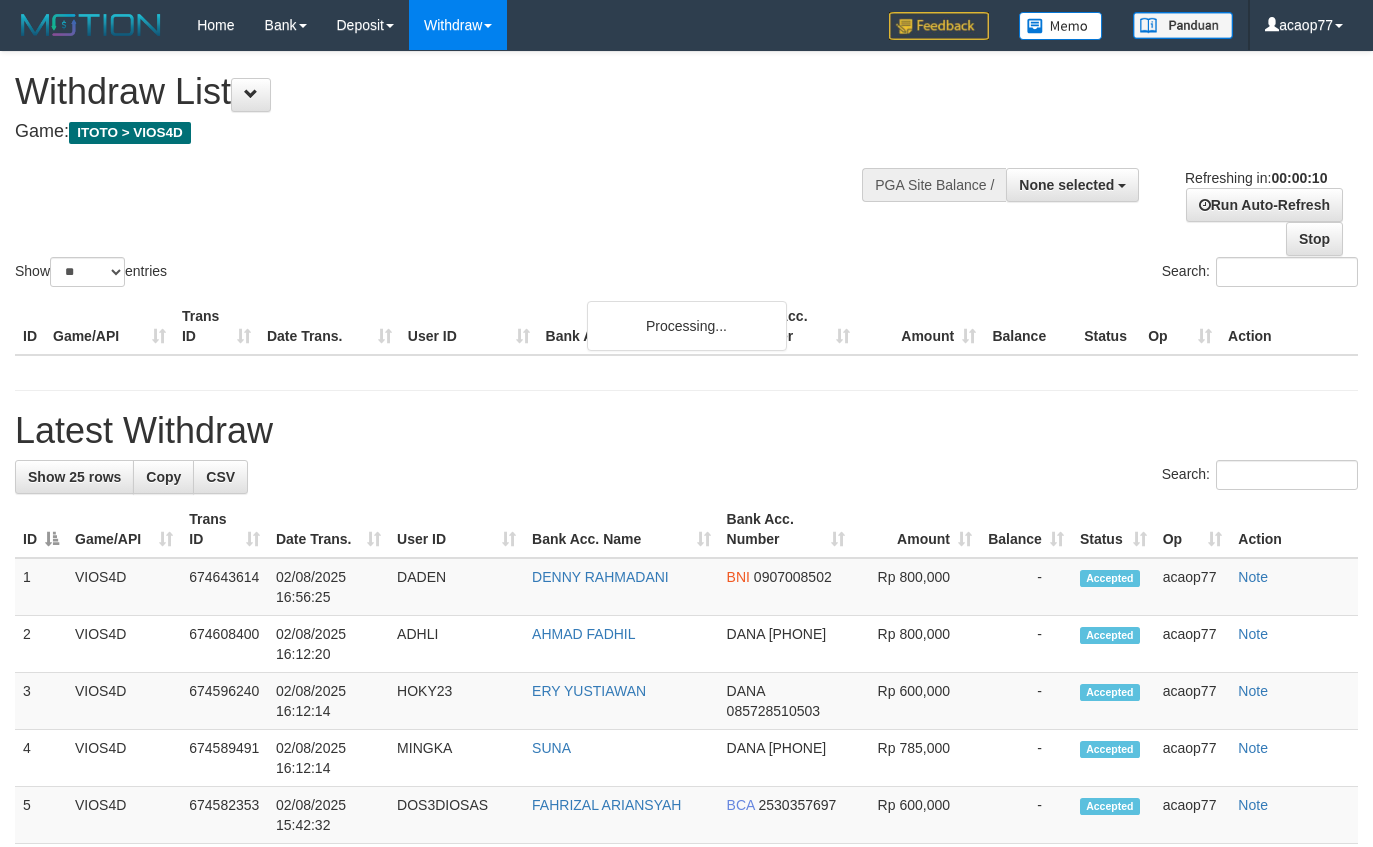 select 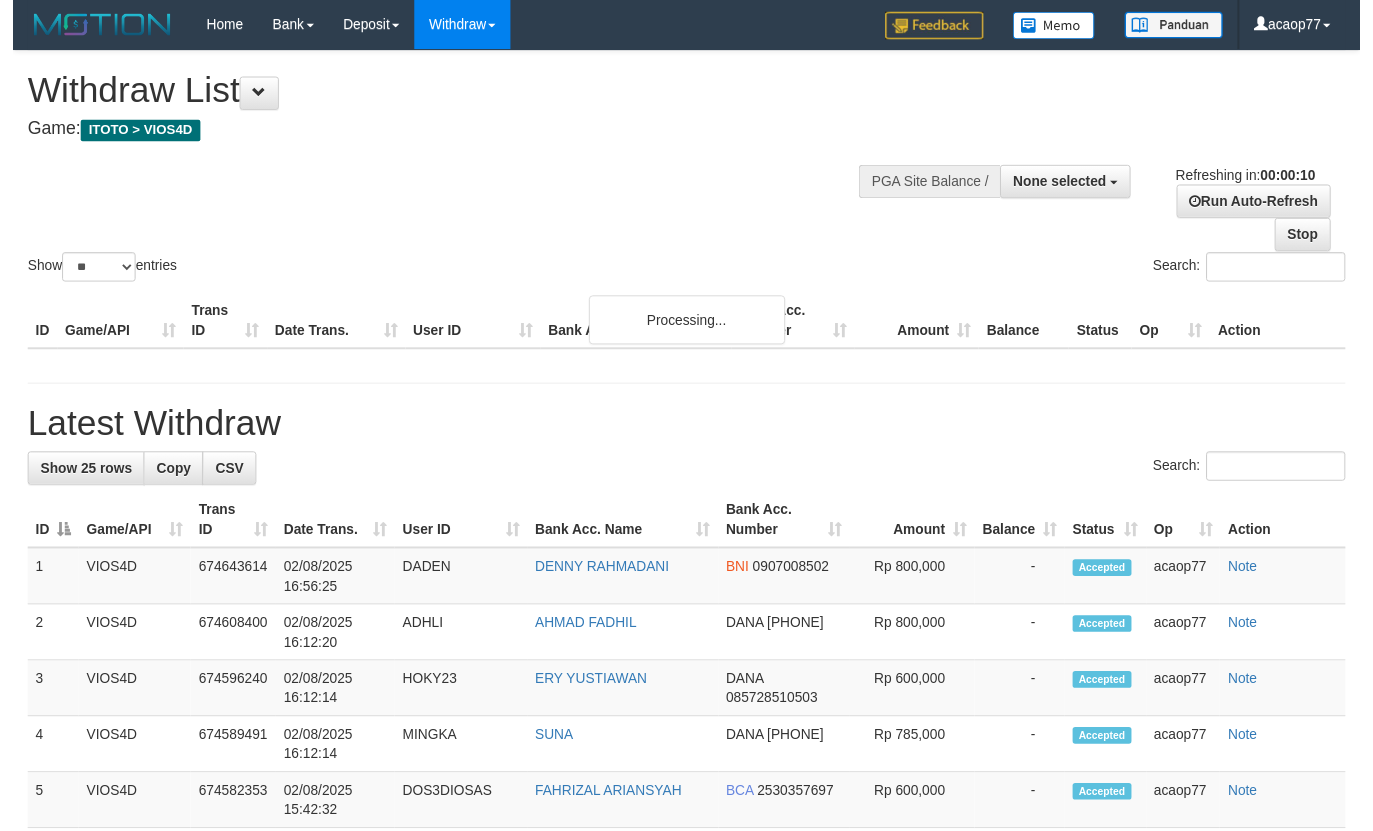scroll, scrollTop: 0, scrollLeft: 0, axis: both 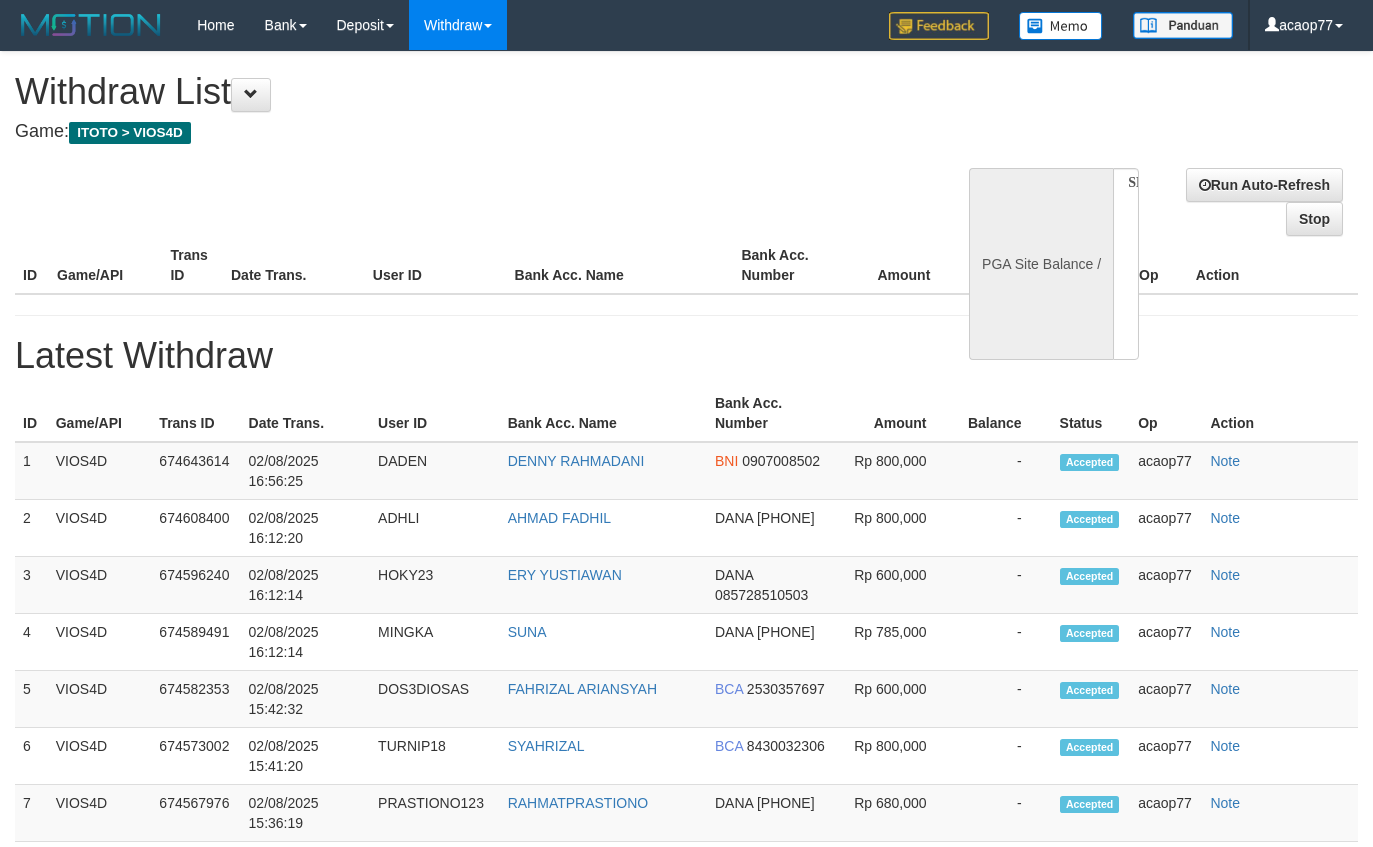 select 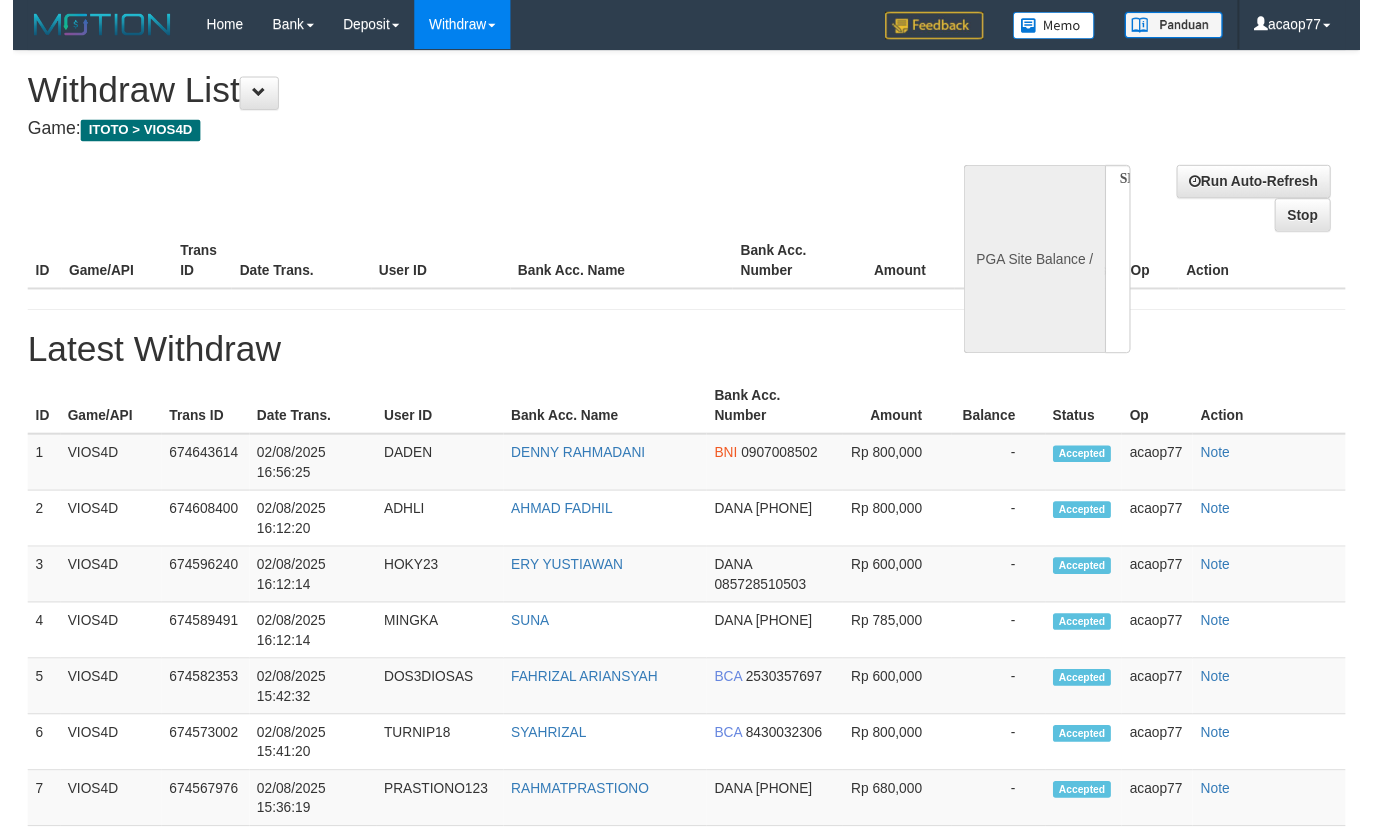 scroll, scrollTop: 0, scrollLeft: 0, axis: both 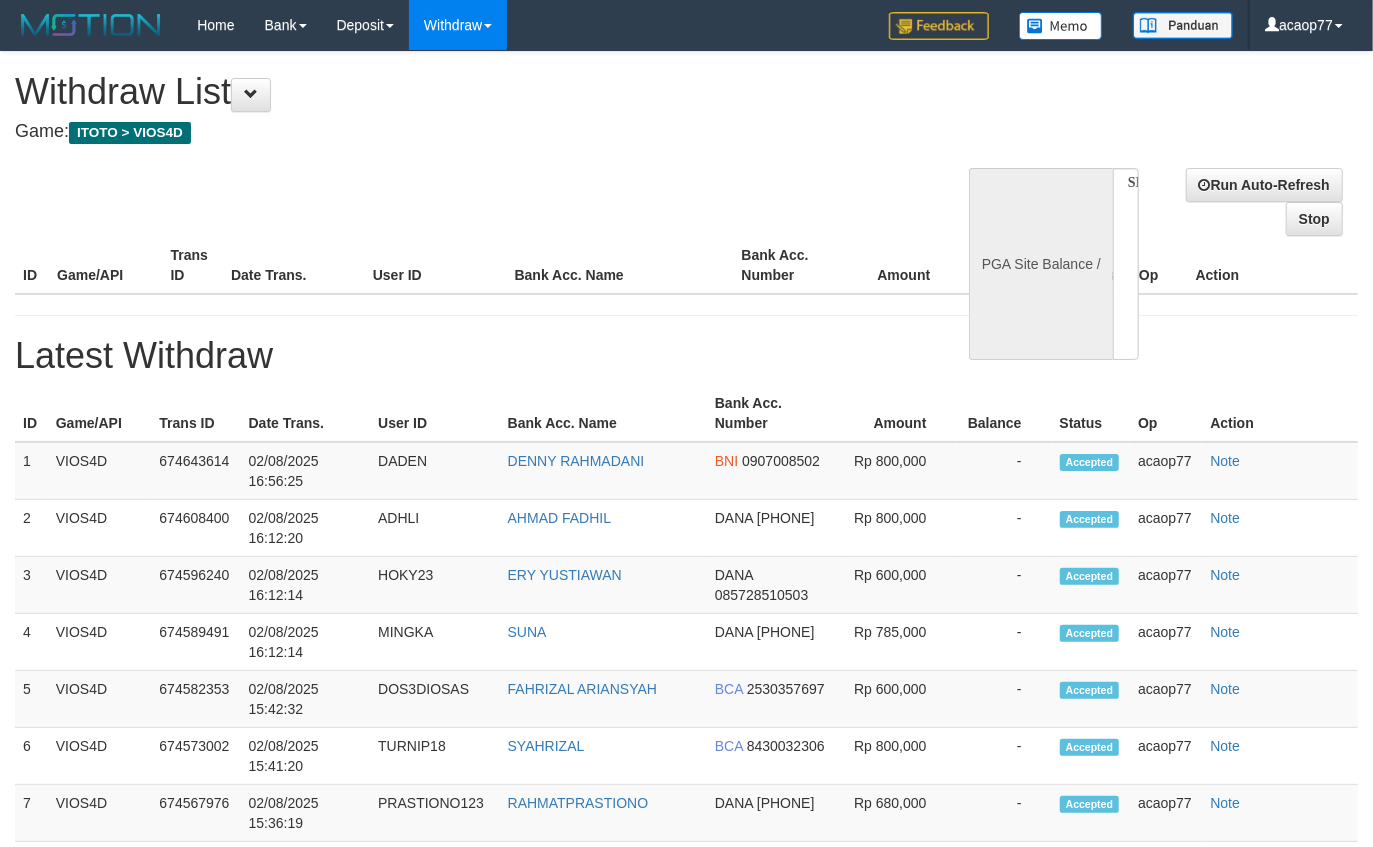 select on "**" 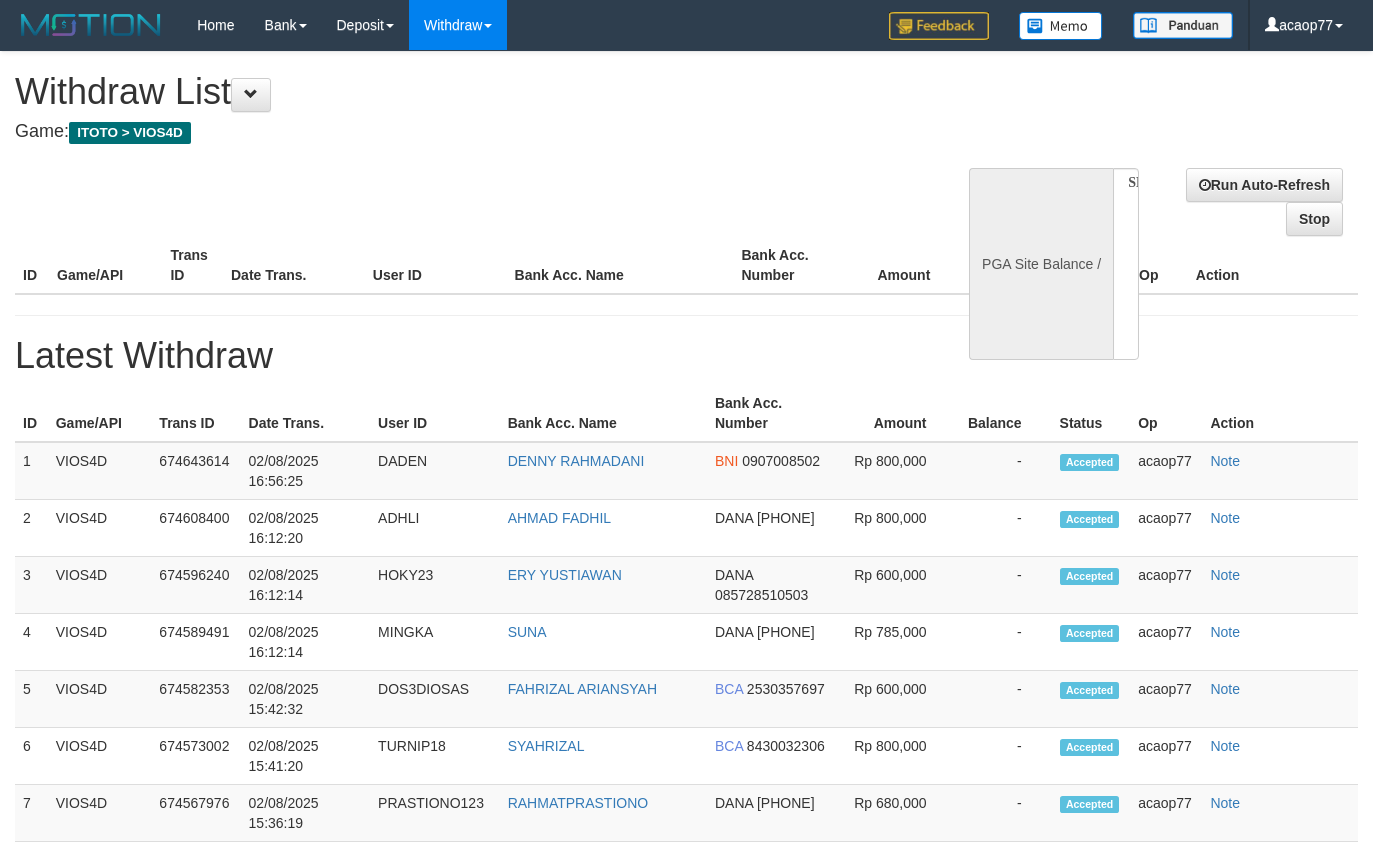 select 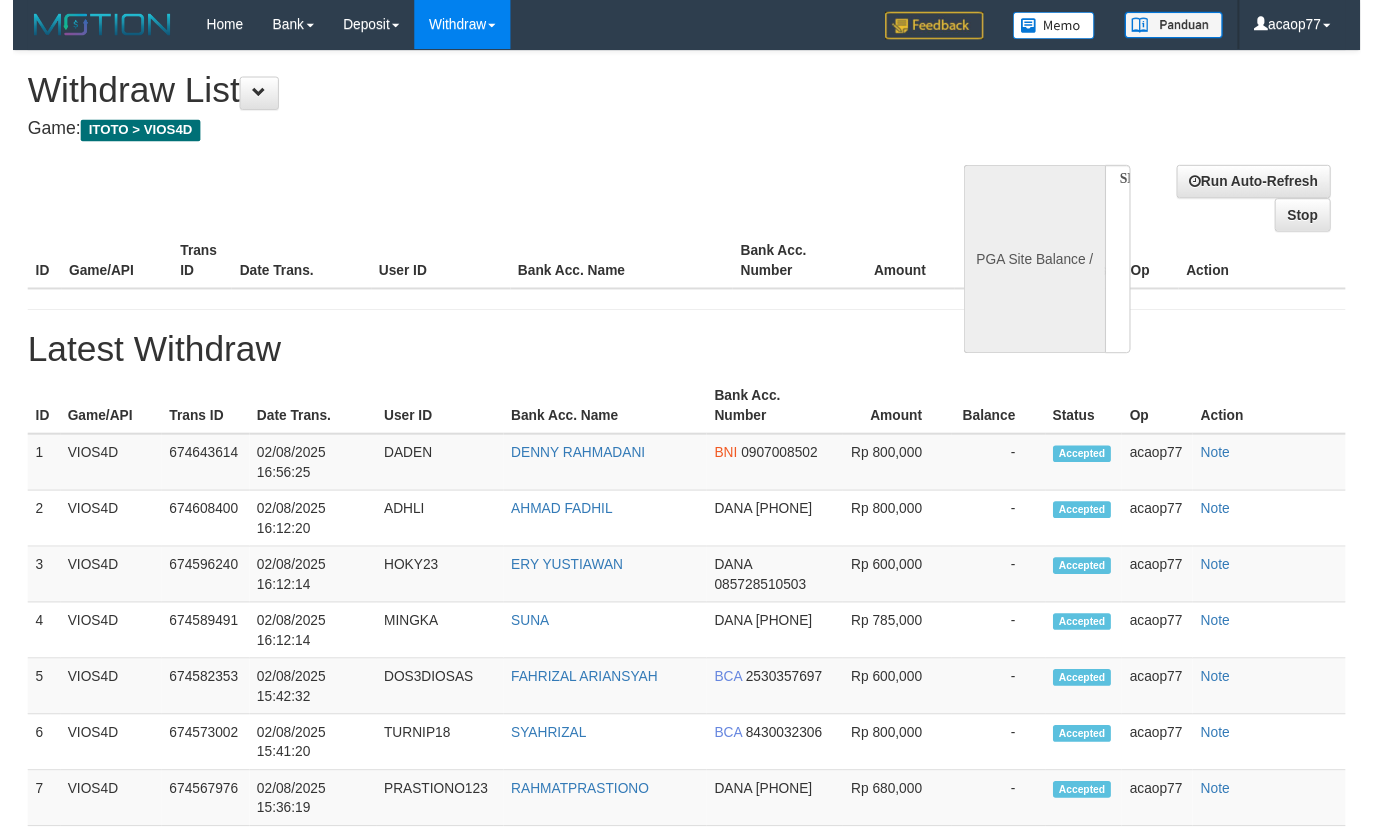 scroll, scrollTop: 0, scrollLeft: 0, axis: both 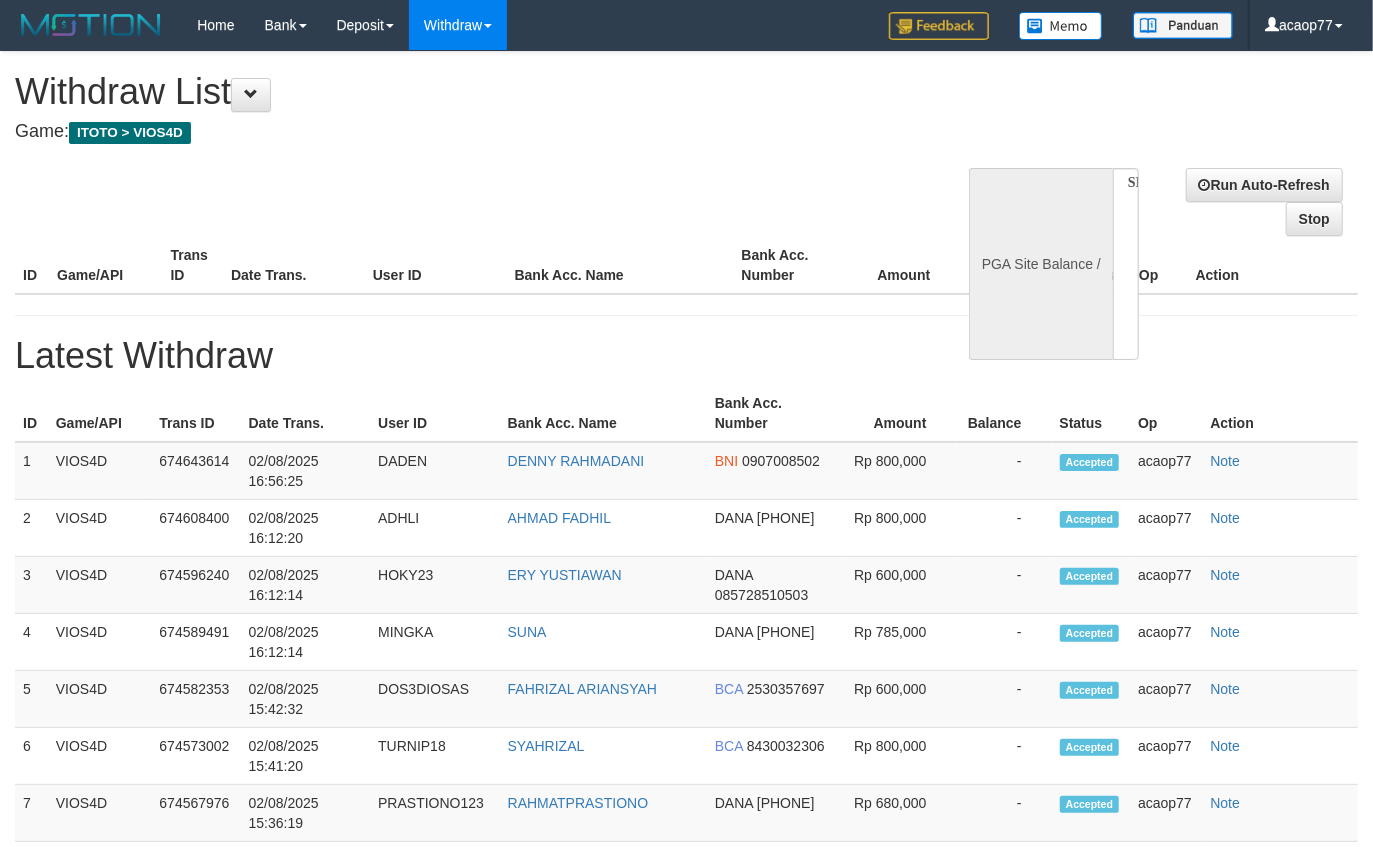 select on "**" 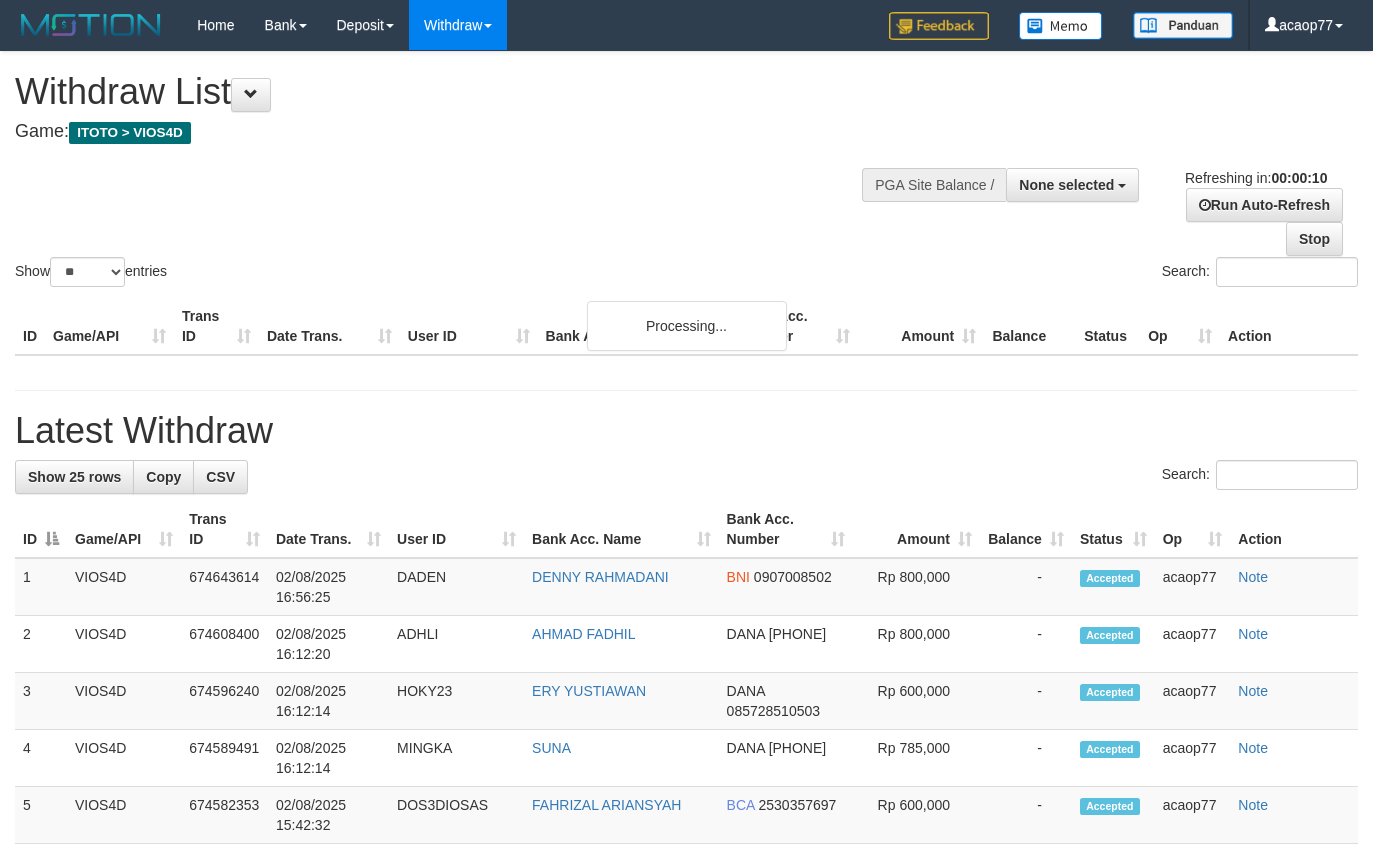 select 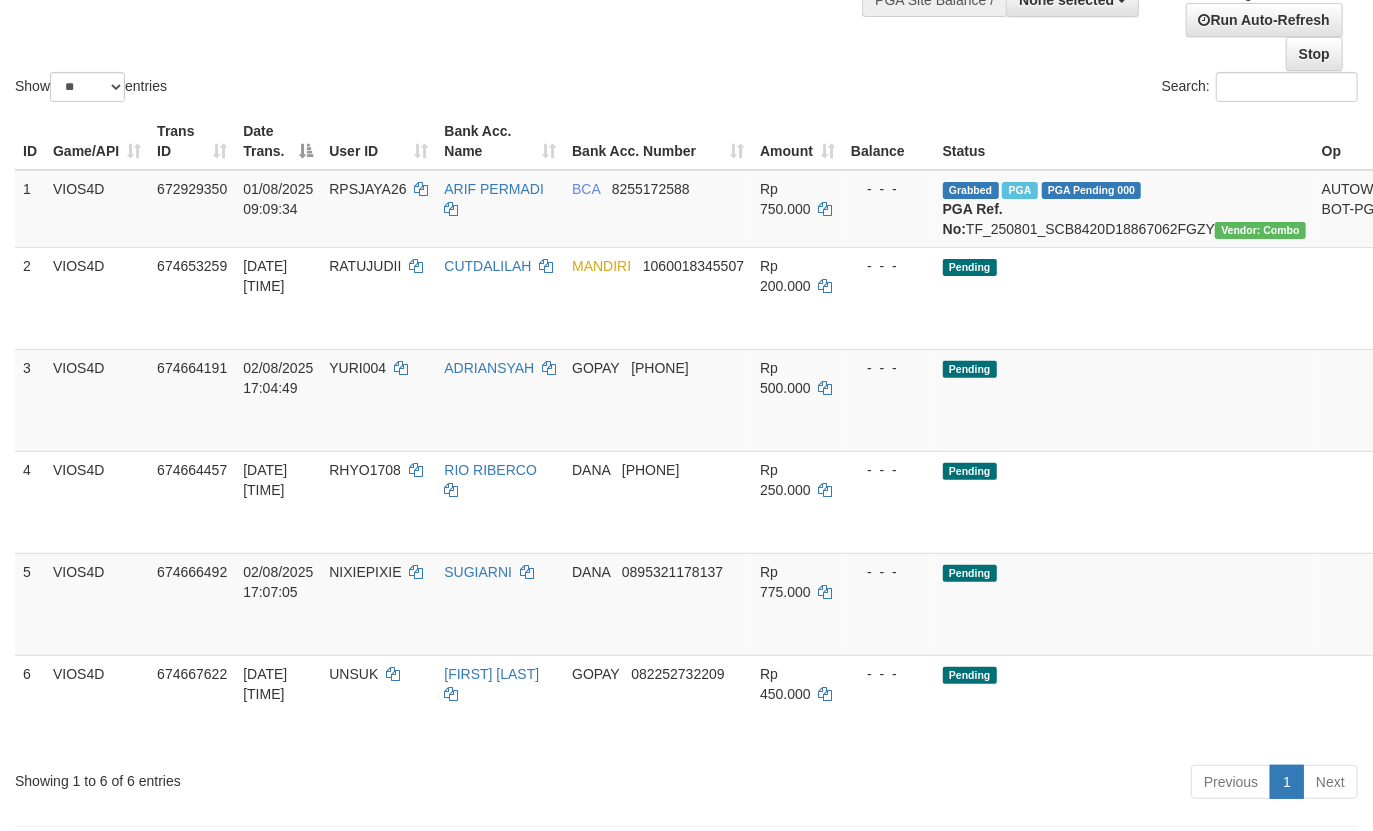 scroll, scrollTop: 0, scrollLeft: 0, axis: both 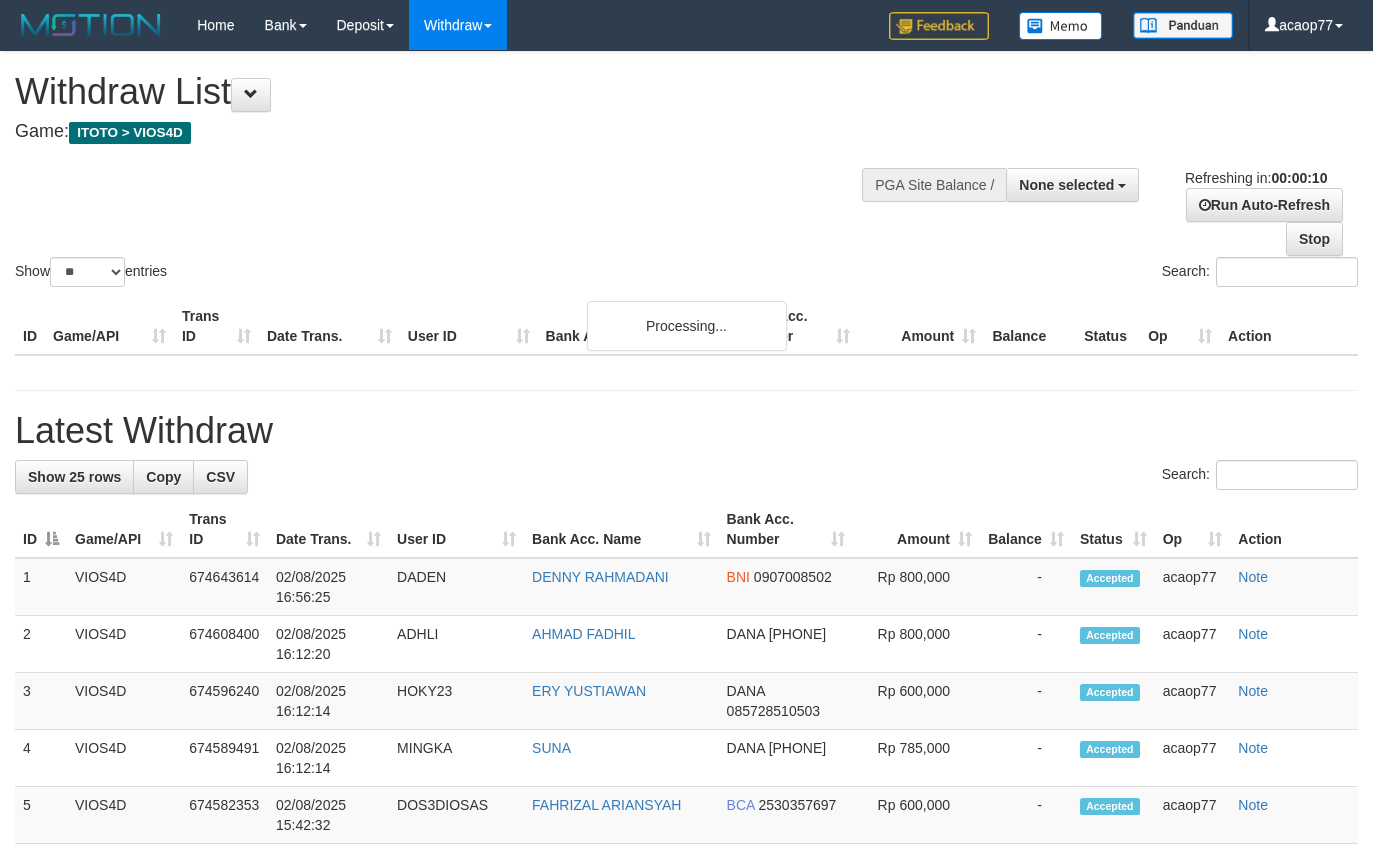 select 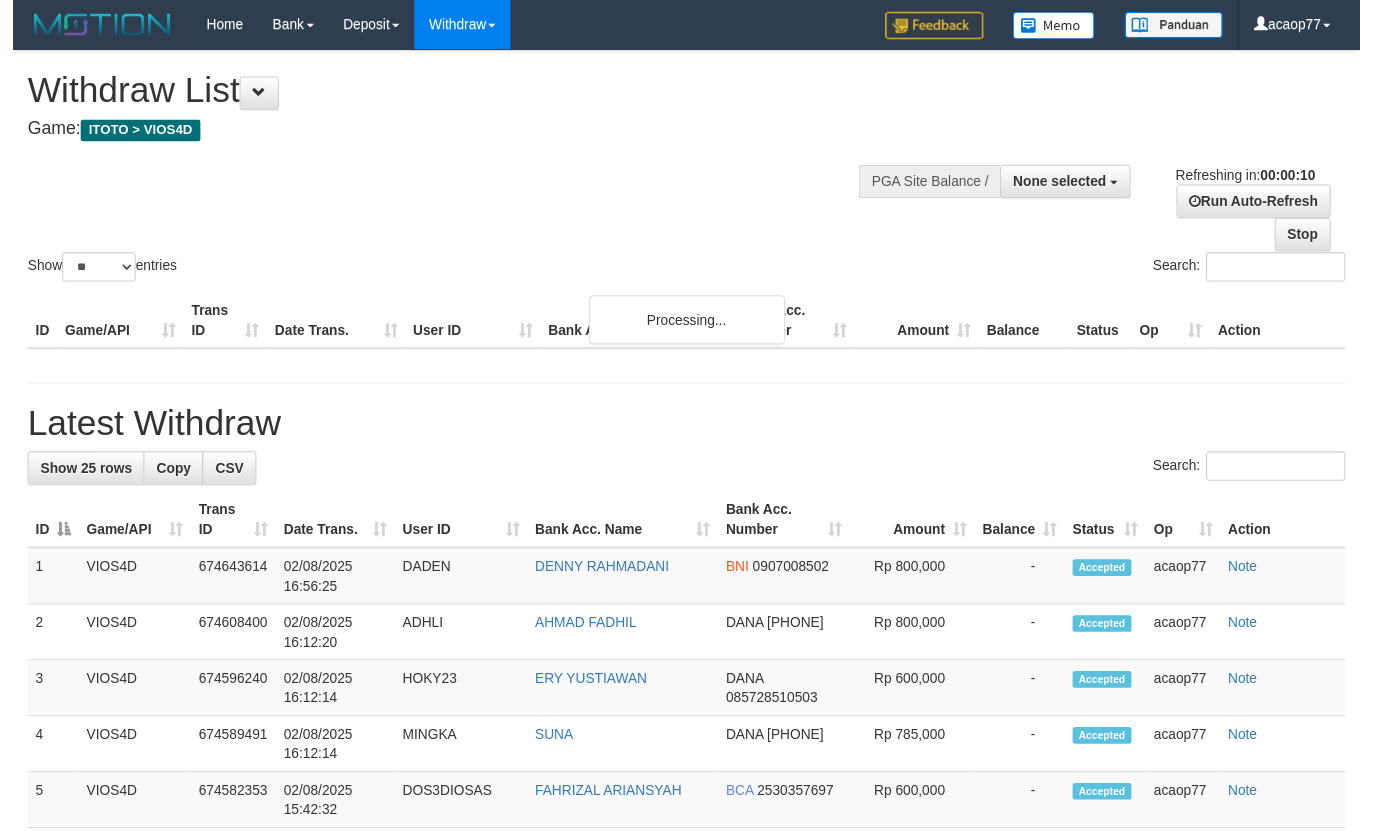 scroll, scrollTop: 0, scrollLeft: 0, axis: both 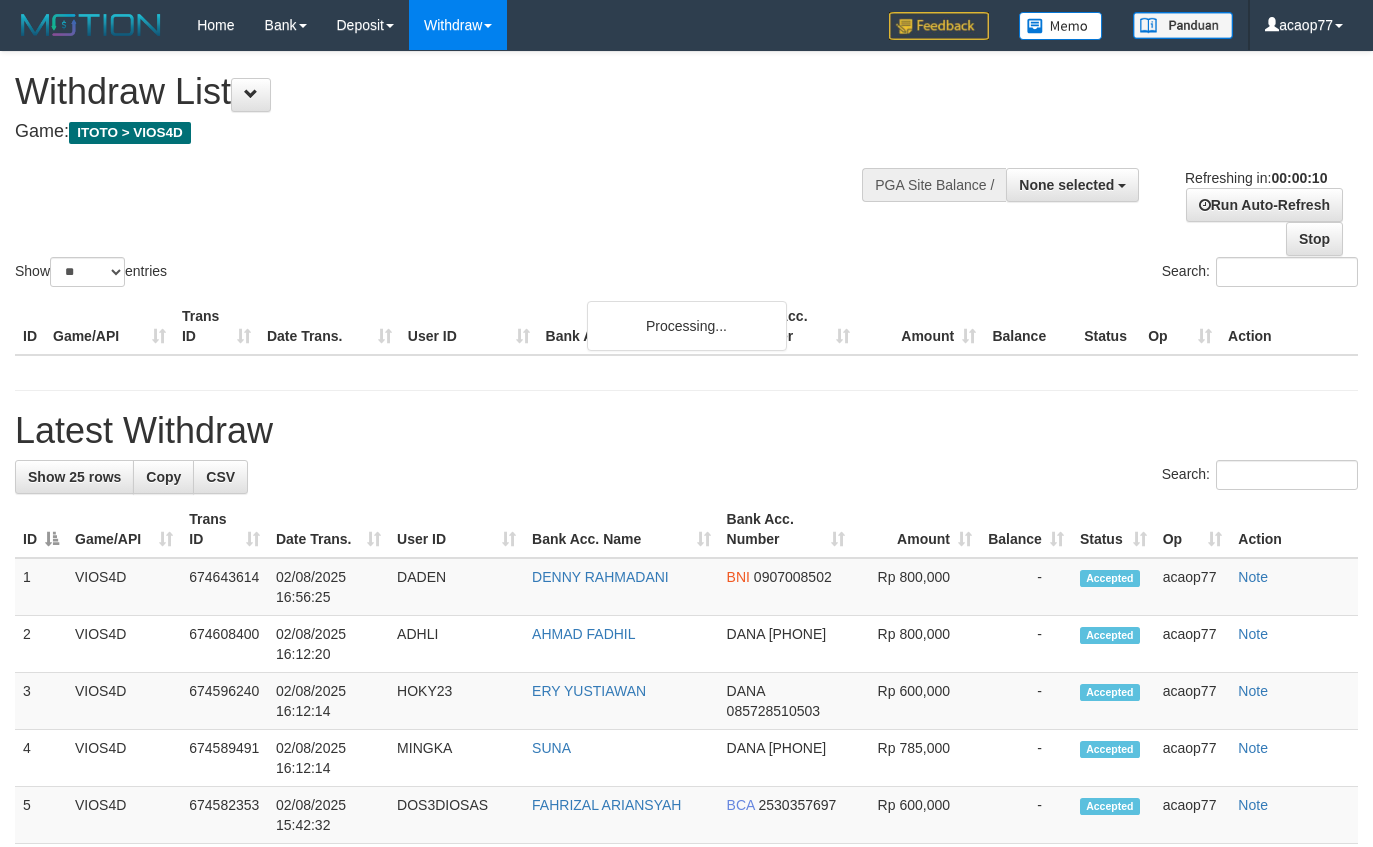 select 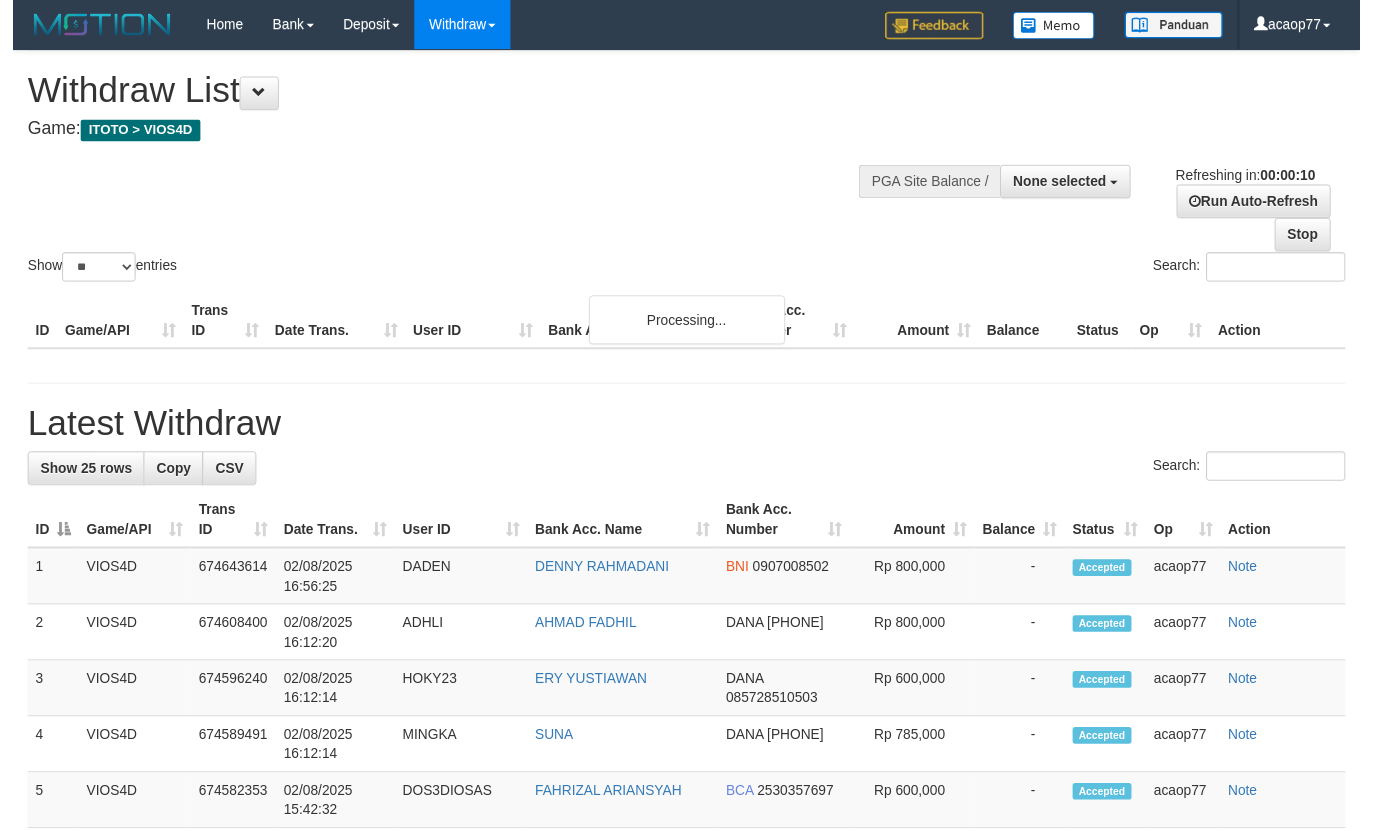 scroll, scrollTop: 0, scrollLeft: 0, axis: both 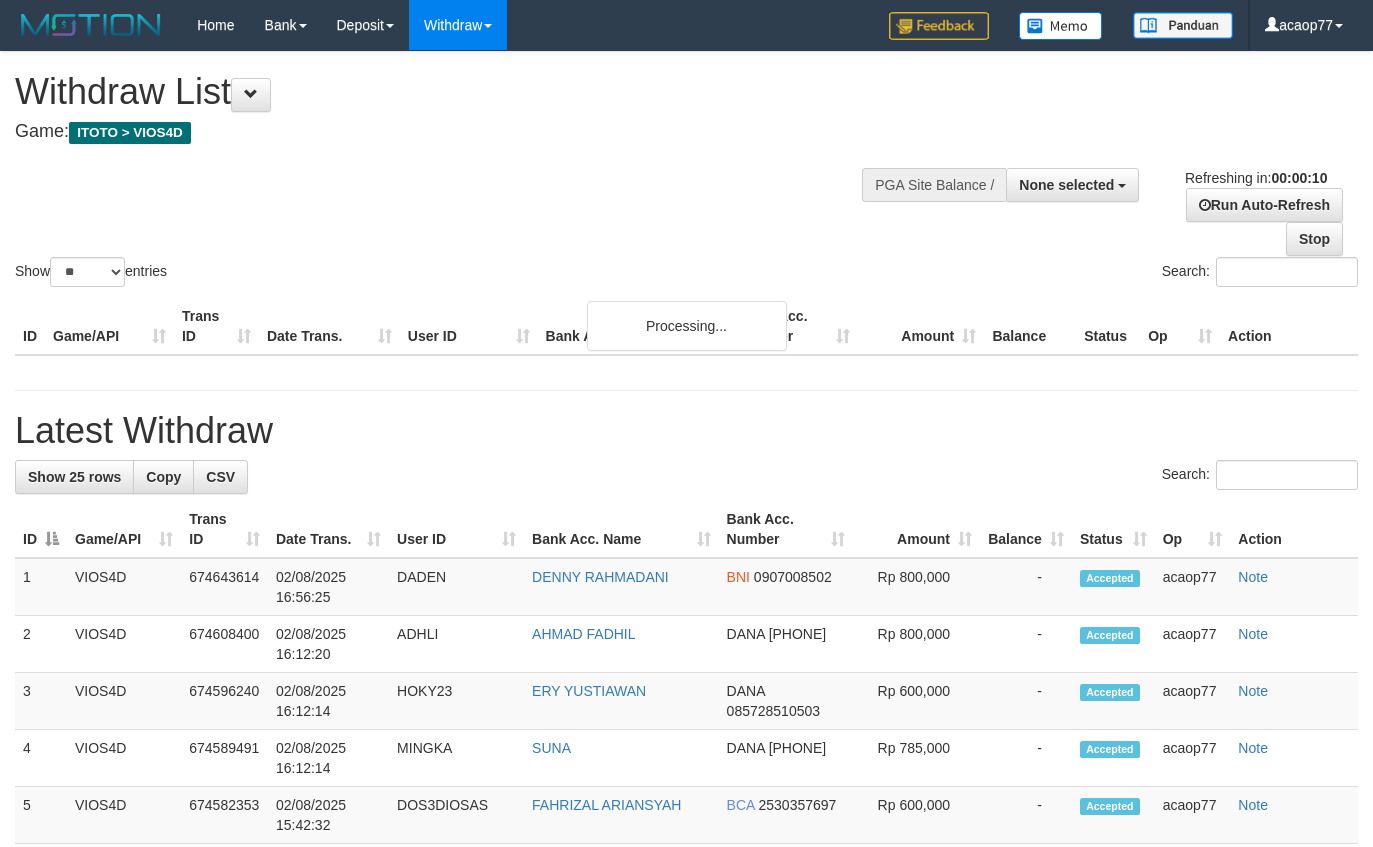 select 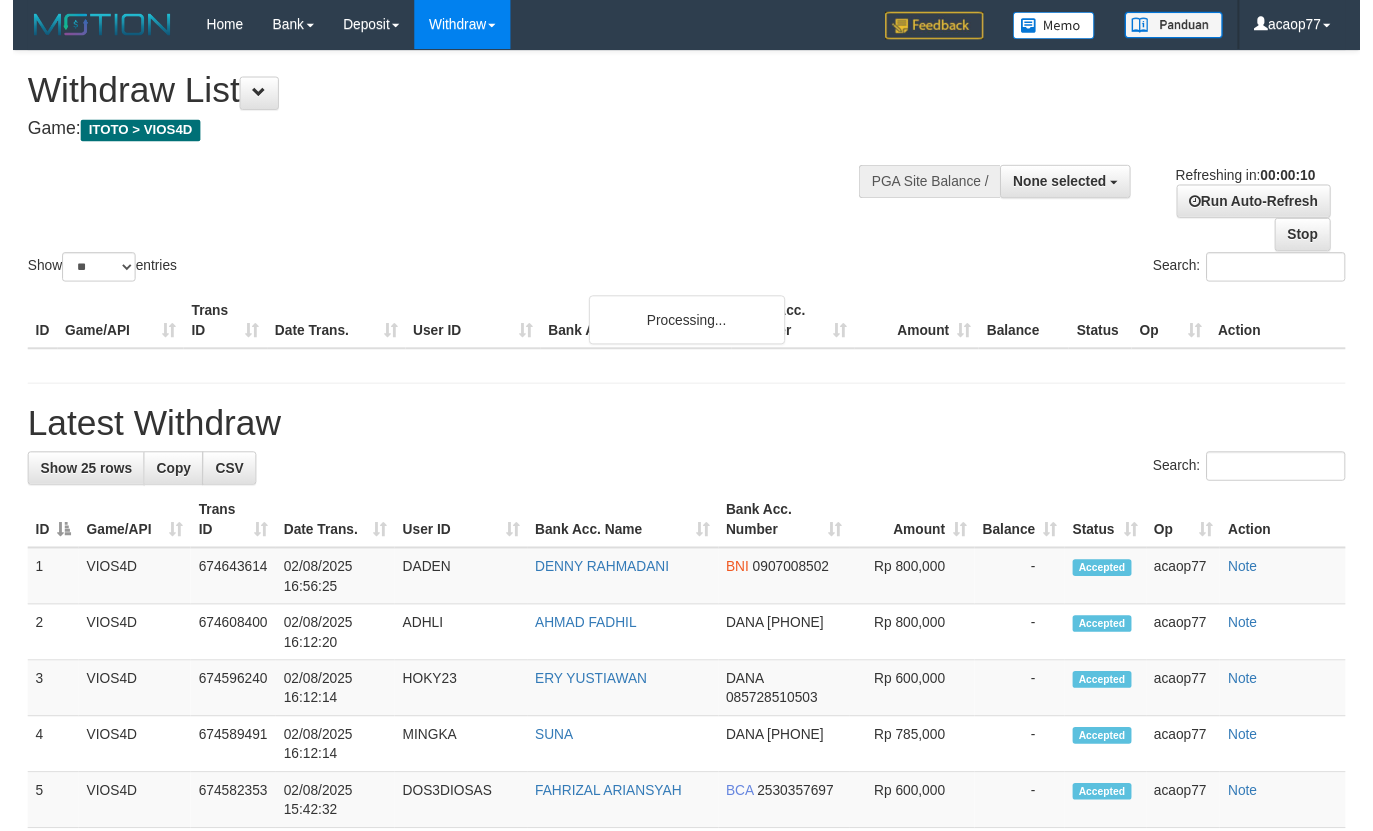 scroll, scrollTop: 0, scrollLeft: 0, axis: both 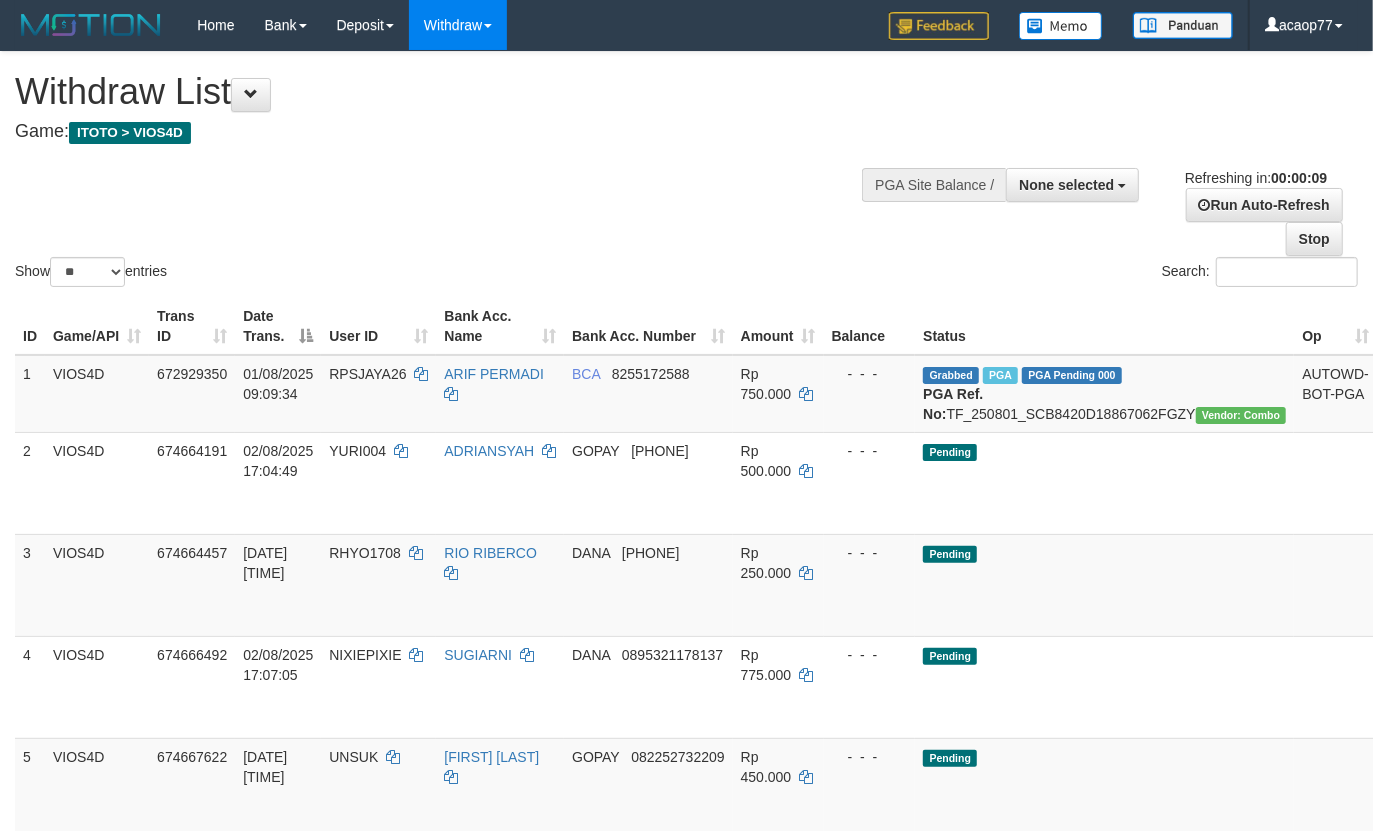 click on "Show  ** ** ** ***  entries Search:" at bounding box center (686, 171) 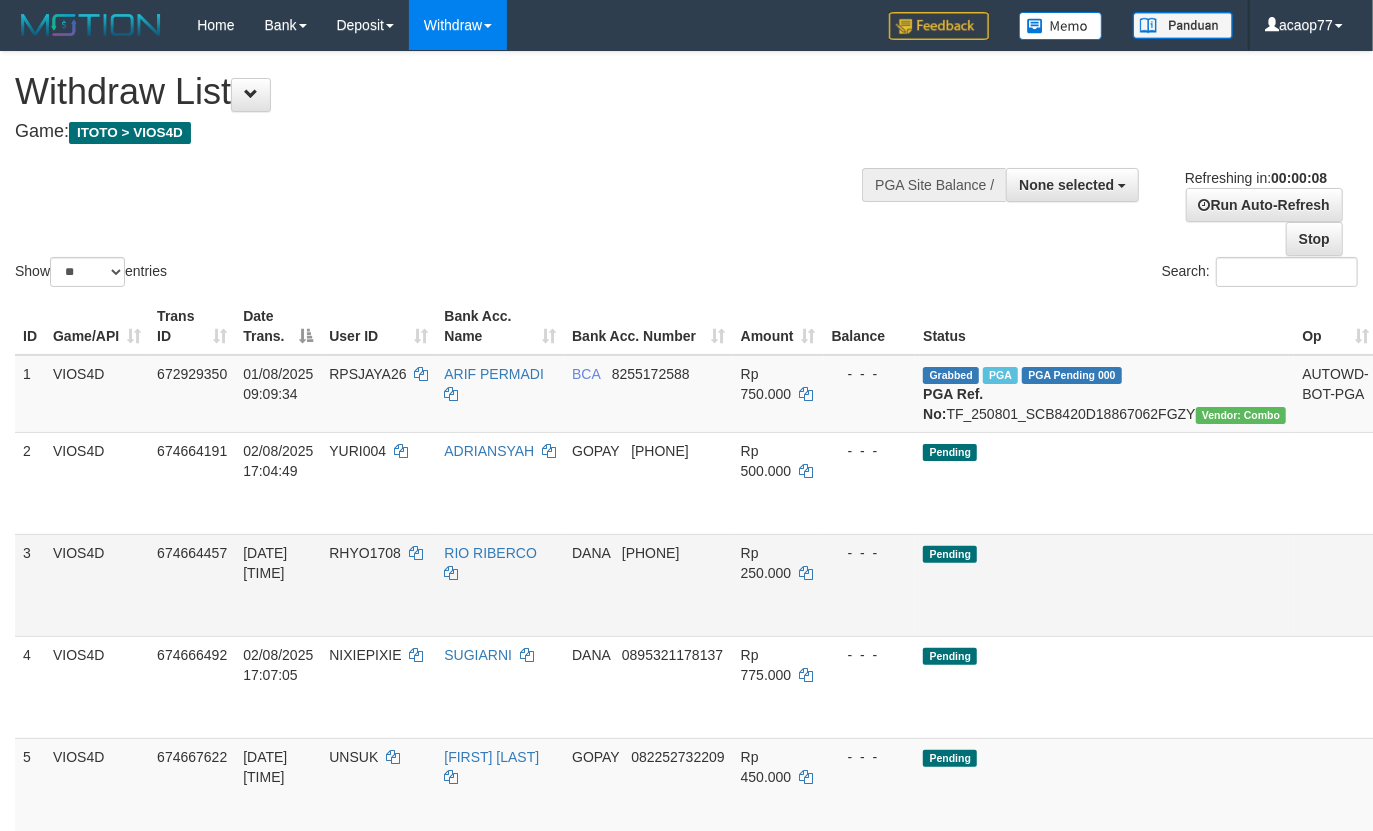 drag, startPoint x: 1286, startPoint y: 511, endPoint x: 1214, endPoint y: 647, distance: 153.88307 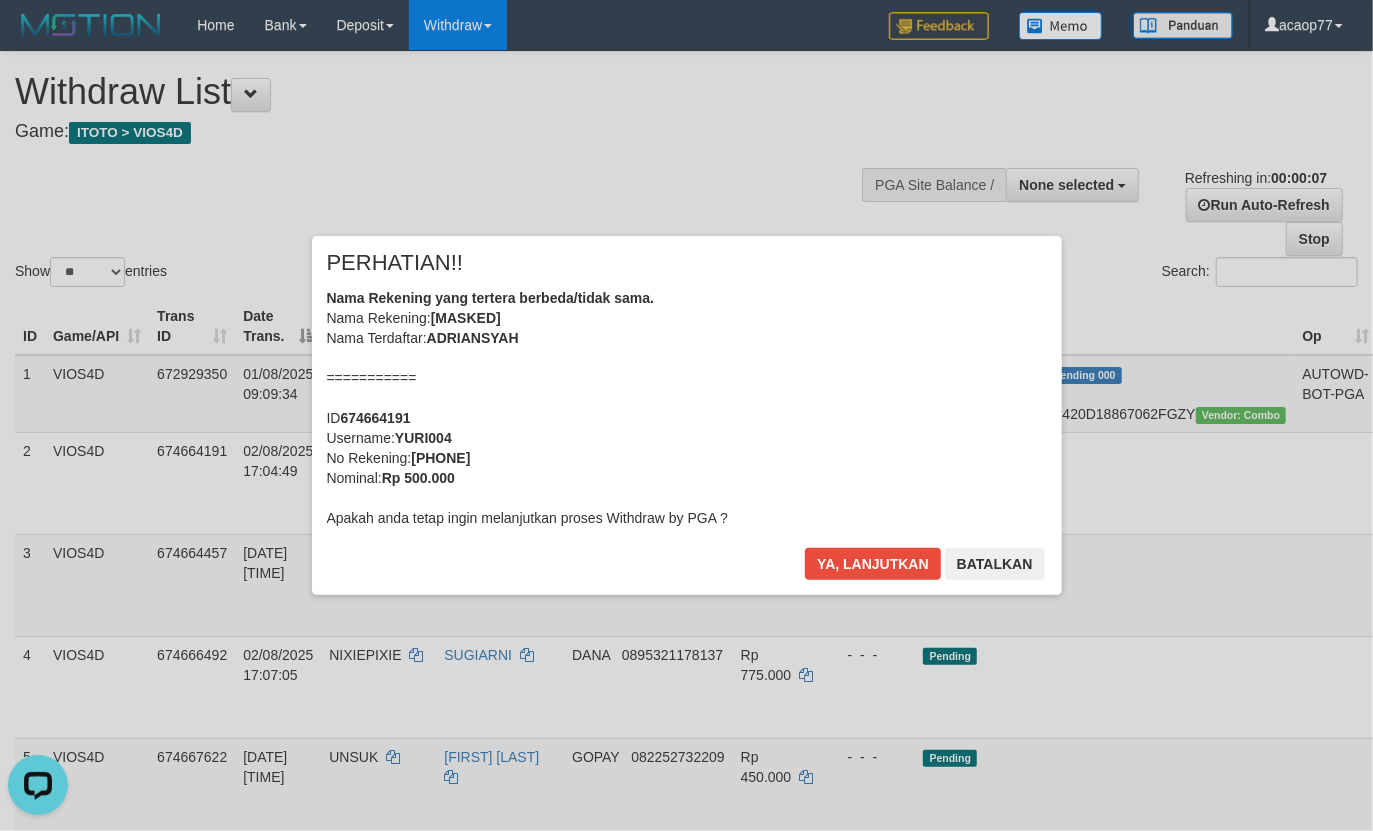 scroll, scrollTop: 0, scrollLeft: 0, axis: both 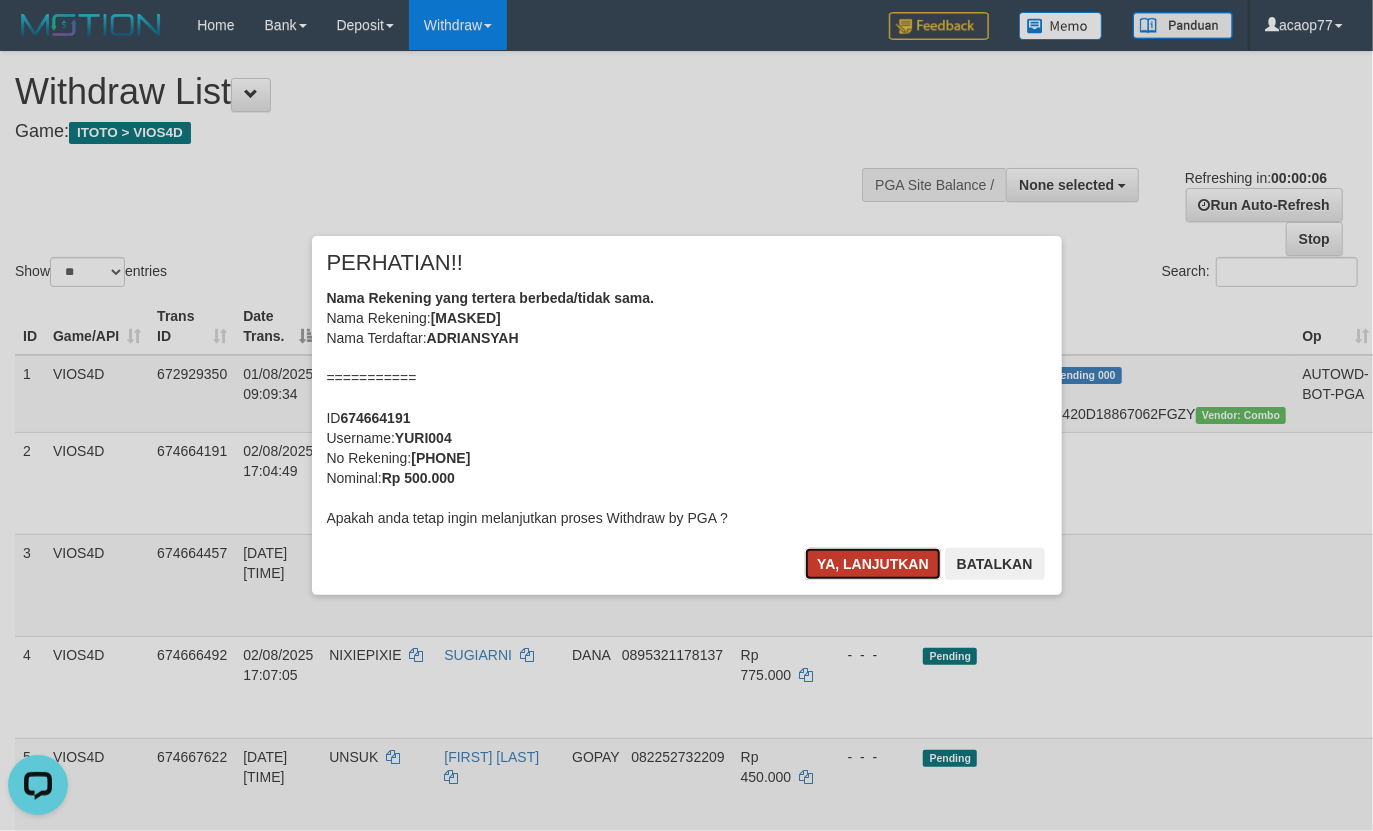 click on "Ya, lanjutkan" at bounding box center (873, 564) 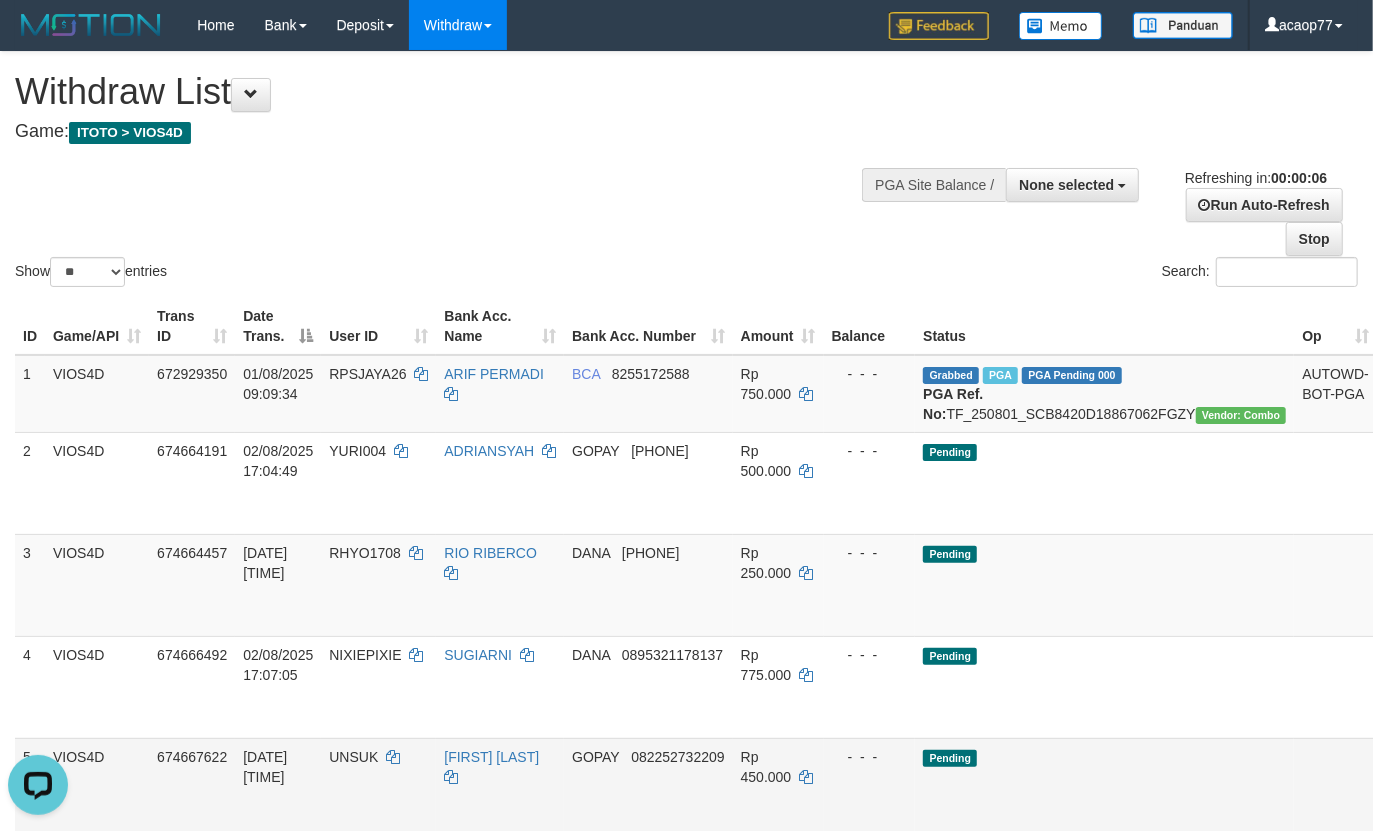 scroll, scrollTop: 185, scrollLeft: 0, axis: vertical 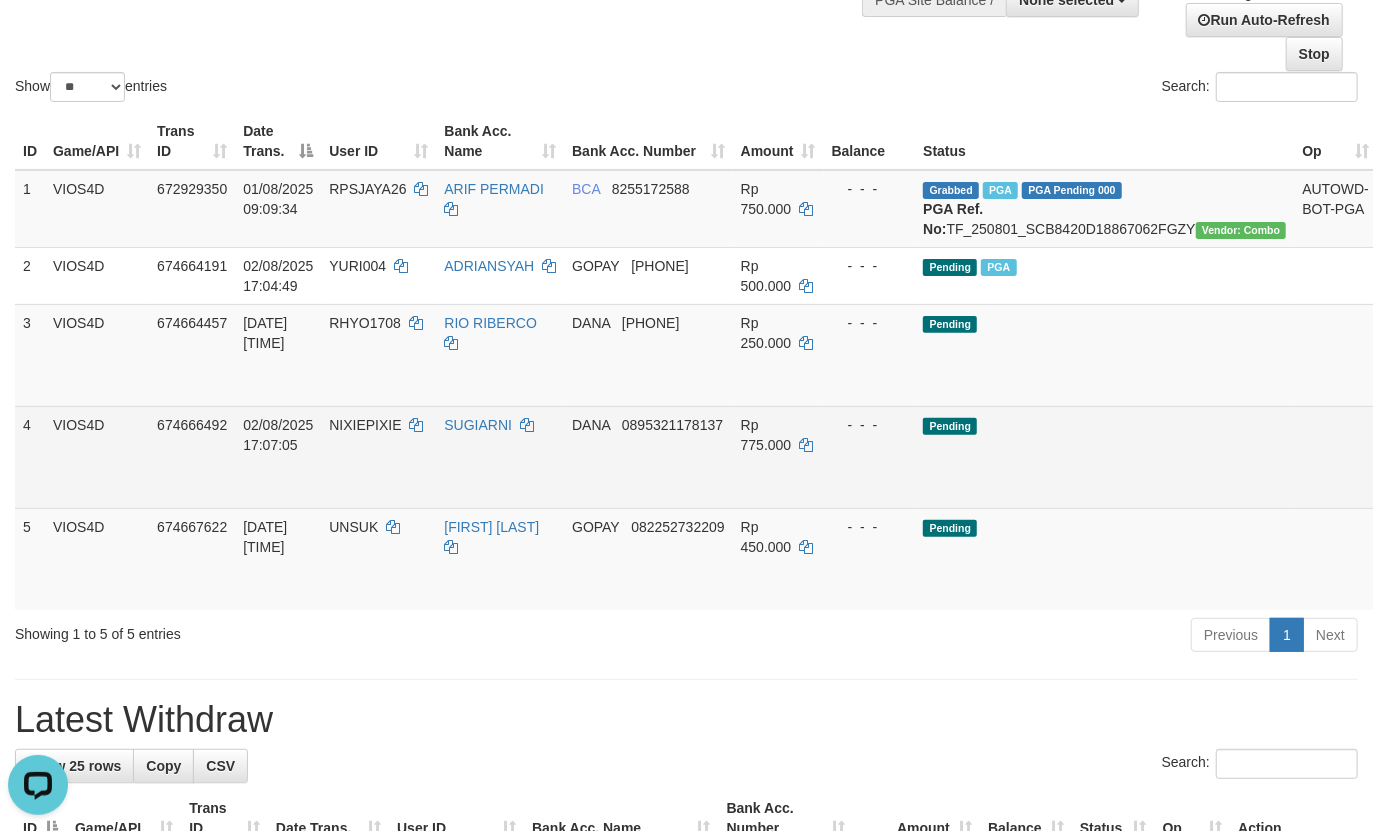 click on "Send PGA" at bounding box center (1401, 480) 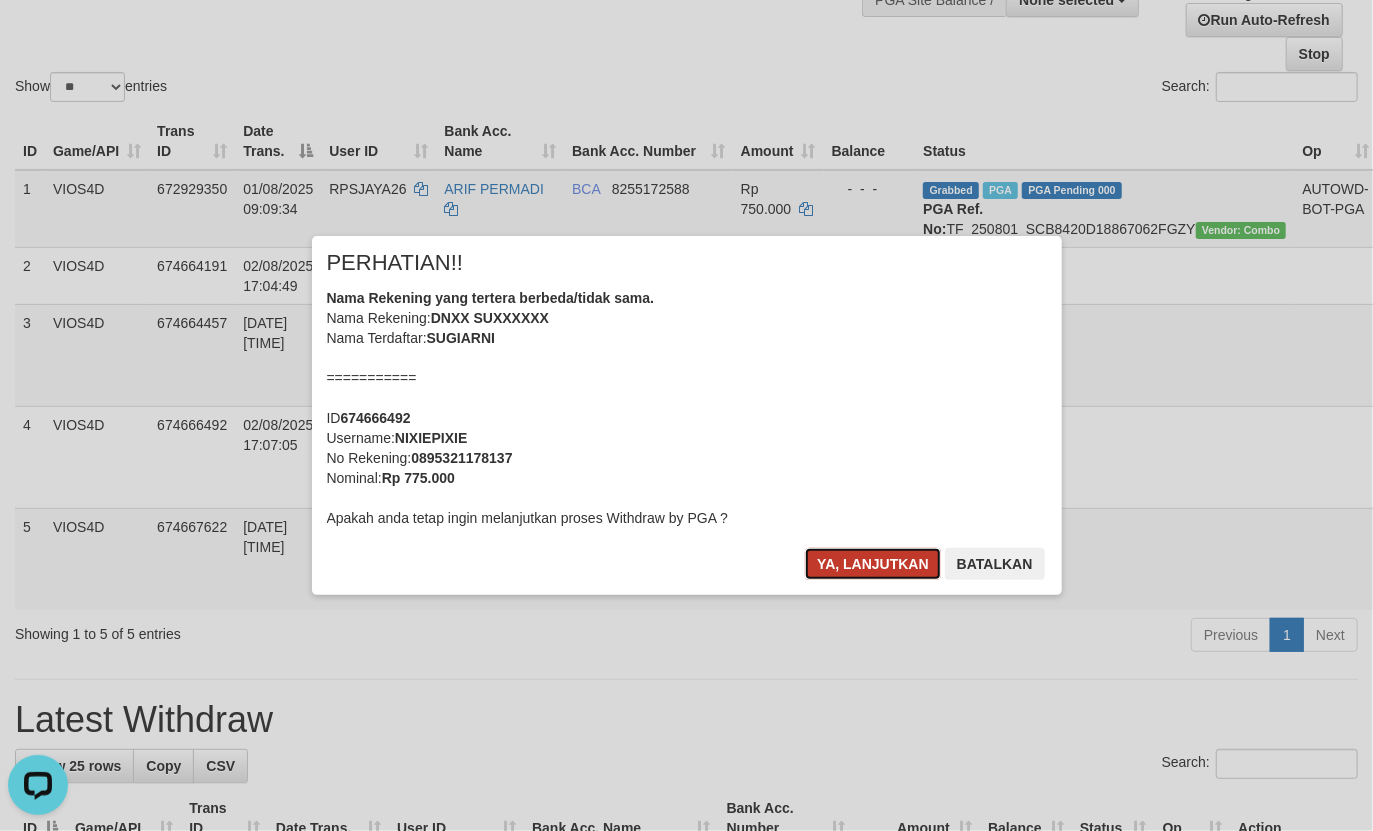 click on "Ya, lanjutkan" at bounding box center [873, 564] 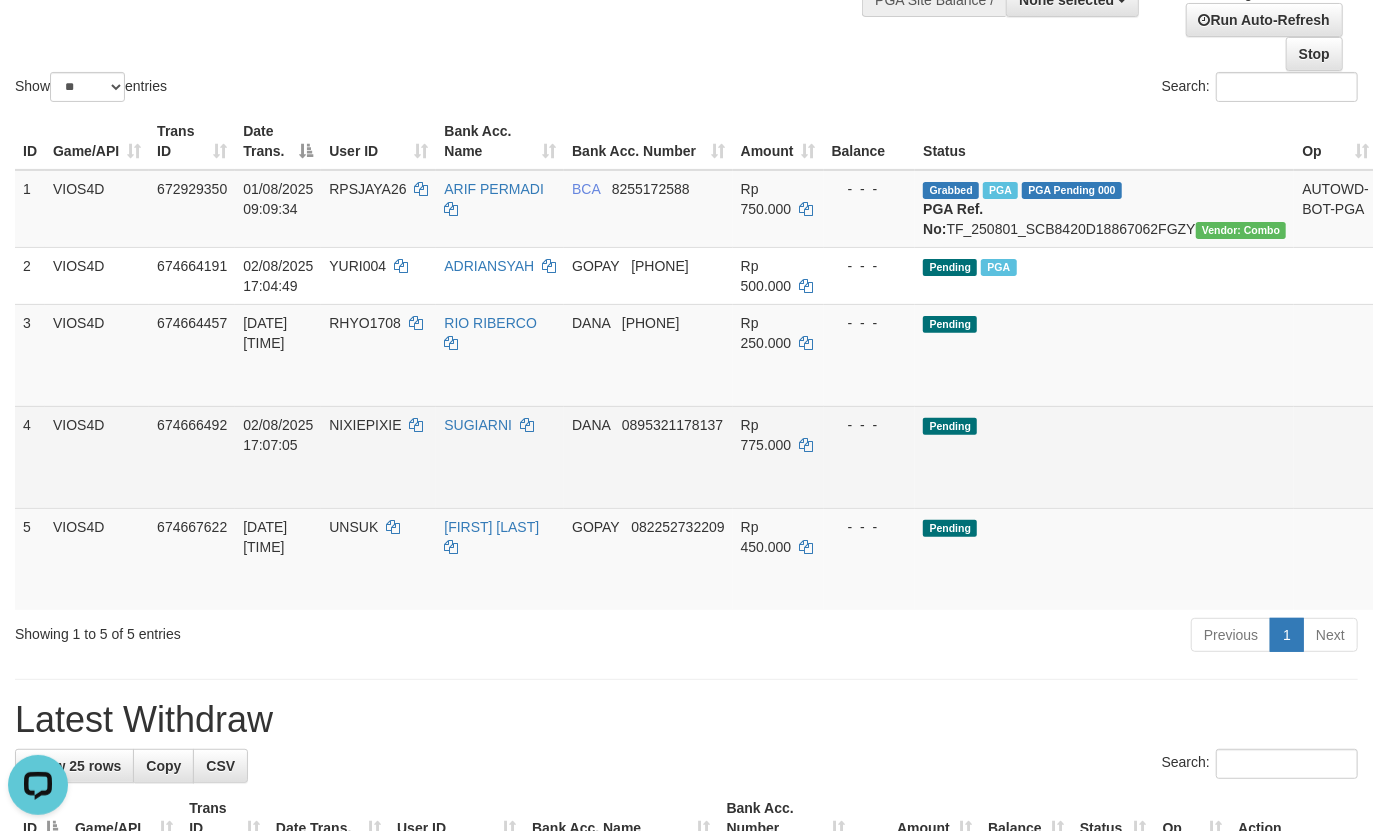 scroll, scrollTop: 0, scrollLeft: 0, axis: both 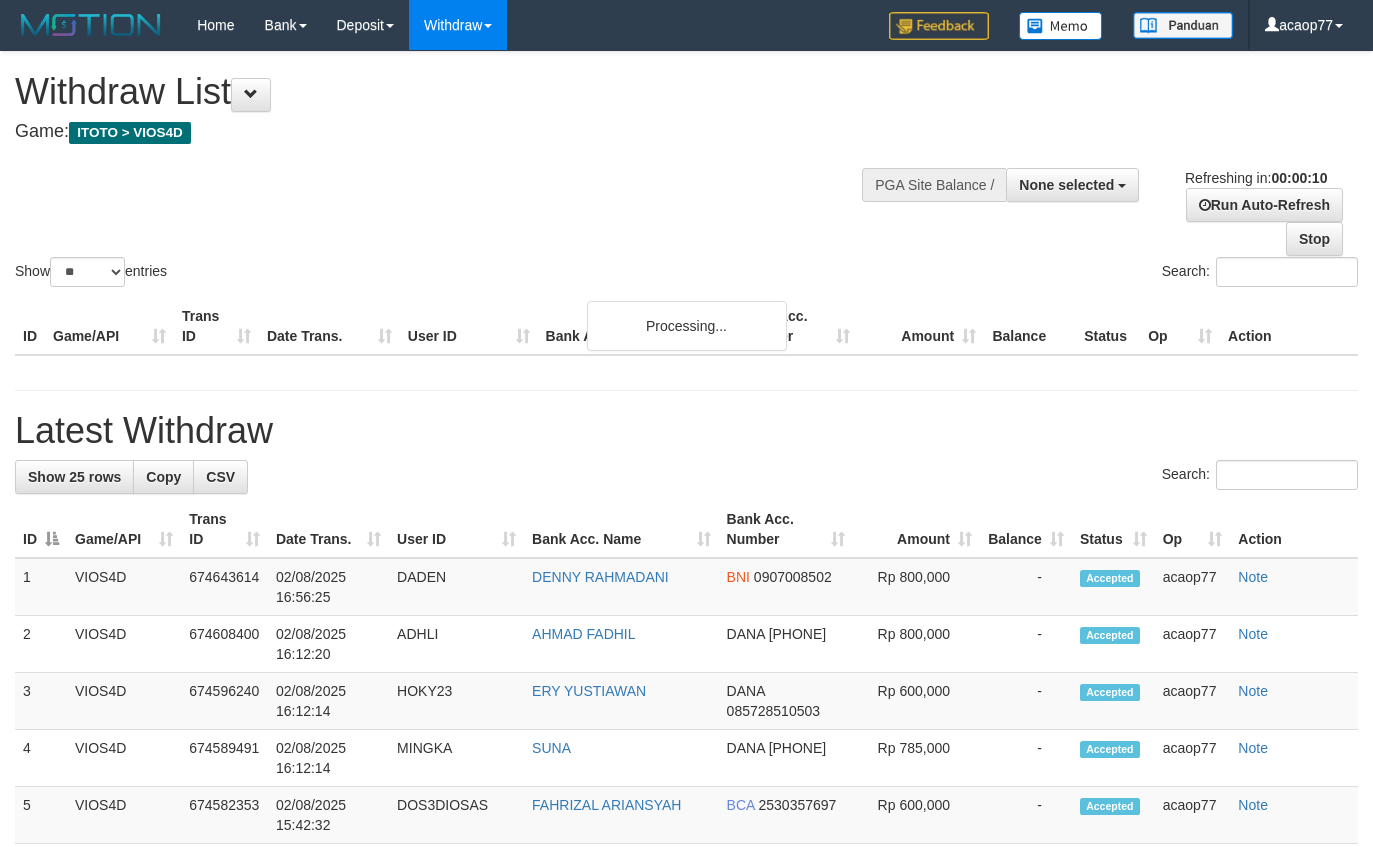 select 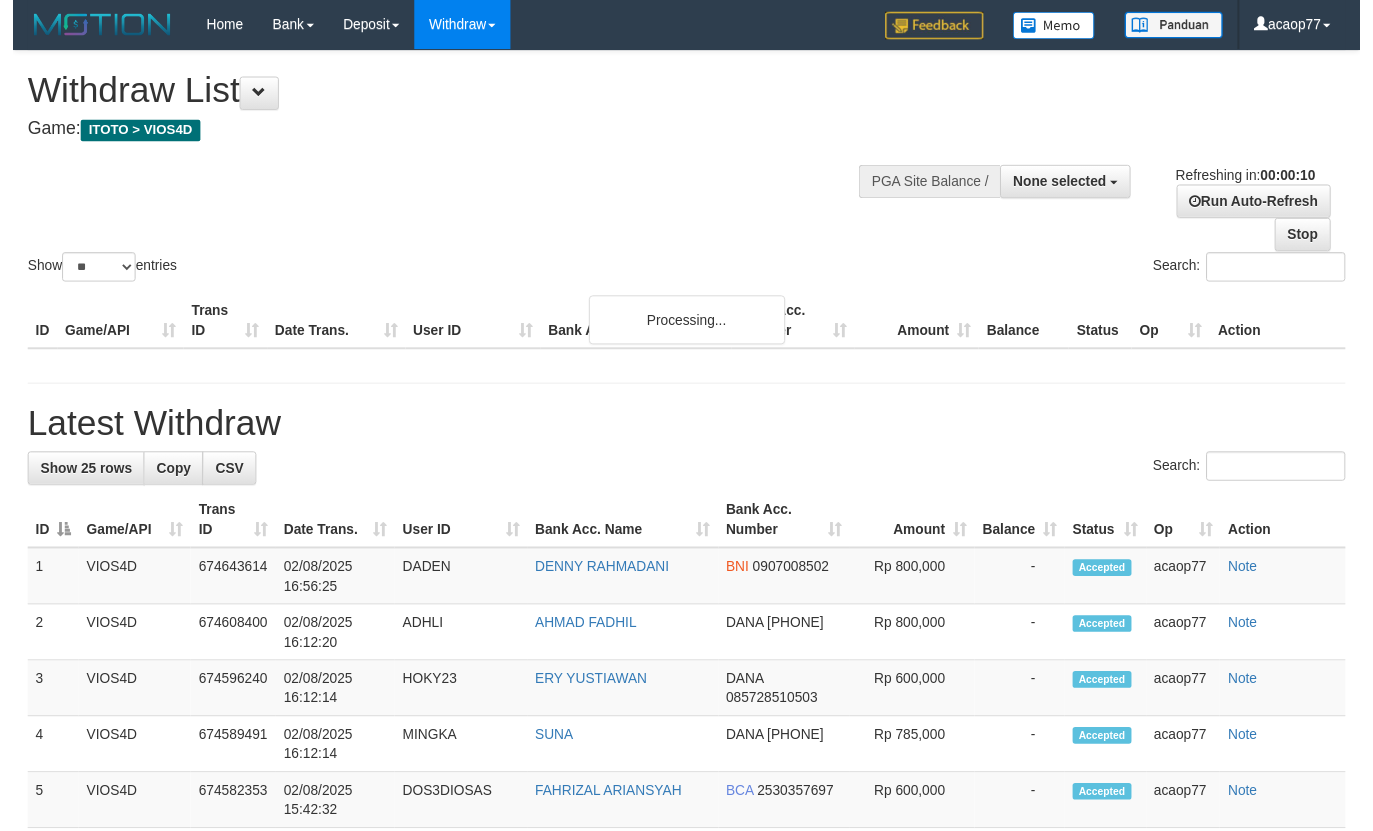 scroll, scrollTop: 0, scrollLeft: 0, axis: both 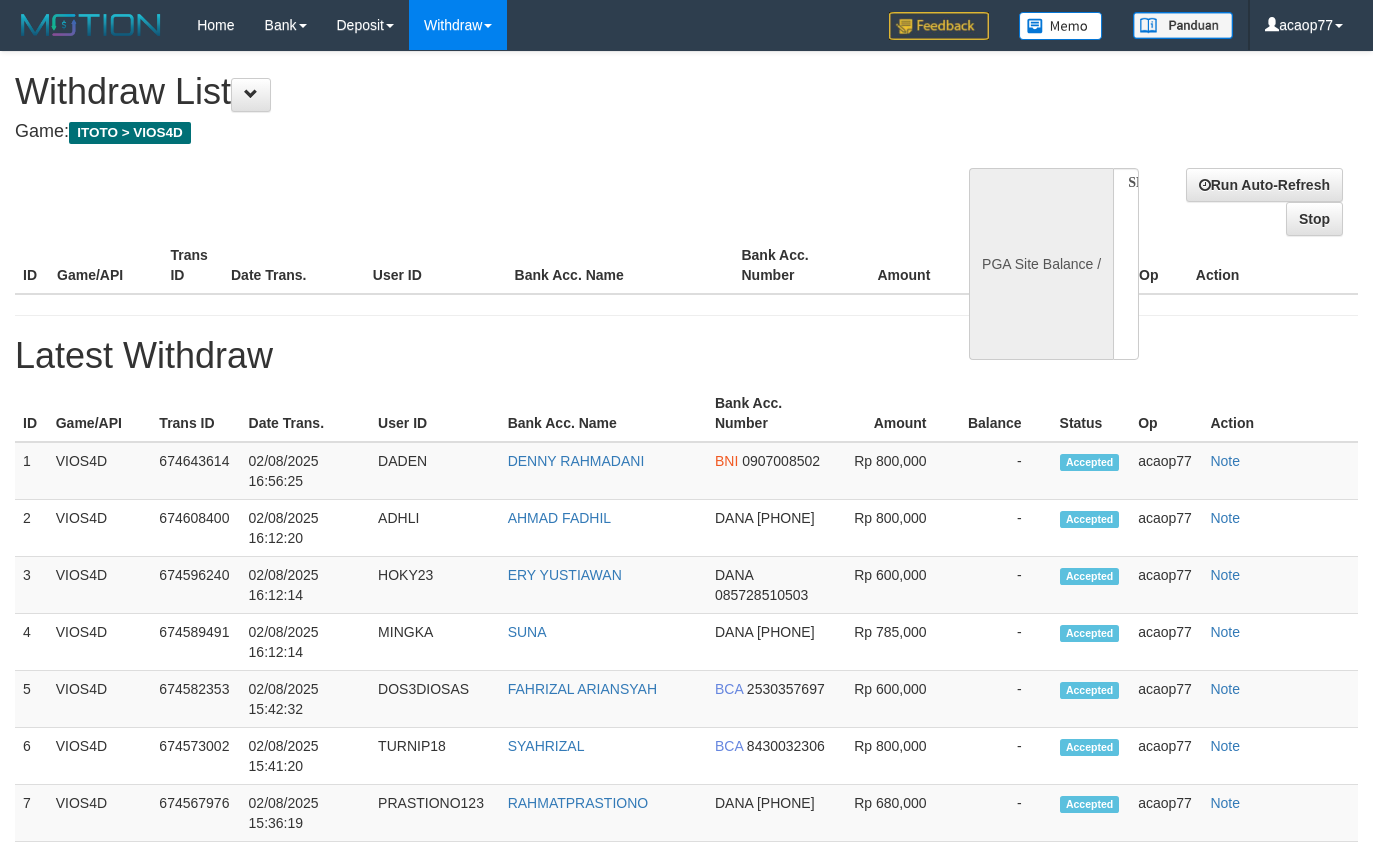 select 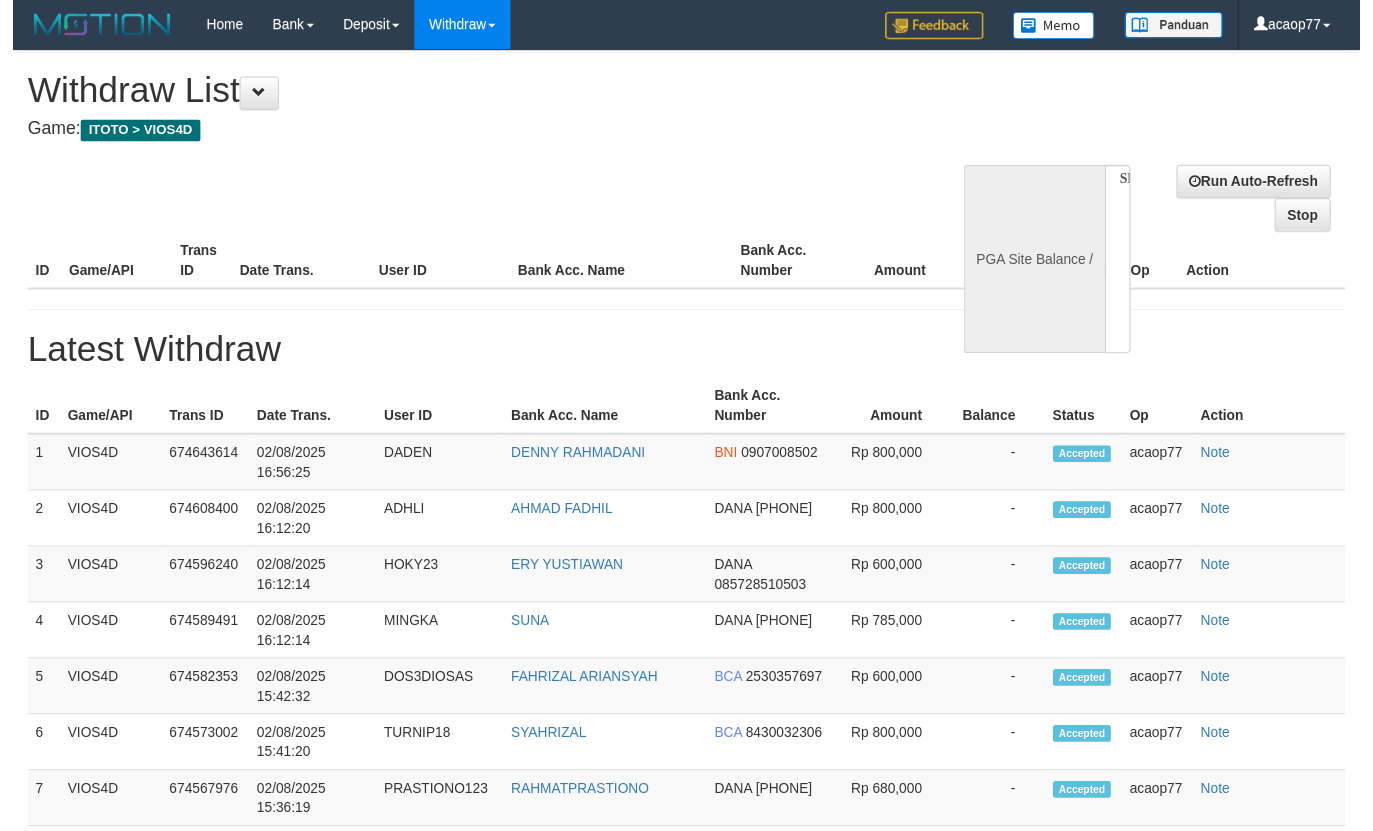 scroll, scrollTop: 0, scrollLeft: 0, axis: both 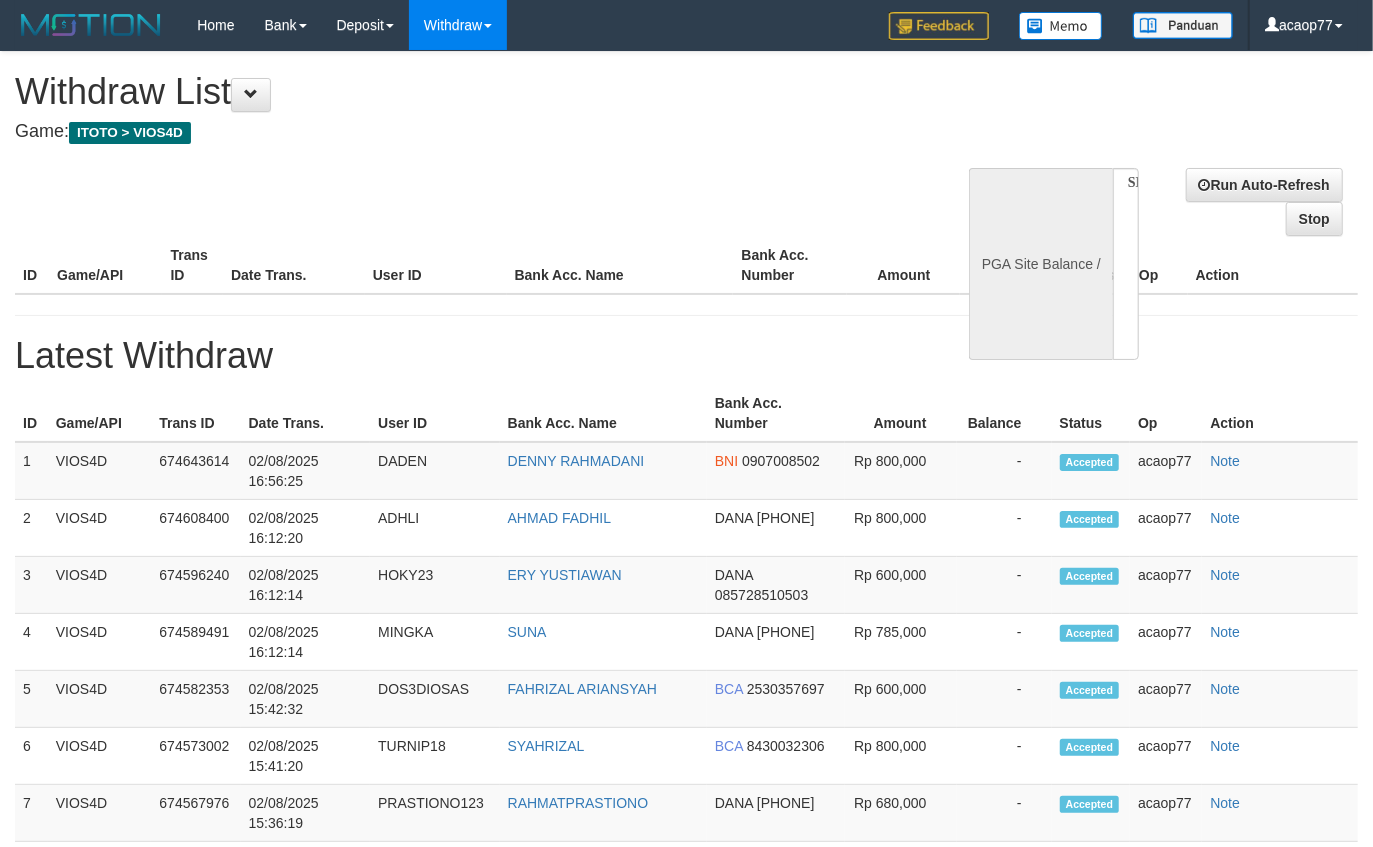 select on "**" 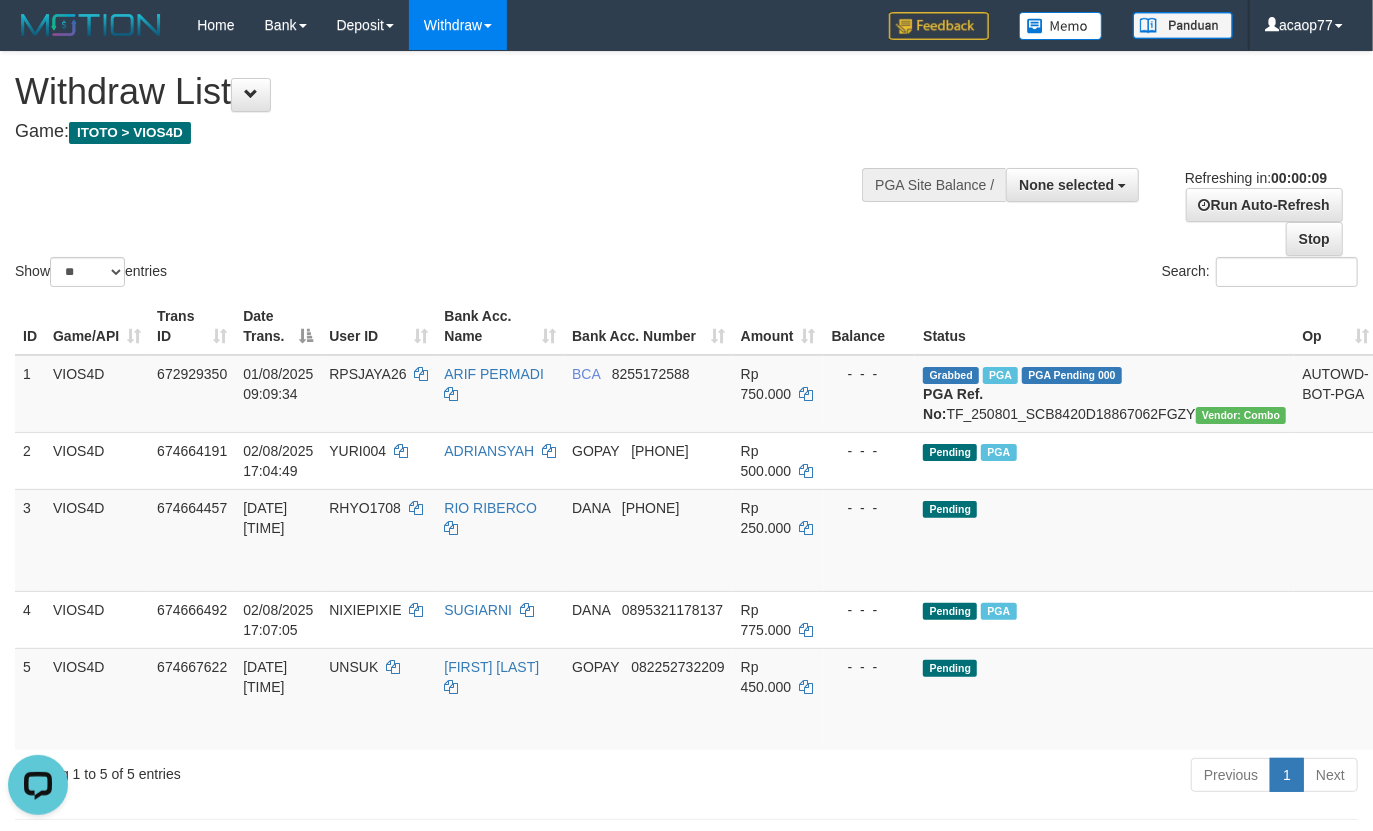 scroll, scrollTop: 0, scrollLeft: 0, axis: both 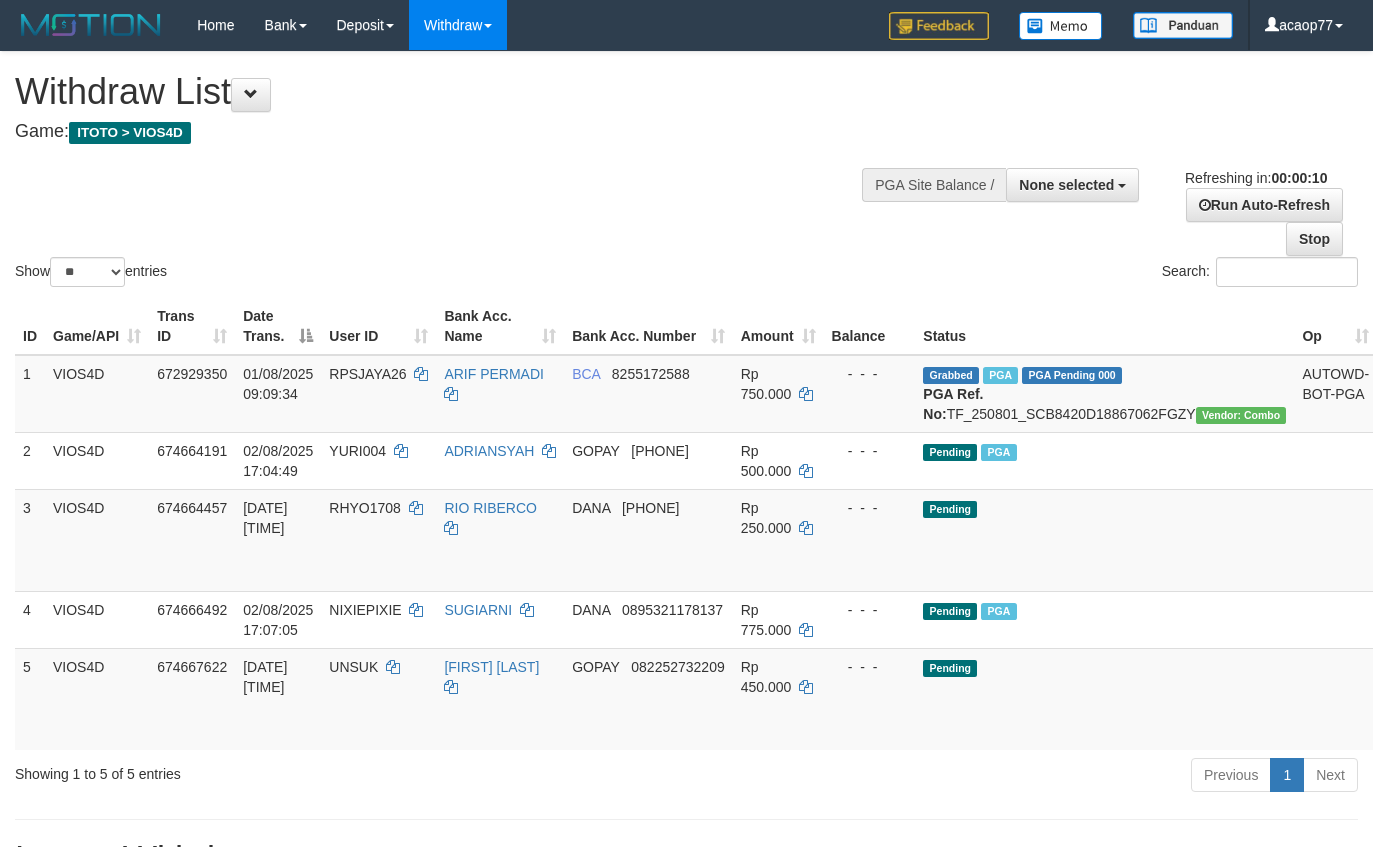 select 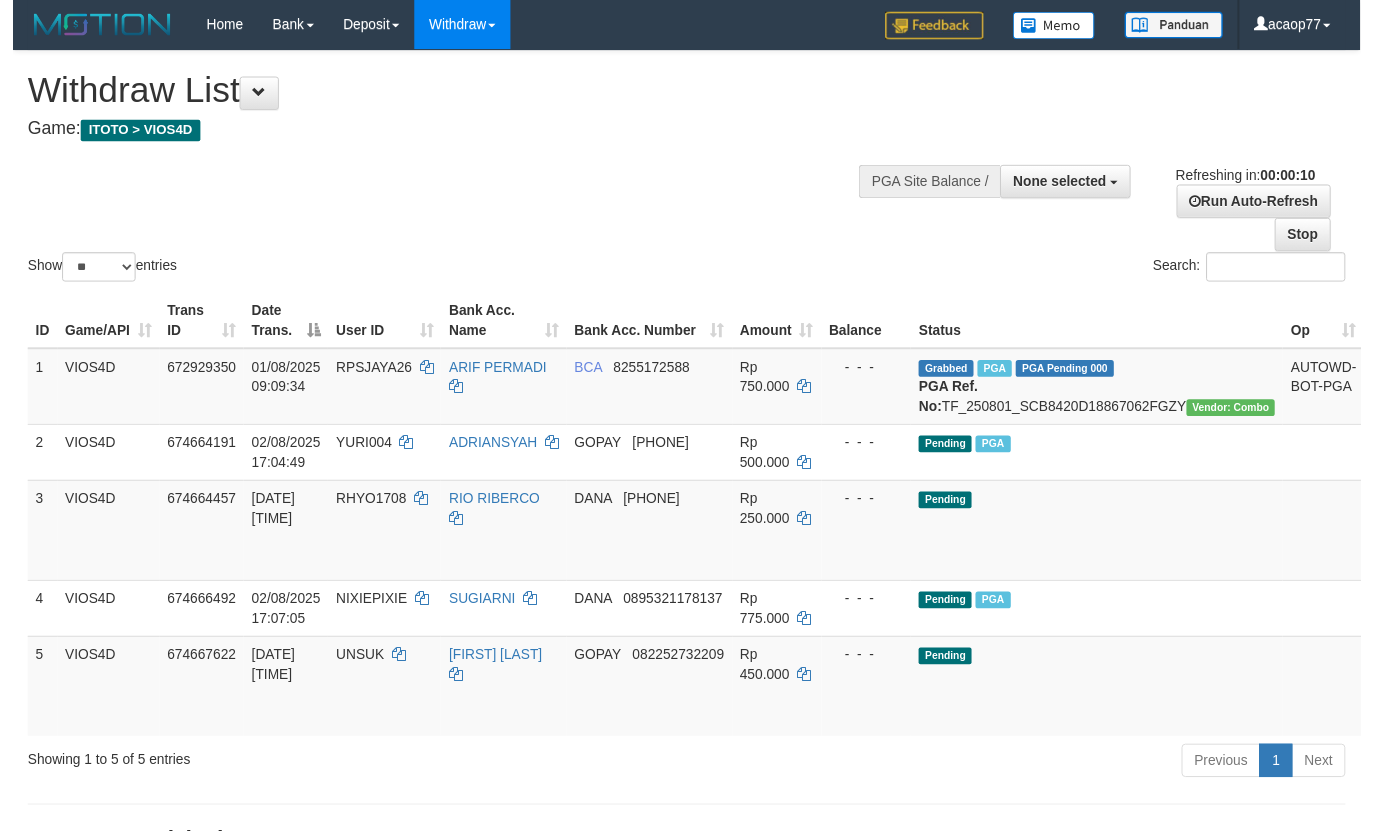scroll, scrollTop: 0, scrollLeft: 0, axis: both 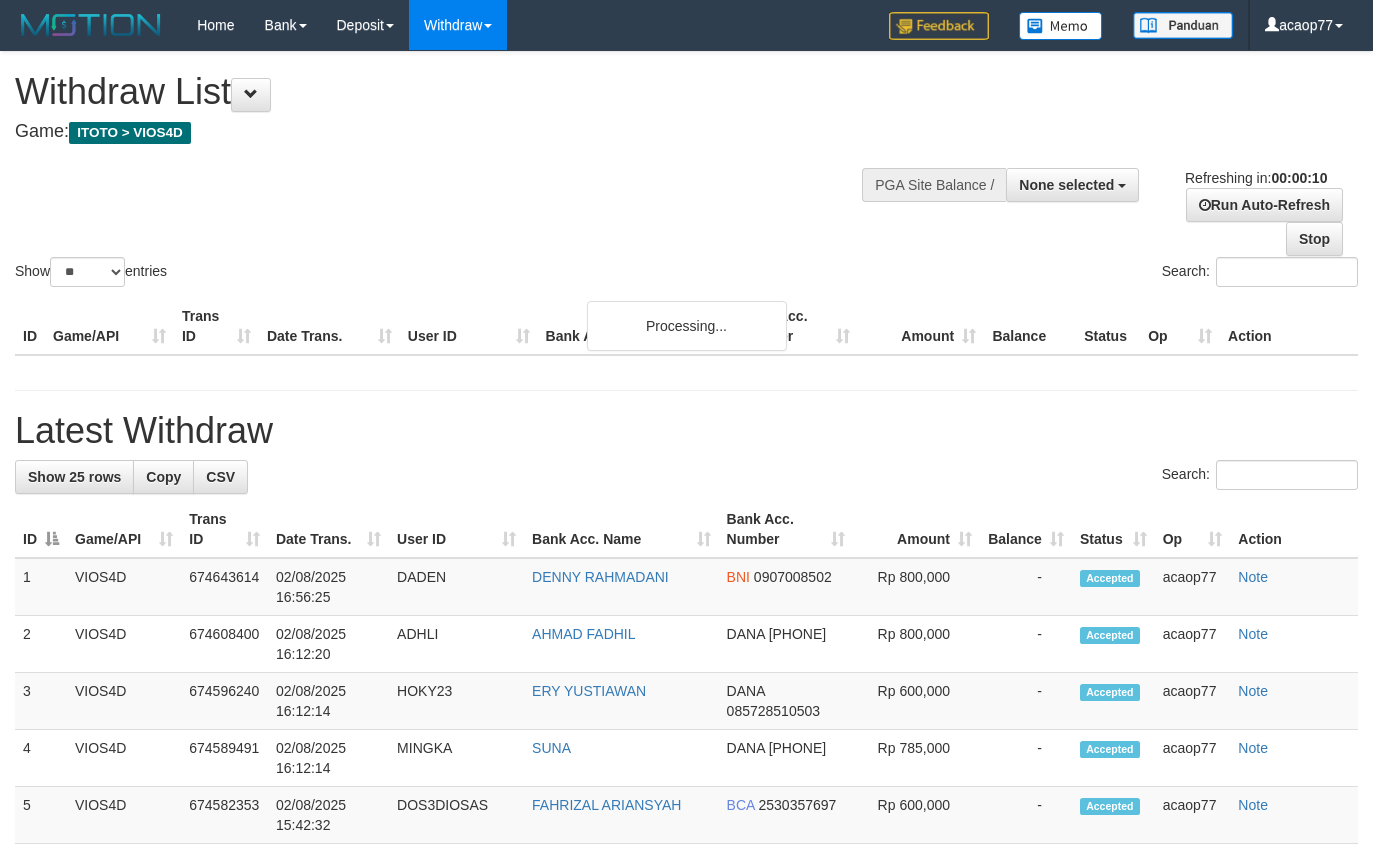 select 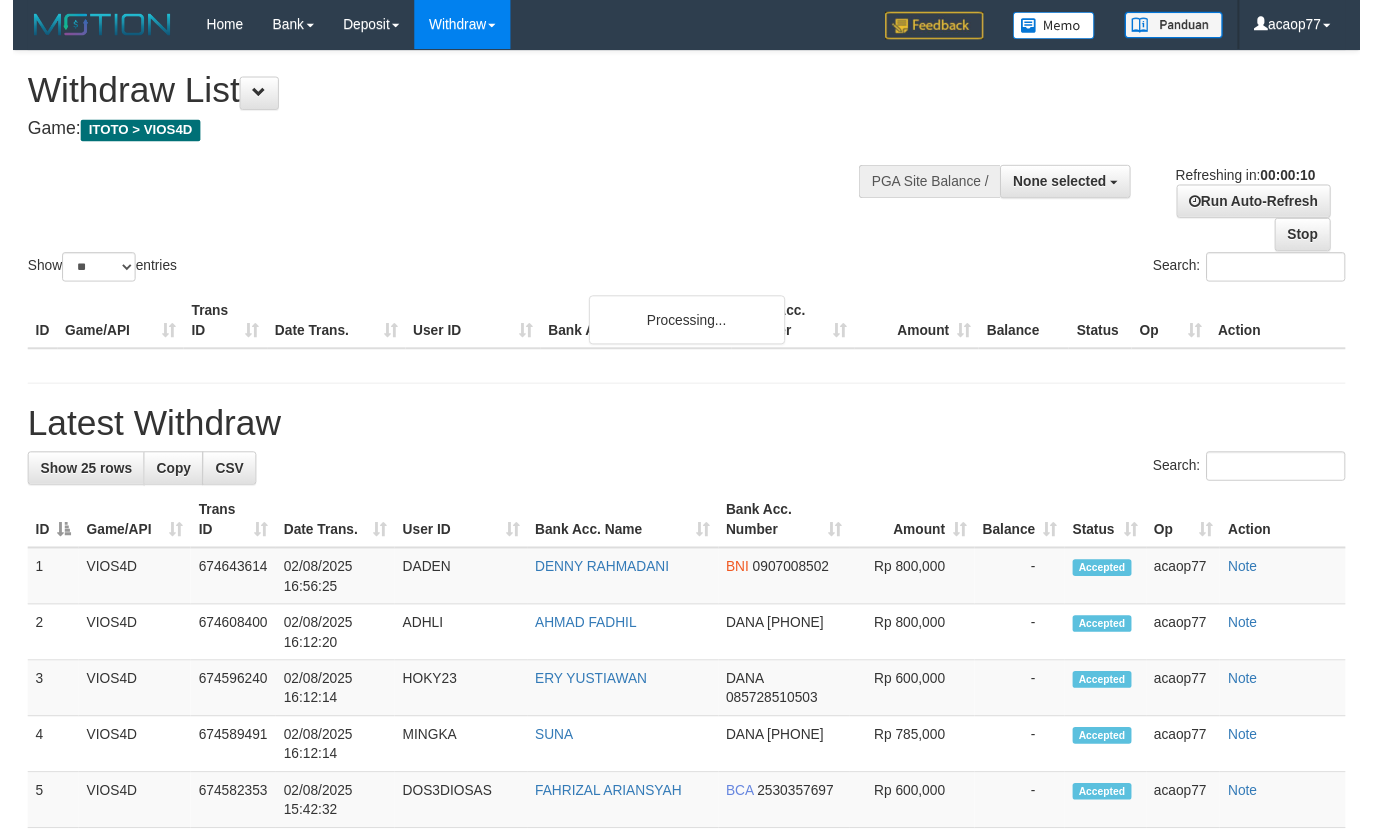 scroll, scrollTop: 0, scrollLeft: 0, axis: both 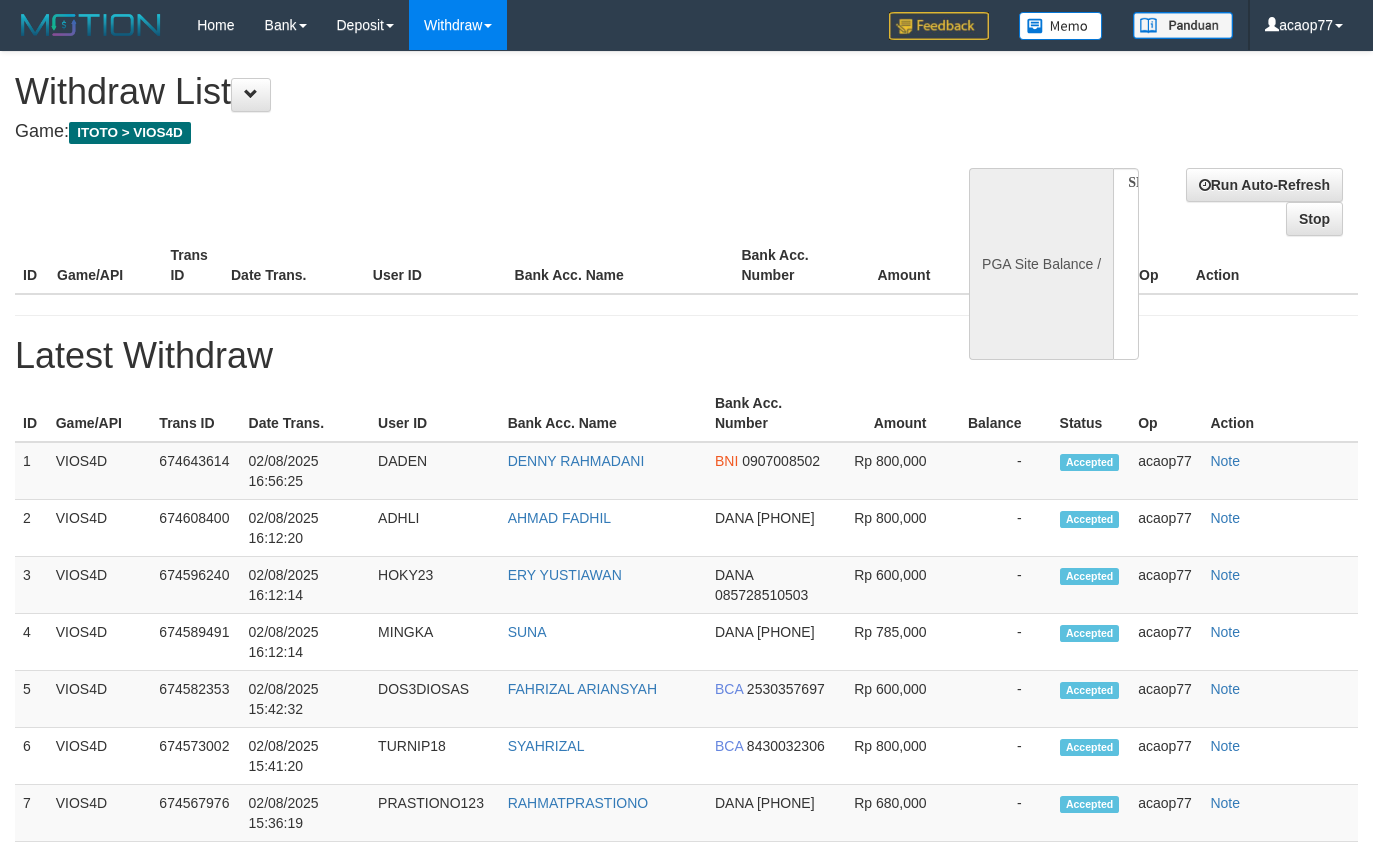 select 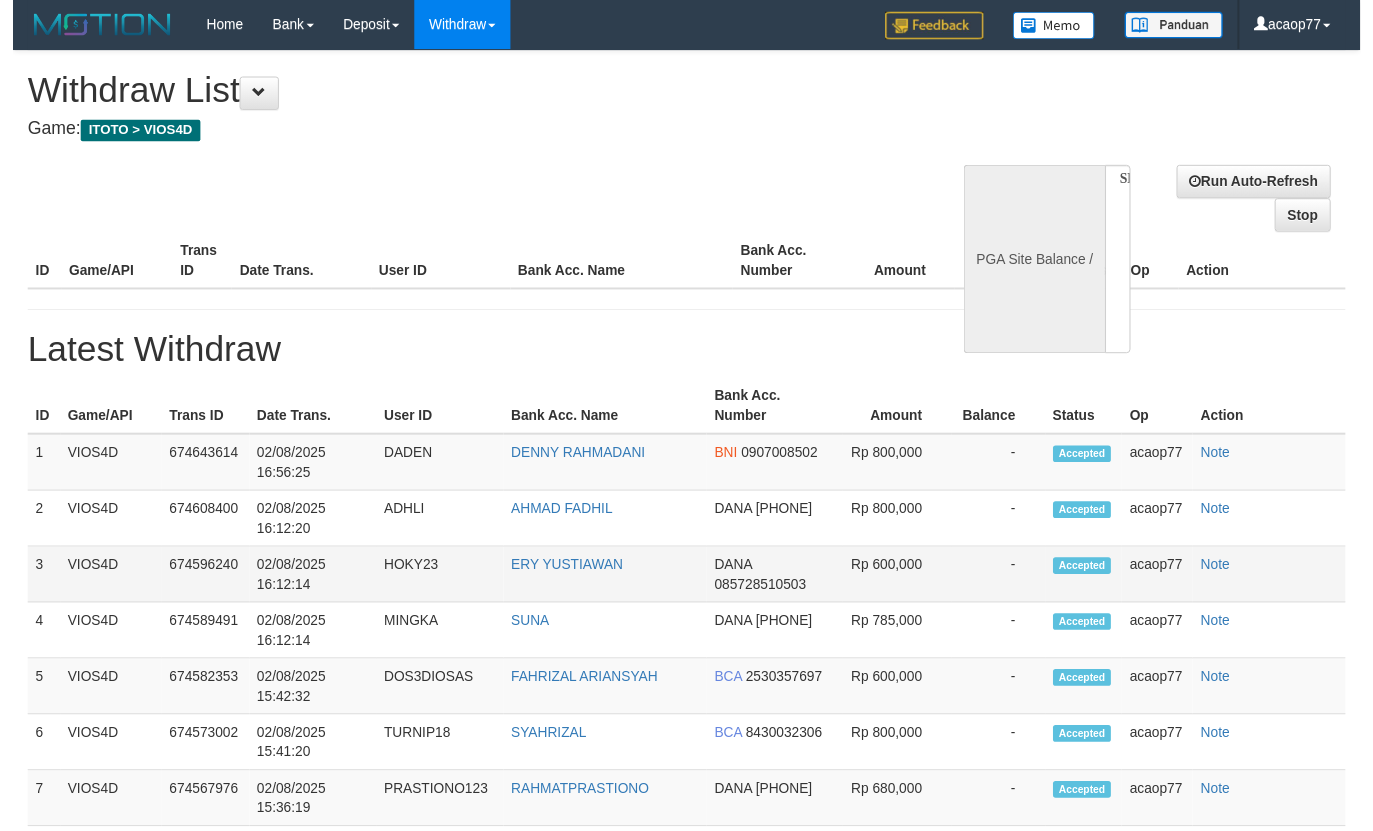 scroll, scrollTop: 0, scrollLeft: 0, axis: both 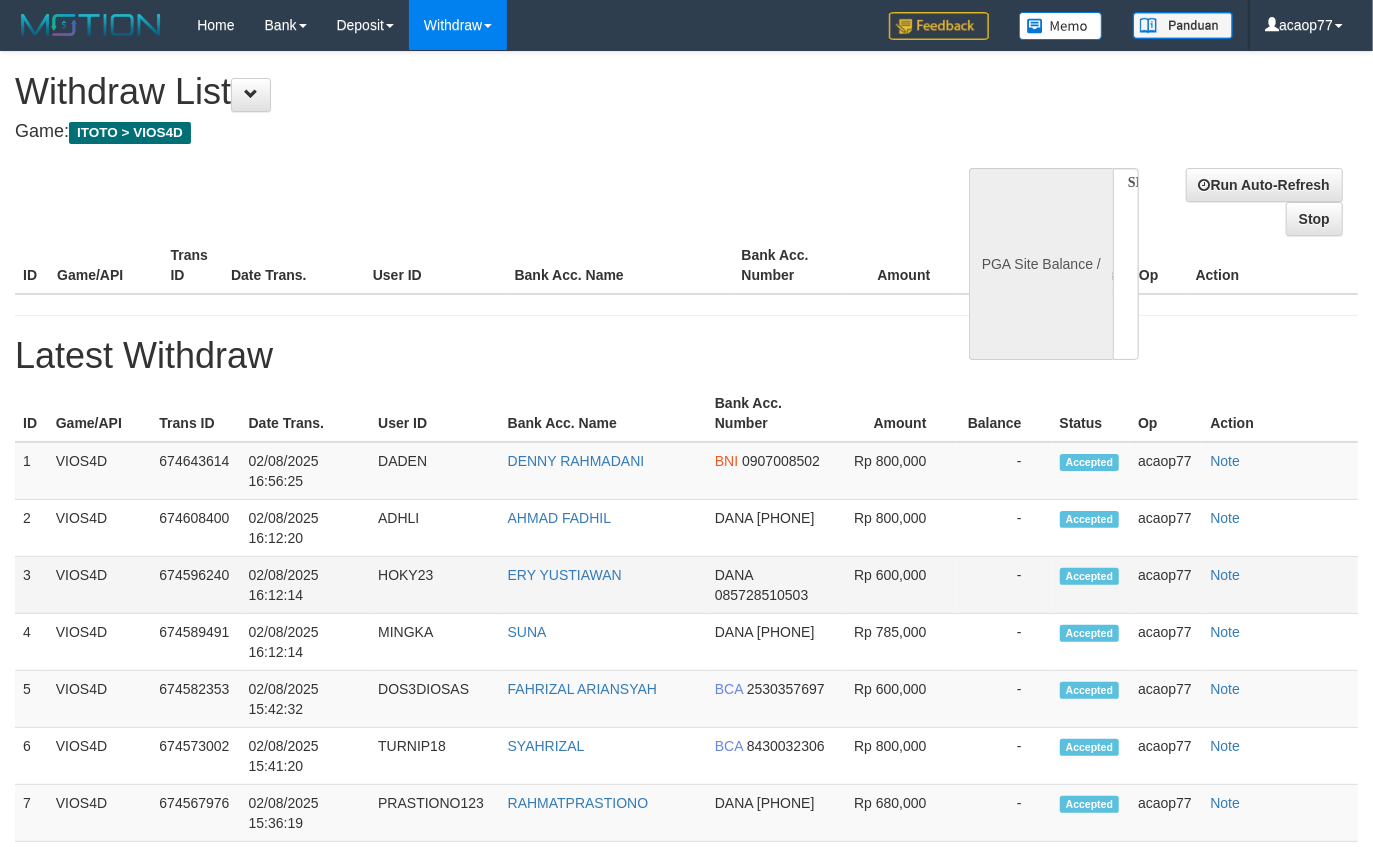 select on "**" 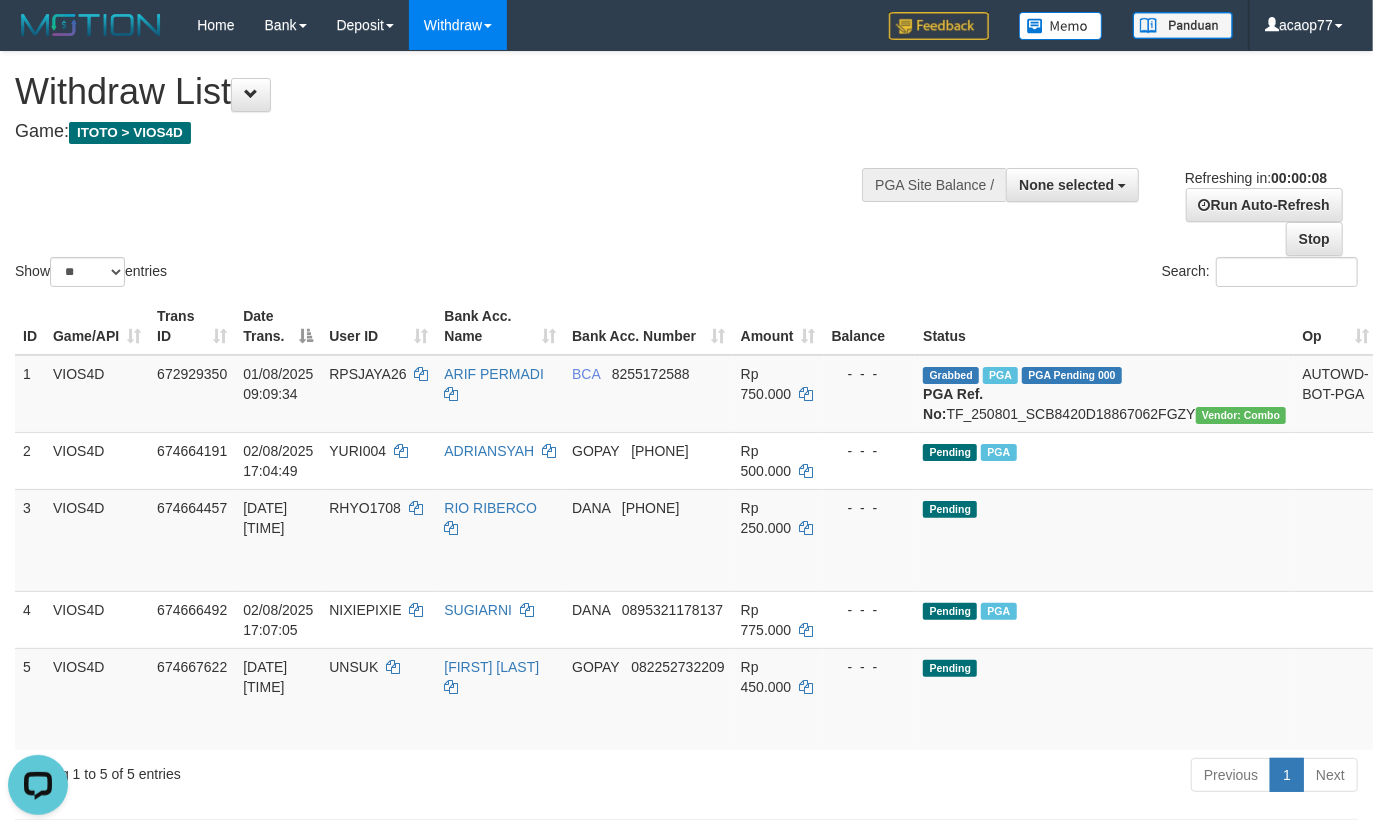 scroll, scrollTop: 0, scrollLeft: 0, axis: both 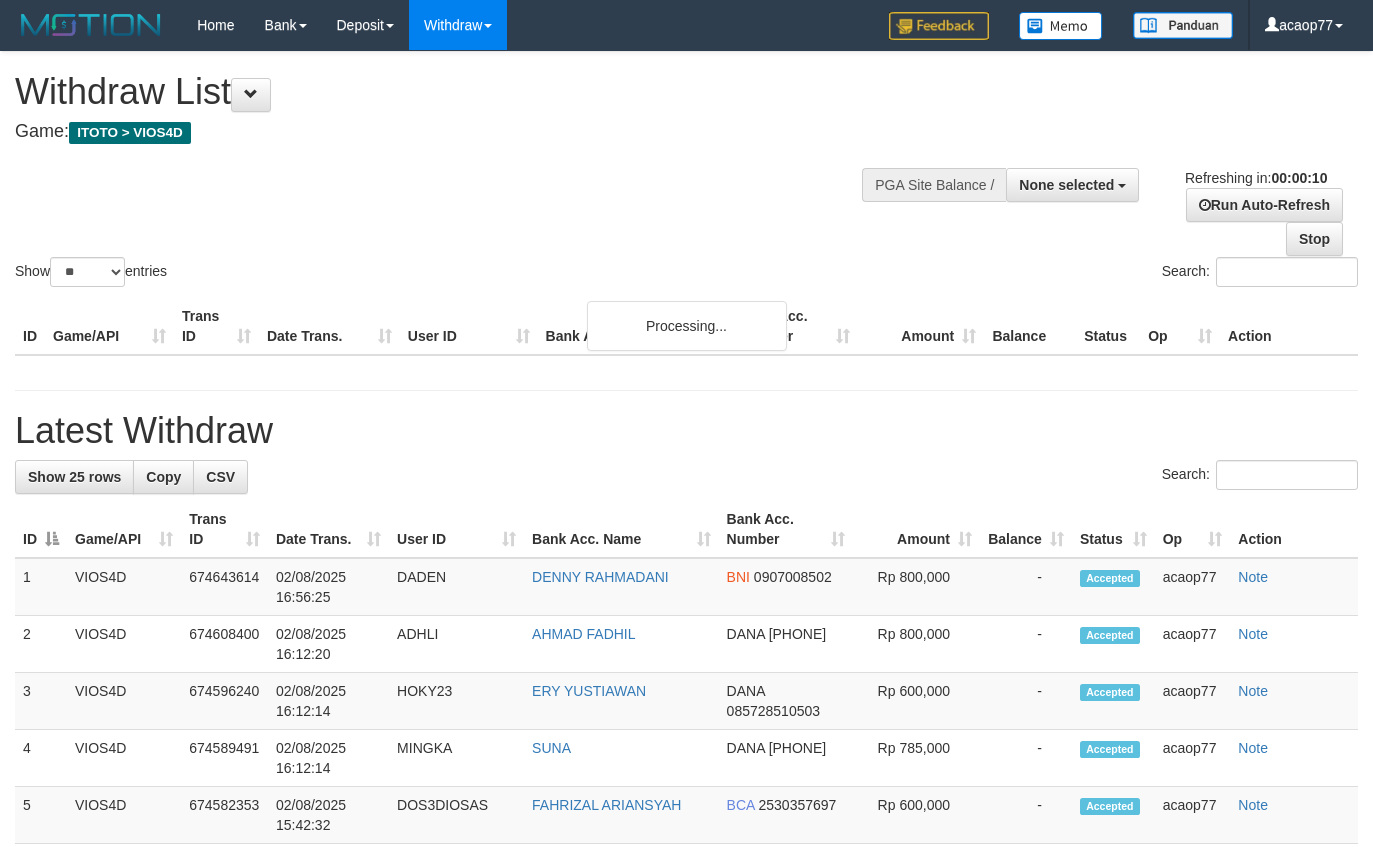 select 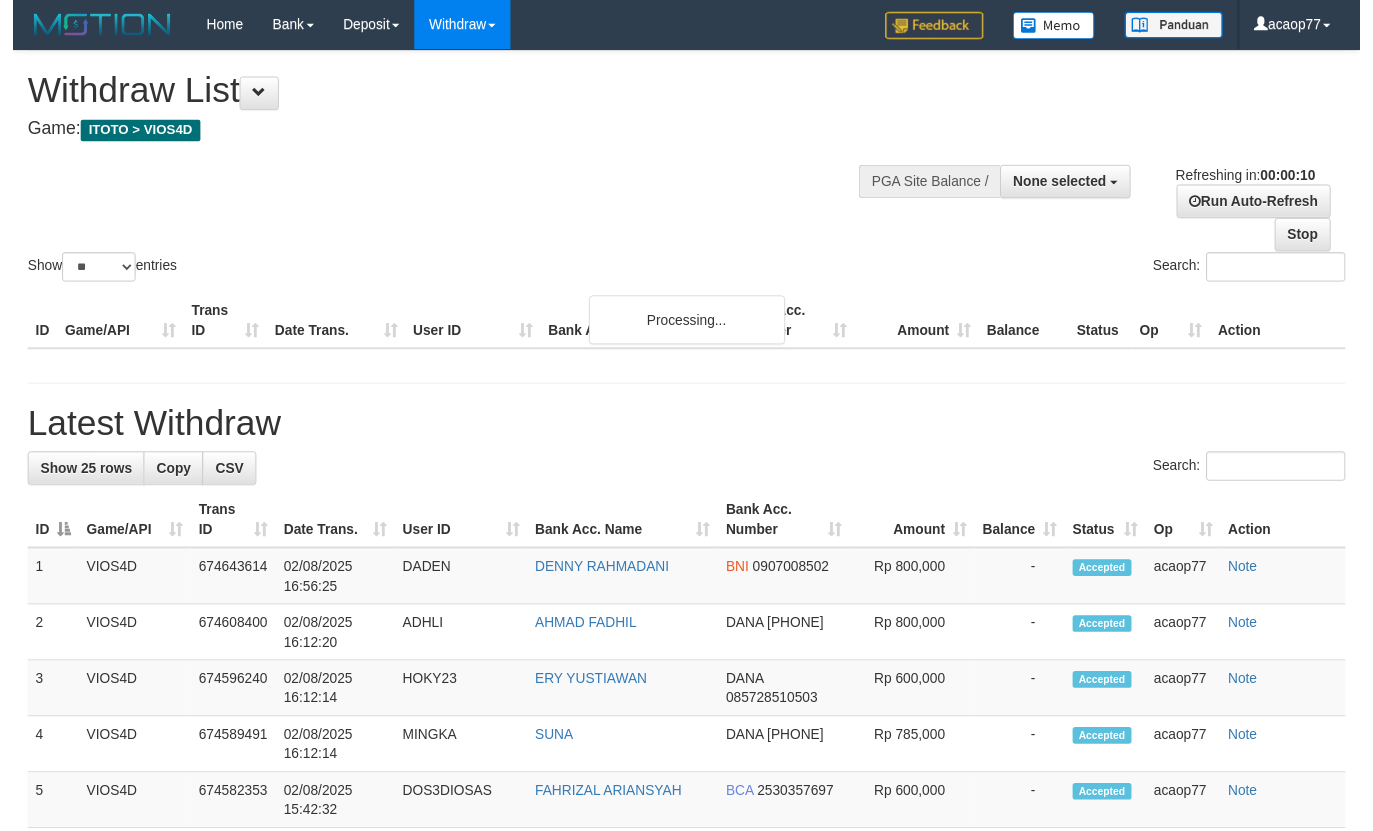 scroll, scrollTop: 0, scrollLeft: 0, axis: both 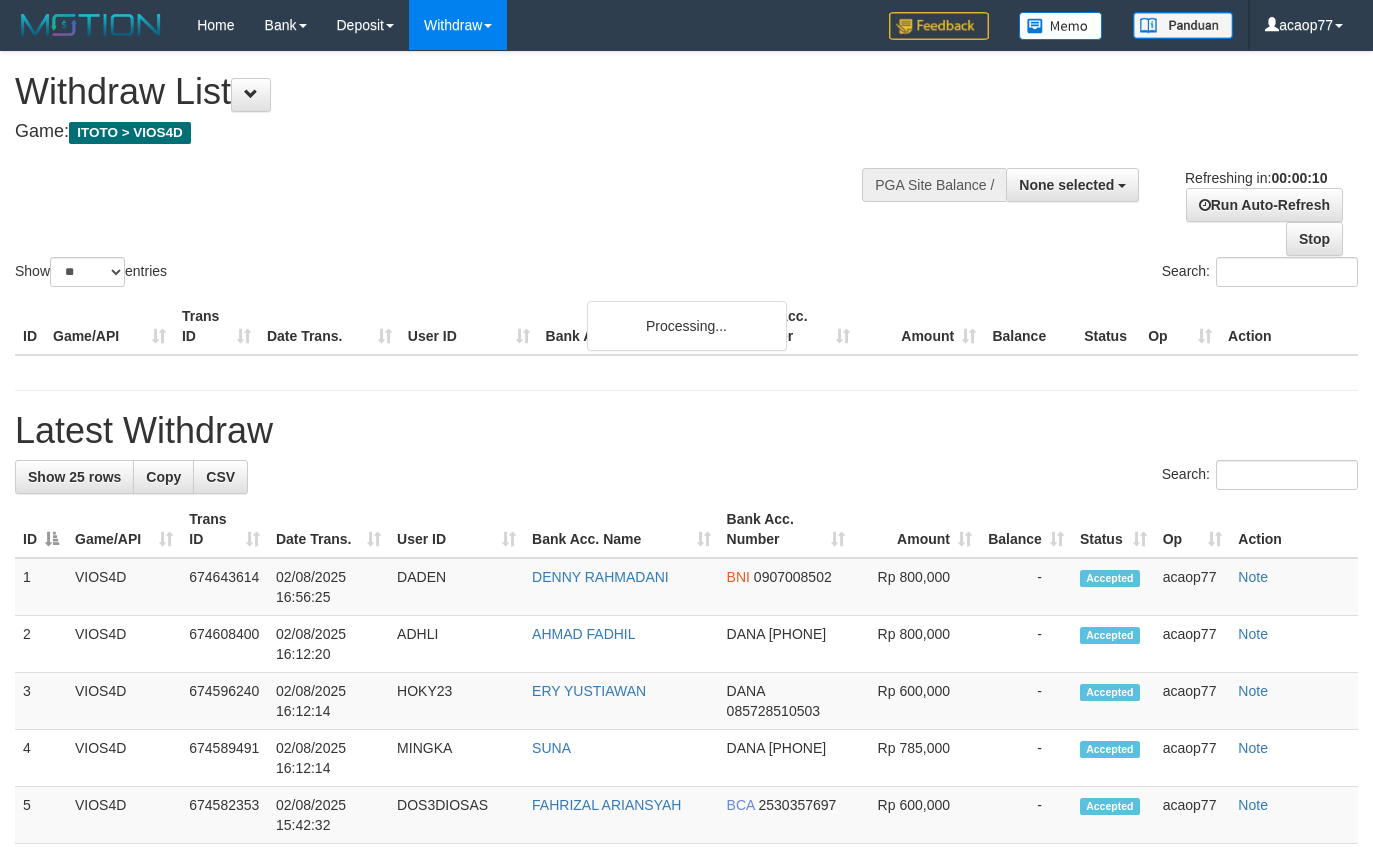 select 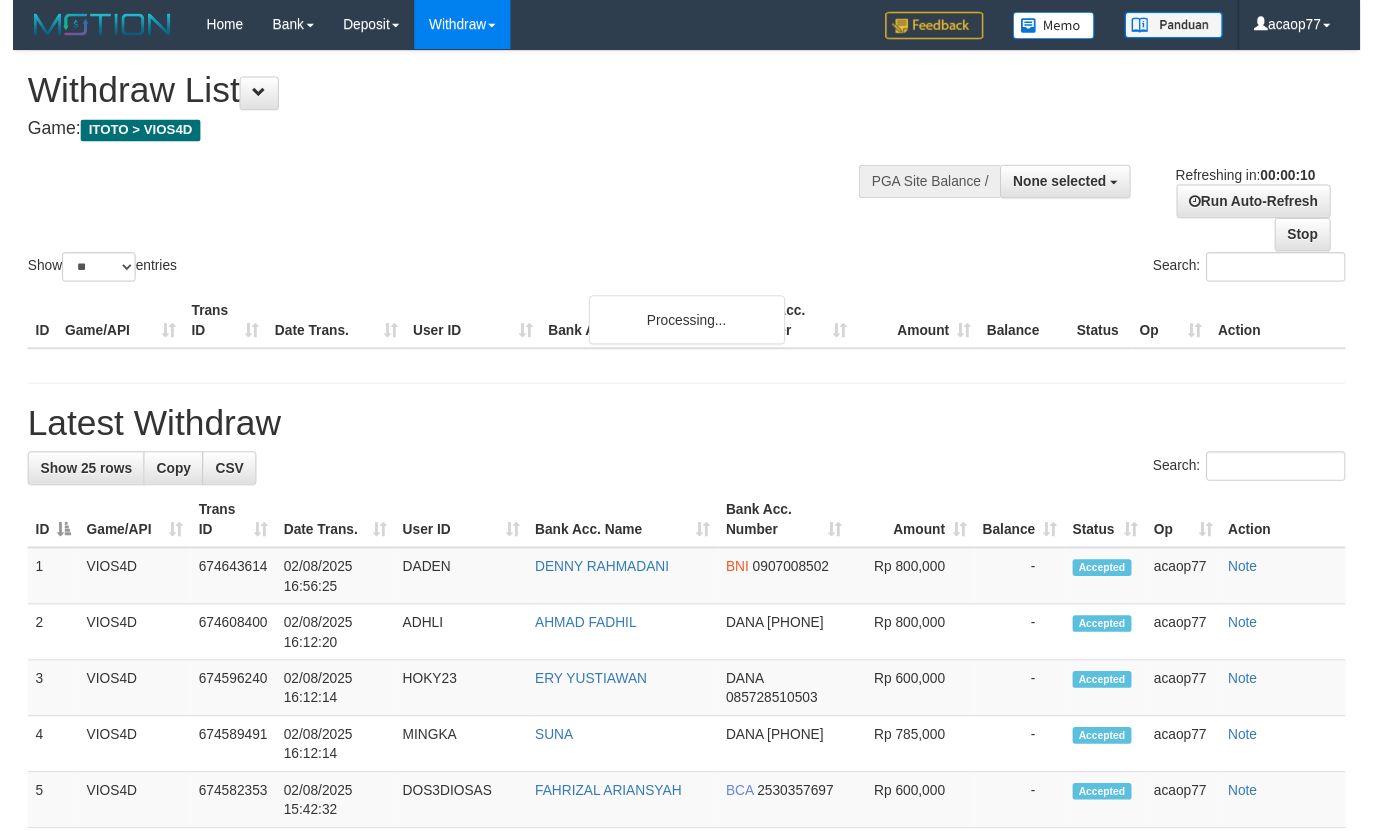 scroll, scrollTop: 0, scrollLeft: 0, axis: both 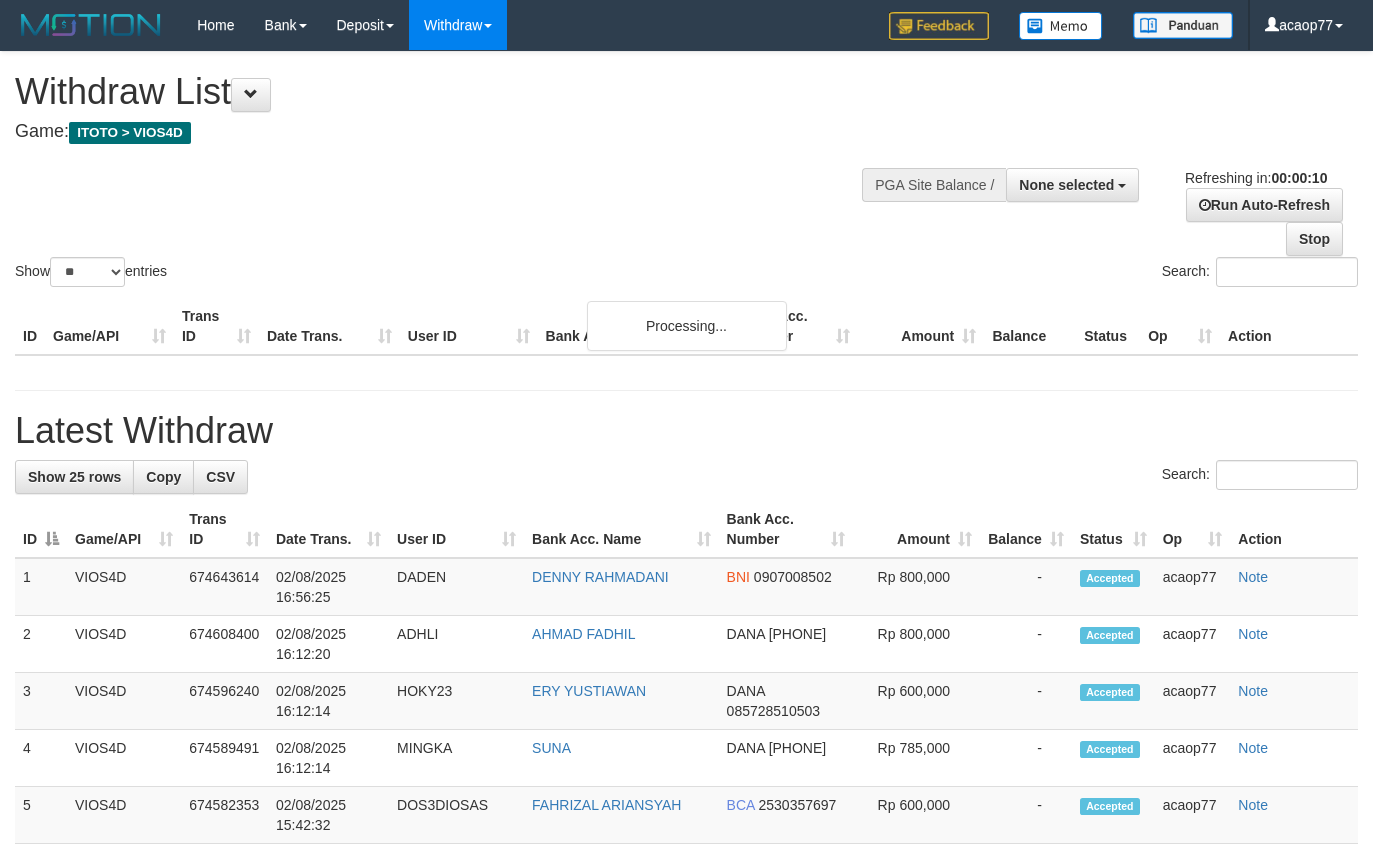 select 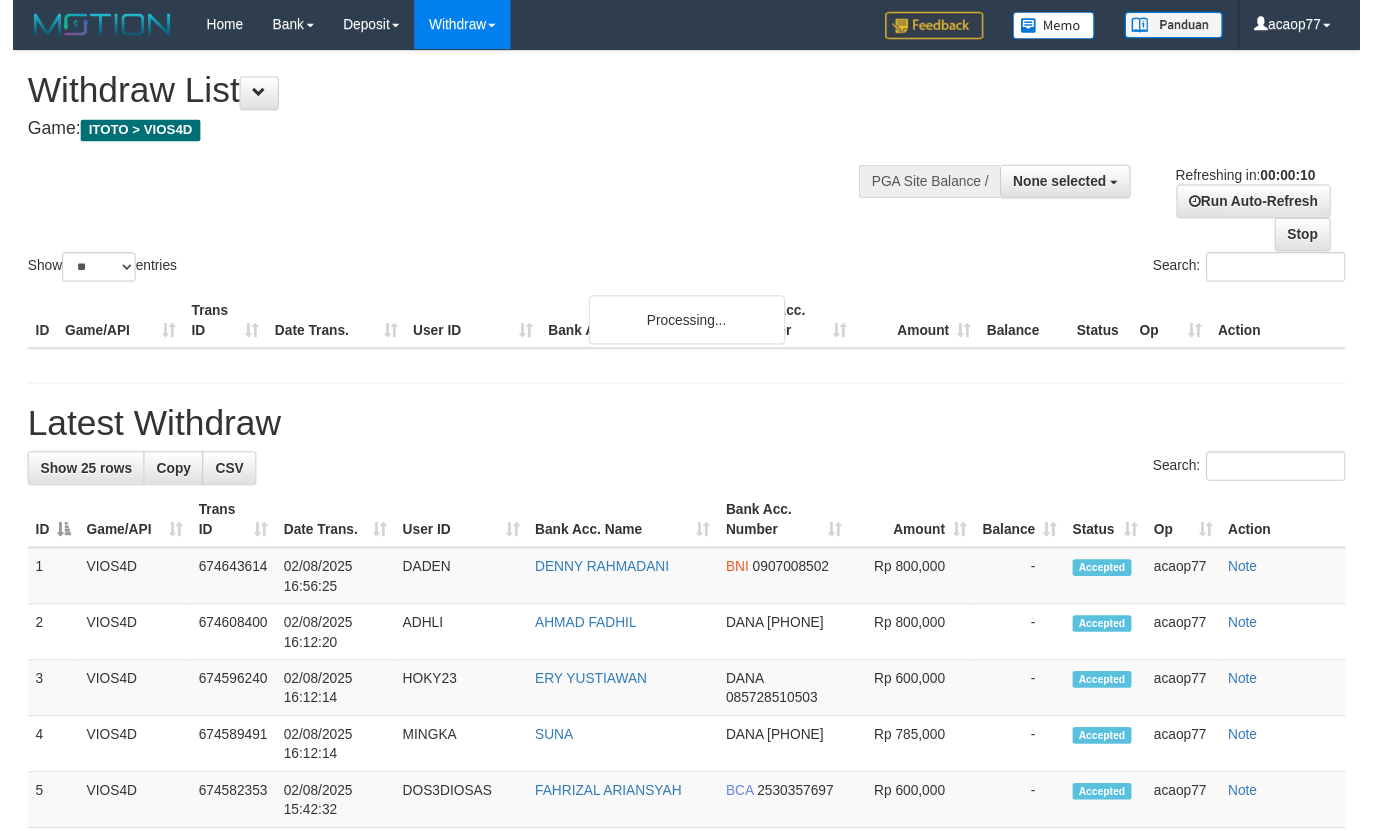 scroll, scrollTop: 0, scrollLeft: 0, axis: both 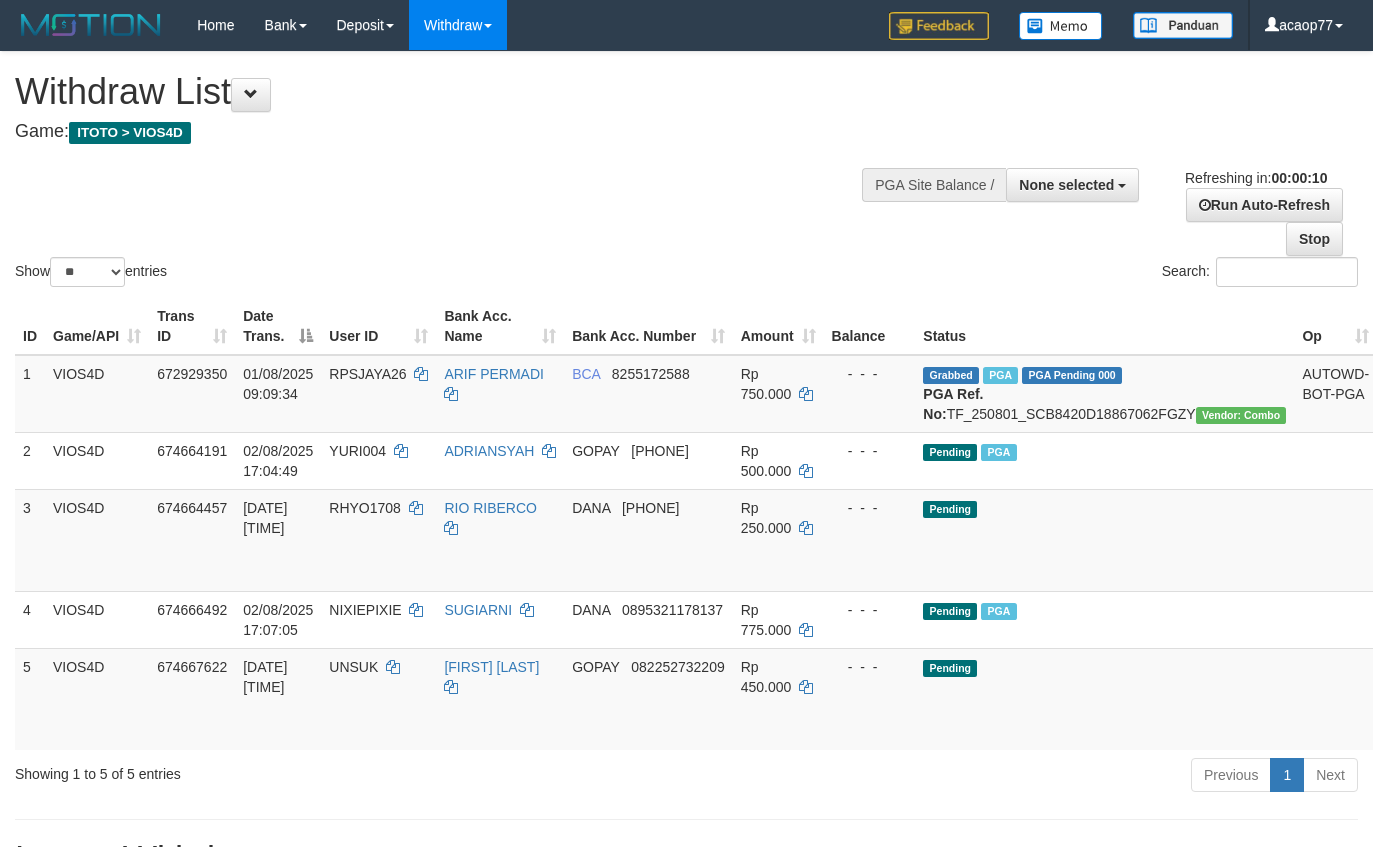 select 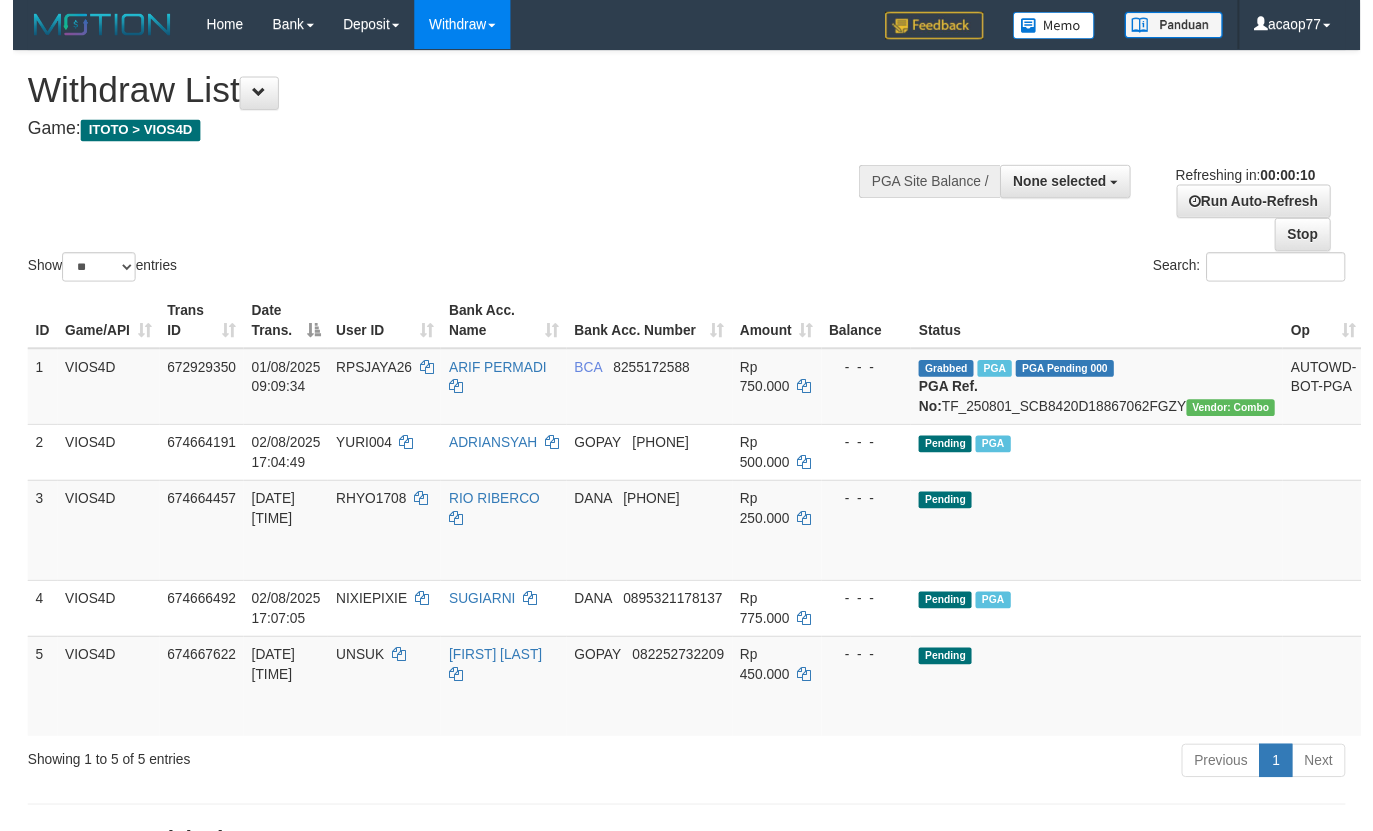 scroll, scrollTop: 0, scrollLeft: 0, axis: both 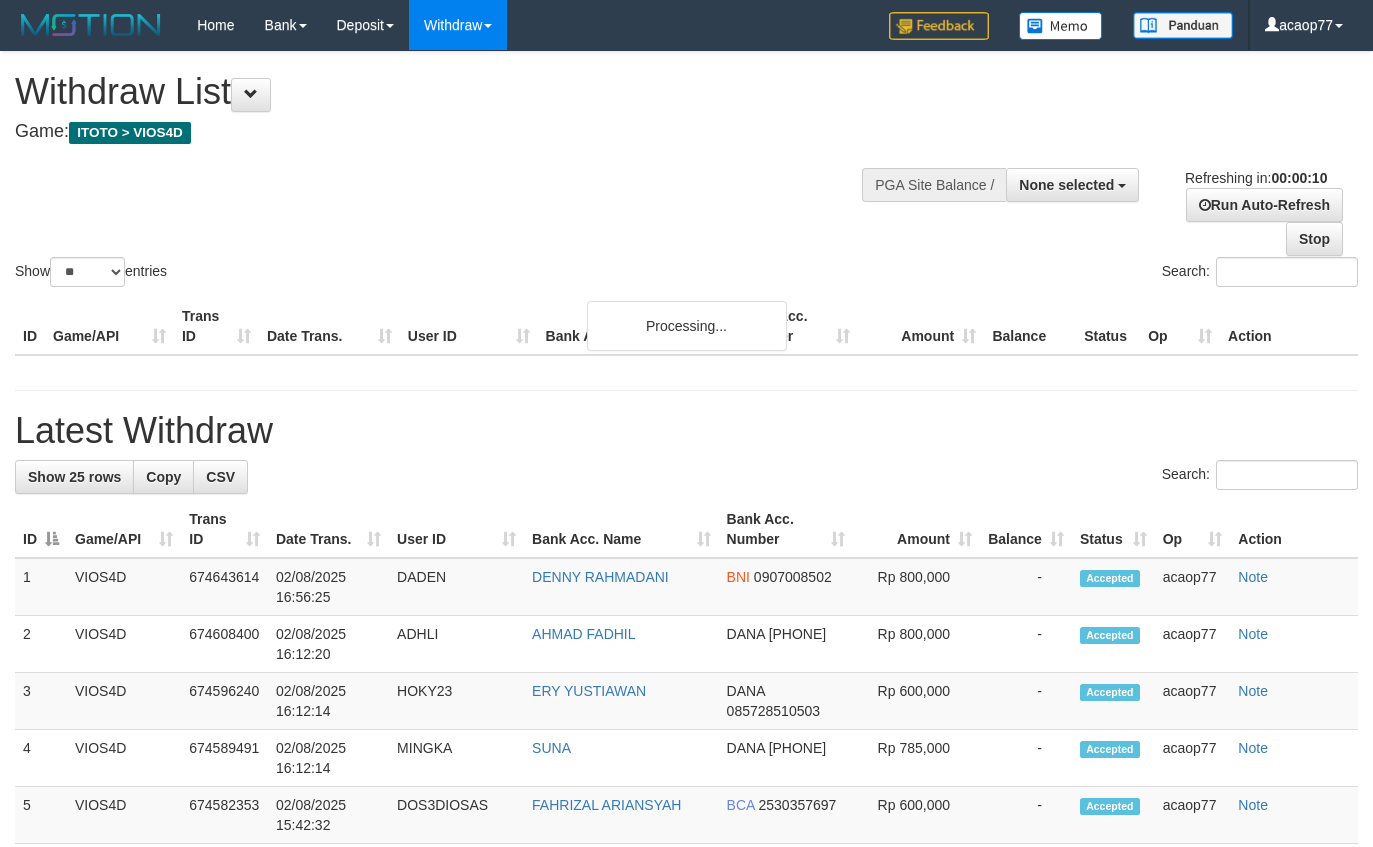 select 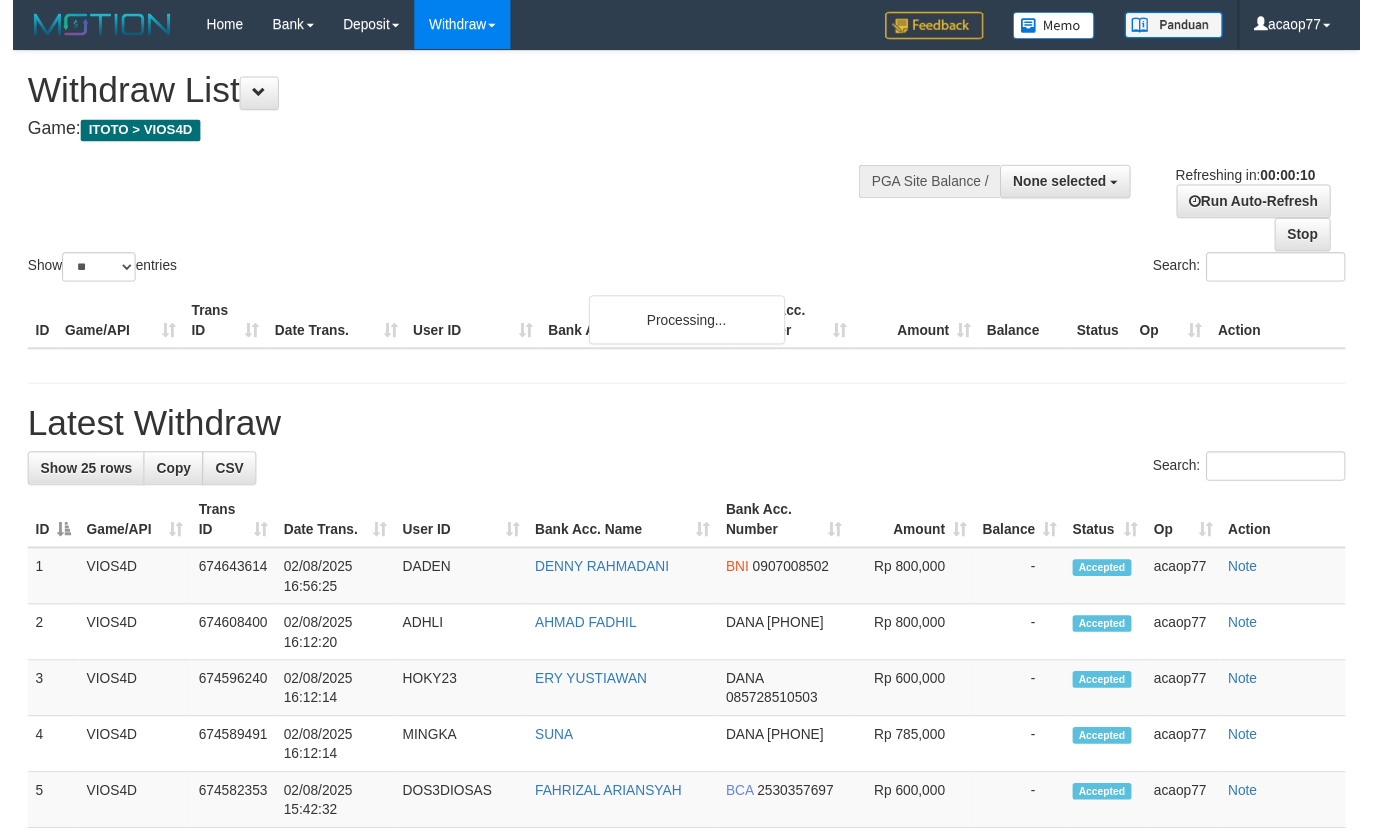 scroll, scrollTop: 0, scrollLeft: 0, axis: both 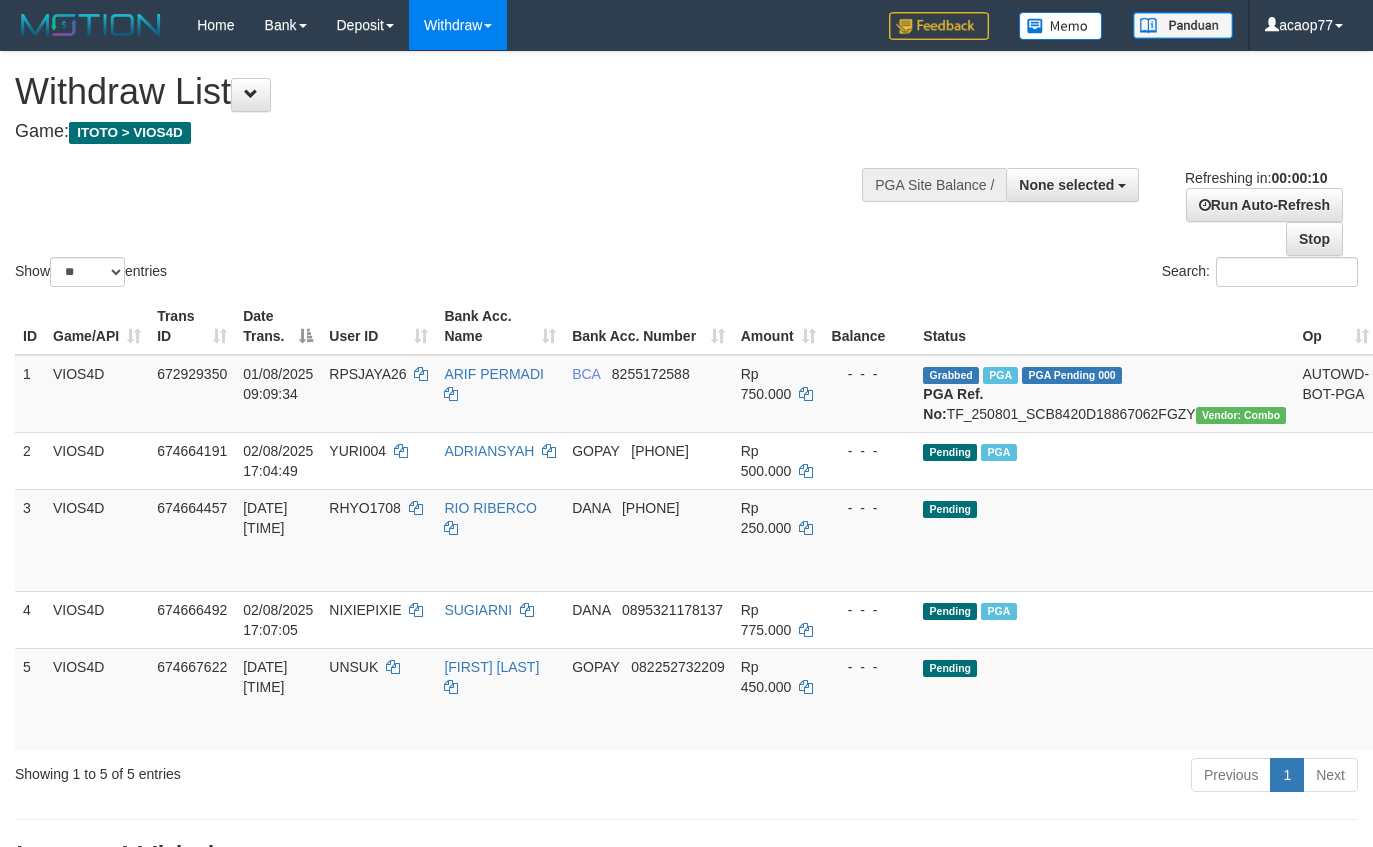 select 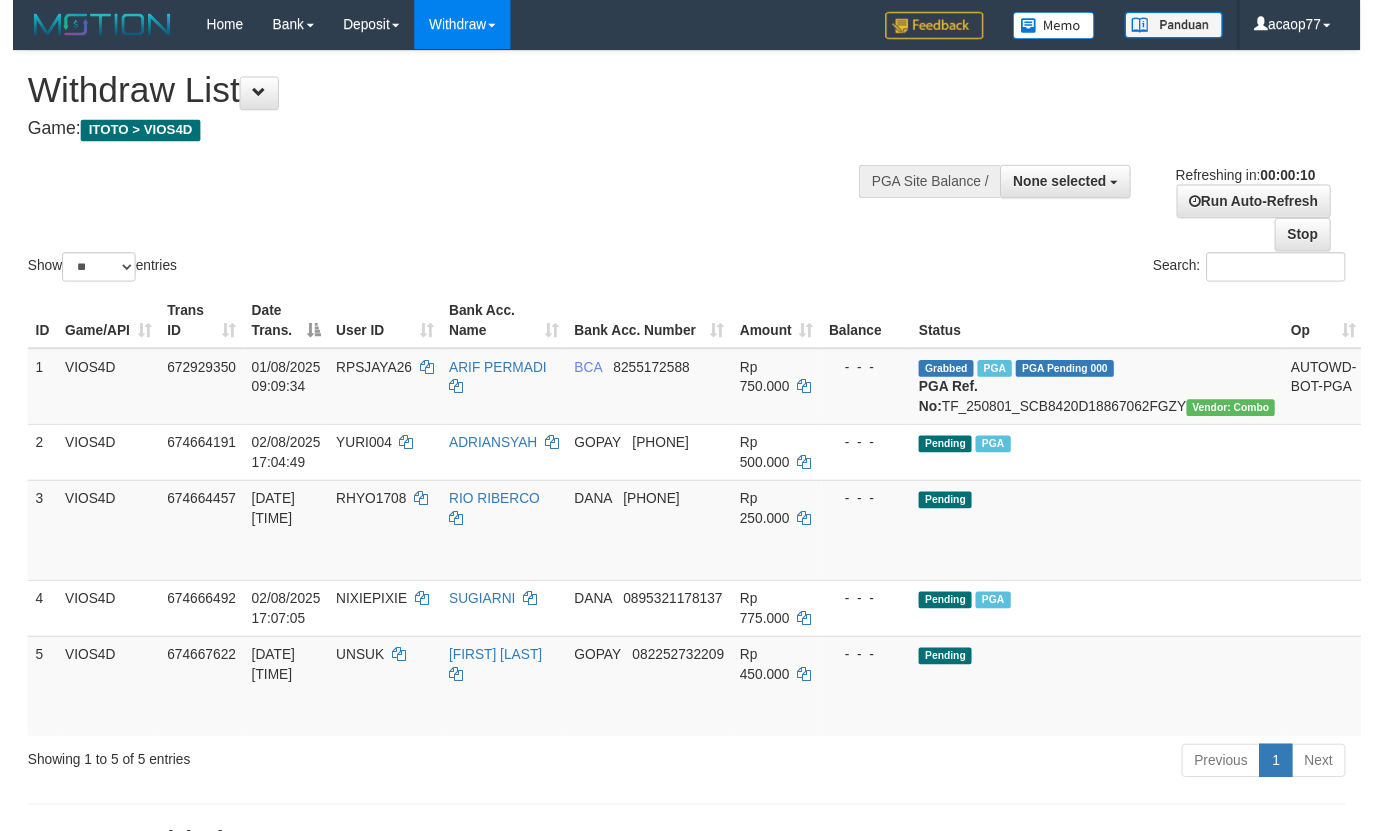 scroll, scrollTop: 0, scrollLeft: 0, axis: both 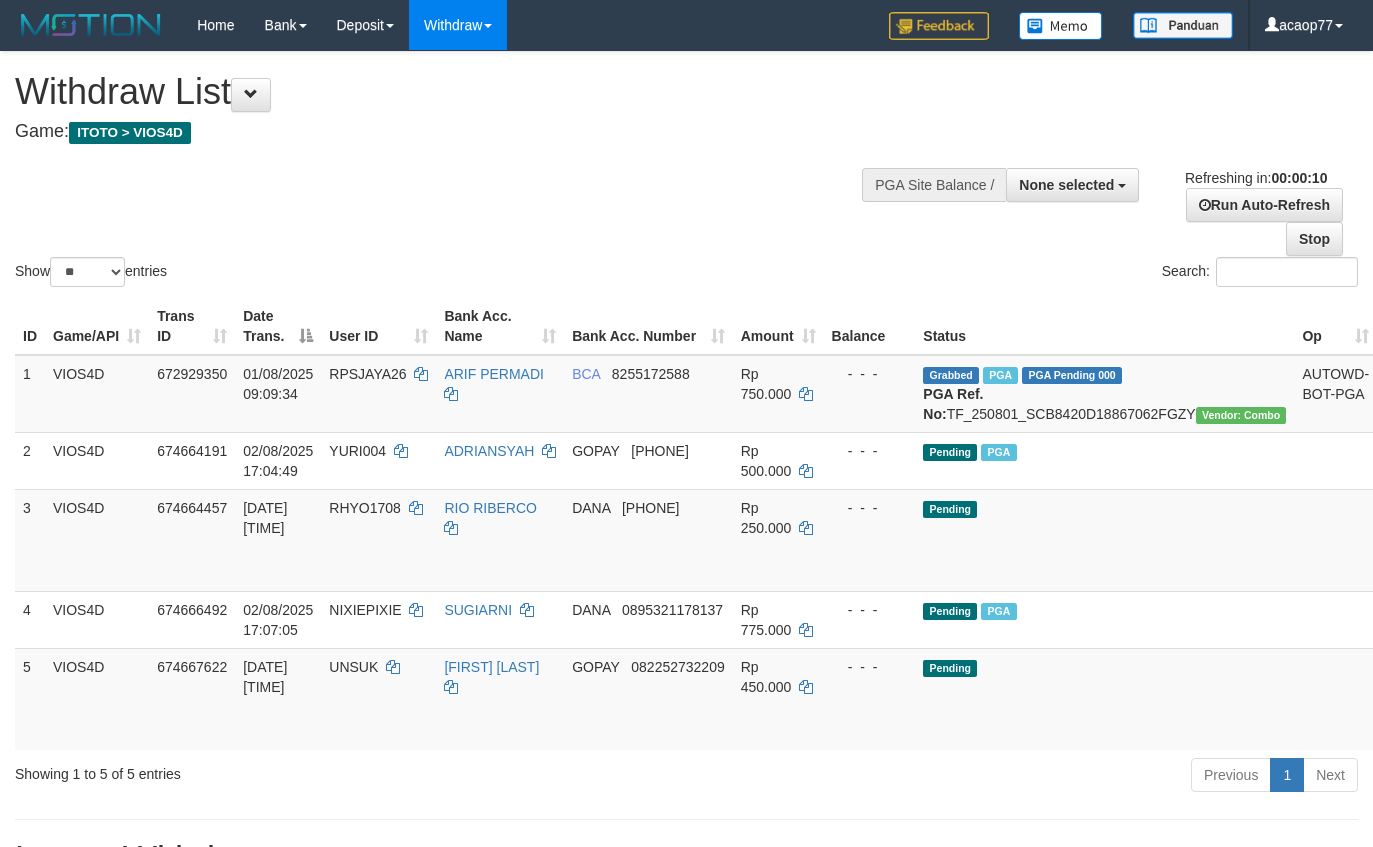 select 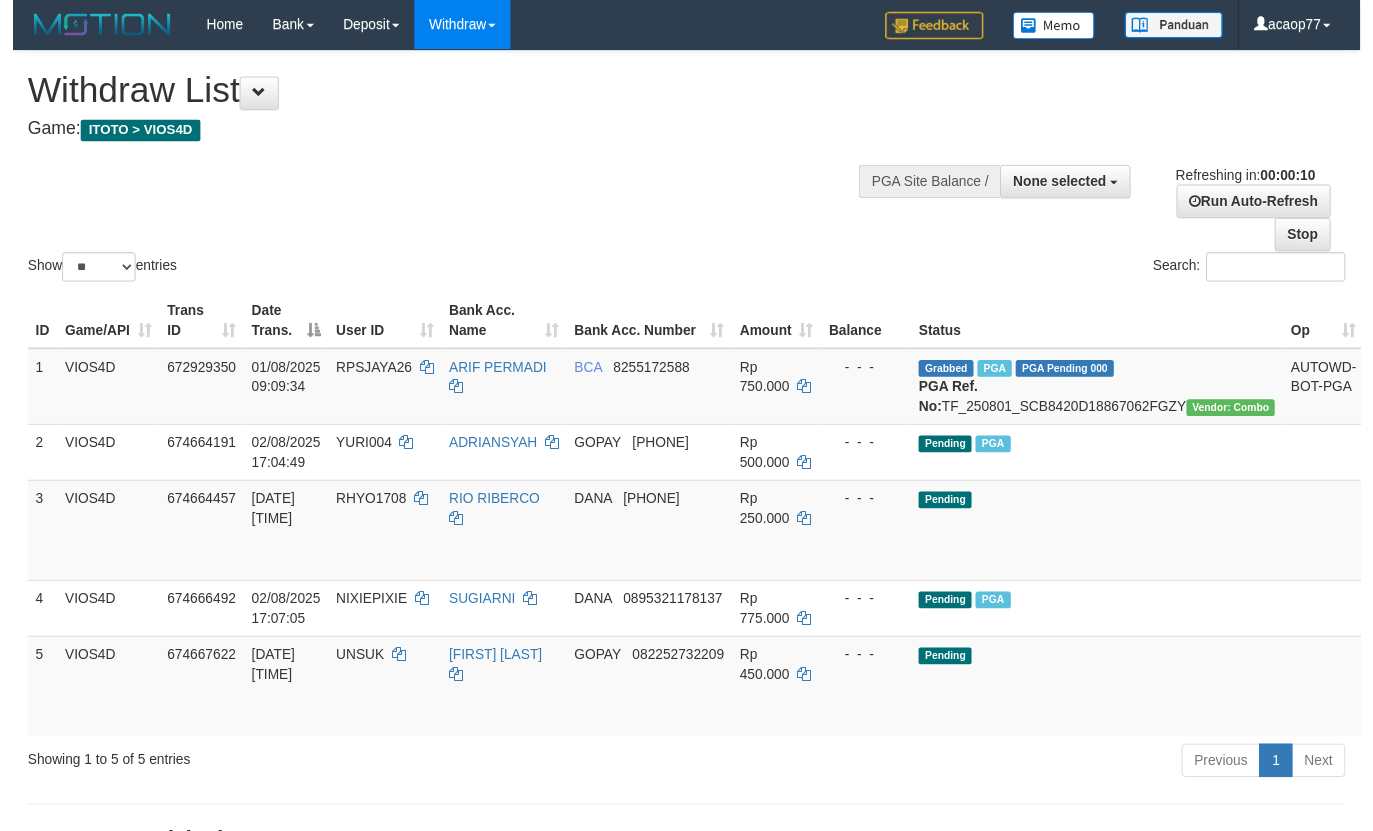 scroll, scrollTop: 0, scrollLeft: 0, axis: both 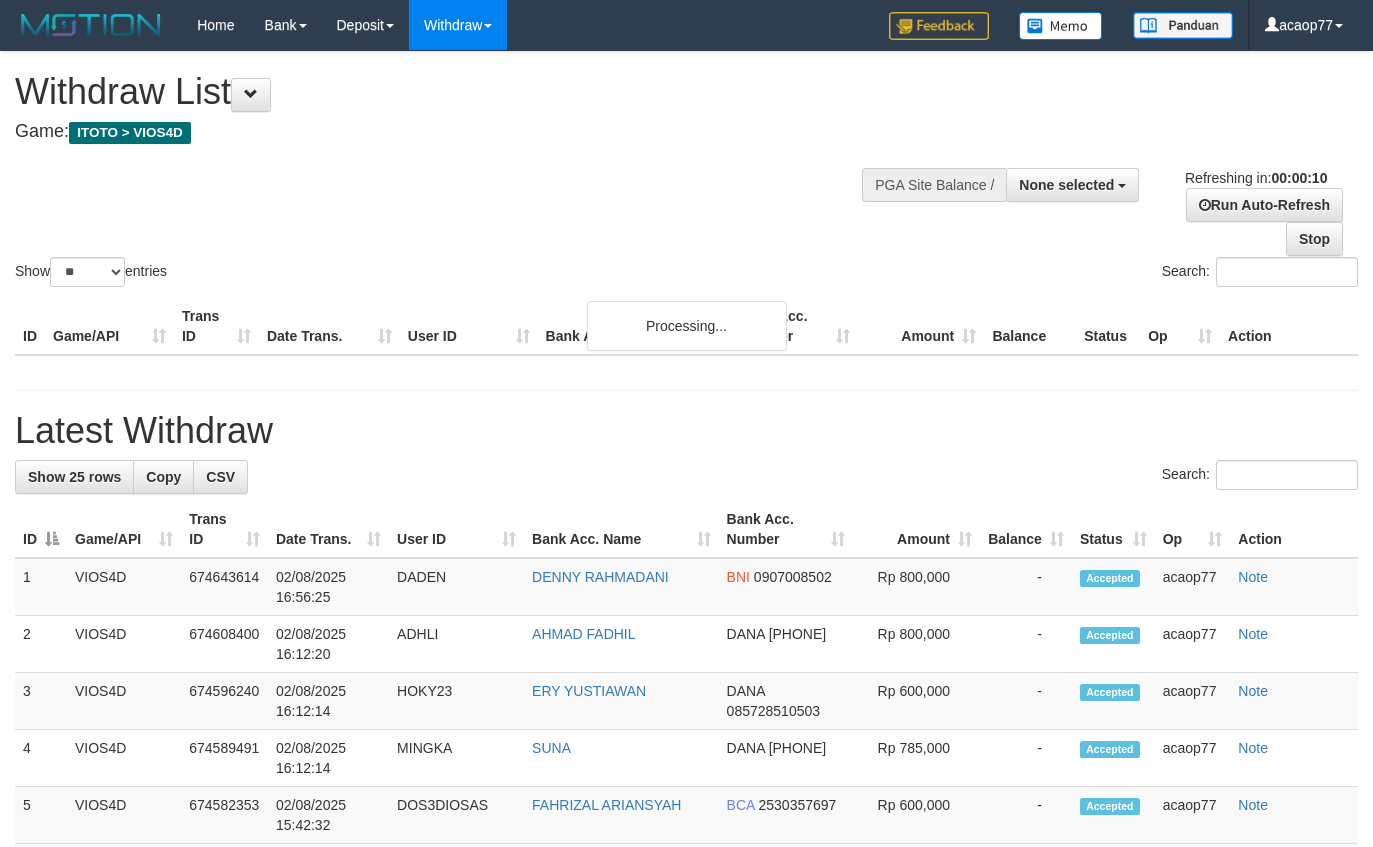 select 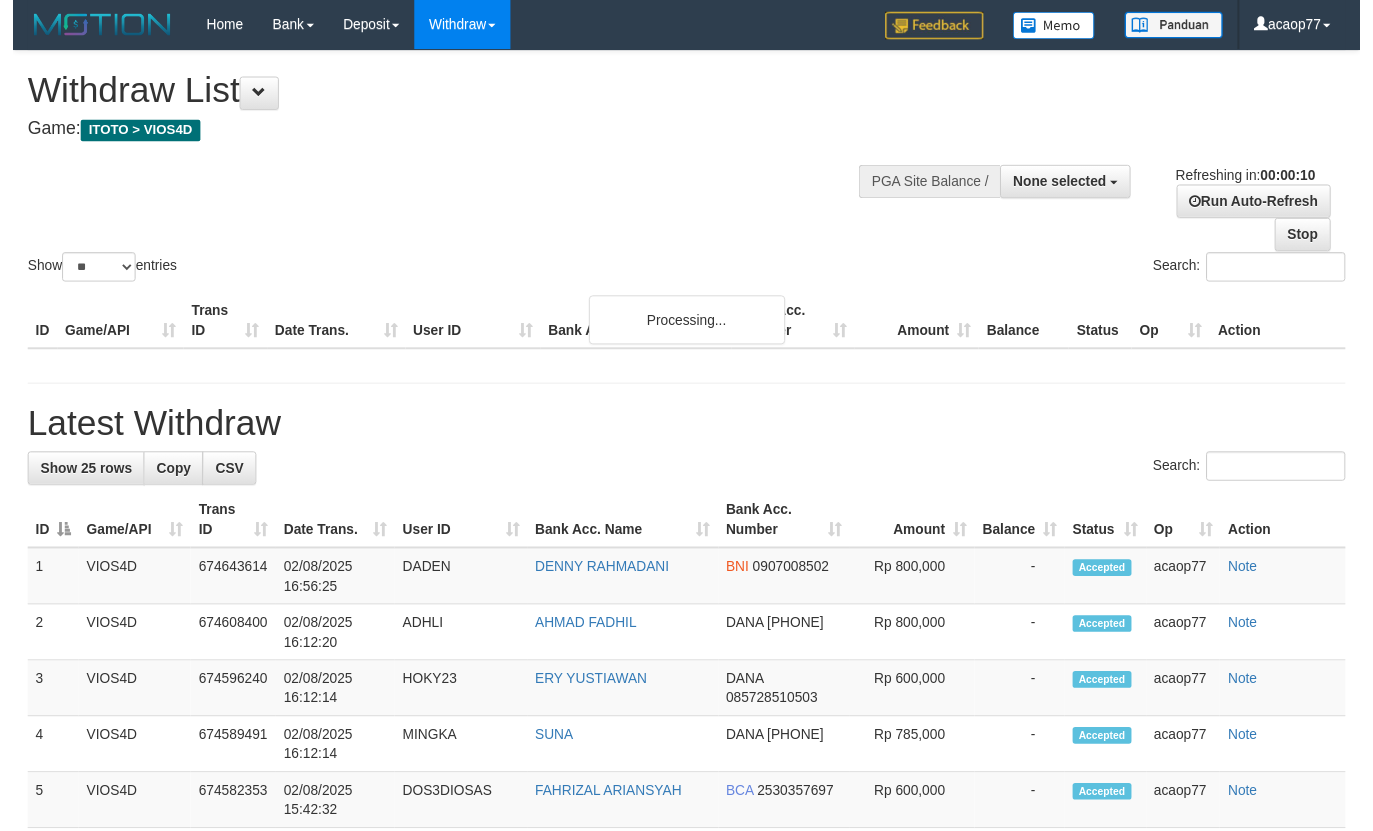 scroll, scrollTop: 0, scrollLeft: 0, axis: both 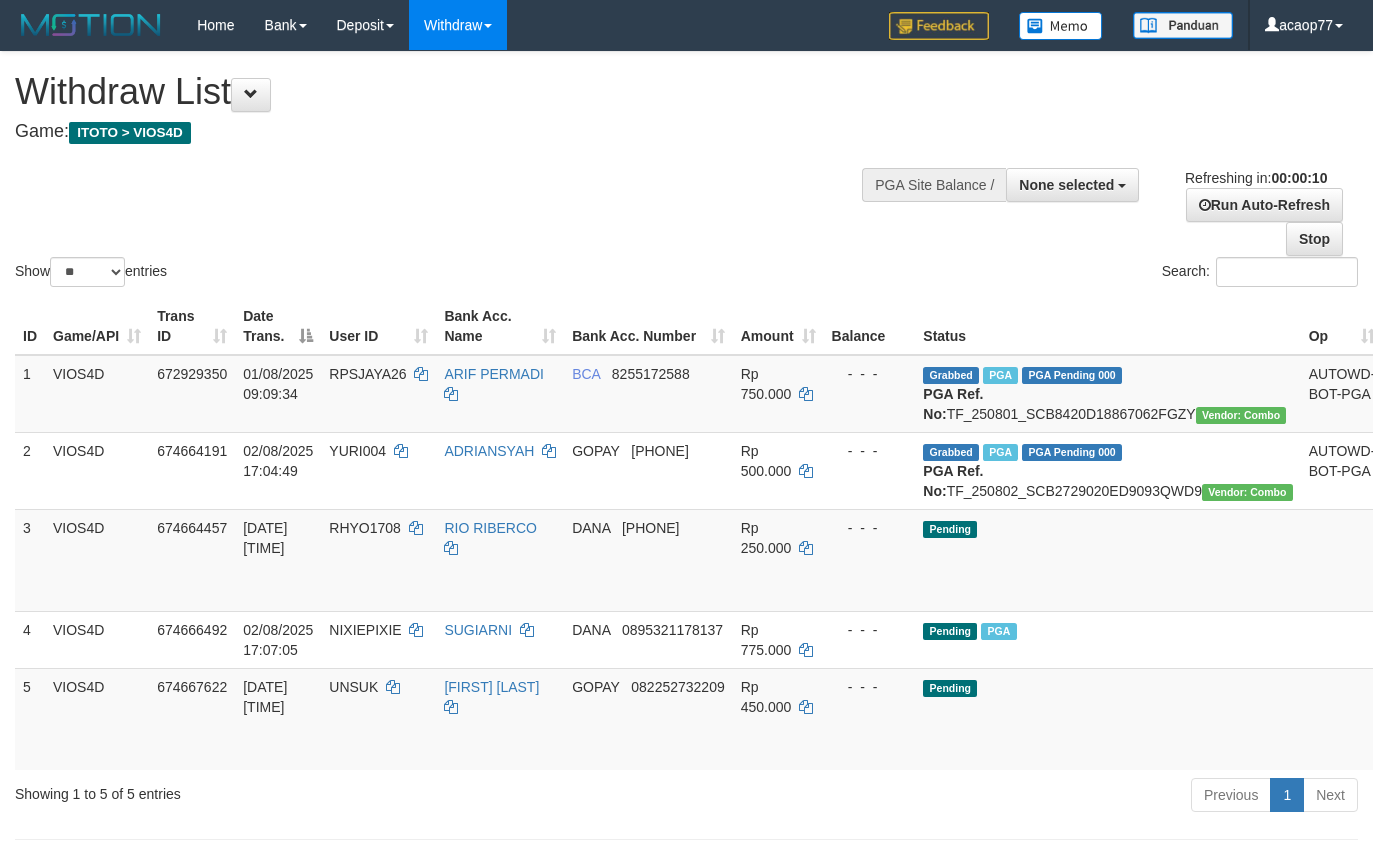 select 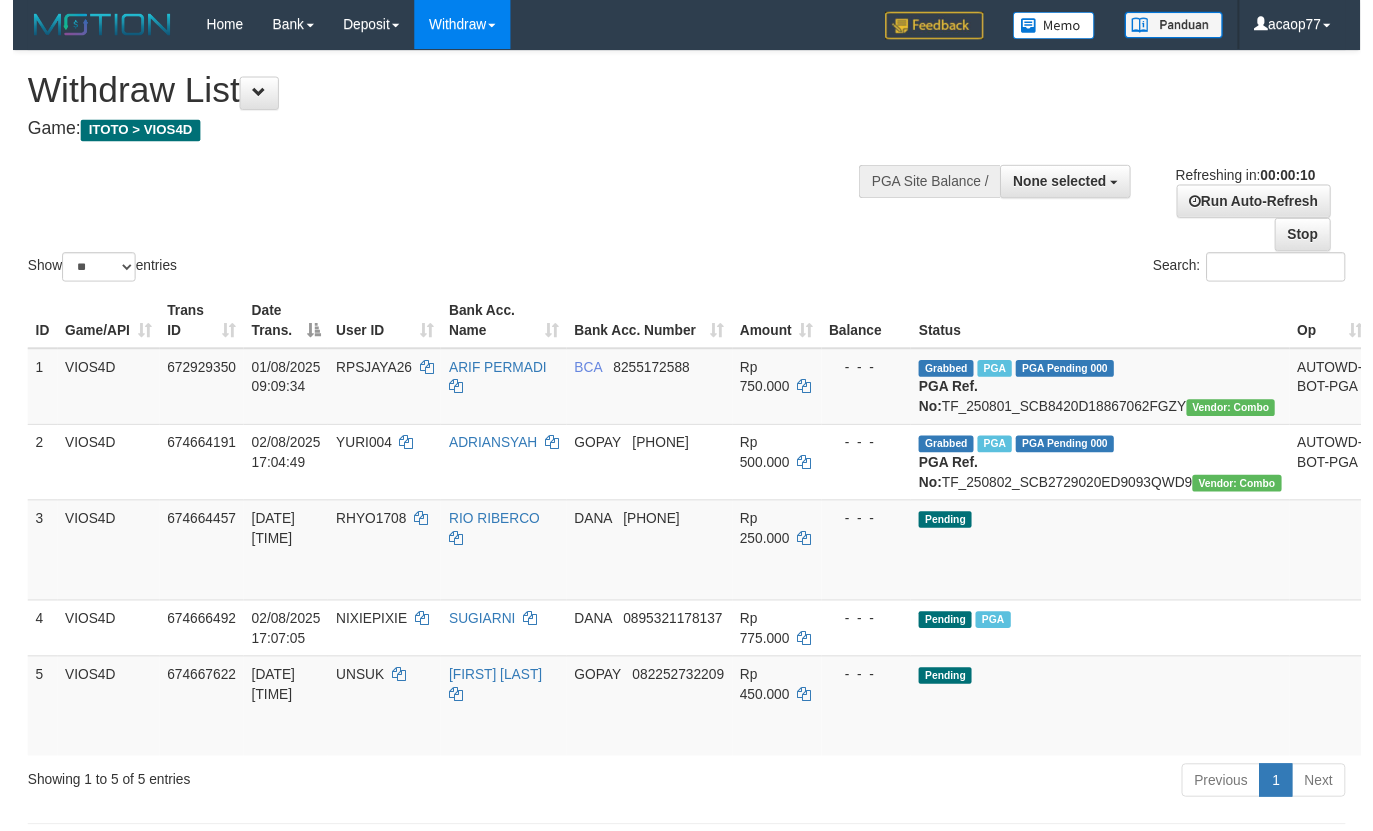 scroll, scrollTop: 0, scrollLeft: 0, axis: both 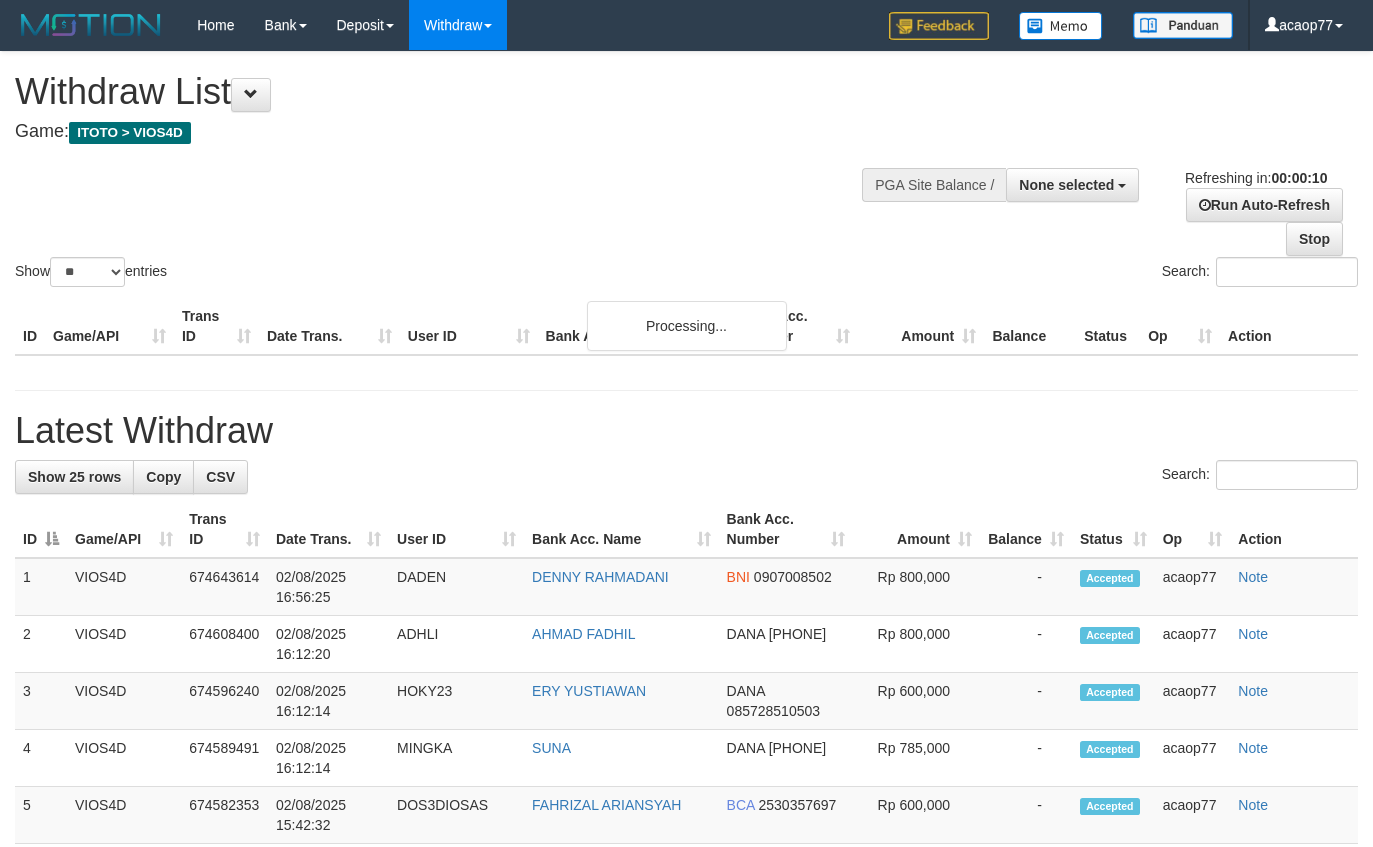 select 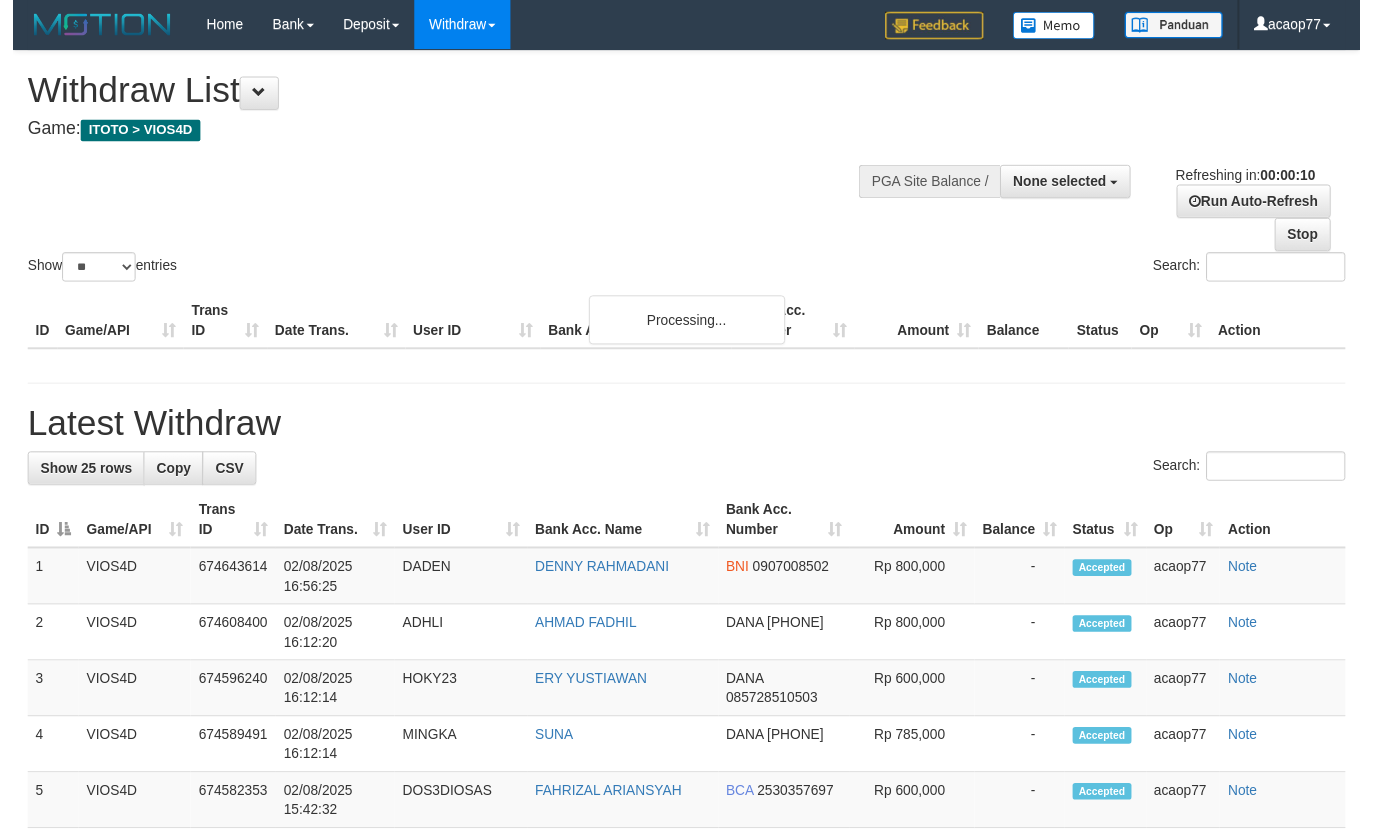 scroll, scrollTop: 0, scrollLeft: 0, axis: both 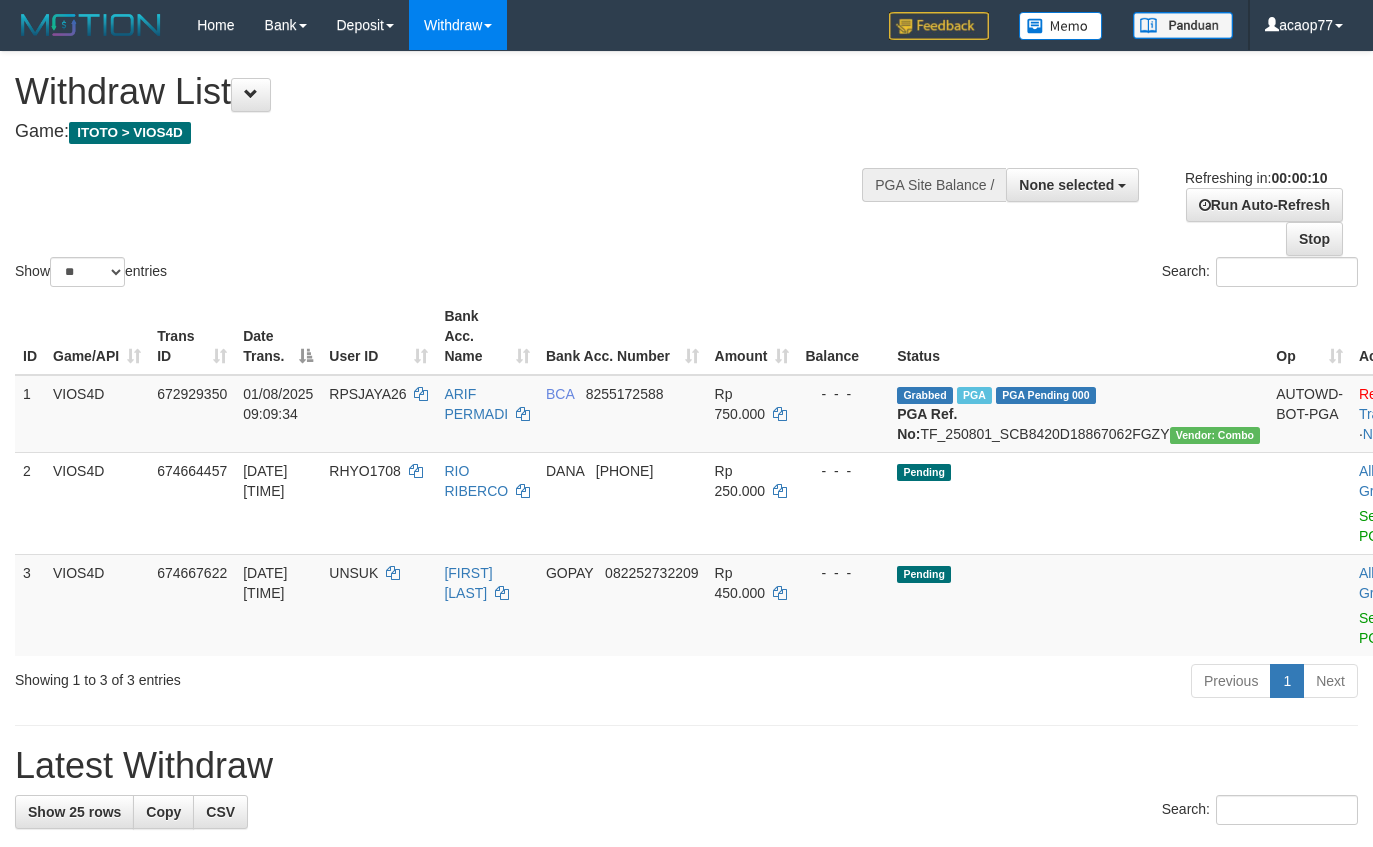 select 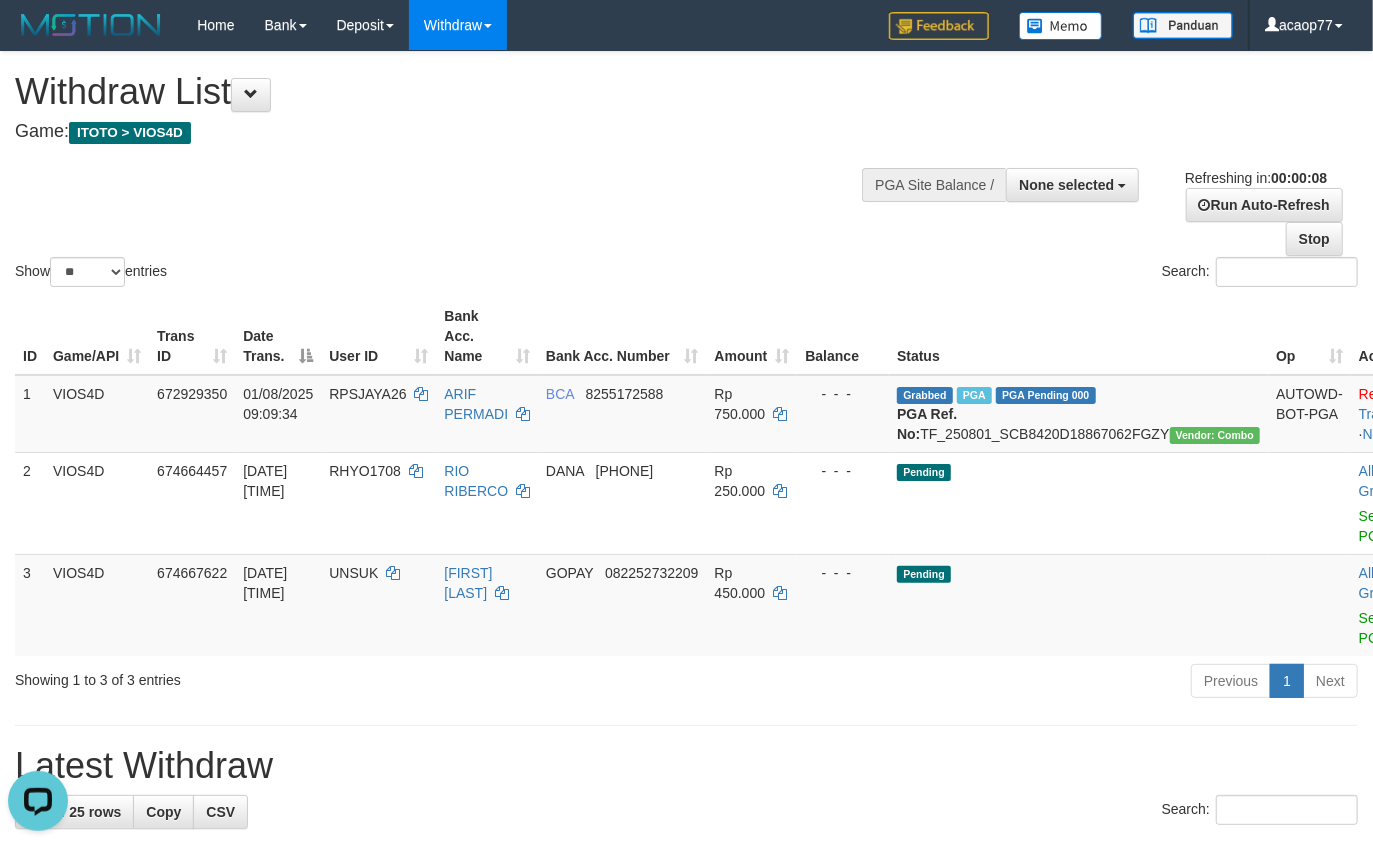 scroll, scrollTop: 0, scrollLeft: 0, axis: both 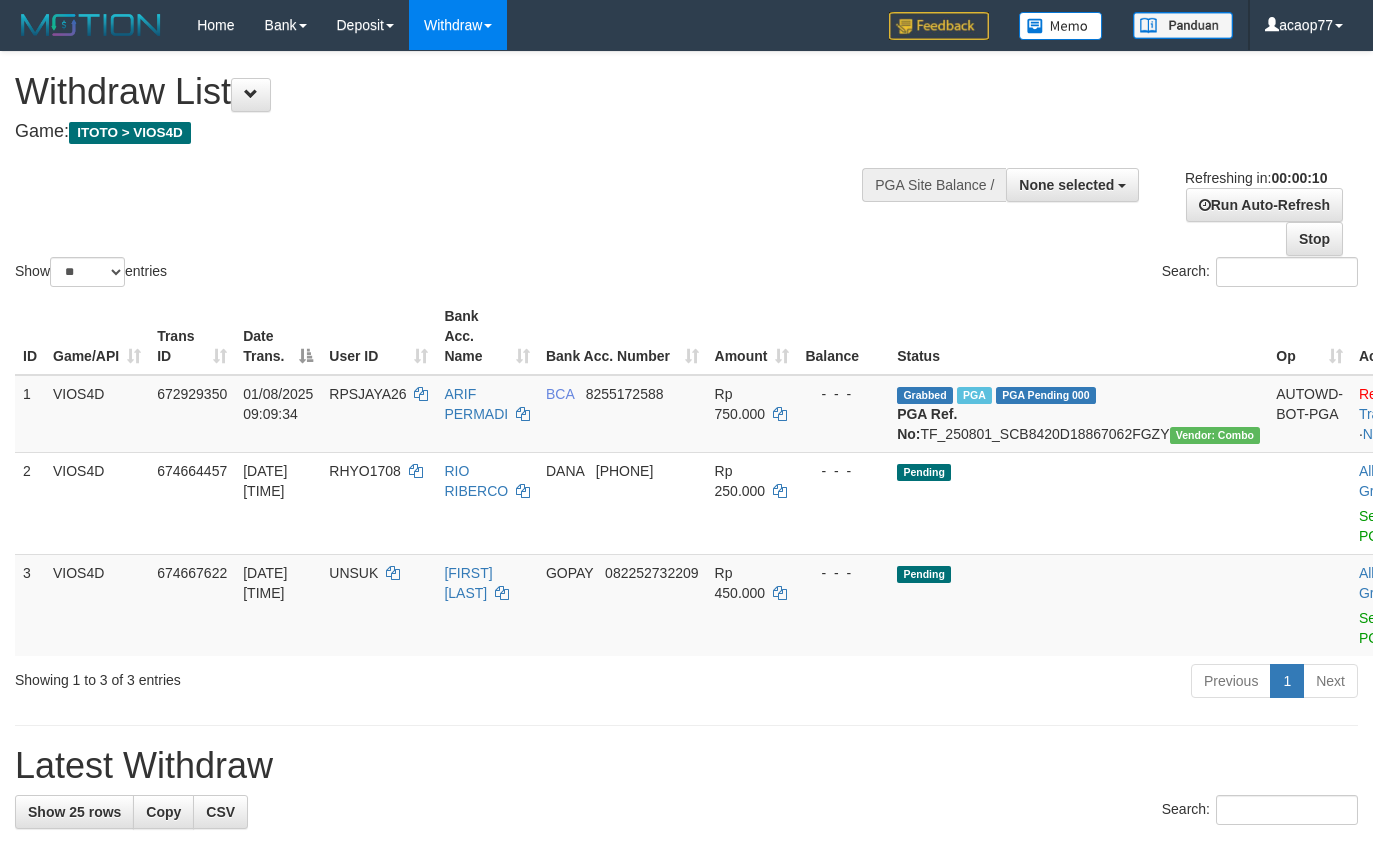 select 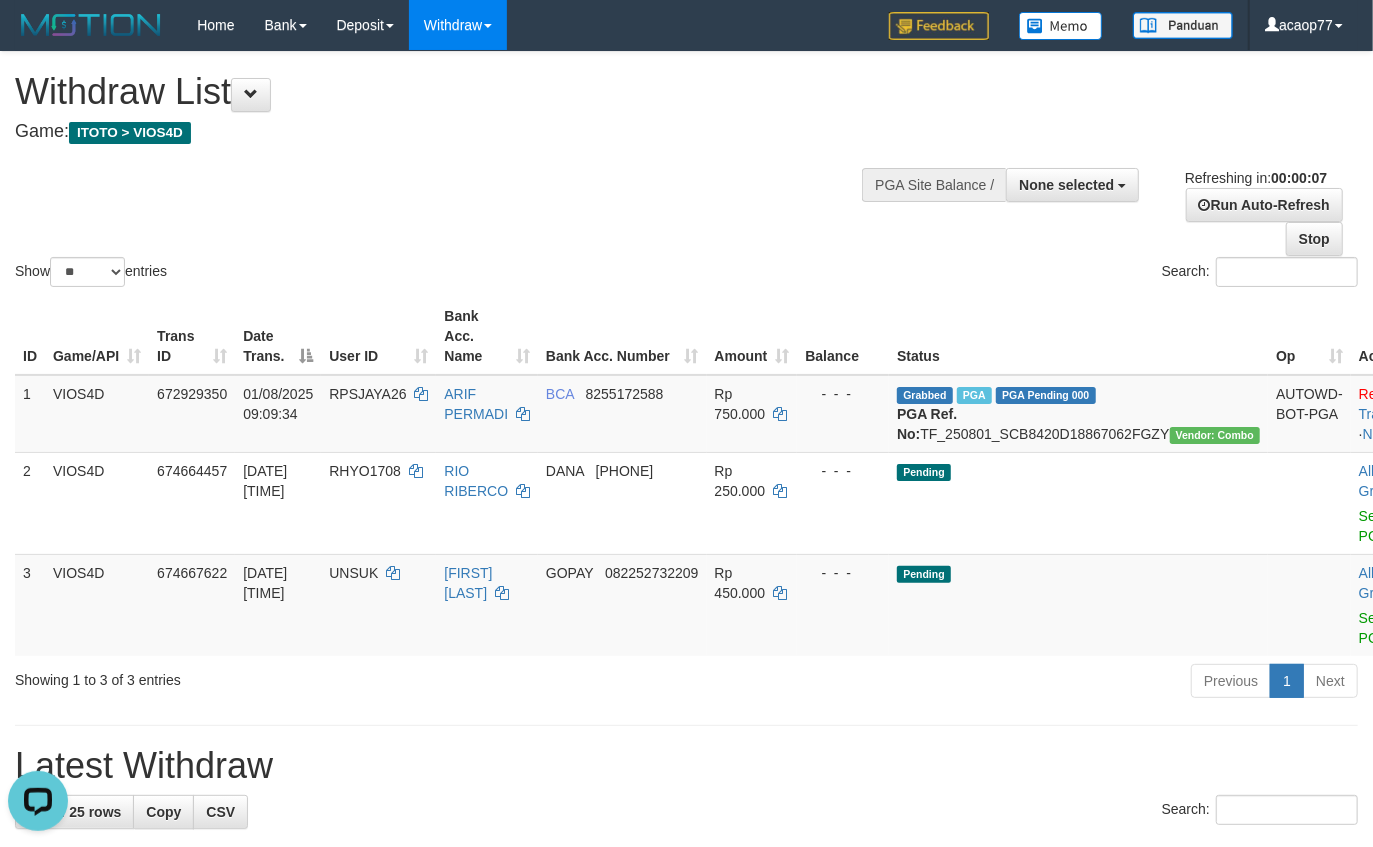 scroll, scrollTop: 0, scrollLeft: 0, axis: both 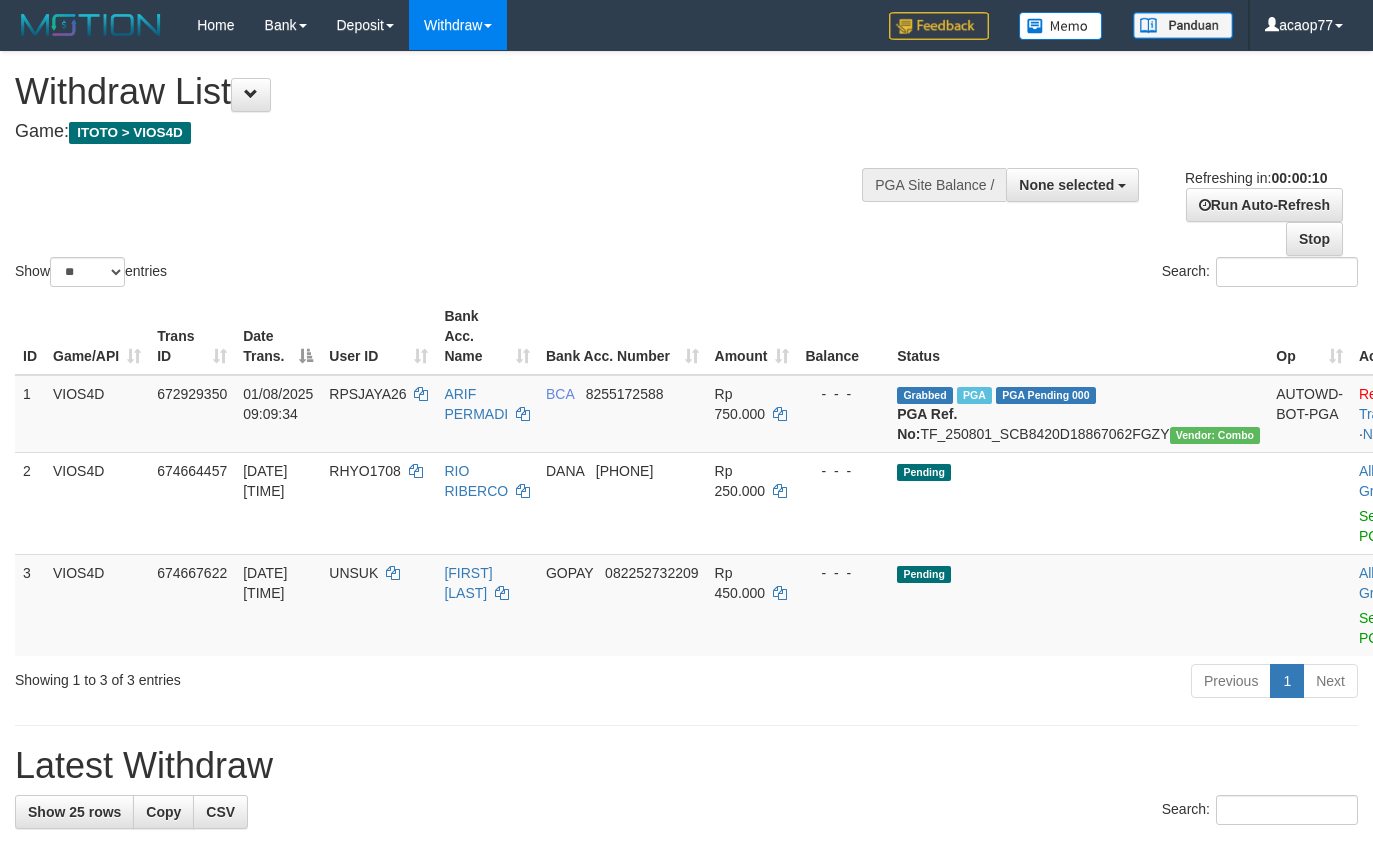 select 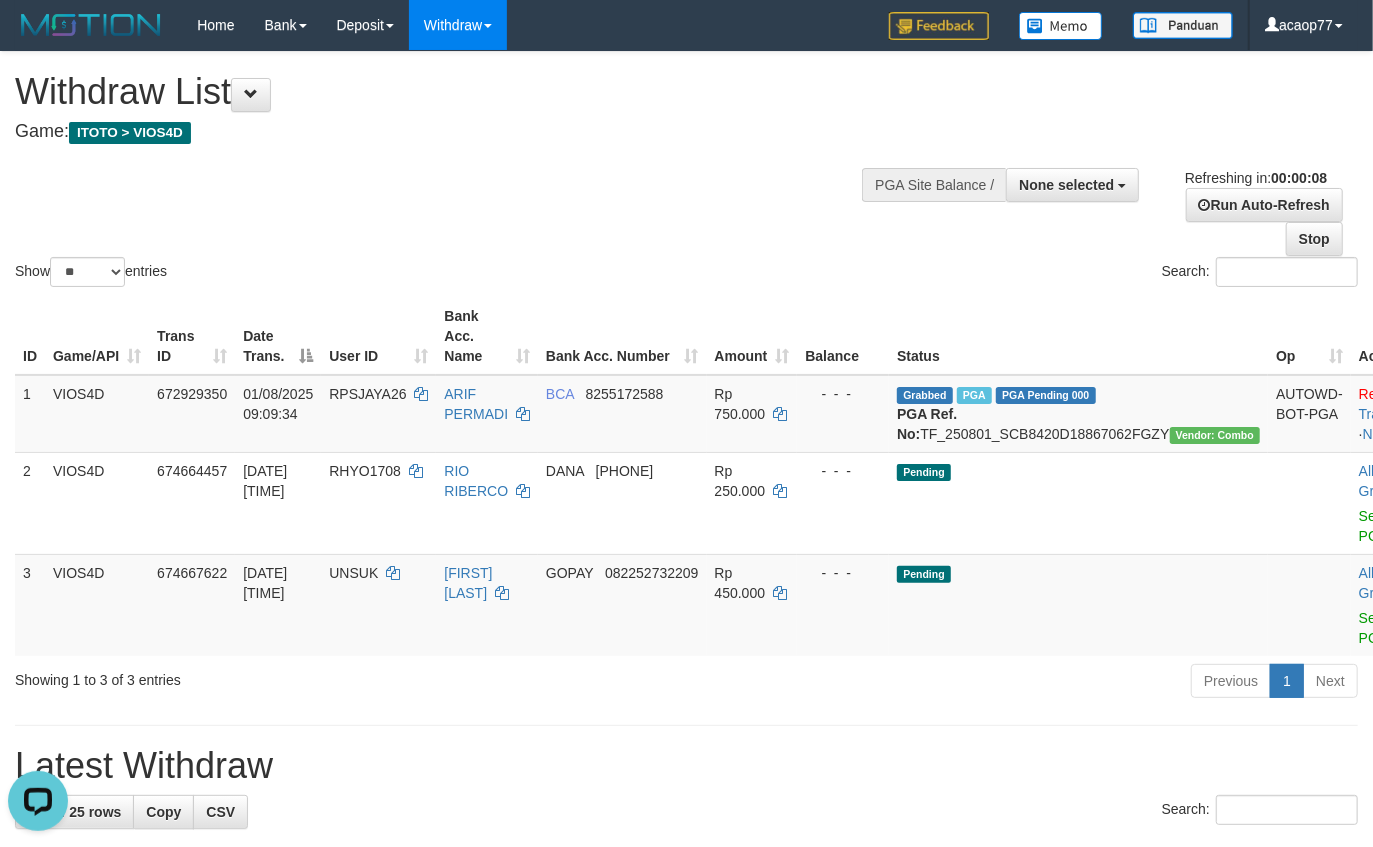 scroll, scrollTop: 0, scrollLeft: 0, axis: both 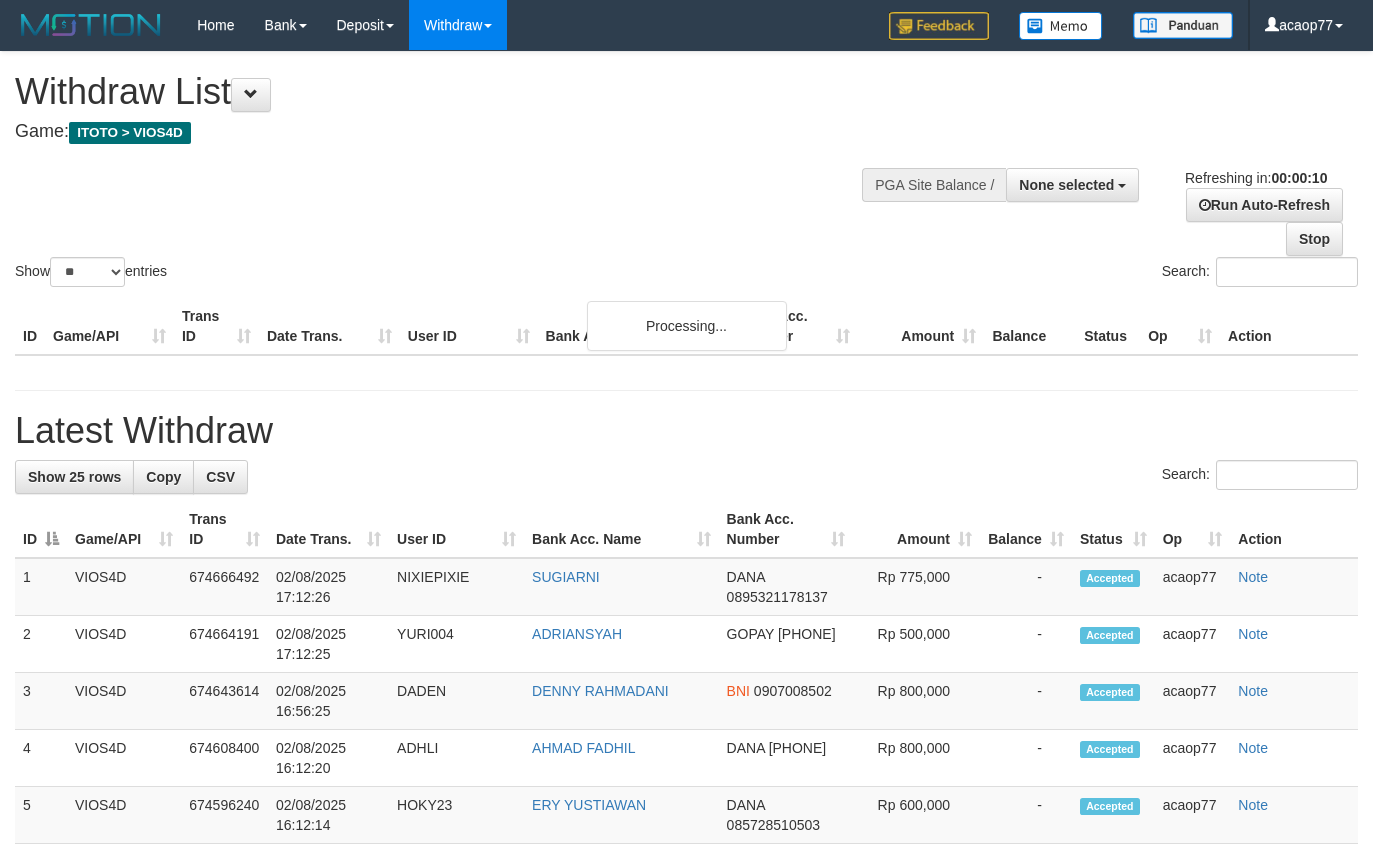 select 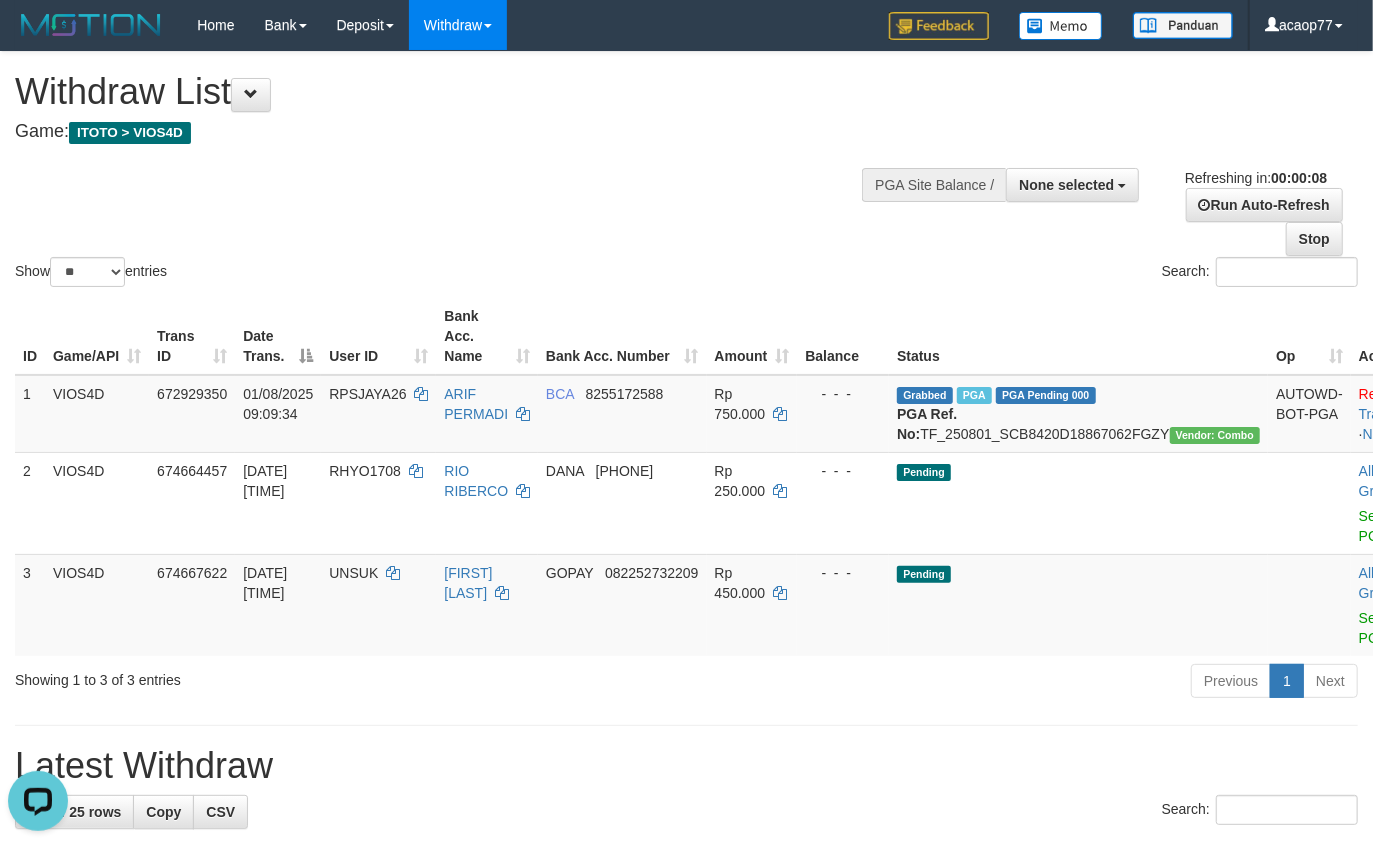 scroll, scrollTop: 0, scrollLeft: 0, axis: both 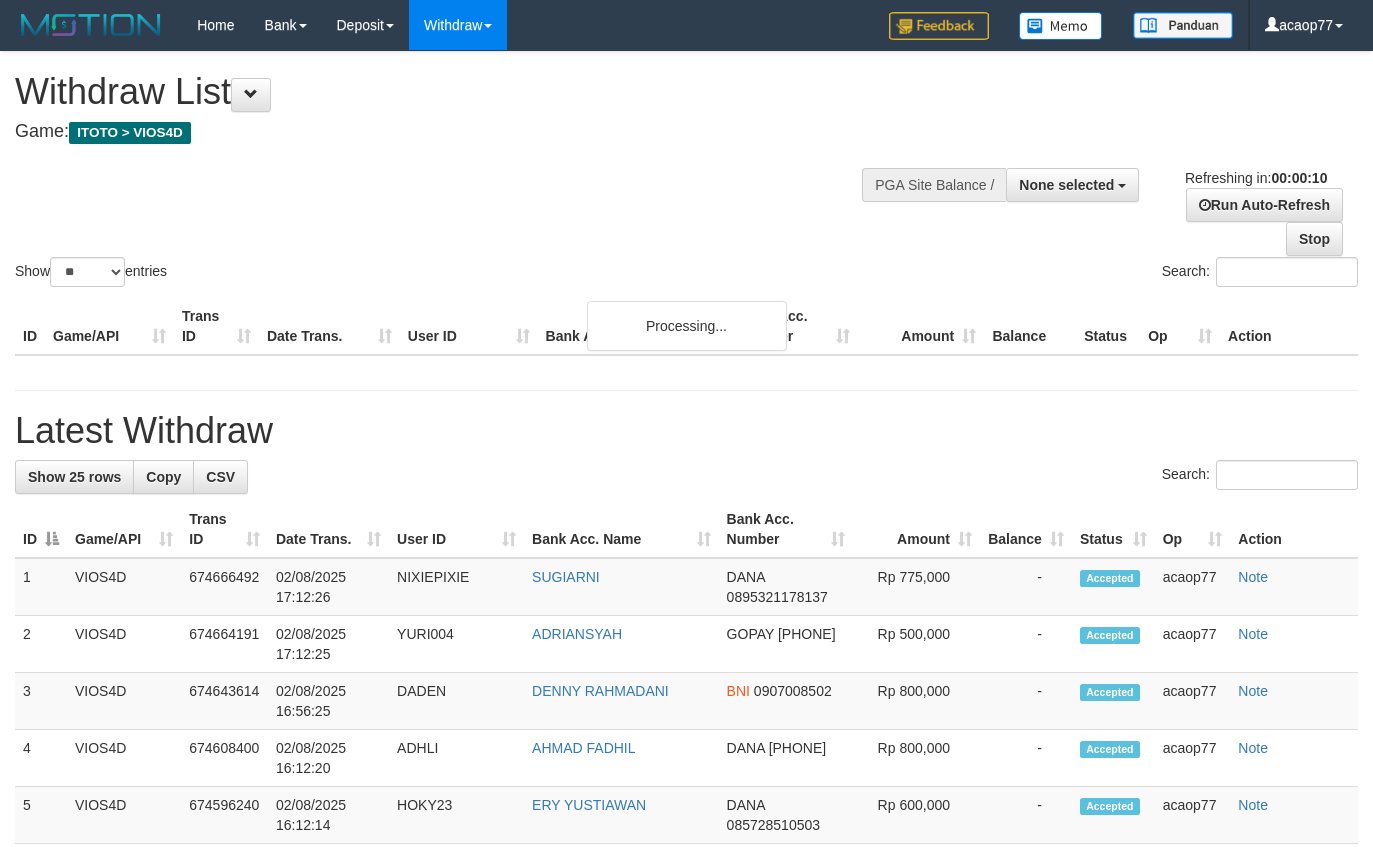 select 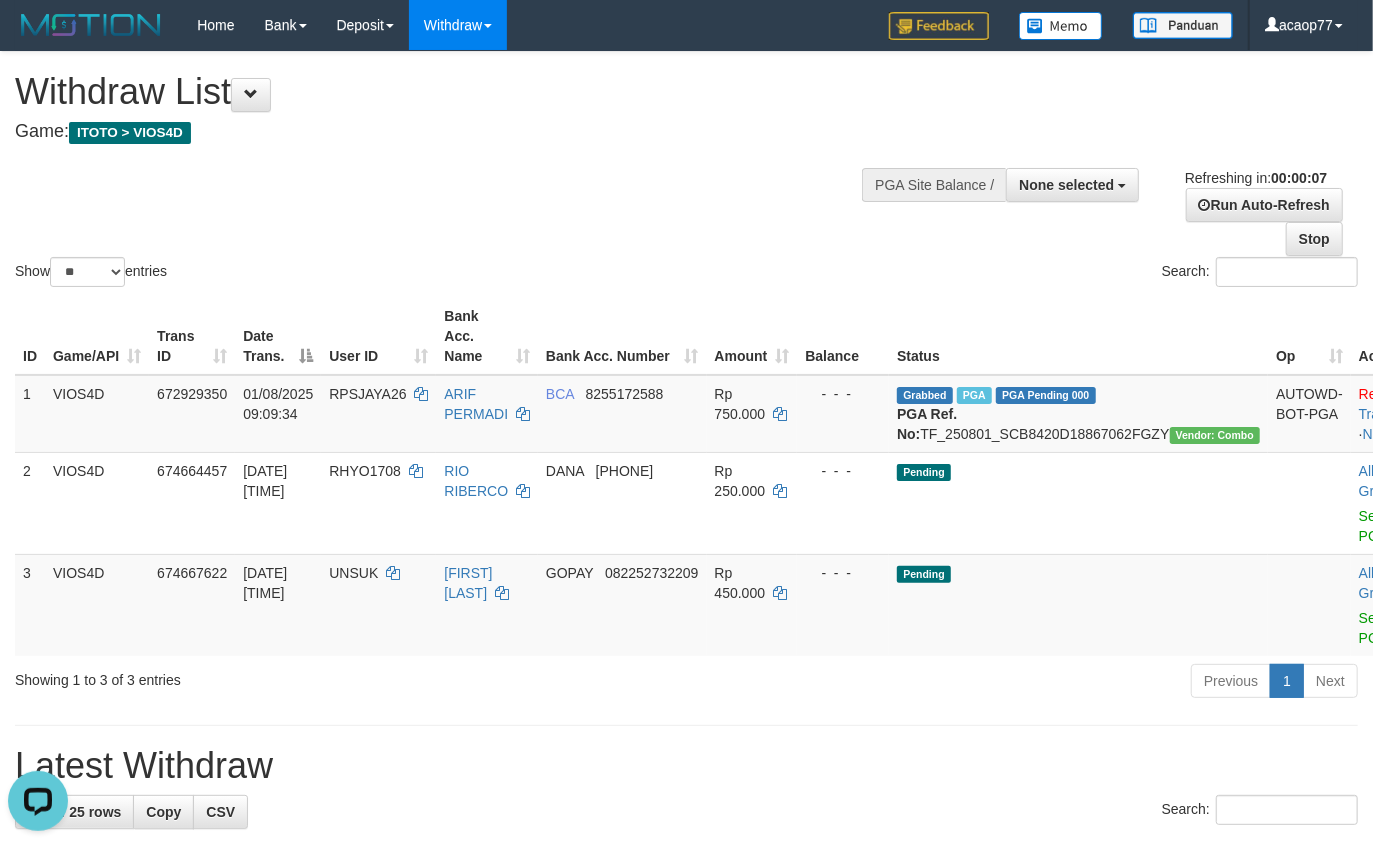scroll, scrollTop: 0, scrollLeft: 0, axis: both 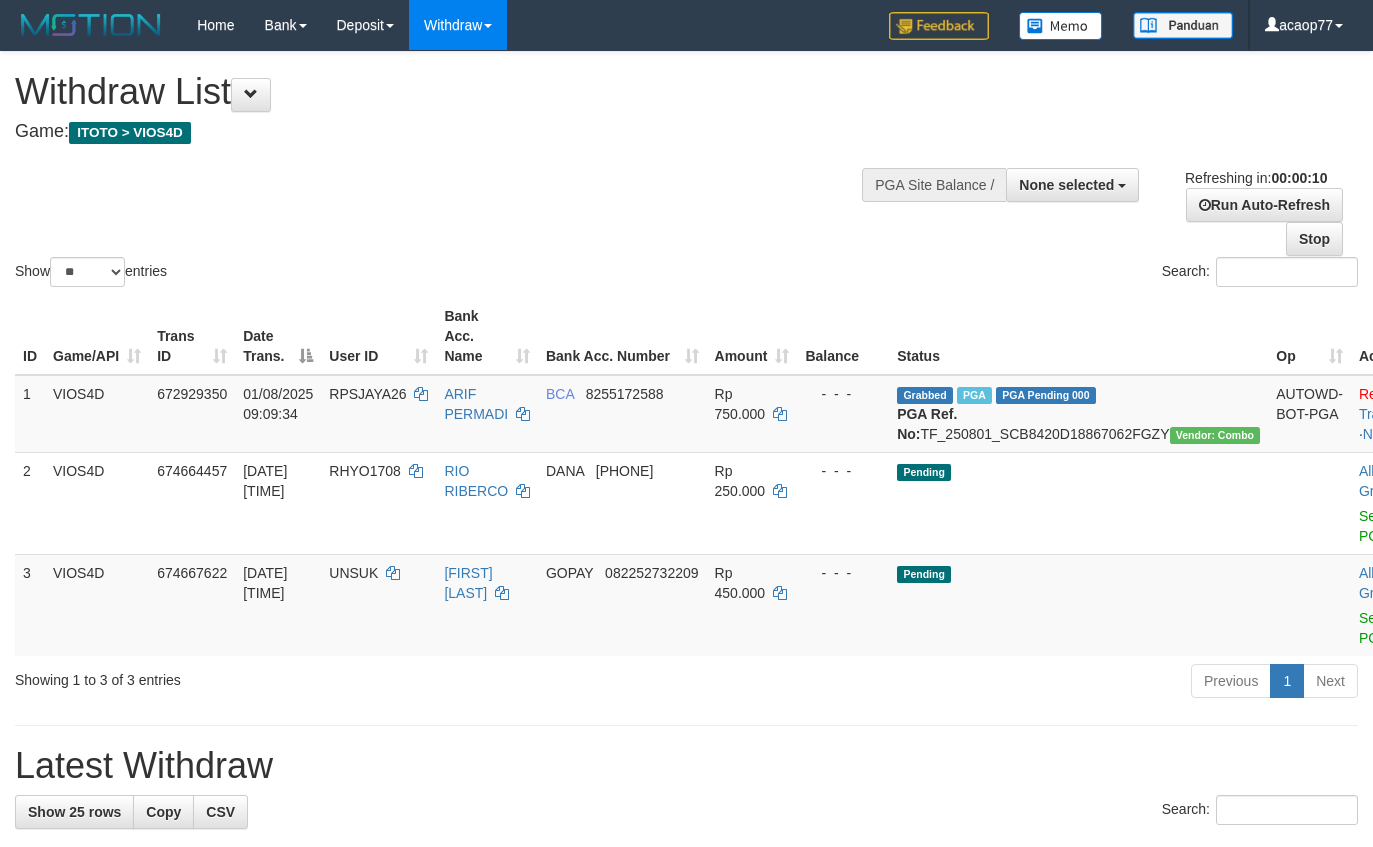 select 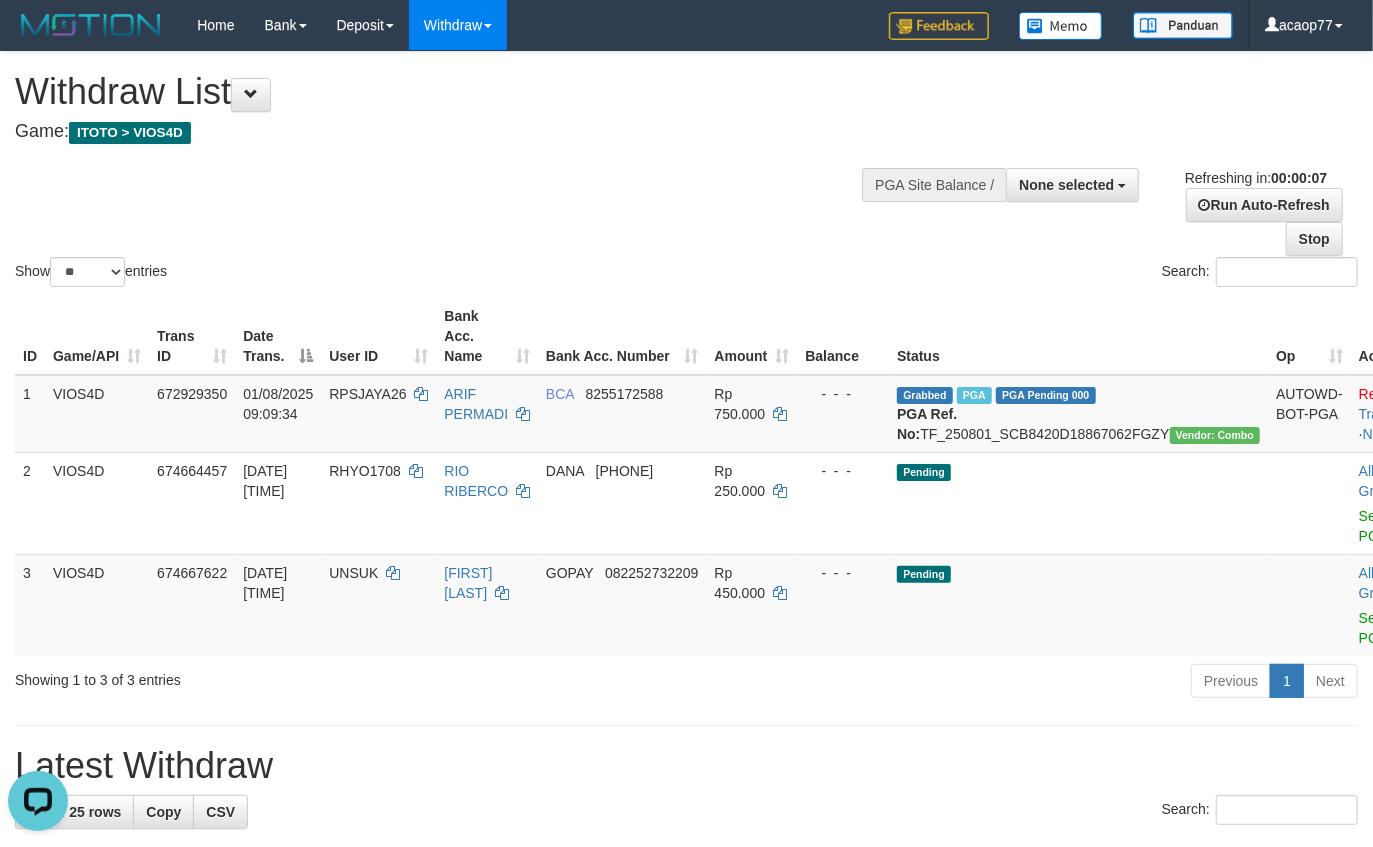 scroll, scrollTop: 0, scrollLeft: 0, axis: both 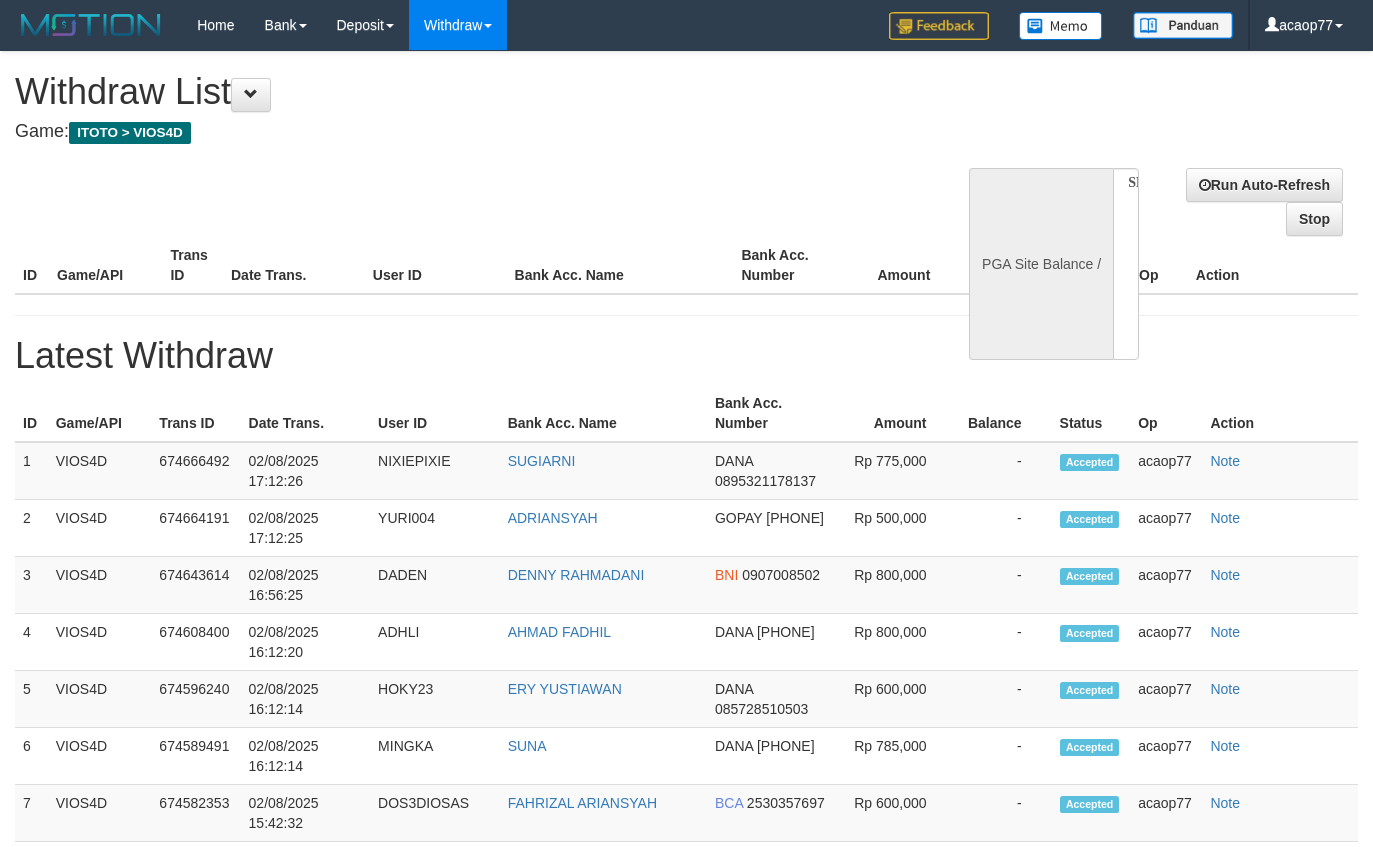 select 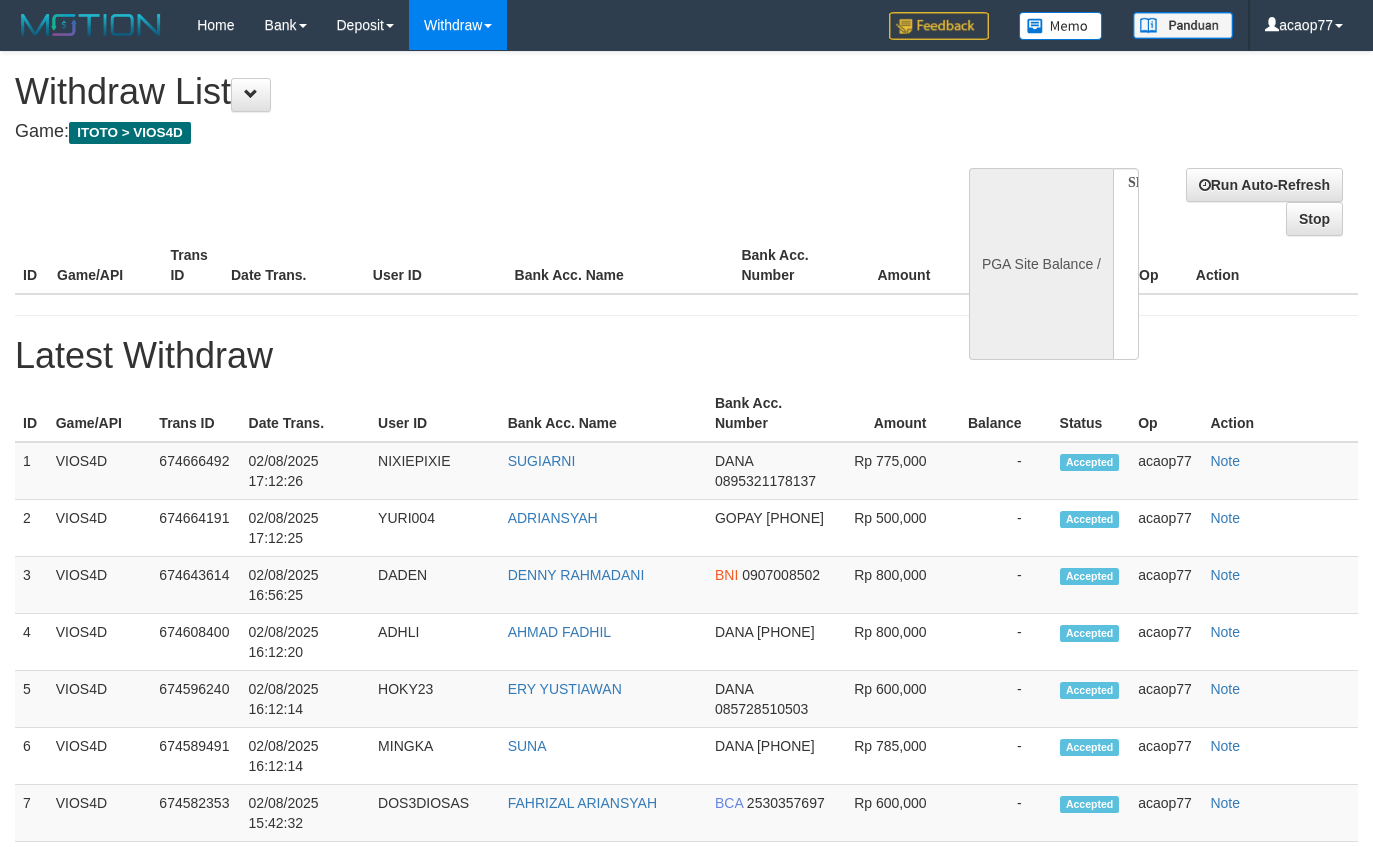 scroll, scrollTop: 0, scrollLeft: 0, axis: both 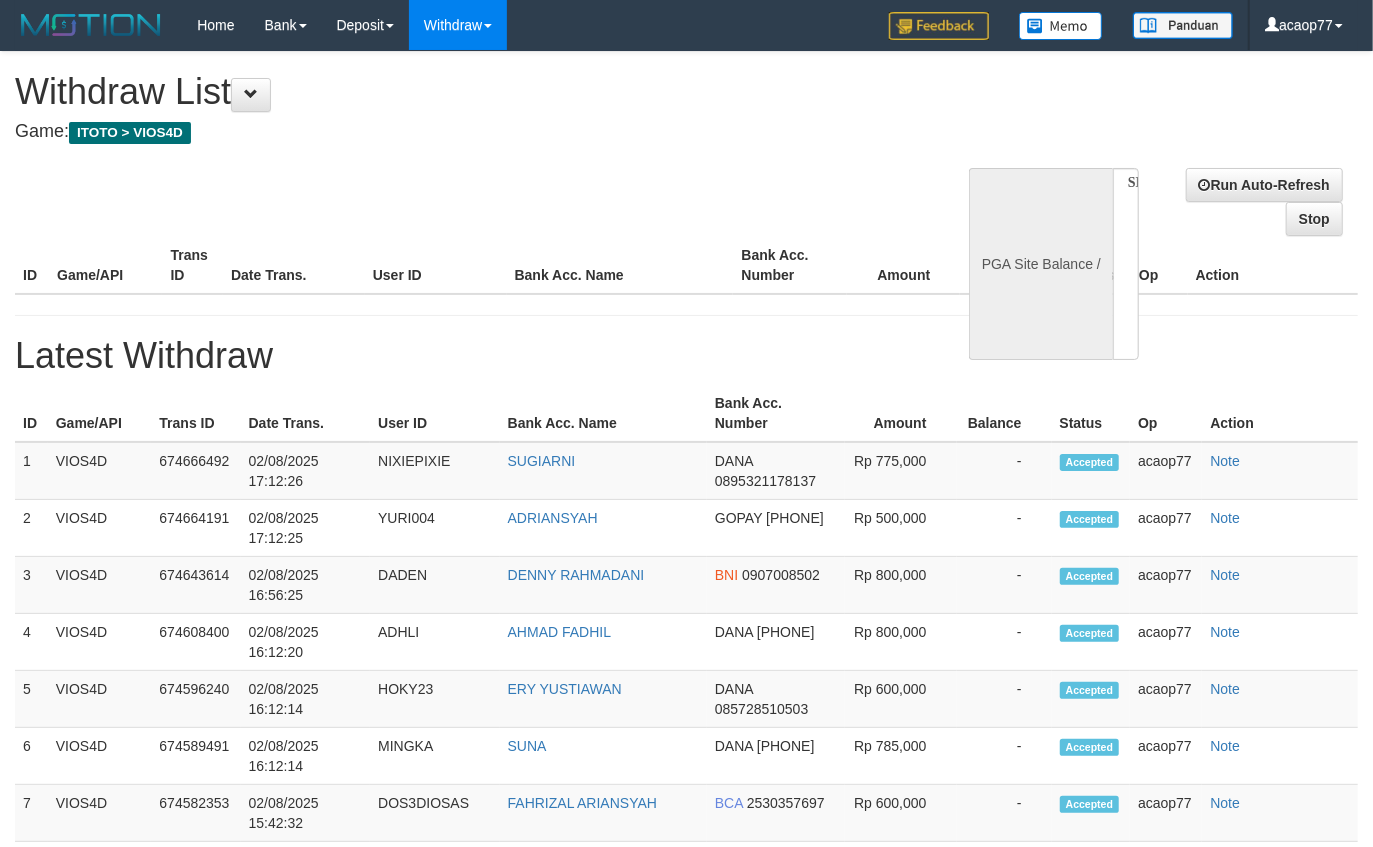 select on "**" 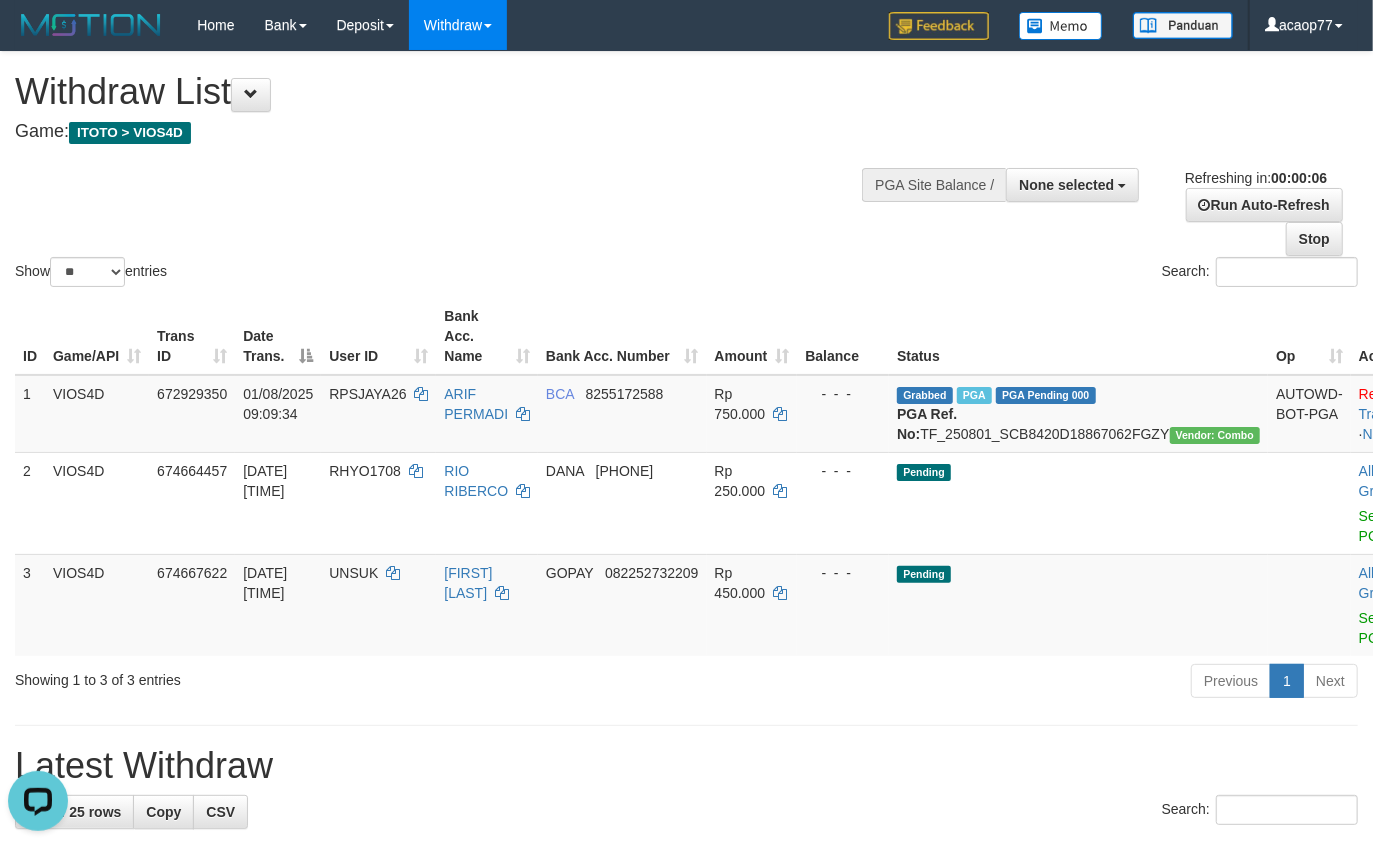 scroll, scrollTop: 0, scrollLeft: 0, axis: both 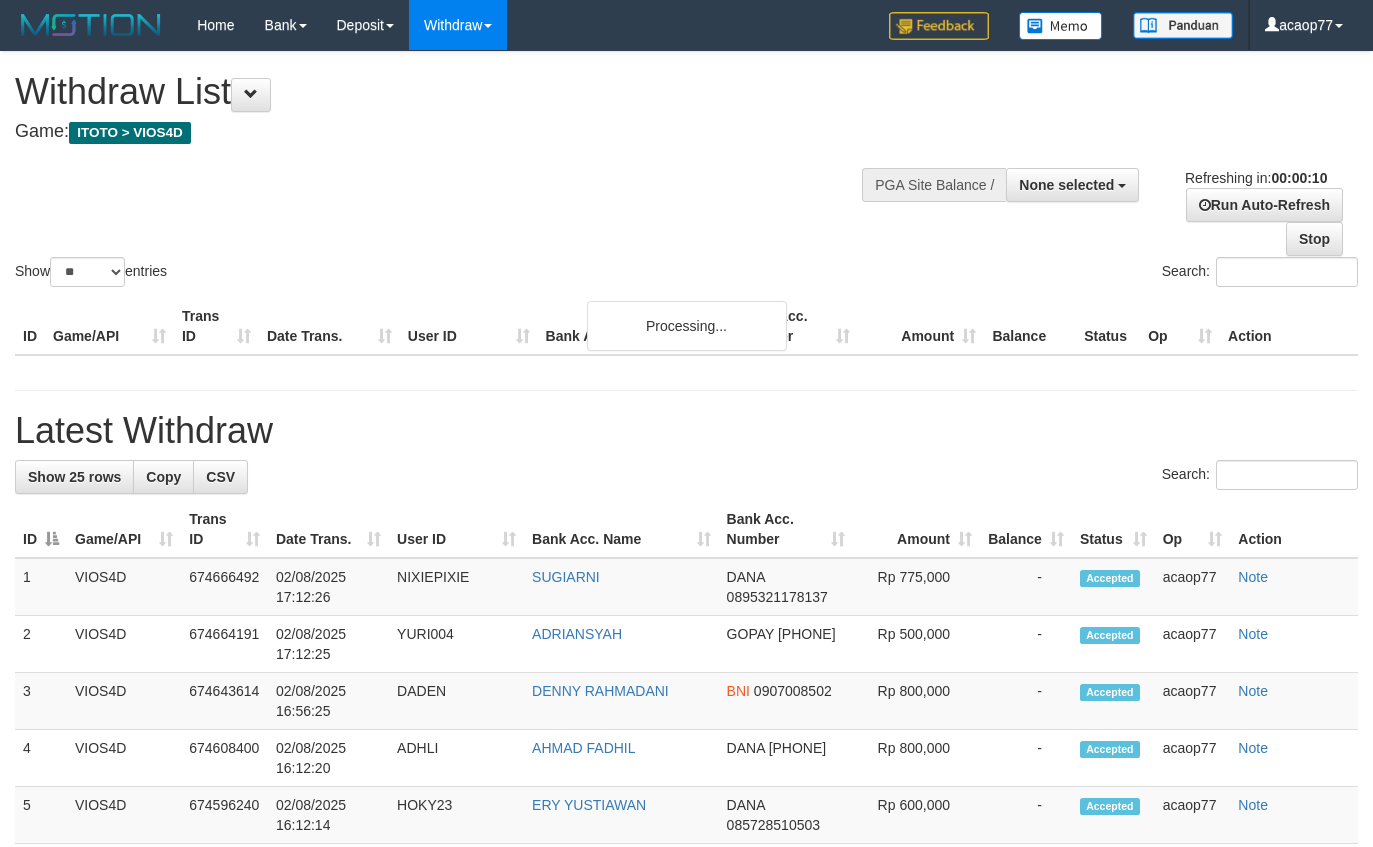 select 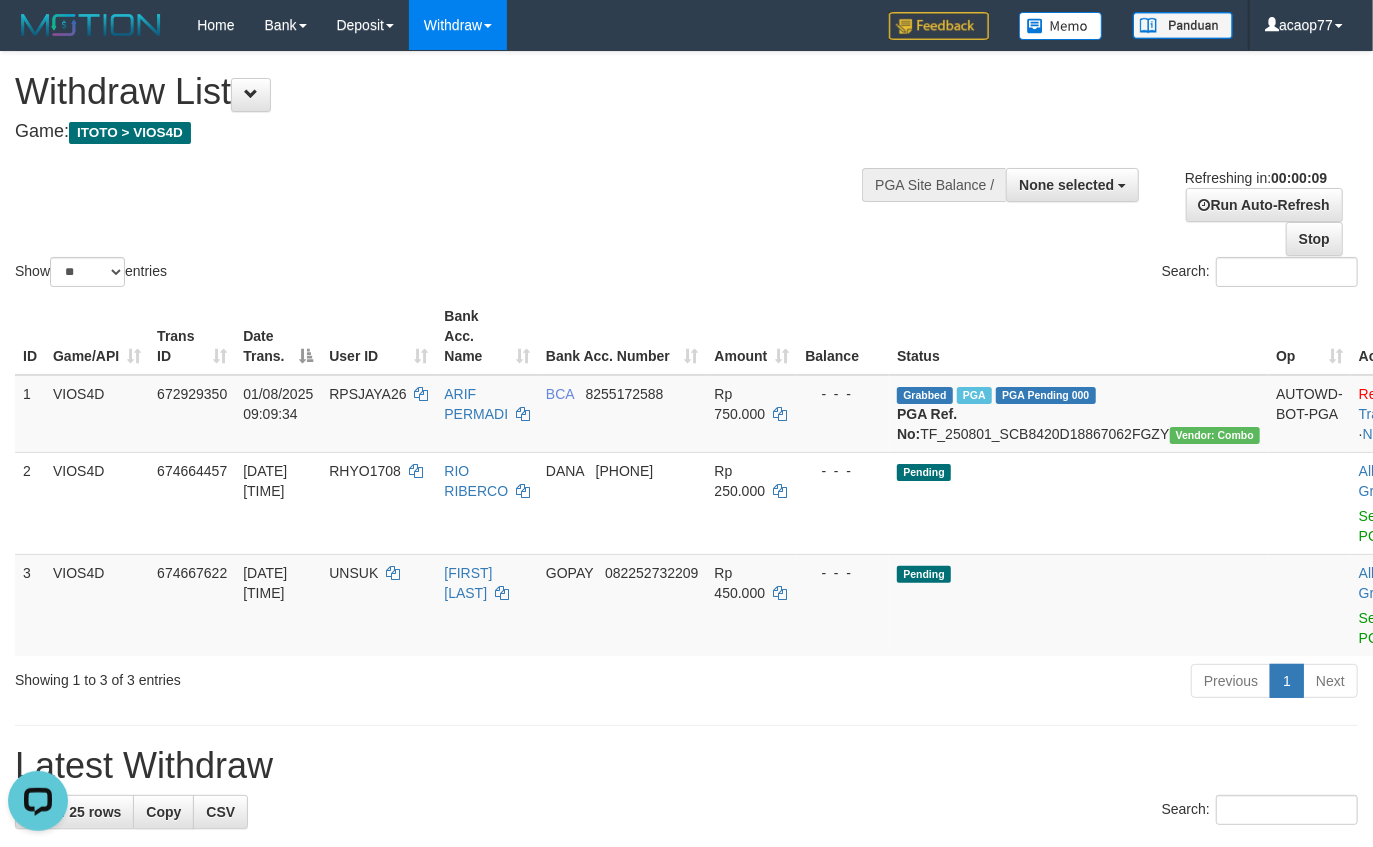 scroll, scrollTop: 0, scrollLeft: 0, axis: both 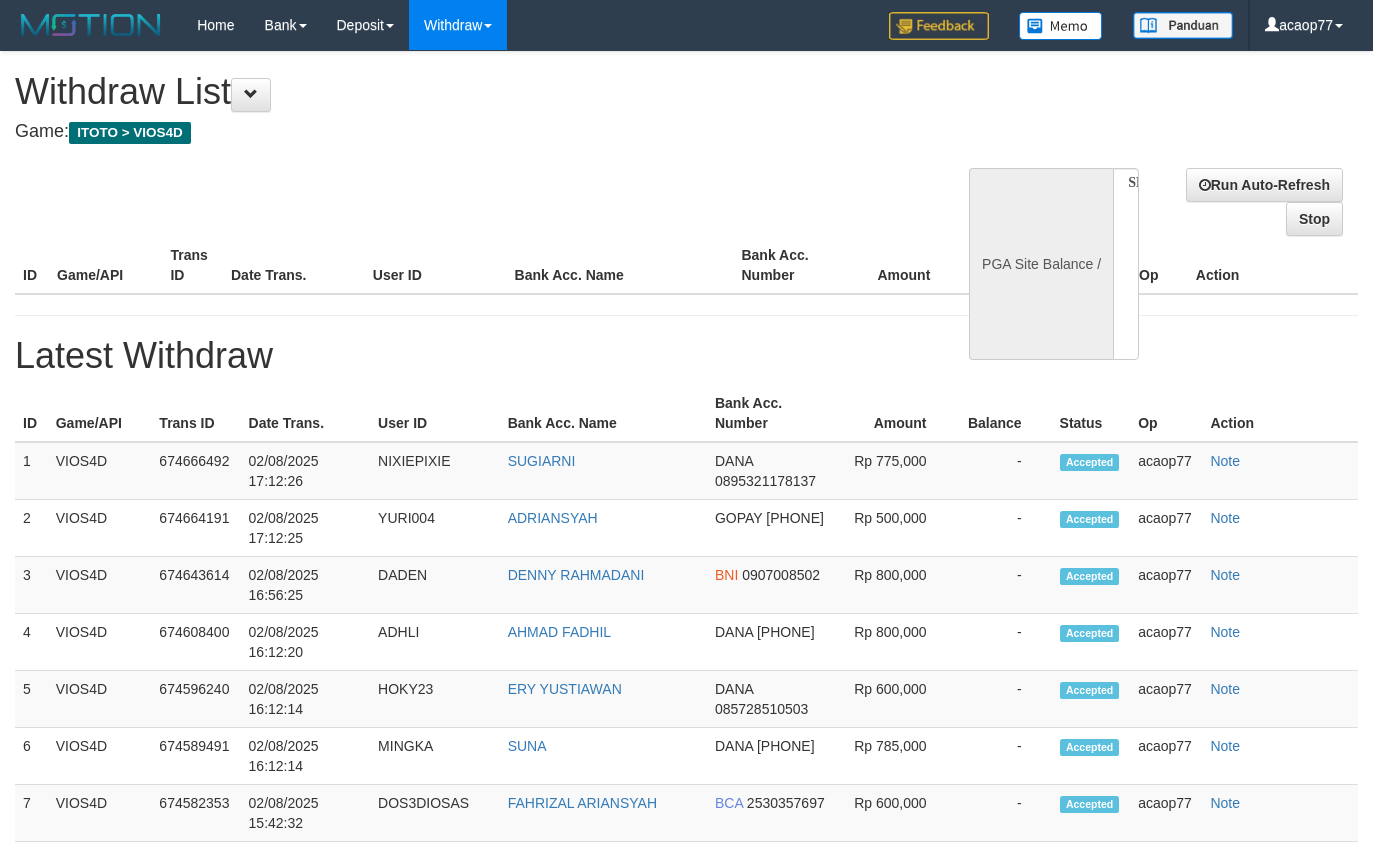 select 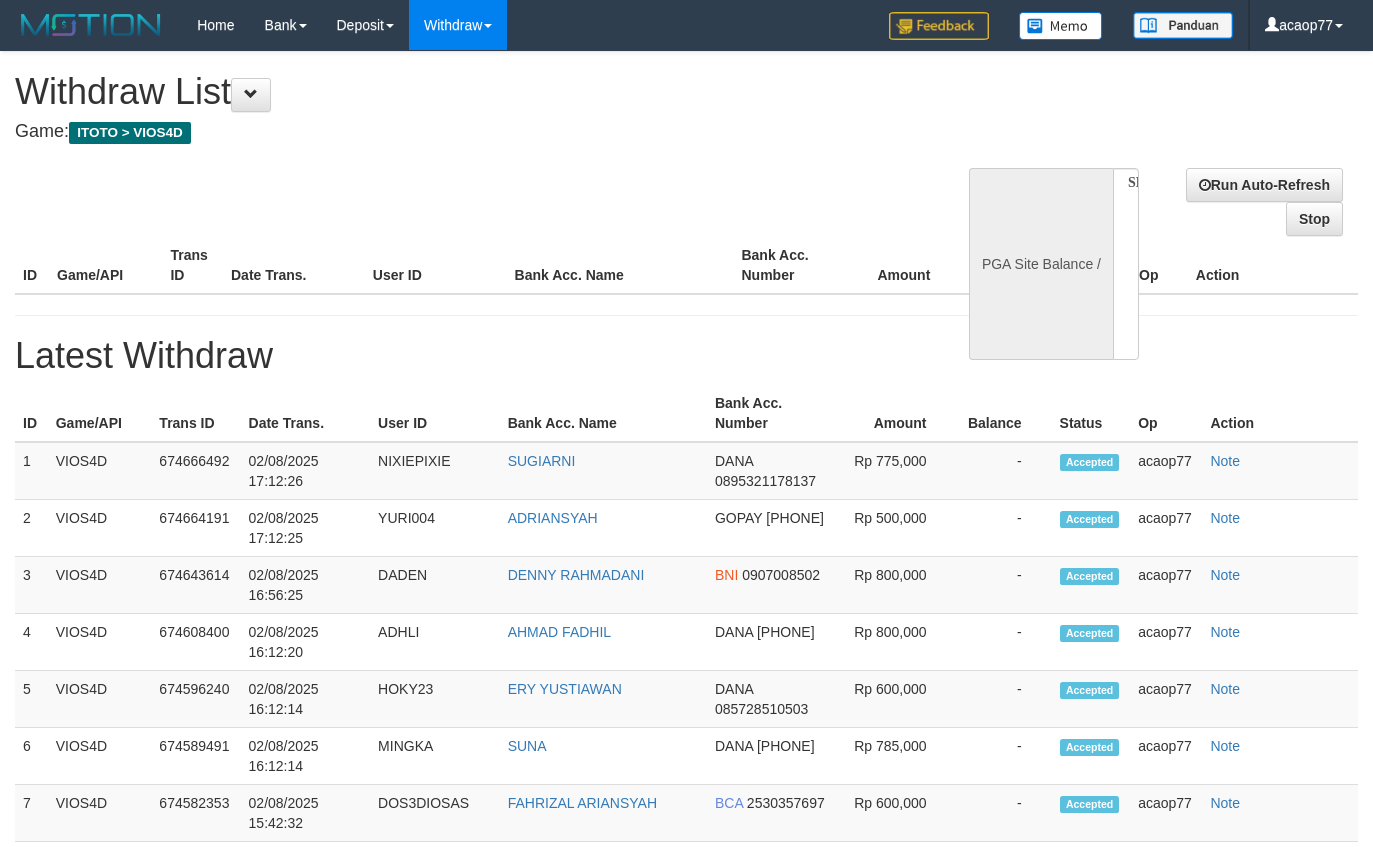 scroll, scrollTop: 0, scrollLeft: 0, axis: both 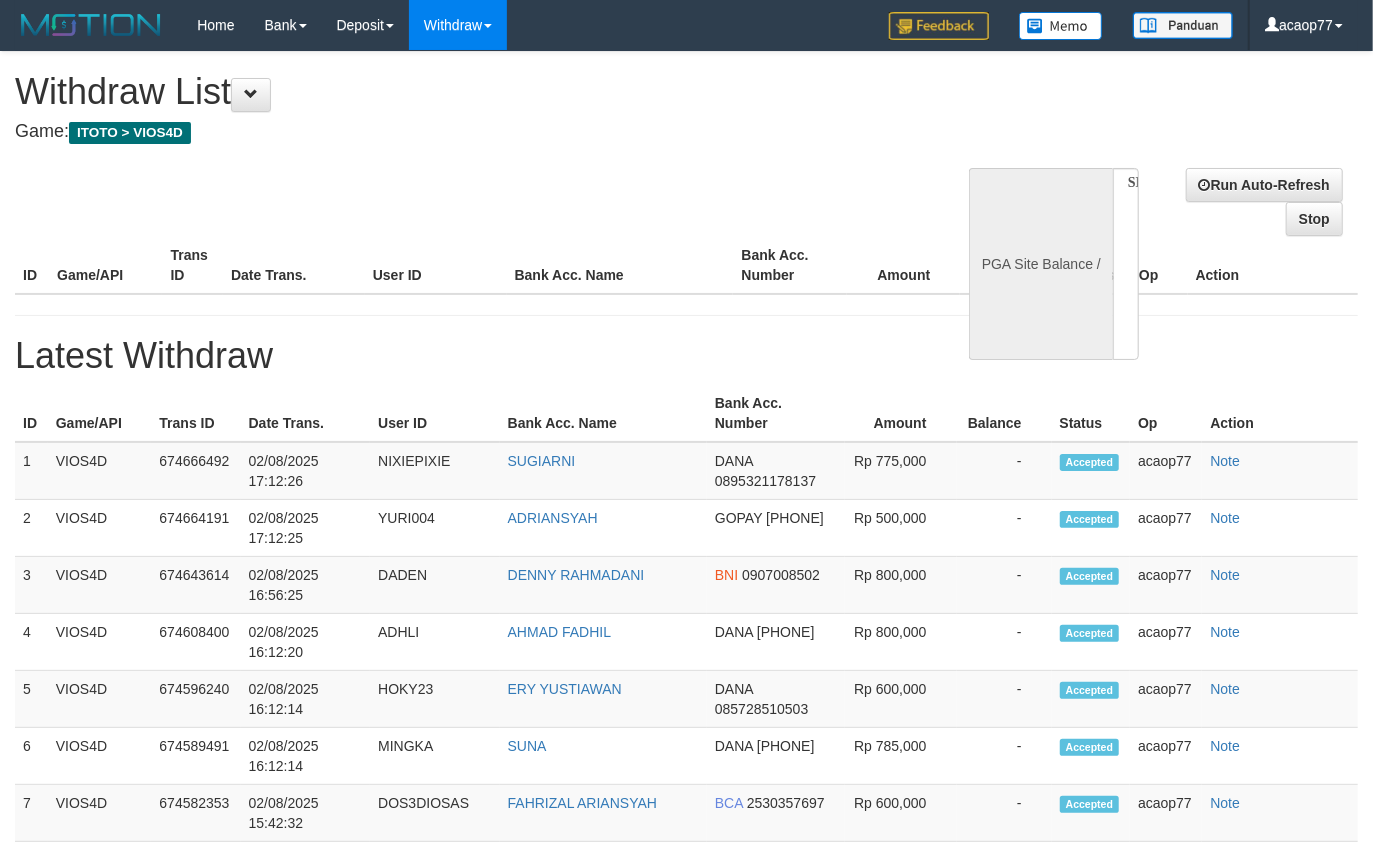 select on "**" 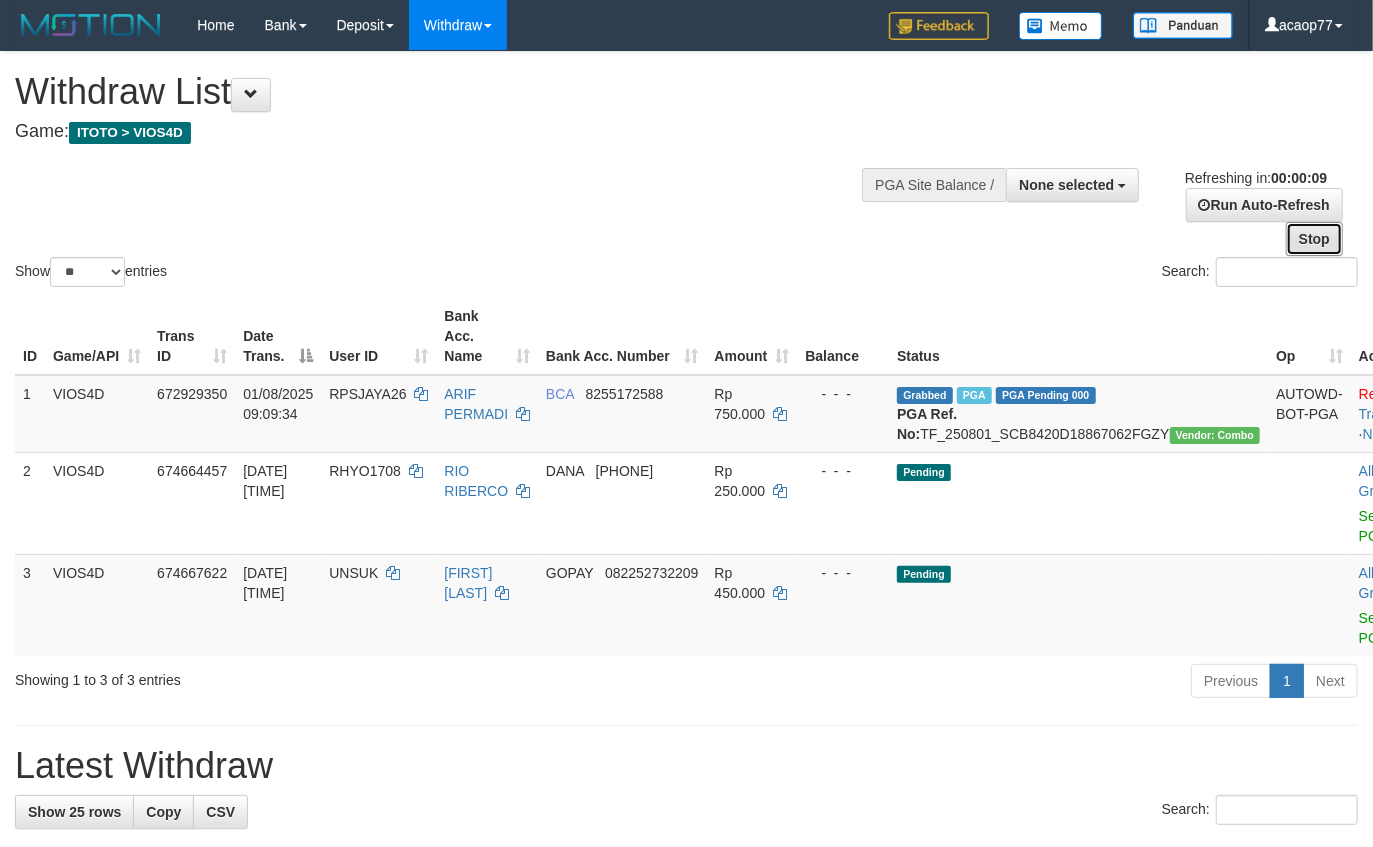 click on "Stop" at bounding box center (1314, 239) 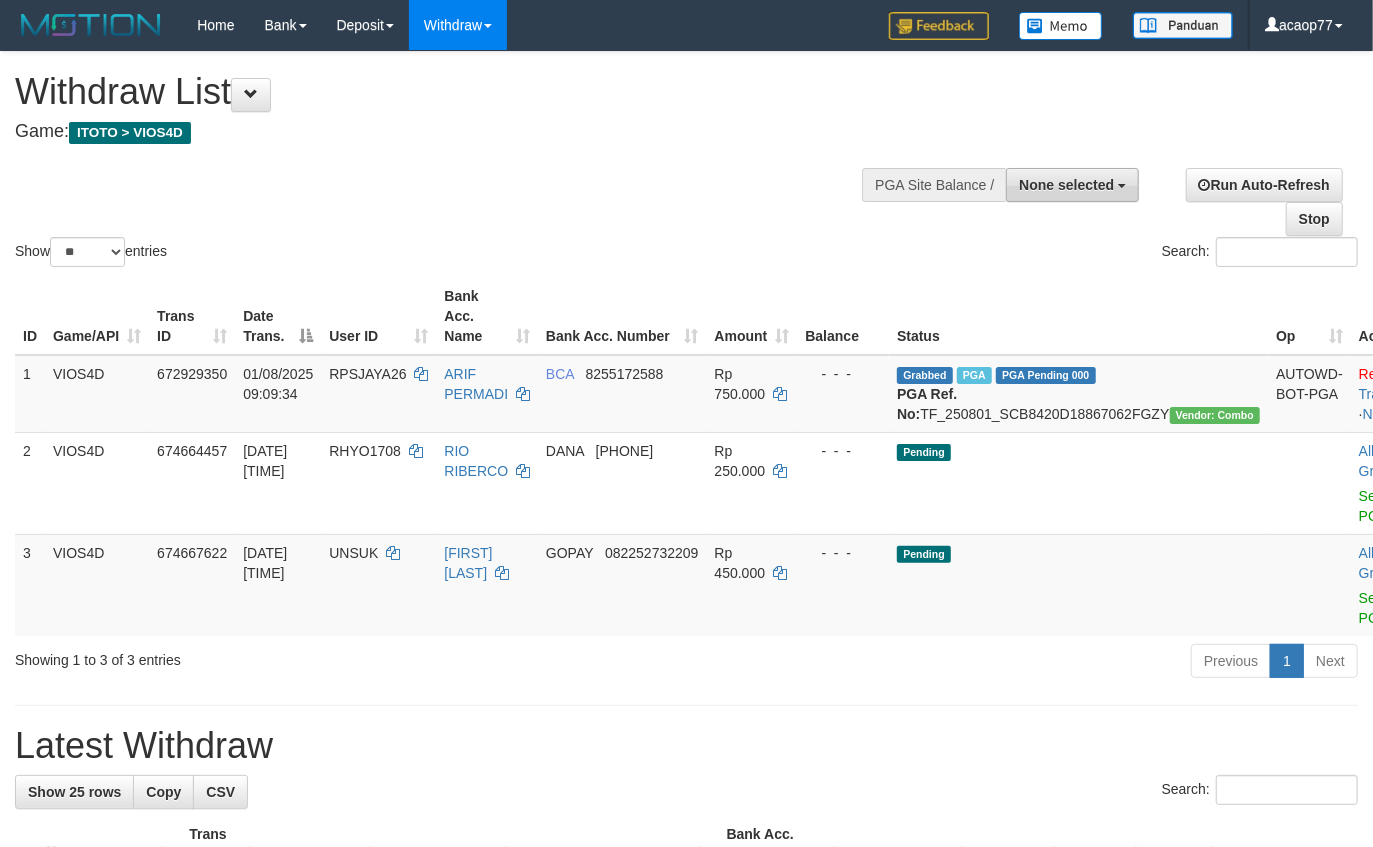 click on "None selected" at bounding box center (1066, 185) 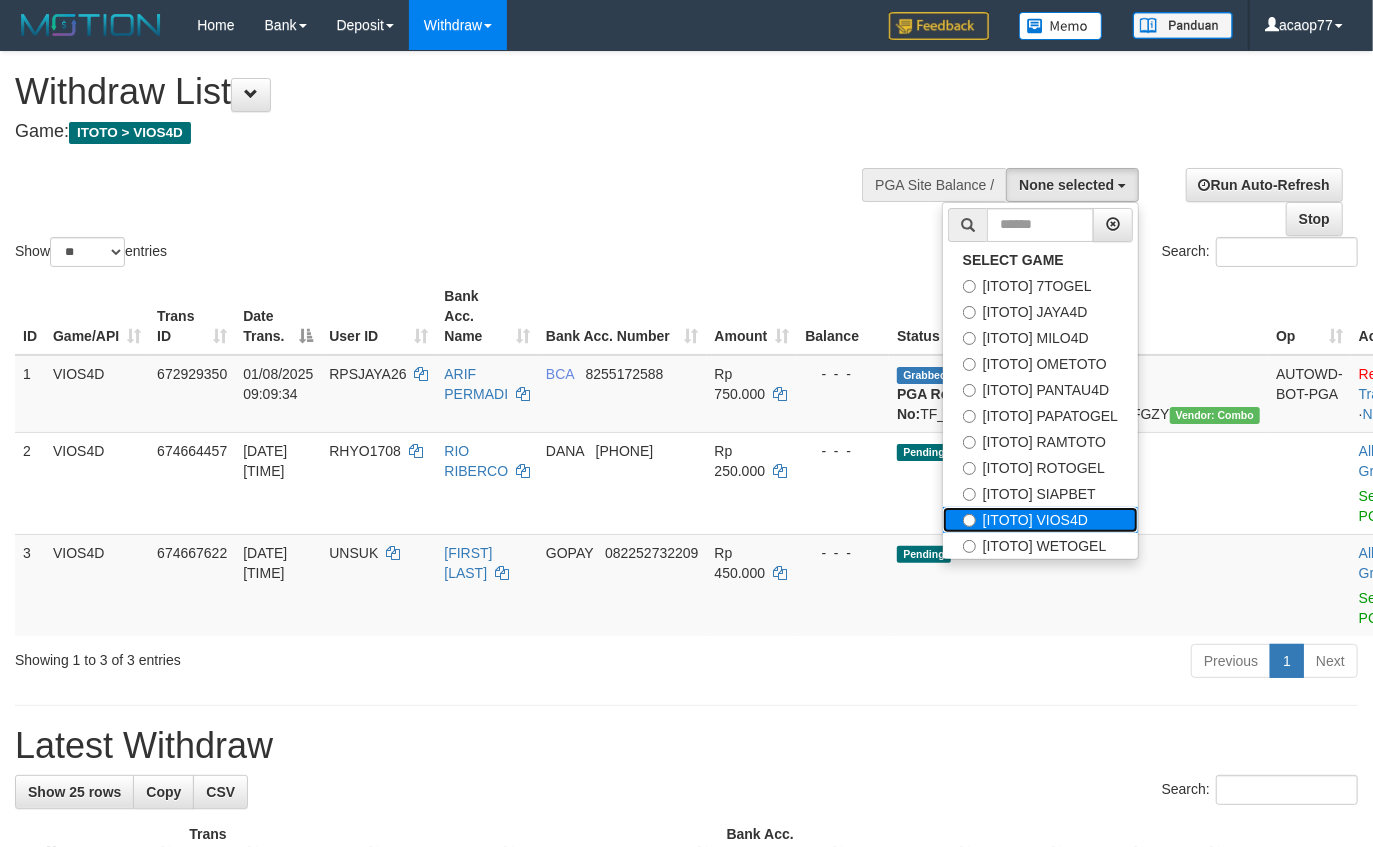 click on "[ITOTO] VIOS4D" at bounding box center (1040, 520) 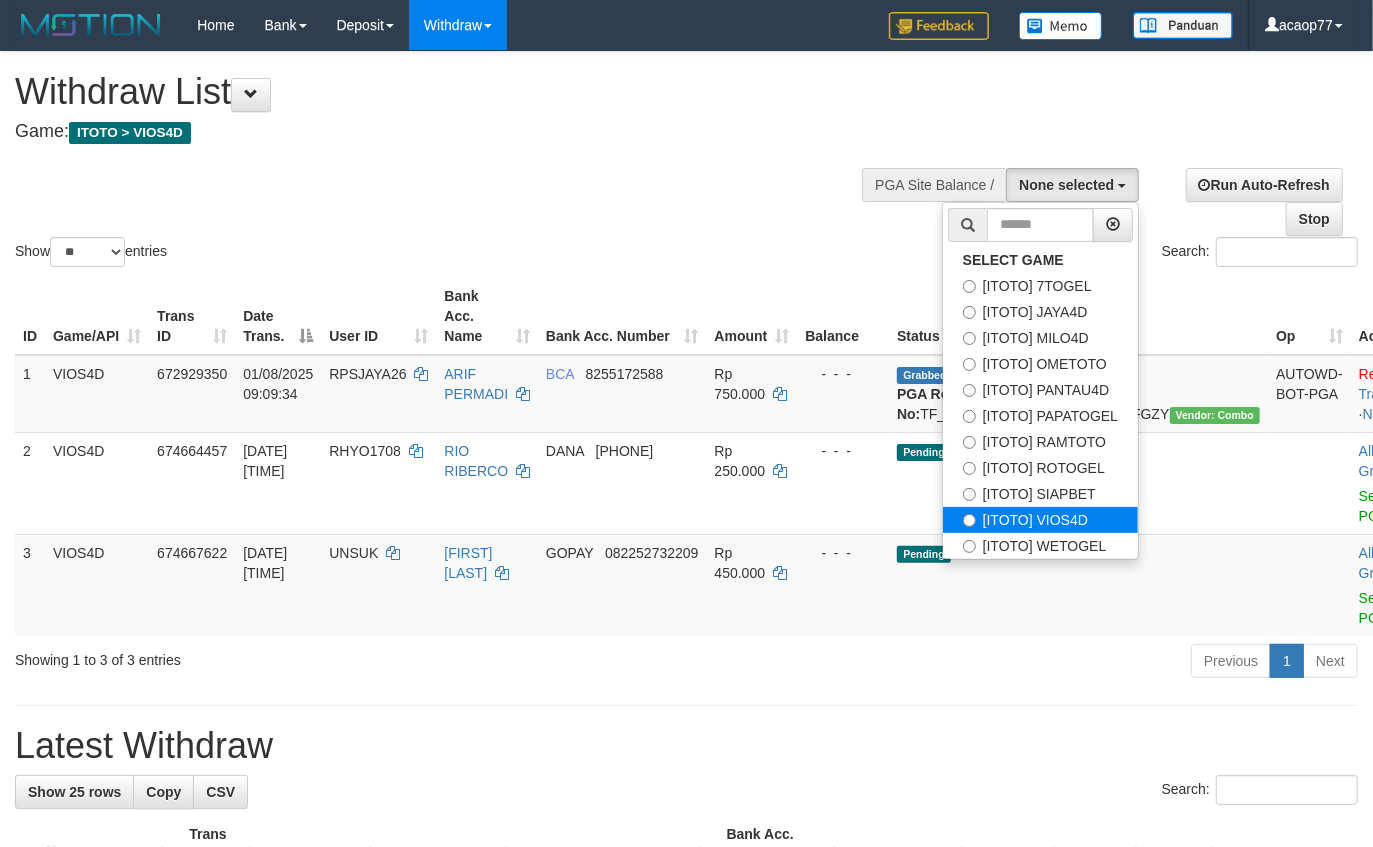 select on "***" 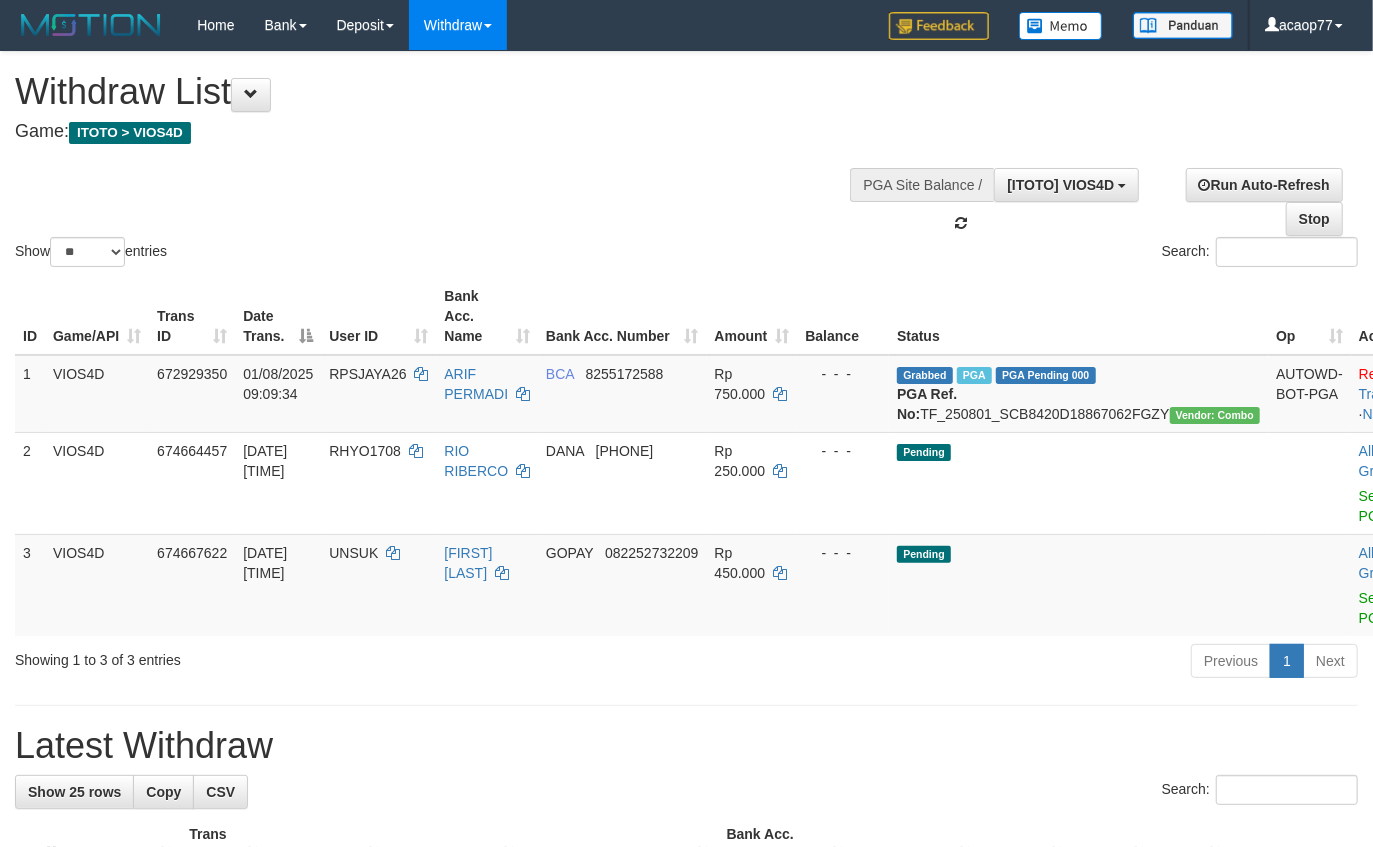 scroll, scrollTop: 168, scrollLeft: 0, axis: vertical 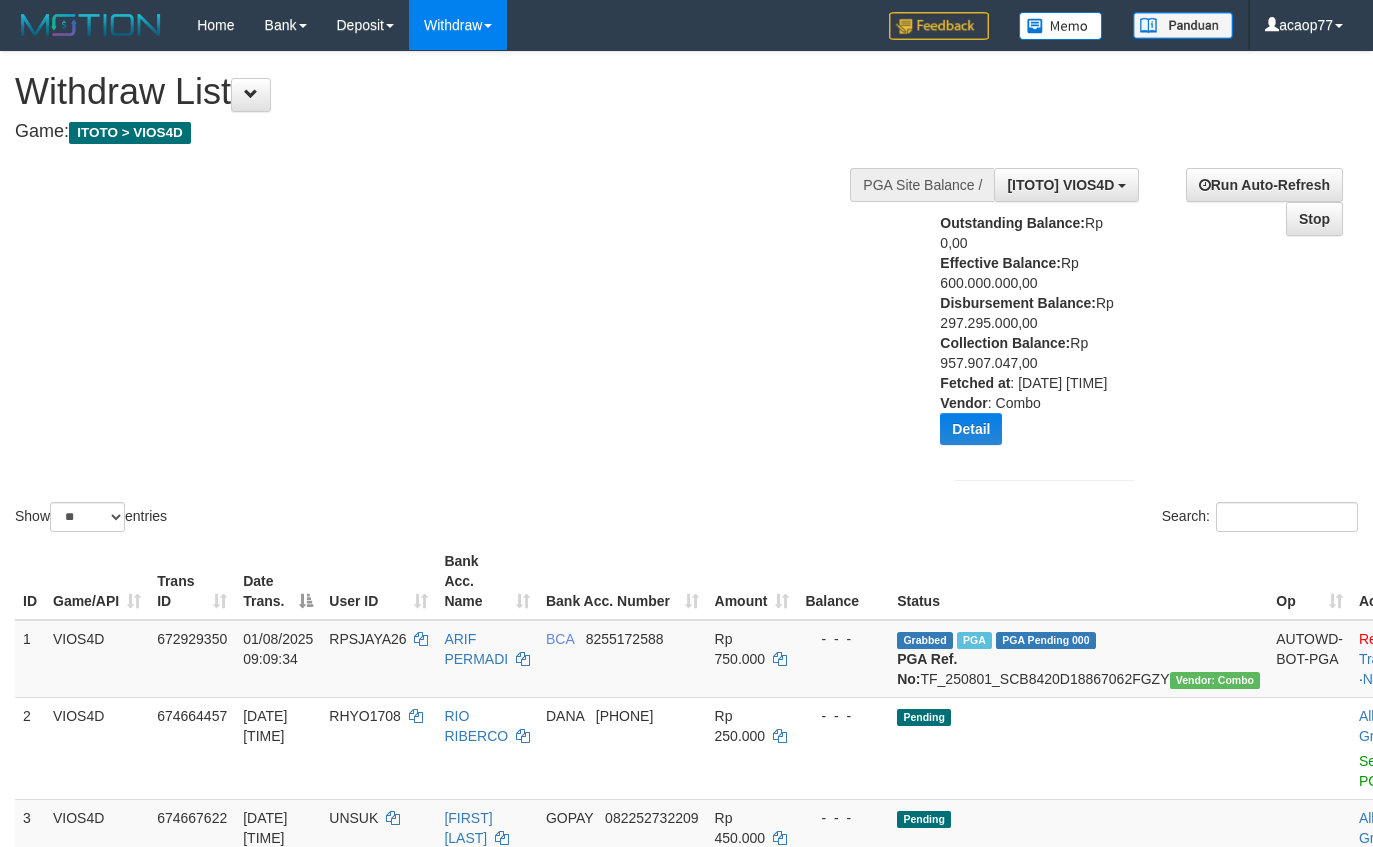 select on "***" 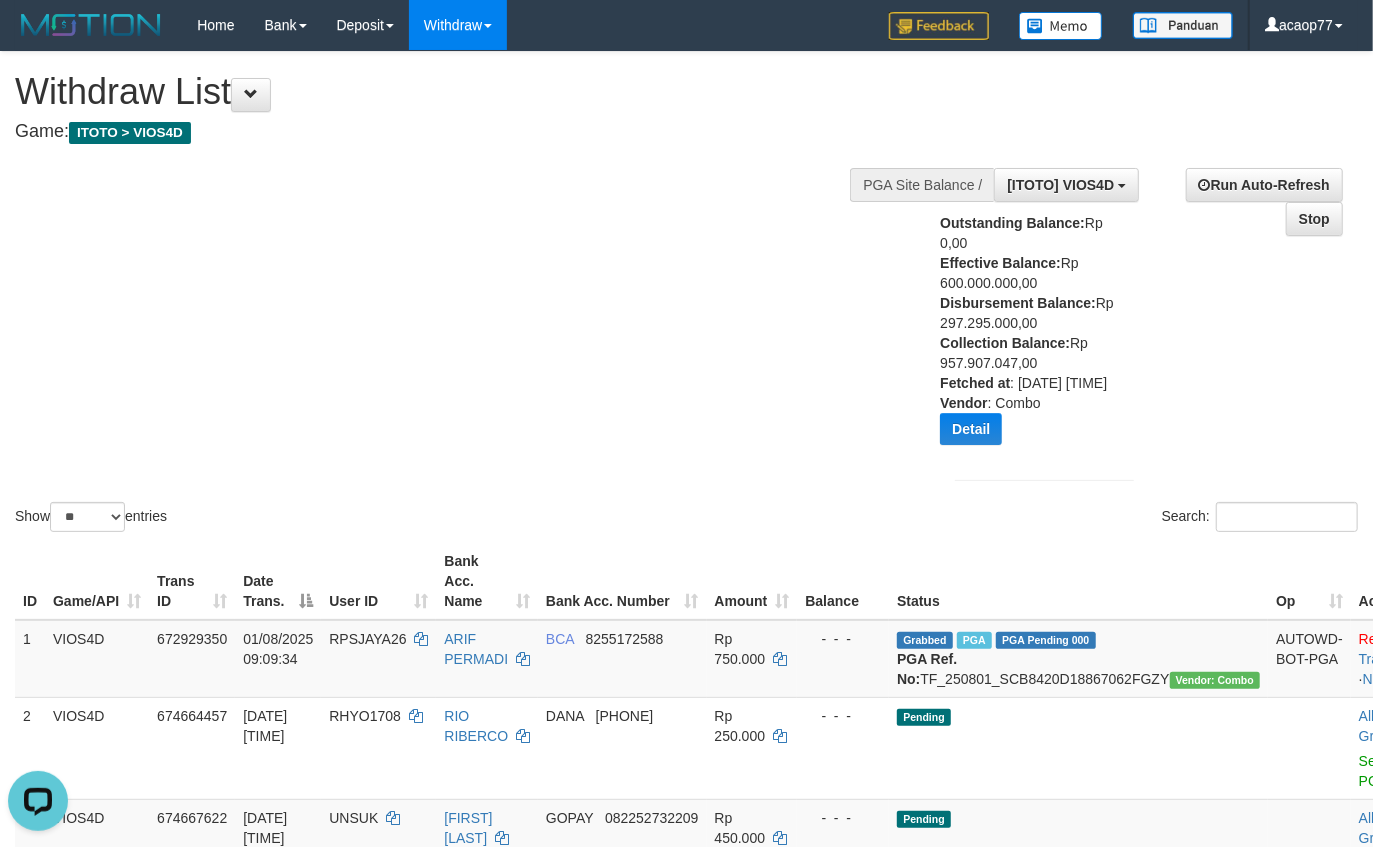 scroll, scrollTop: 0, scrollLeft: 0, axis: both 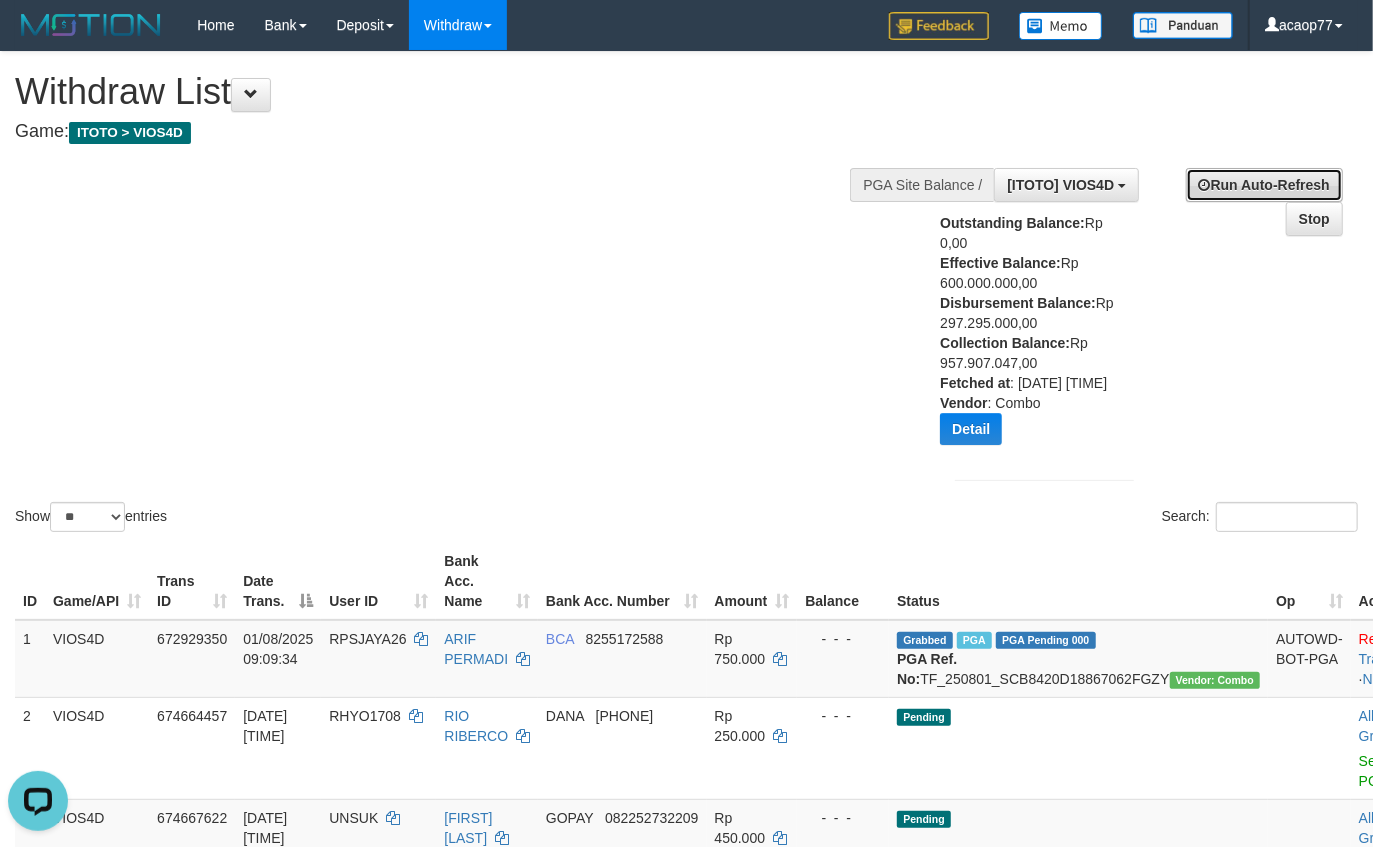 click on "Run Auto-Refresh" at bounding box center (1264, 185) 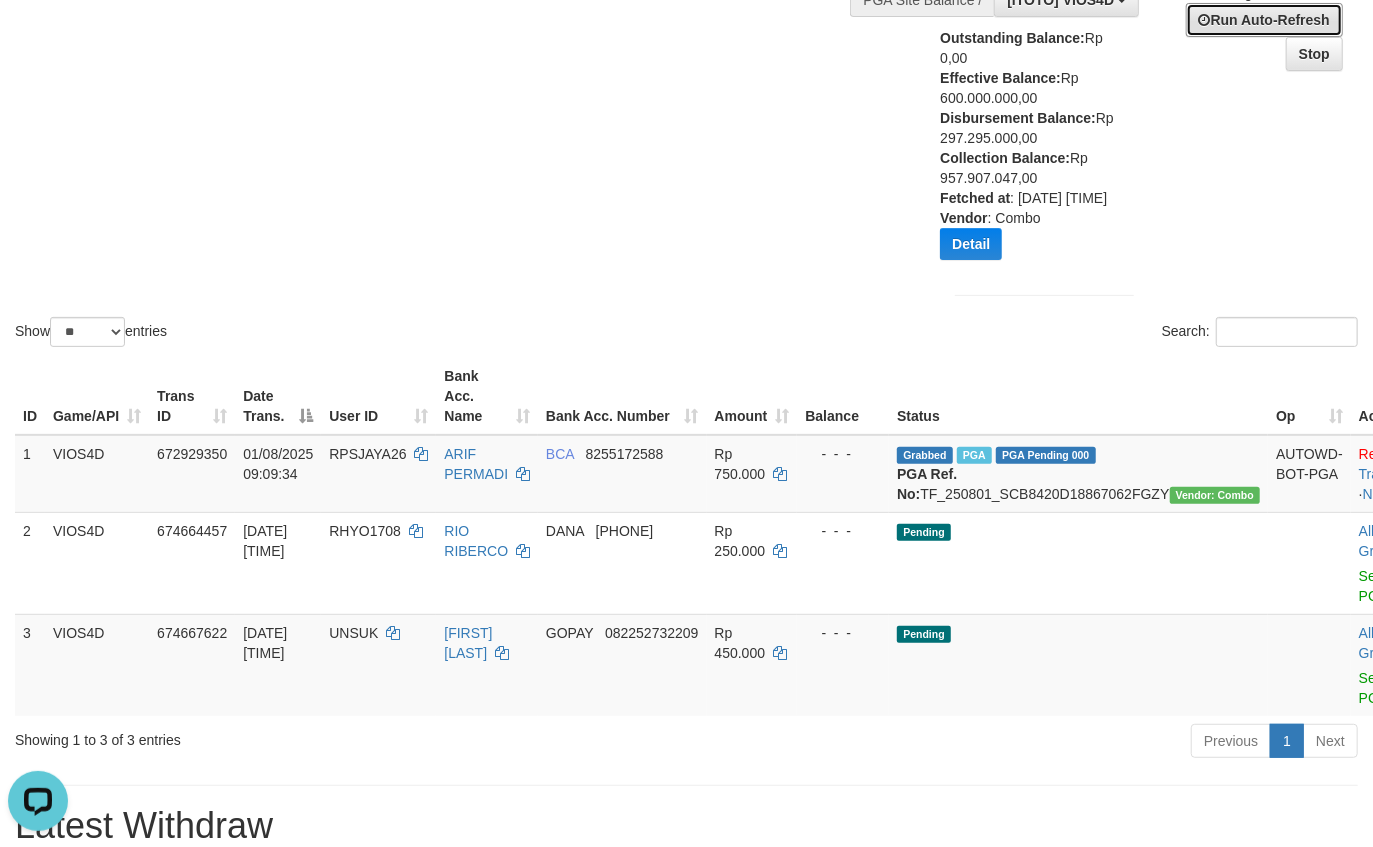 scroll, scrollTop: 0, scrollLeft: 0, axis: both 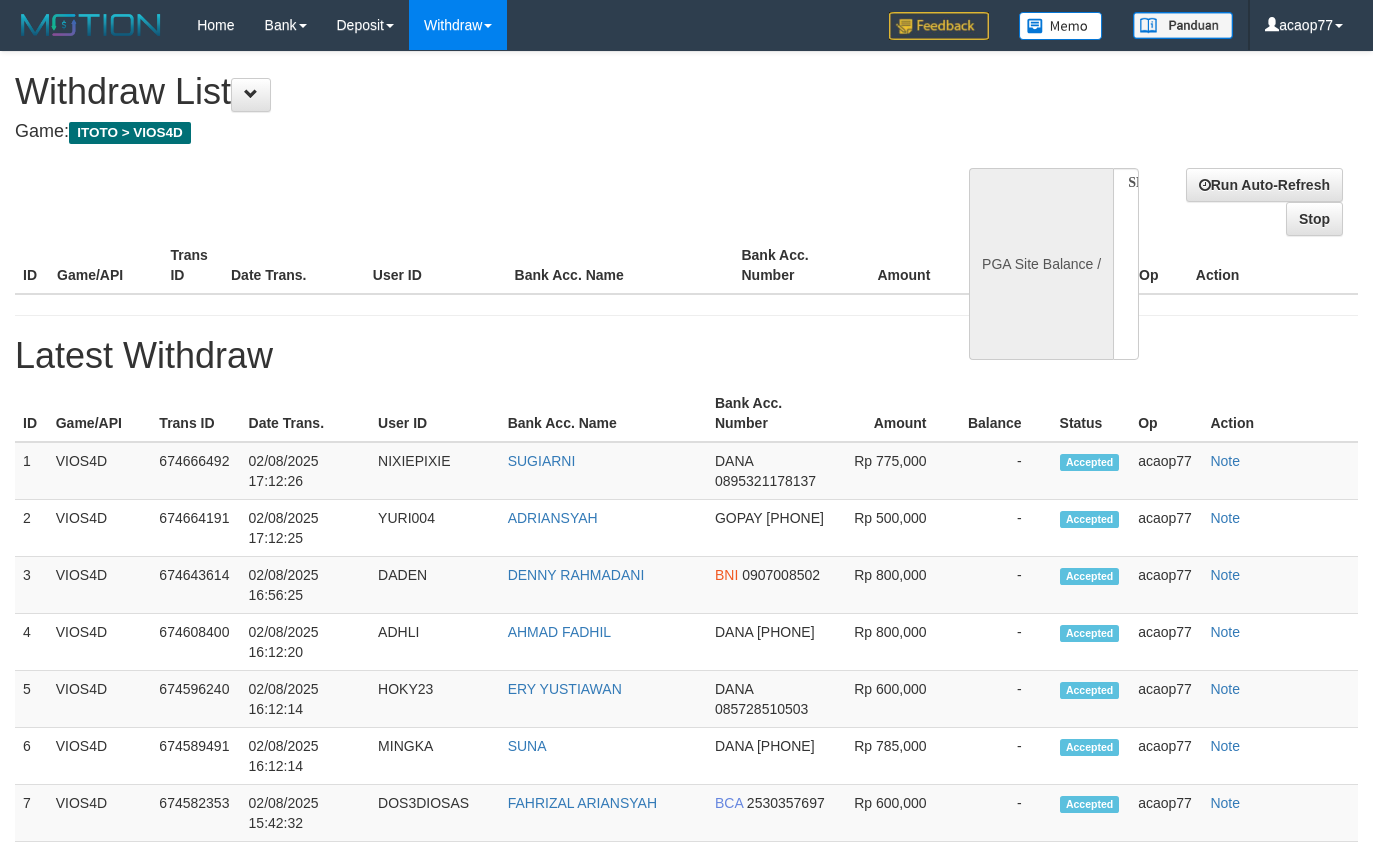 select 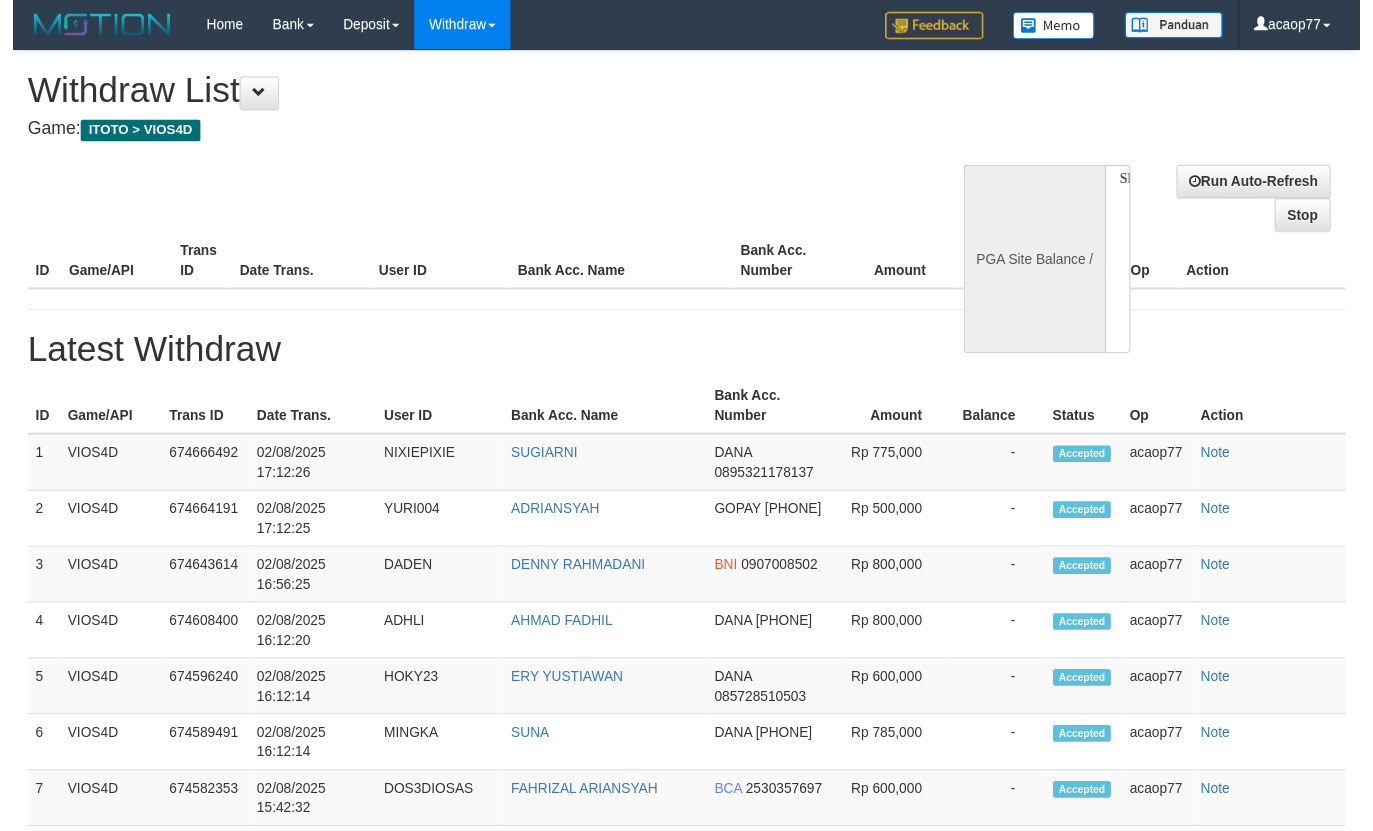 scroll, scrollTop: 0, scrollLeft: 0, axis: both 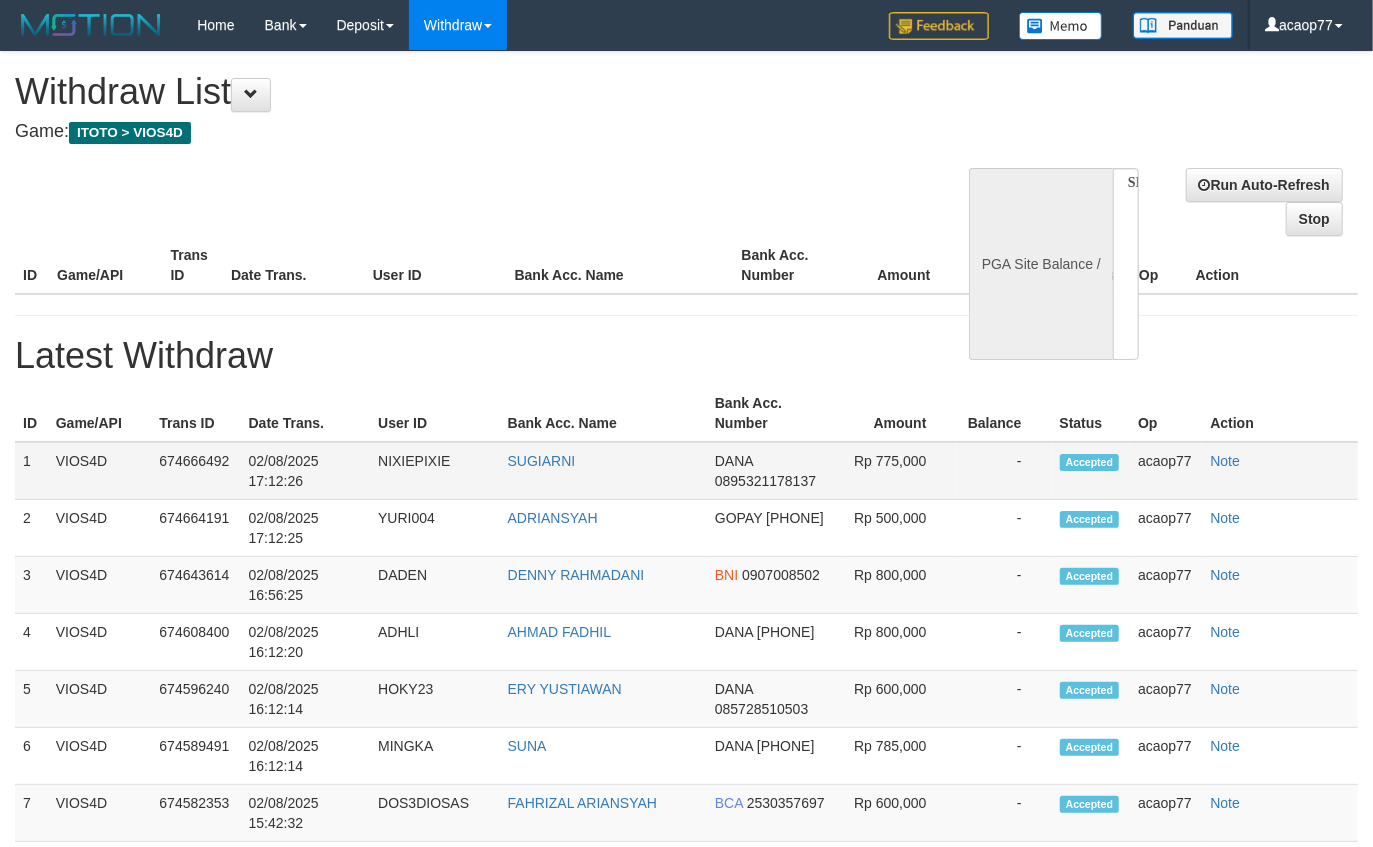 select on "**" 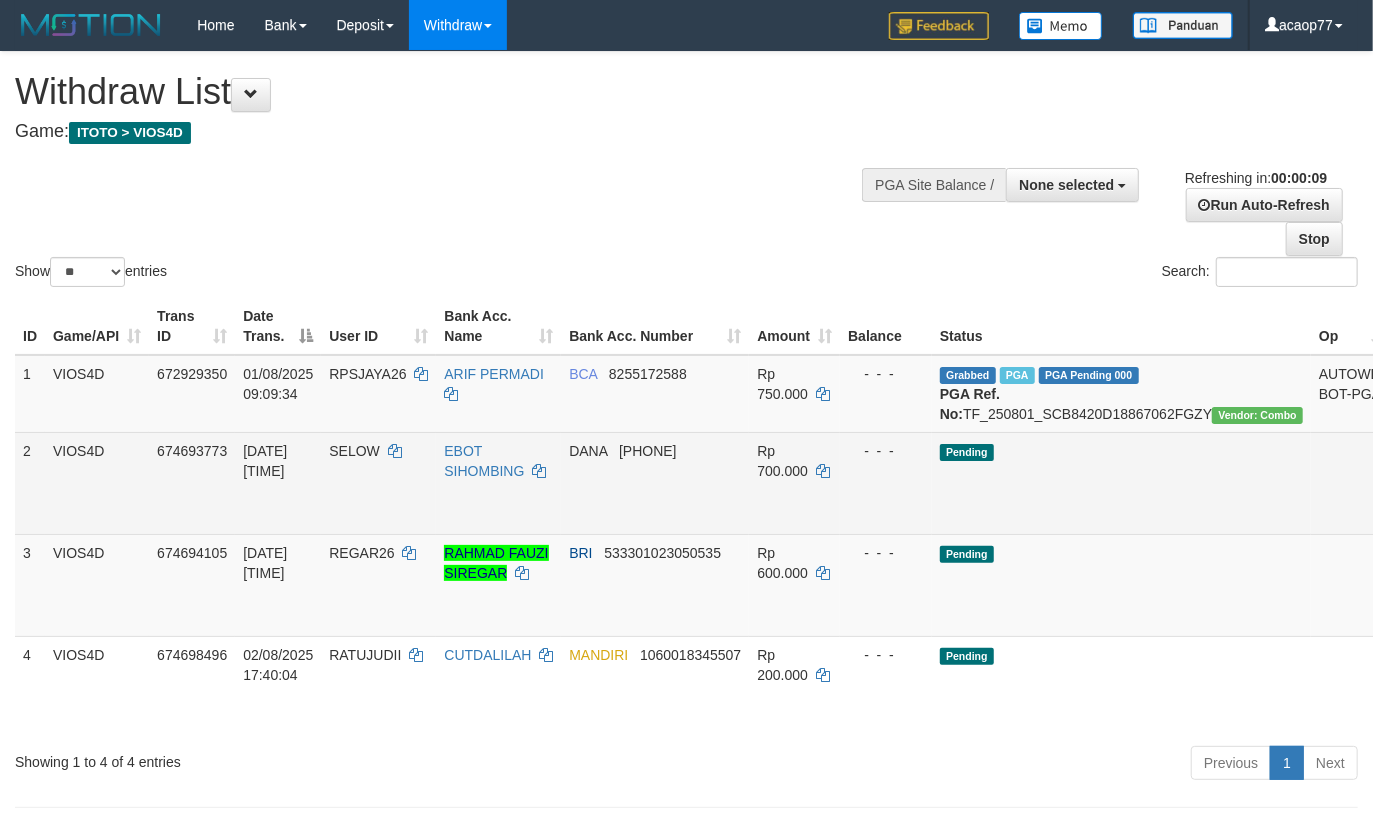 click on "Allow Grab   ·    Reject Send PGA     ·    Note" at bounding box center (1443, 483) 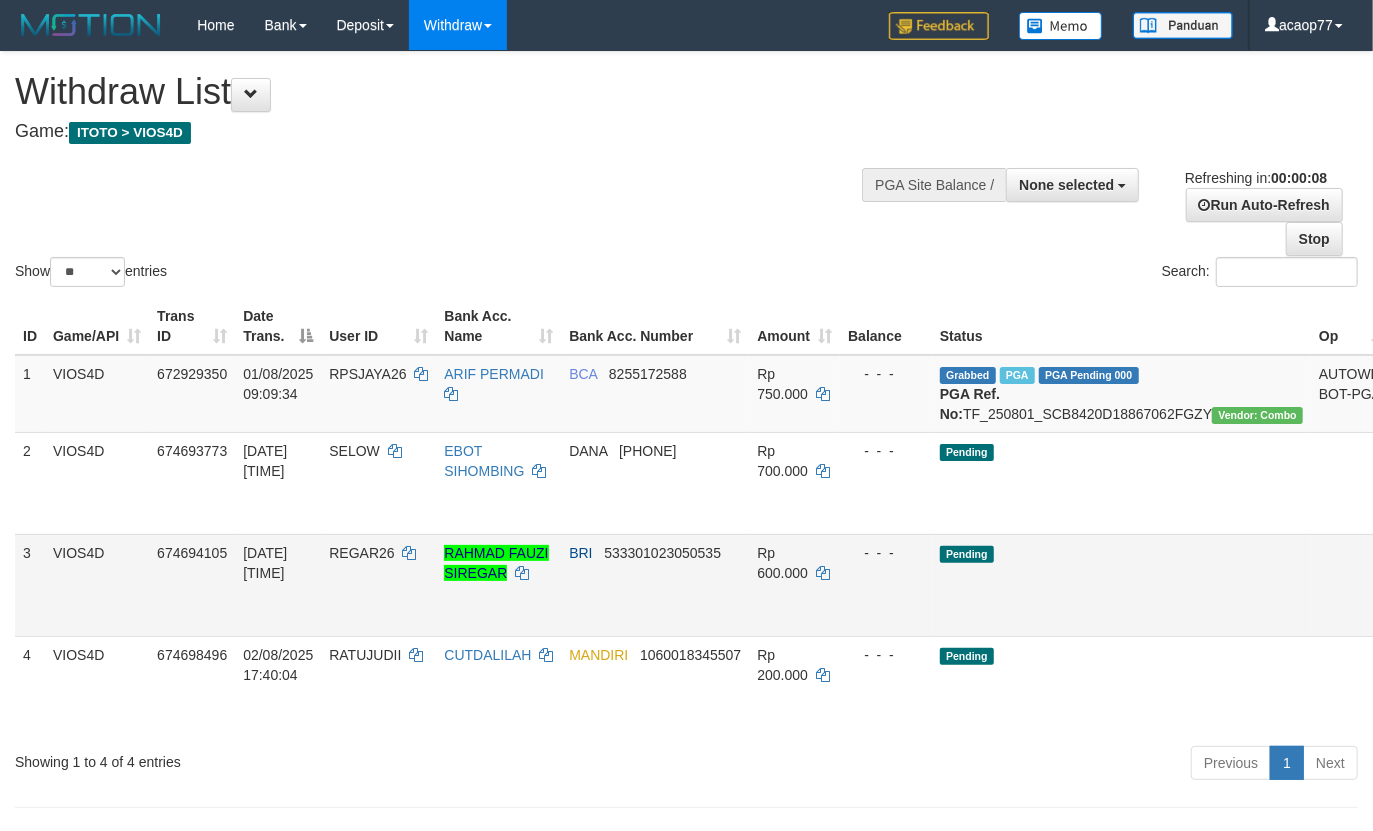 click on "Send PGA" at bounding box center (1418, 608) 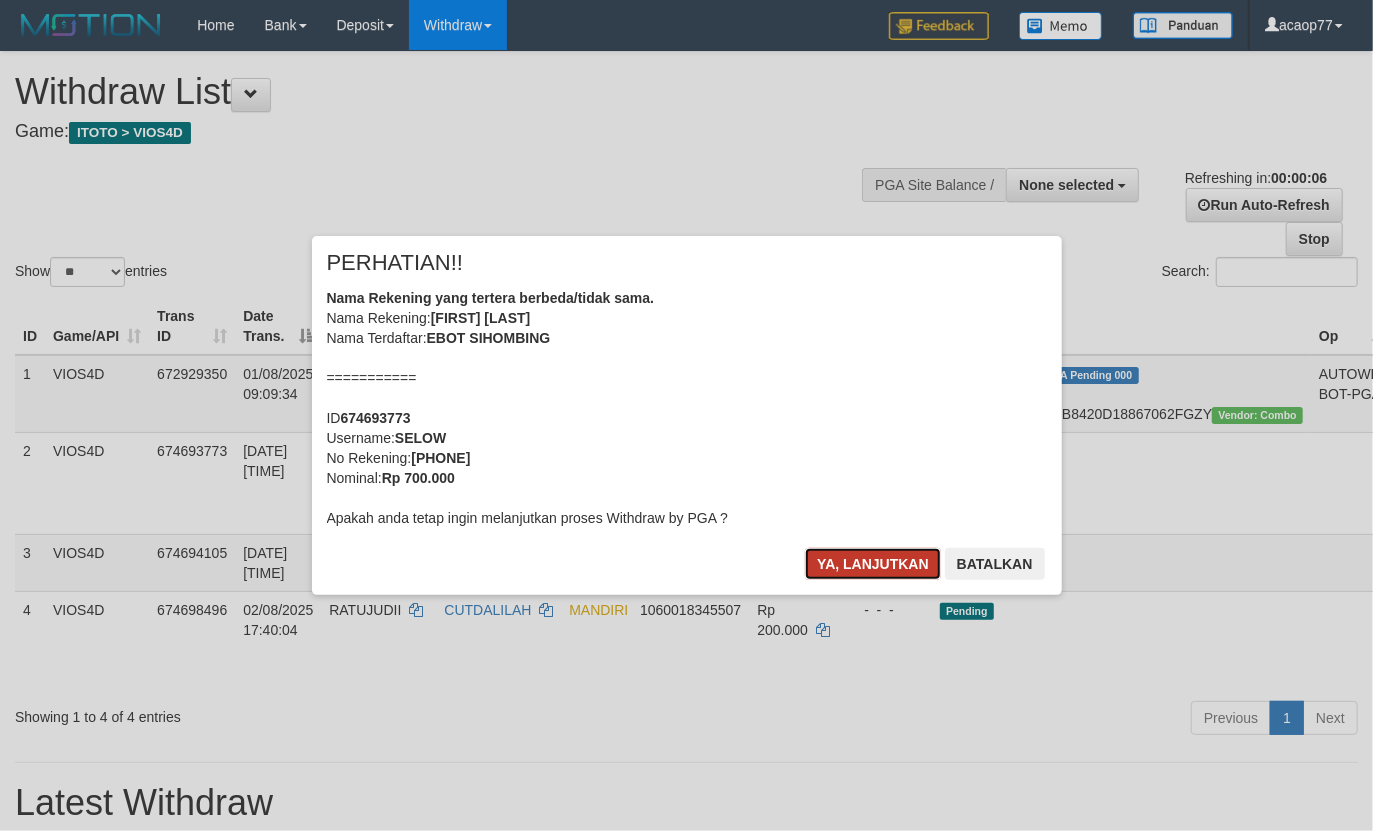 click on "Ya, lanjutkan" at bounding box center [873, 564] 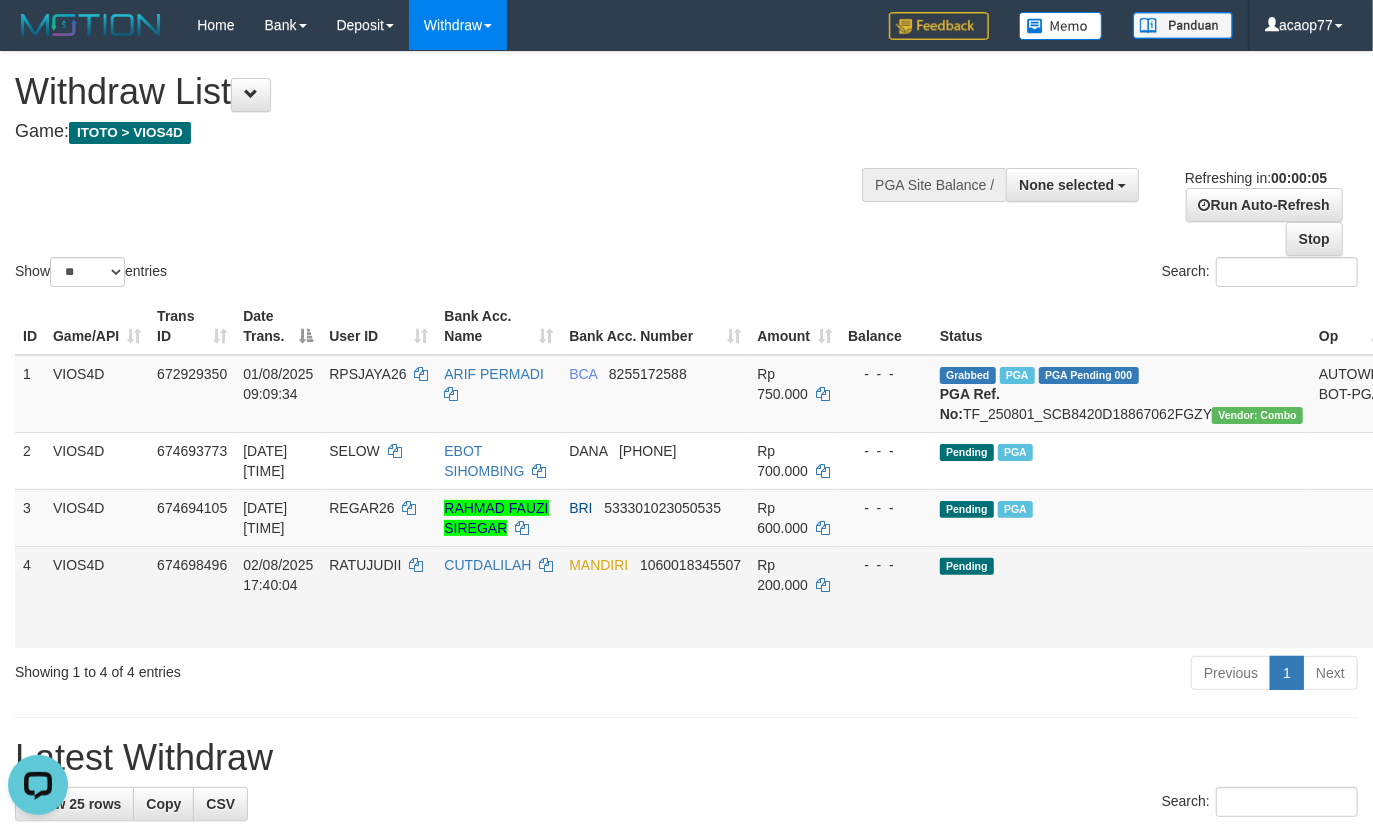scroll, scrollTop: 0, scrollLeft: 0, axis: both 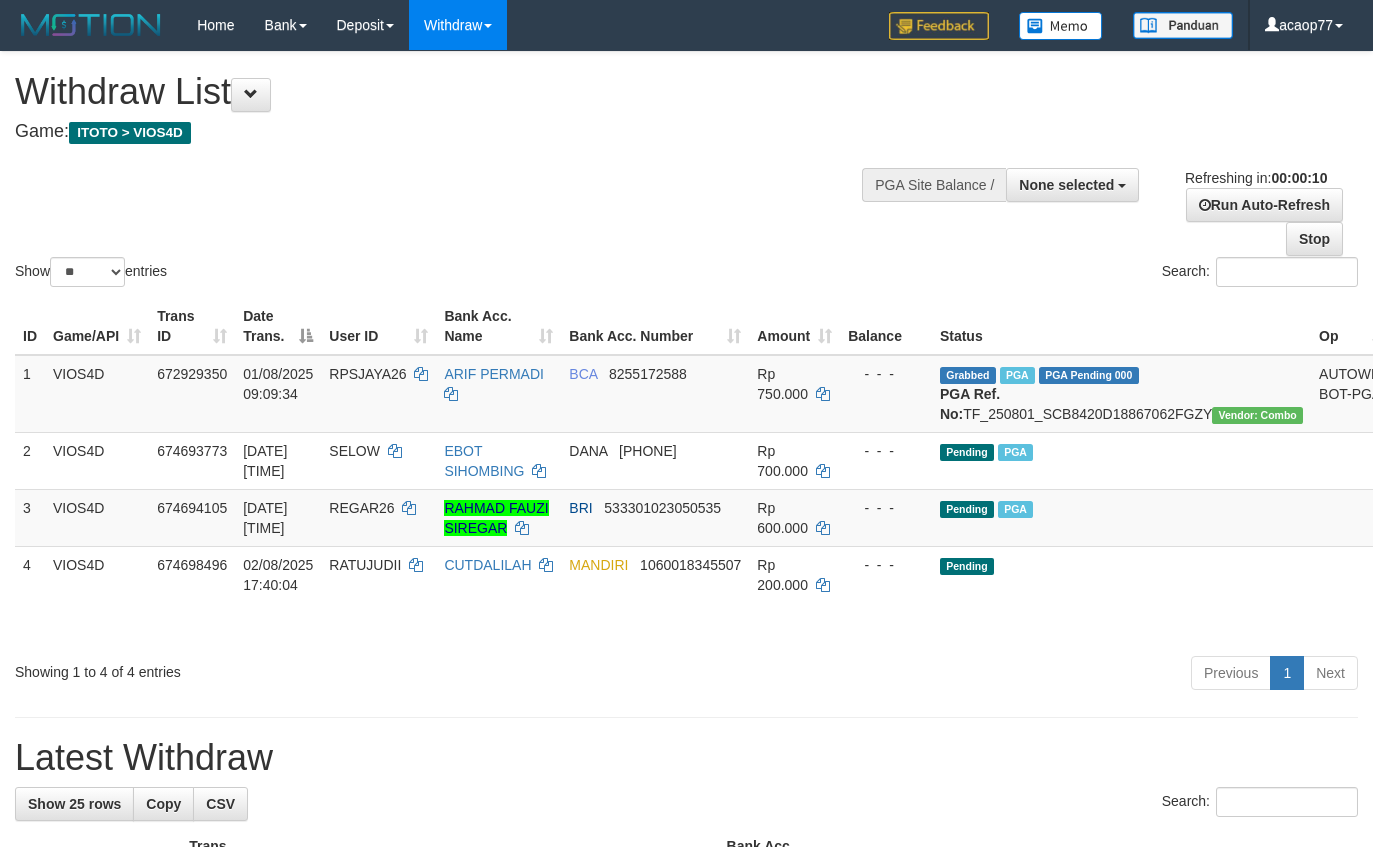 select 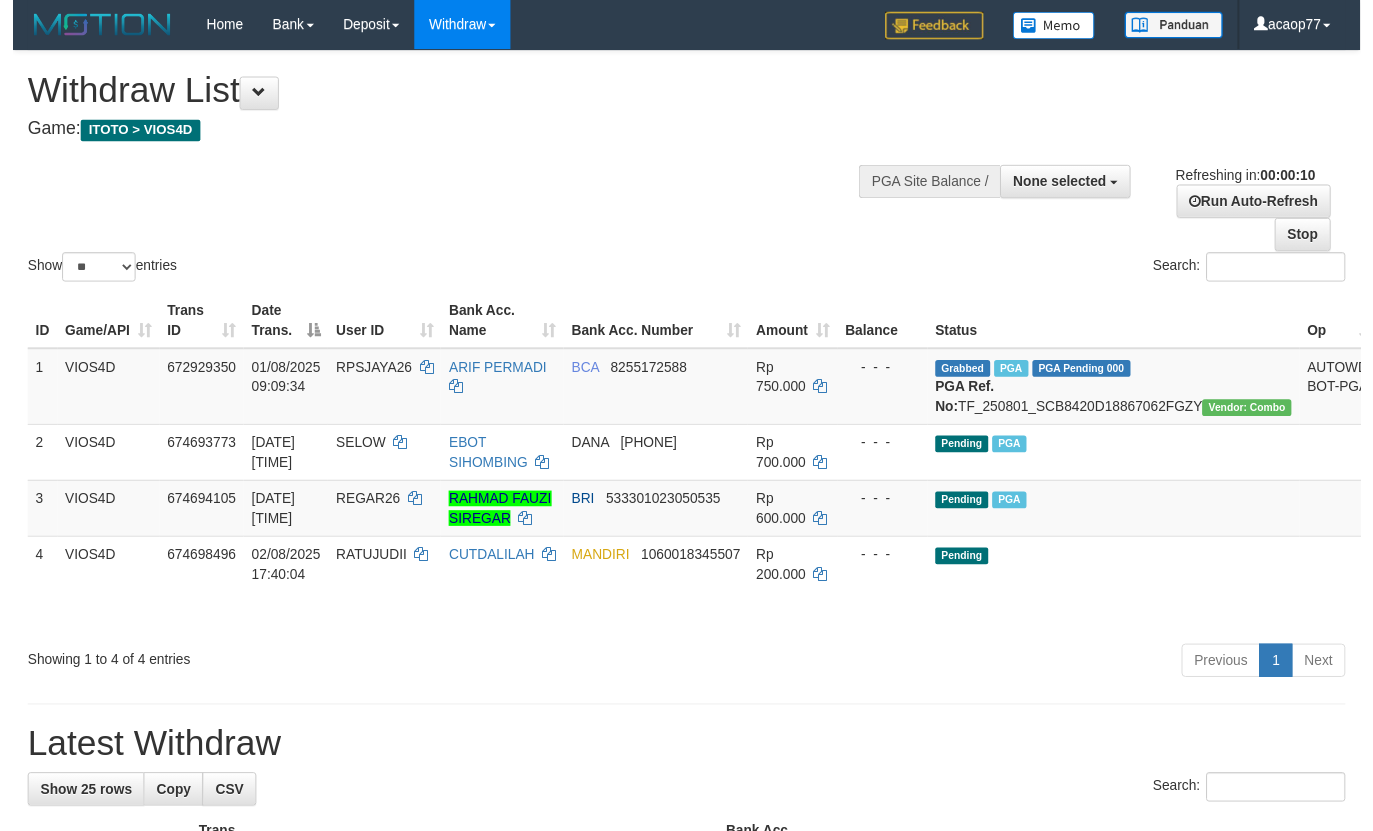 scroll, scrollTop: 0, scrollLeft: 0, axis: both 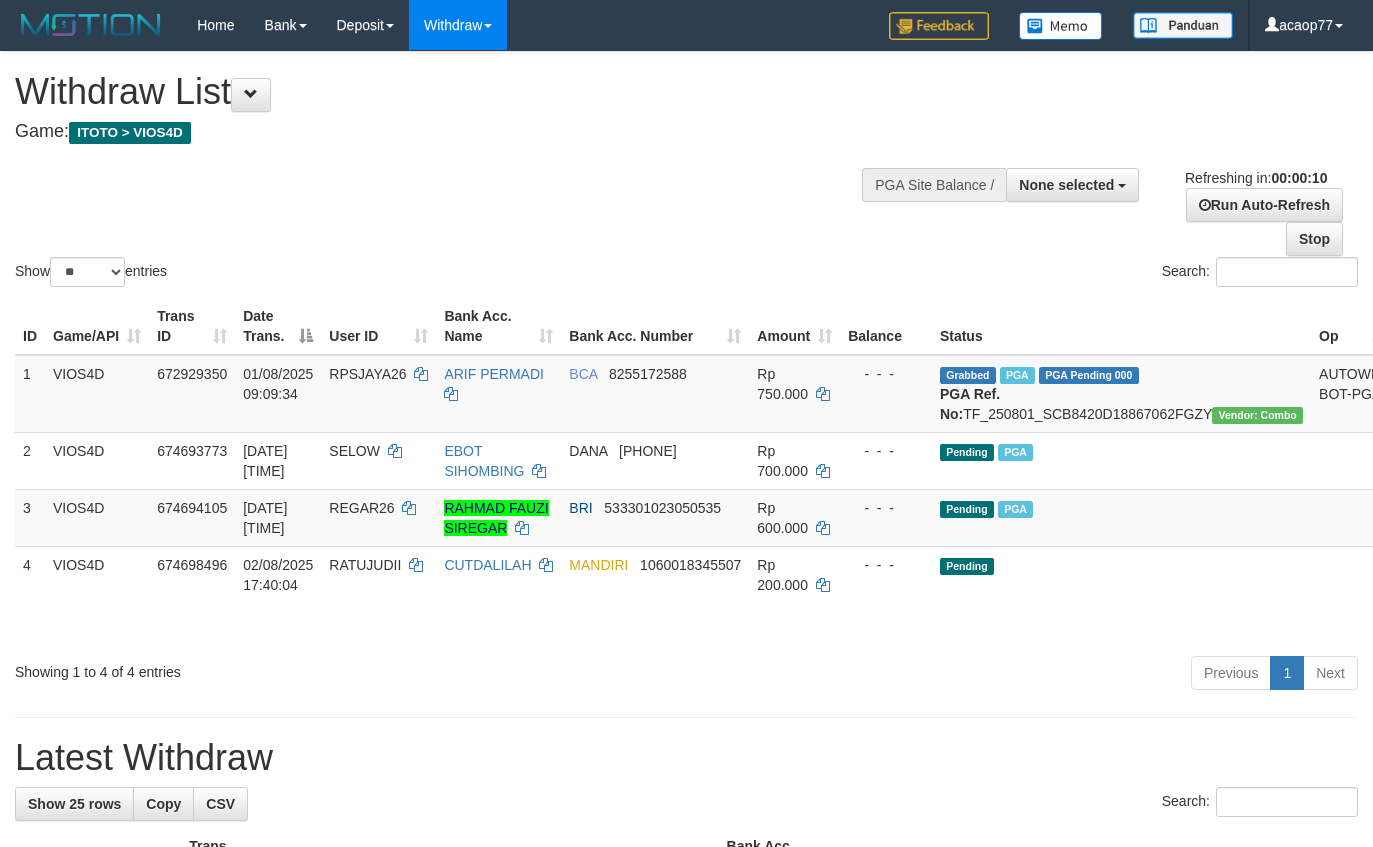 select 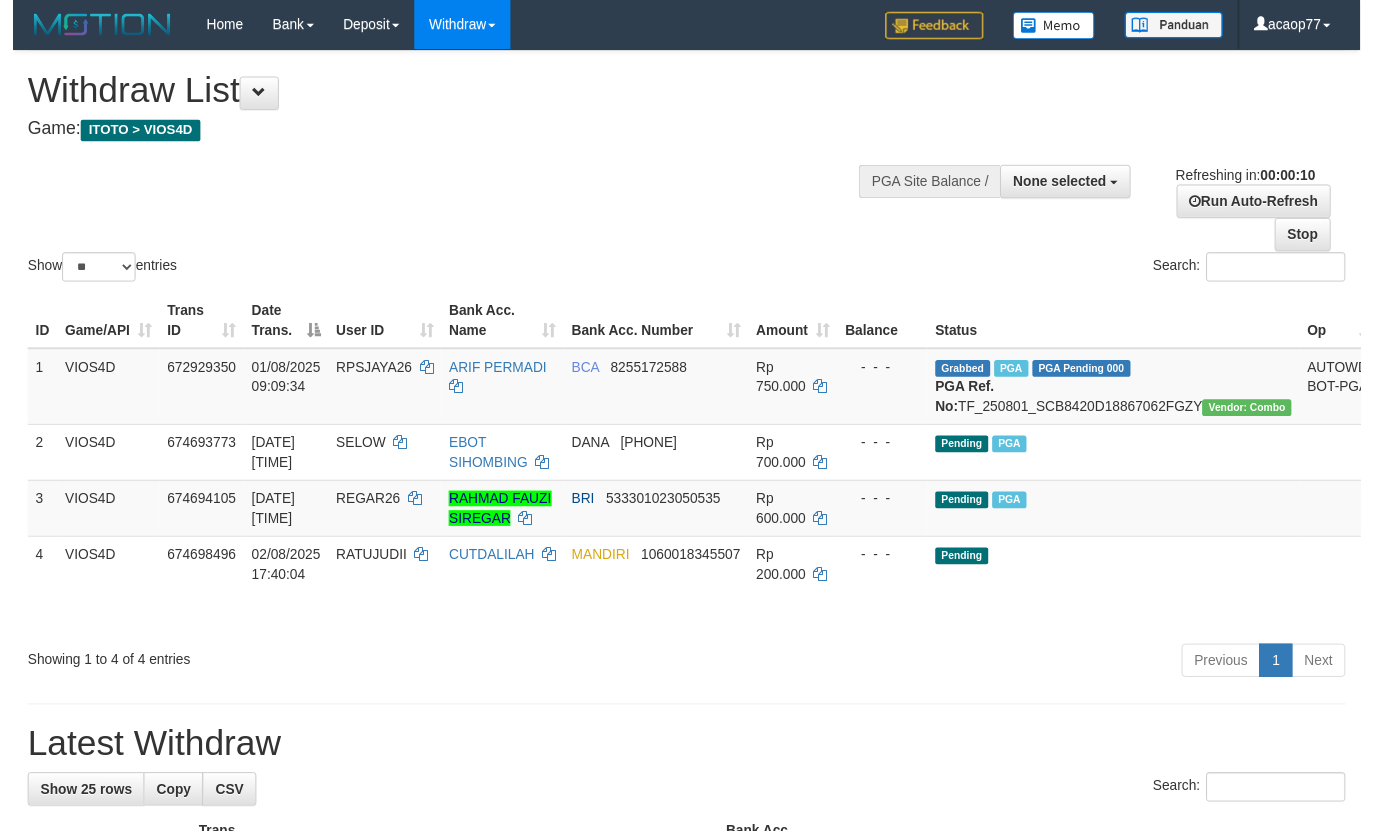 scroll, scrollTop: 0, scrollLeft: 0, axis: both 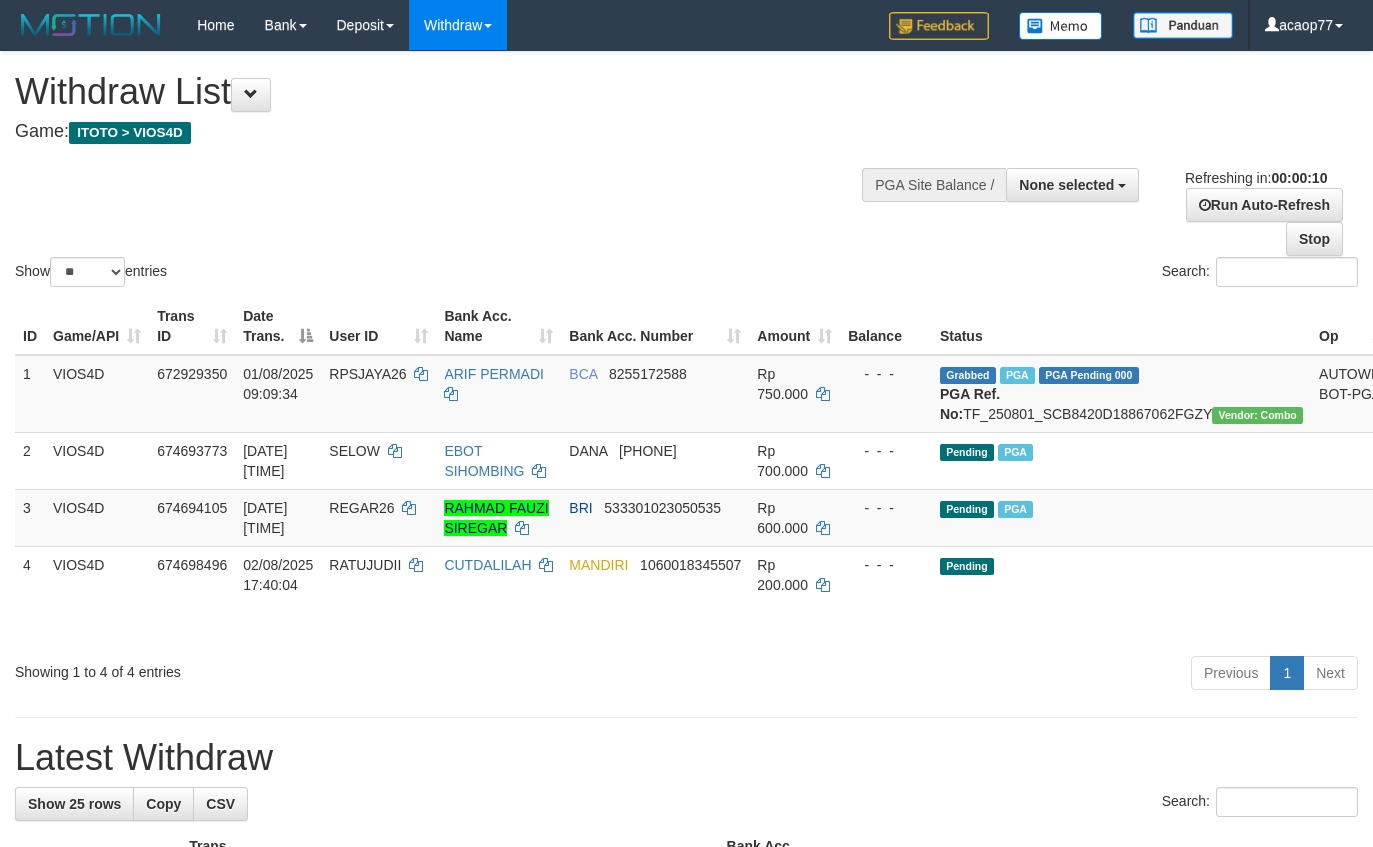 select 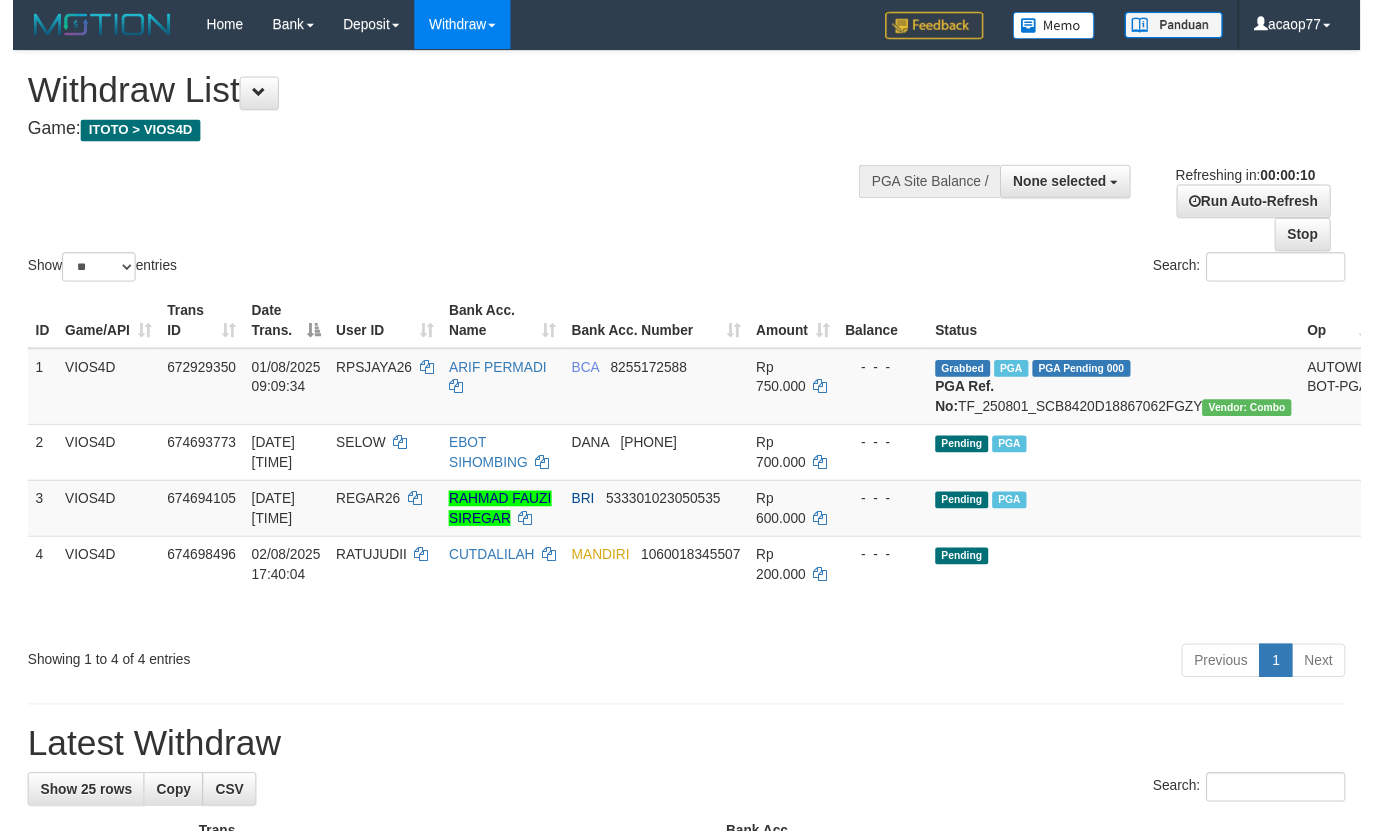 scroll, scrollTop: 0, scrollLeft: 0, axis: both 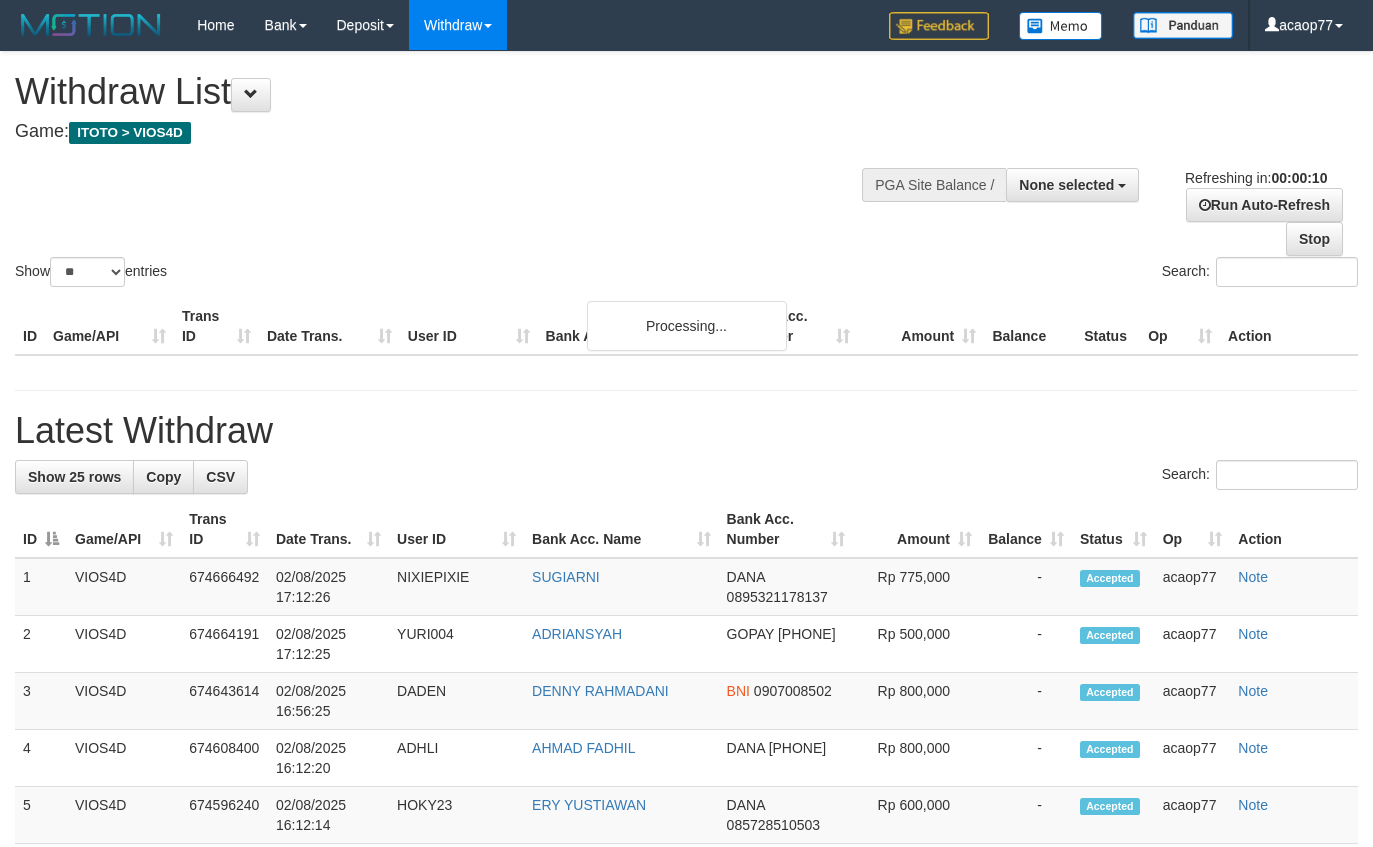 select 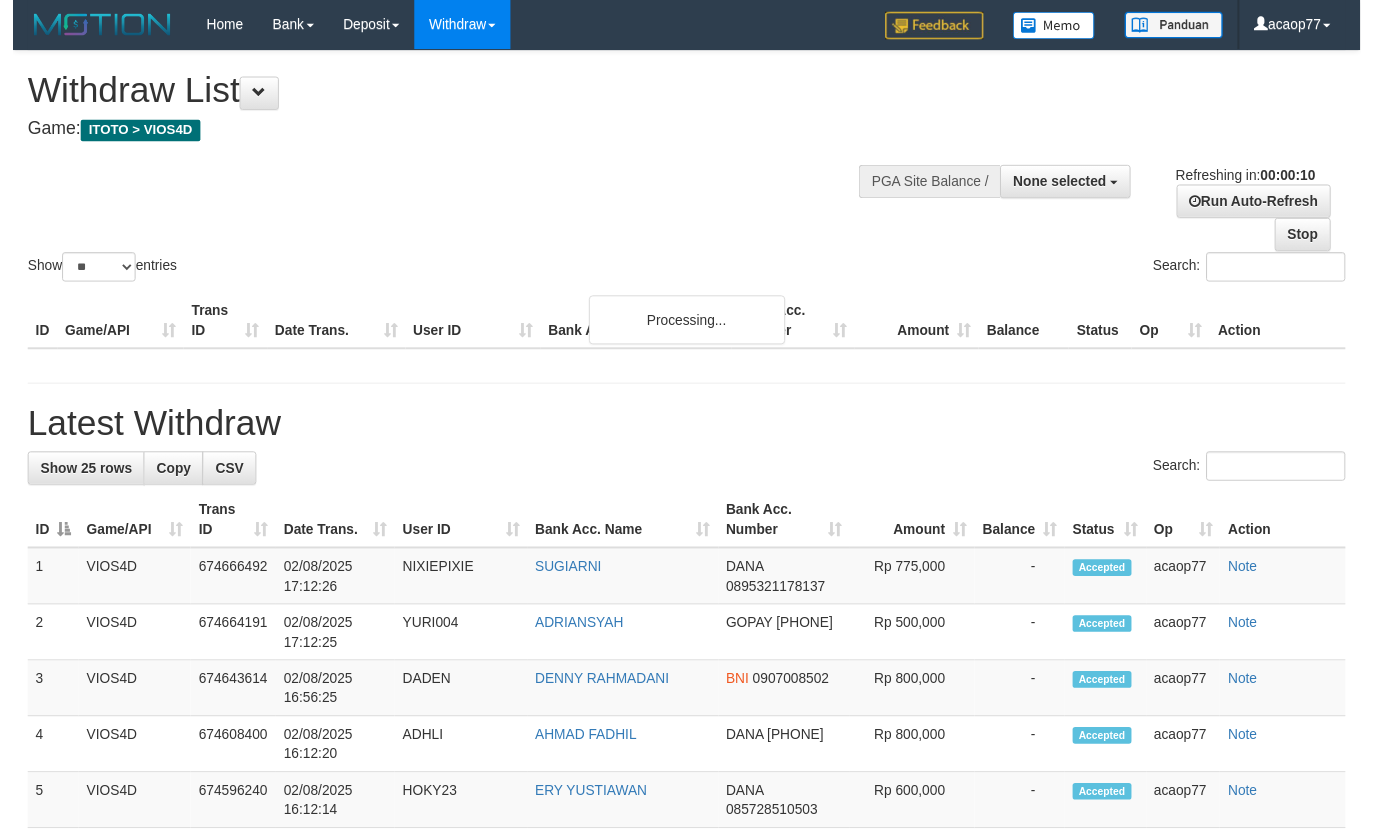 scroll, scrollTop: 0, scrollLeft: 0, axis: both 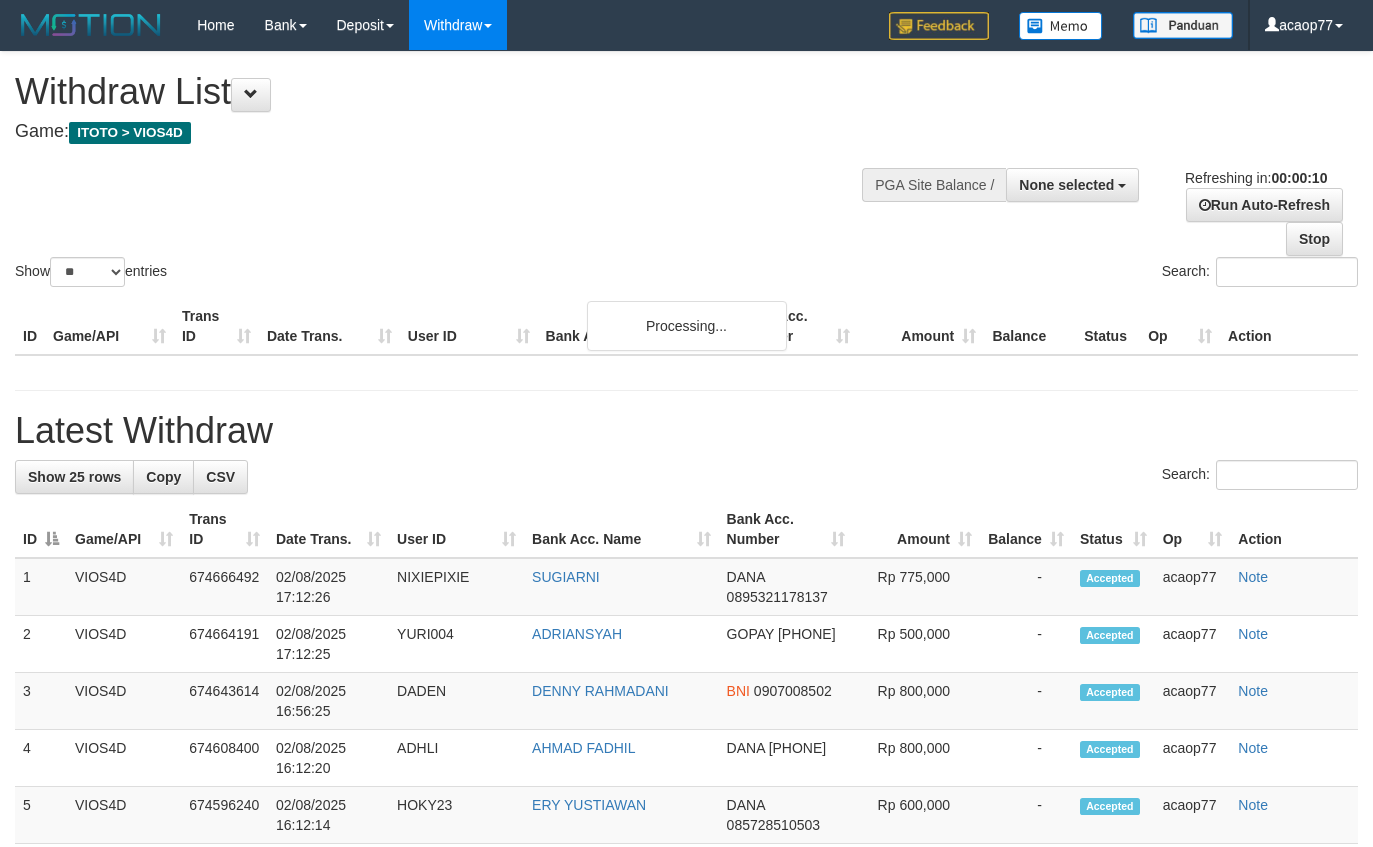 select 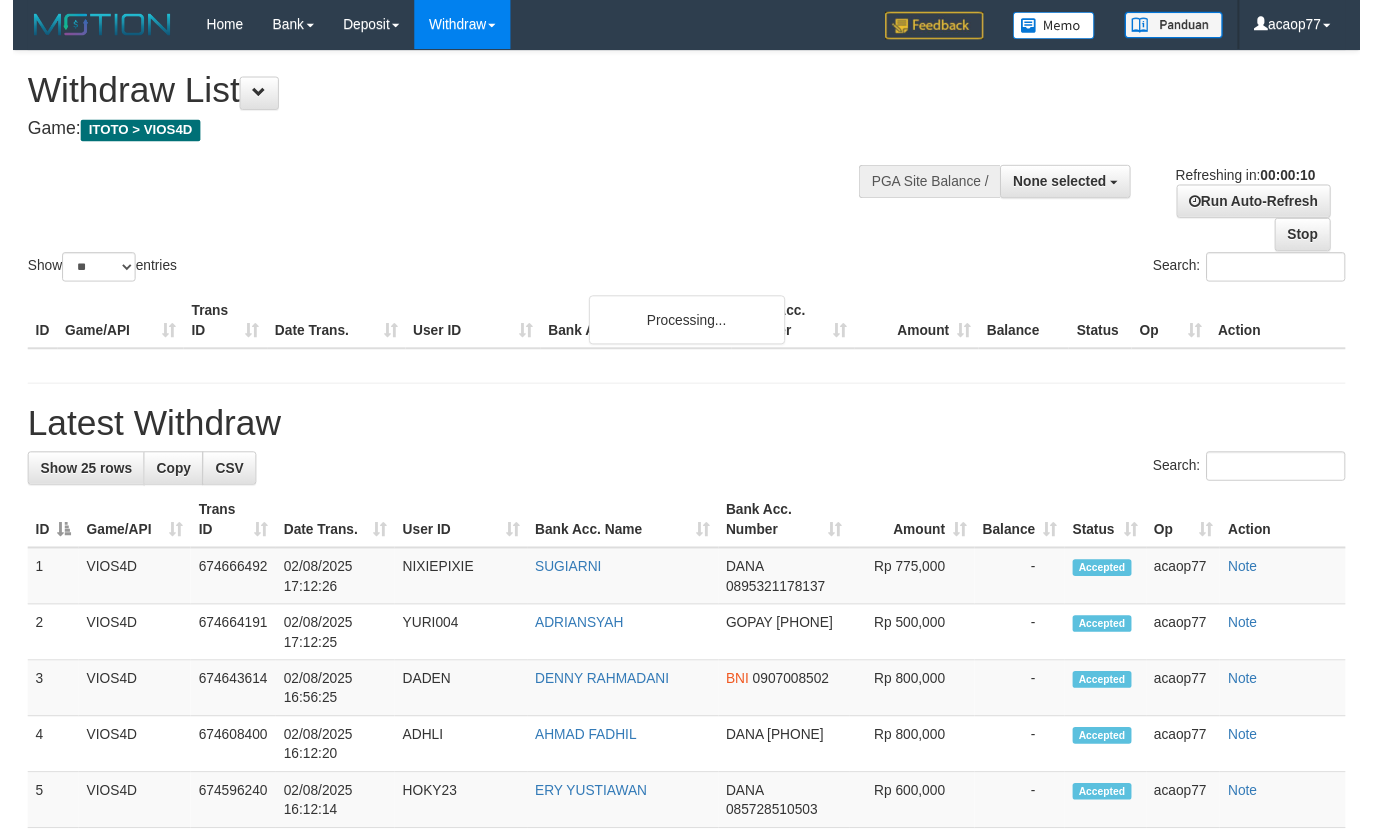 scroll, scrollTop: 0, scrollLeft: 0, axis: both 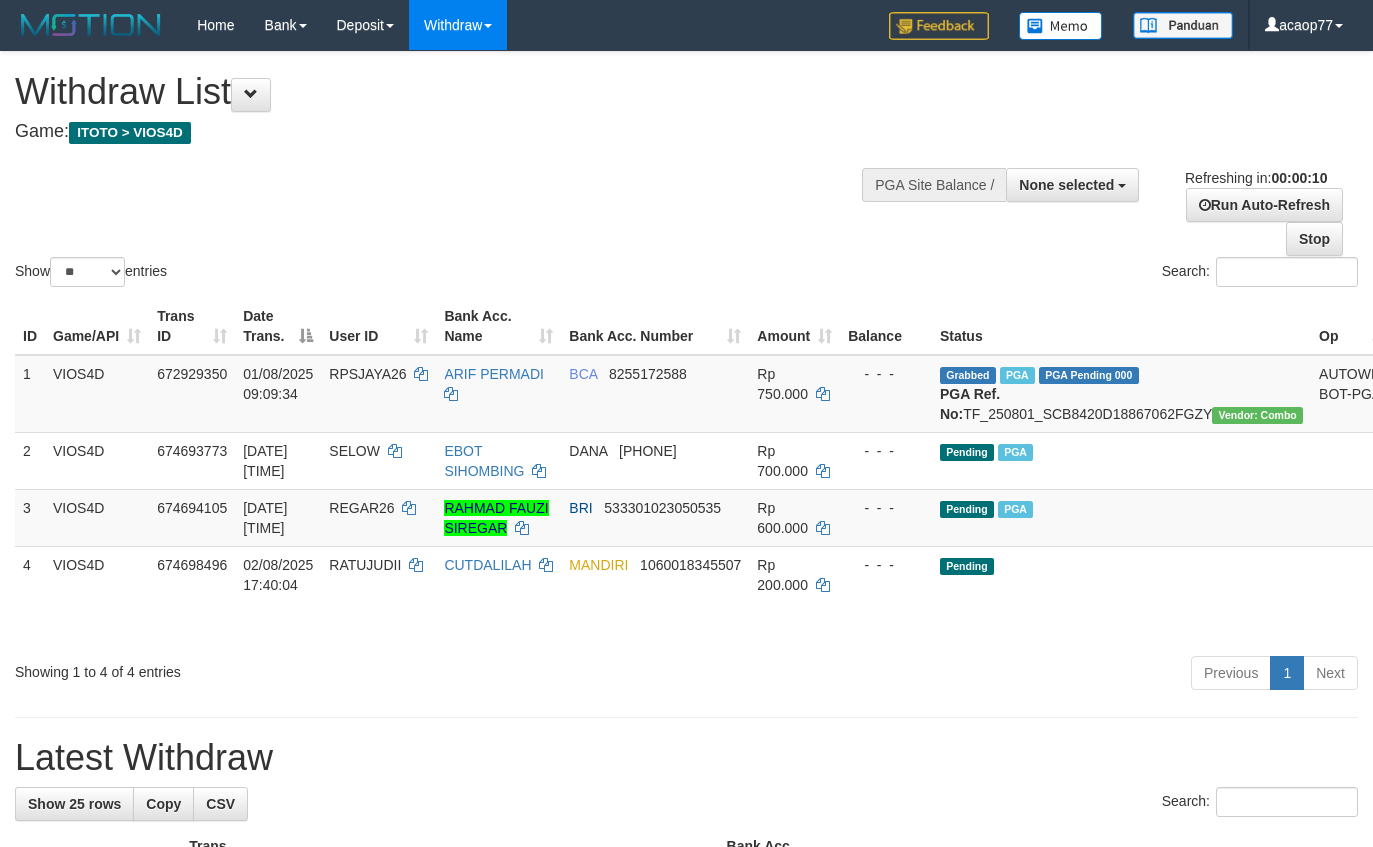 select 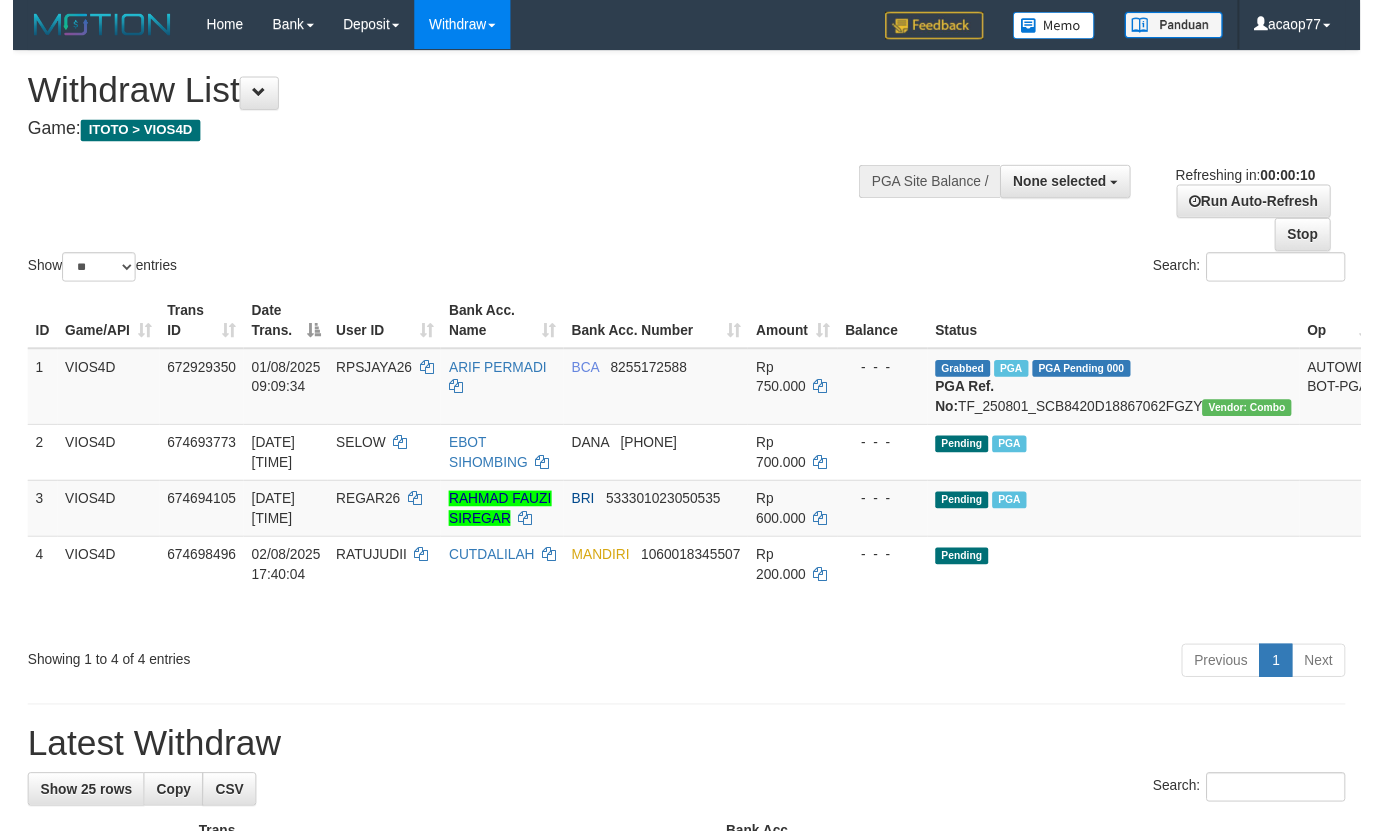 scroll, scrollTop: 0, scrollLeft: 0, axis: both 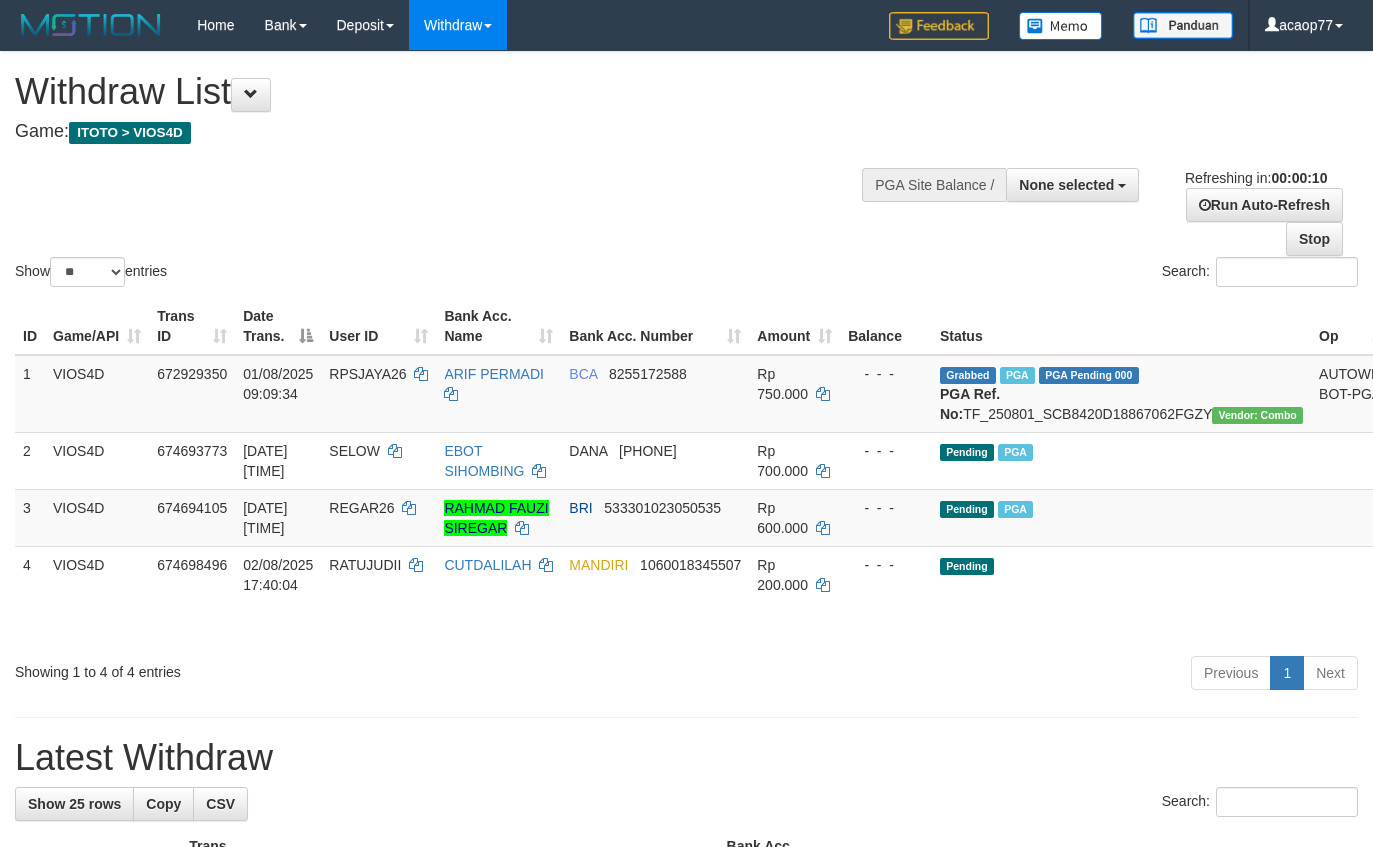 select 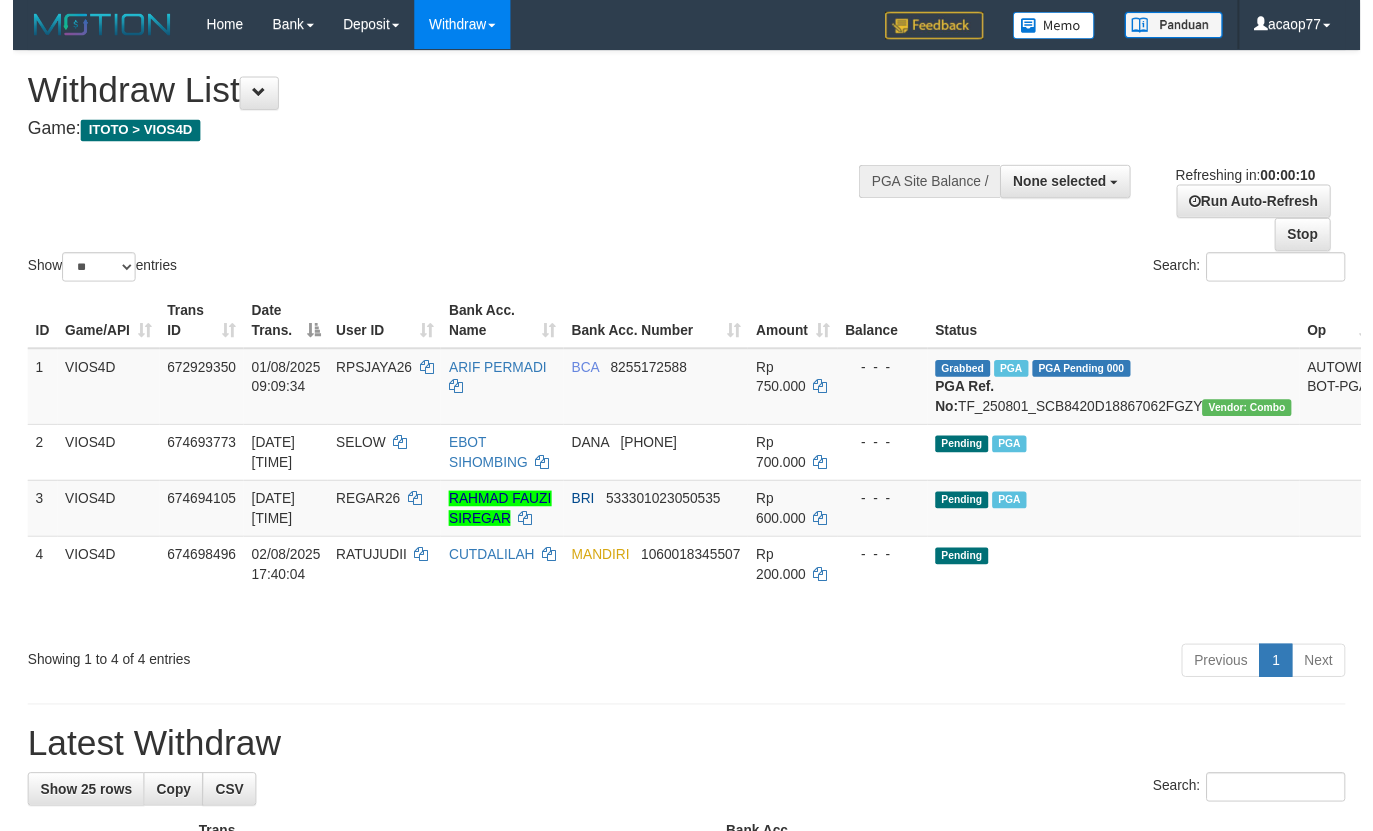 scroll, scrollTop: 0, scrollLeft: 0, axis: both 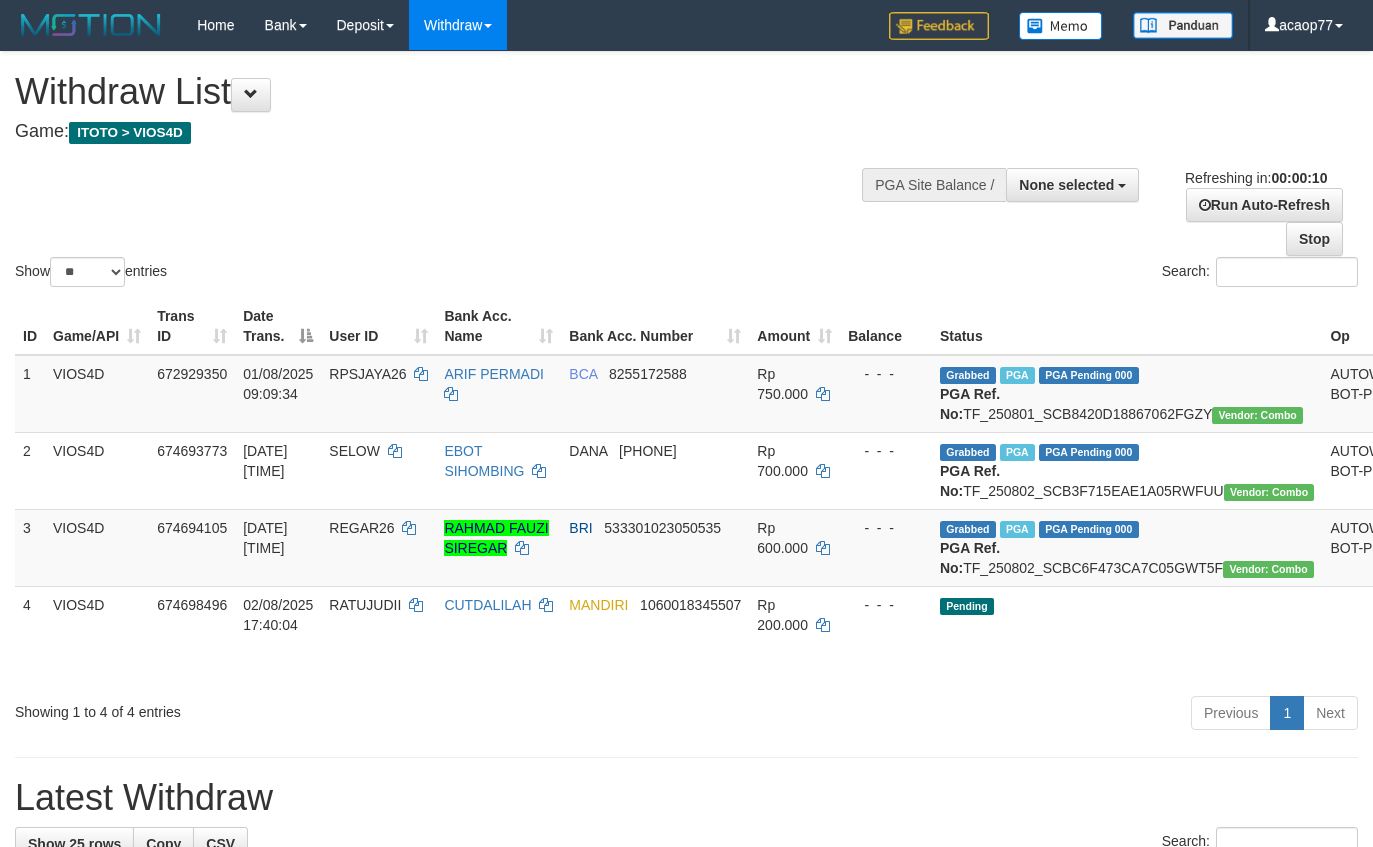 select 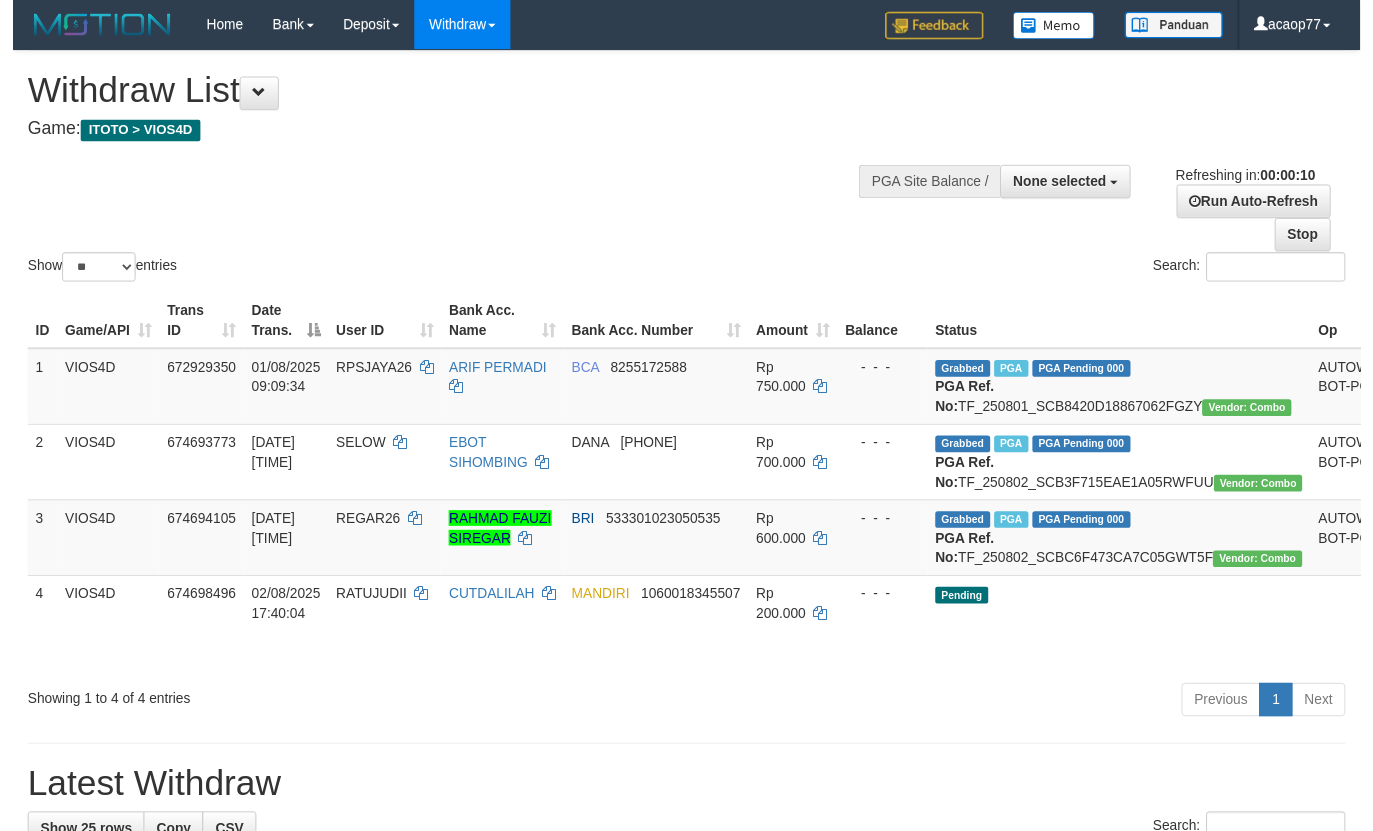 scroll, scrollTop: 0, scrollLeft: 0, axis: both 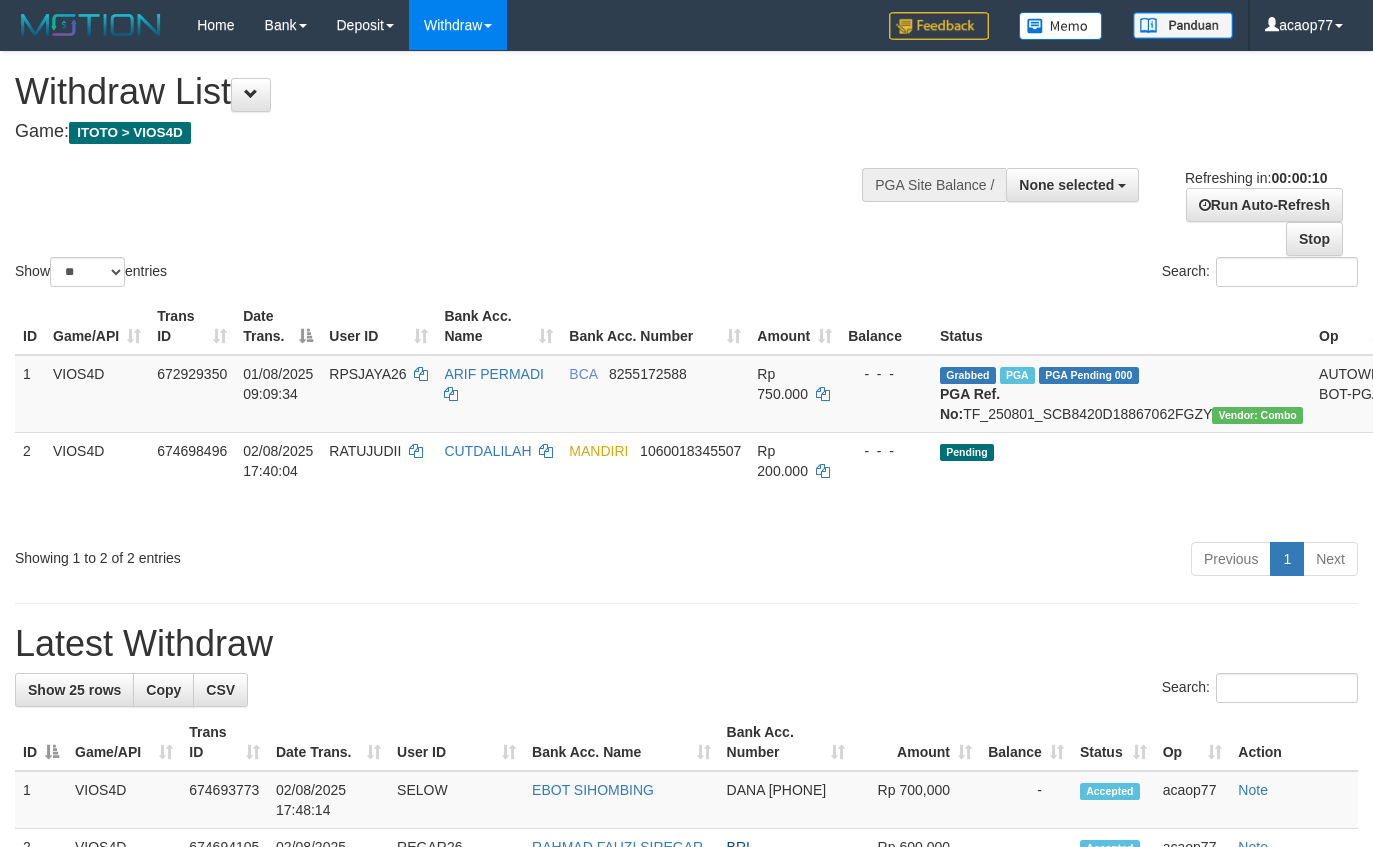 select 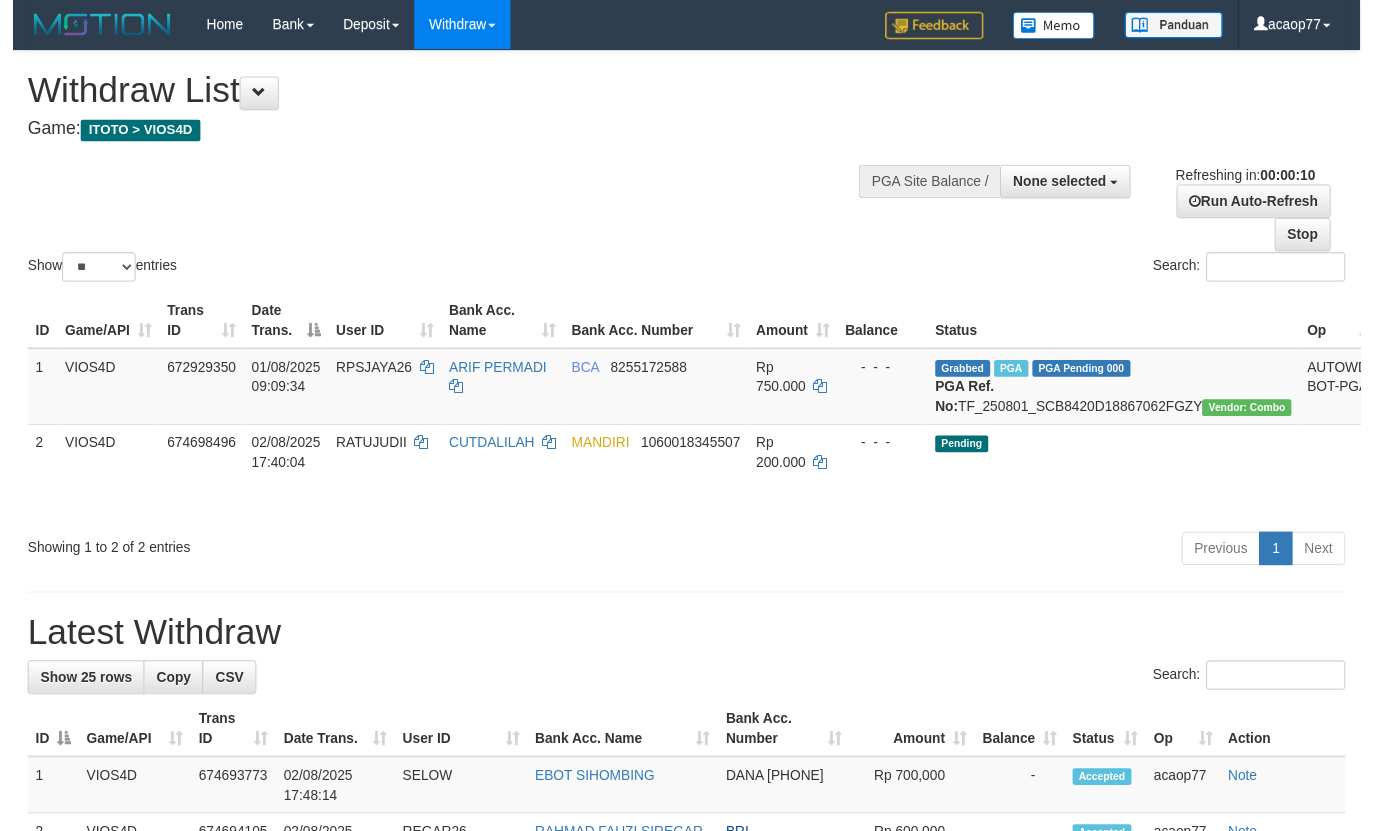 scroll, scrollTop: 0, scrollLeft: 0, axis: both 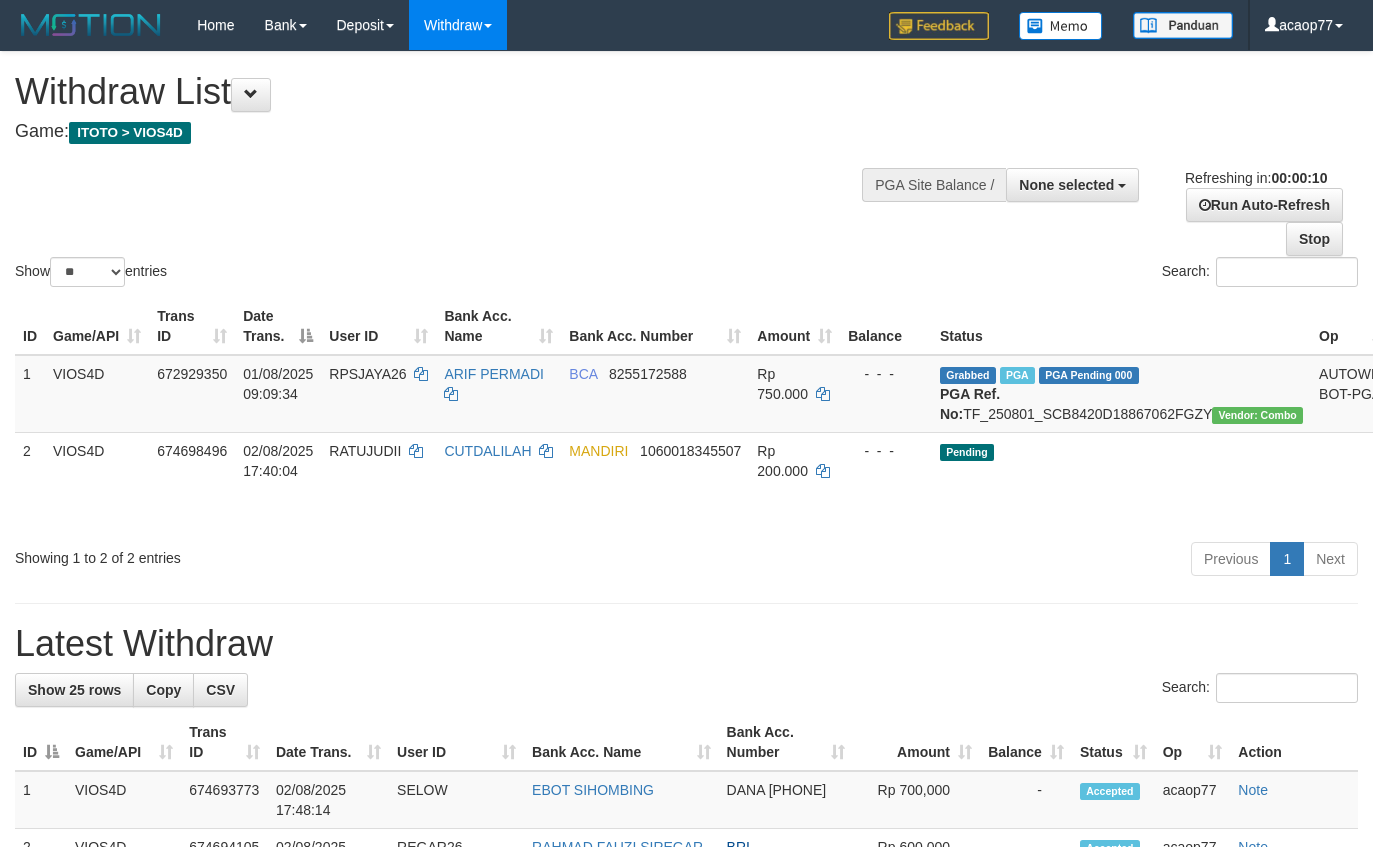 select 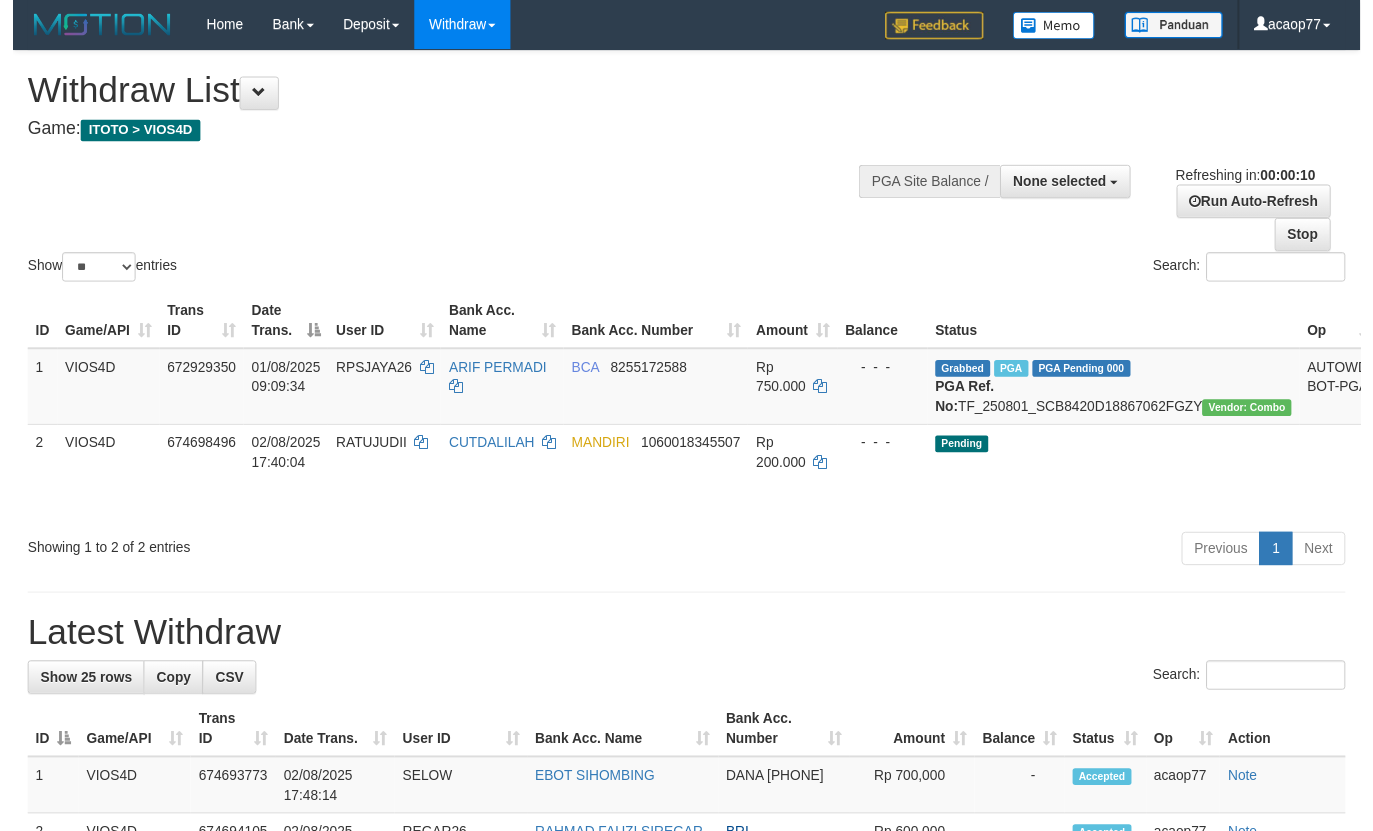 scroll, scrollTop: 0, scrollLeft: 0, axis: both 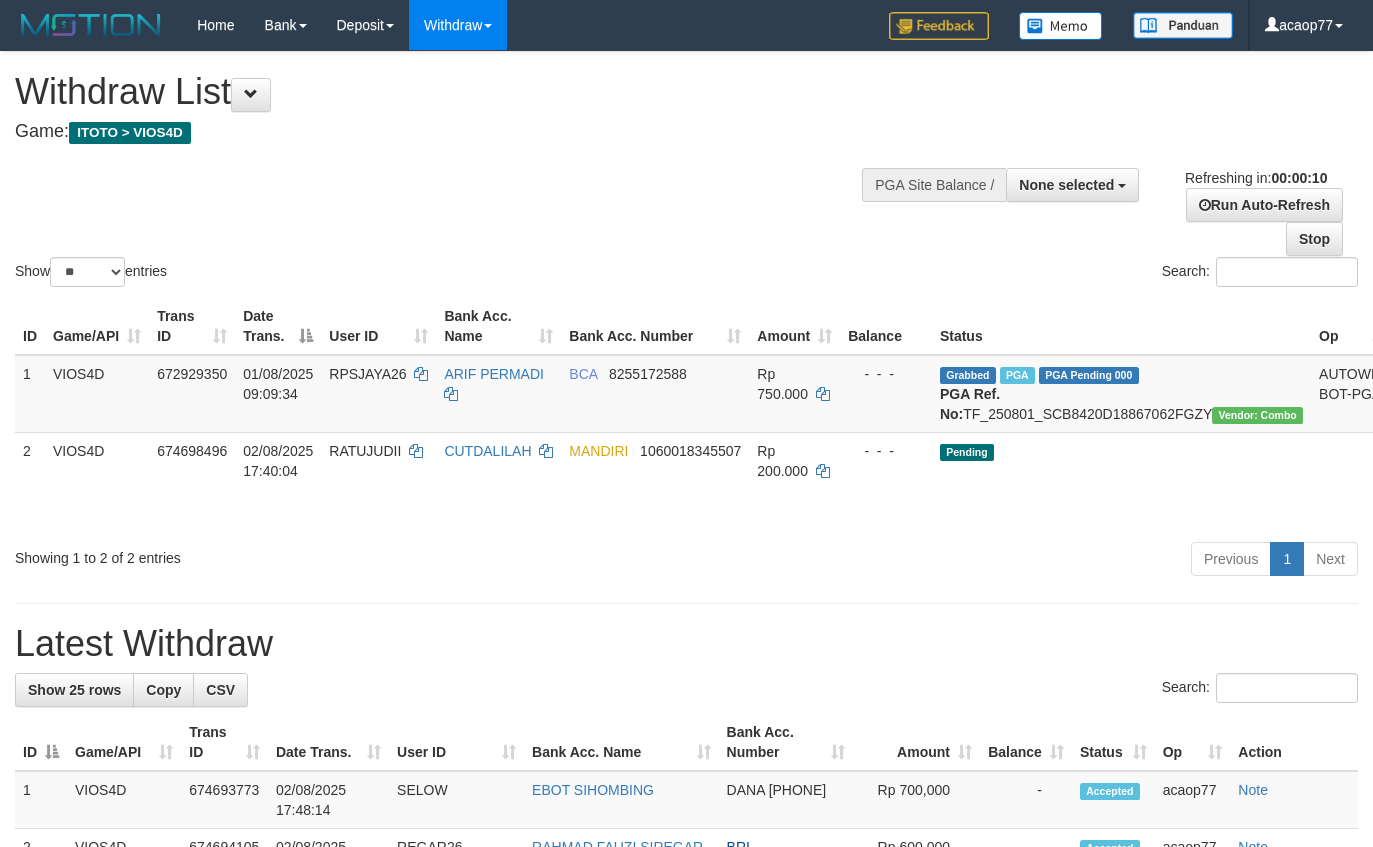 select 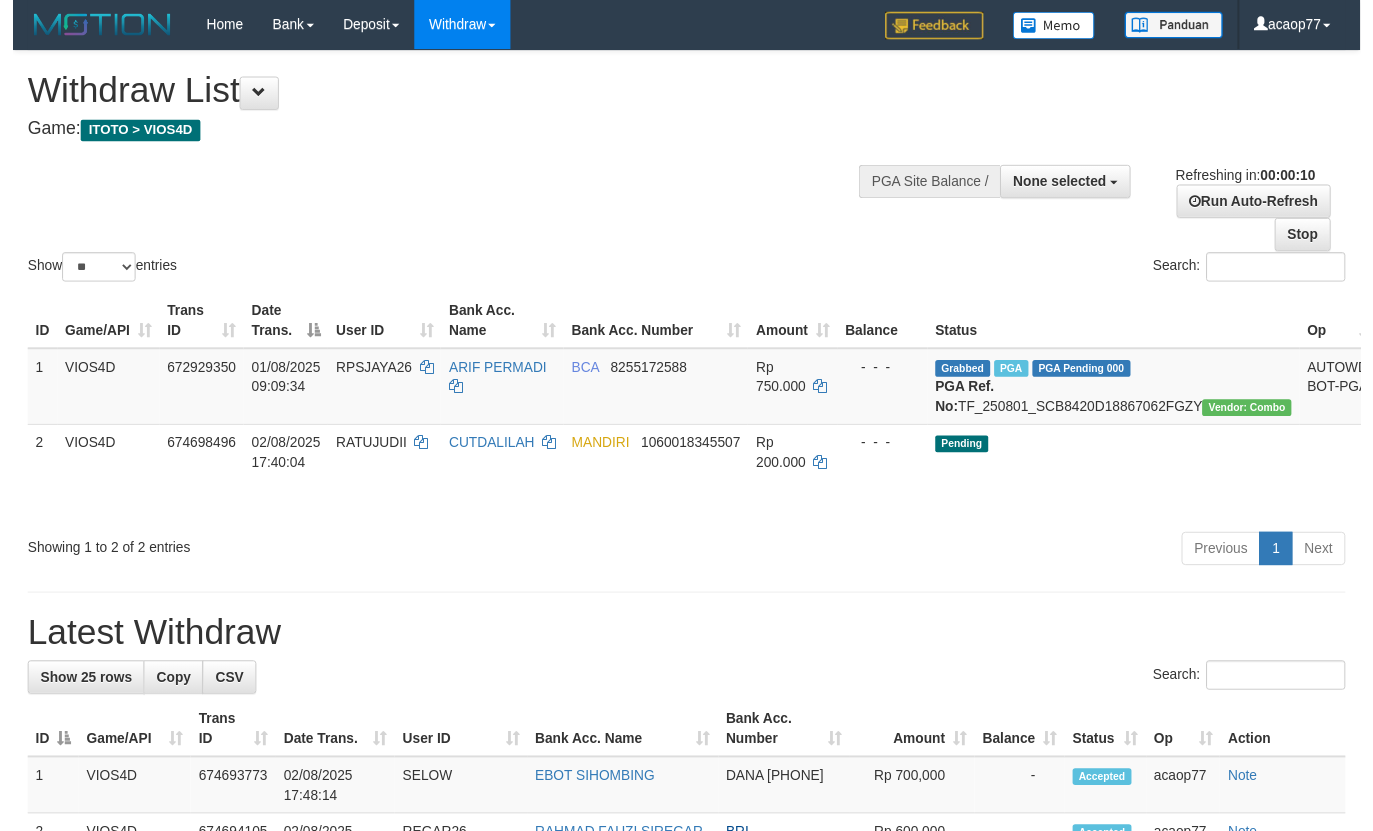 scroll, scrollTop: 0, scrollLeft: 0, axis: both 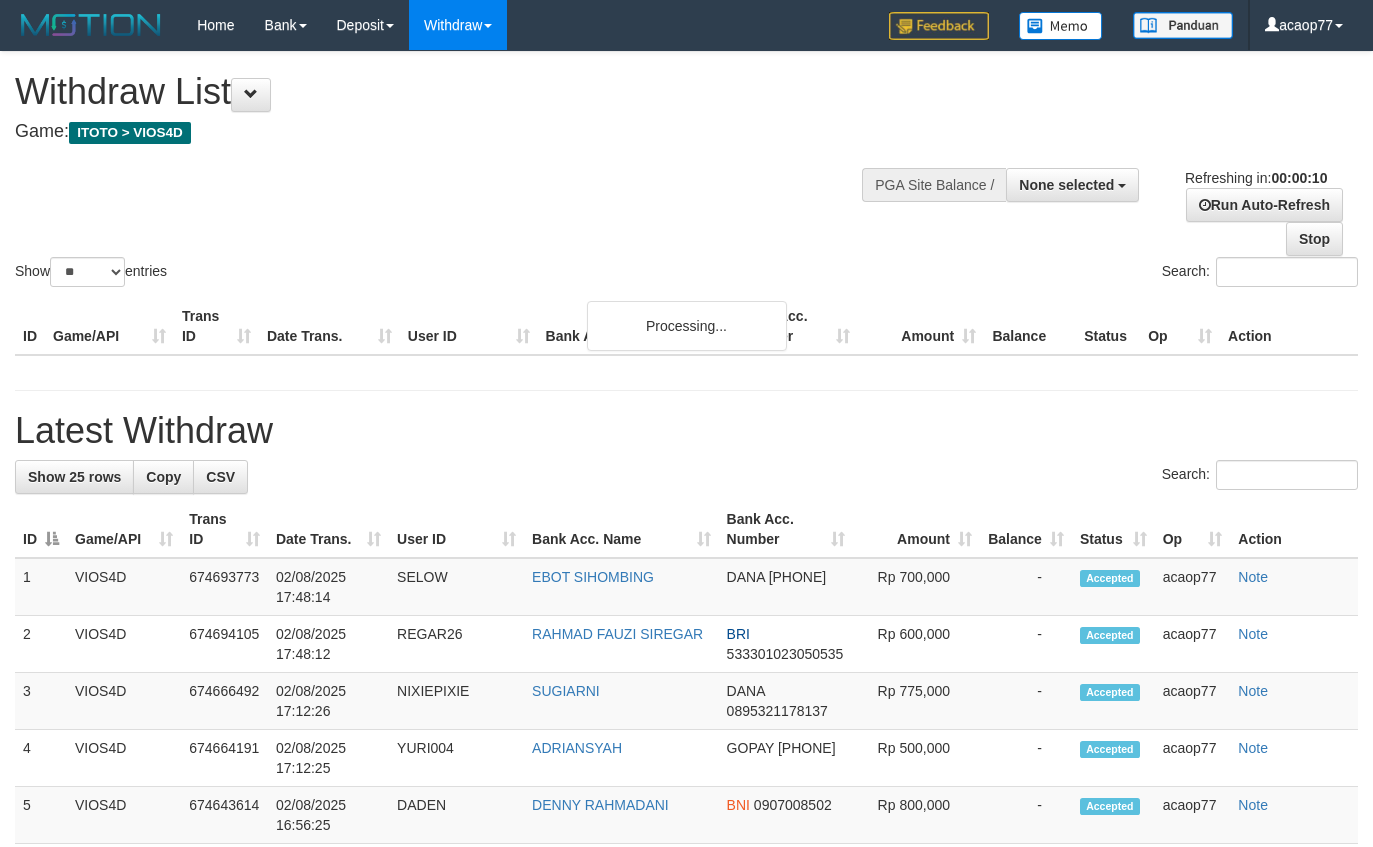 select 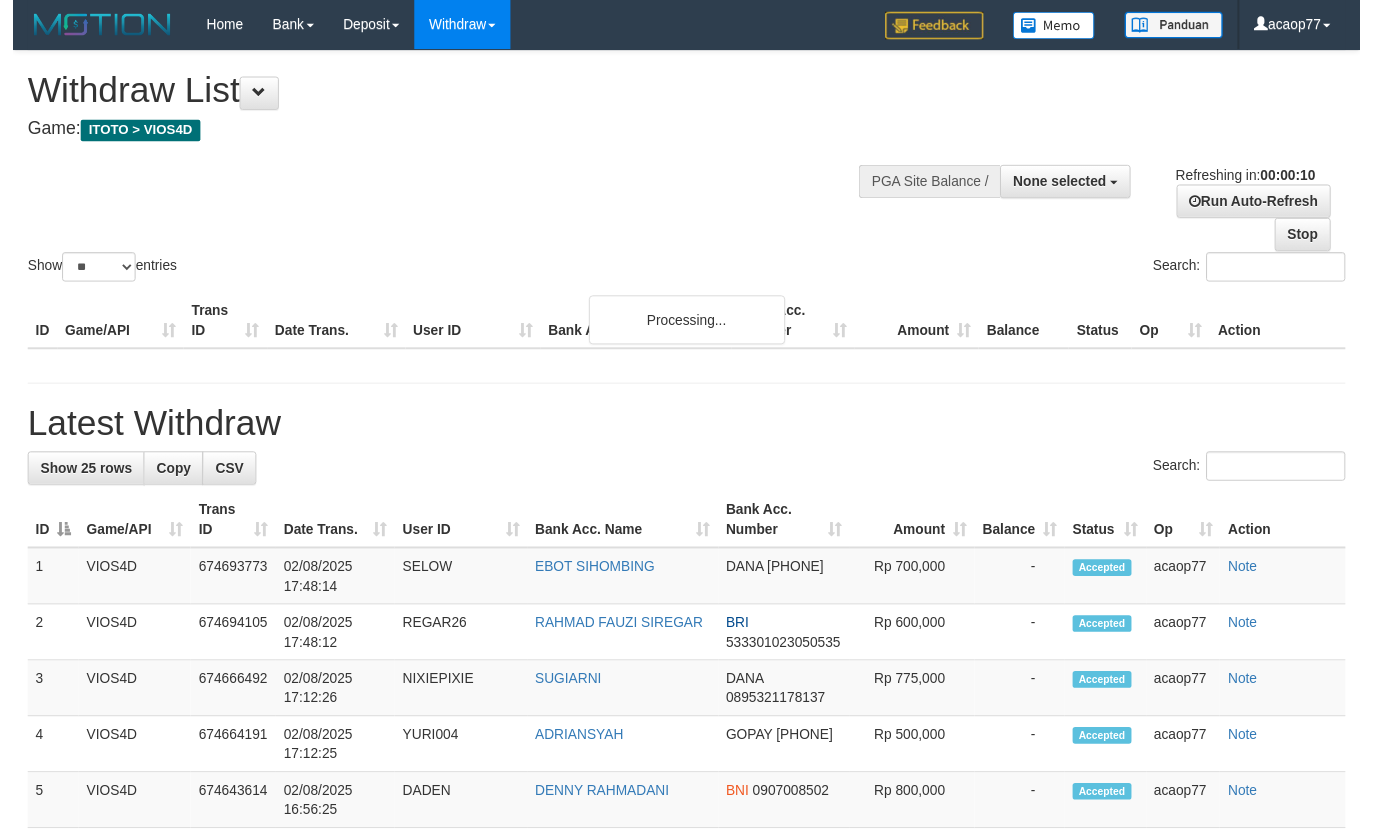 scroll, scrollTop: 0, scrollLeft: 0, axis: both 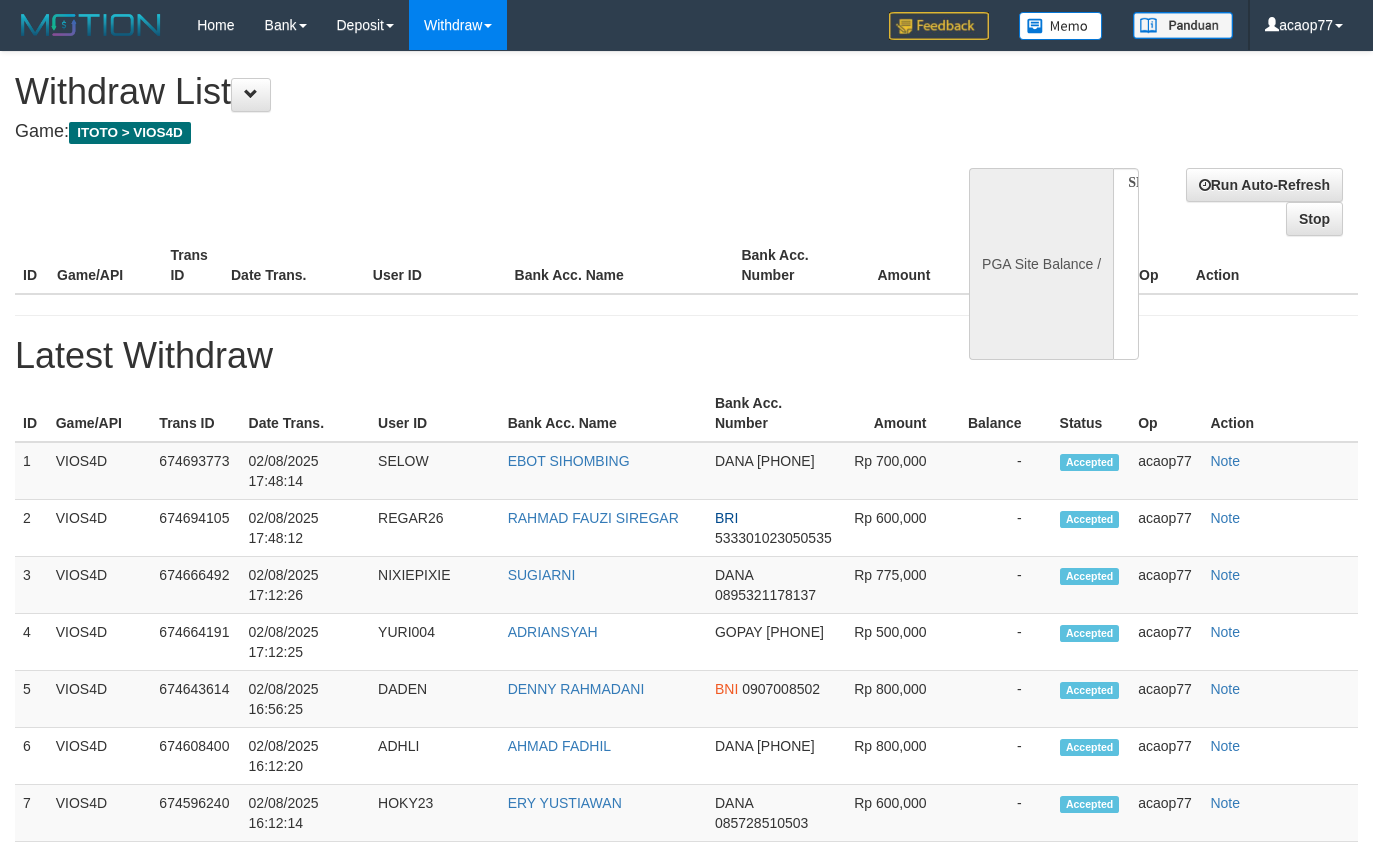 select 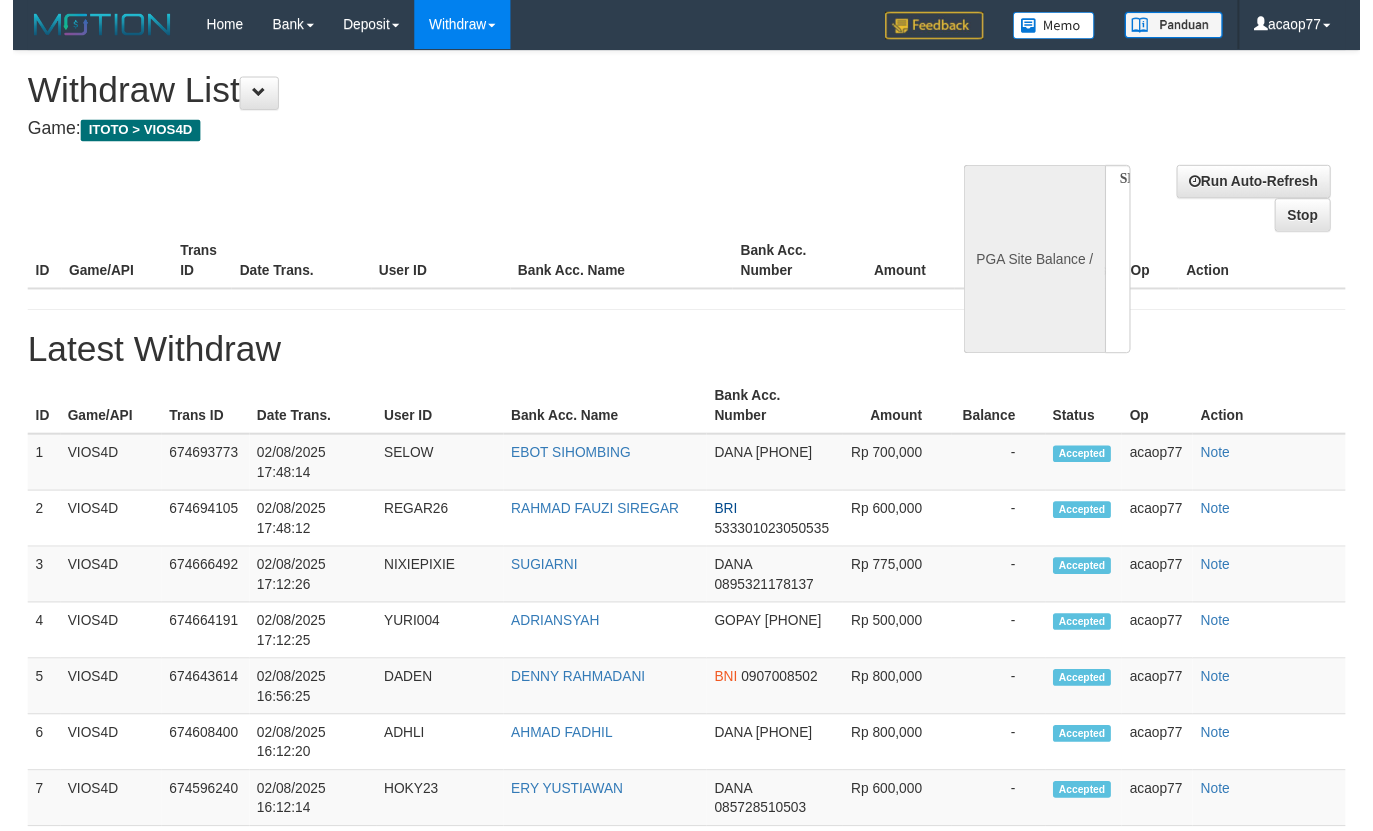 scroll, scrollTop: 0, scrollLeft: 0, axis: both 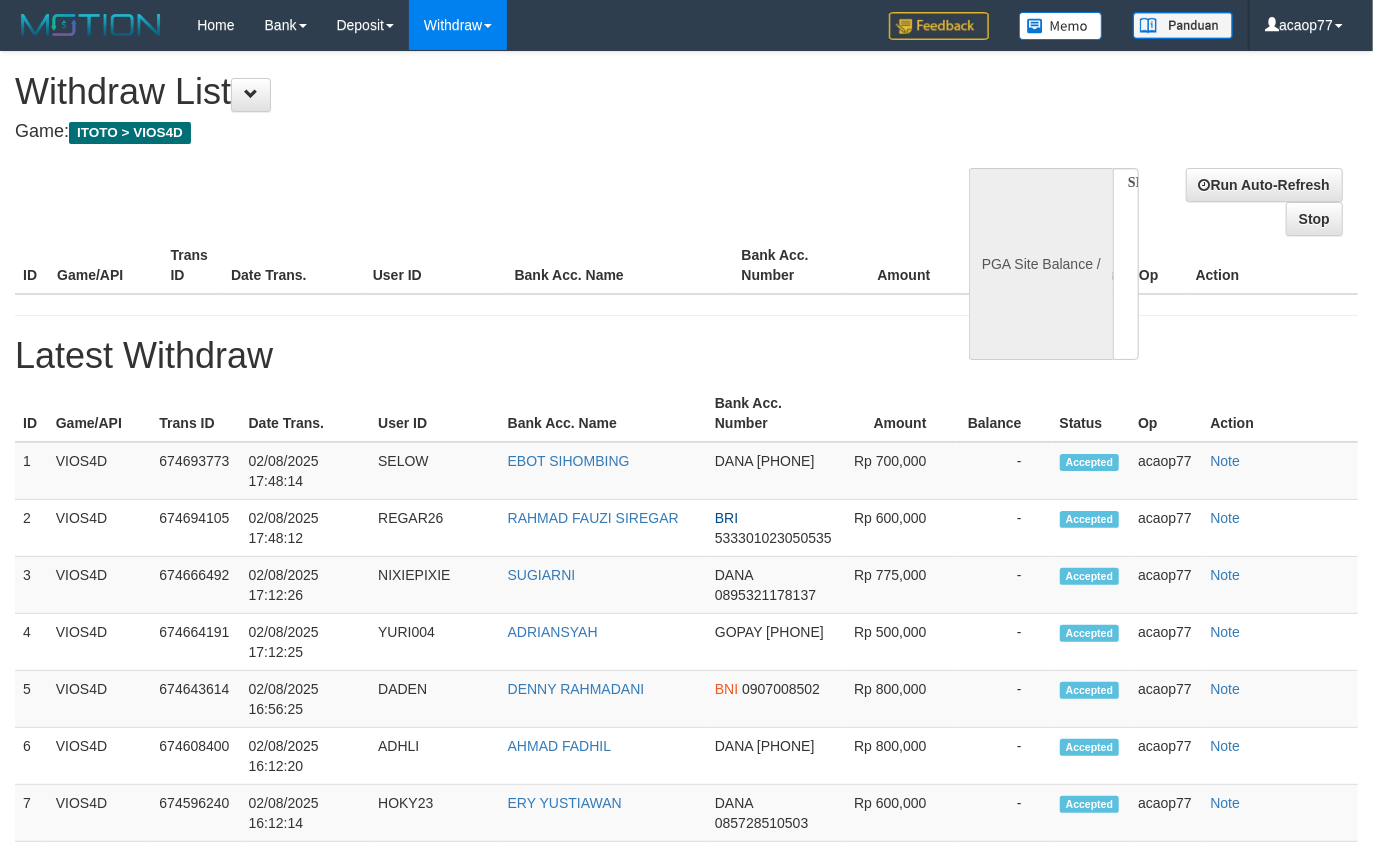 select on "**" 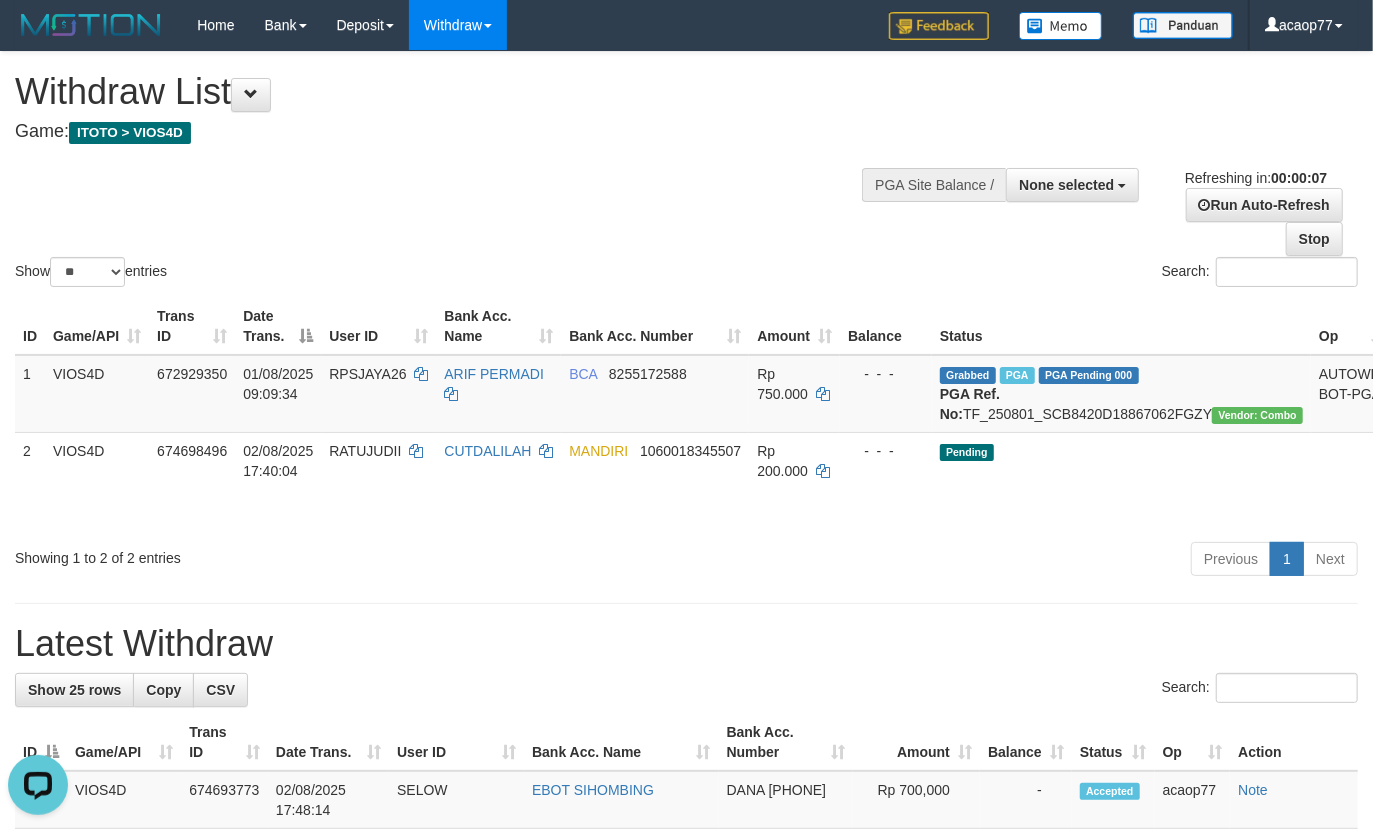 scroll, scrollTop: 0, scrollLeft: 0, axis: both 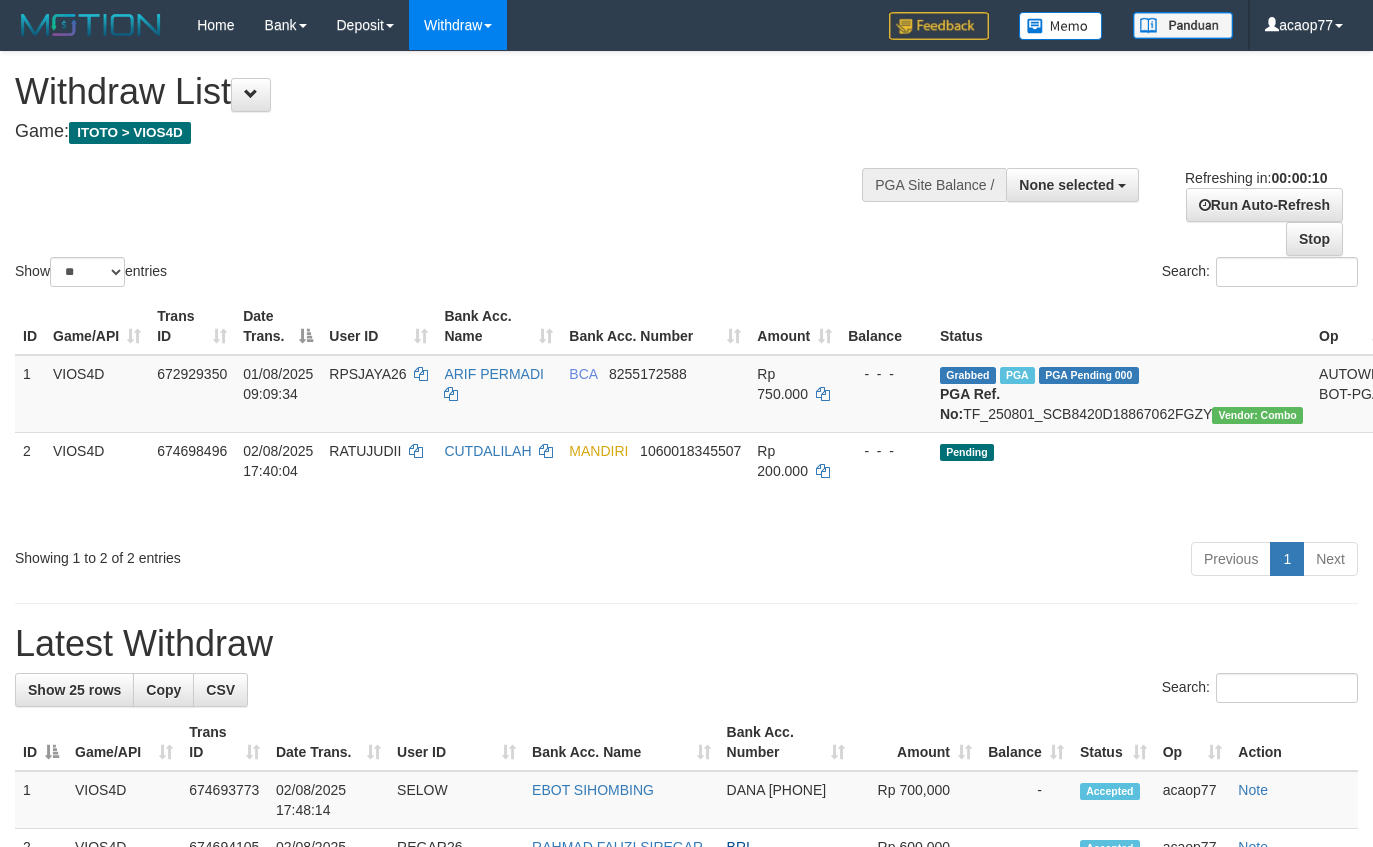 select 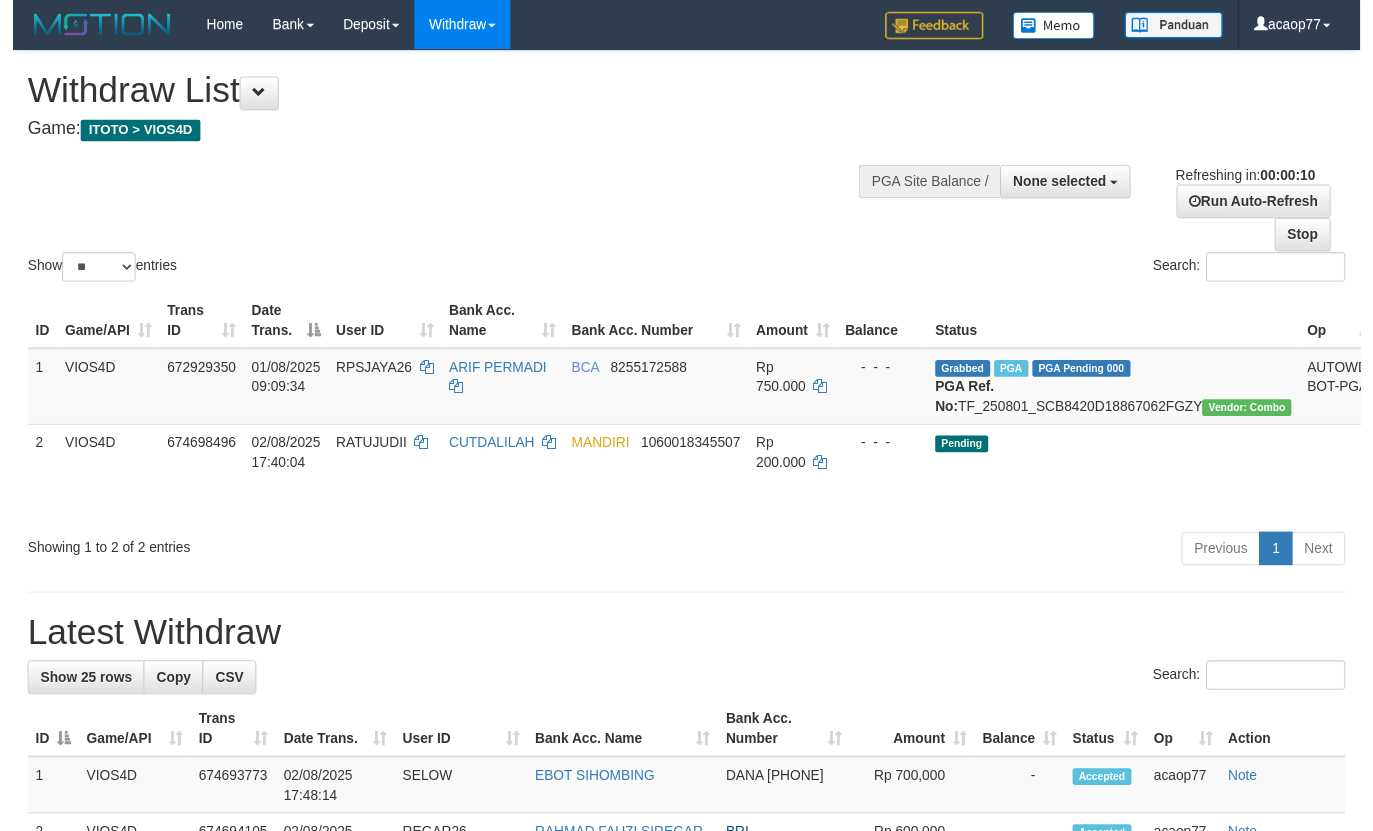 scroll, scrollTop: 0, scrollLeft: 0, axis: both 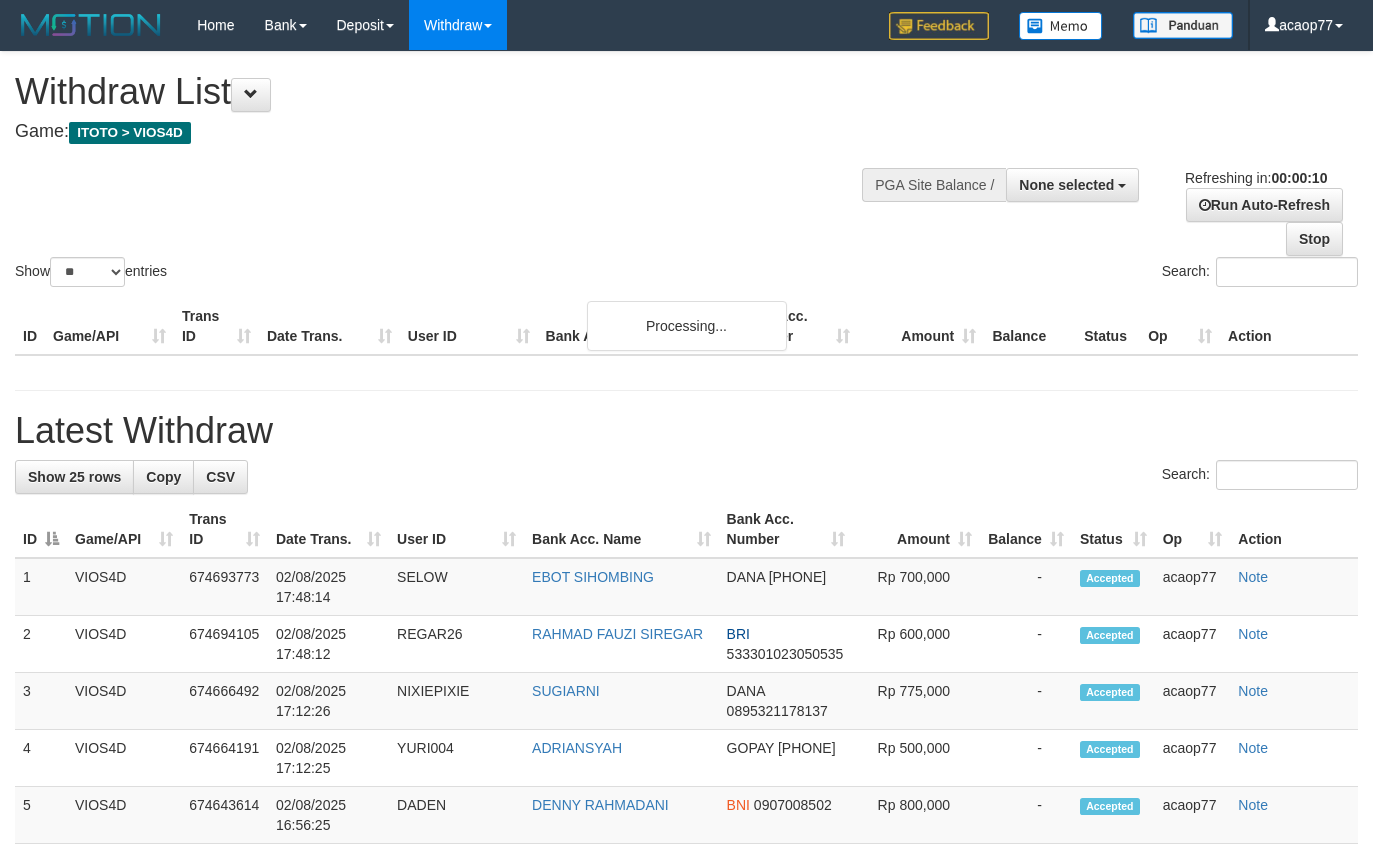 select 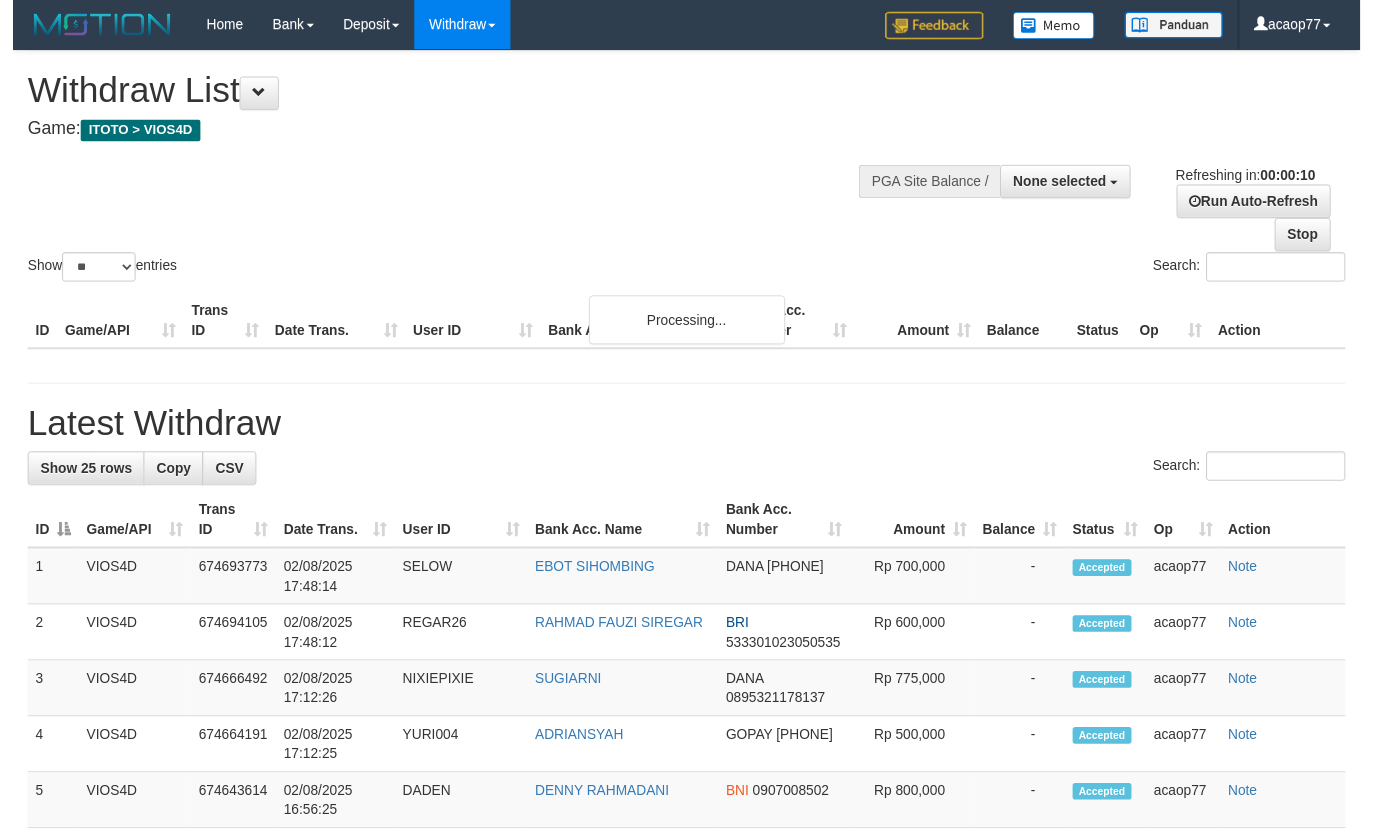 scroll, scrollTop: 0, scrollLeft: 0, axis: both 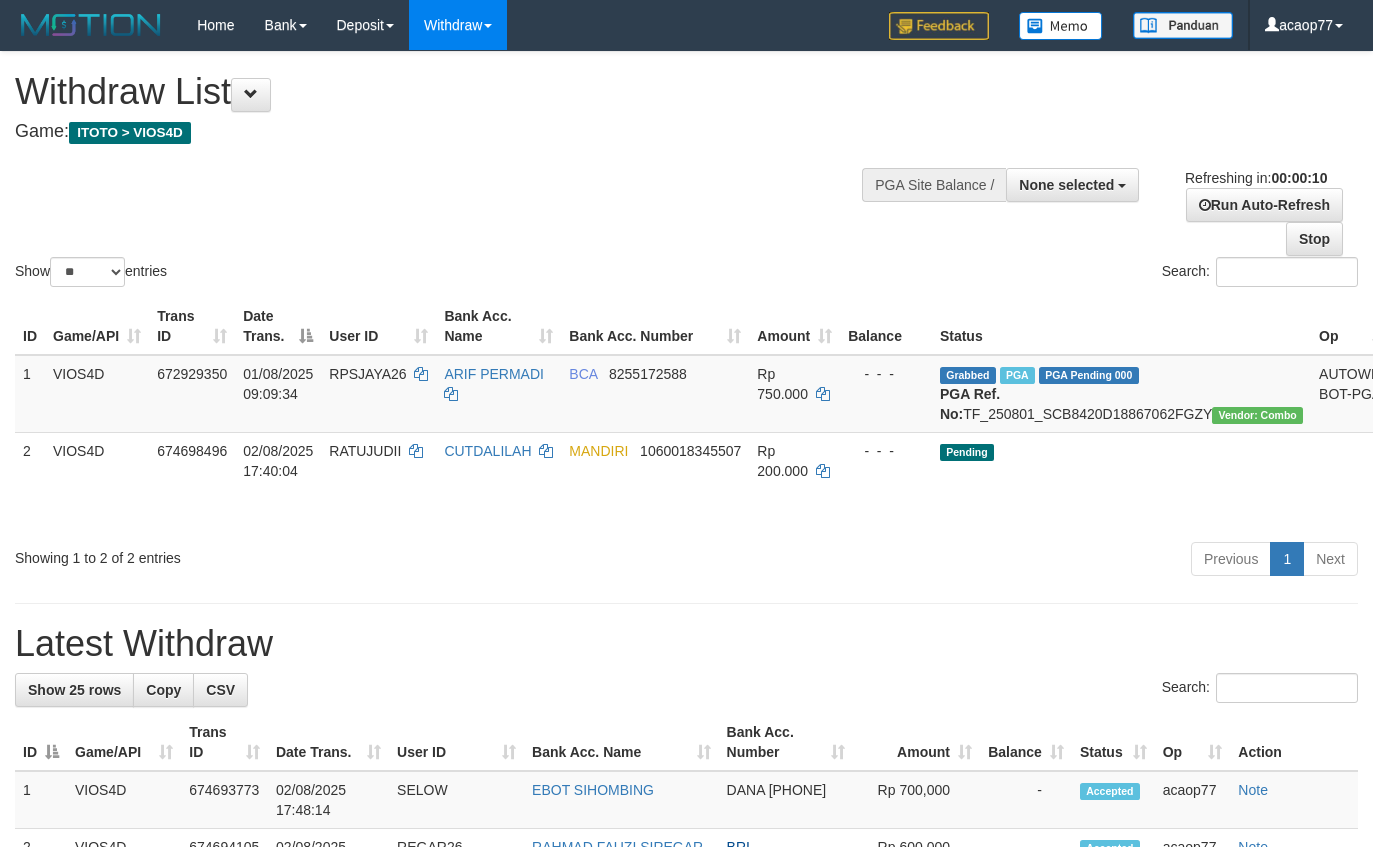 select 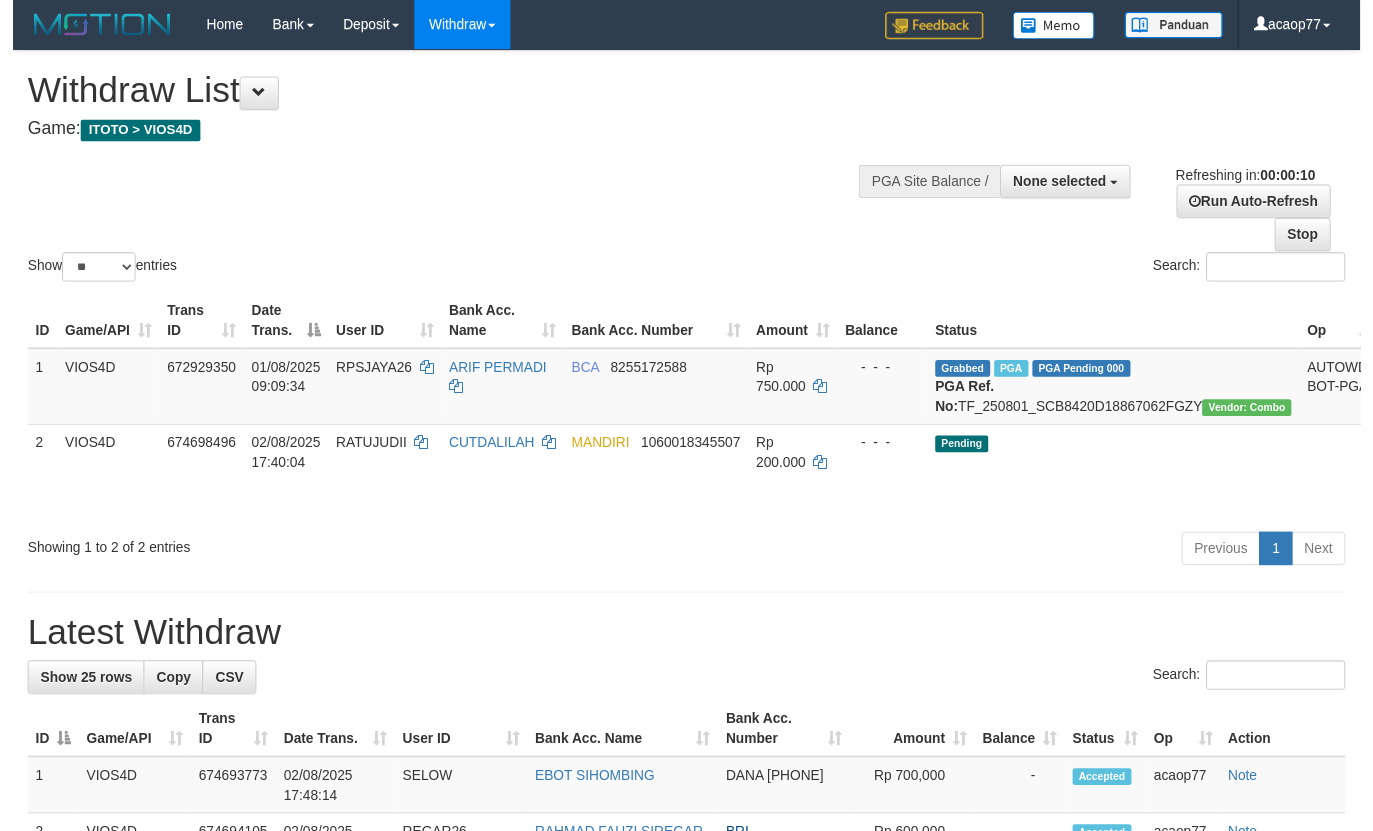 scroll, scrollTop: 0, scrollLeft: 0, axis: both 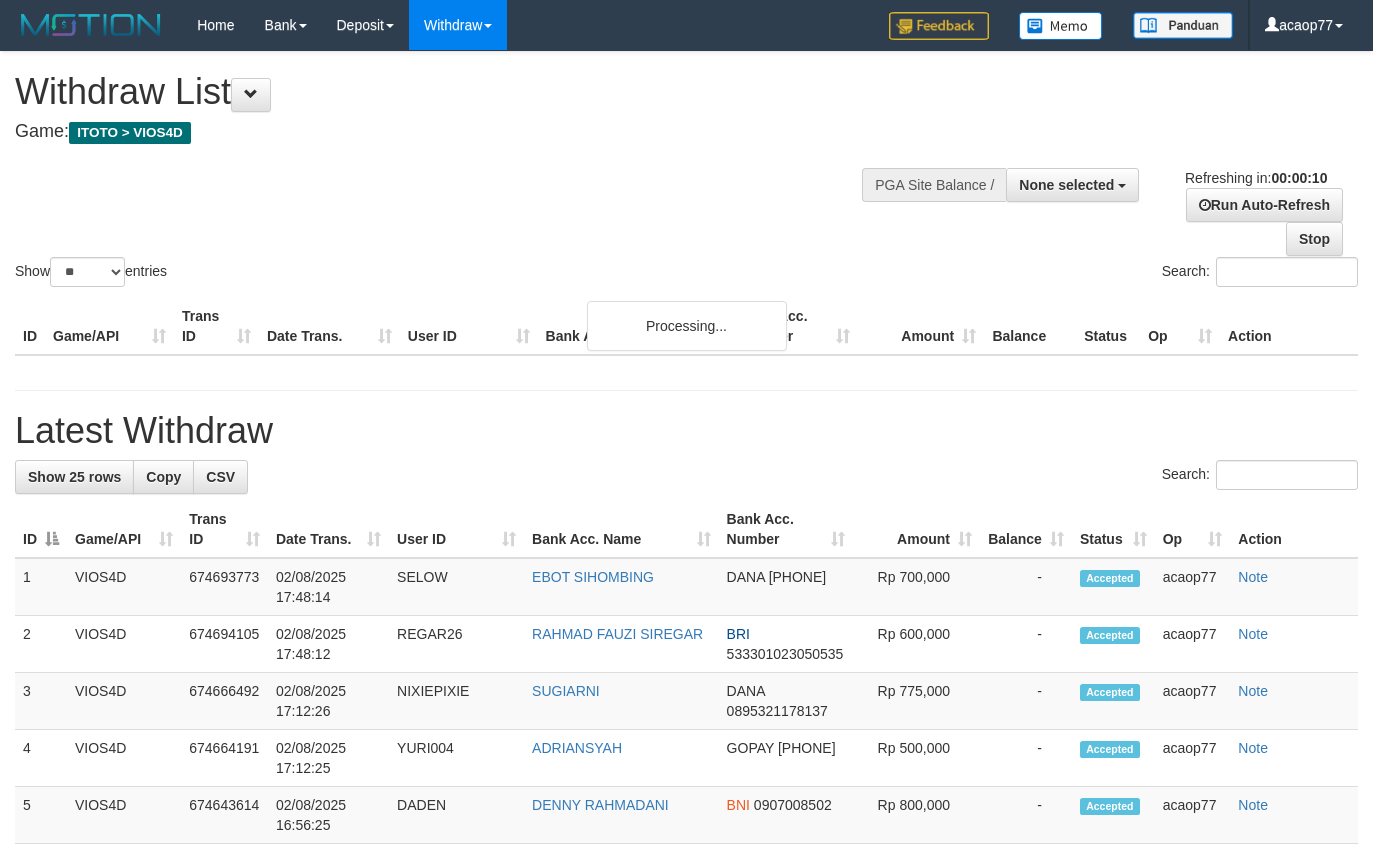 select 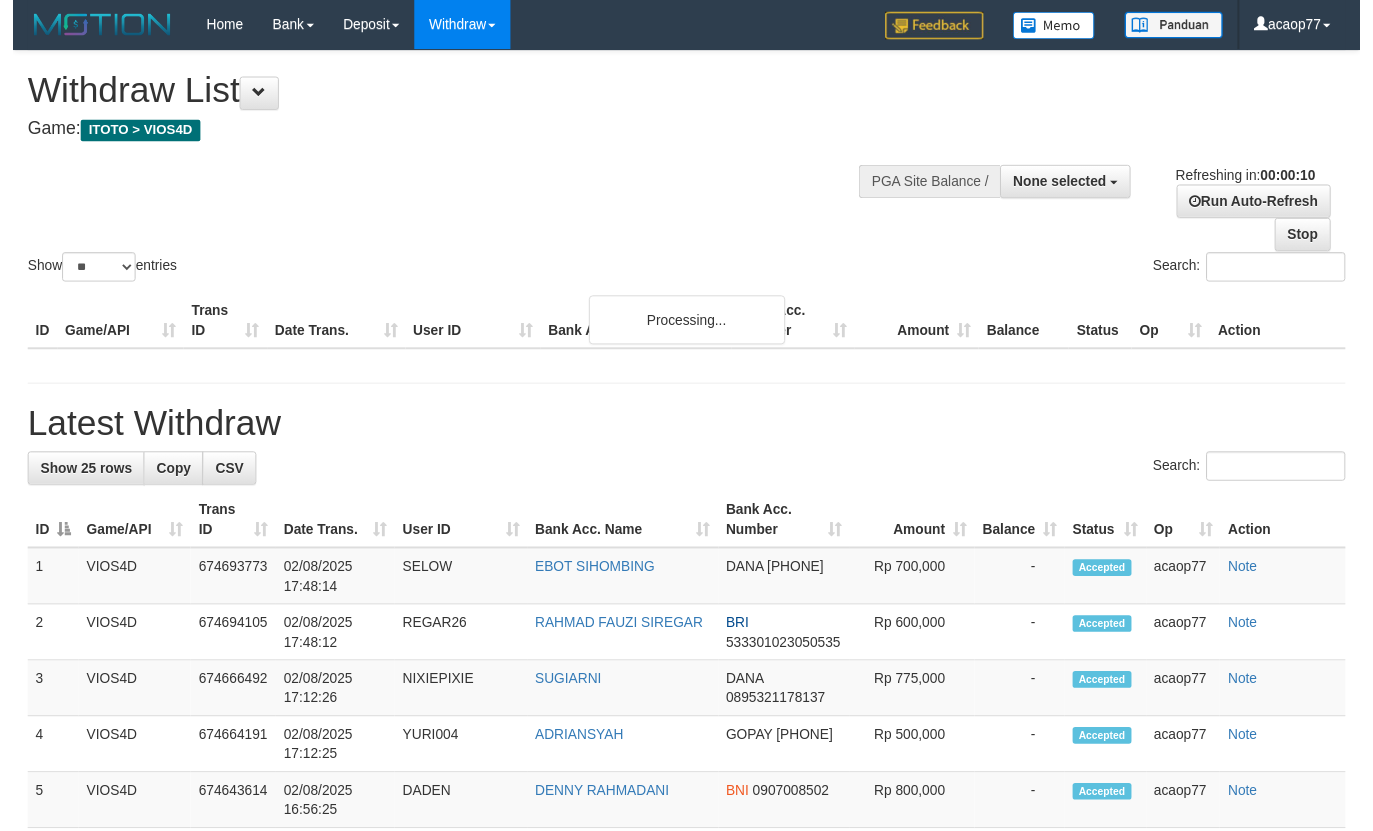 scroll, scrollTop: 0, scrollLeft: 0, axis: both 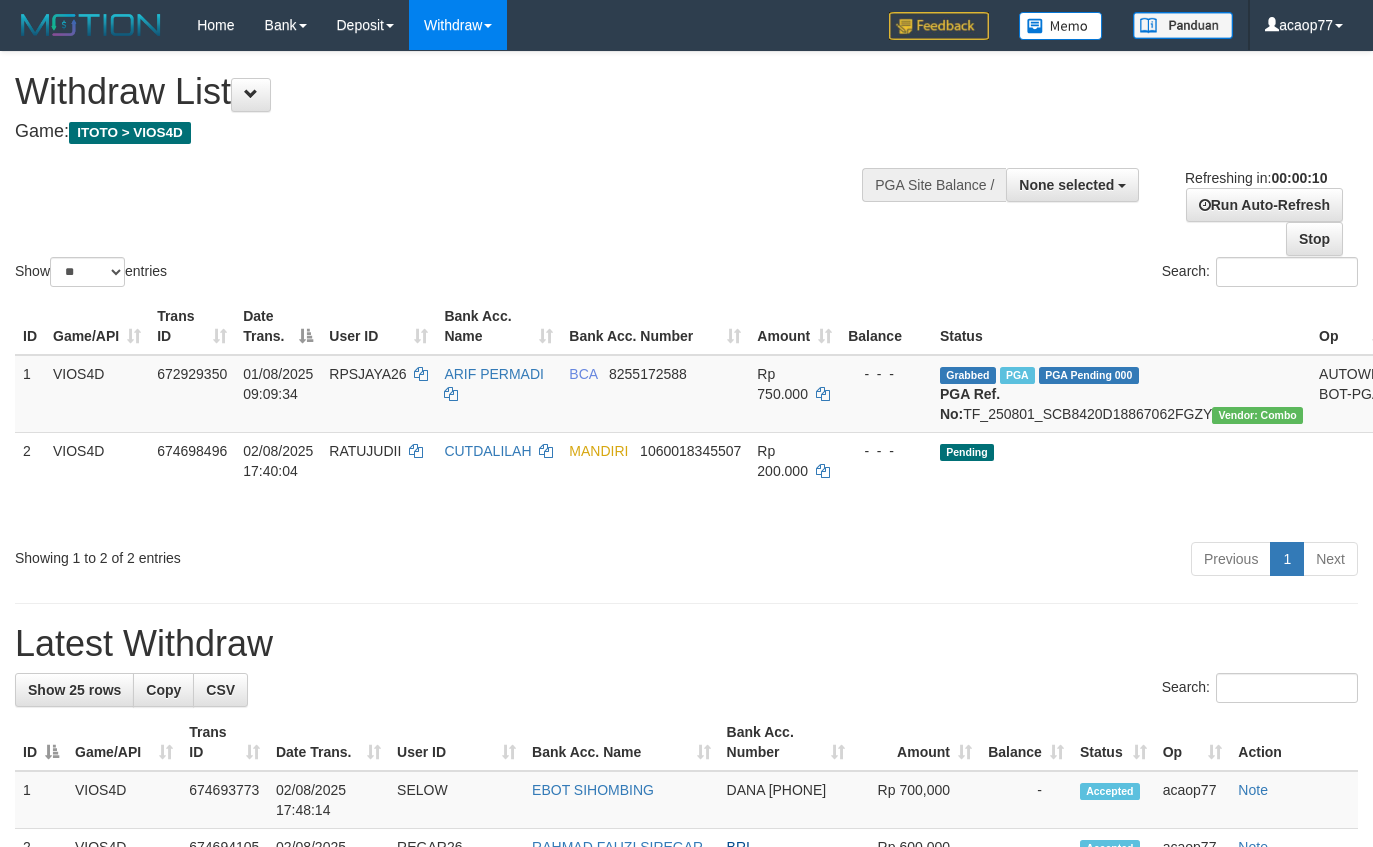 select 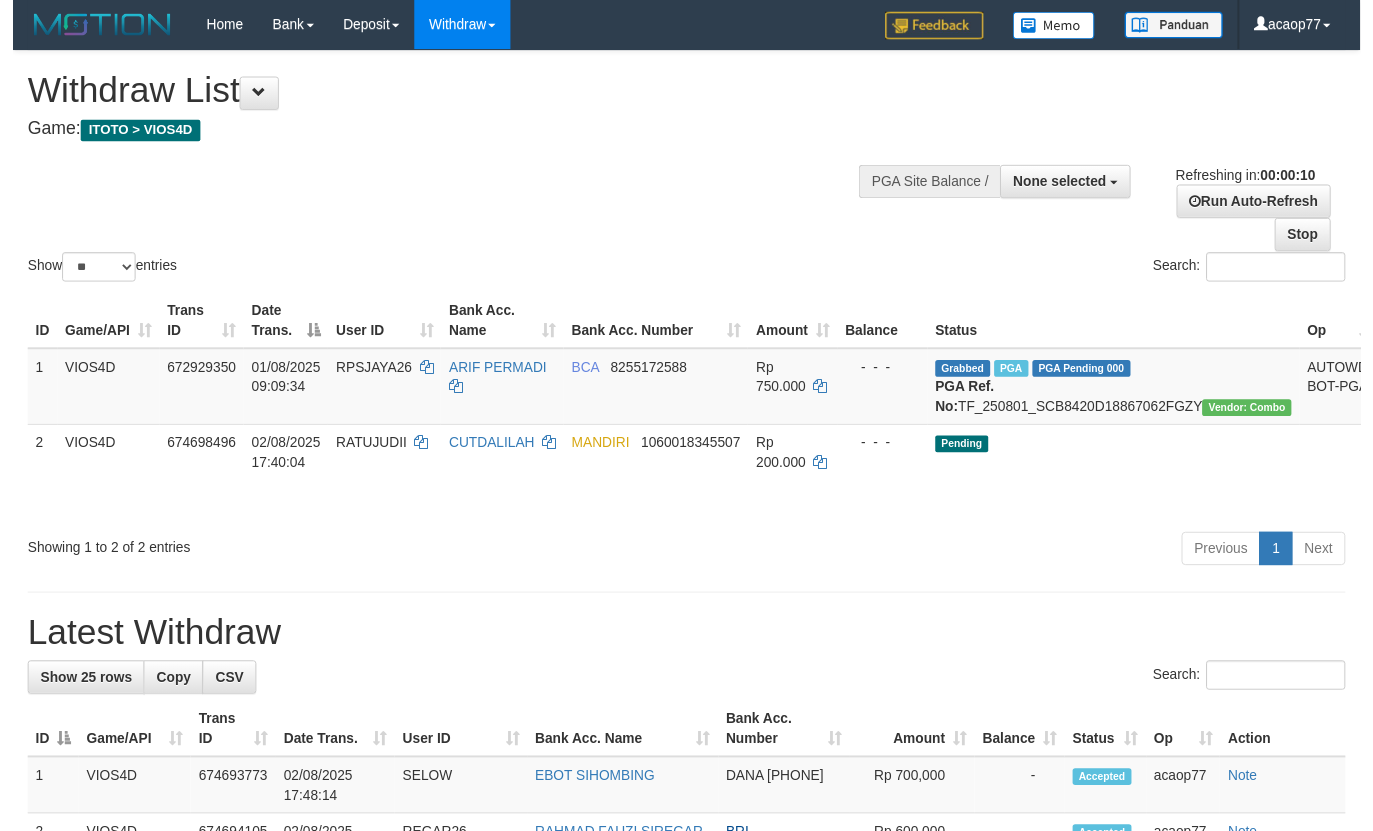 scroll, scrollTop: 0, scrollLeft: 0, axis: both 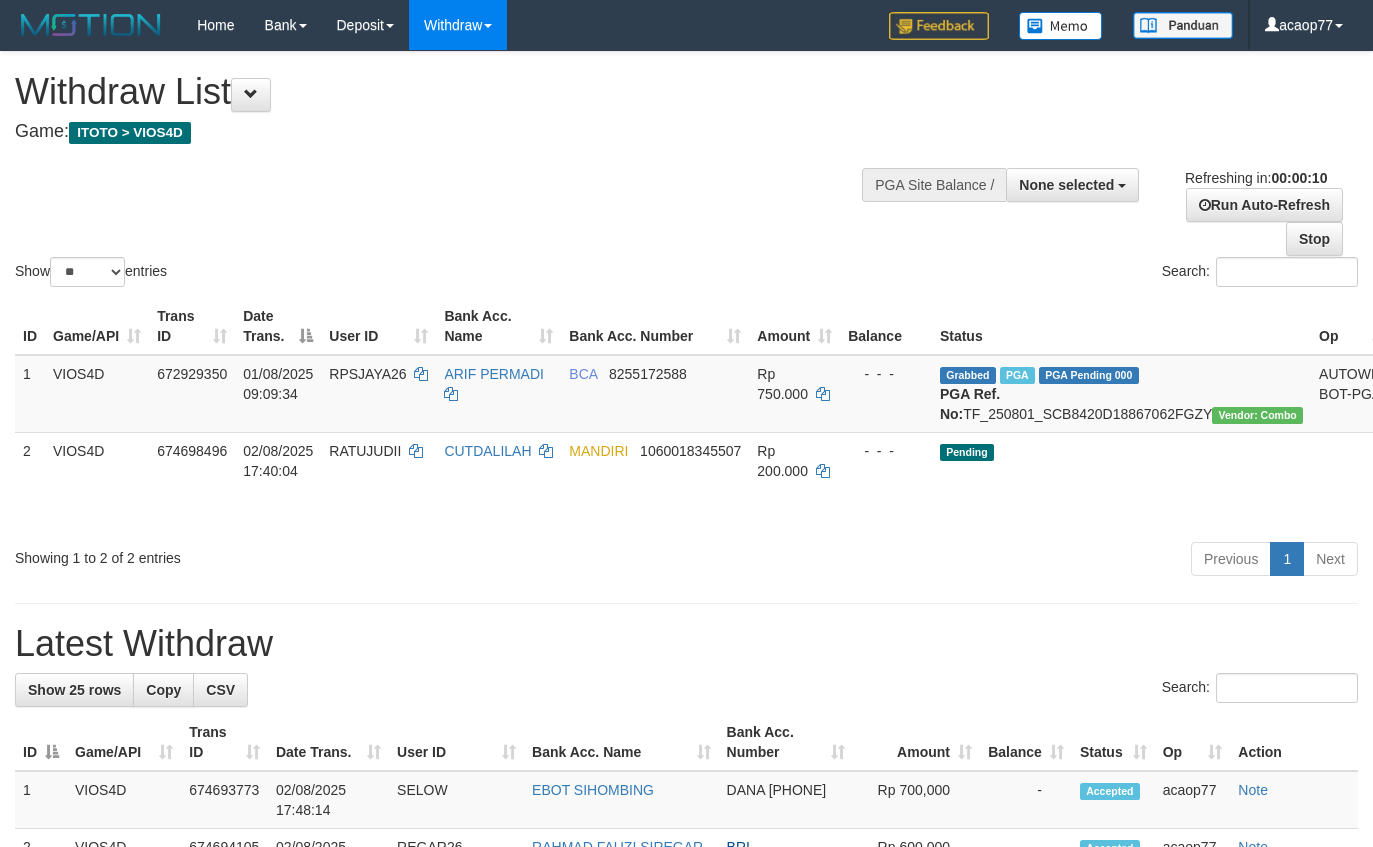 select 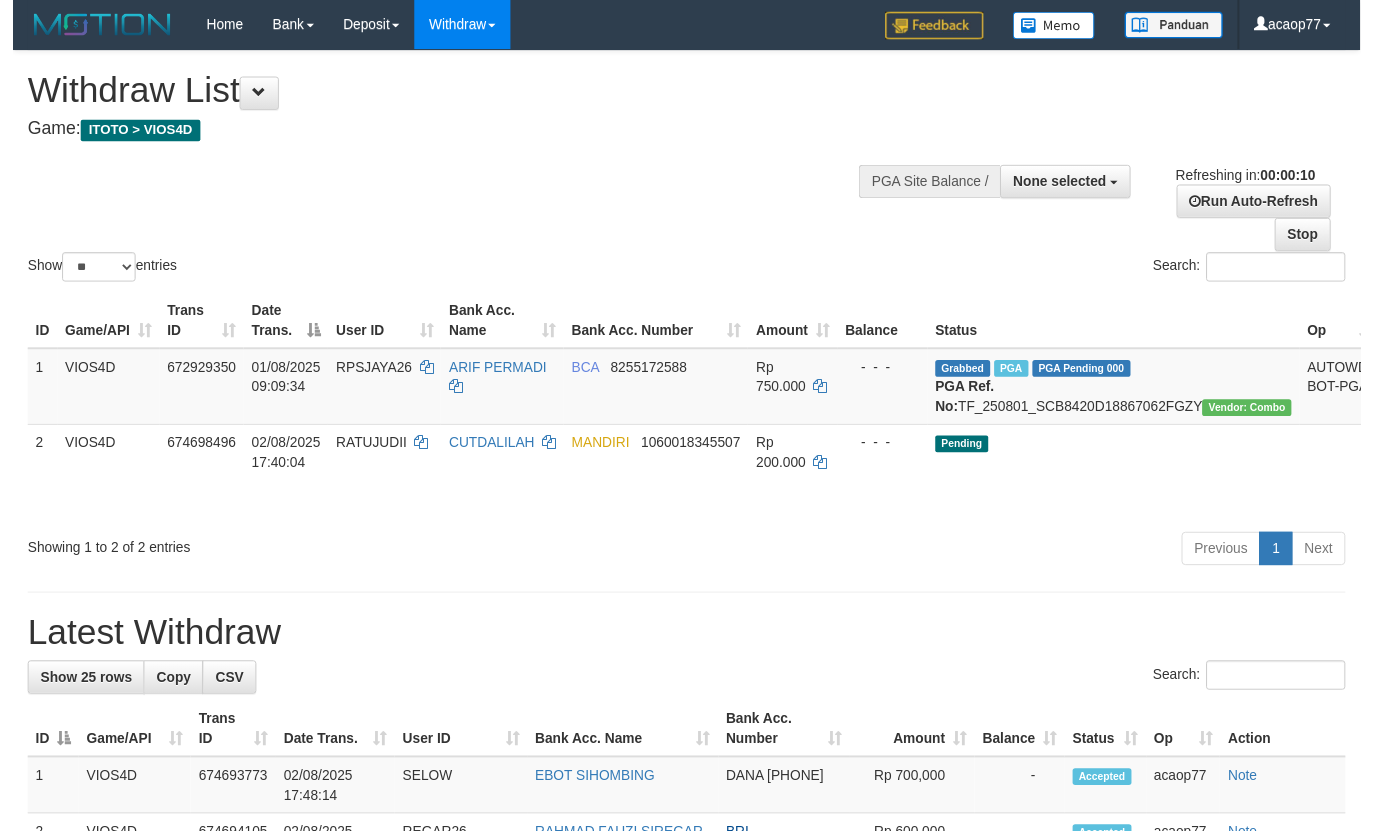 scroll, scrollTop: 0, scrollLeft: 0, axis: both 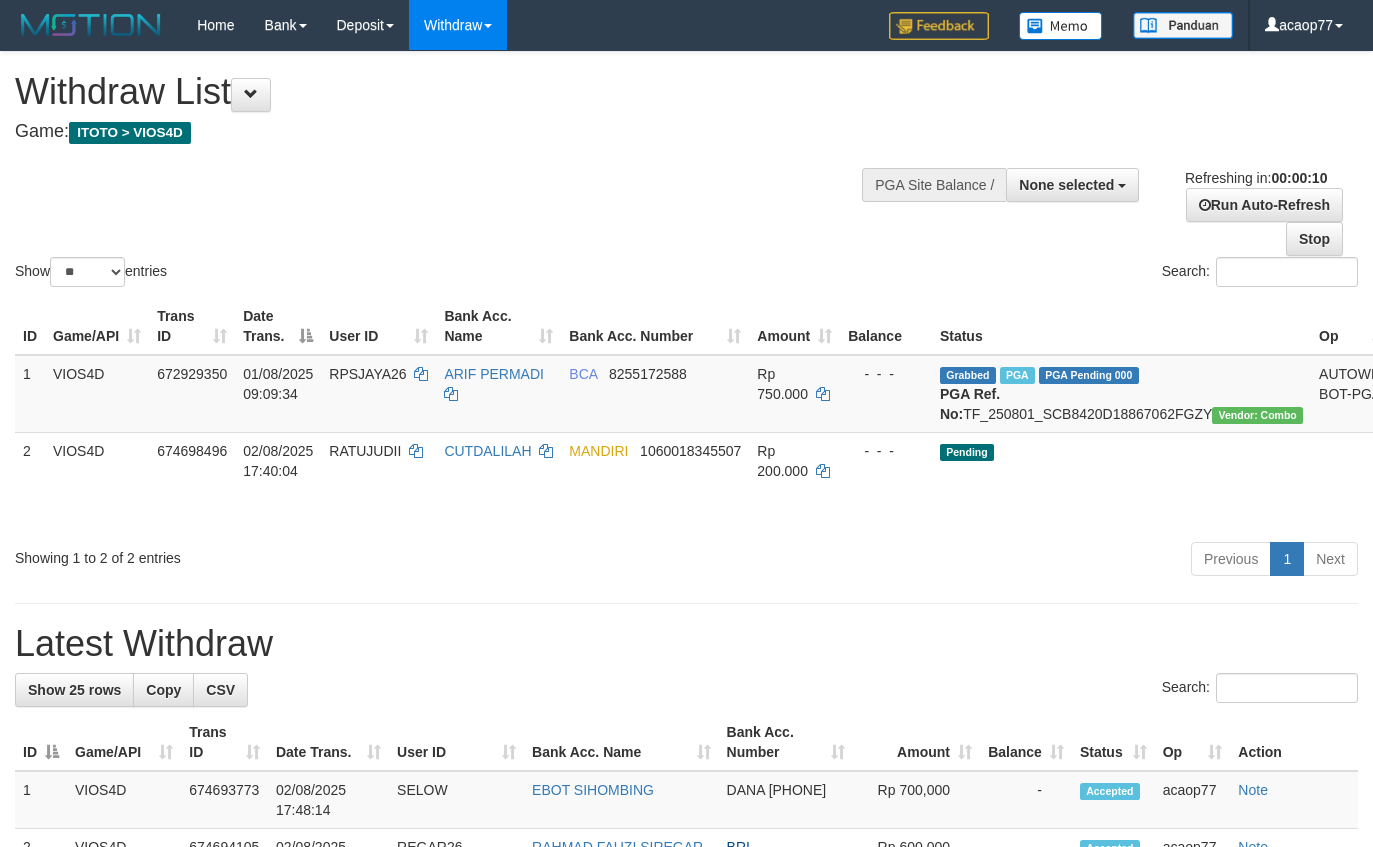 select 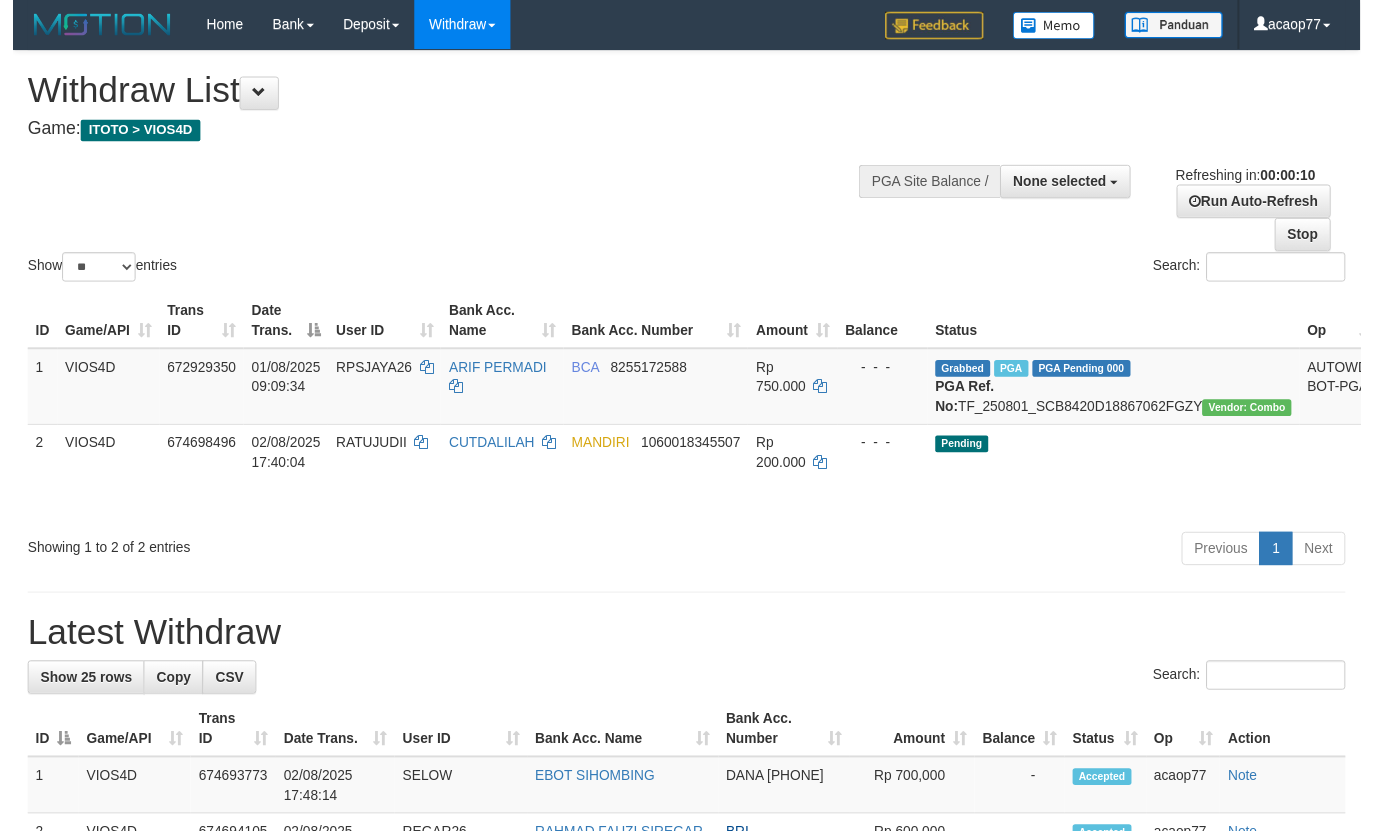 scroll, scrollTop: 0, scrollLeft: 0, axis: both 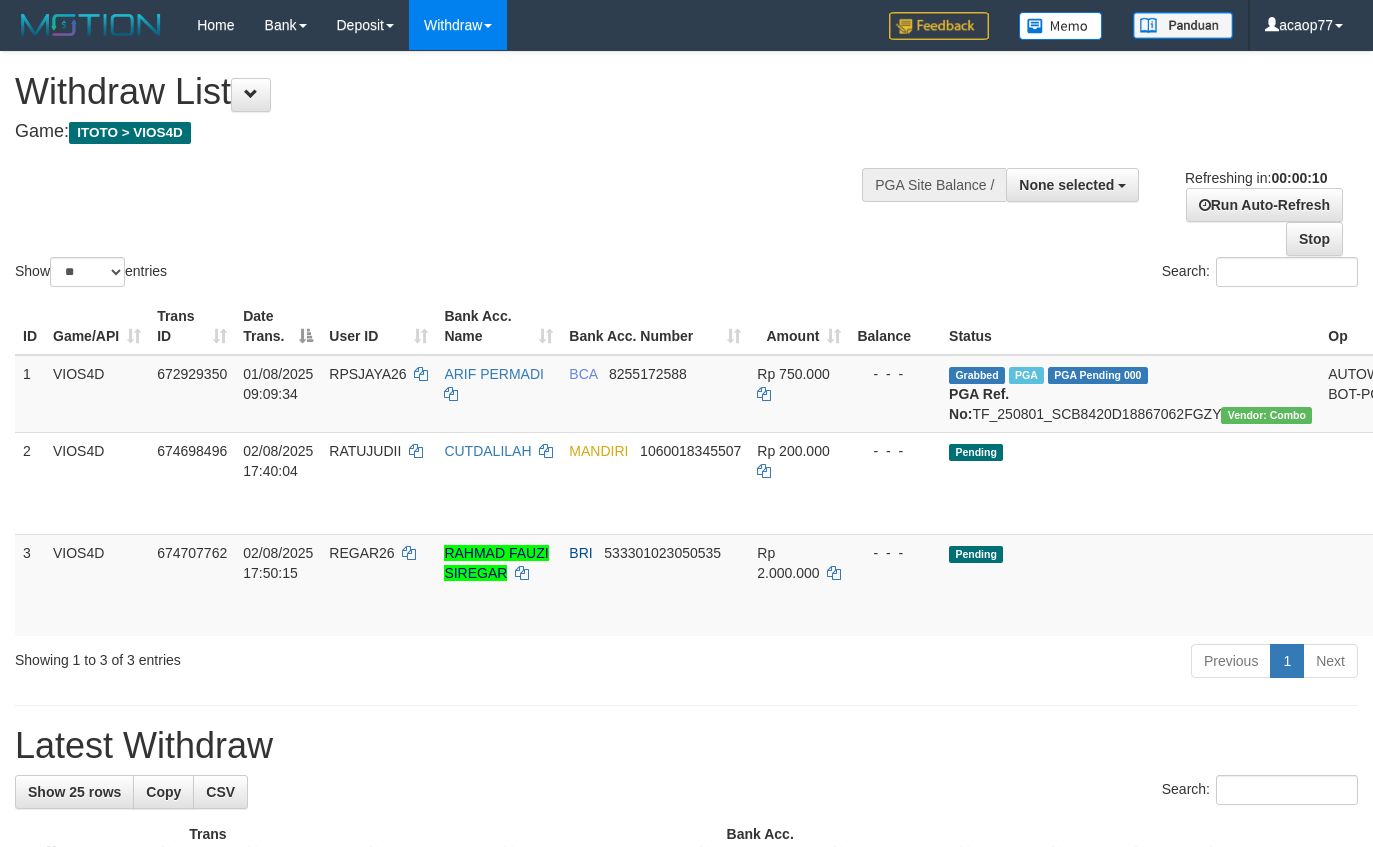 select 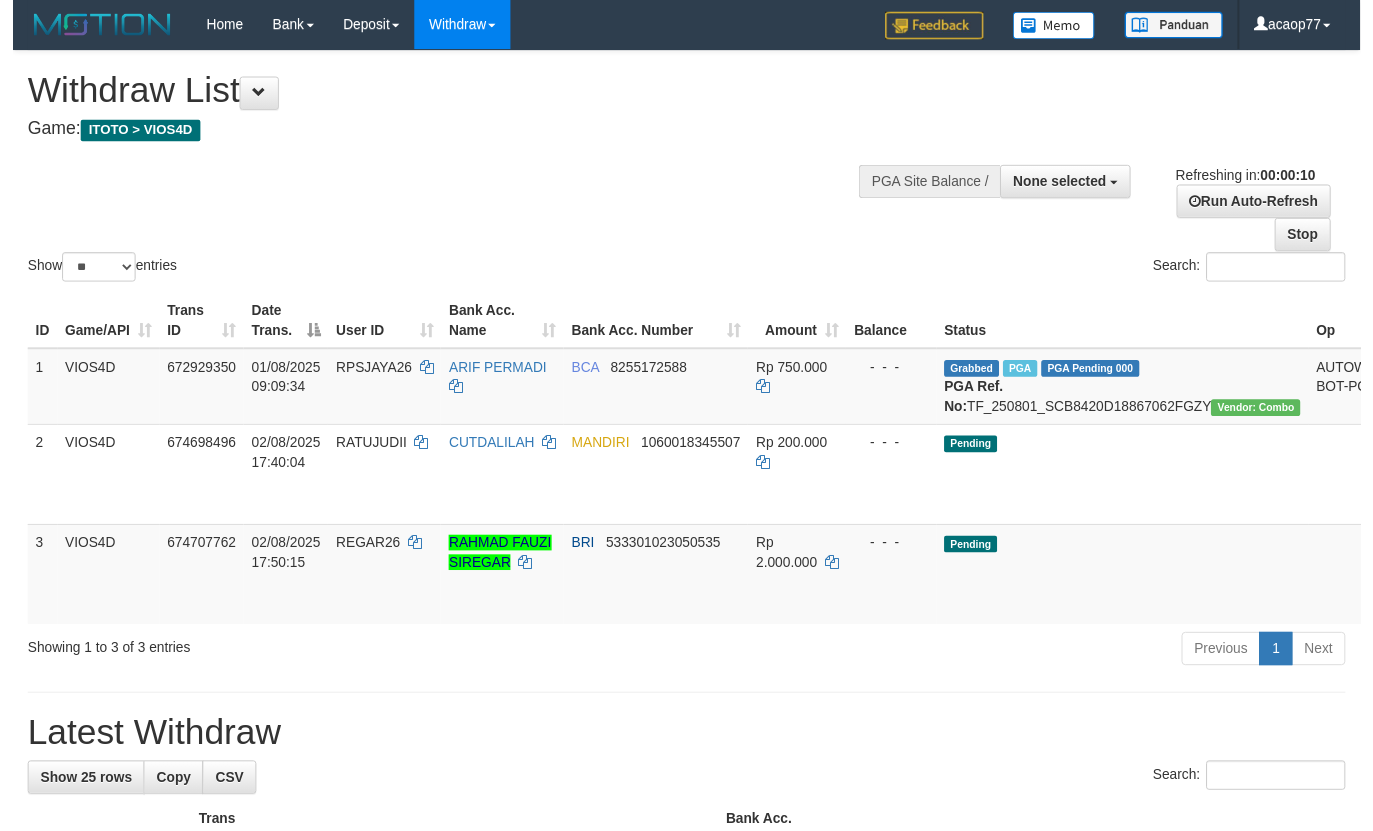 scroll, scrollTop: 0, scrollLeft: 0, axis: both 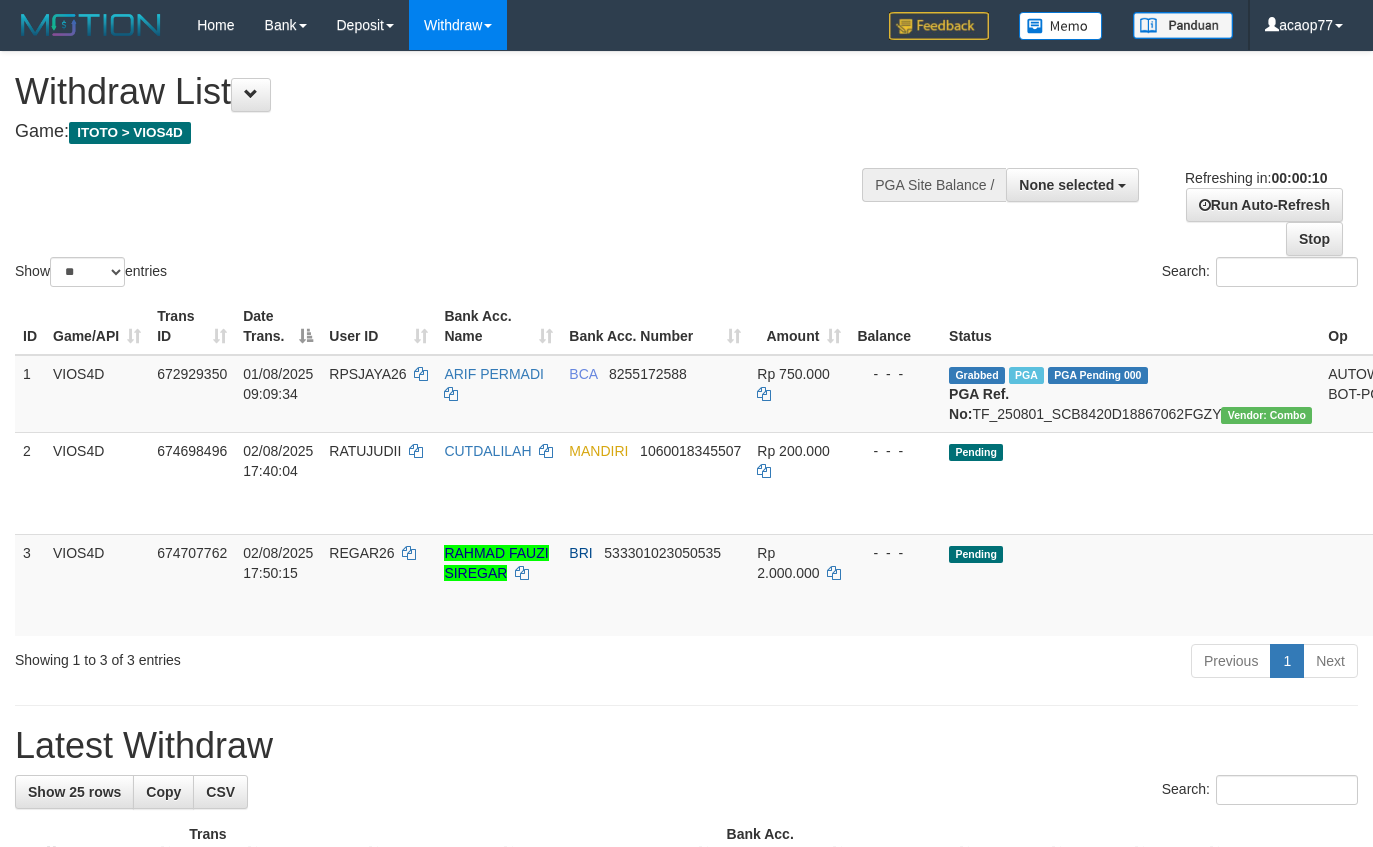 select 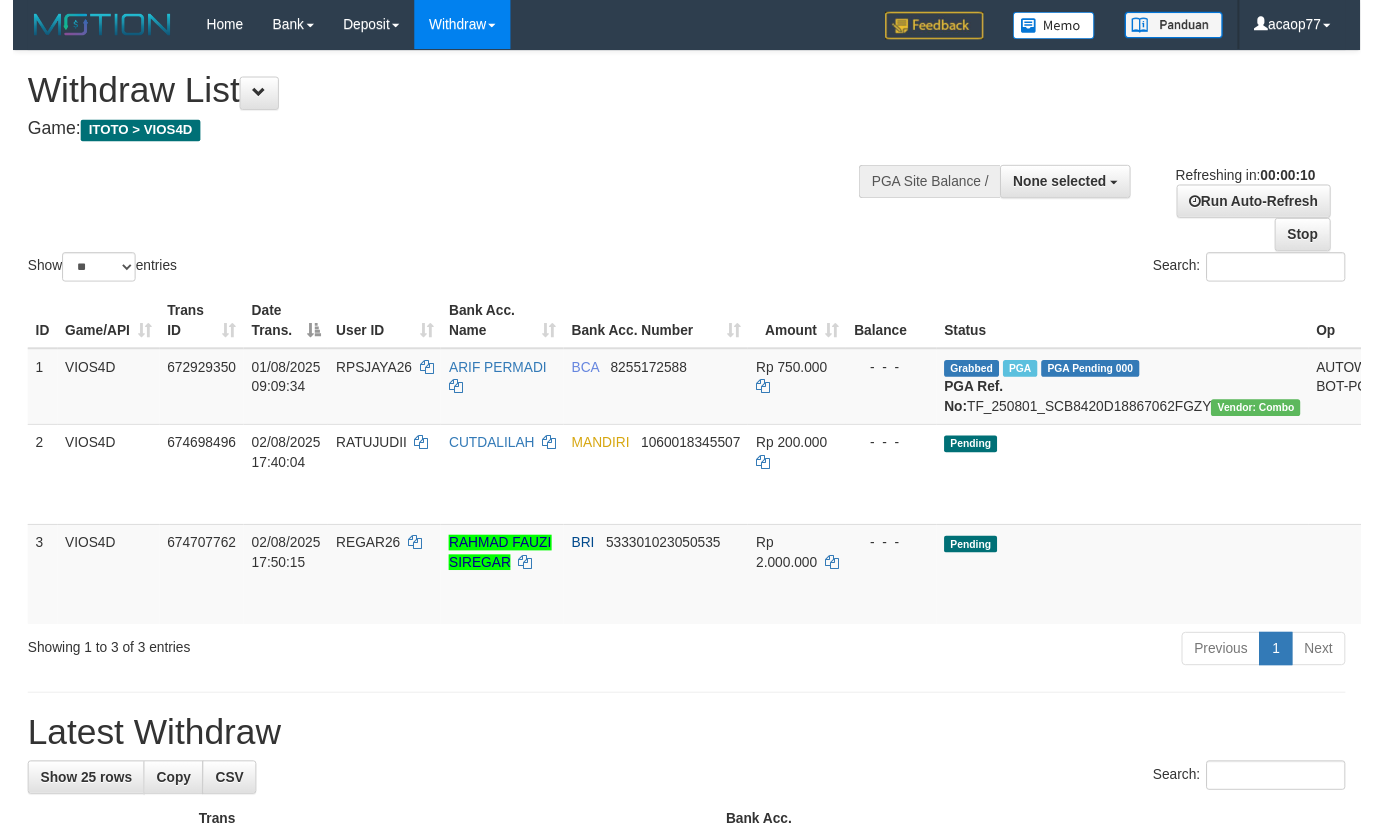scroll, scrollTop: 0, scrollLeft: 0, axis: both 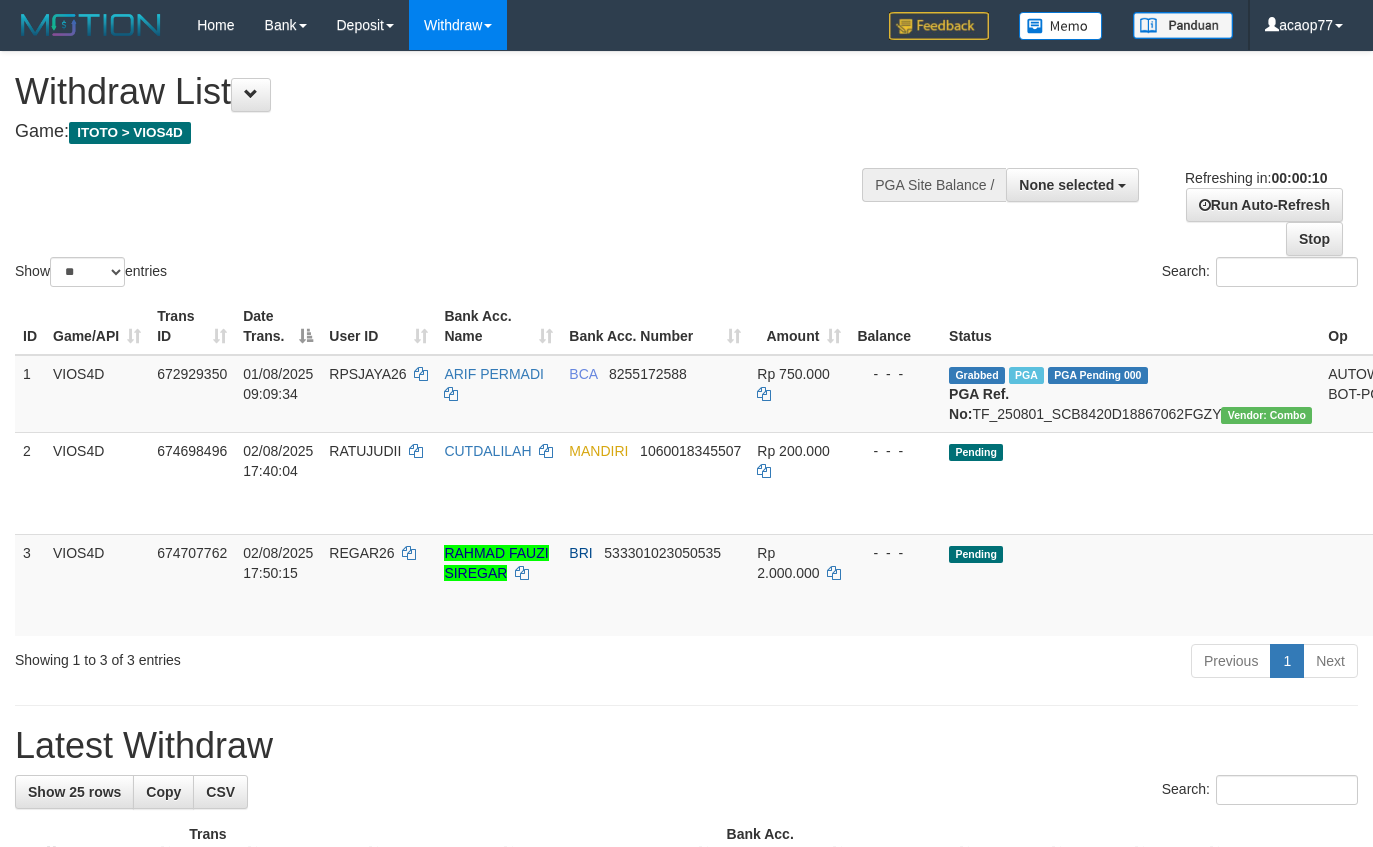 select 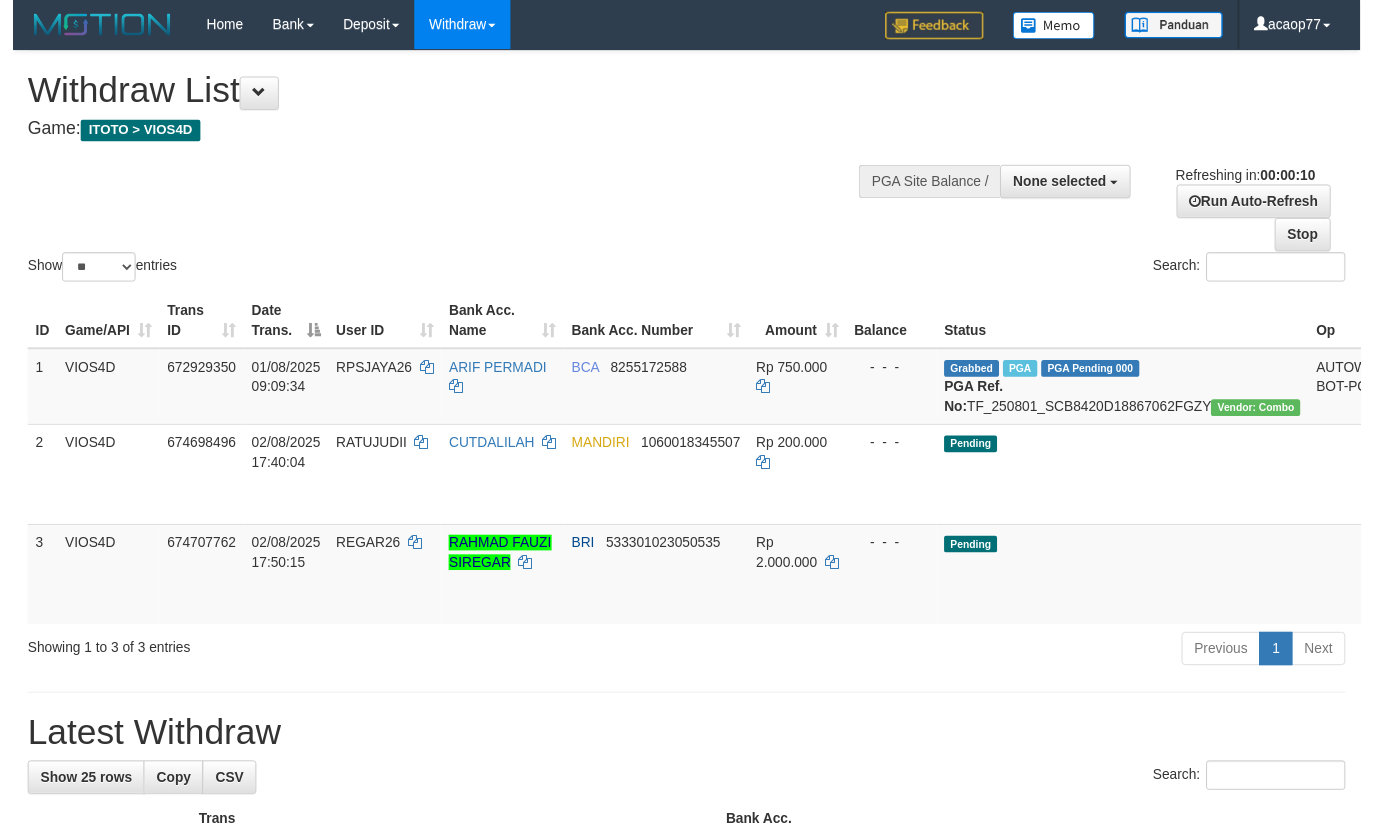 scroll, scrollTop: 0, scrollLeft: 0, axis: both 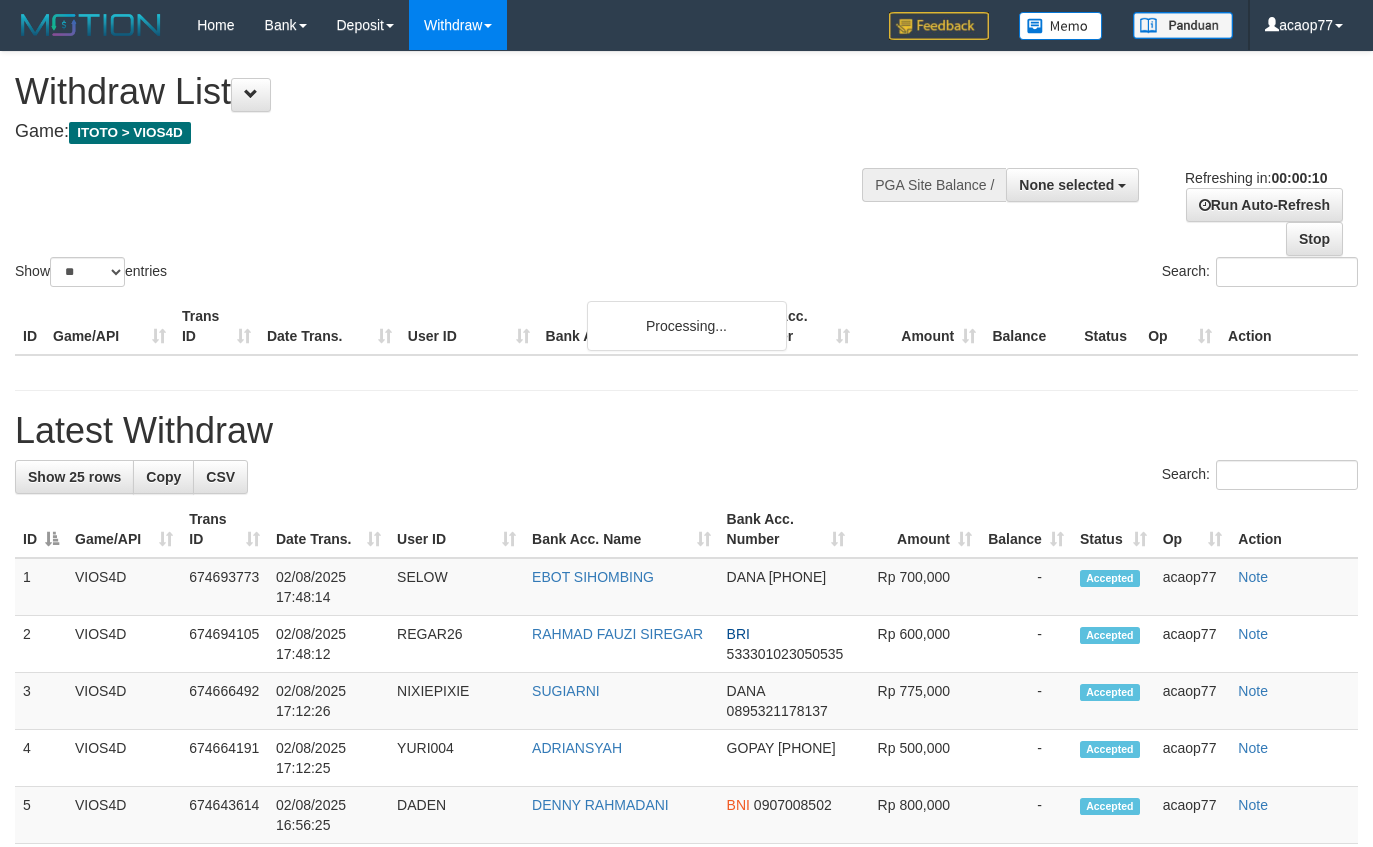 select 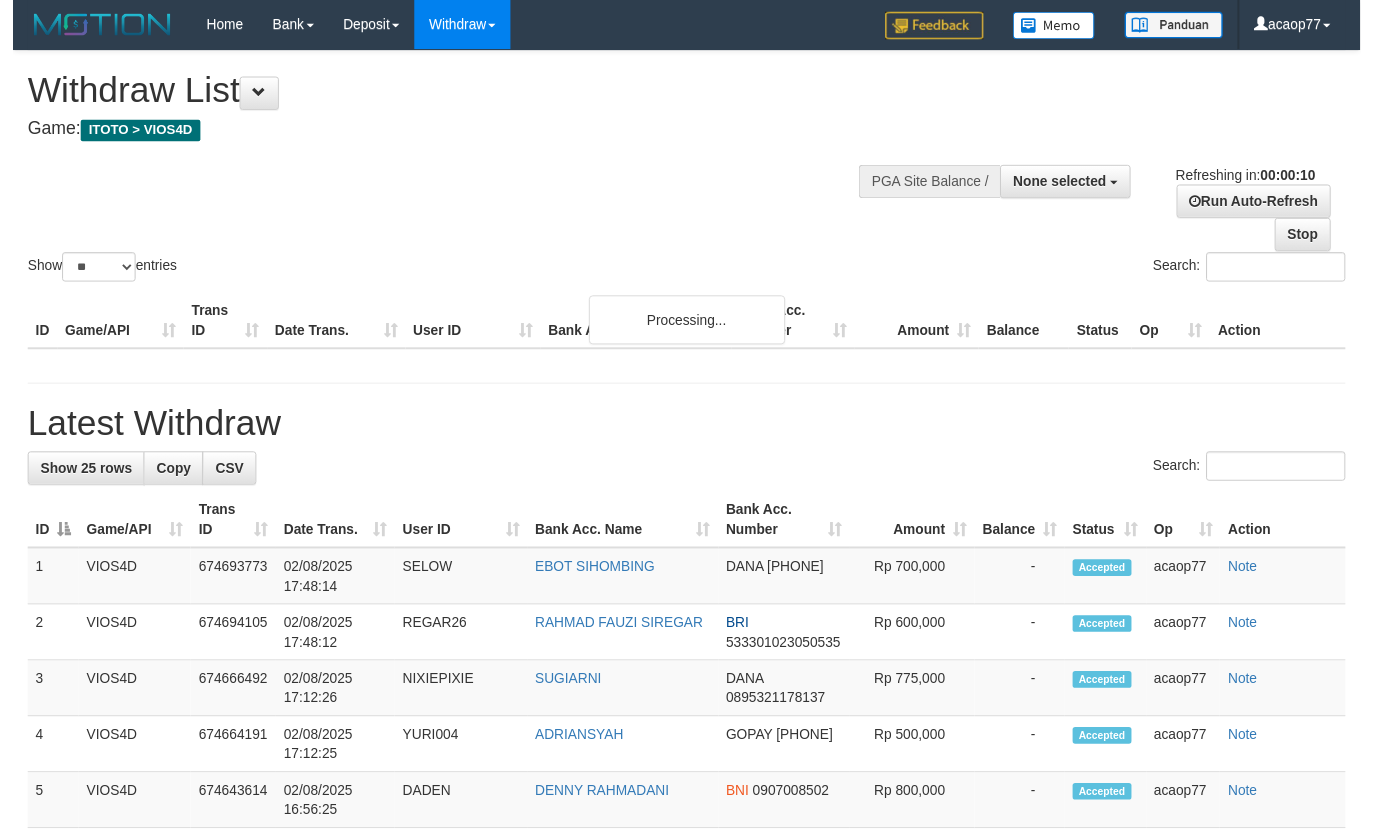 scroll, scrollTop: 0, scrollLeft: 0, axis: both 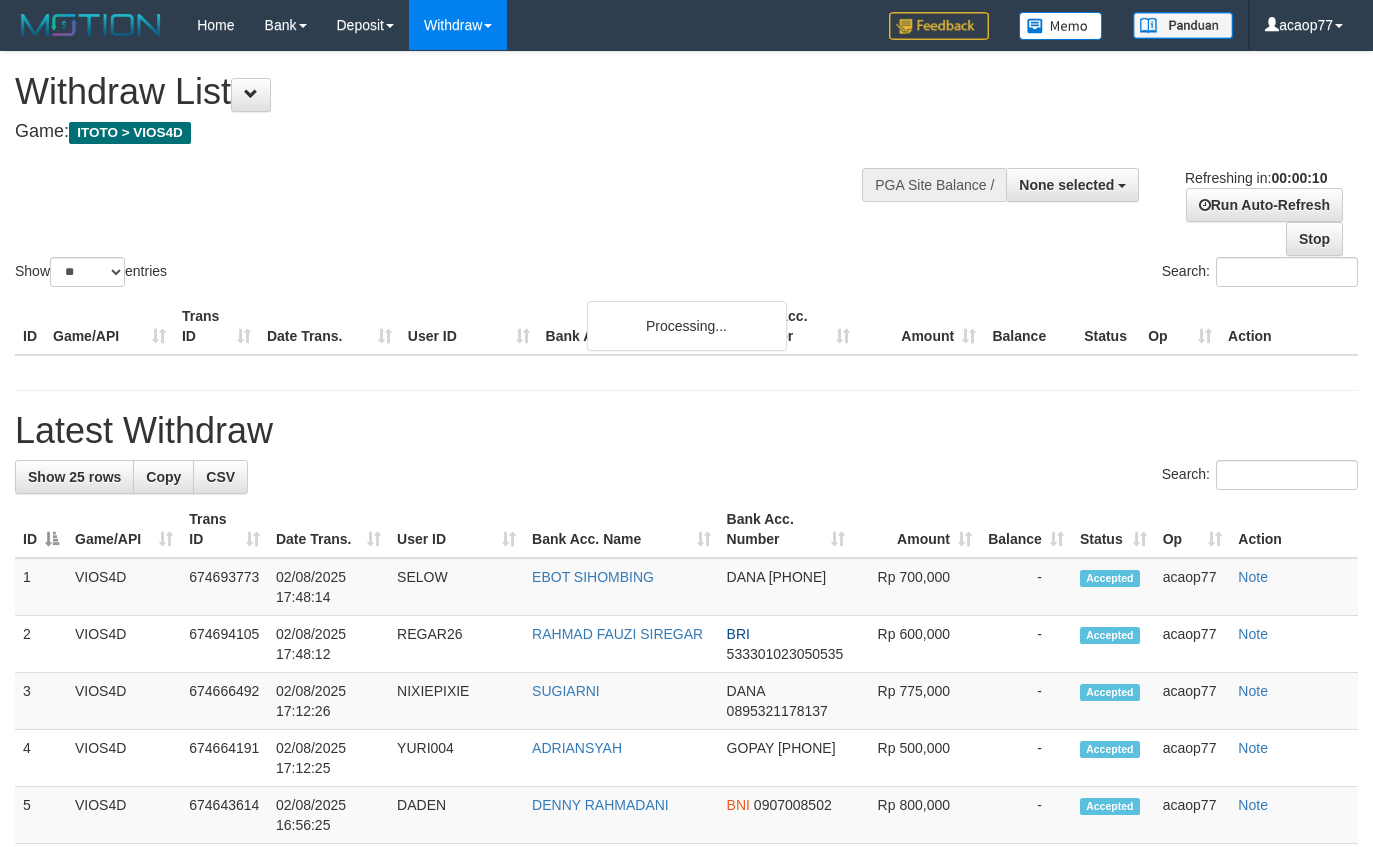 select 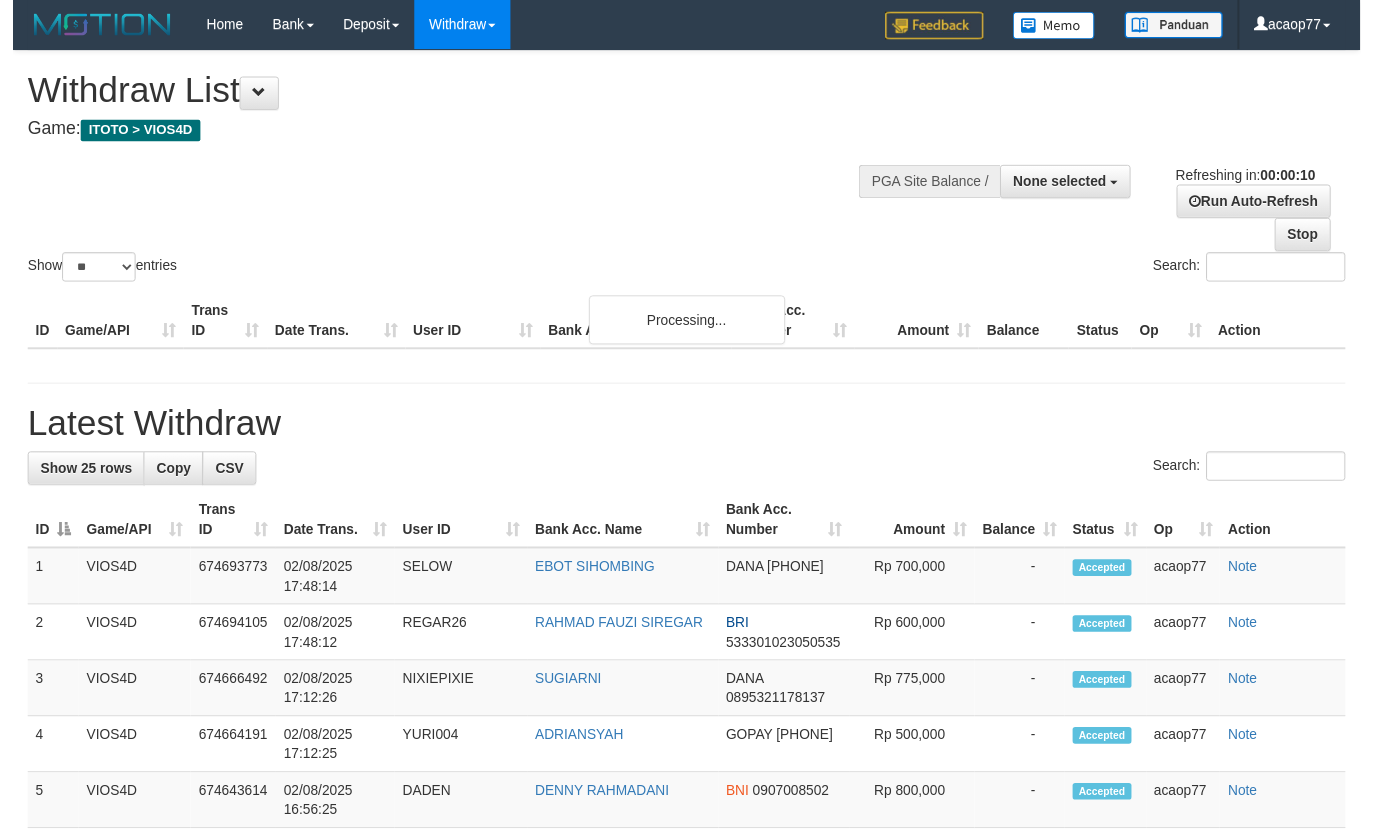 scroll, scrollTop: 0, scrollLeft: 0, axis: both 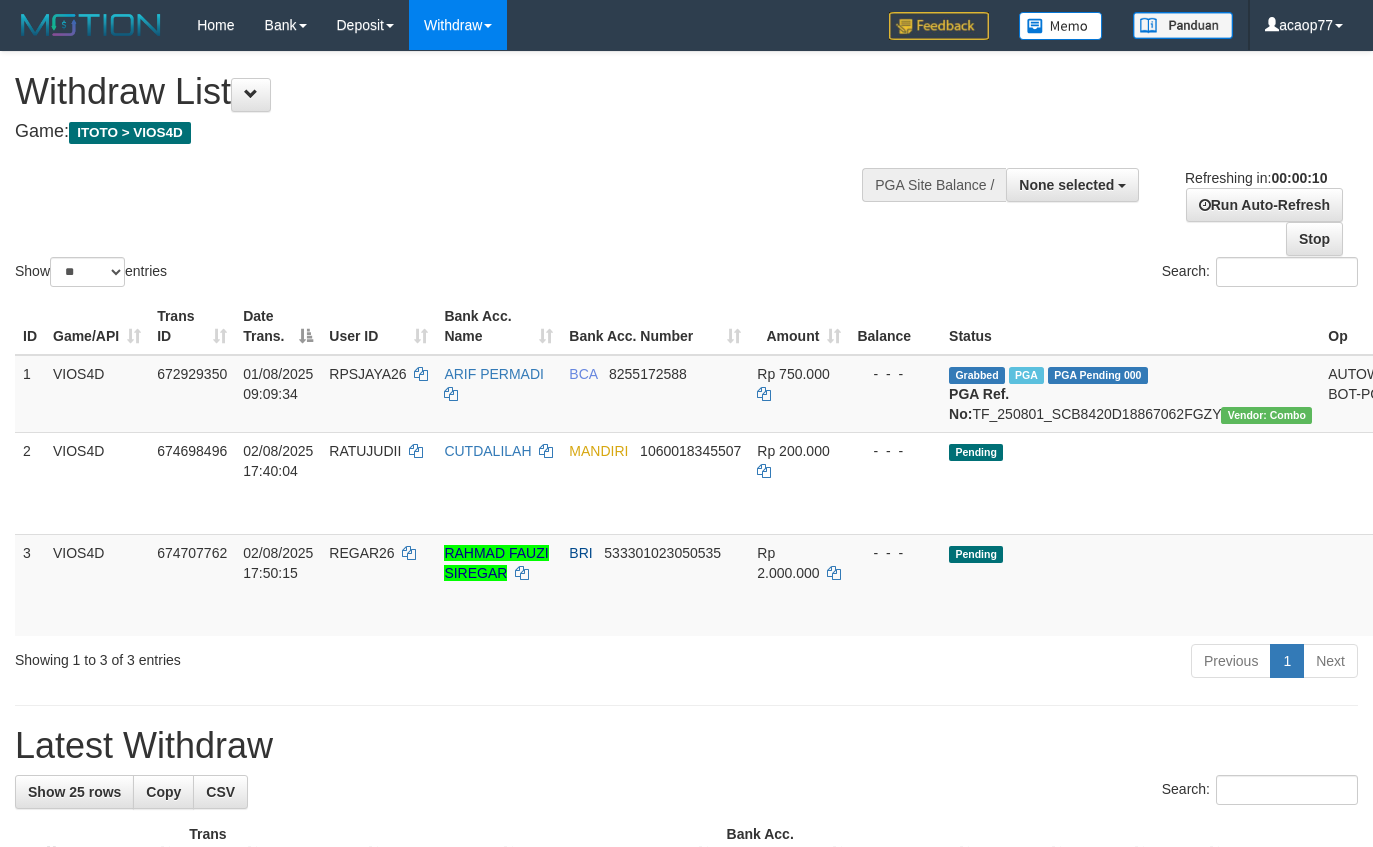 select 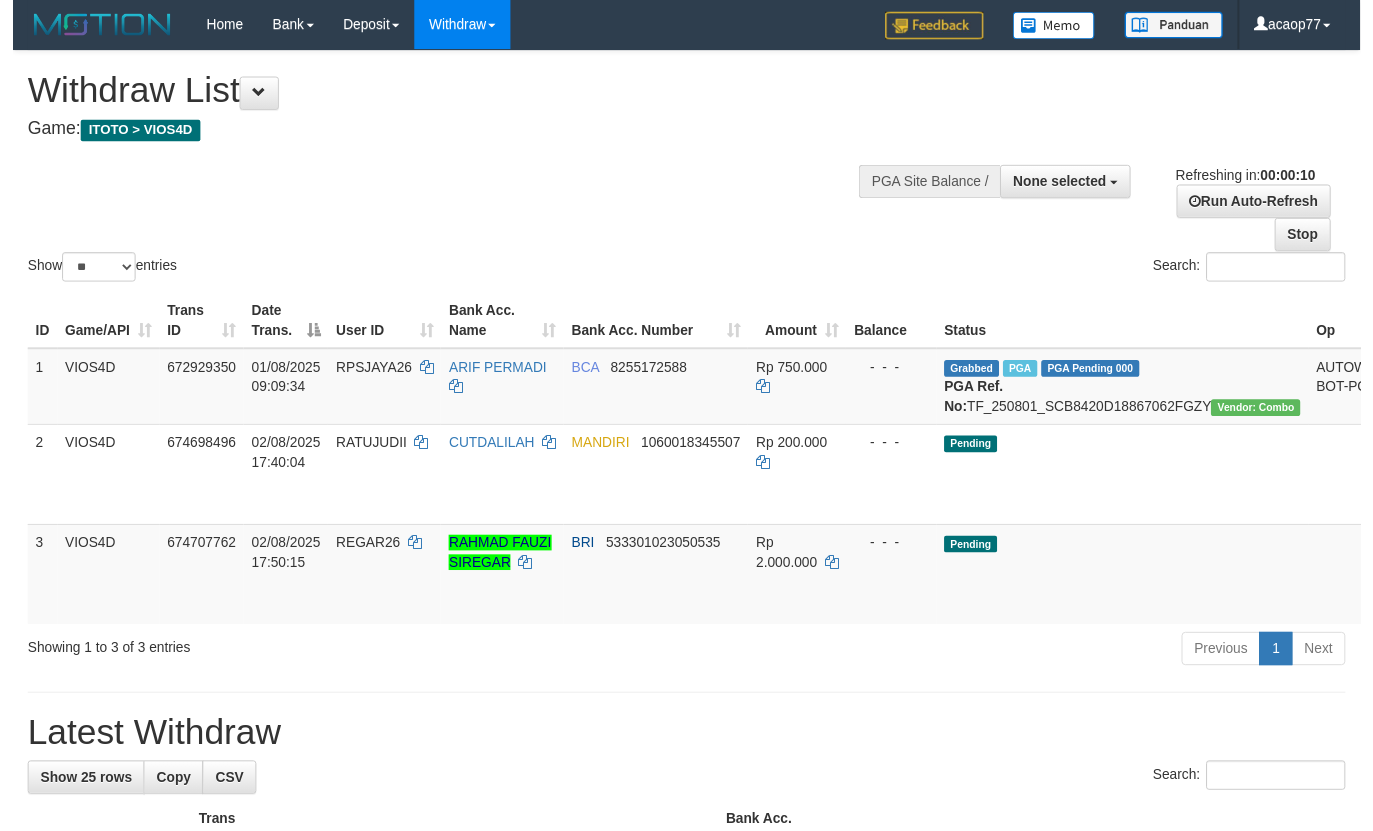 scroll, scrollTop: 0, scrollLeft: 0, axis: both 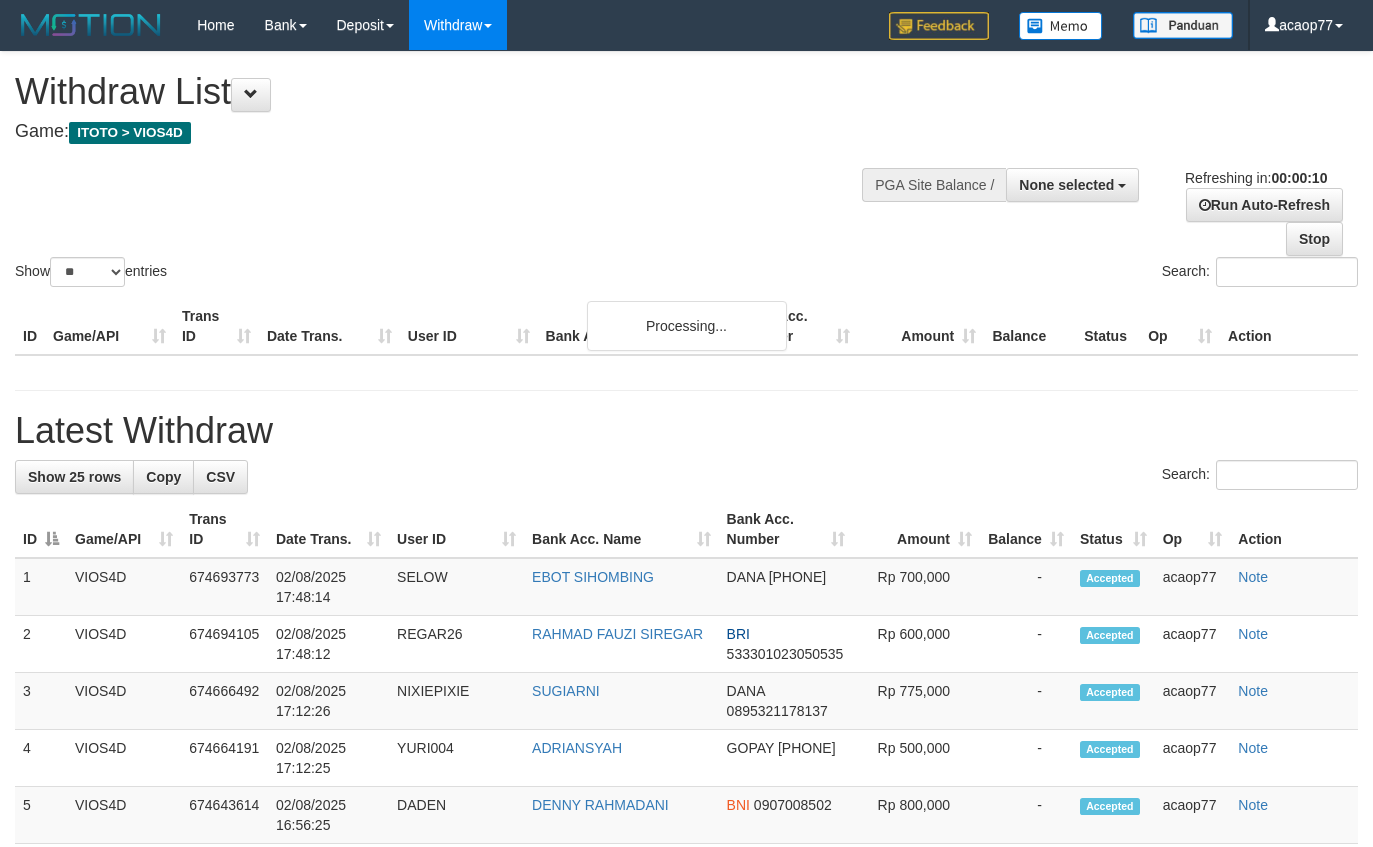 select 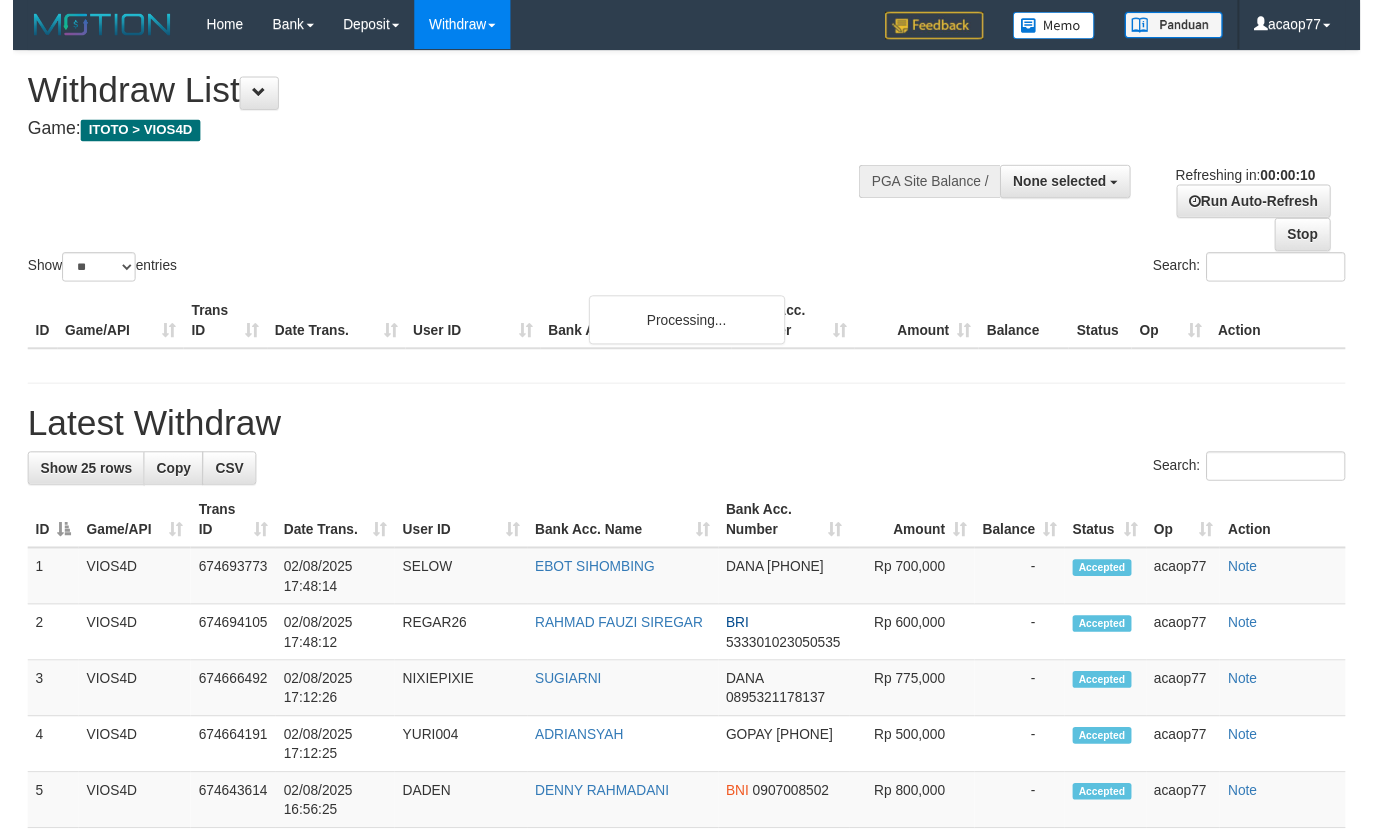 scroll, scrollTop: 0, scrollLeft: 0, axis: both 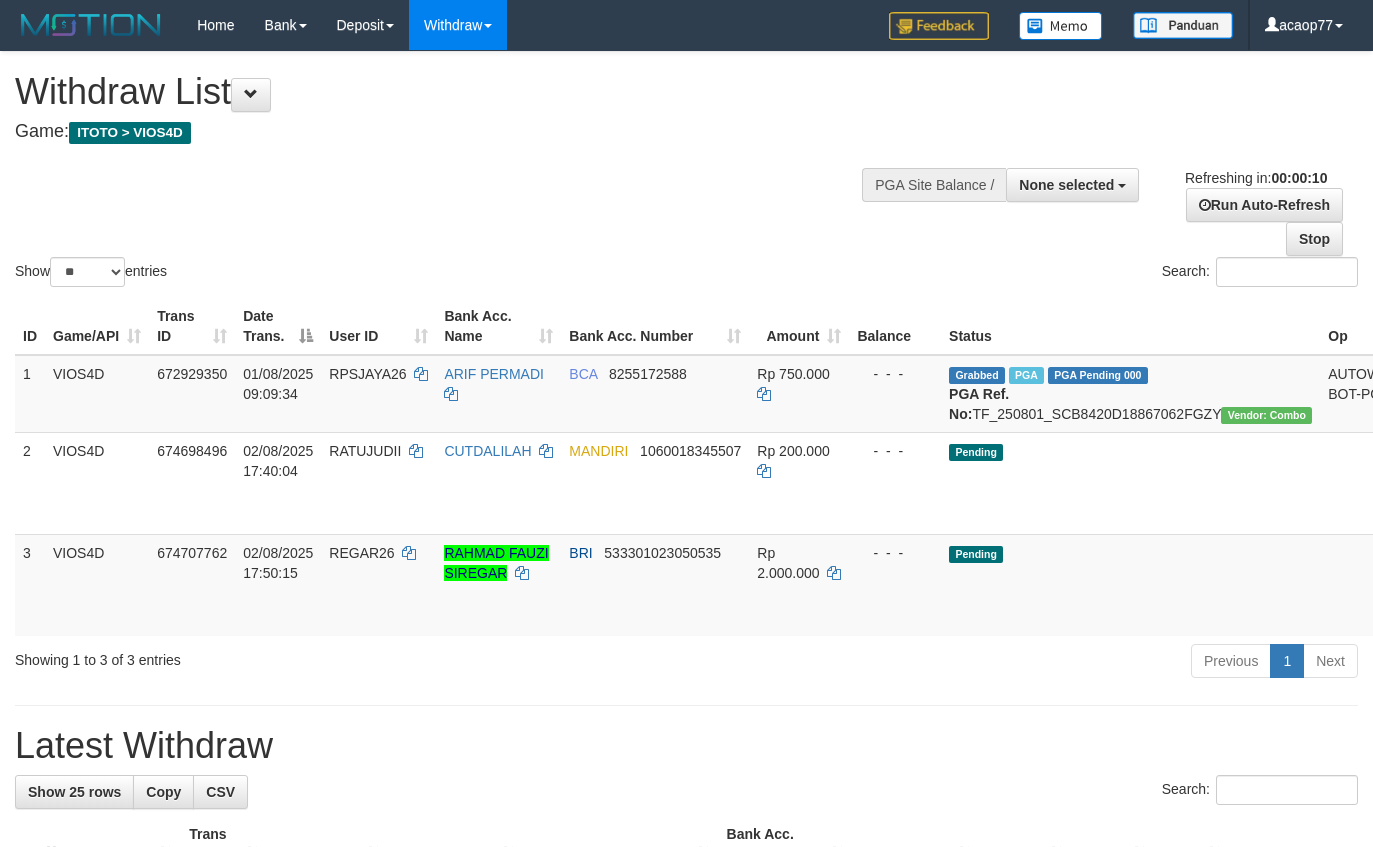 select 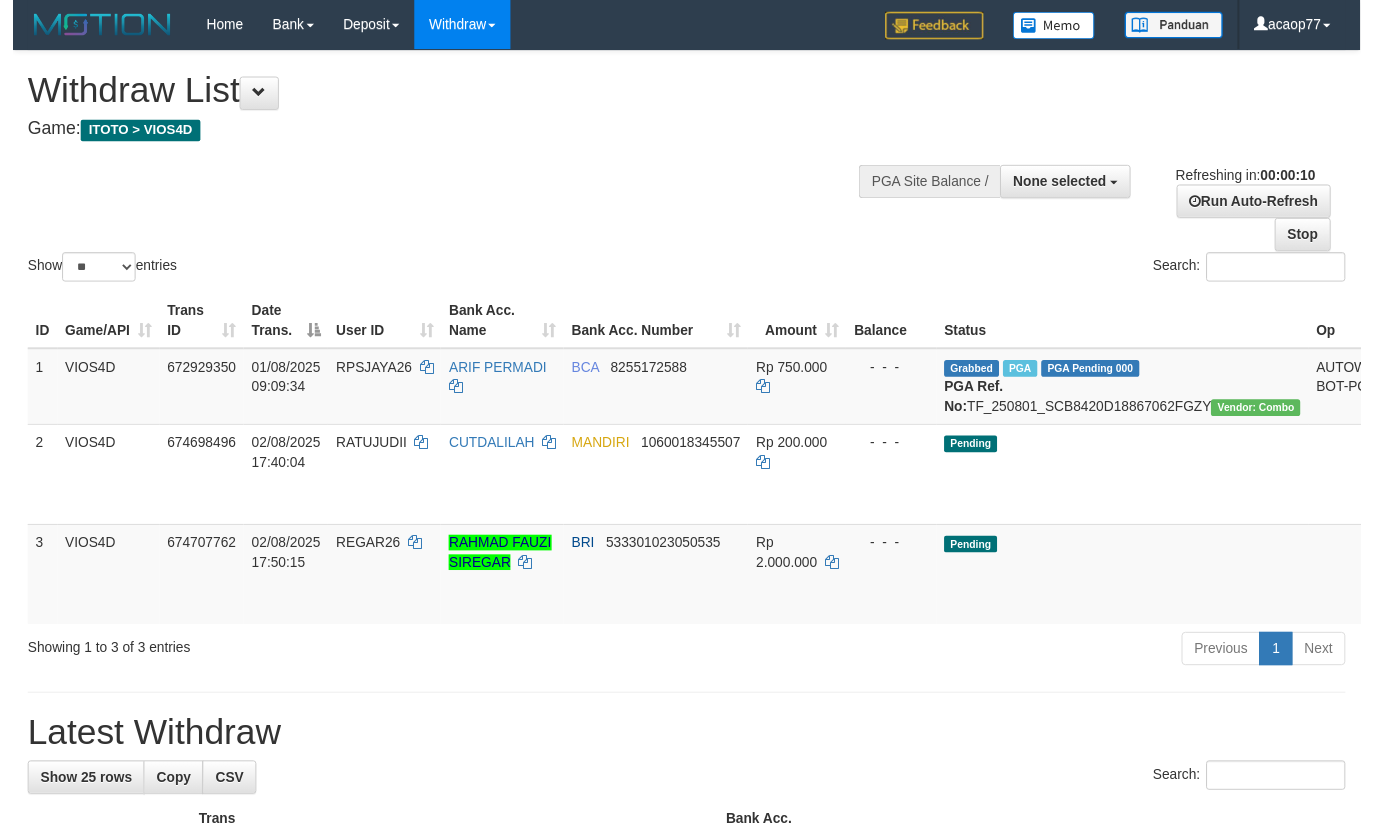 scroll, scrollTop: 0, scrollLeft: 0, axis: both 